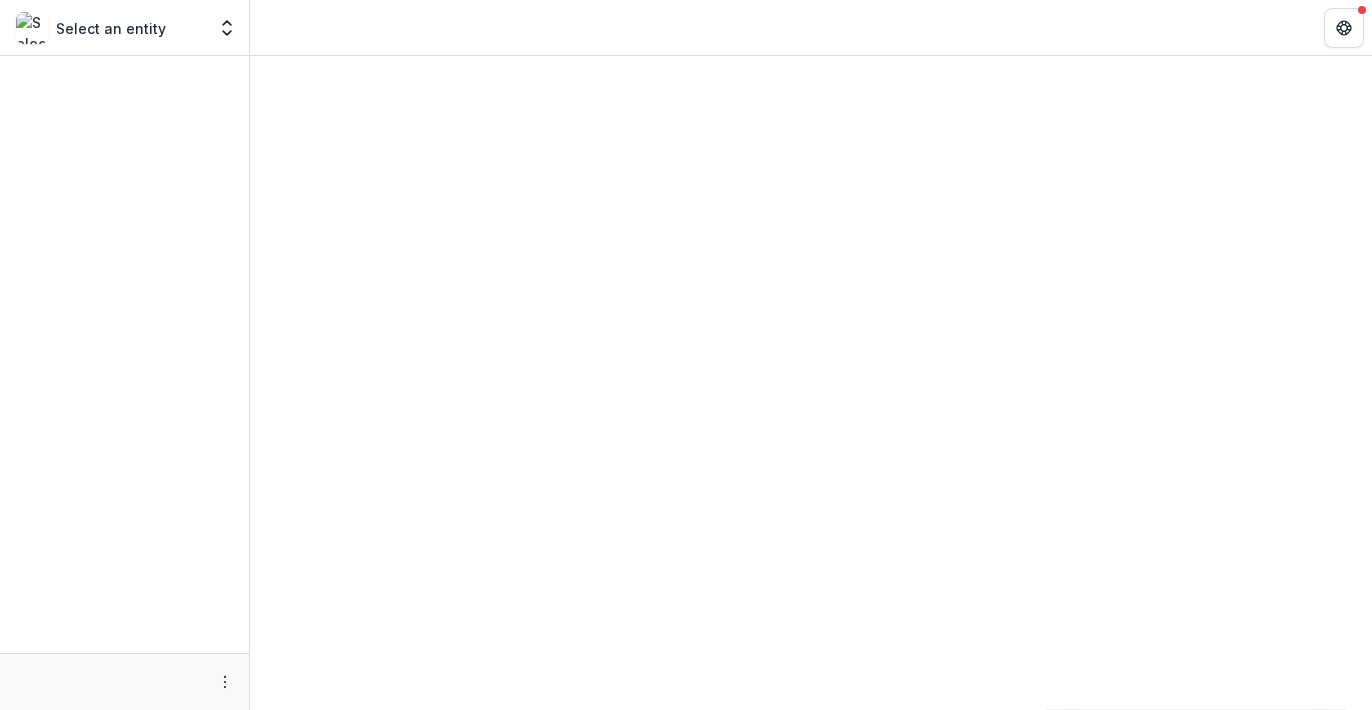 scroll, scrollTop: 0, scrollLeft: 0, axis: both 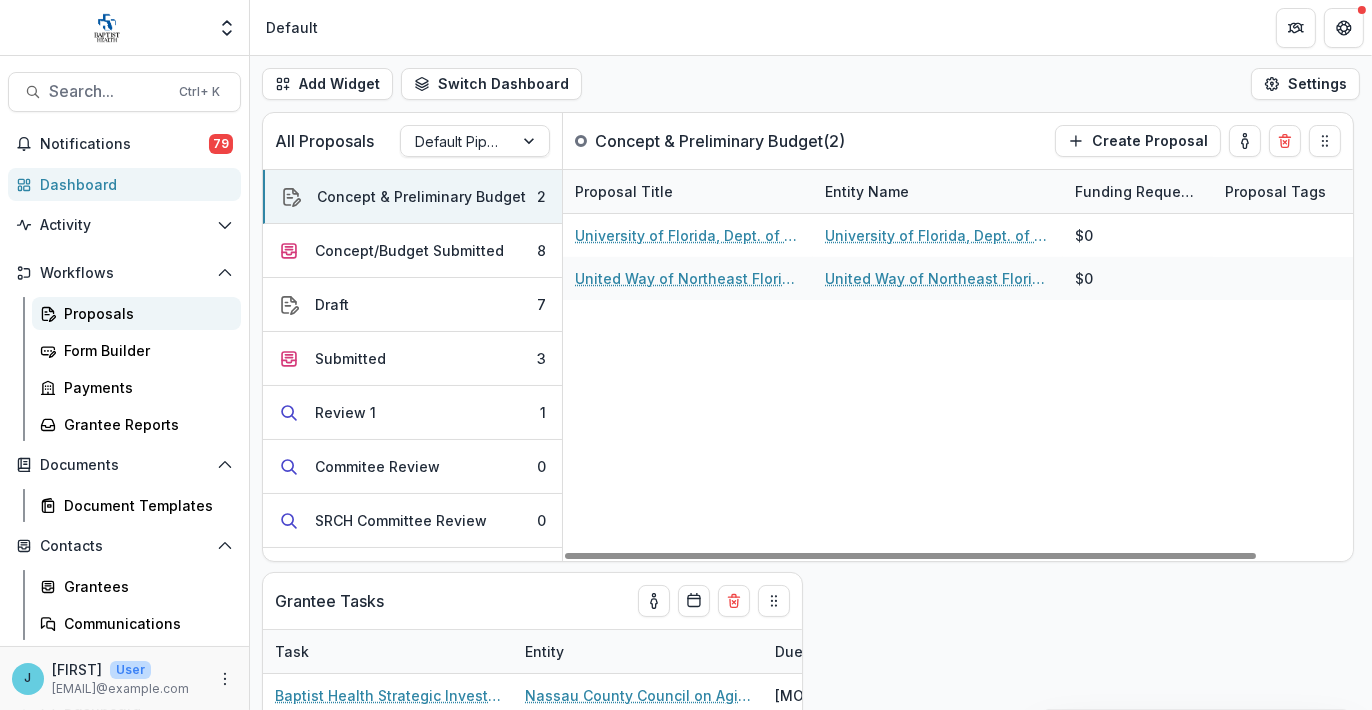 click on "Proposals" at bounding box center [144, 313] 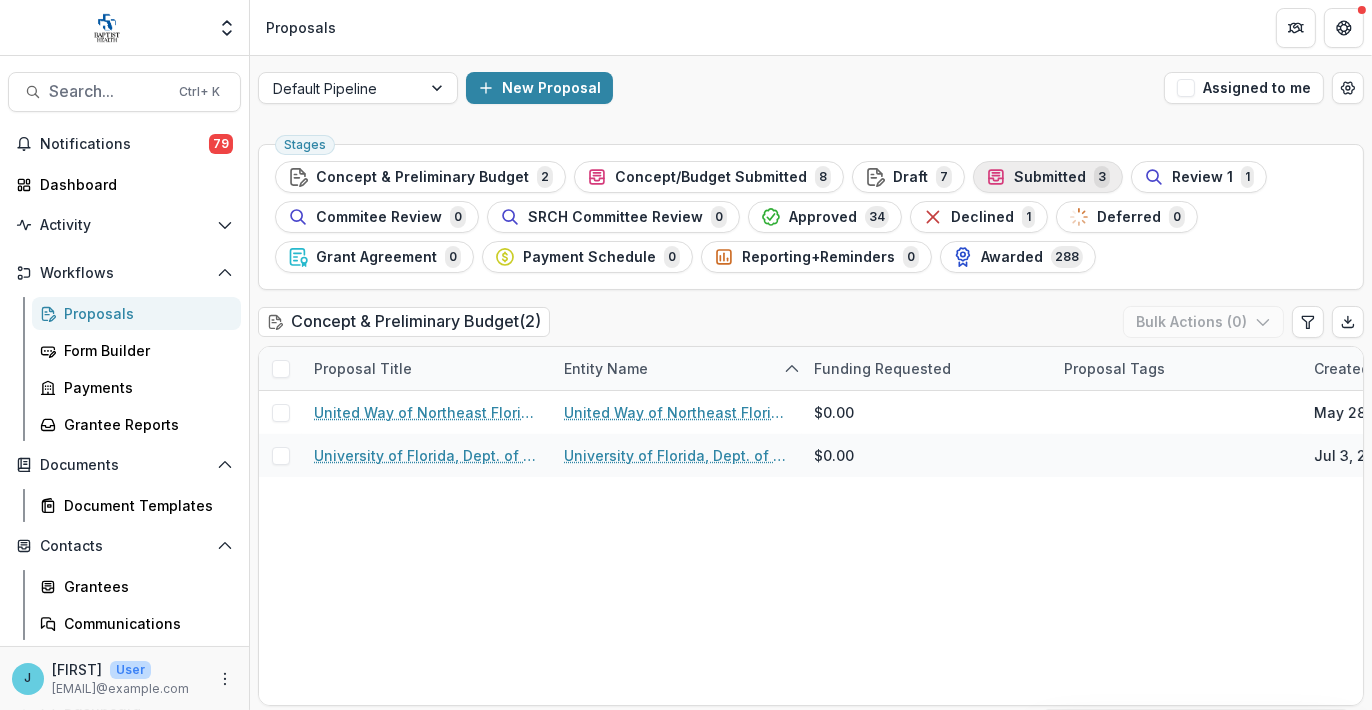 click on "Submitted" at bounding box center [1050, 177] 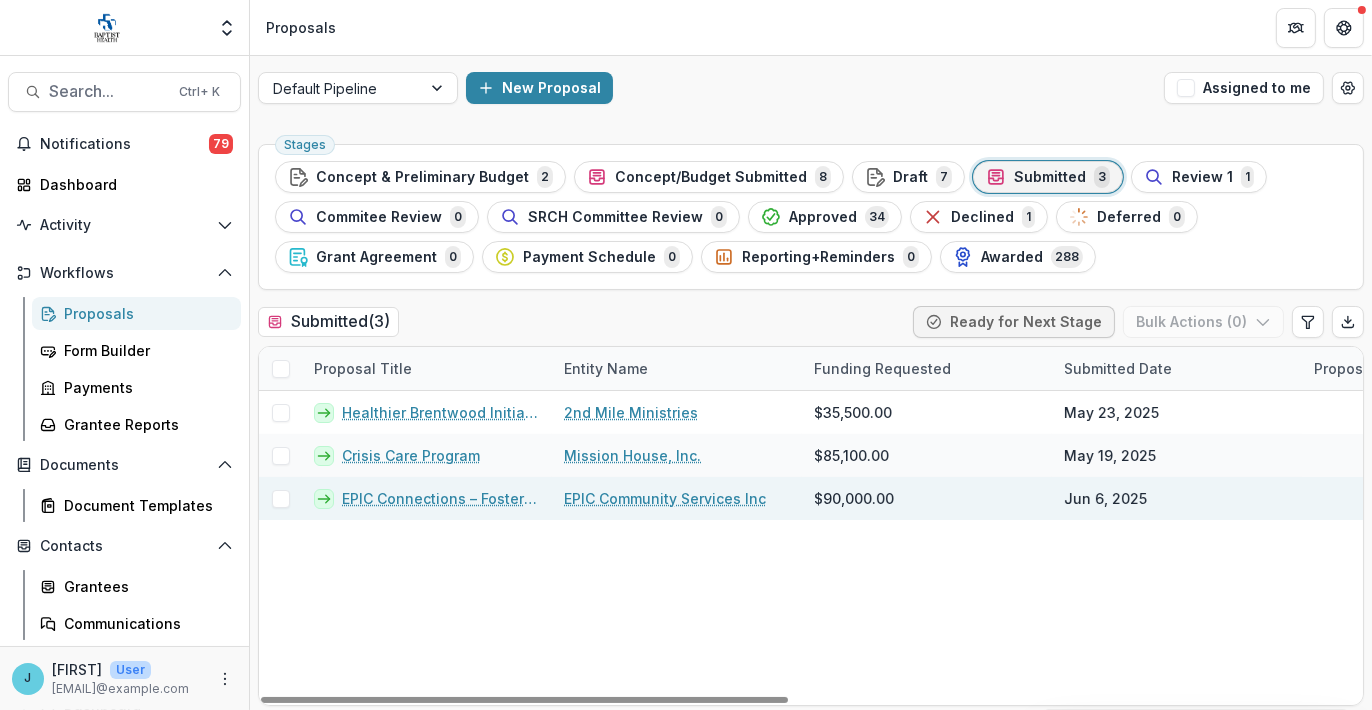 click on "EPIC Connections – Fostering community and behavioral health linkages" at bounding box center (441, 498) 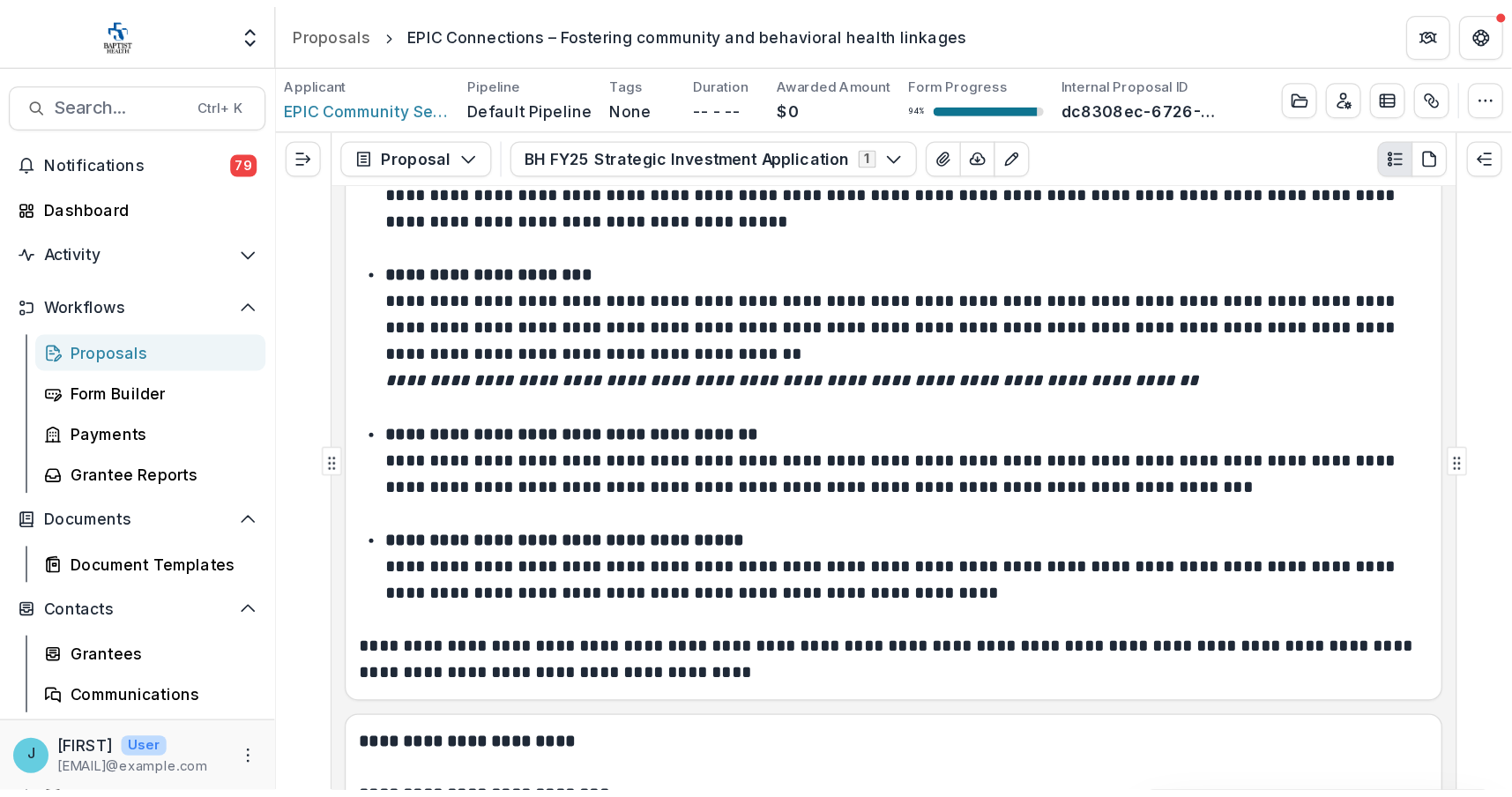 scroll, scrollTop: 8199, scrollLeft: 0, axis: vertical 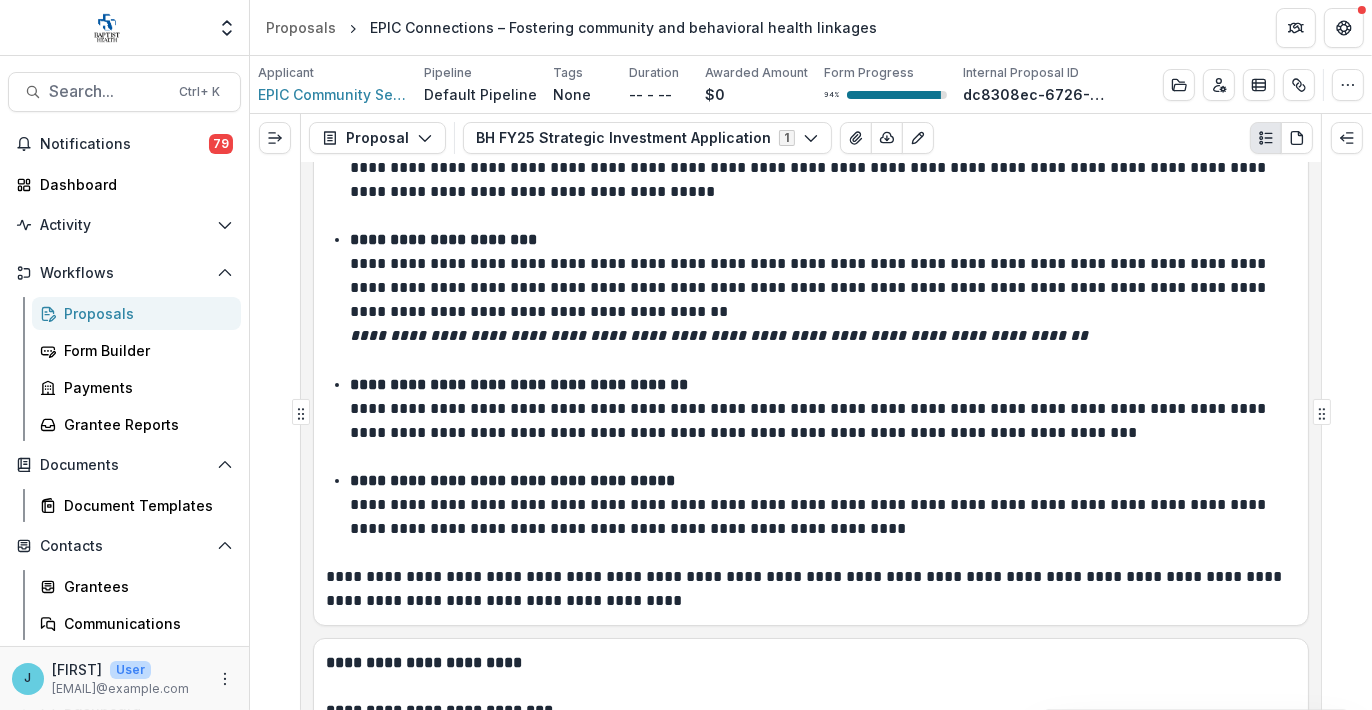 click on "Proposals" at bounding box center [144, 313] 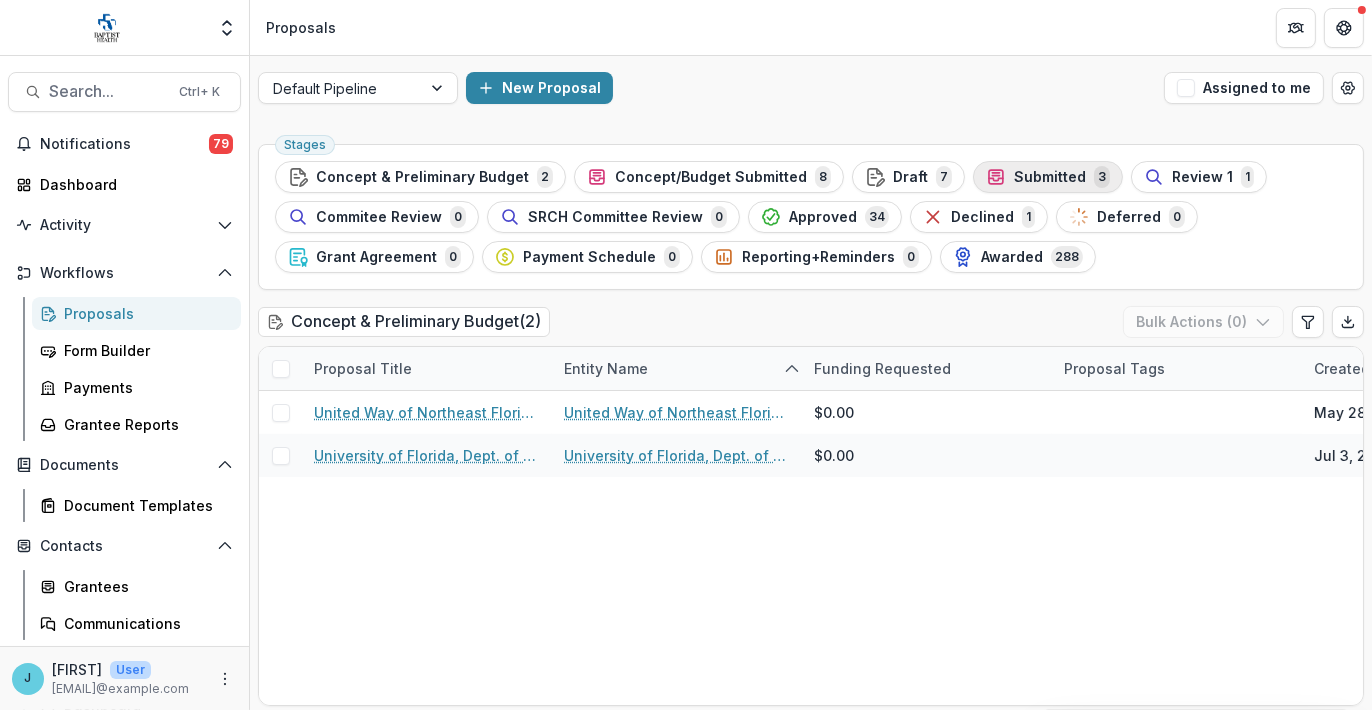 click on "Submitted" at bounding box center [1050, 177] 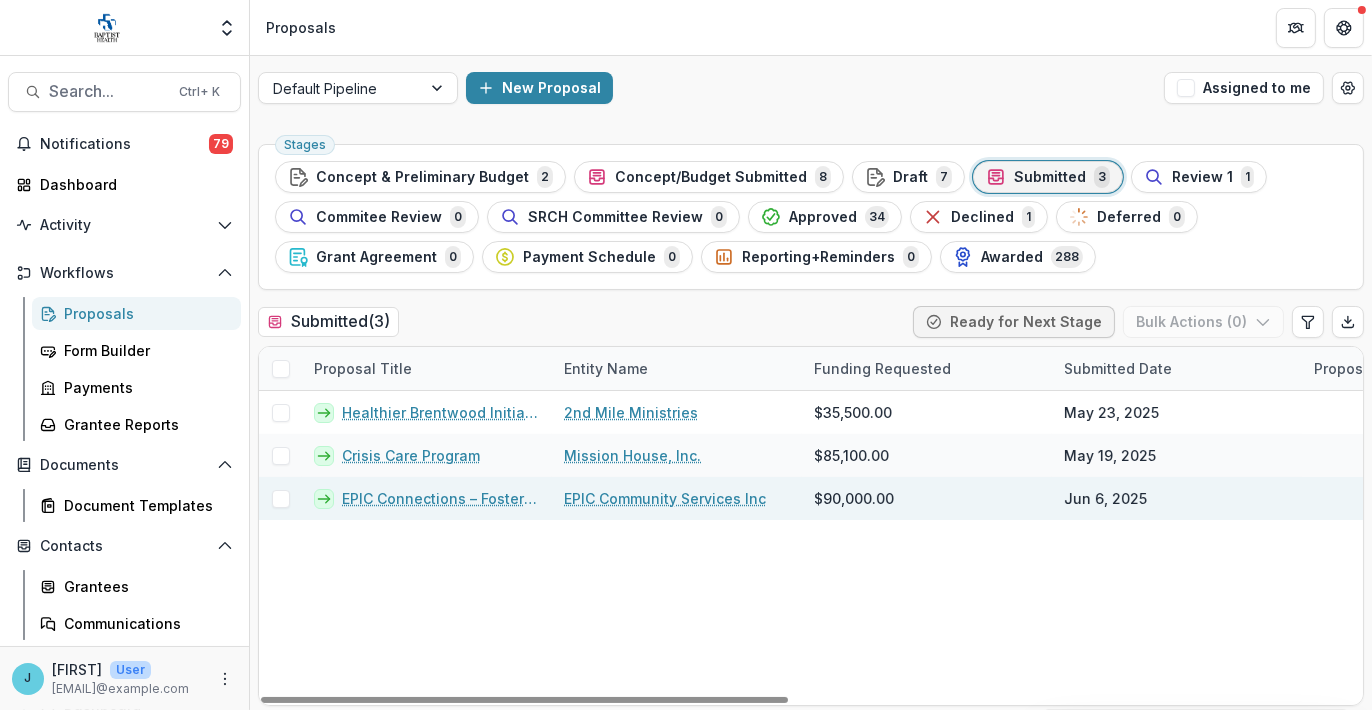 click on "EPIC Connections – Fostering community and behavioral health linkages" at bounding box center (441, 498) 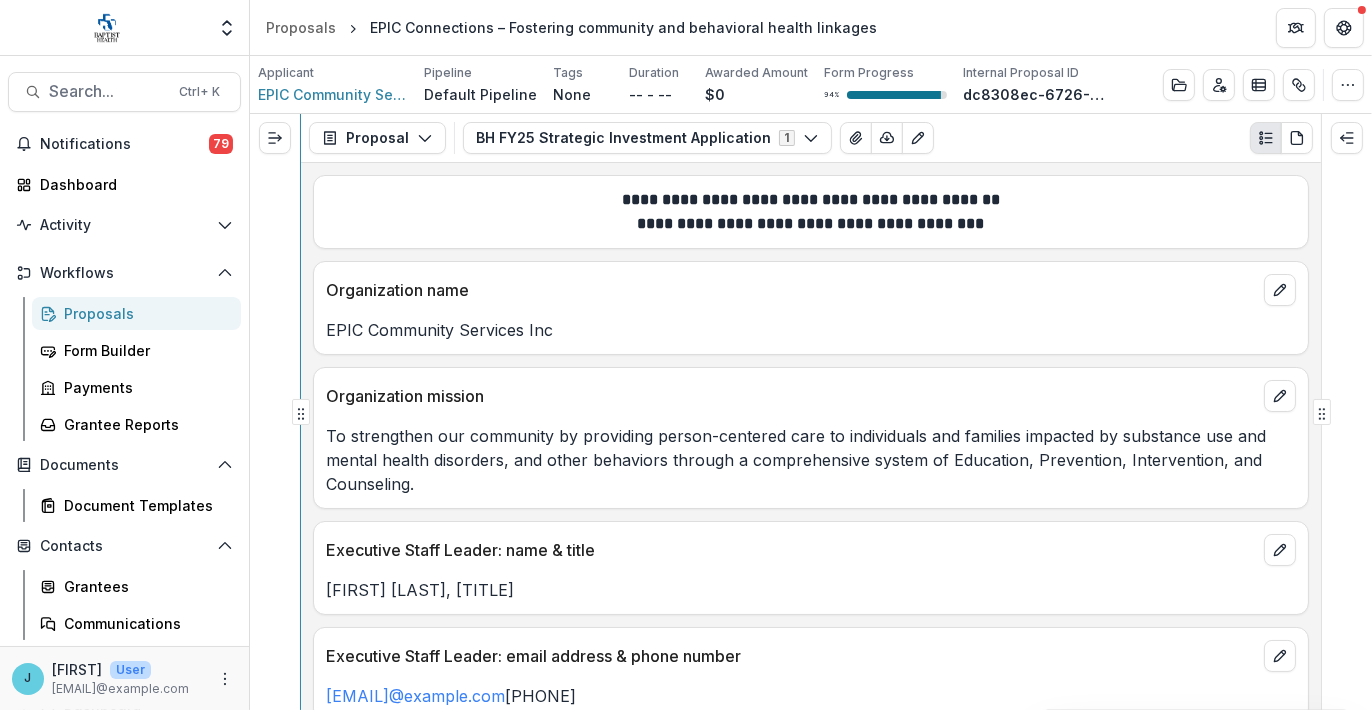 drag, startPoint x: 307, startPoint y: 412, endPoint x: 313, endPoint y: 295, distance: 117.15375 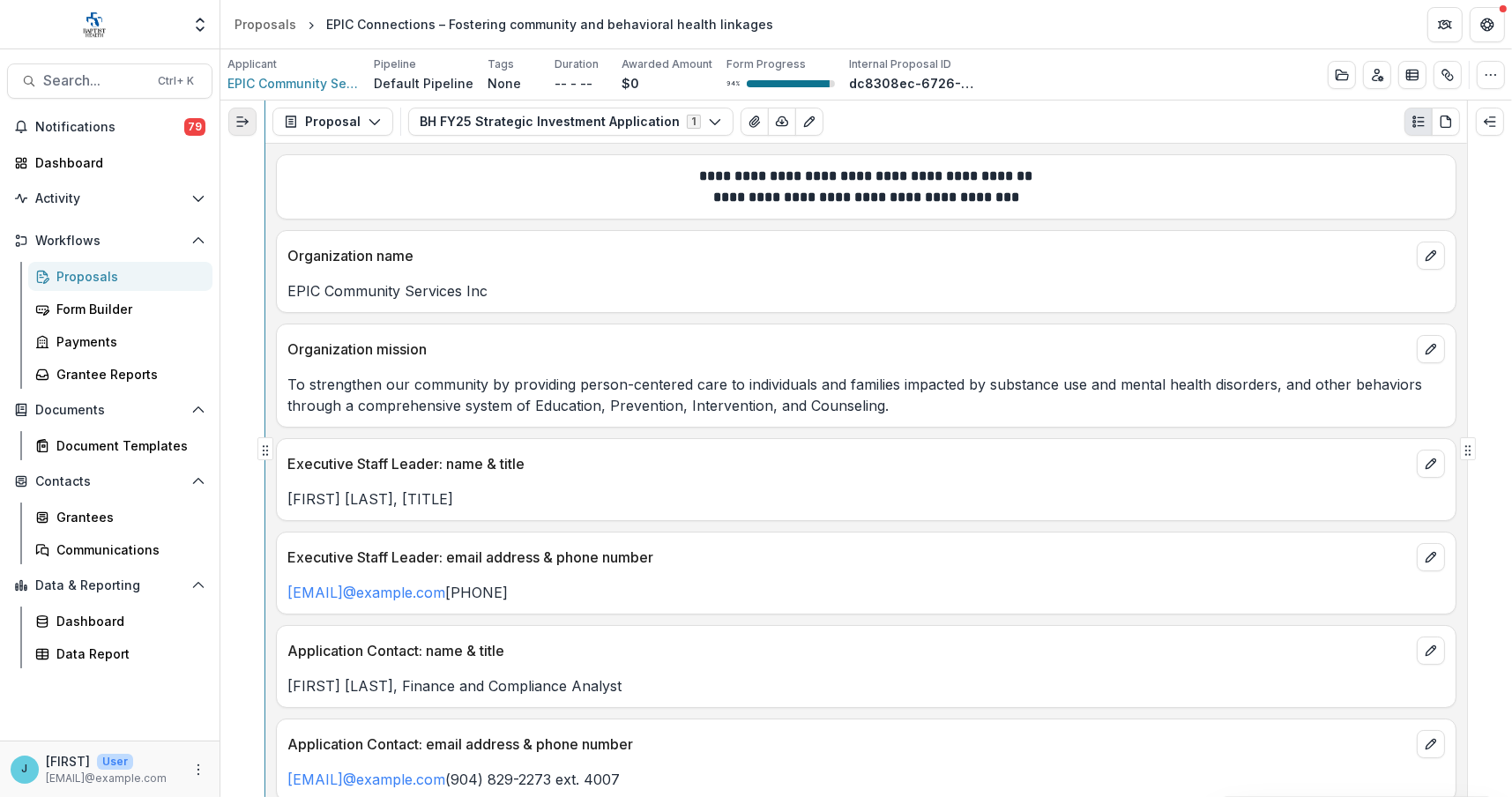 click 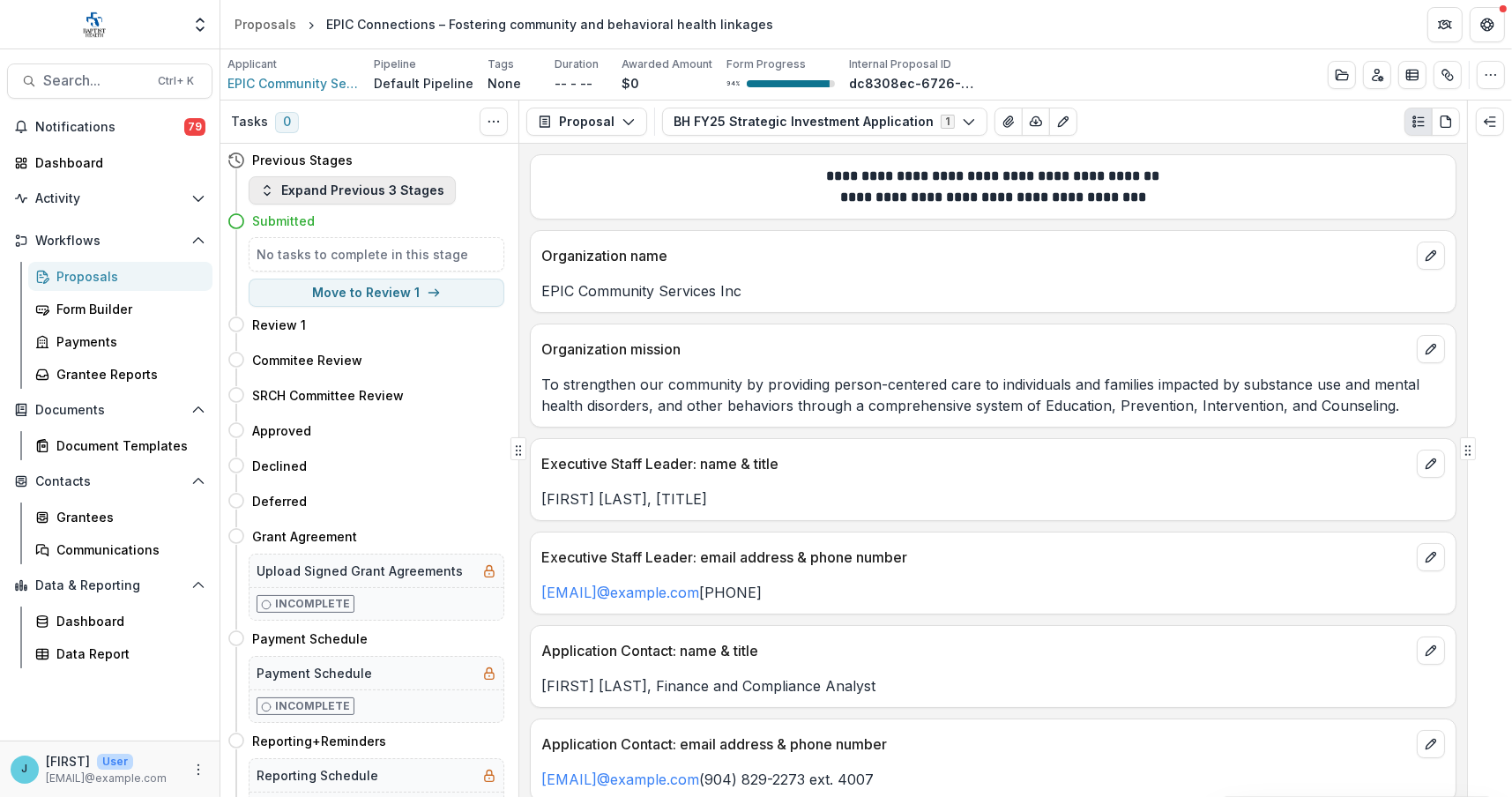 click on "Expand Previous 3 Stages" at bounding box center [352, 190] 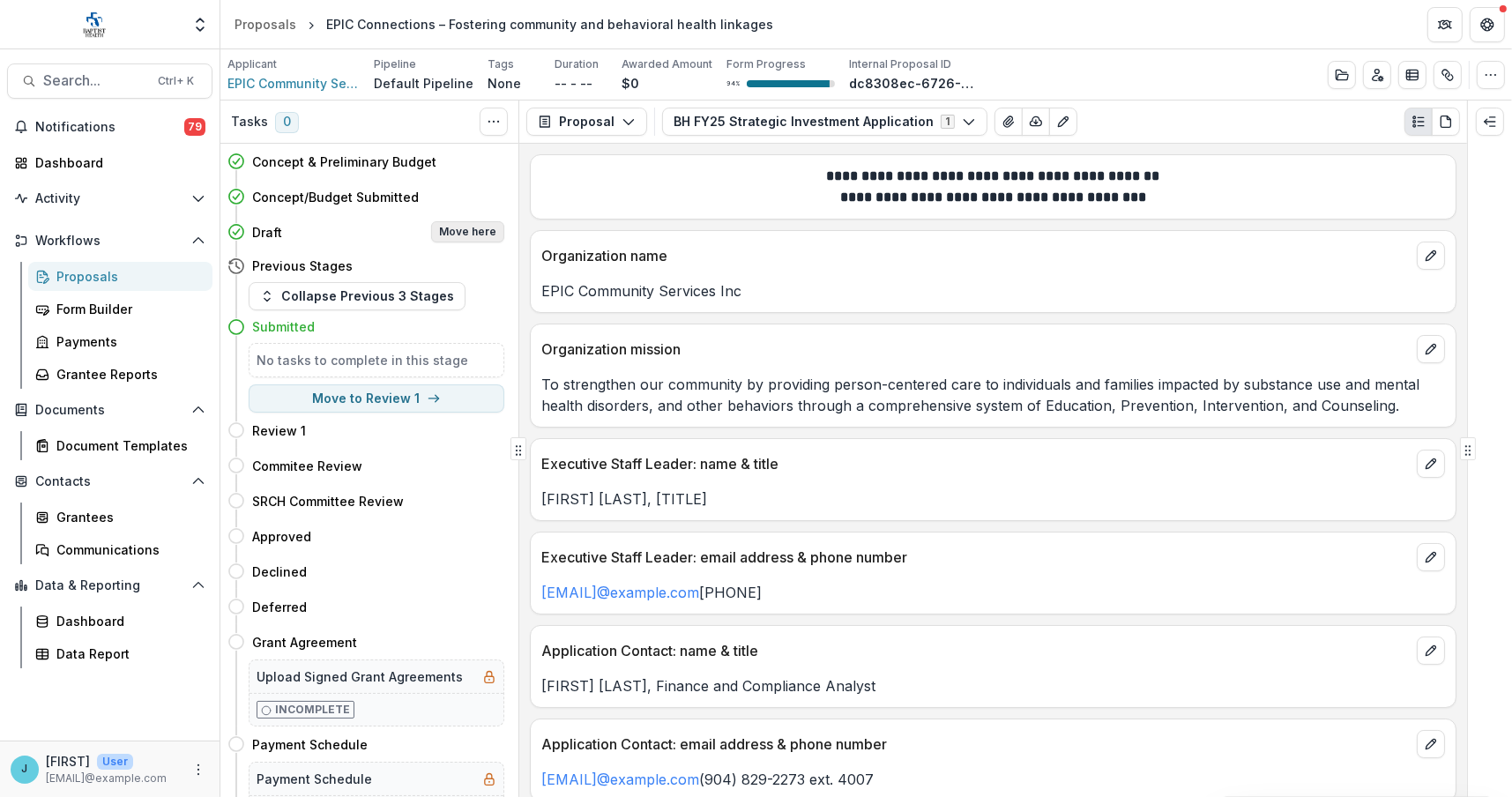 click on "Move here" at bounding box center (467, 232) 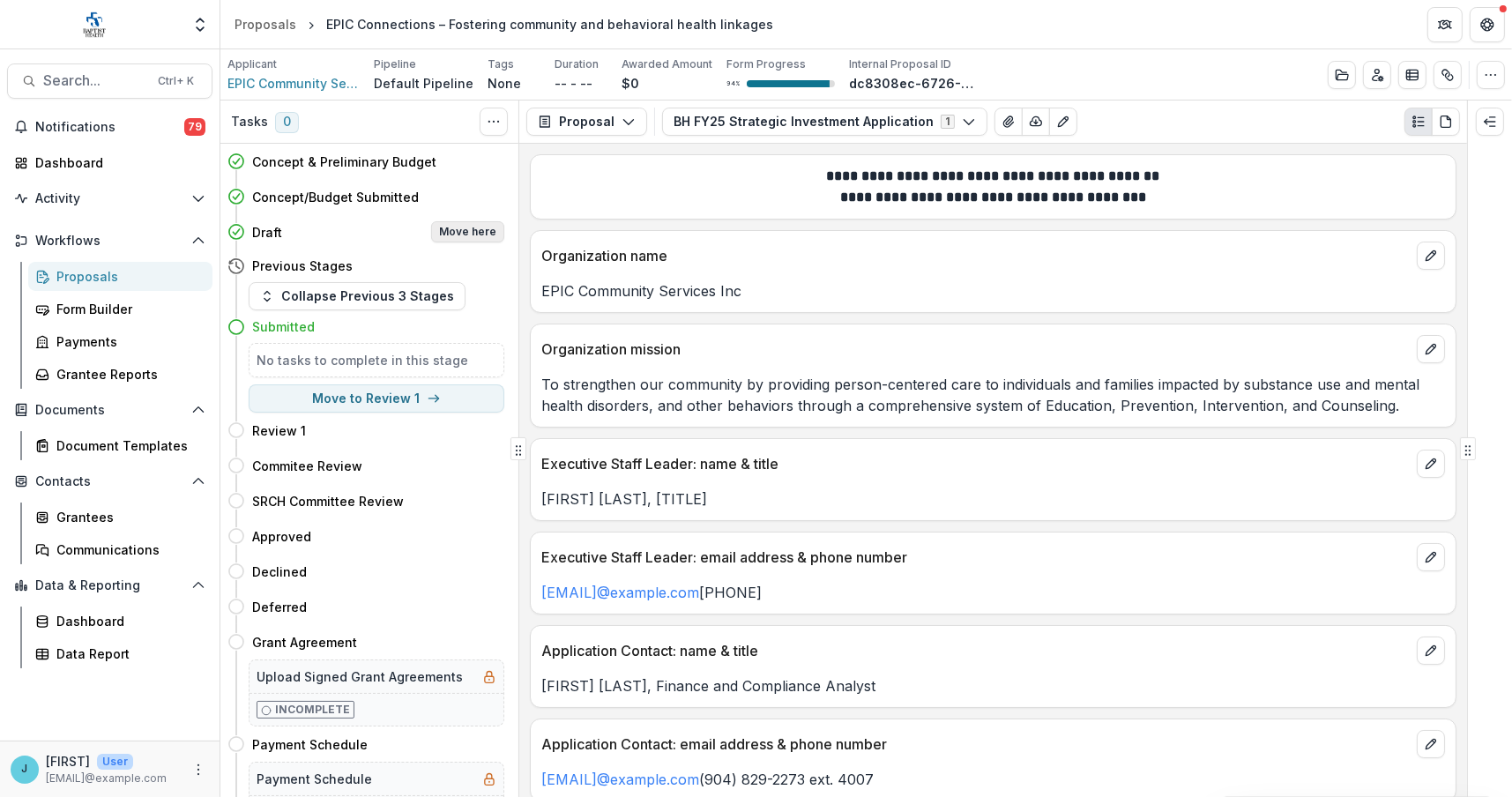 select on "*****" 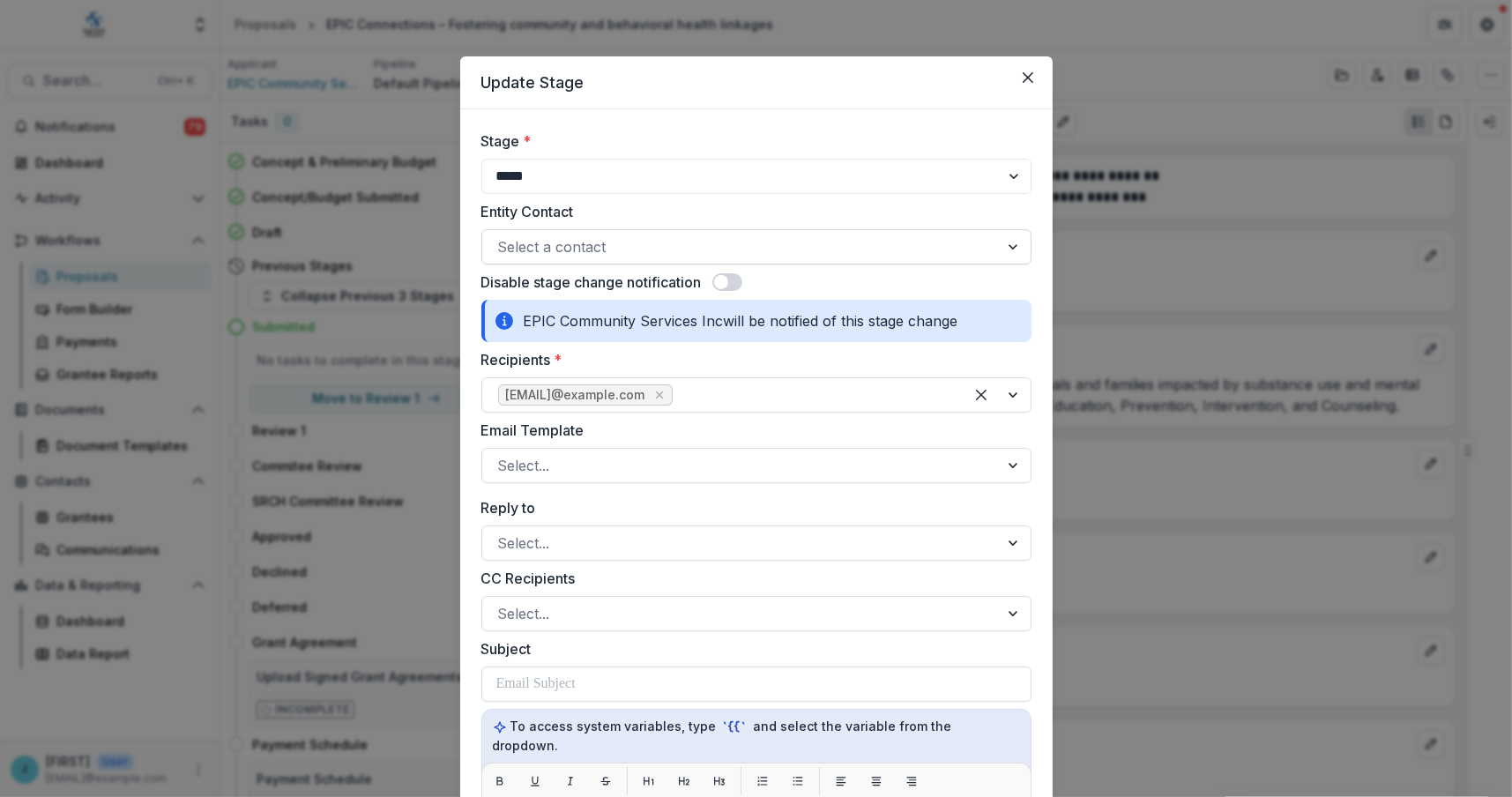 click at bounding box center (741, 247) 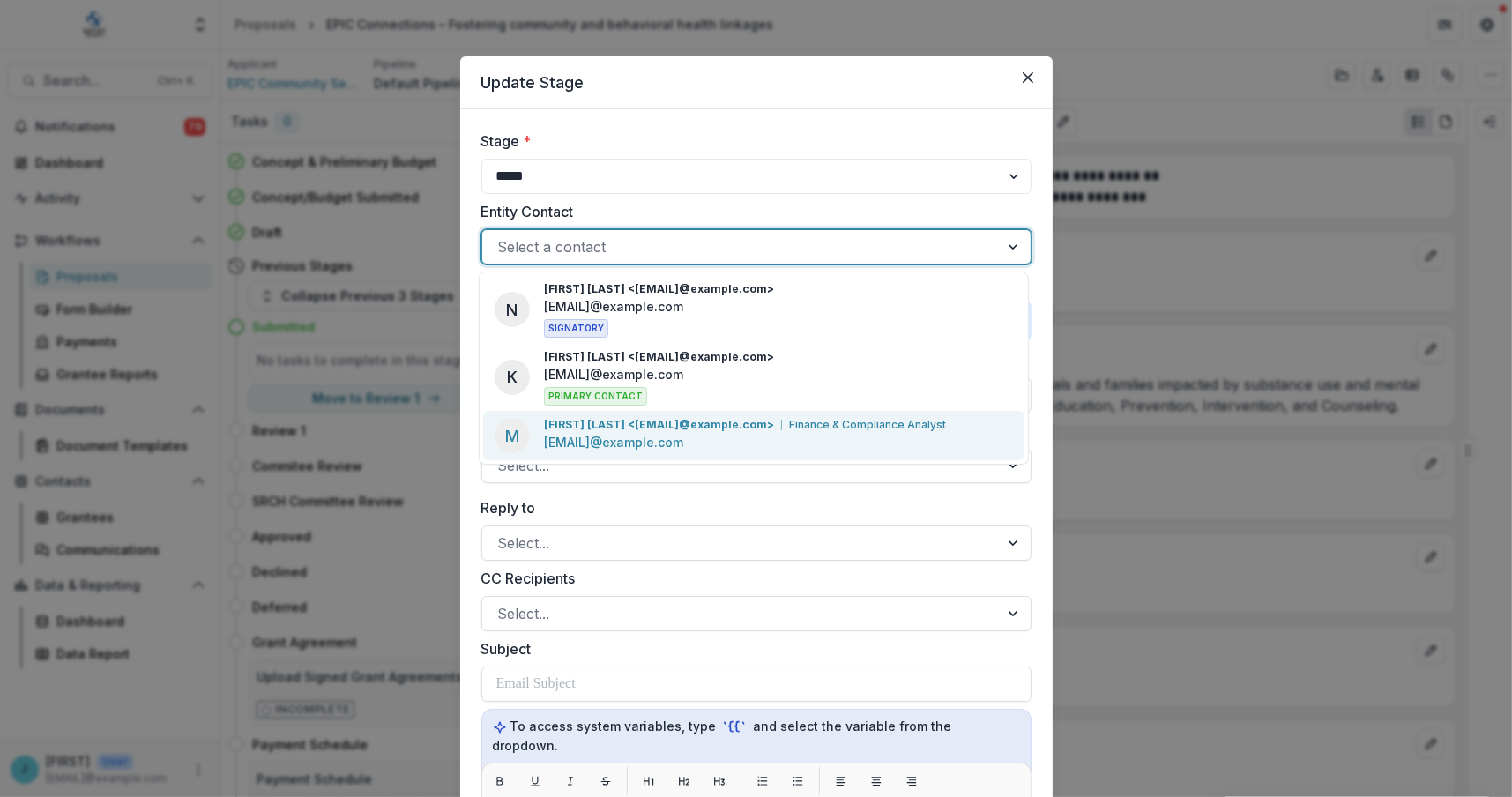 click on "[FIRST] [LAST] <[EMAIL]@example.com>" at bounding box center [659, 425] 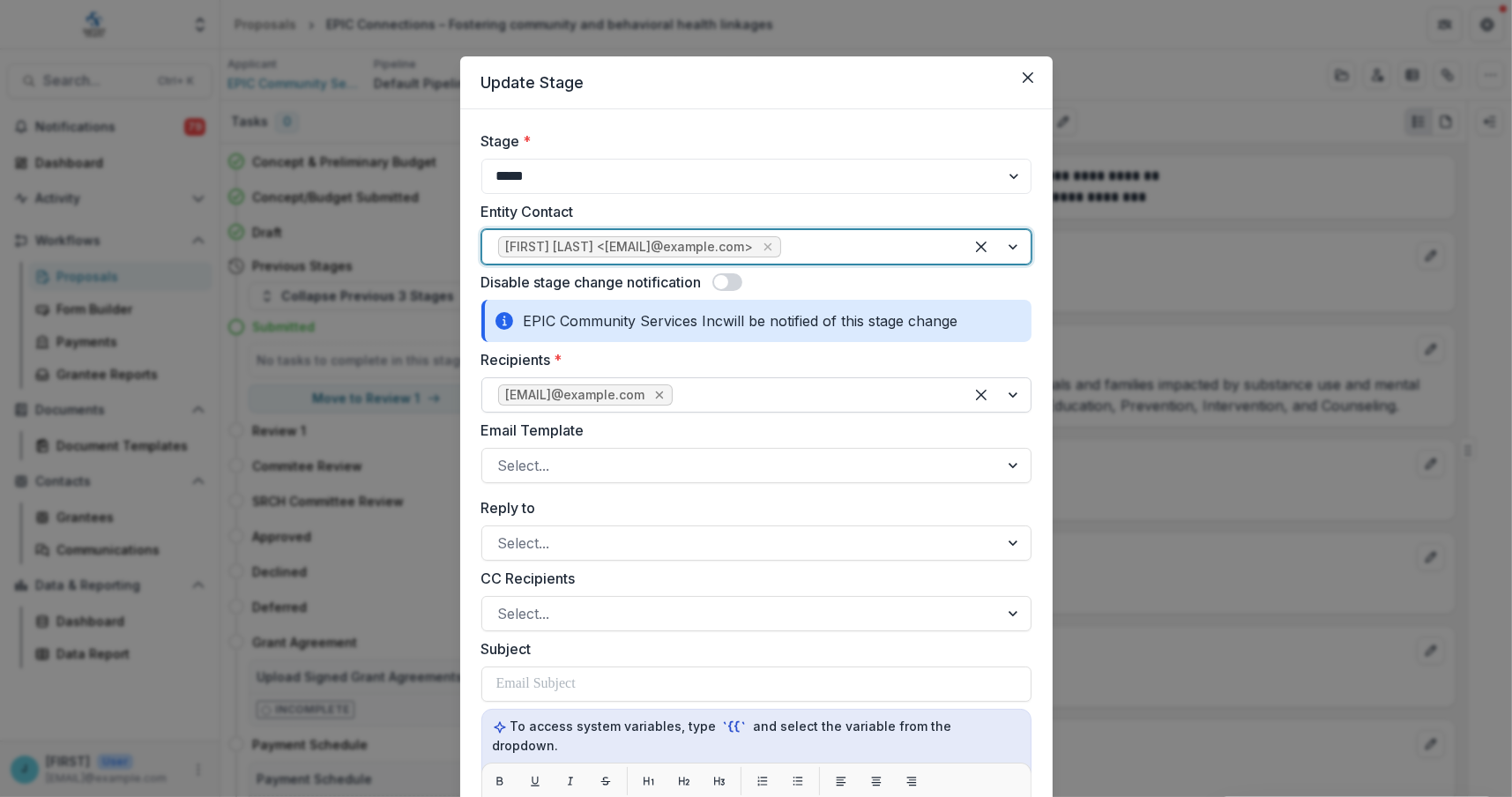 click 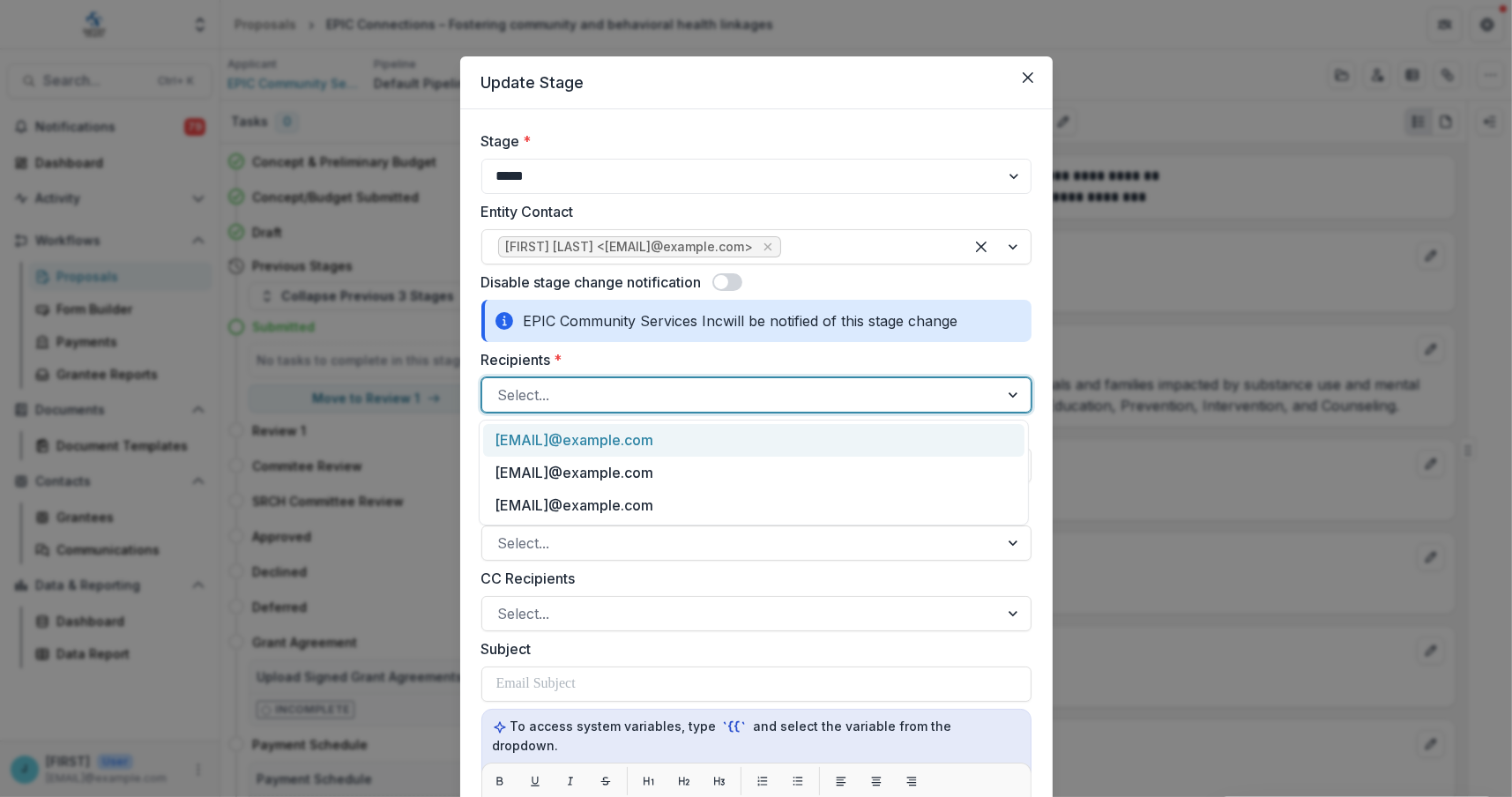 click at bounding box center (1015, 395) 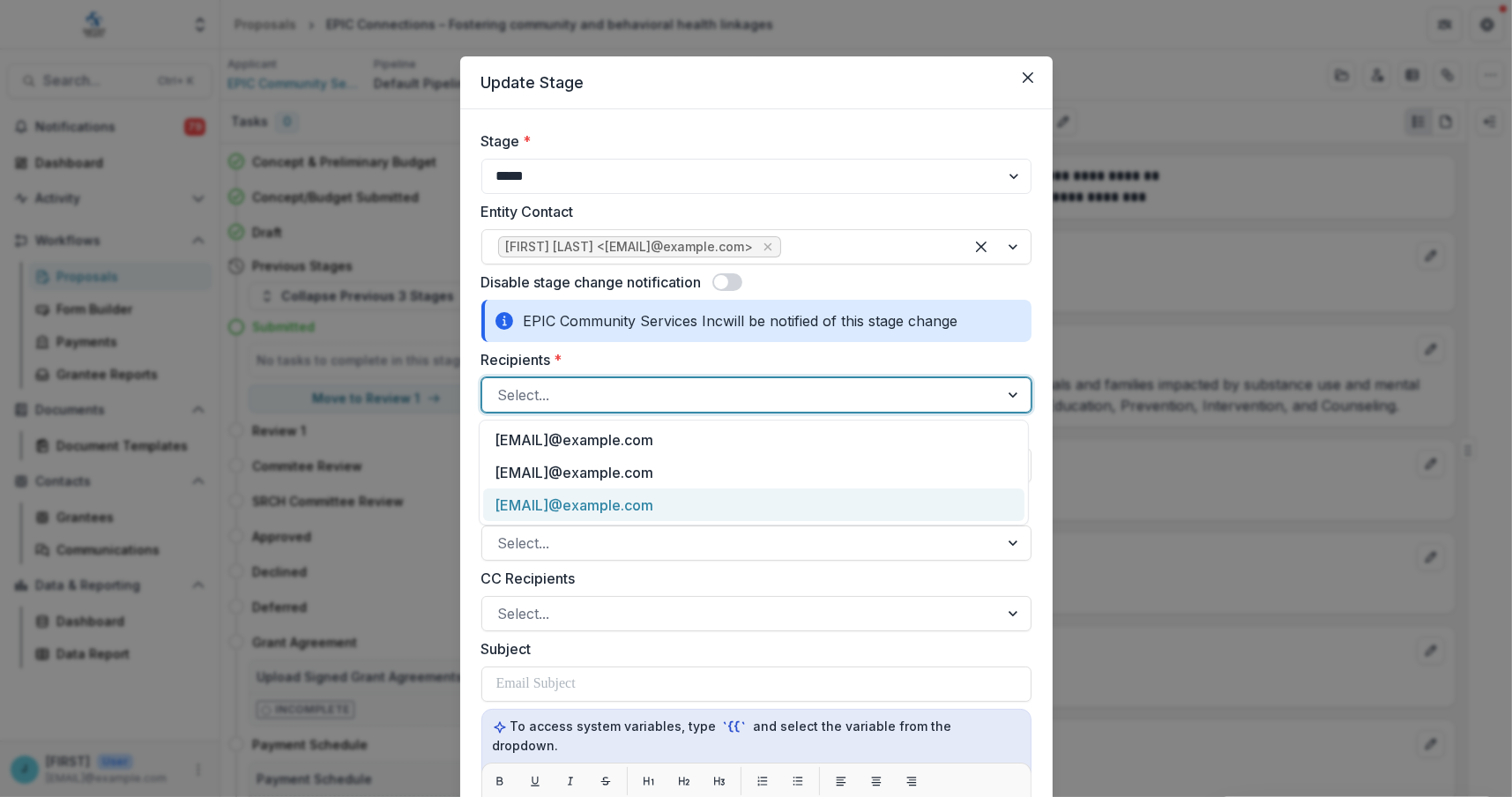 click on "[EMAIL]@example.com" at bounding box center [754, 504] 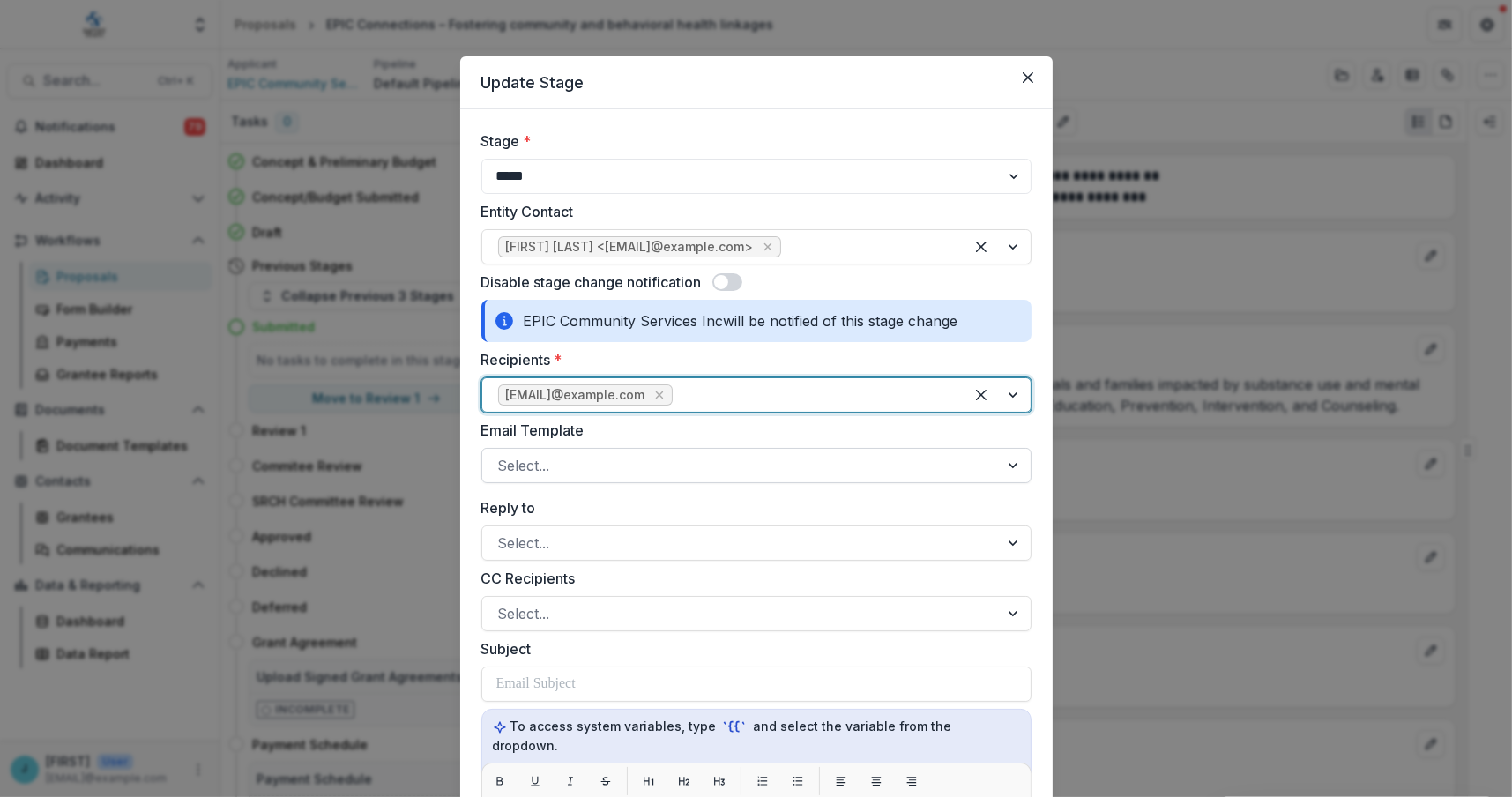 click at bounding box center [741, 466] 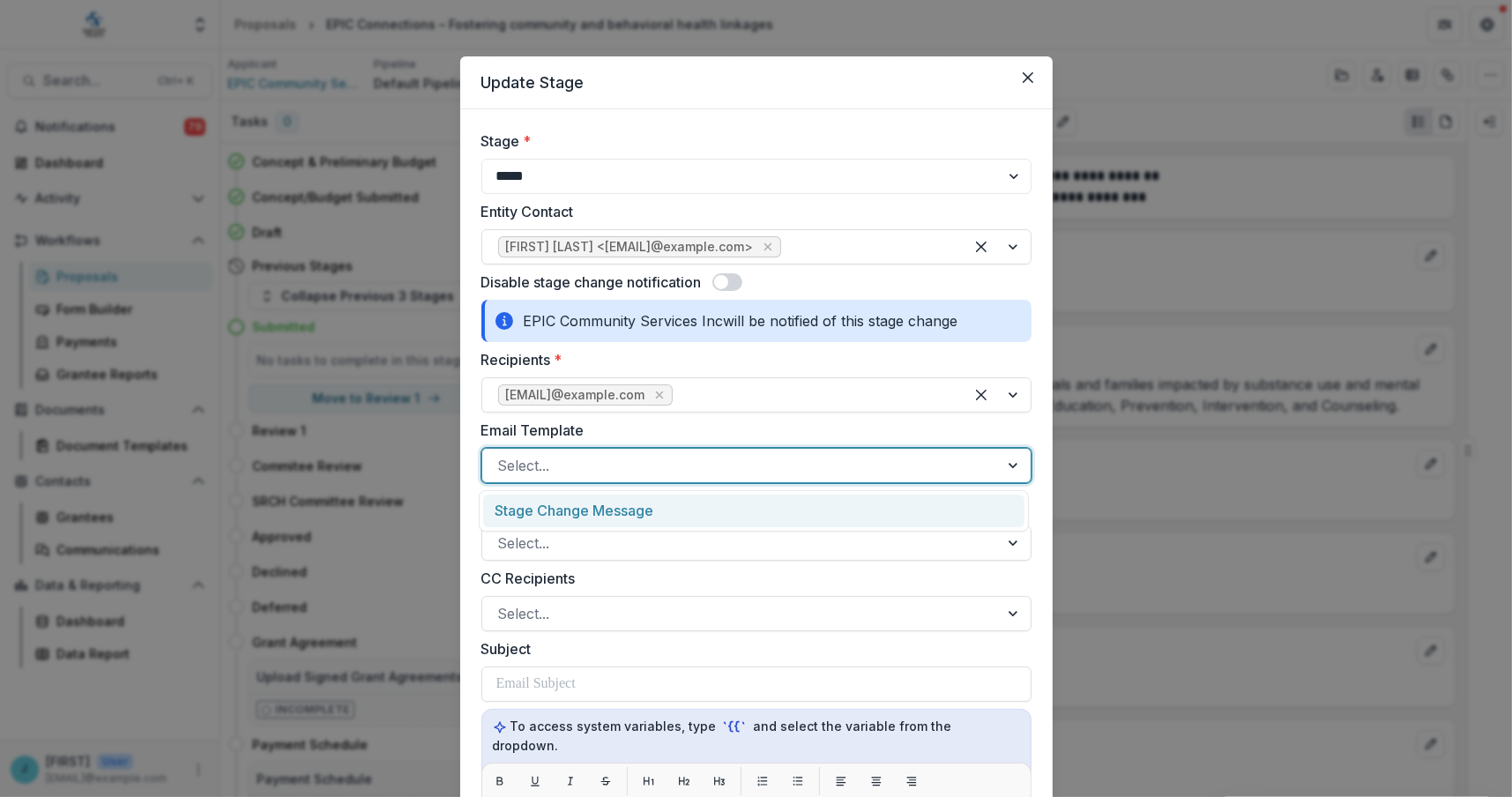 click on "Stage Change Message" at bounding box center [754, 510] 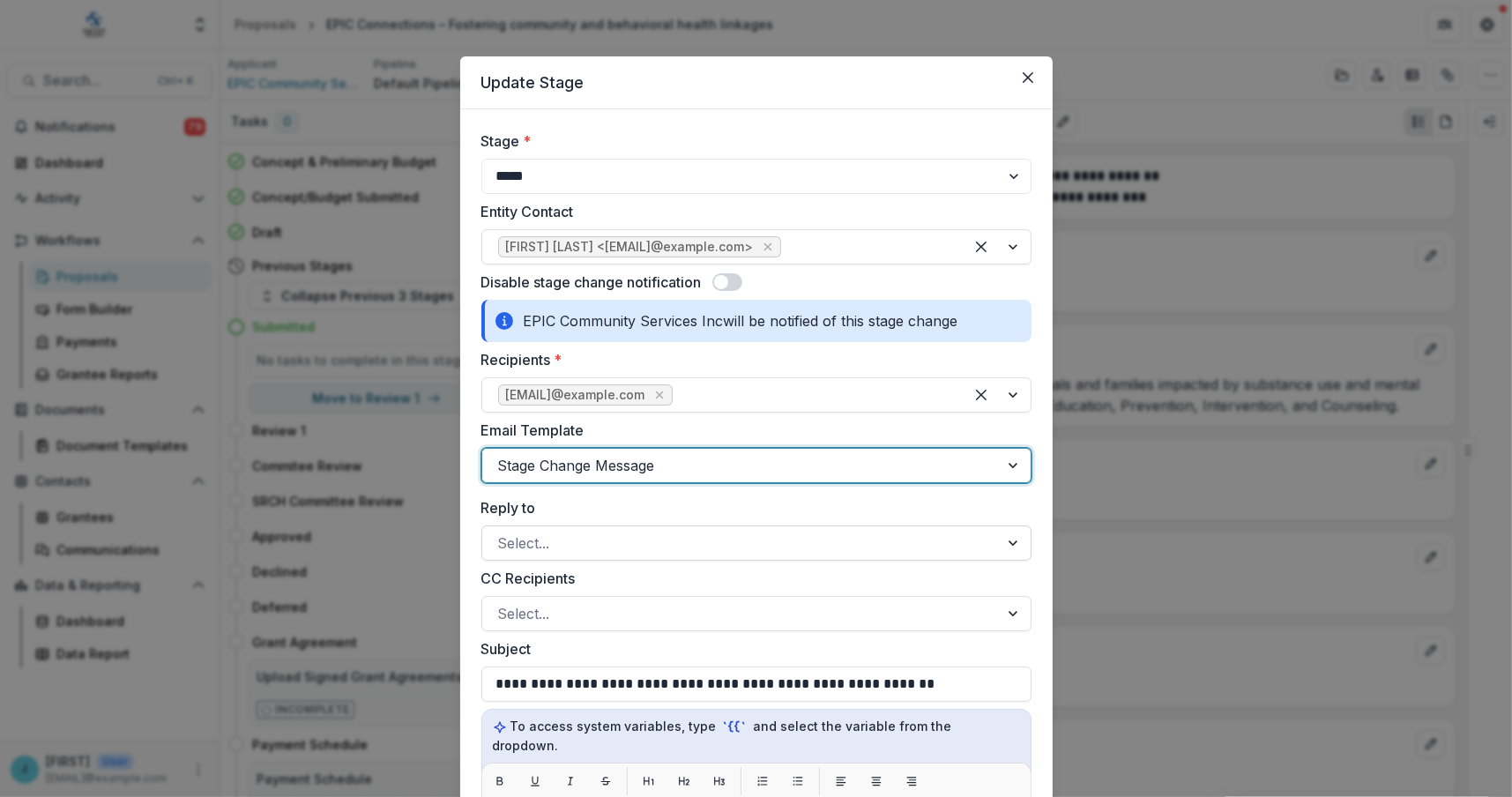 click at bounding box center [741, 543] 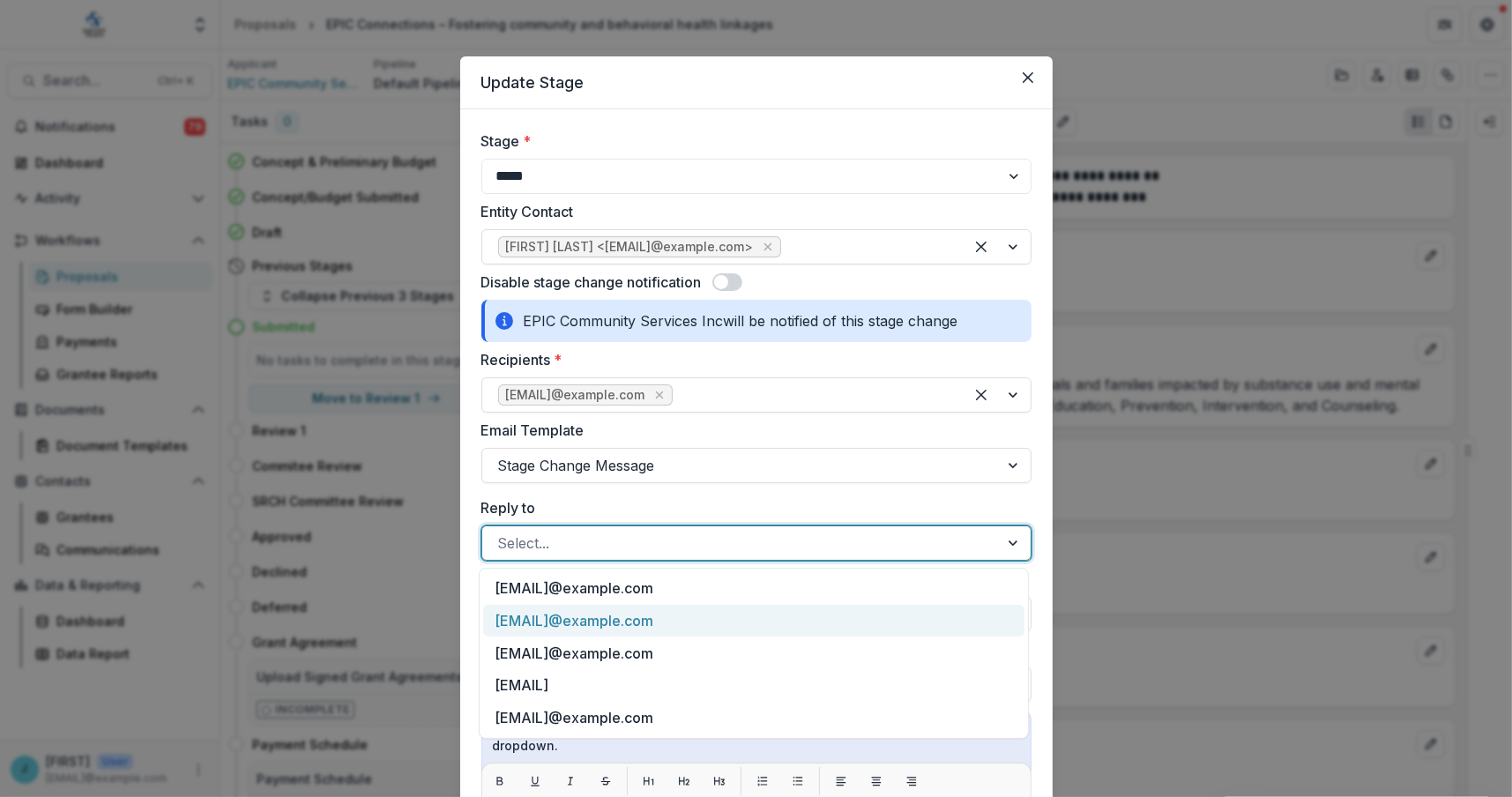 click on "[EMAIL]@example.com" at bounding box center [754, 621] 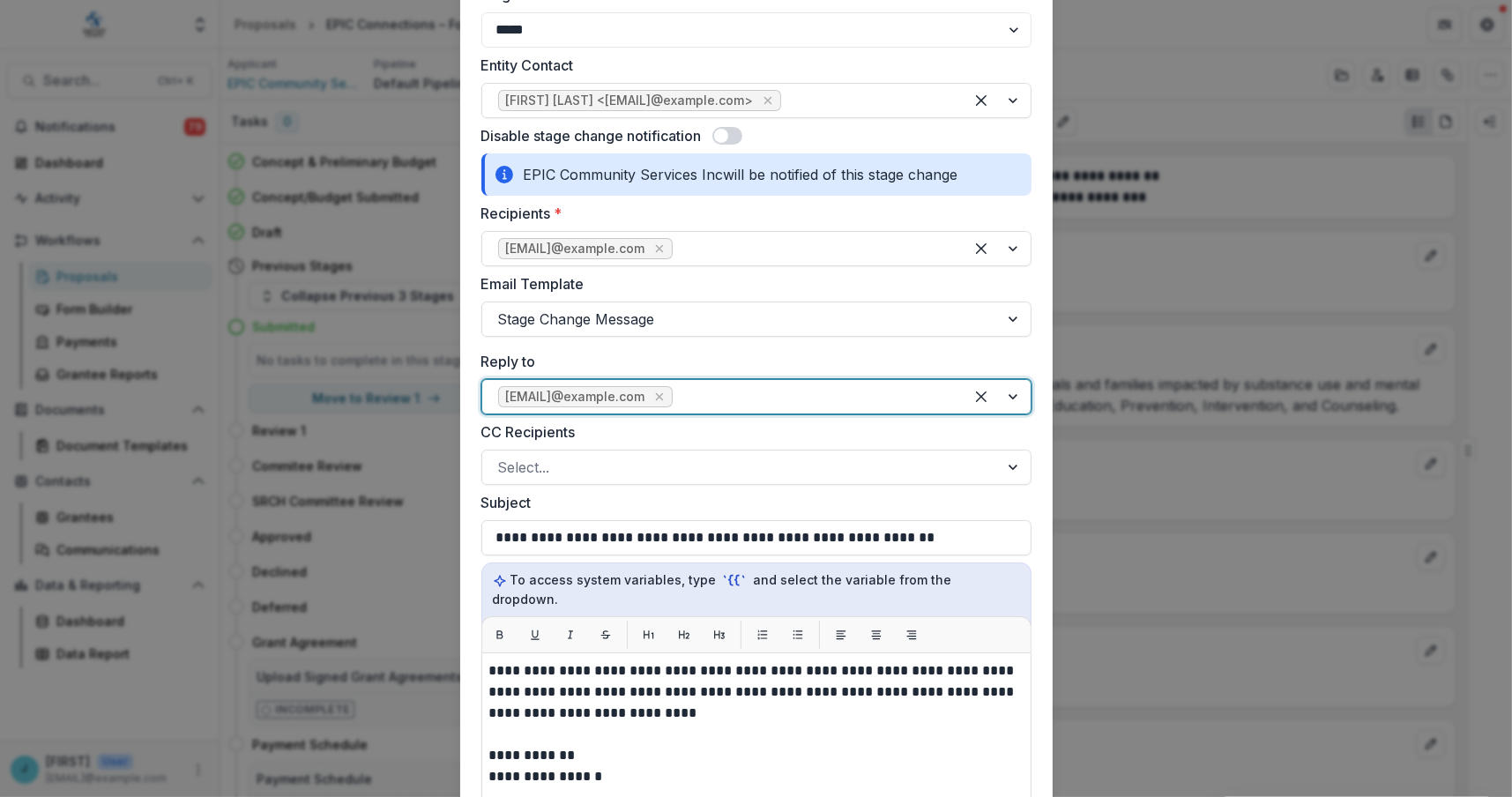 scroll, scrollTop: 264, scrollLeft: 0, axis: vertical 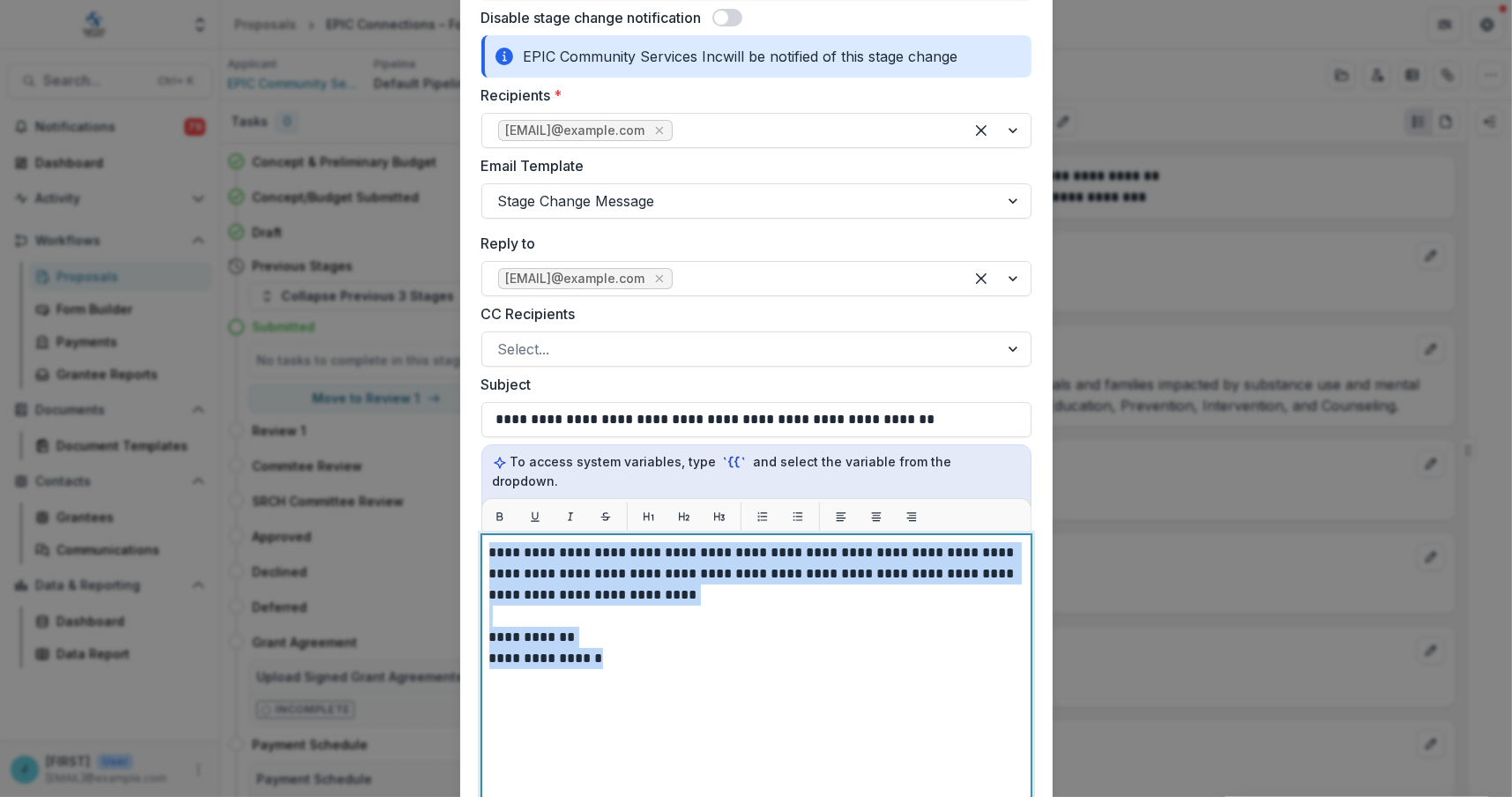 drag, startPoint x: 622, startPoint y: 641, endPoint x: 477, endPoint y: 536, distance: 179.02514 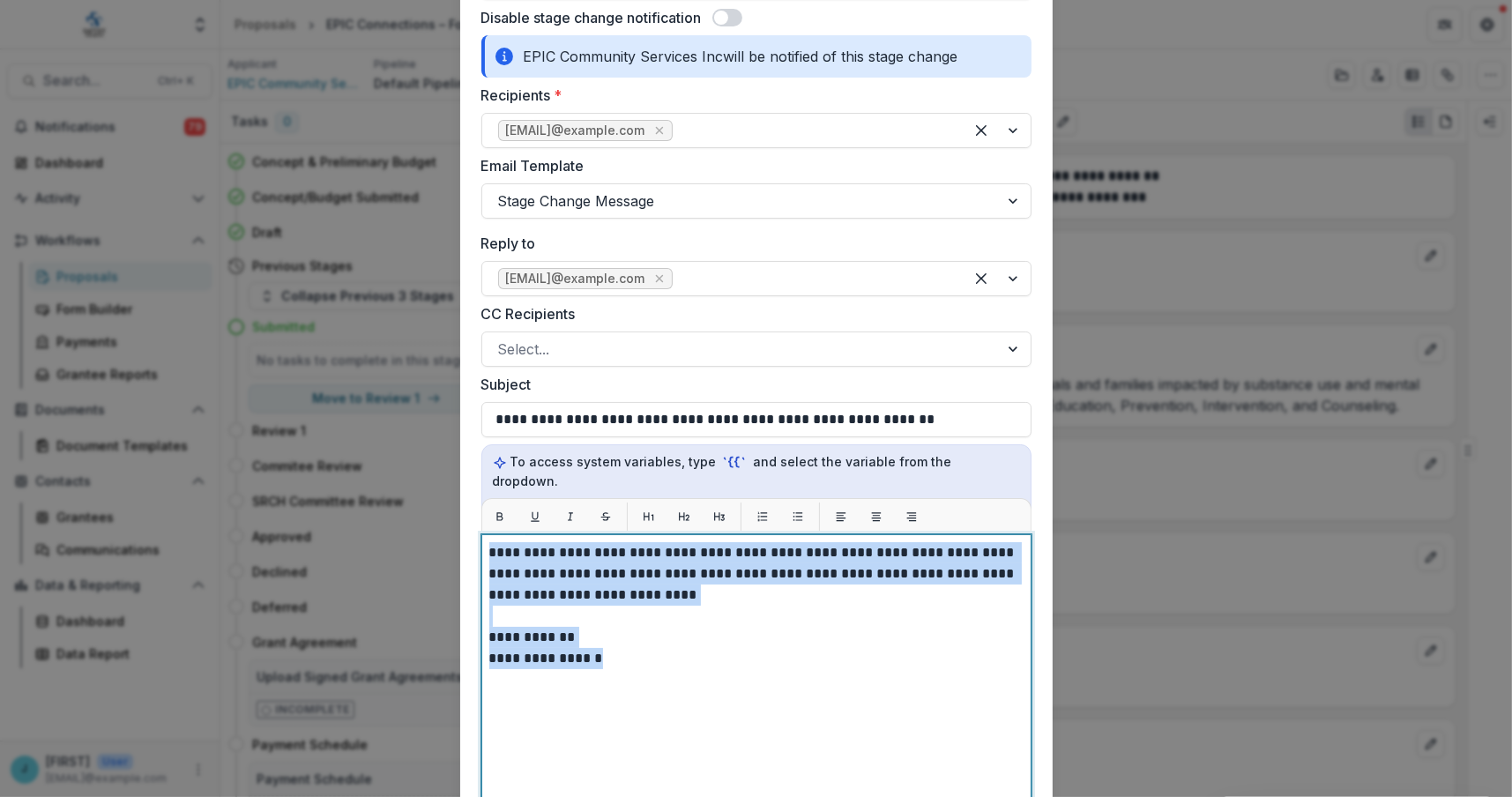 click on "**********" at bounding box center (756, 506) 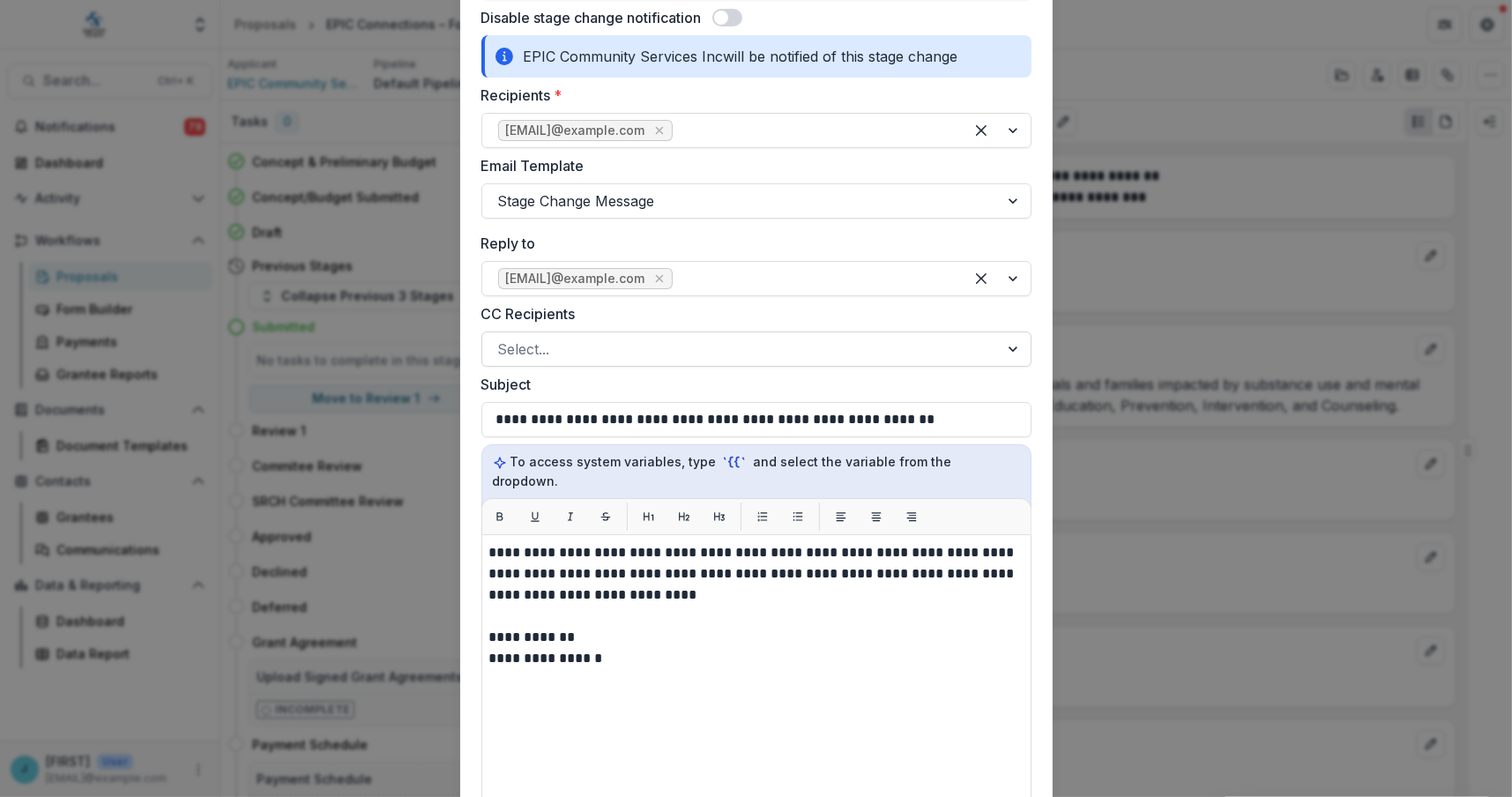 click at bounding box center (741, 349) 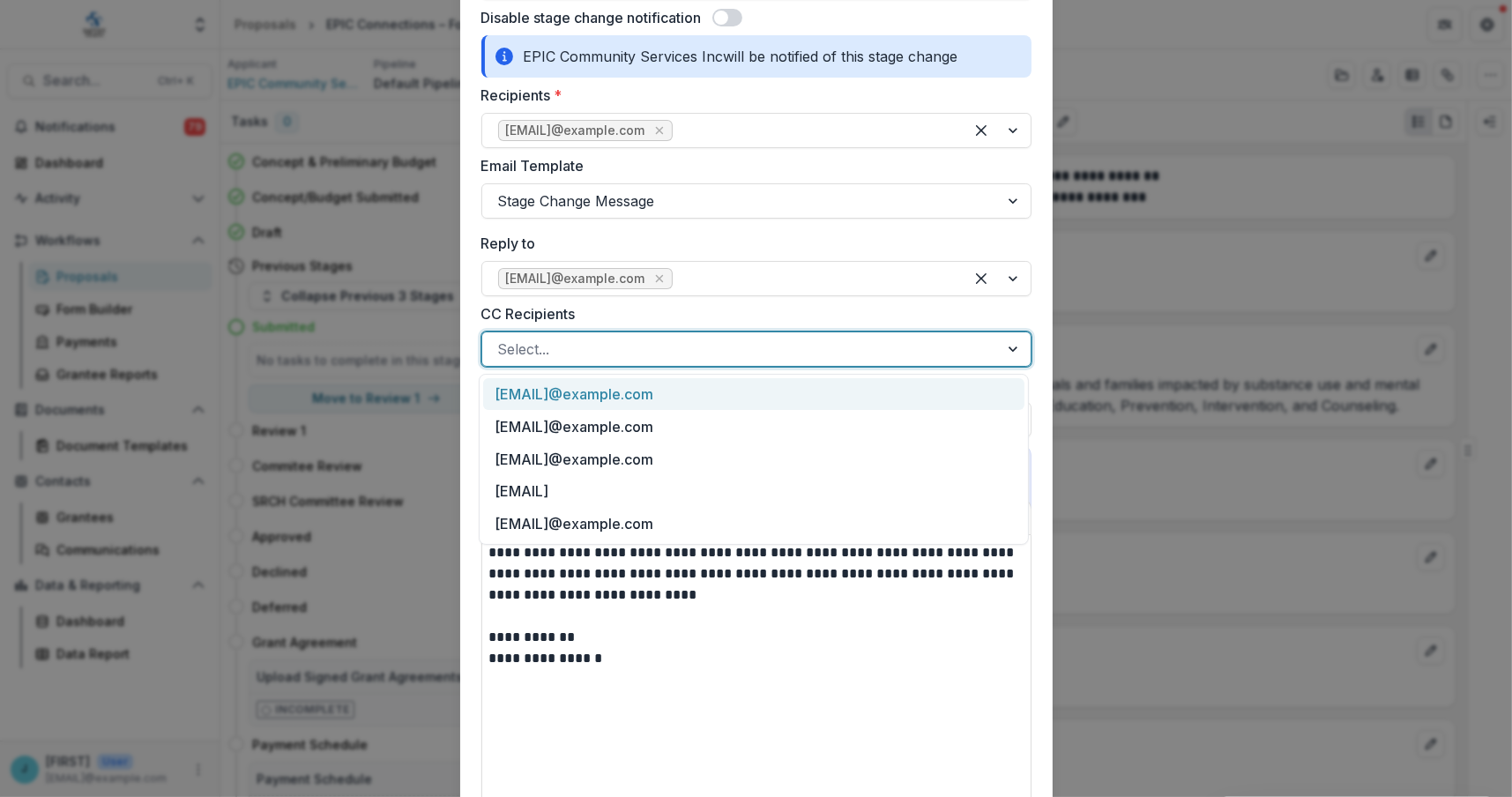 click on "[EMAIL]@example.com" at bounding box center (754, 394) 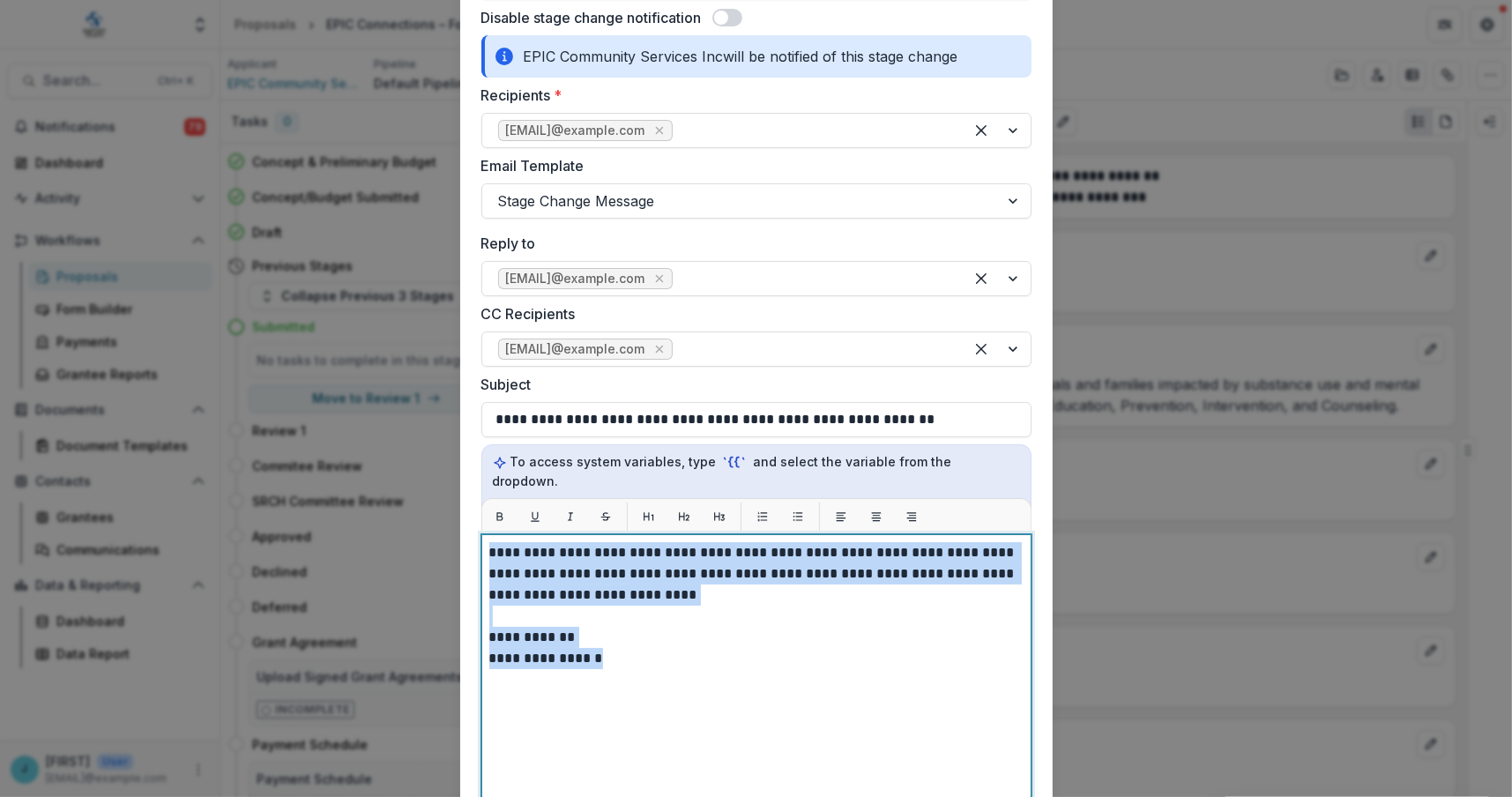 drag, startPoint x: 609, startPoint y: 640, endPoint x: 471, endPoint y: 522, distance: 181.57092 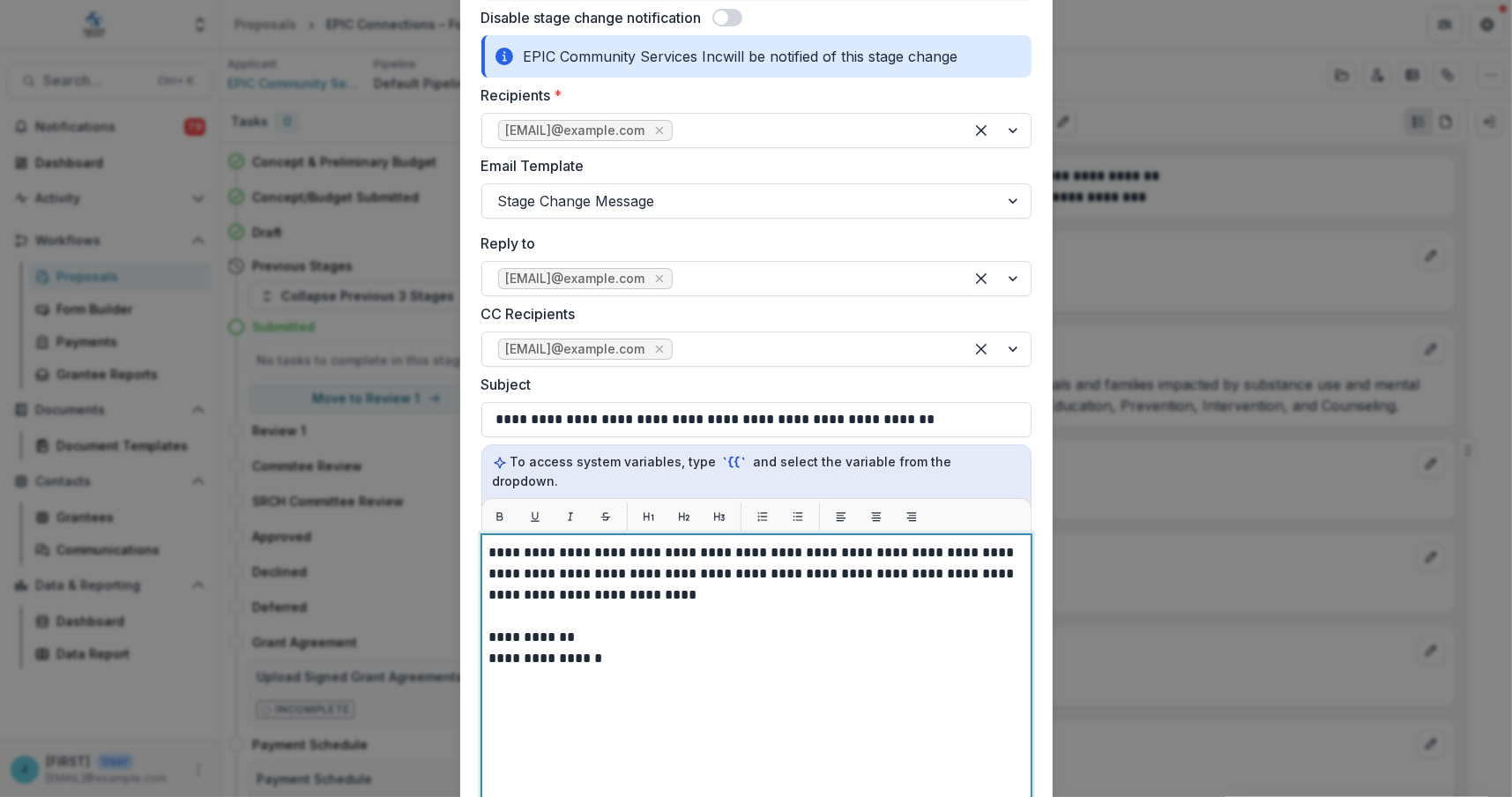 scroll, scrollTop: 120, scrollLeft: 0, axis: vertical 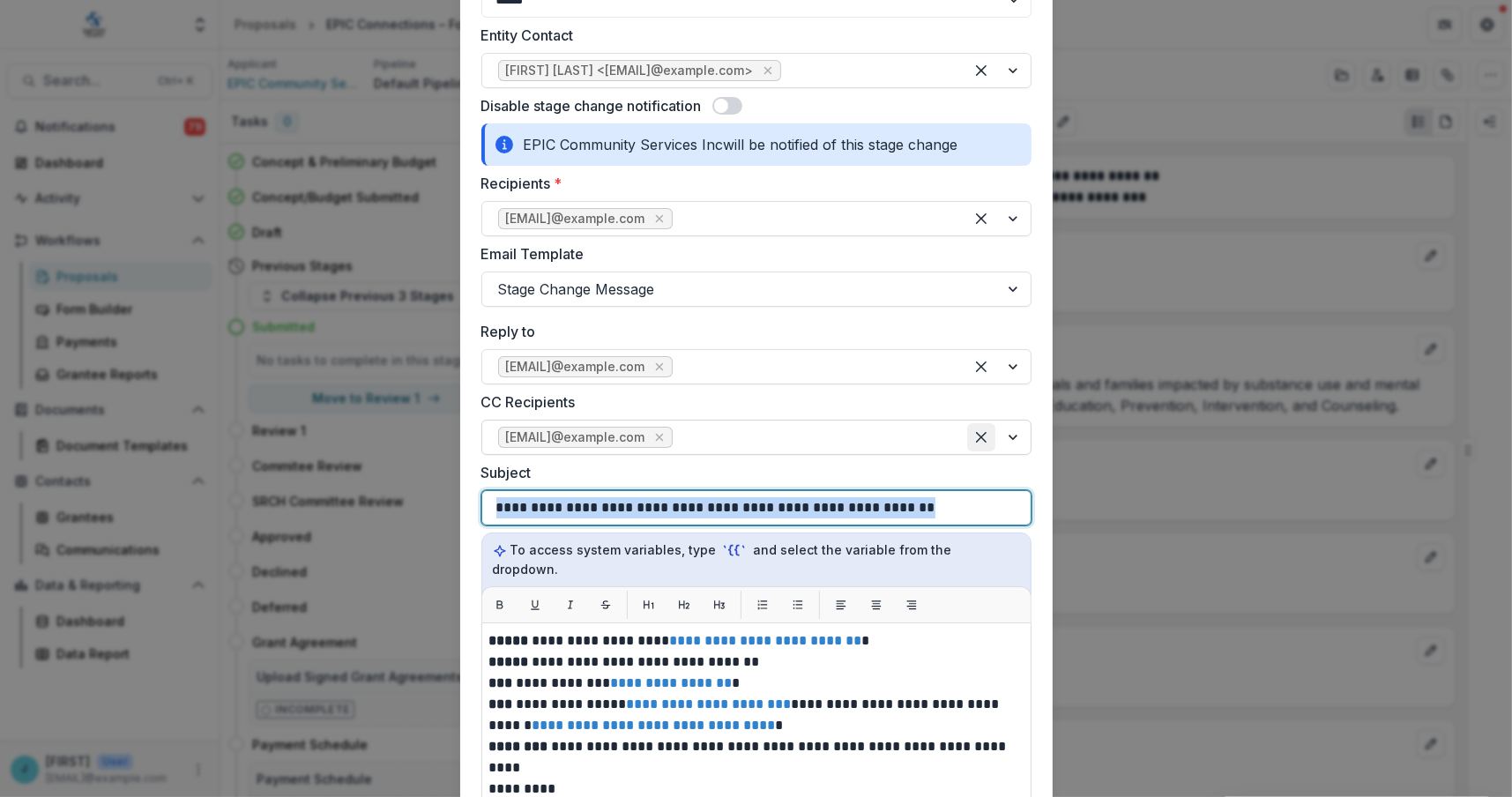 drag, startPoint x: 496, startPoint y: 507, endPoint x: 982, endPoint y: 434, distance: 491.4519 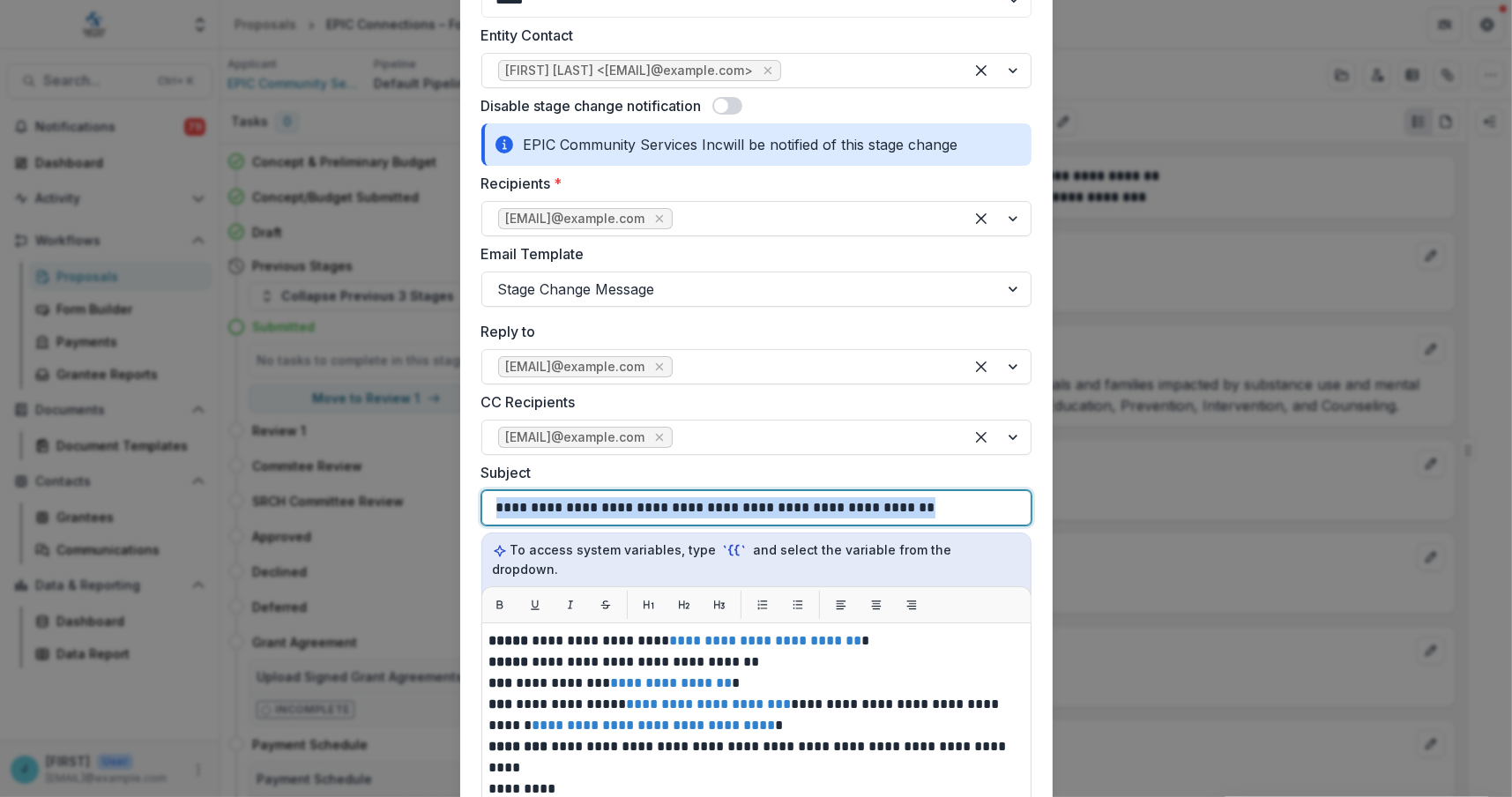 type 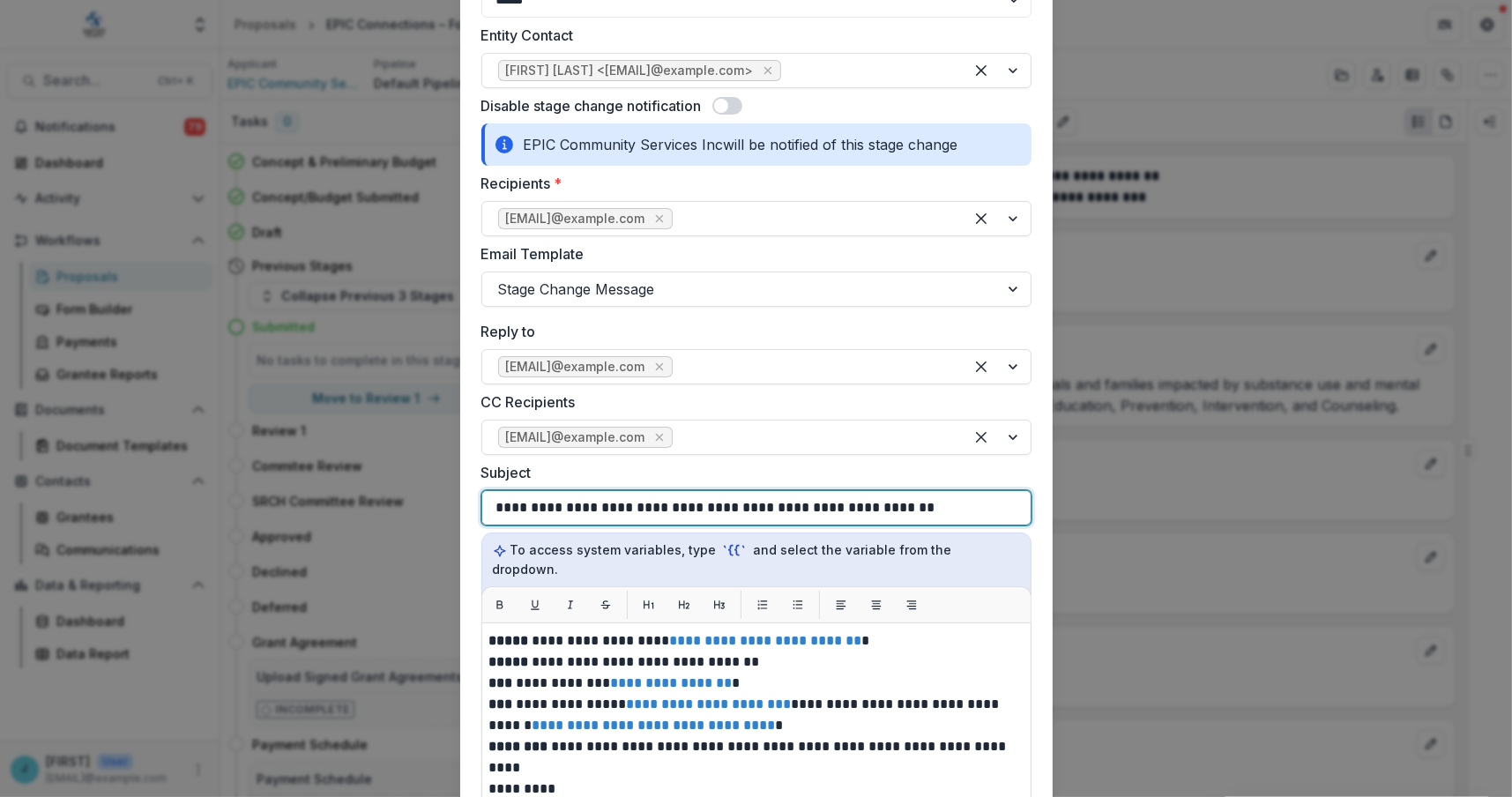 click on "**********" at bounding box center (700, 508) 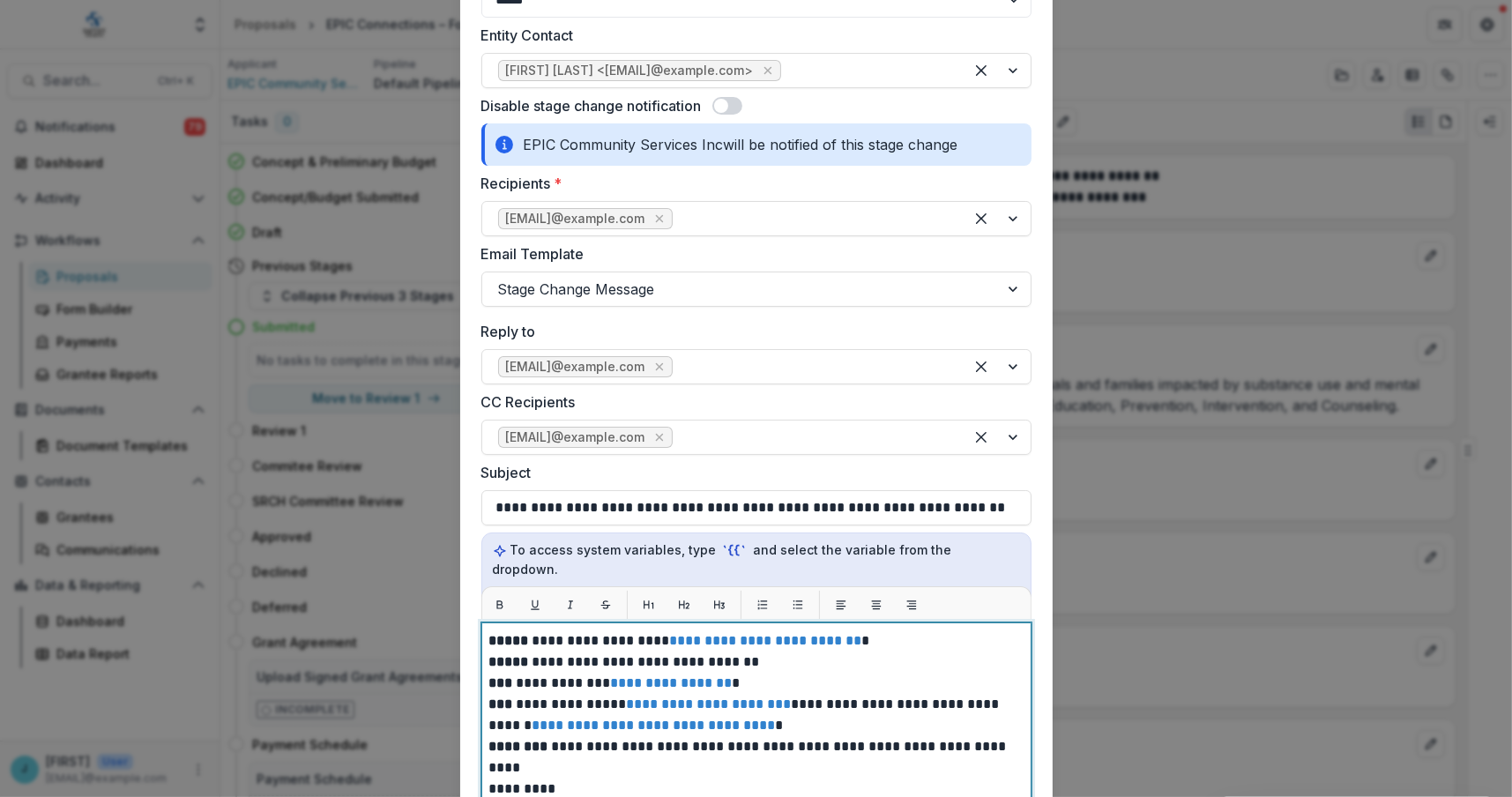 click at bounding box center (754, 768) 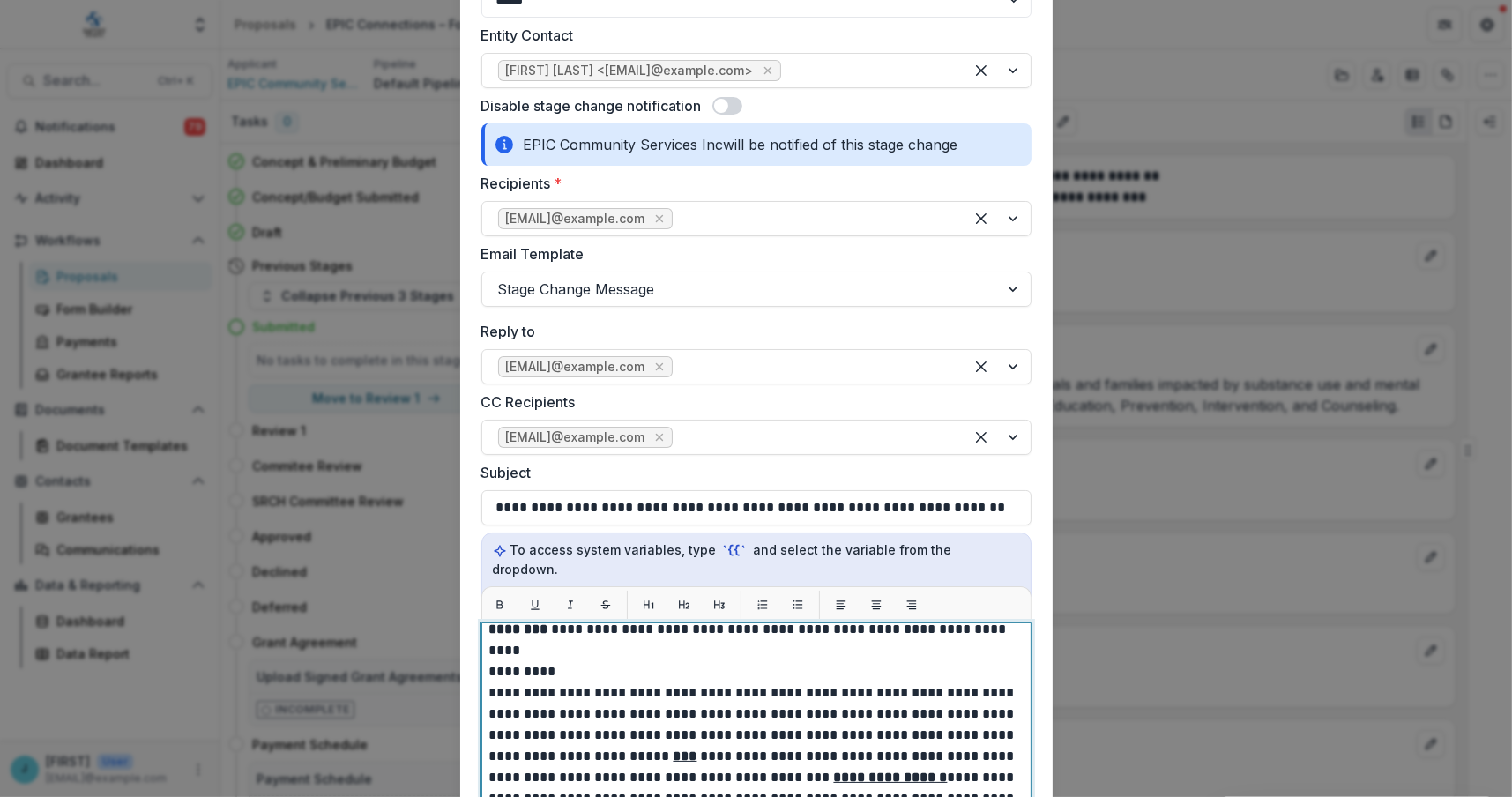 scroll, scrollTop: 124, scrollLeft: 0, axis: vertical 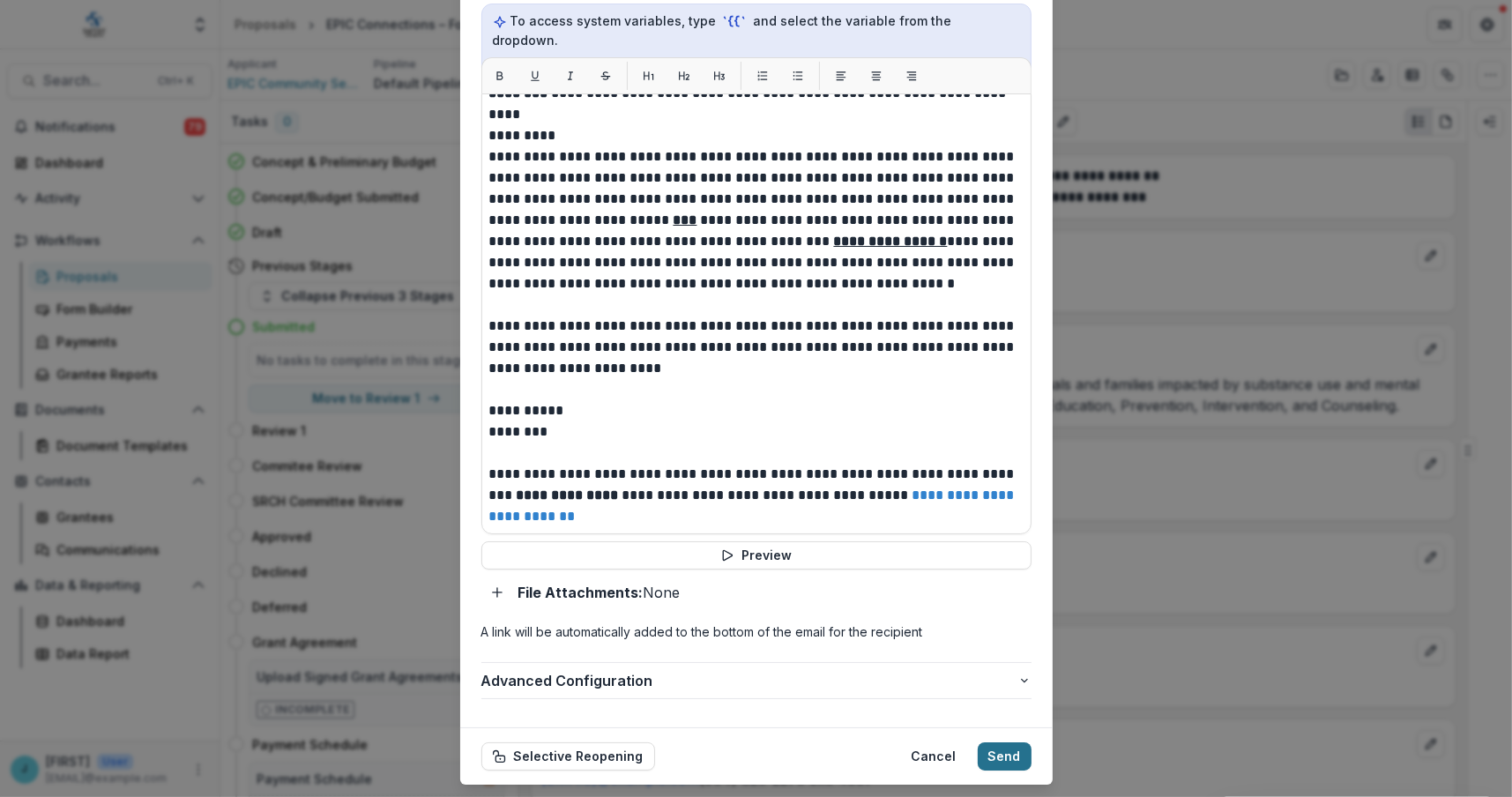 click on "Send" at bounding box center (1004, 756) 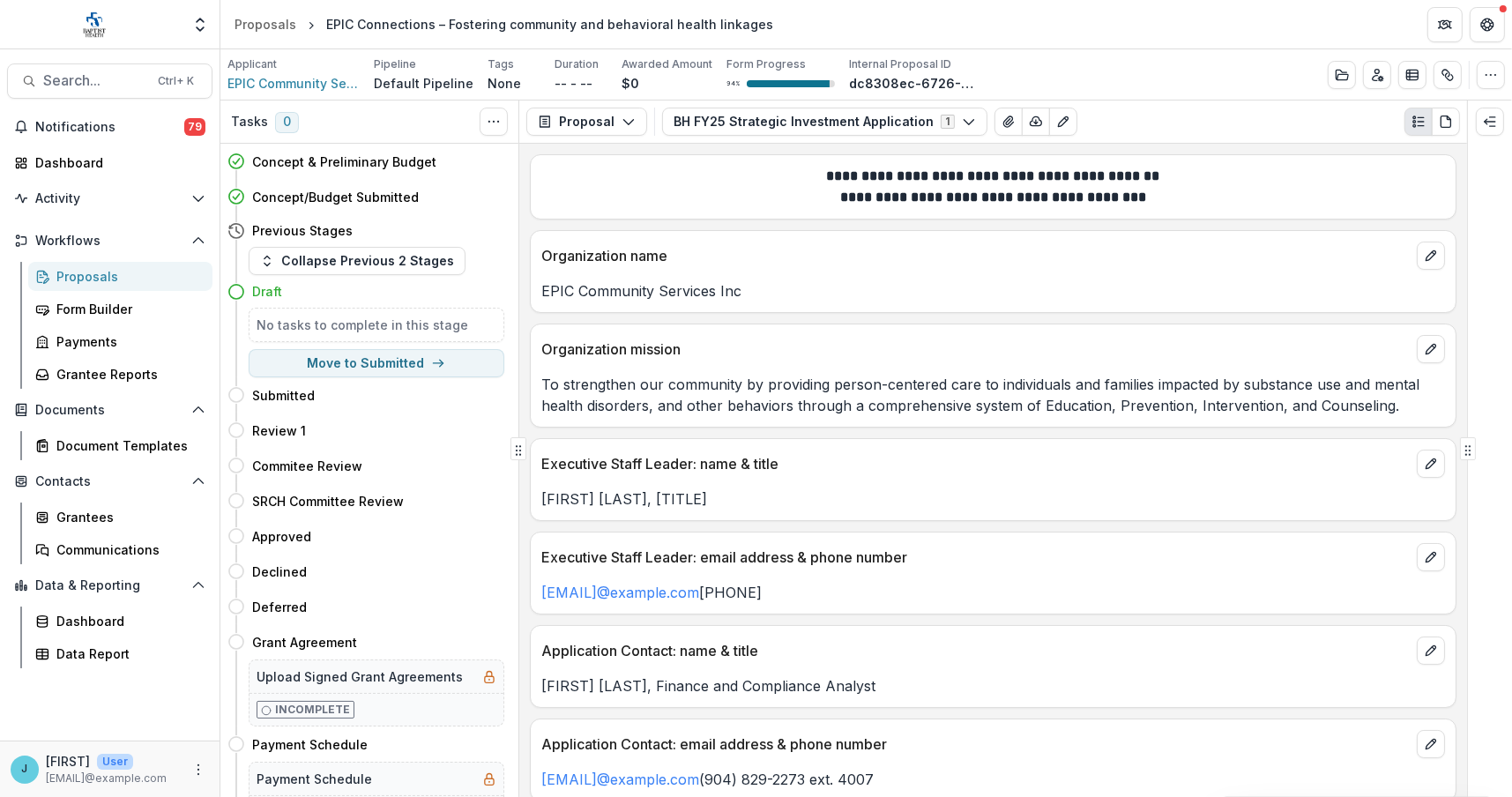 click on "Proposals" at bounding box center [127, 276] 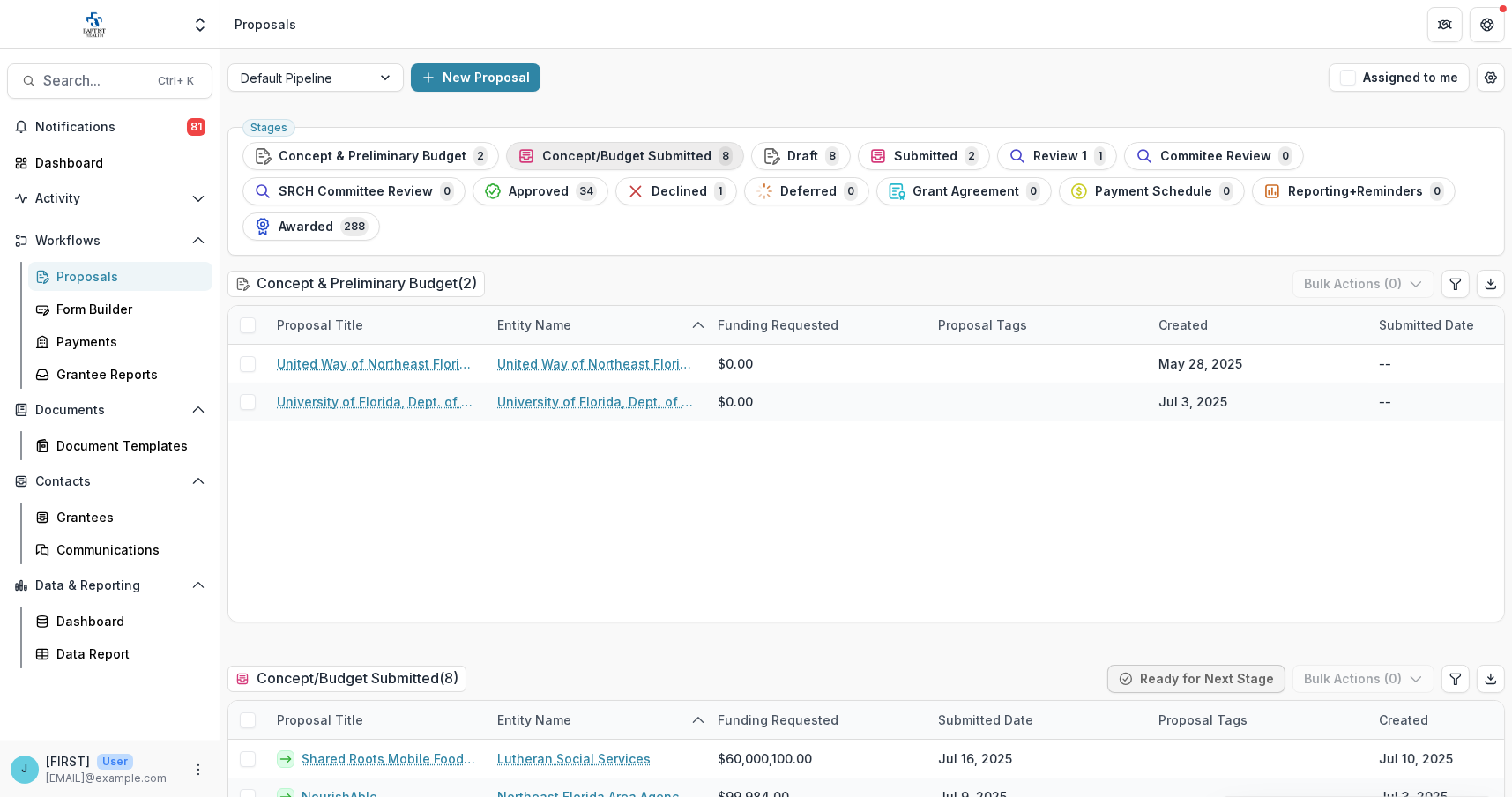 click on "Concept/Budget Submitted" at bounding box center [627, 156] 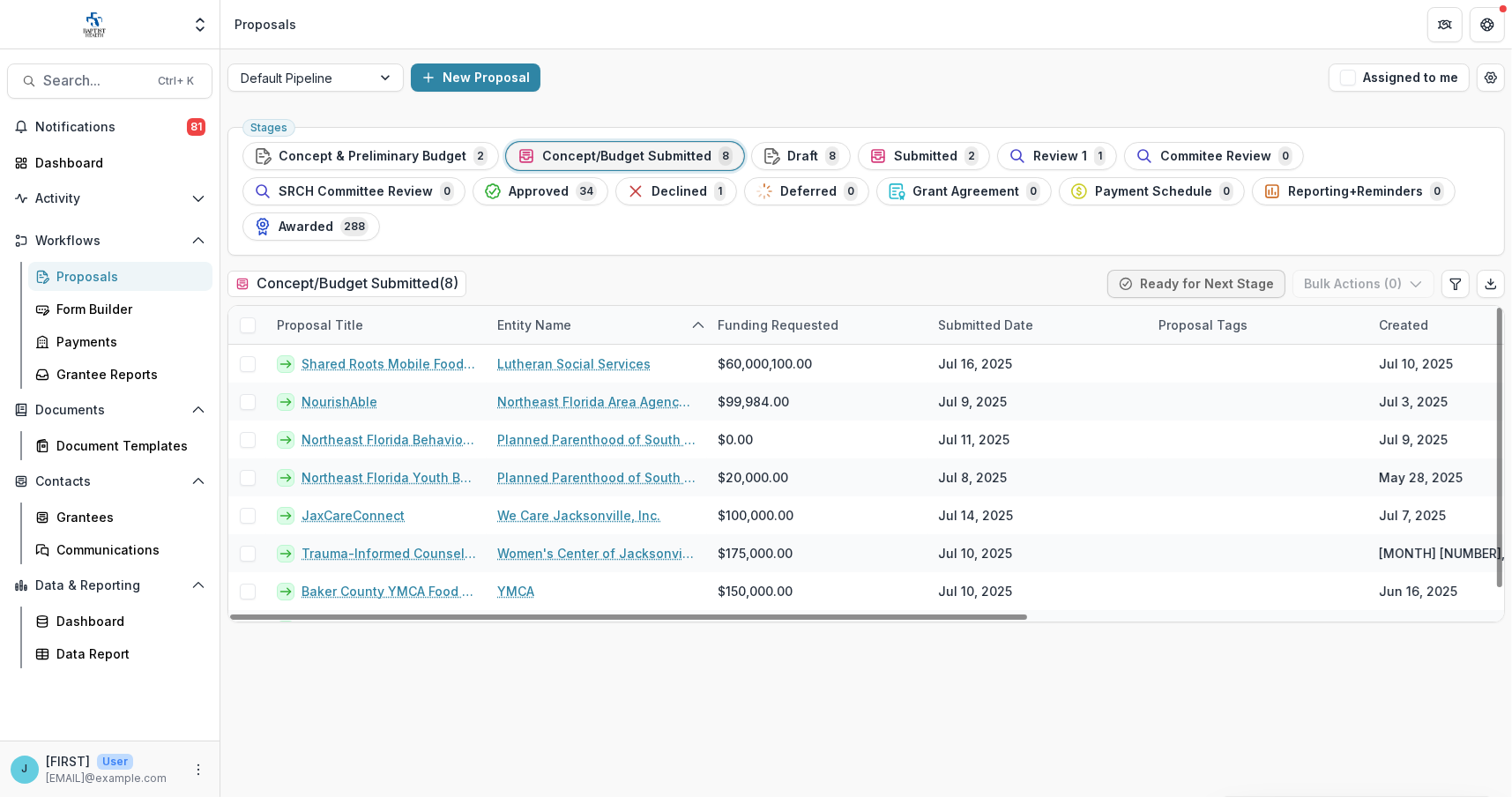 click on "Entity Name" at bounding box center (534, 324) 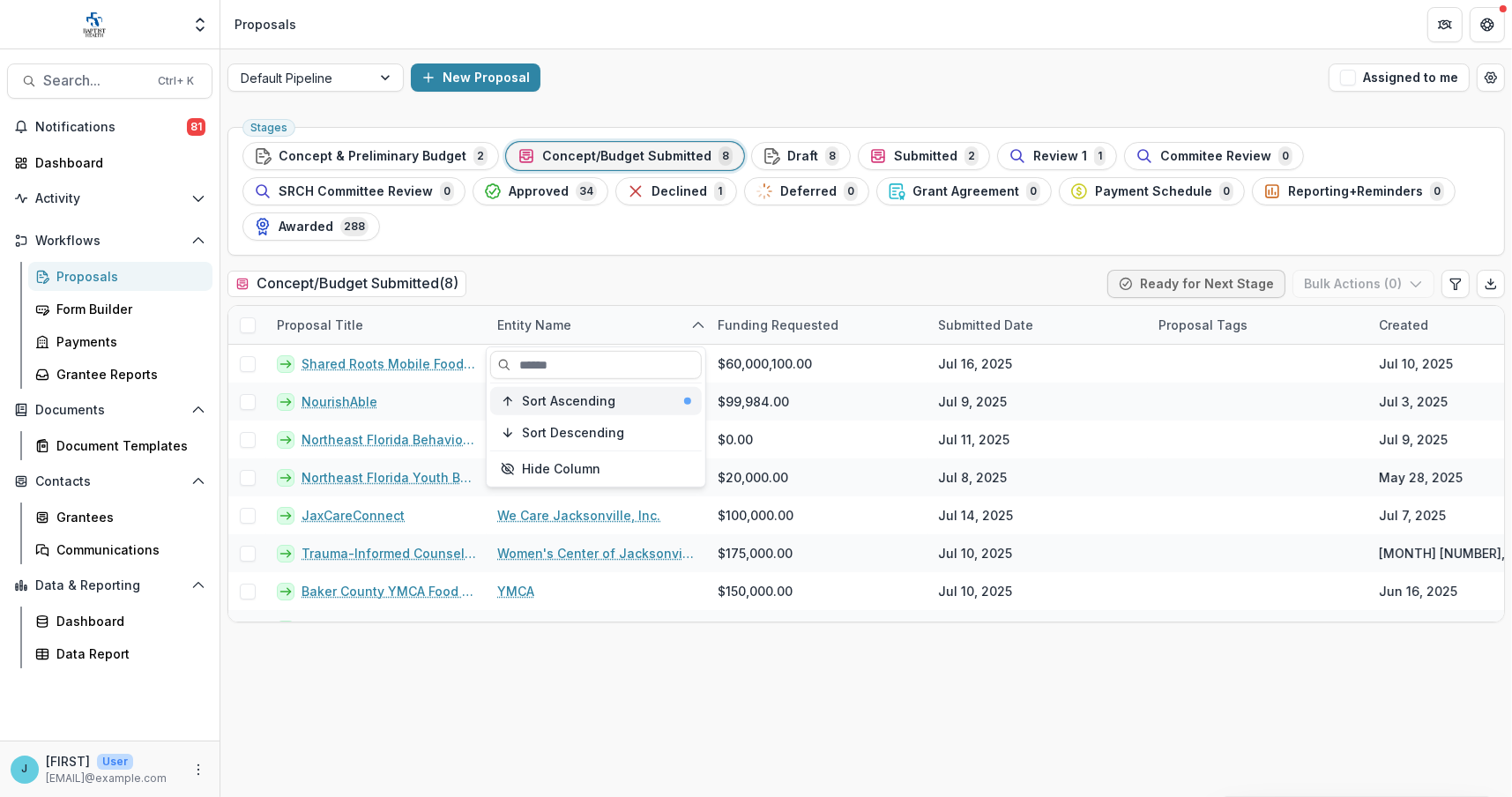 click on "Sort Ascending" at bounding box center (569, 400) 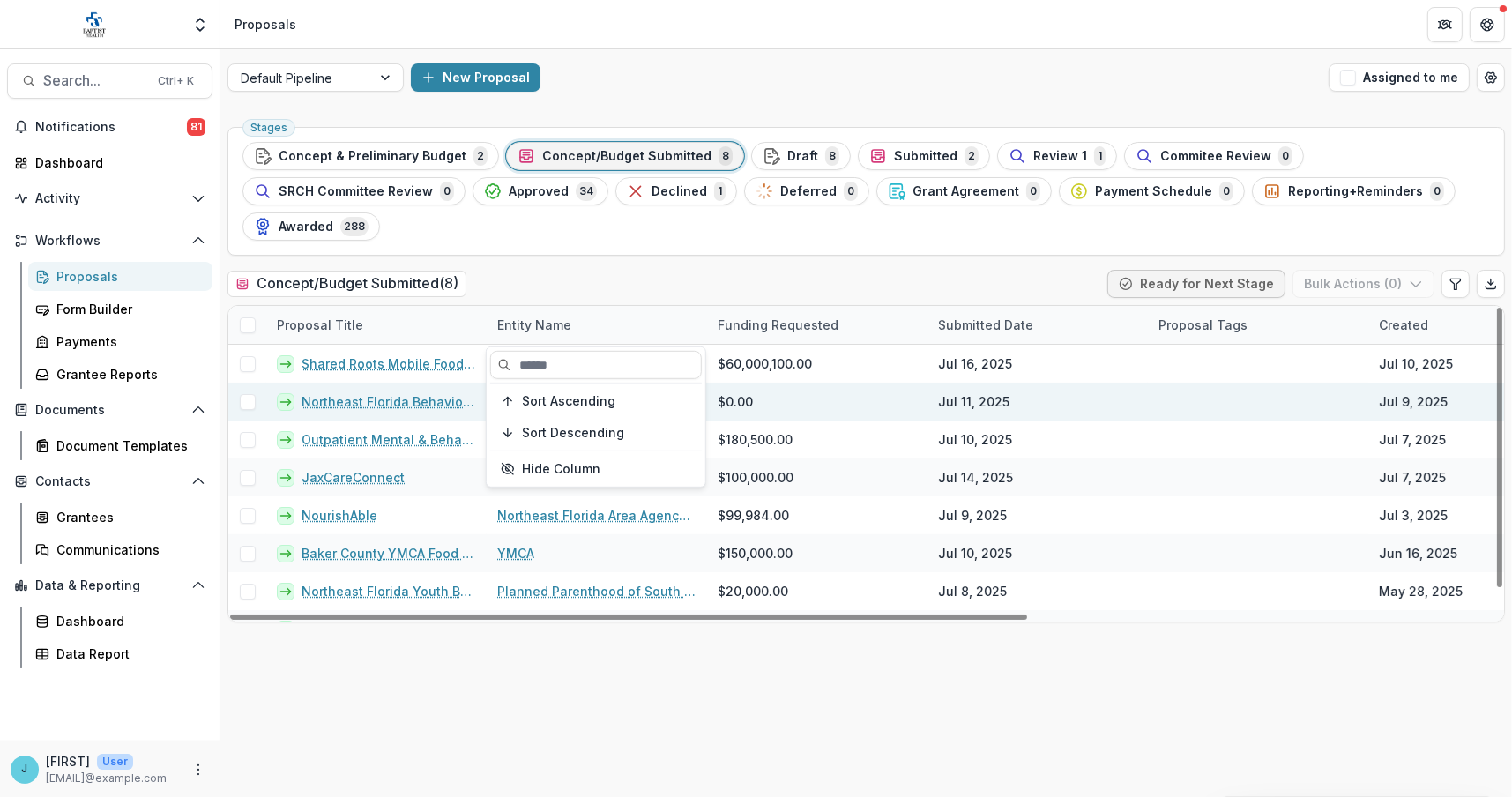 click on "Northeast Florida Behavioral and Mental Health Program" at bounding box center [376, 401] 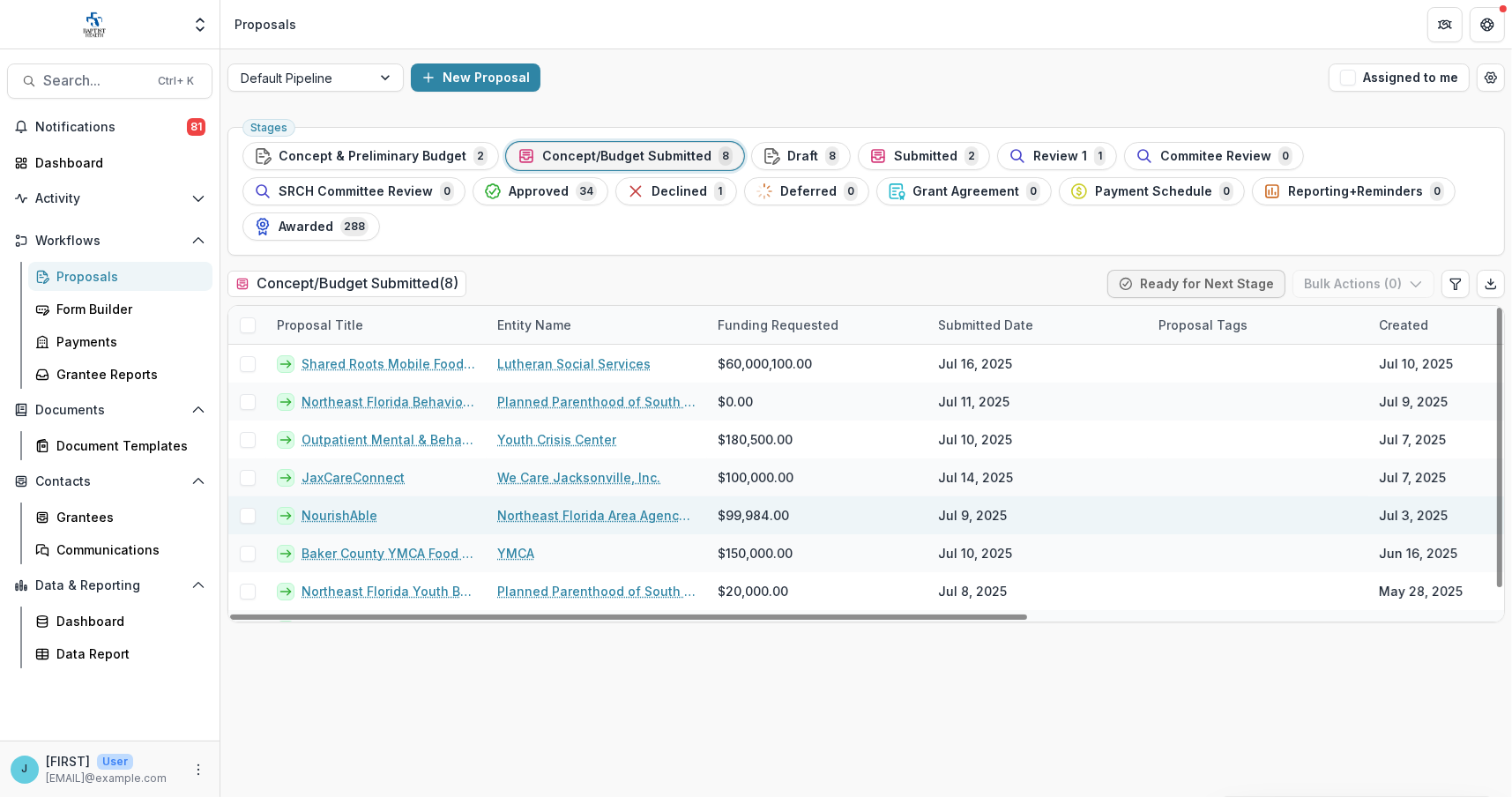 click on "NourishAble" at bounding box center (339, 515) 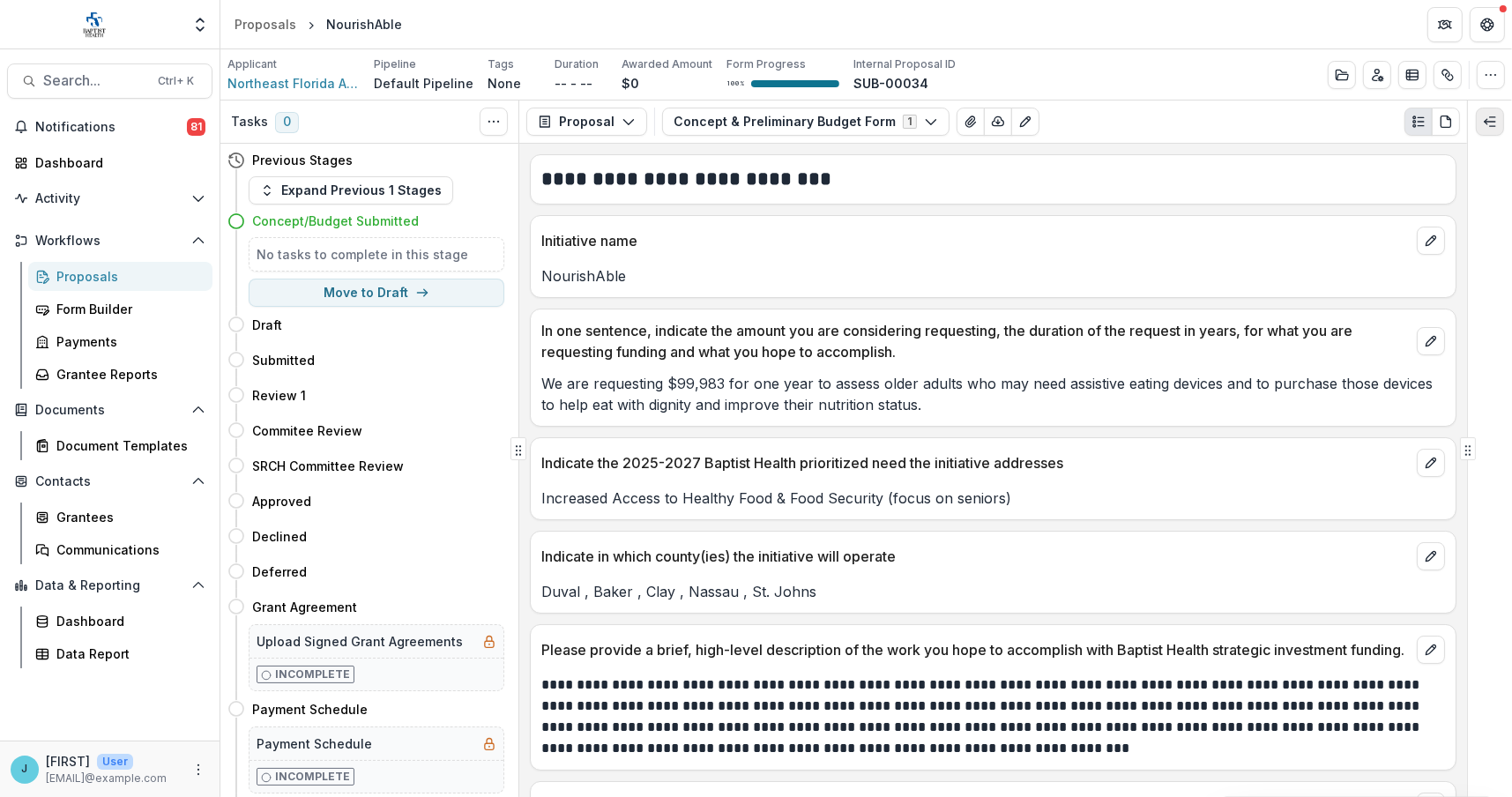 click 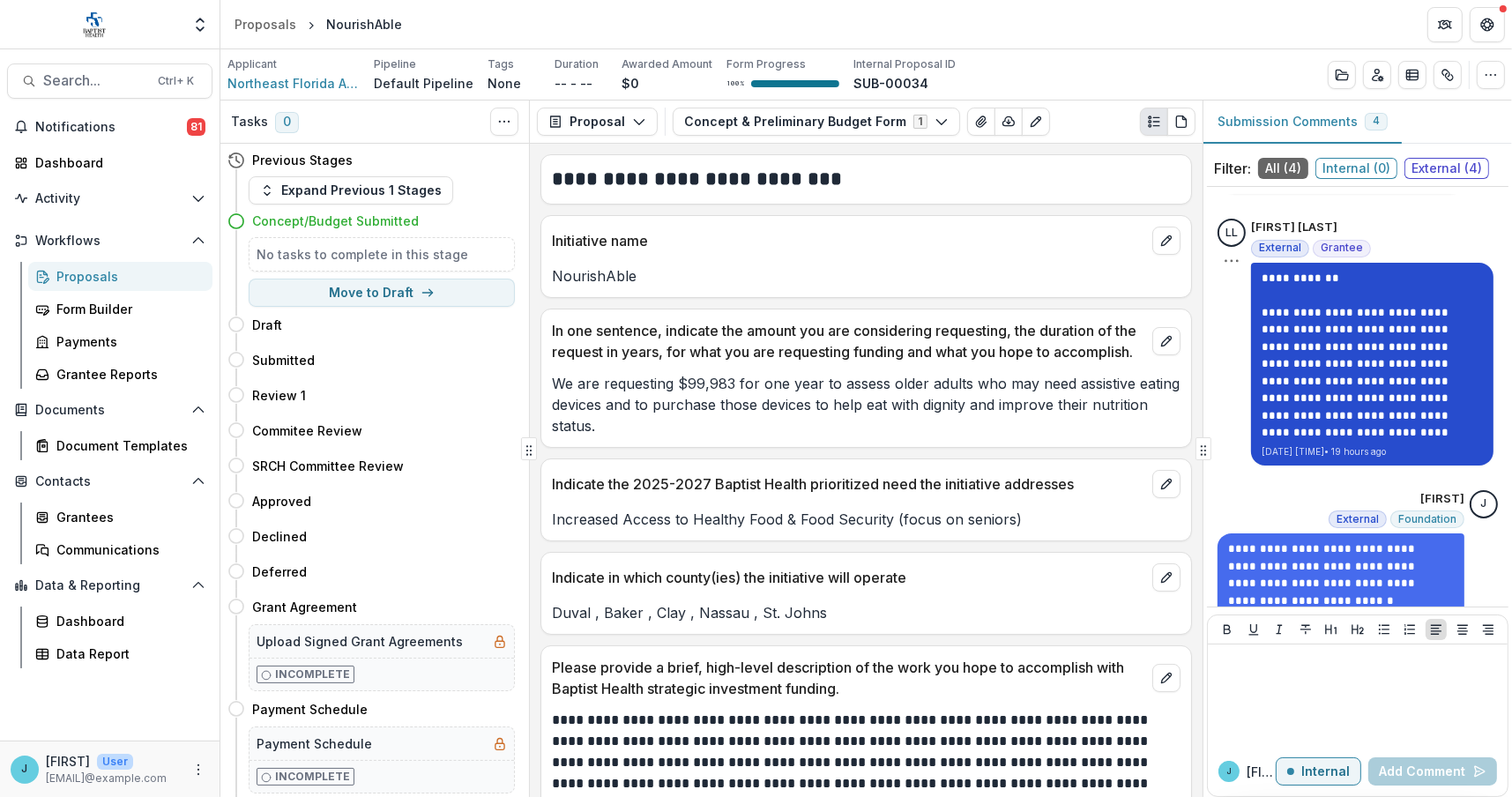 scroll, scrollTop: 697, scrollLeft: 0, axis: vertical 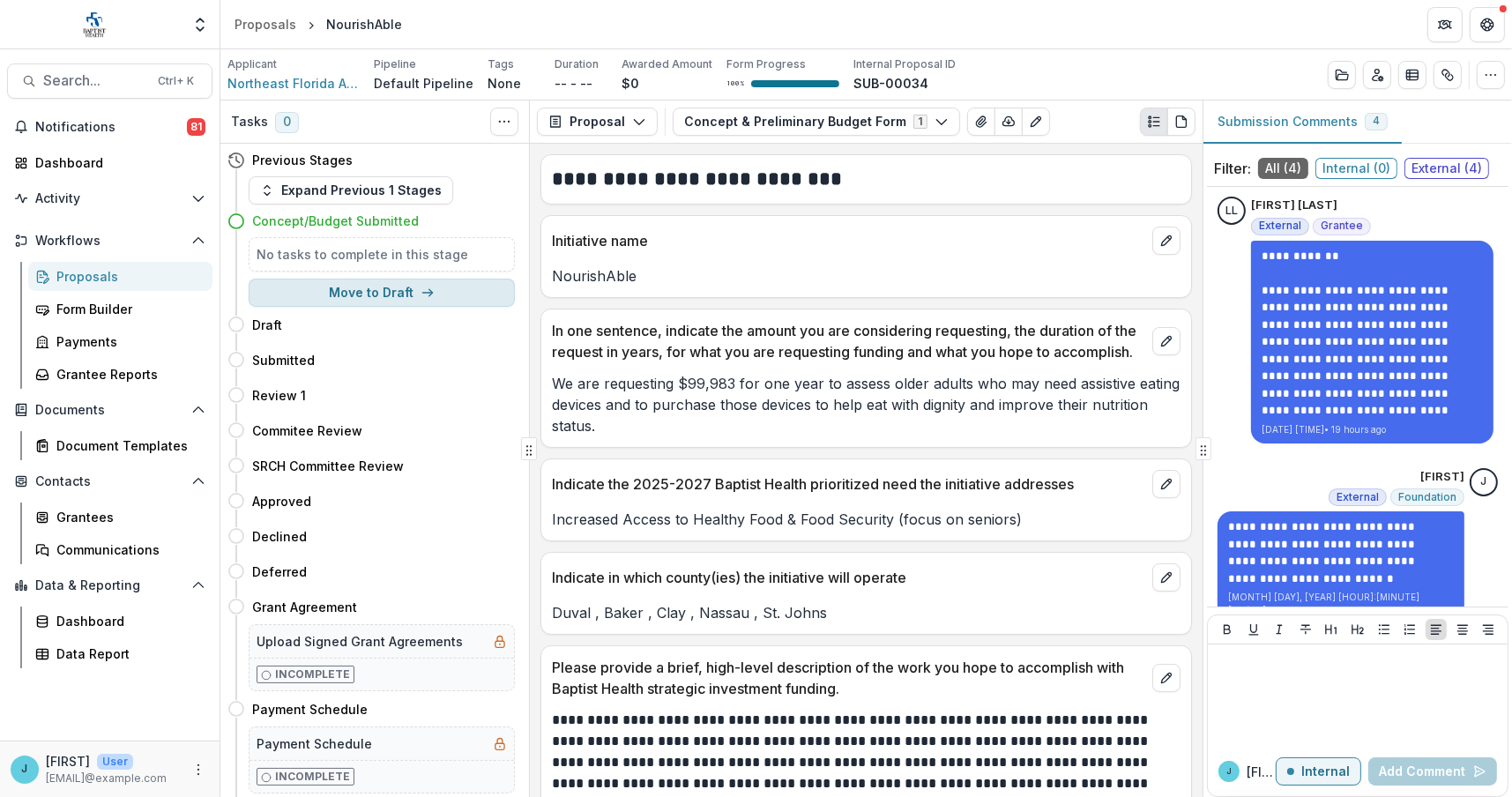 click on "Move to Draft" at bounding box center (382, 293) 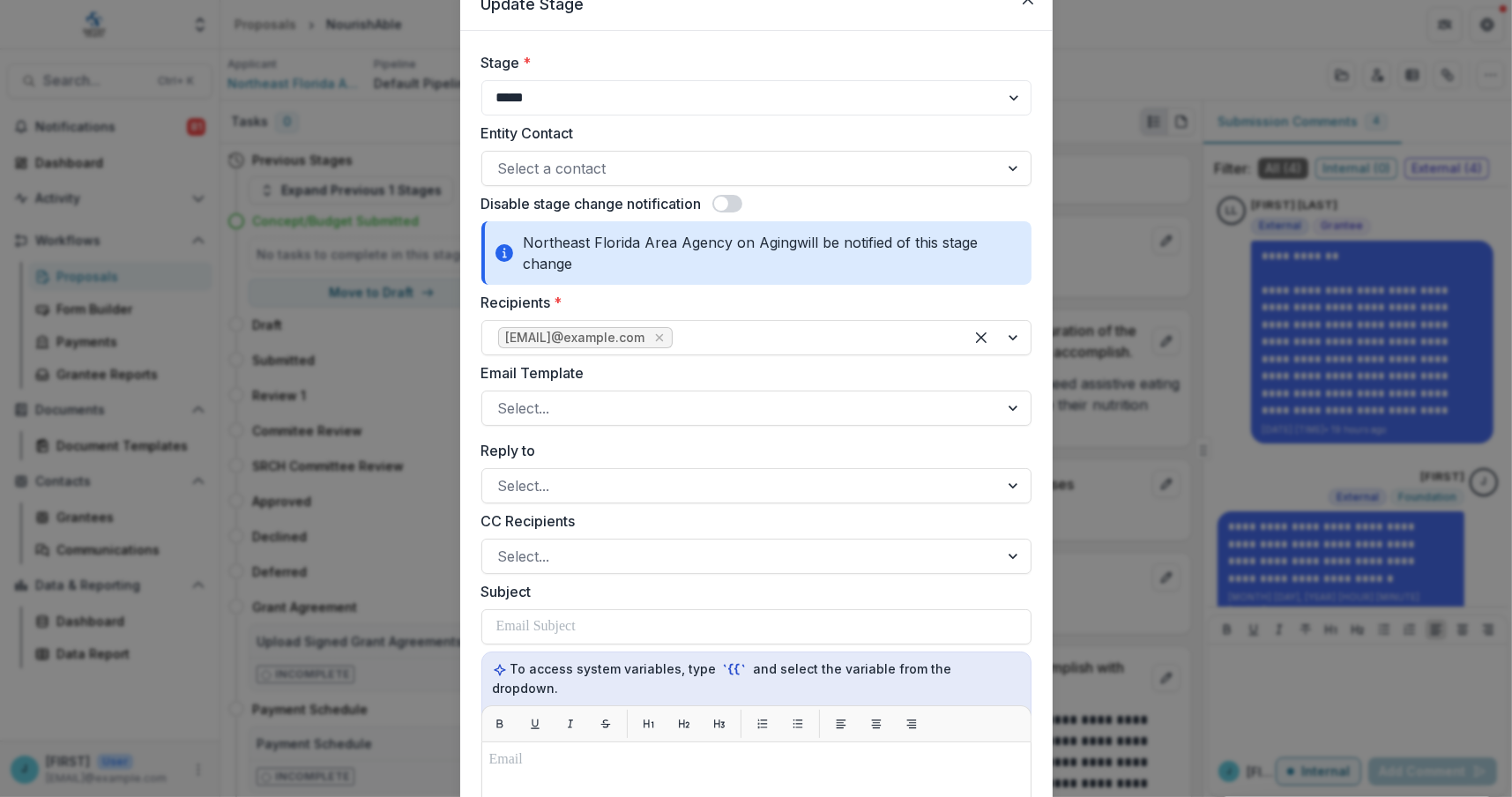 scroll, scrollTop: 88, scrollLeft: 0, axis: vertical 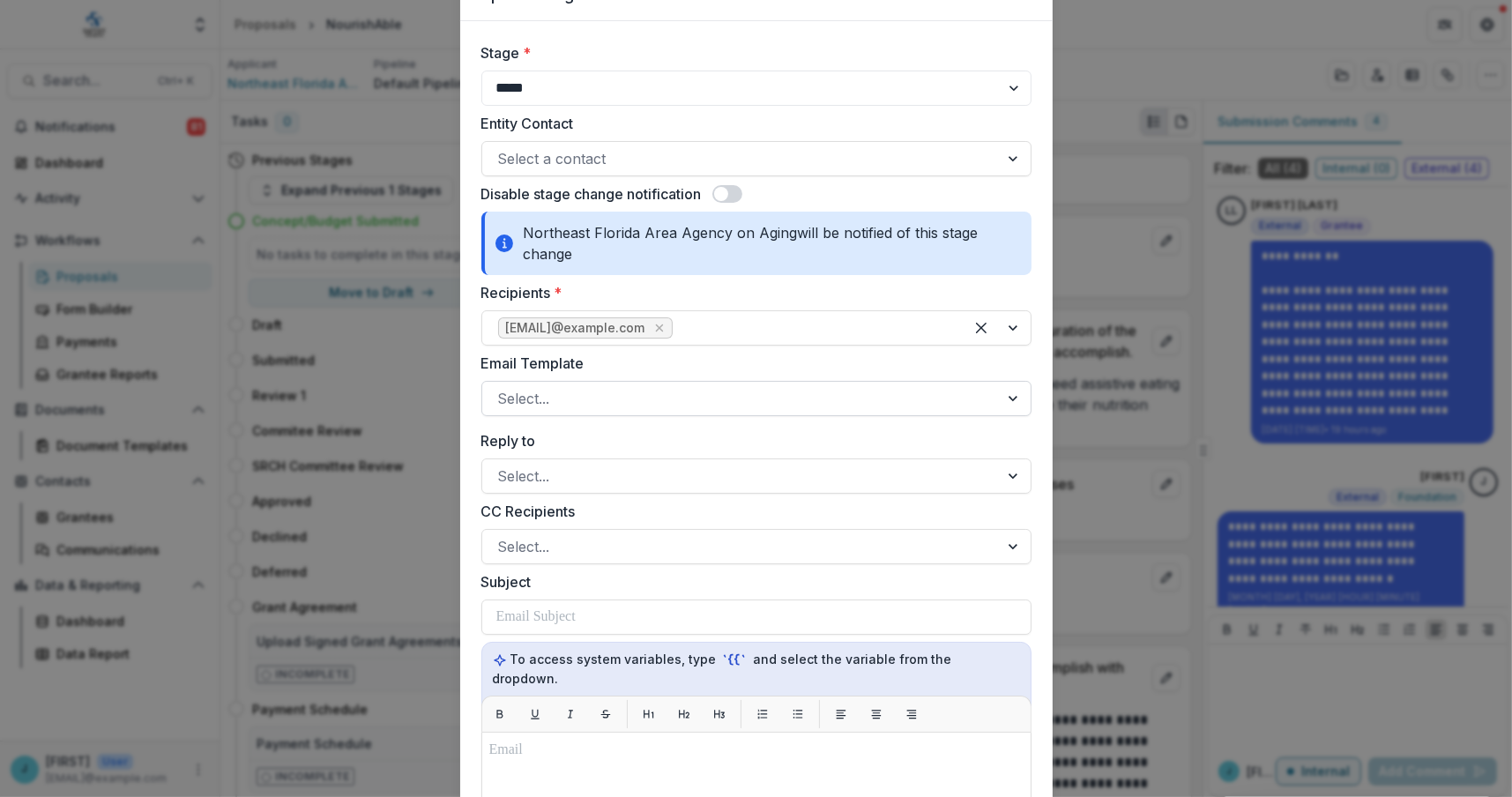 click at bounding box center (741, 398) 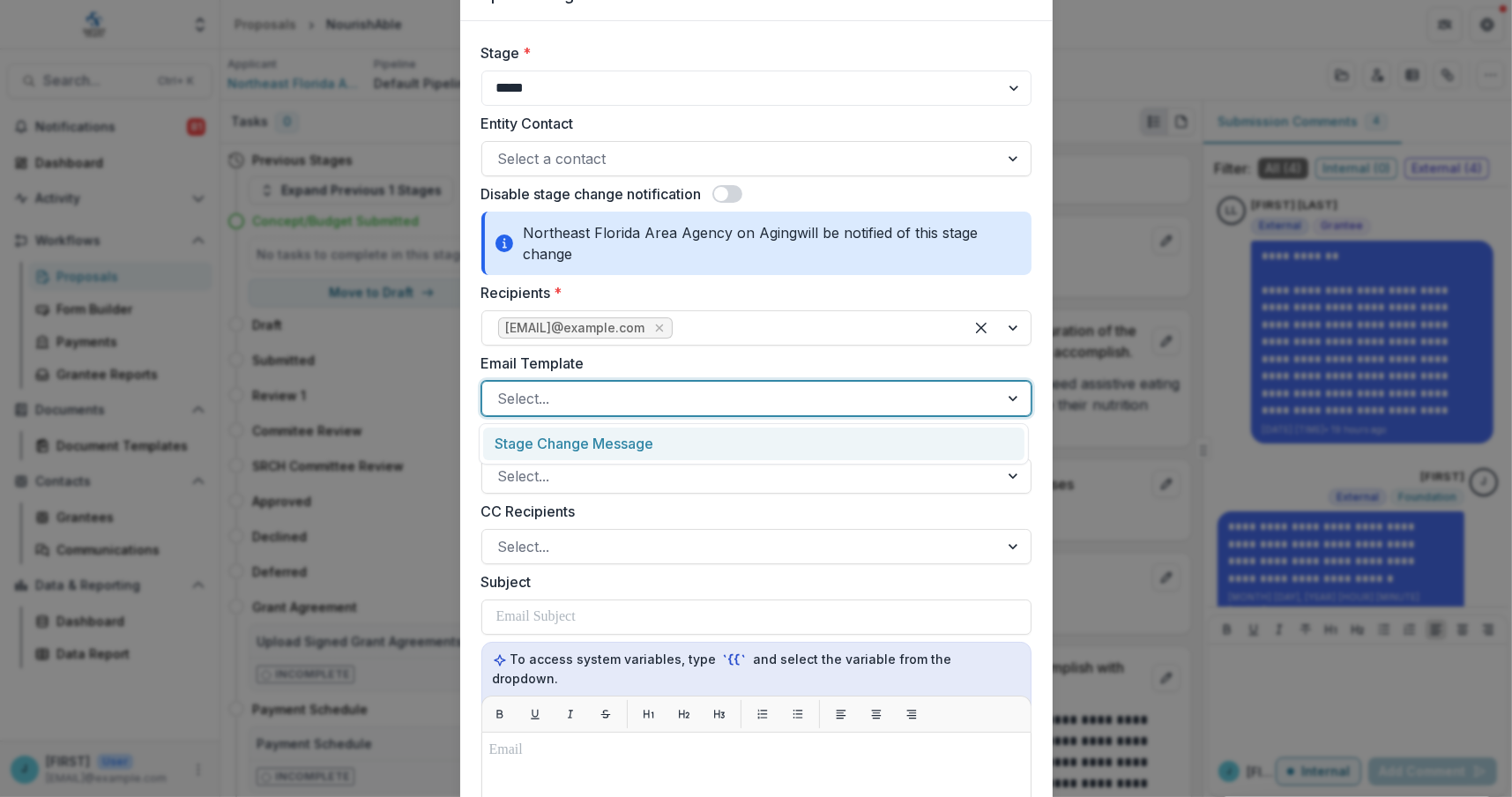 click on "Stage Change Message" at bounding box center (754, 443) 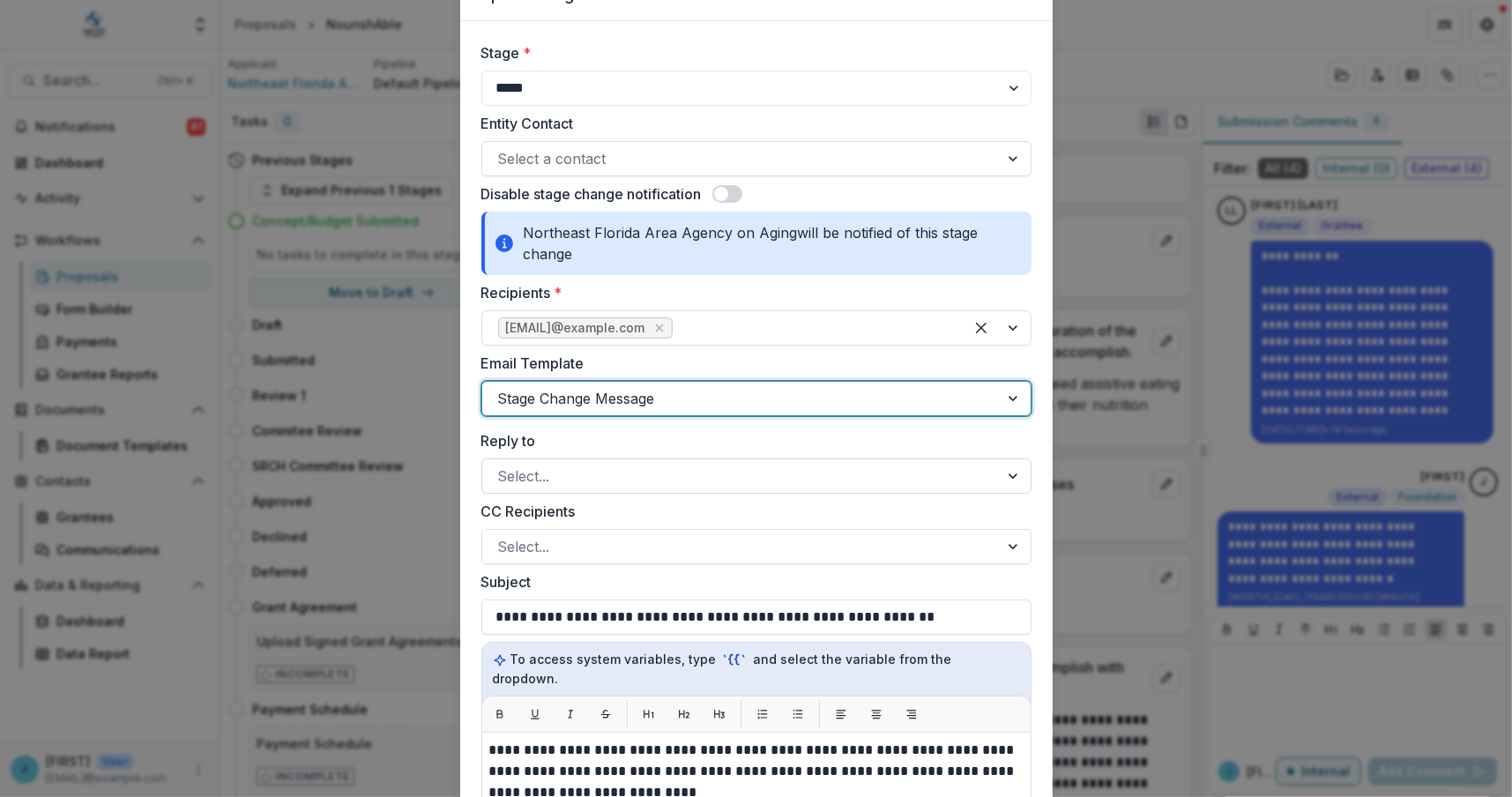 click at bounding box center [741, 476] 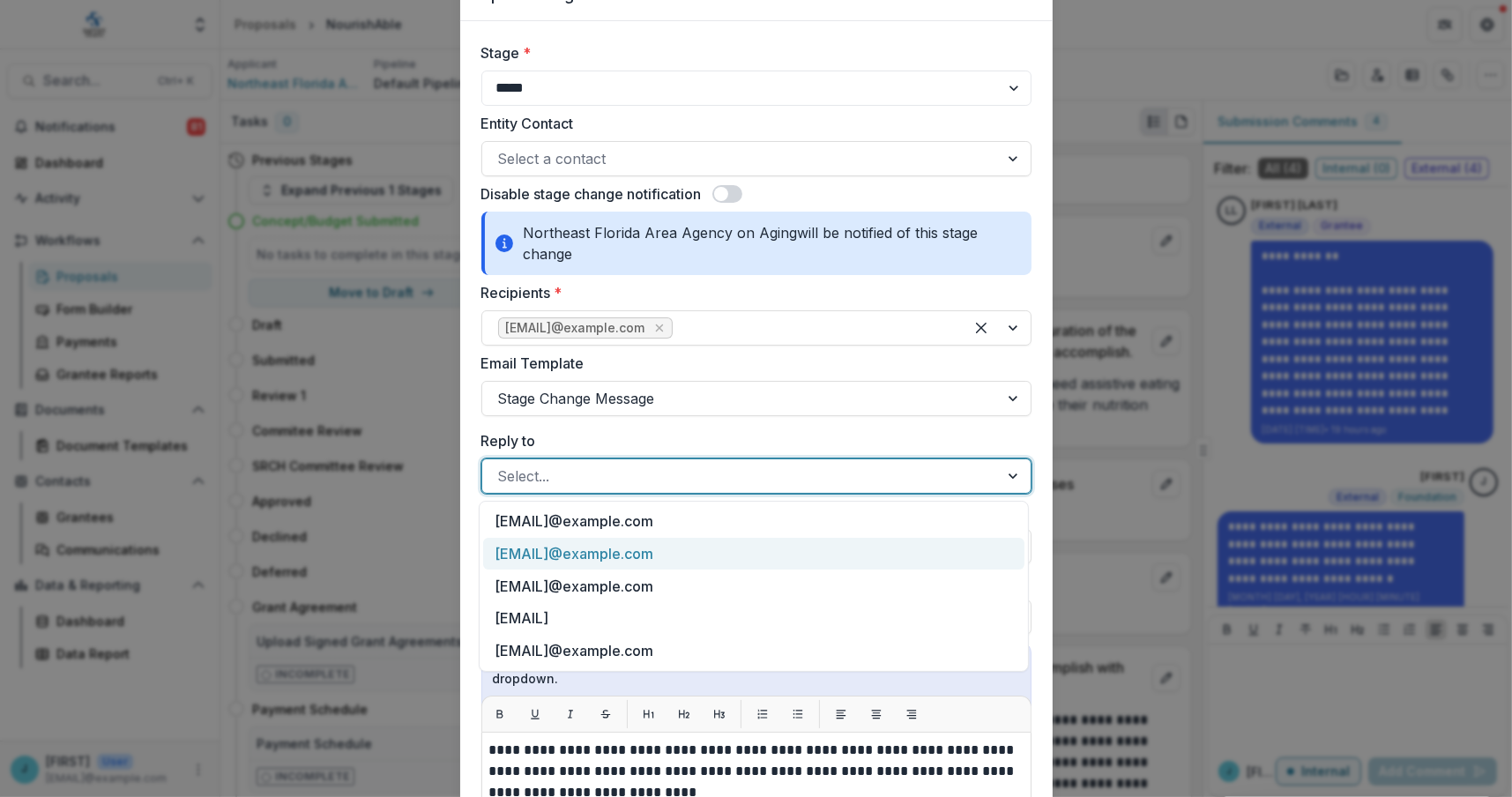 click on "[EMAIL]@example.com" at bounding box center [754, 554] 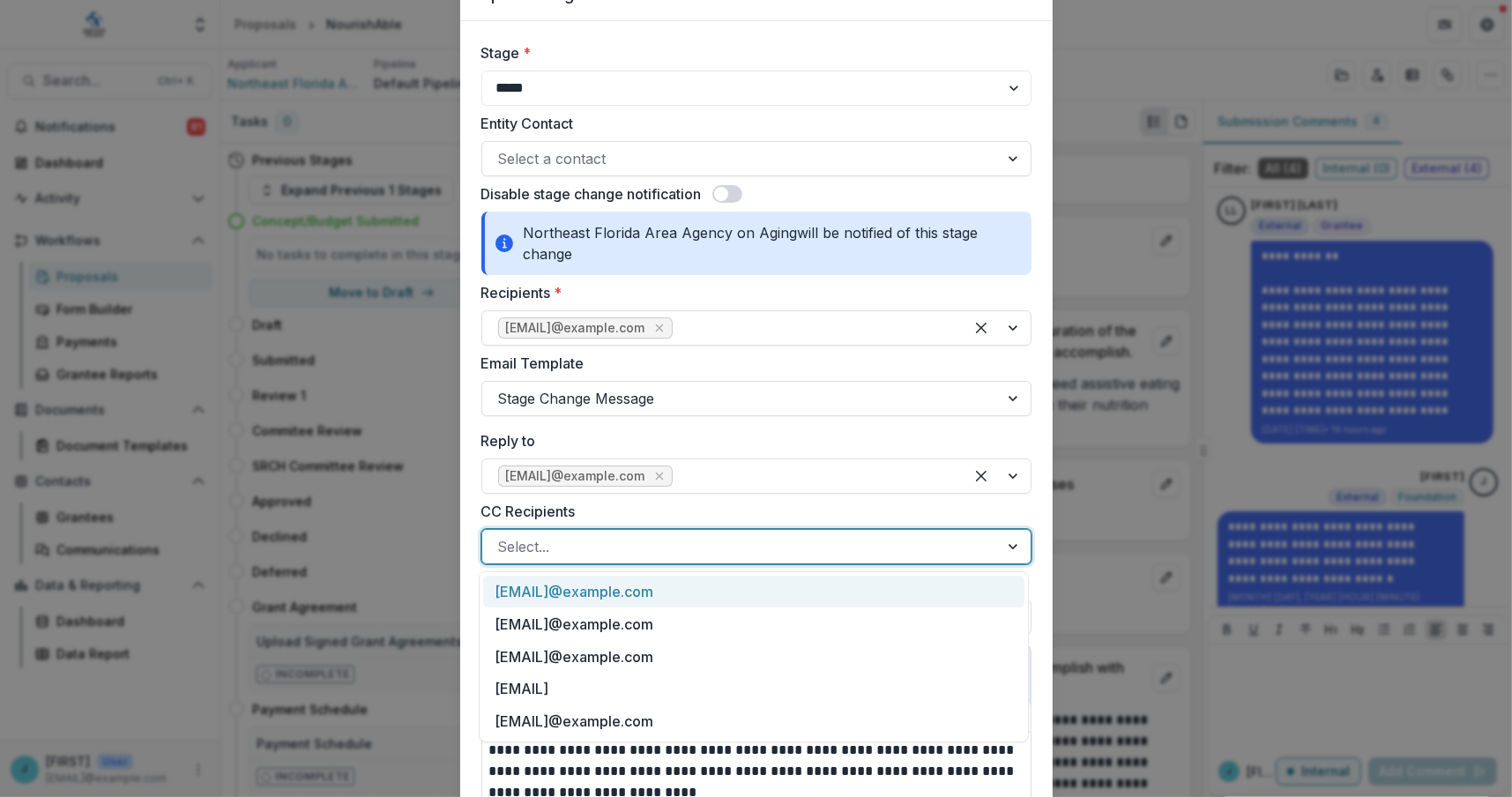 click at bounding box center (741, 547) 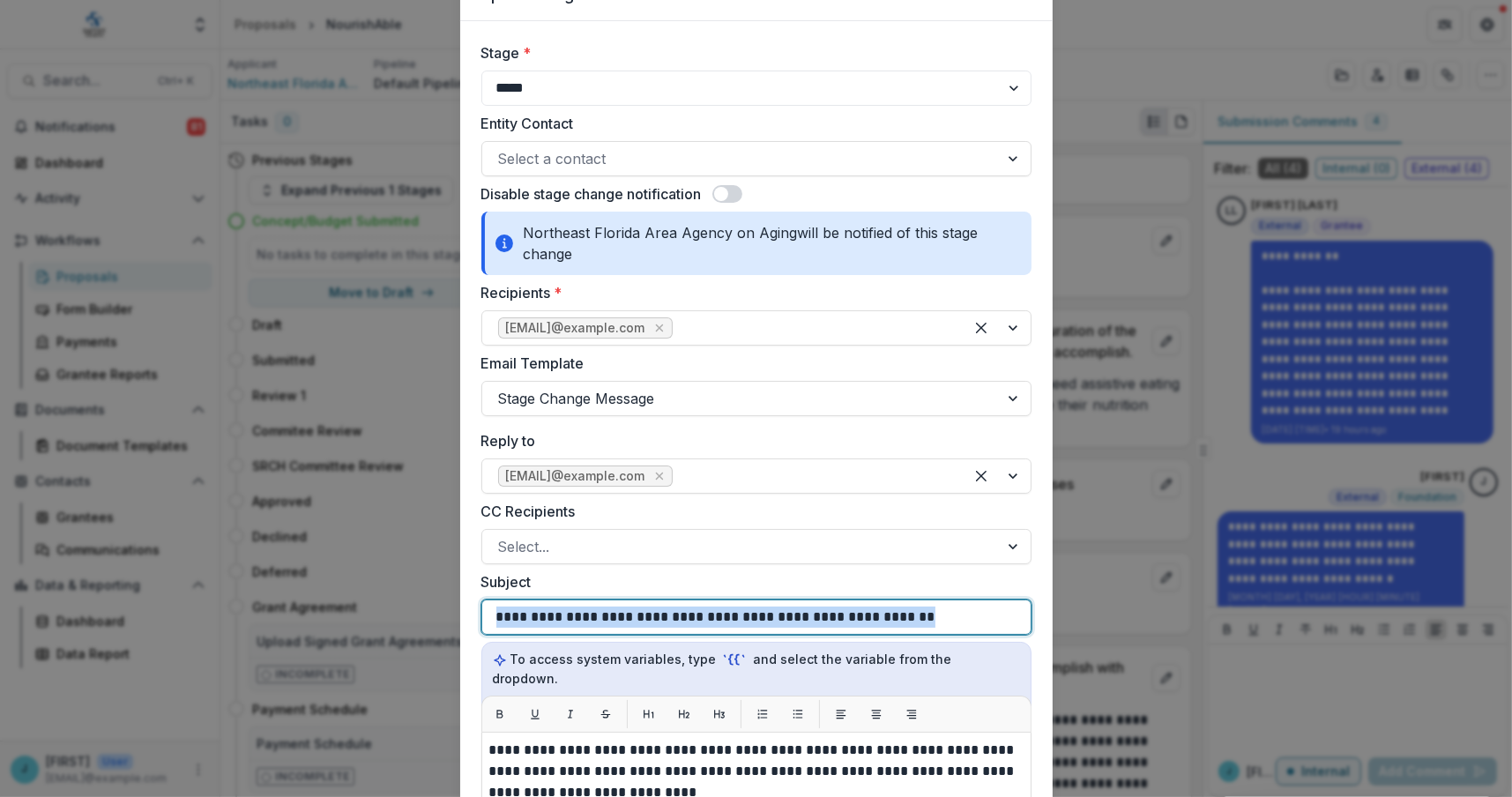 drag, startPoint x: 898, startPoint y: 618, endPoint x: 279, endPoint y: 598, distance: 619.32302 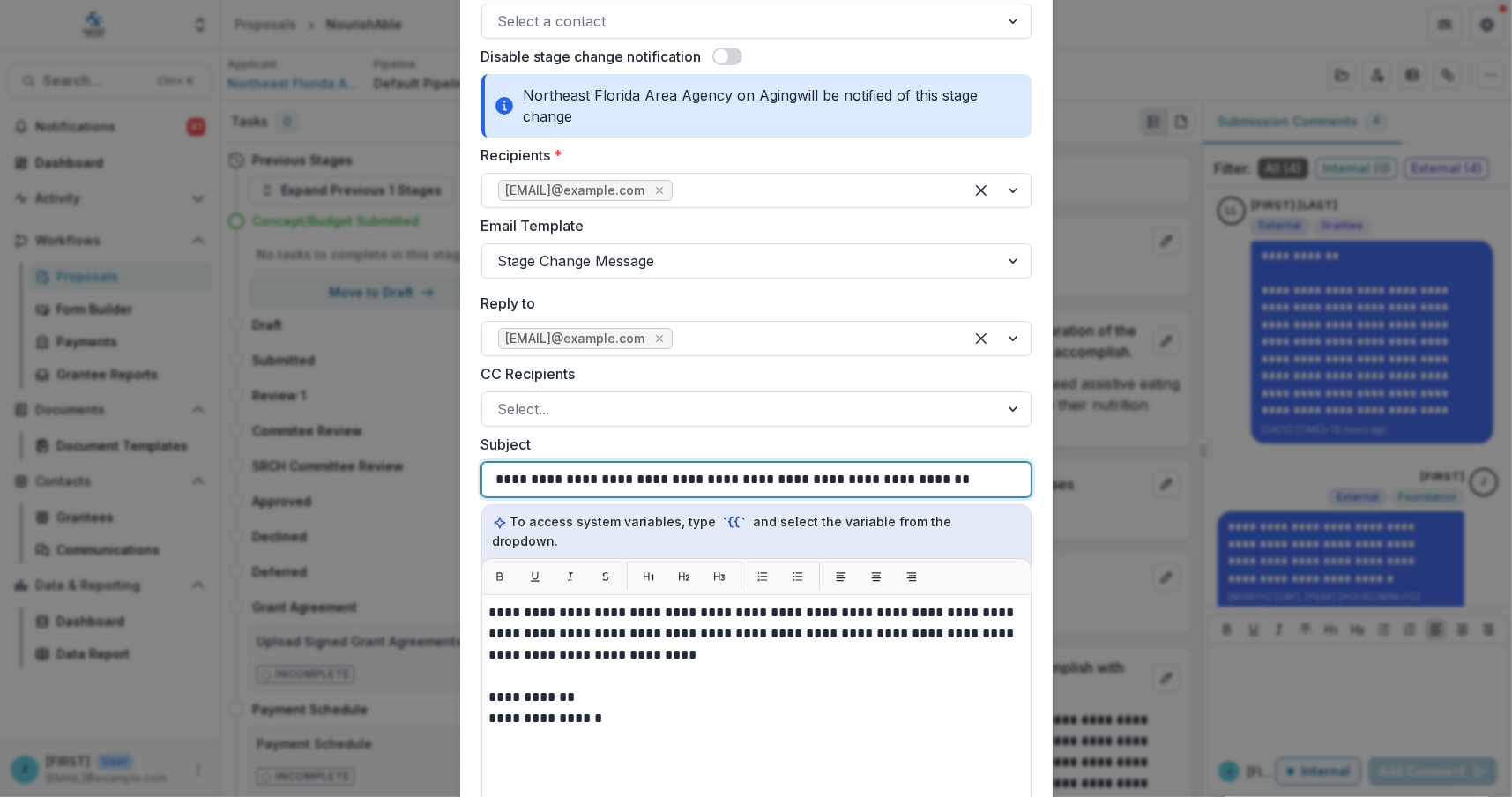 scroll, scrollTop: 264, scrollLeft: 0, axis: vertical 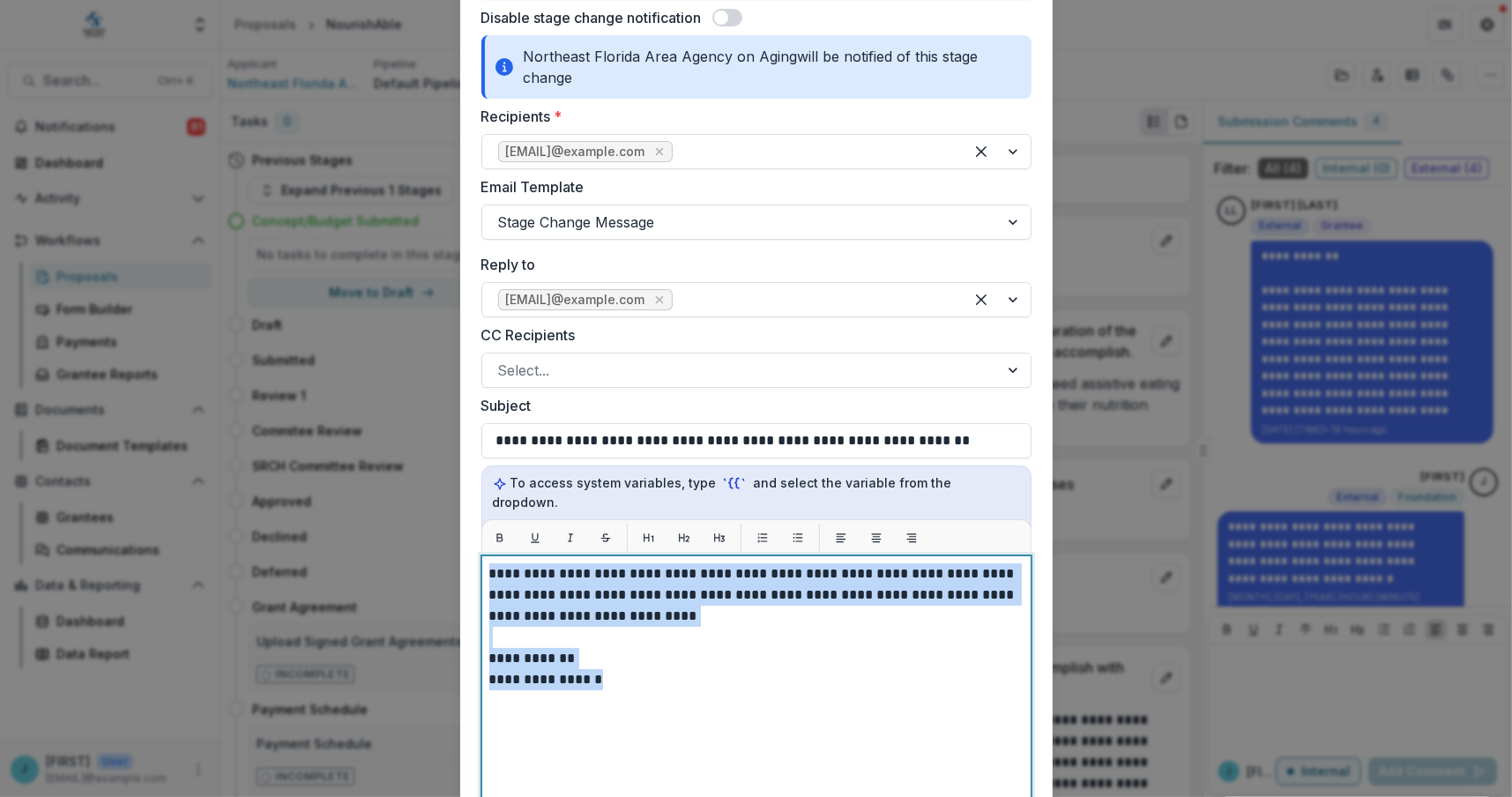 drag, startPoint x: 682, startPoint y: 681, endPoint x: 488, endPoint y: 557, distance: 230.2433 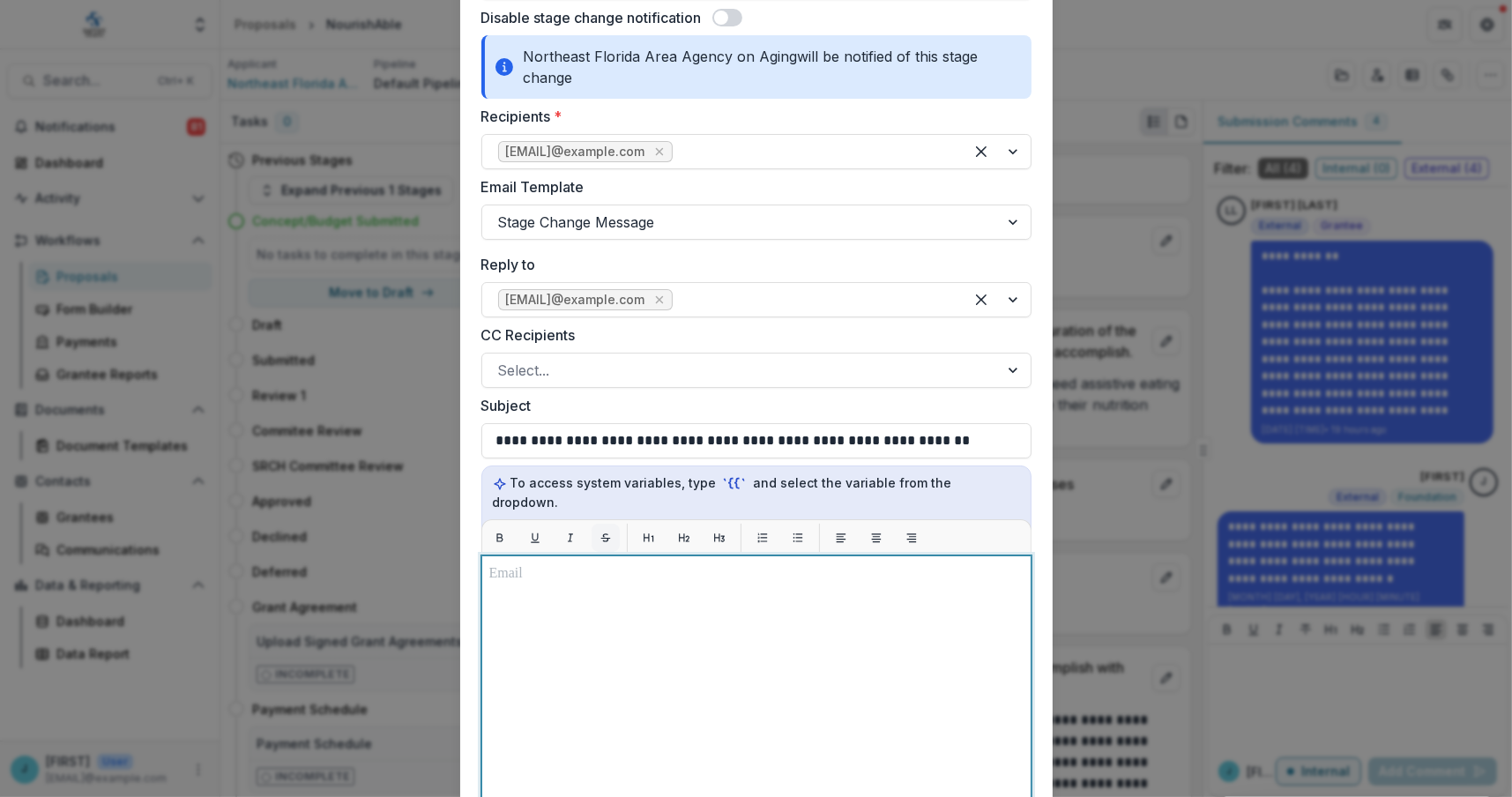 type 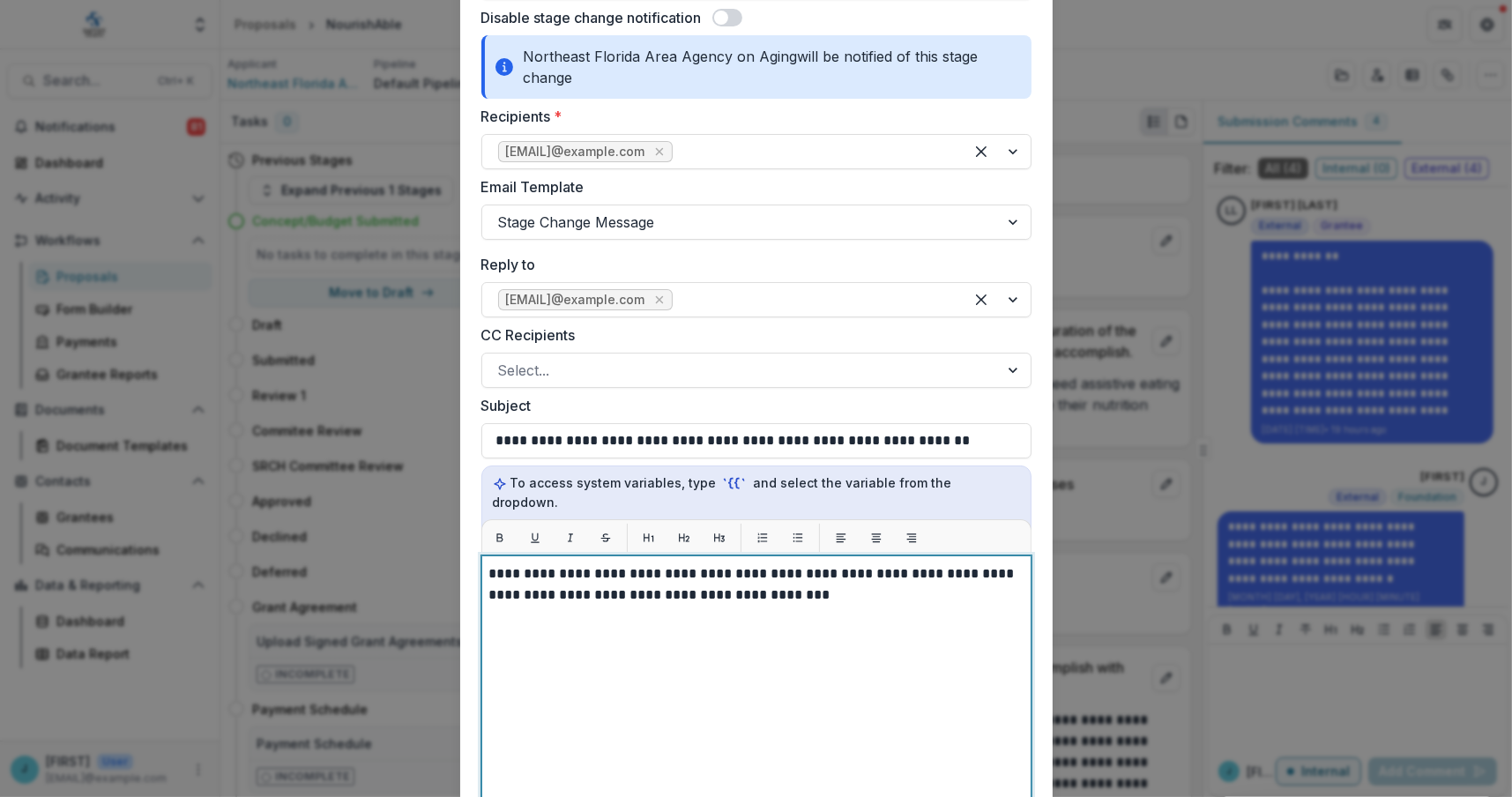 drag, startPoint x: 565, startPoint y: 578, endPoint x: 573, endPoint y: 564, distance: 16.12452 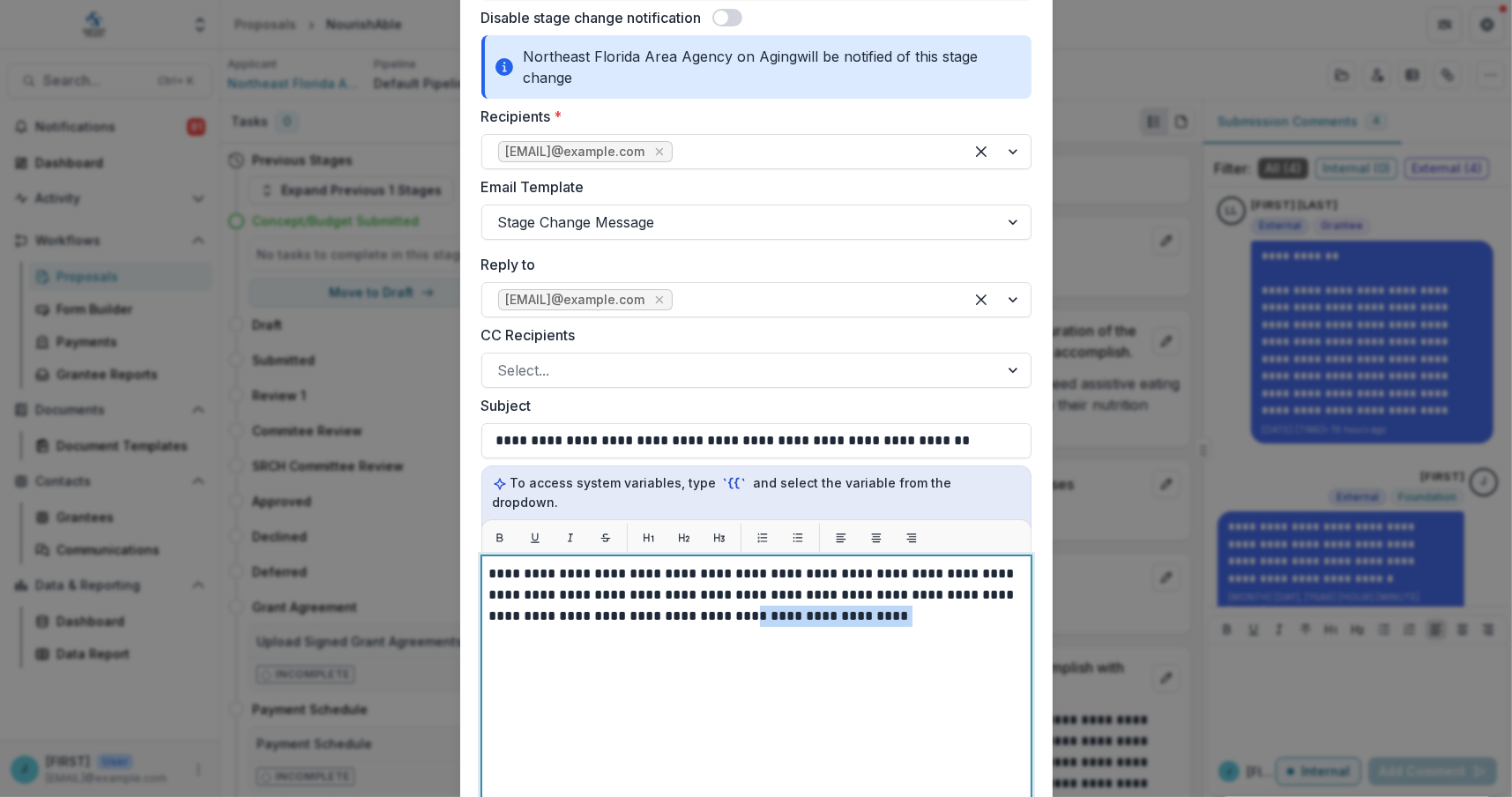 drag, startPoint x: 803, startPoint y: 595, endPoint x: 662, endPoint y: 592, distance: 141.03191 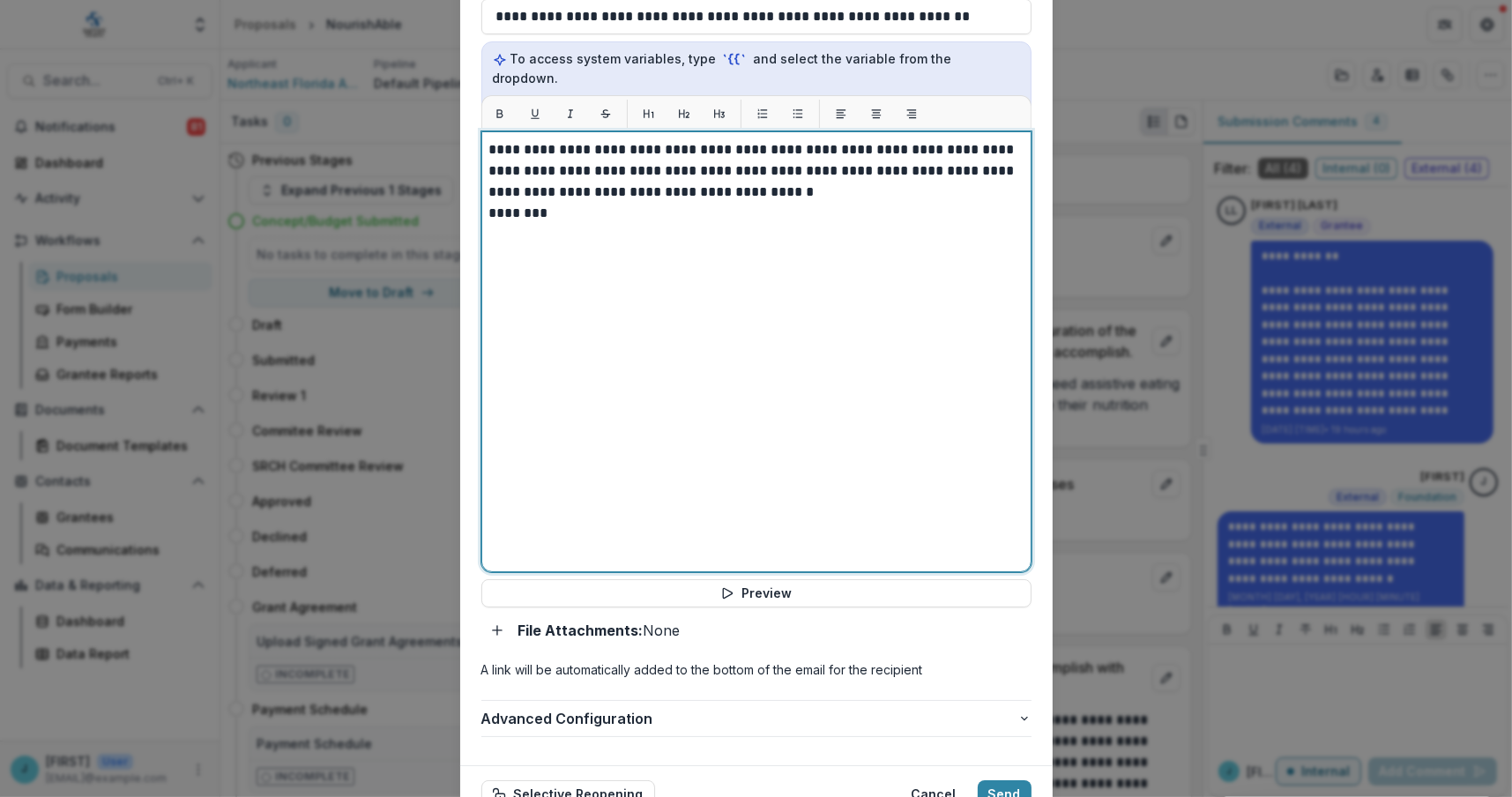 scroll, scrollTop: 705, scrollLeft: 0, axis: vertical 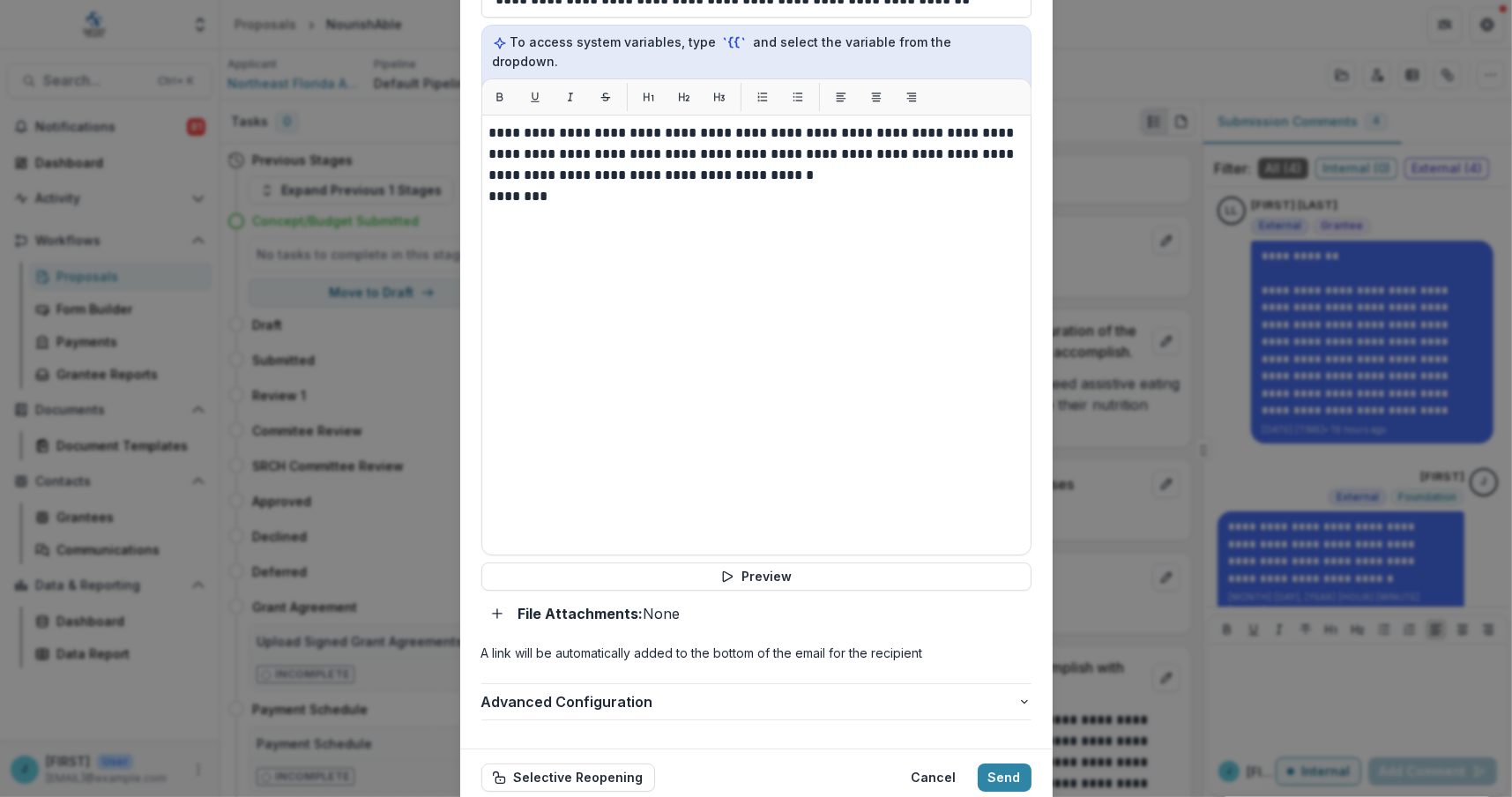 click on "A link will be automatically added to the bottom of the email for the recipient" at bounding box center [756, 652] 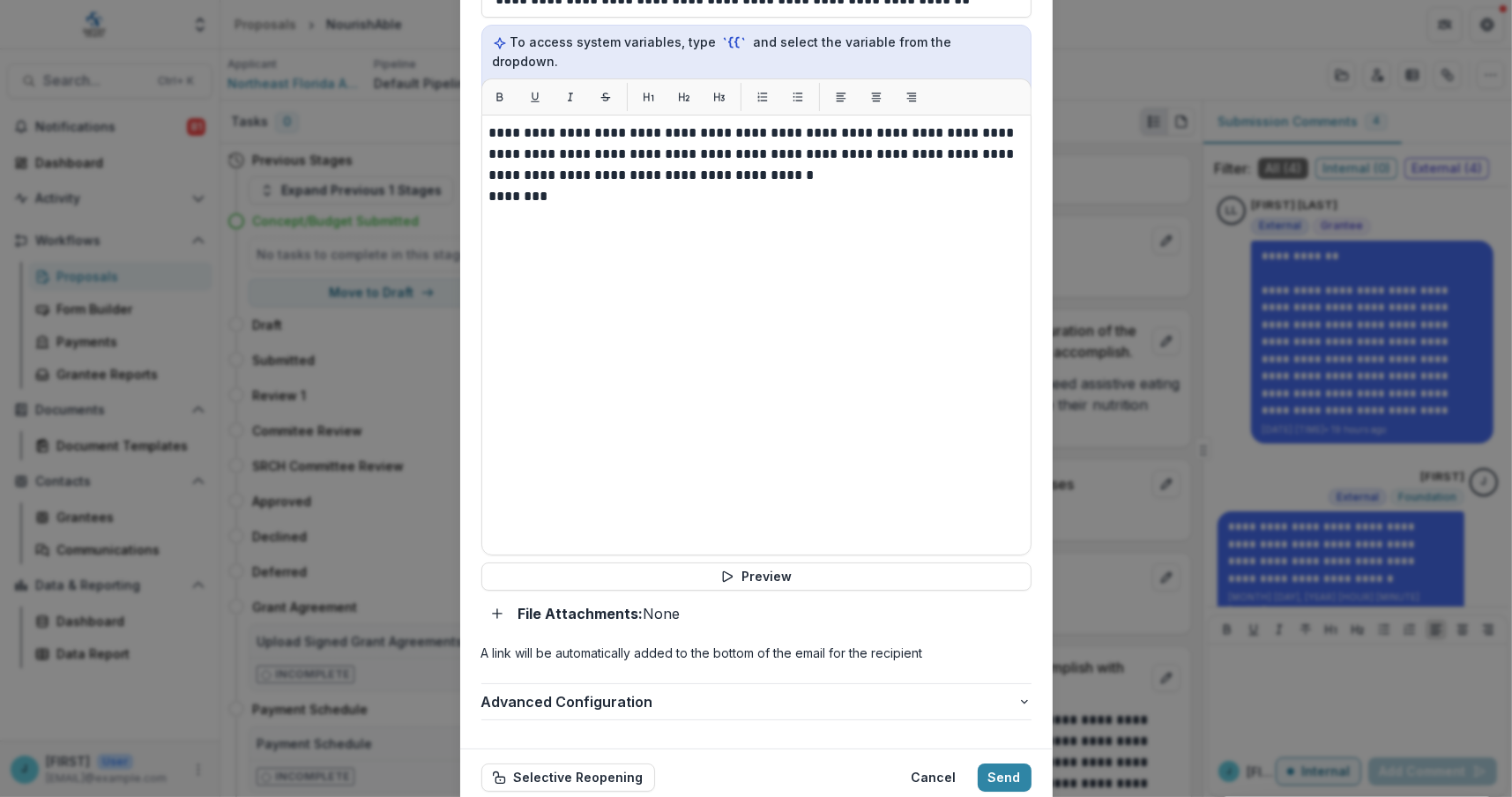 drag, startPoint x: 537, startPoint y: 637, endPoint x: 639, endPoint y: 635, distance: 102.01961 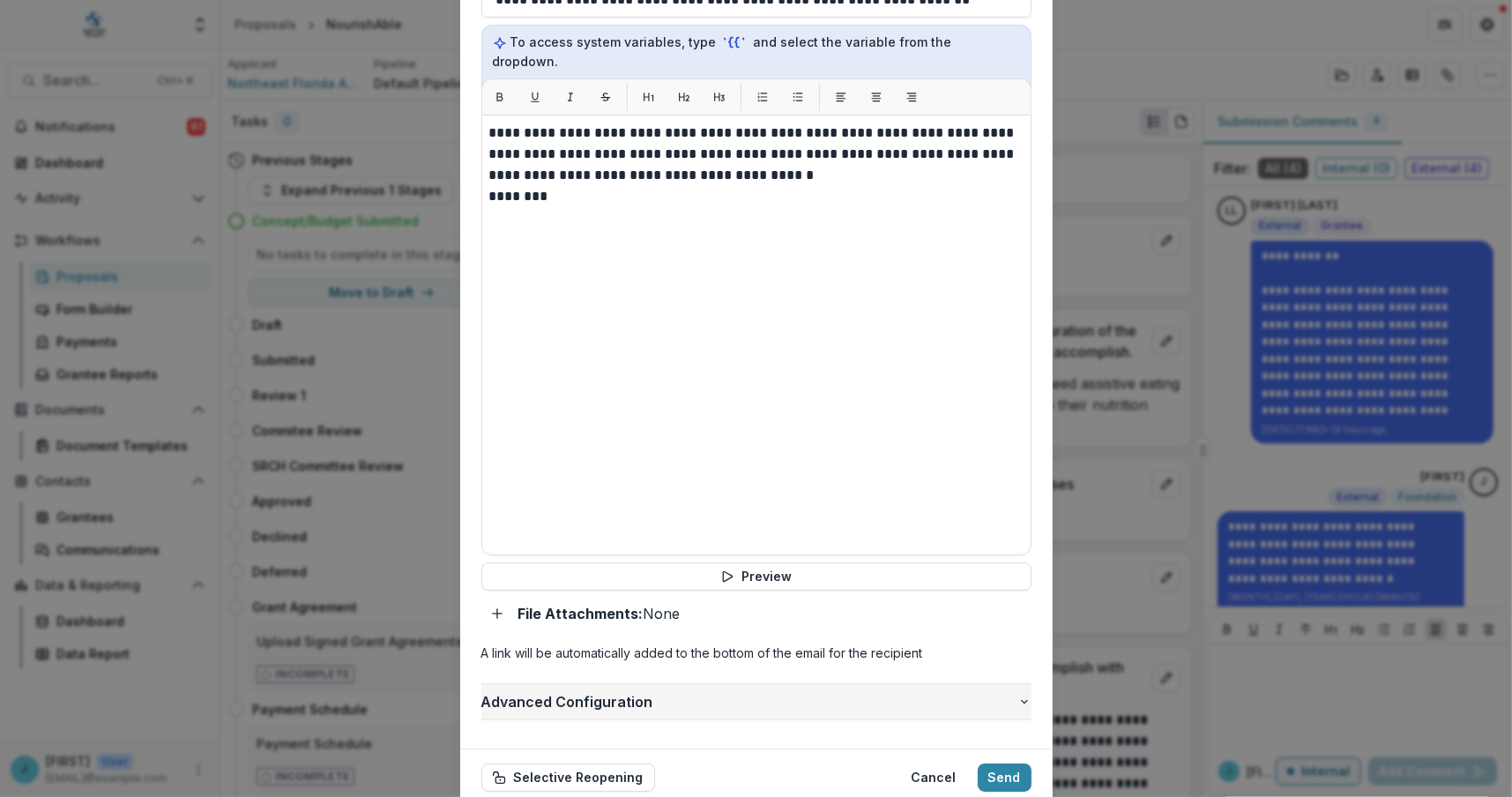 click on "Advanced Configuration" at bounding box center (749, 702) 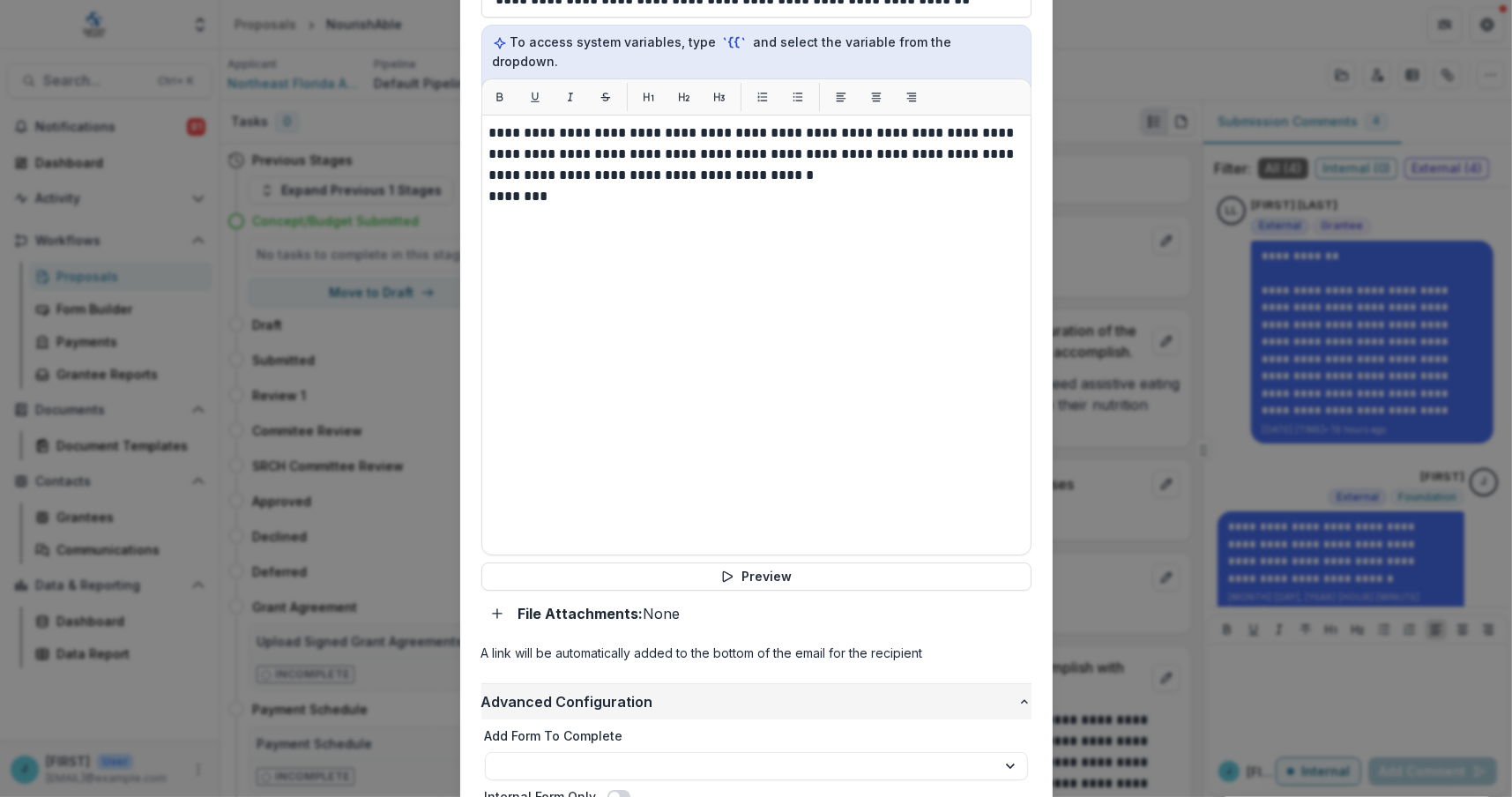 click on "Advanced Configuration" at bounding box center (749, 702) 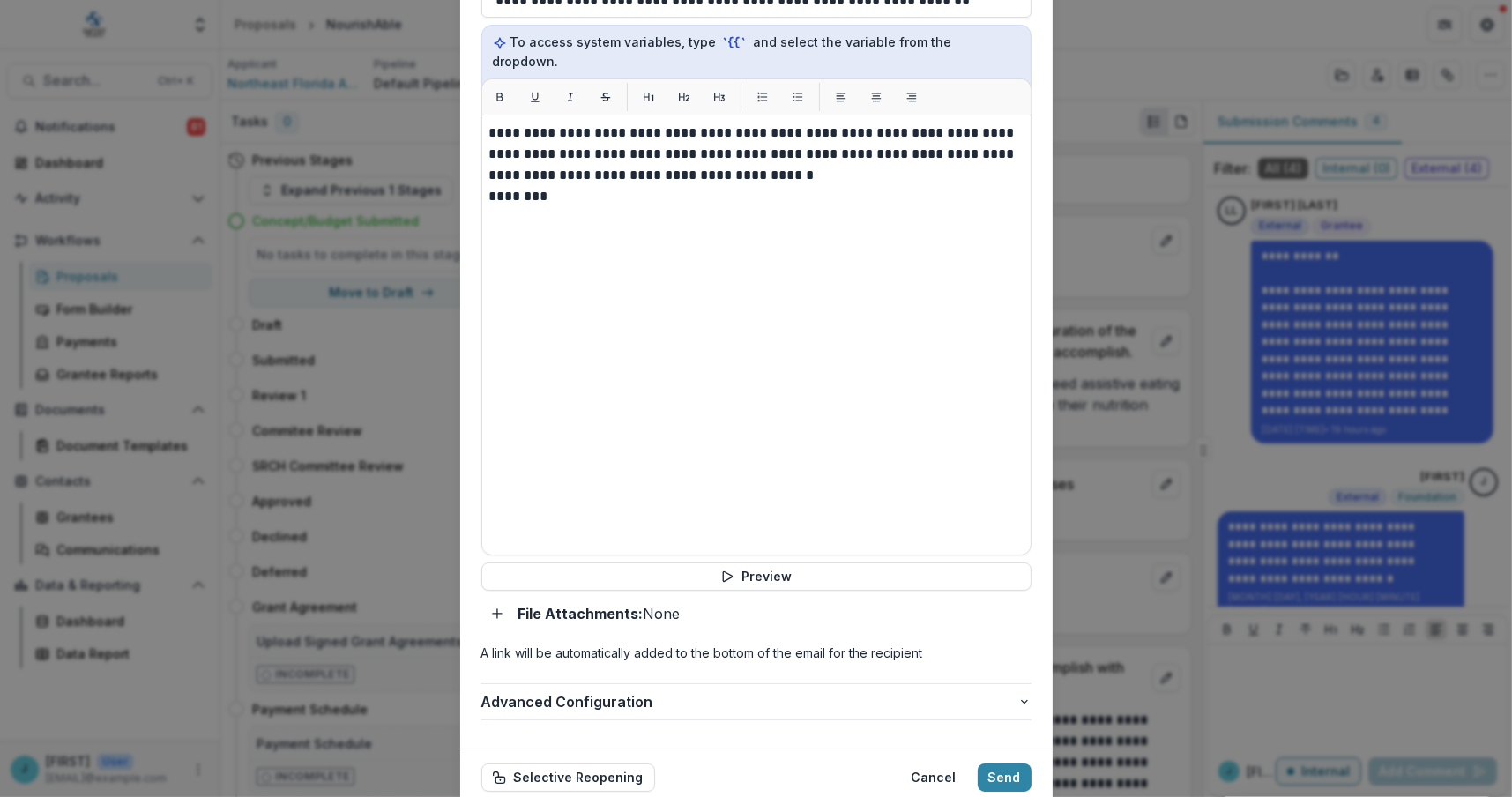 drag, startPoint x: 873, startPoint y: 637, endPoint x: 881, endPoint y: 633, distance: 8.94427 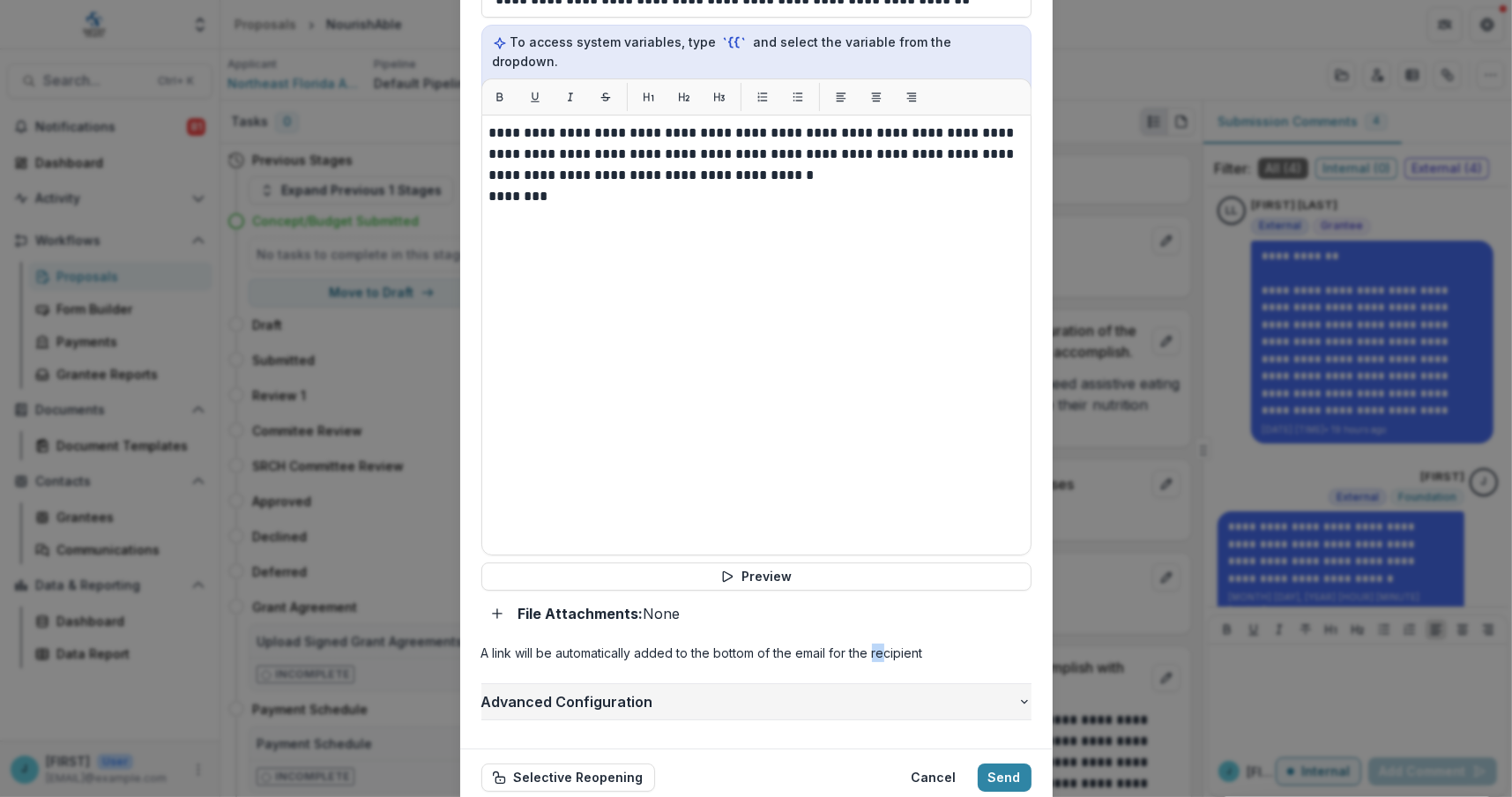 click 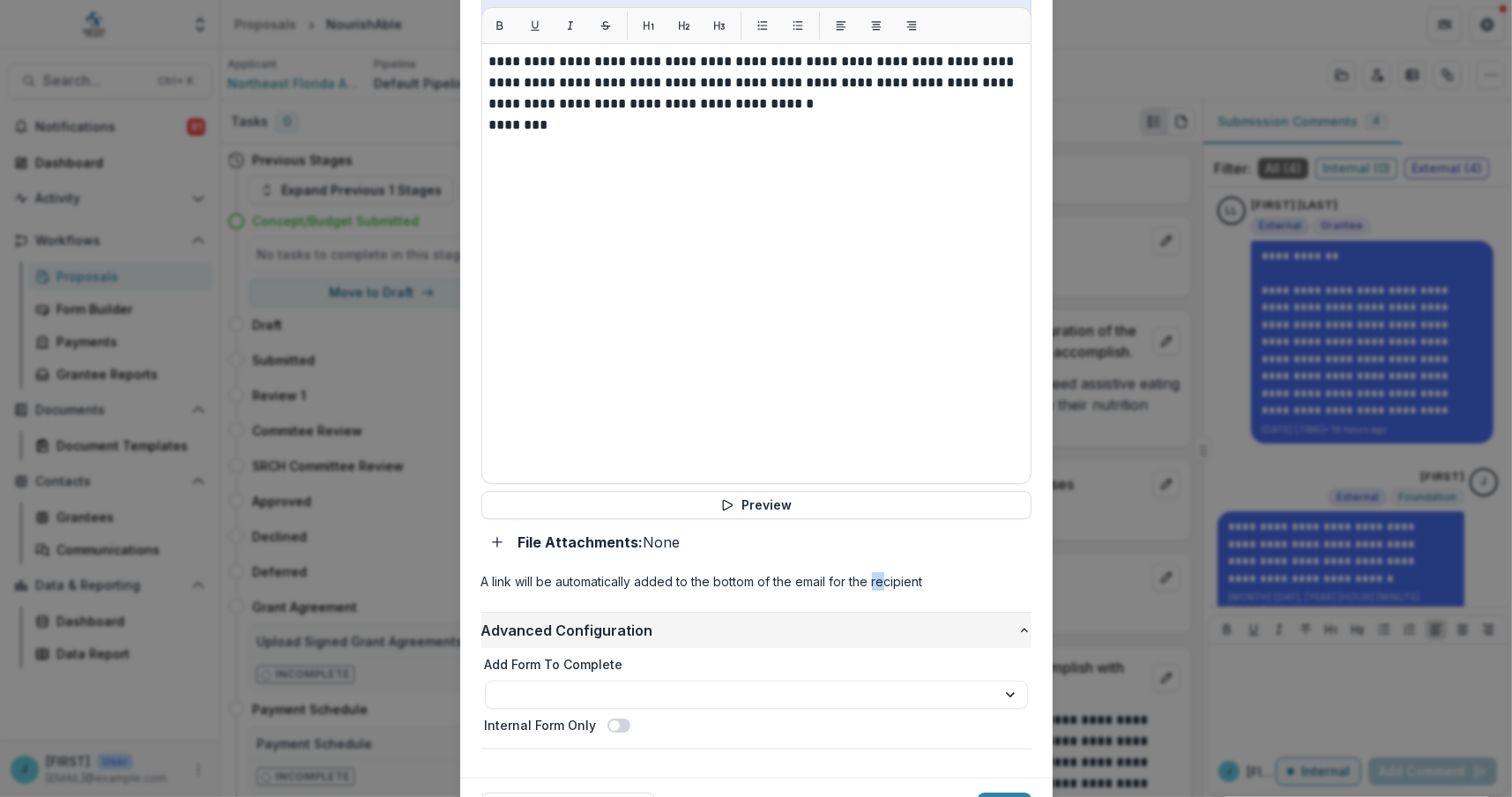 scroll, scrollTop: 852, scrollLeft: 0, axis: vertical 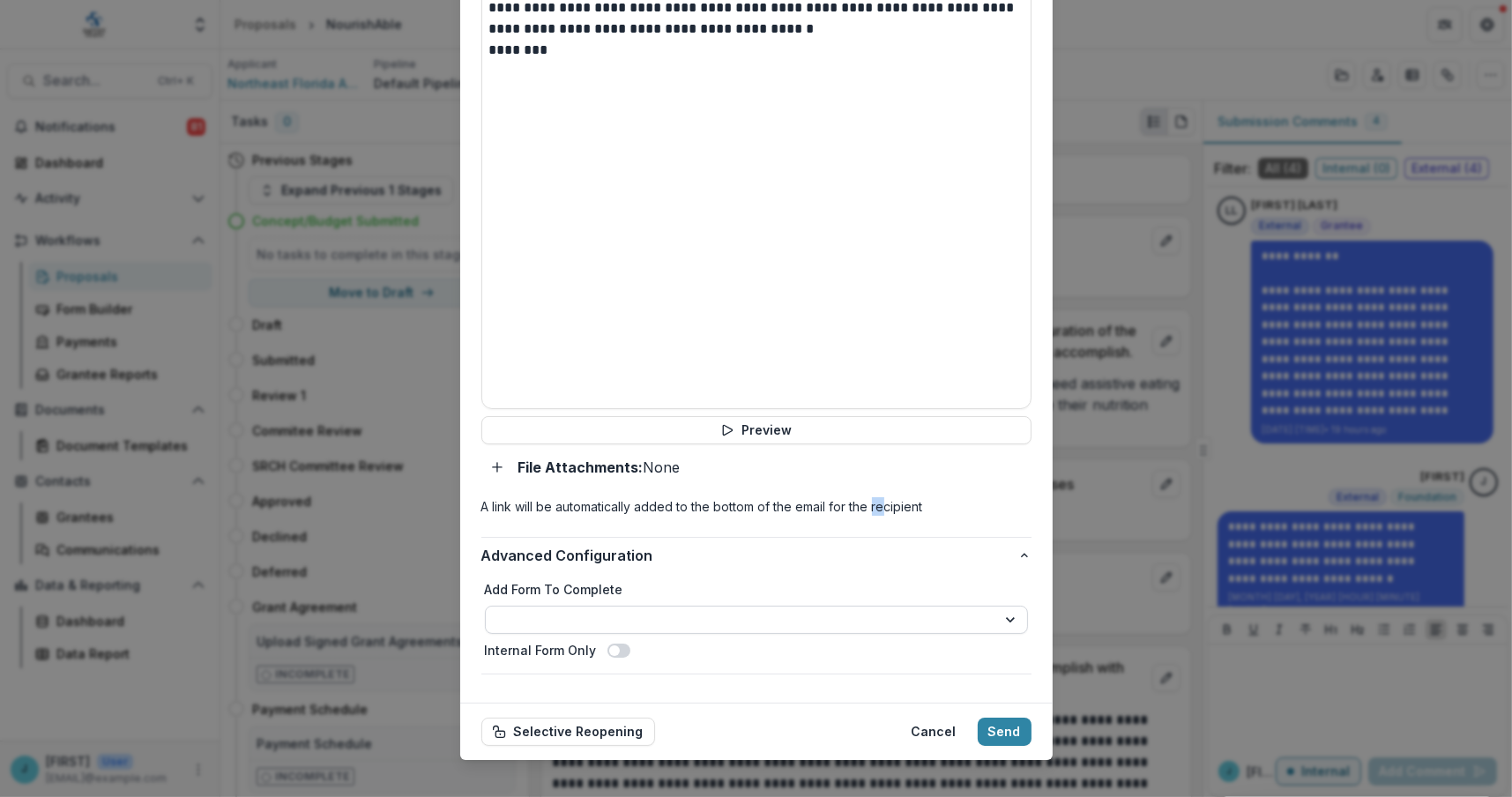 click on "**********" at bounding box center [756, 620] 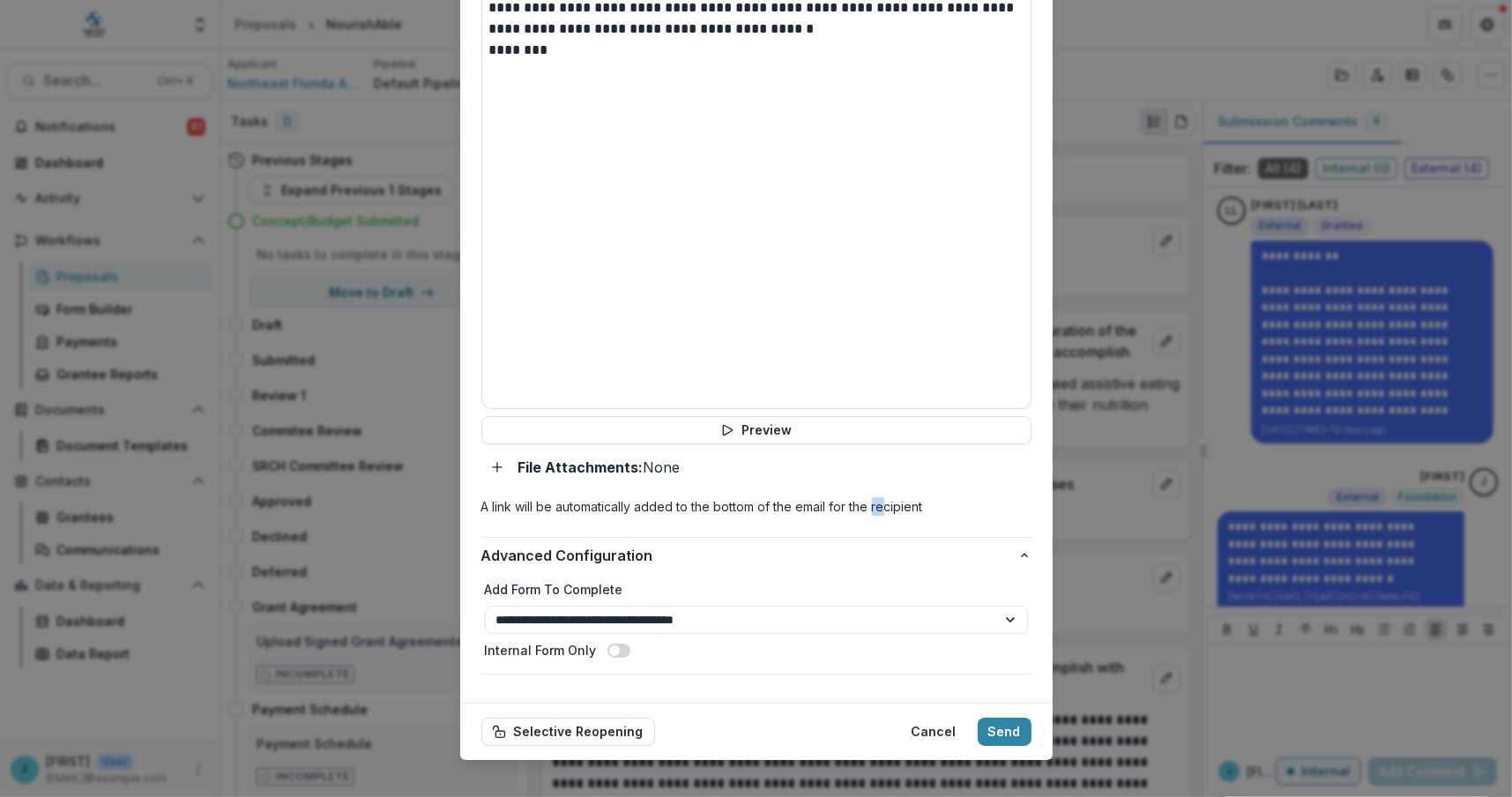 select on "**********" 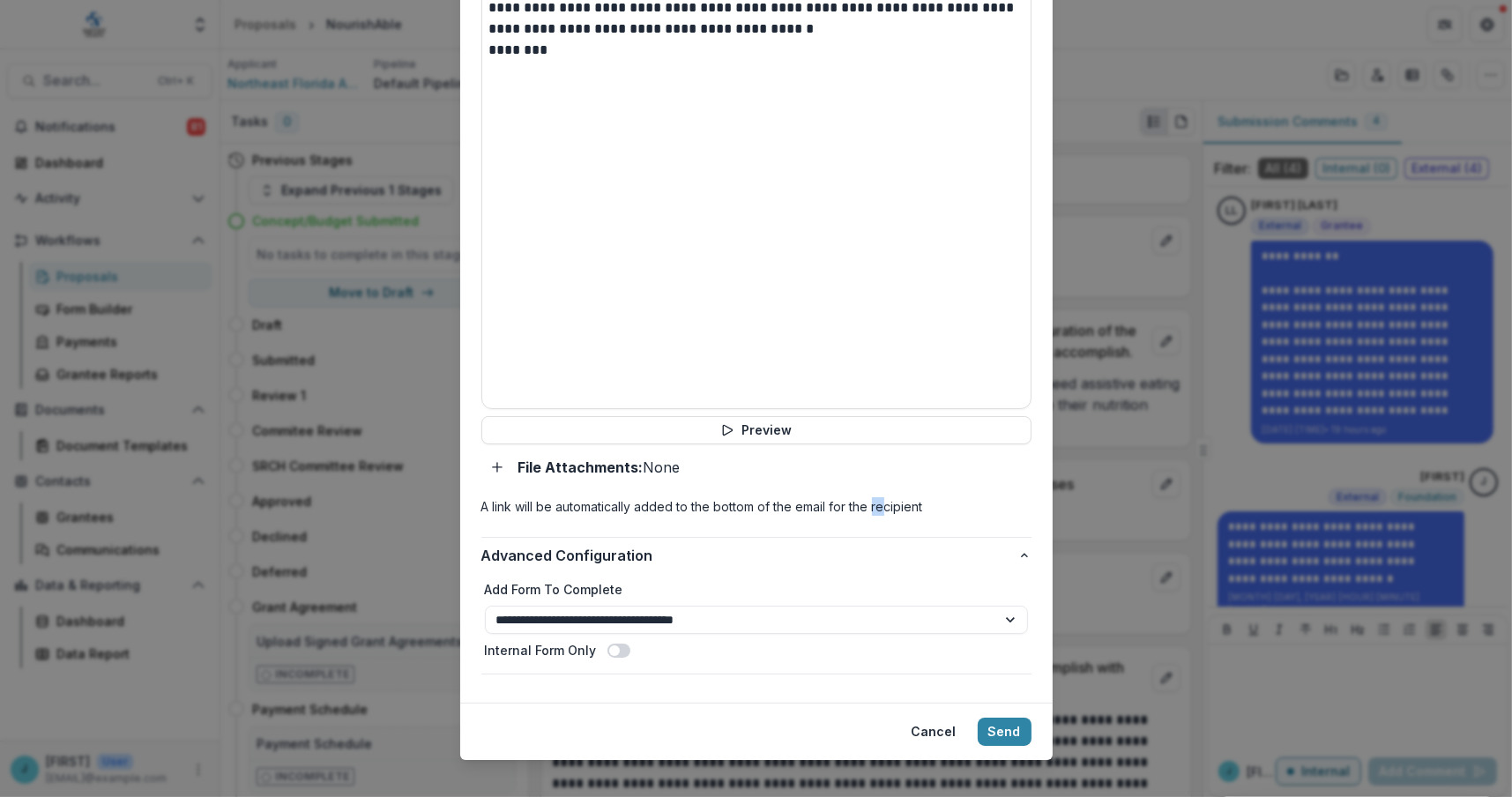 scroll, scrollTop: 852, scrollLeft: 0, axis: vertical 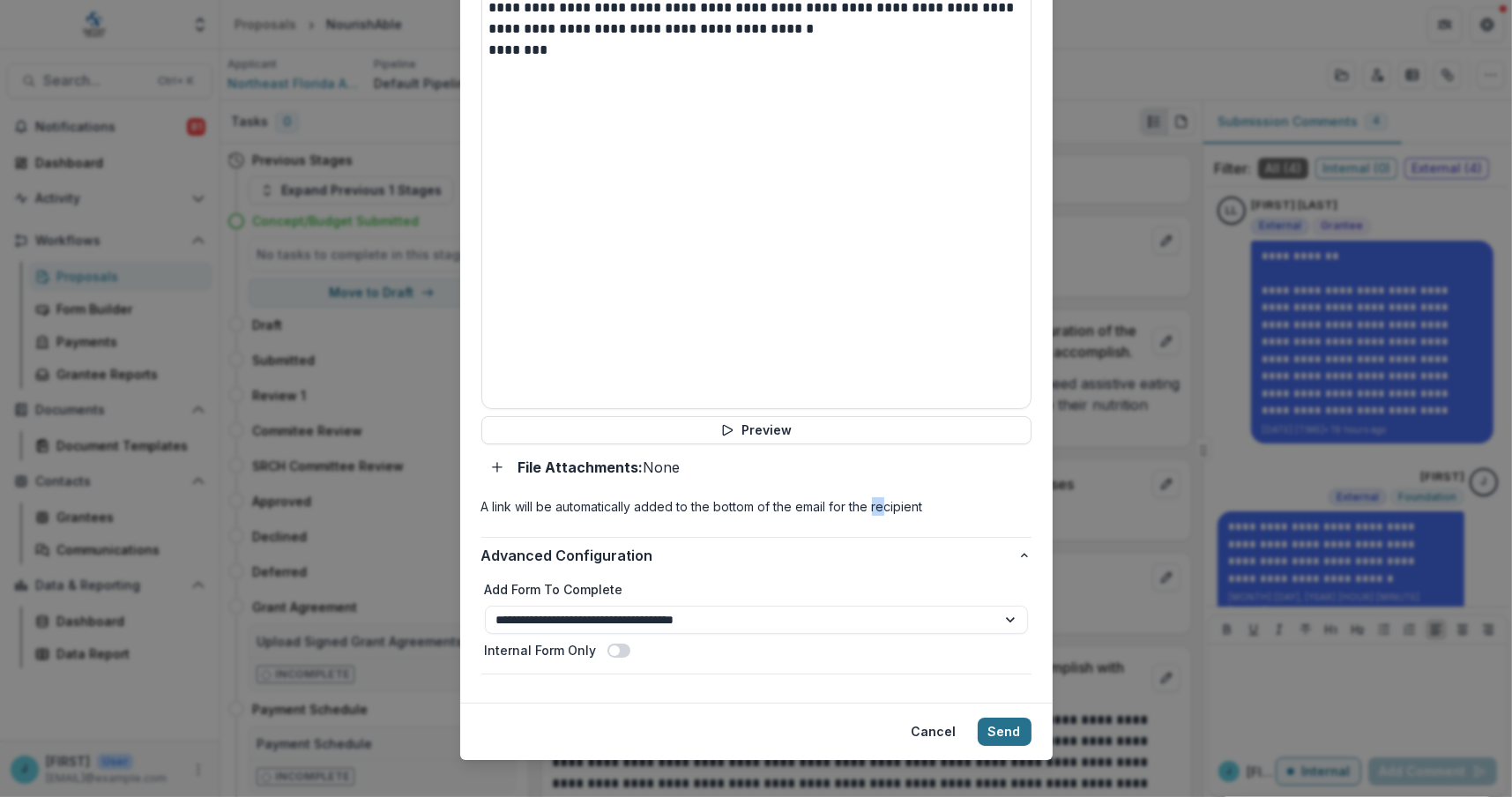 click on "Send" at bounding box center (1004, 732) 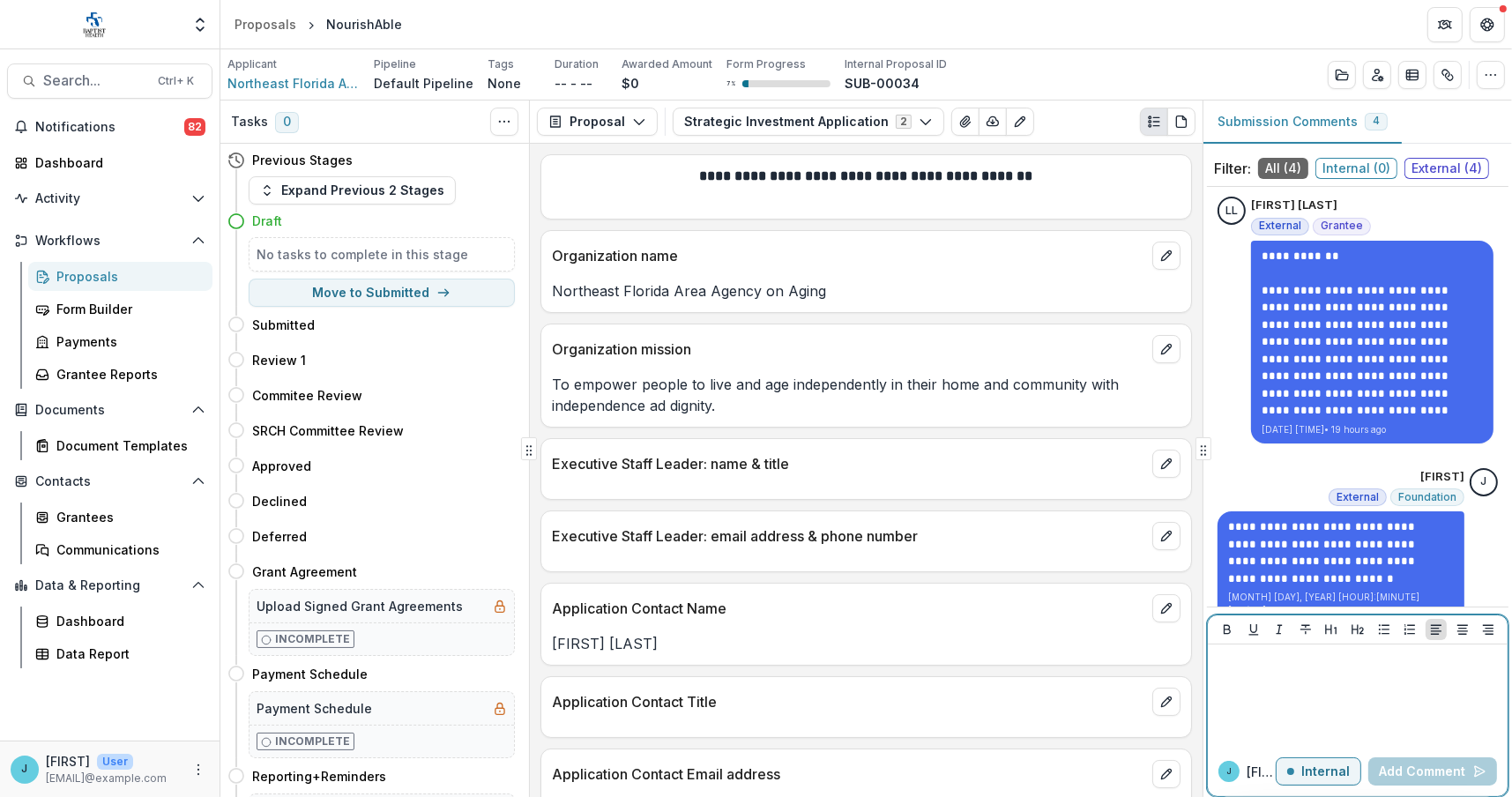 click on "Internal" at bounding box center (1325, 771) 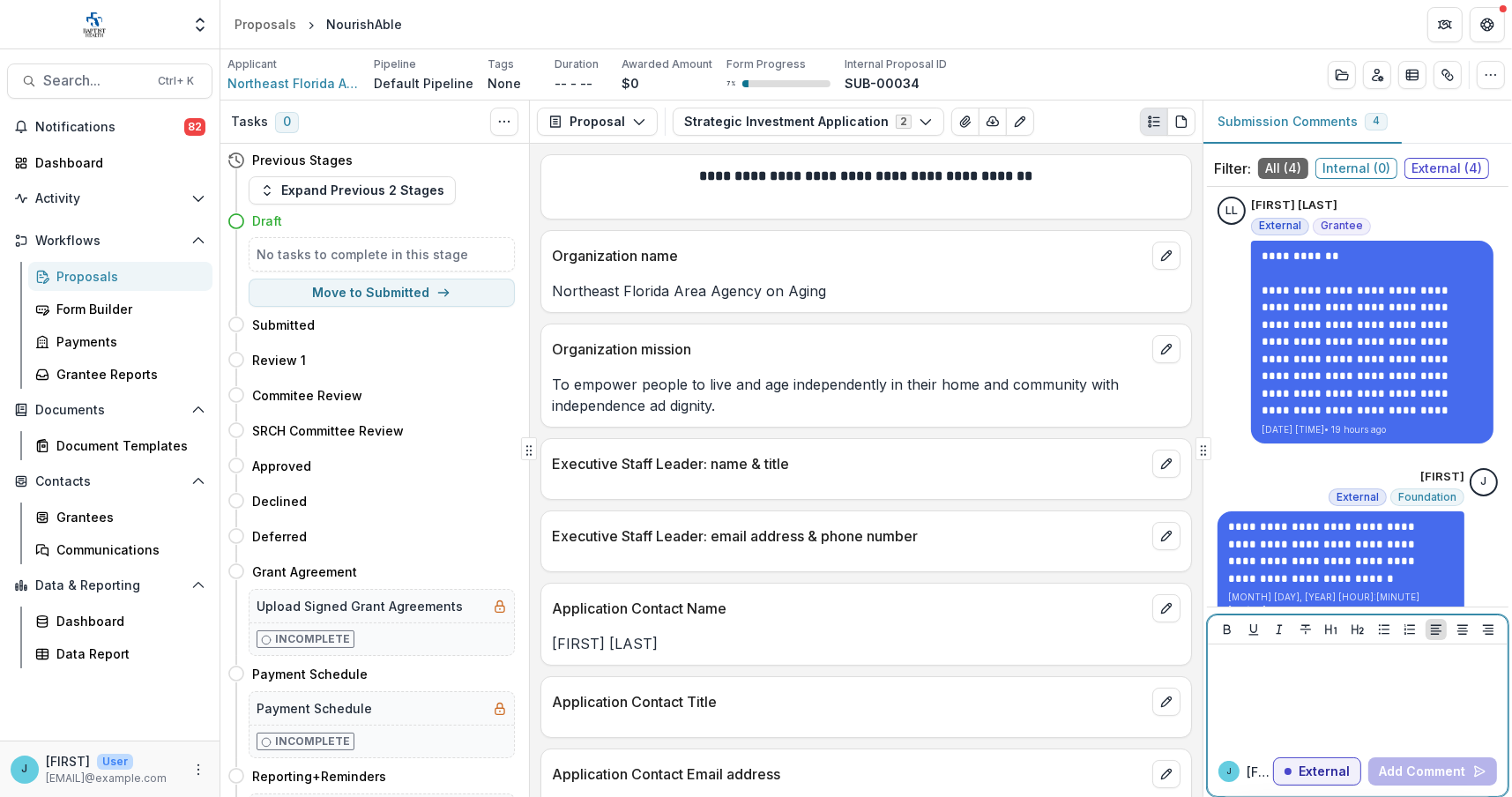 click at bounding box center (1358, 696) 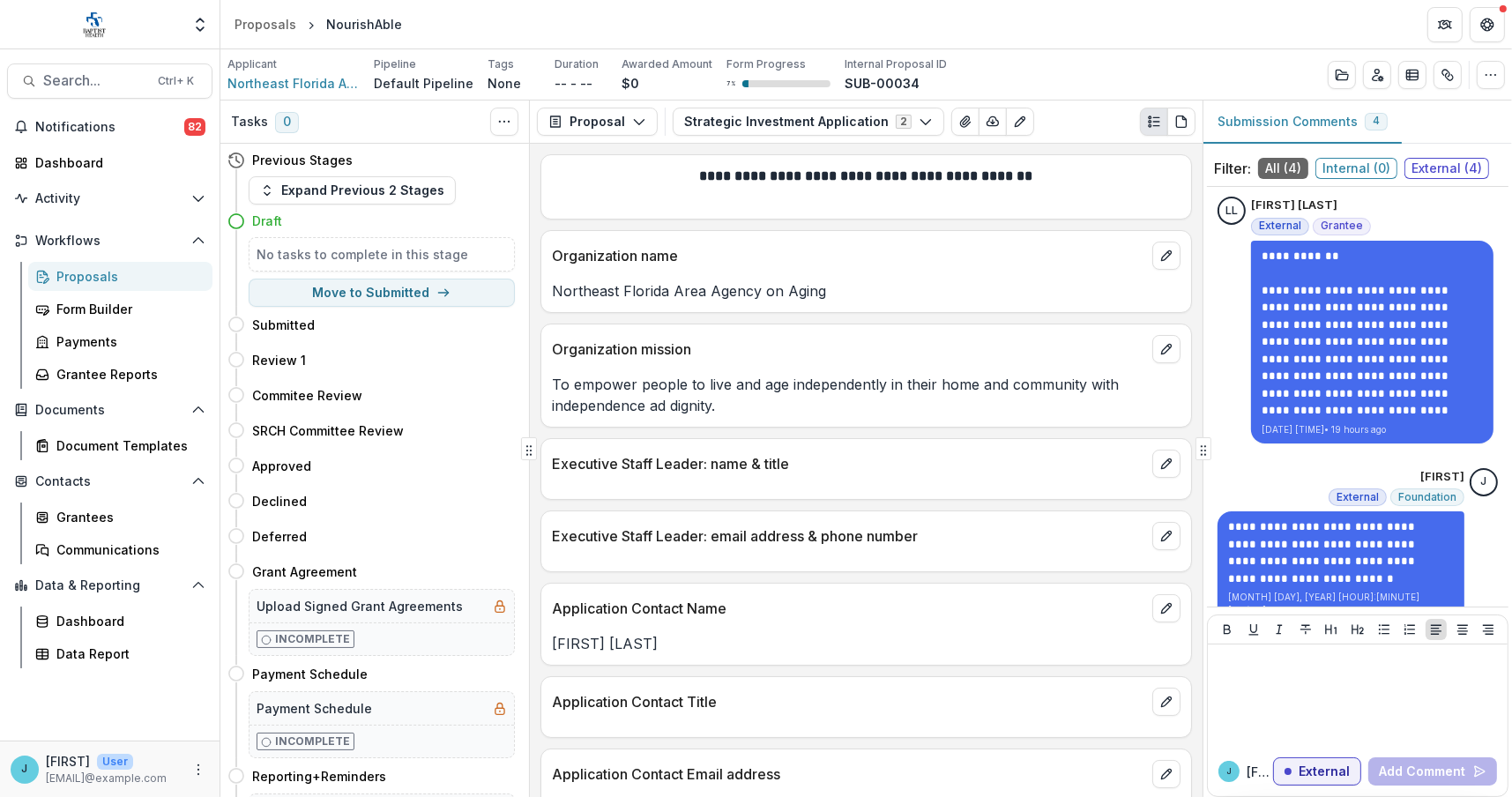 click on "Proposals" at bounding box center [127, 276] 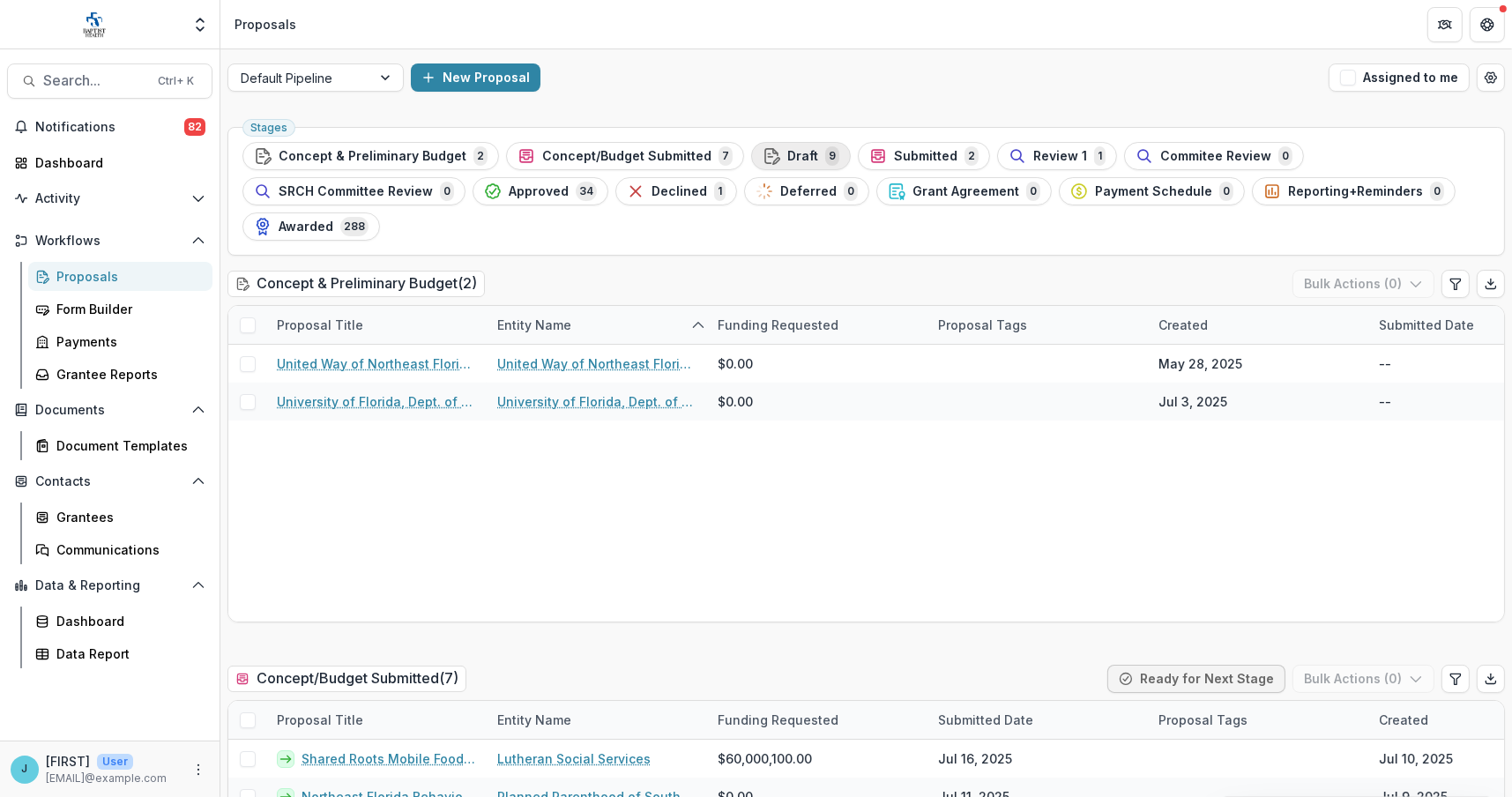 click on "Draft" at bounding box center (802, 156) 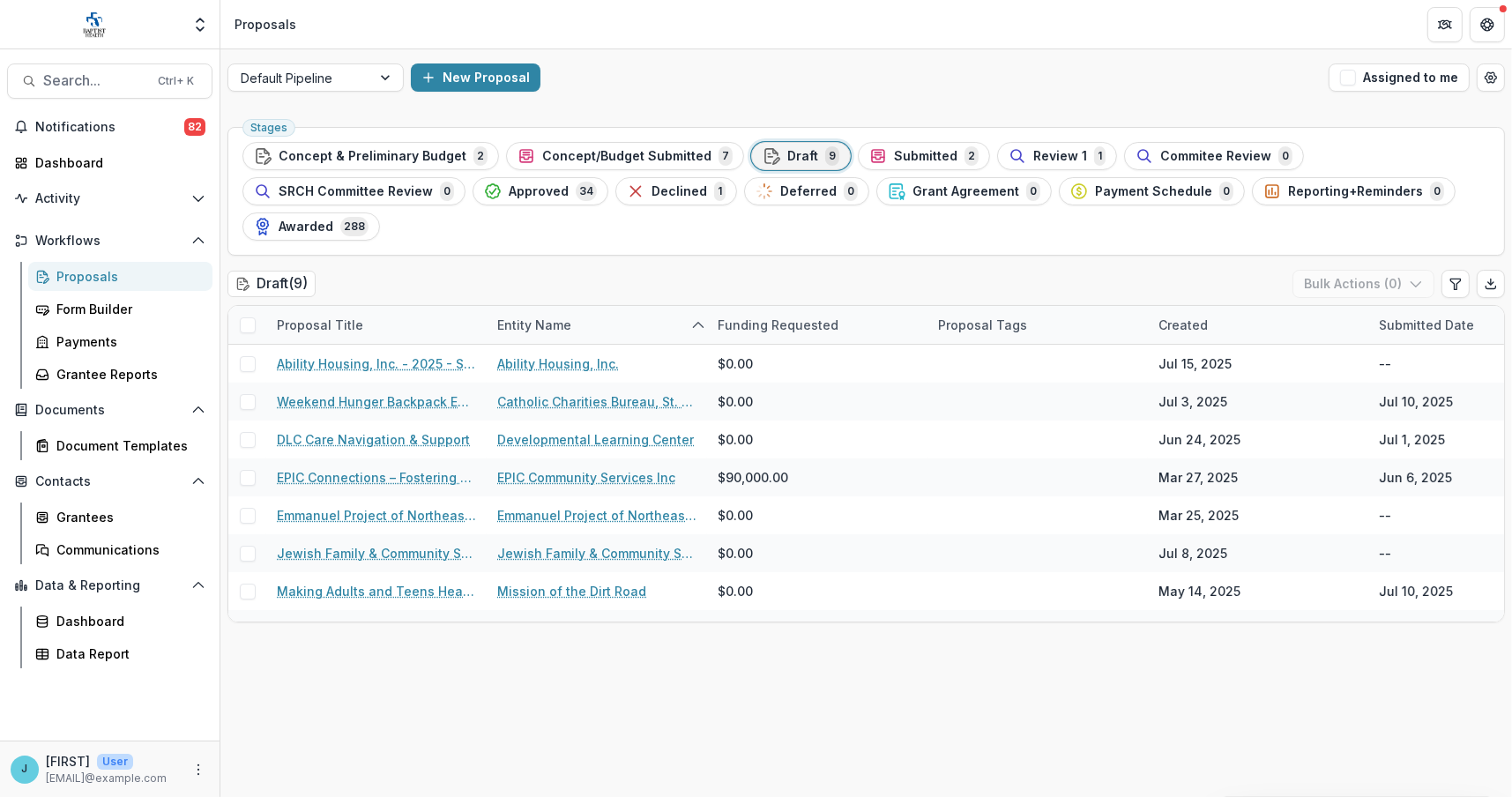 click on "Concept/Budget Submitted" at bounding box center (627, 156) 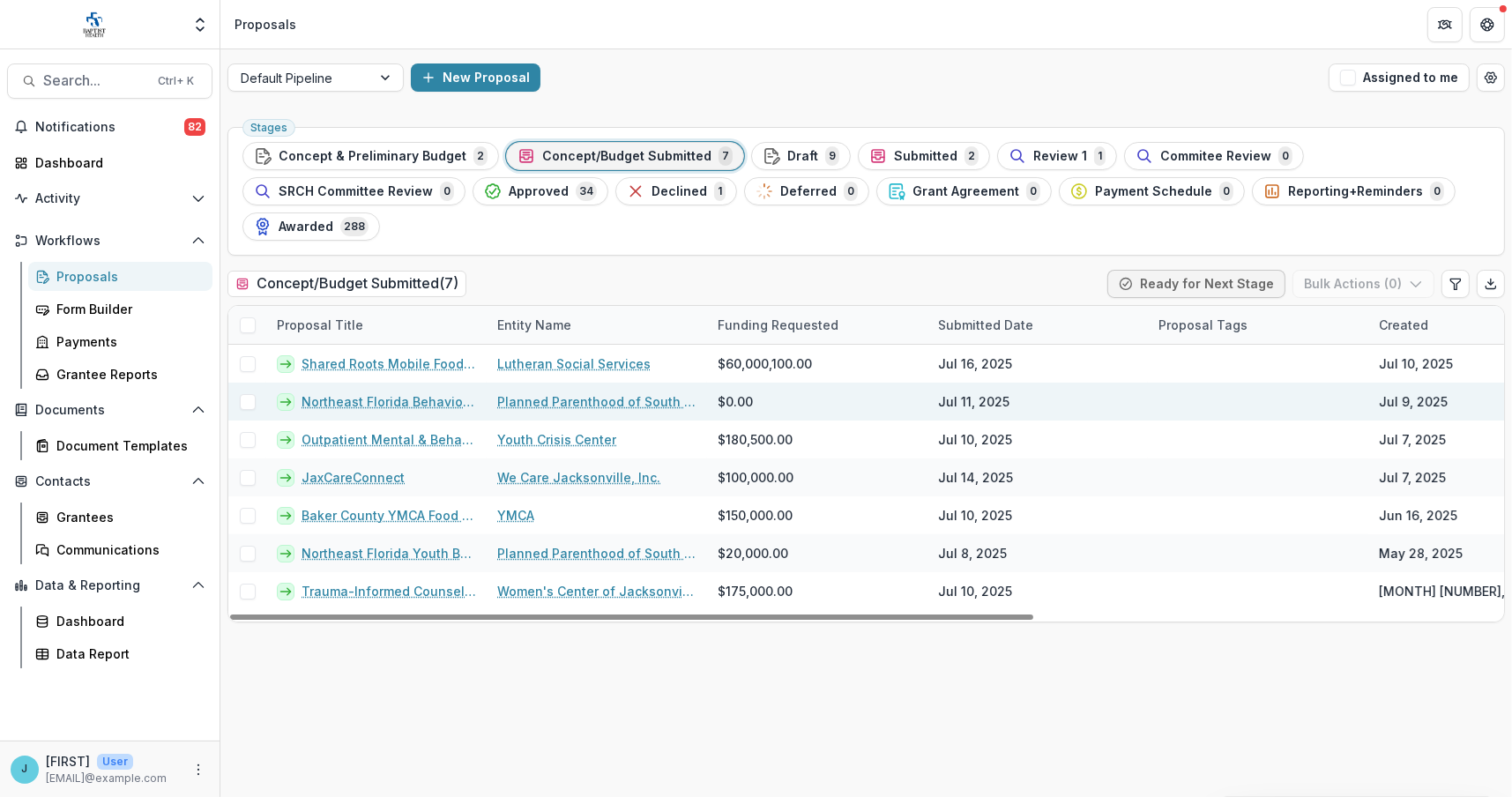 click on "Northeast Florida Behavioral and Mental Health Program" at bounding box center (389, 401) 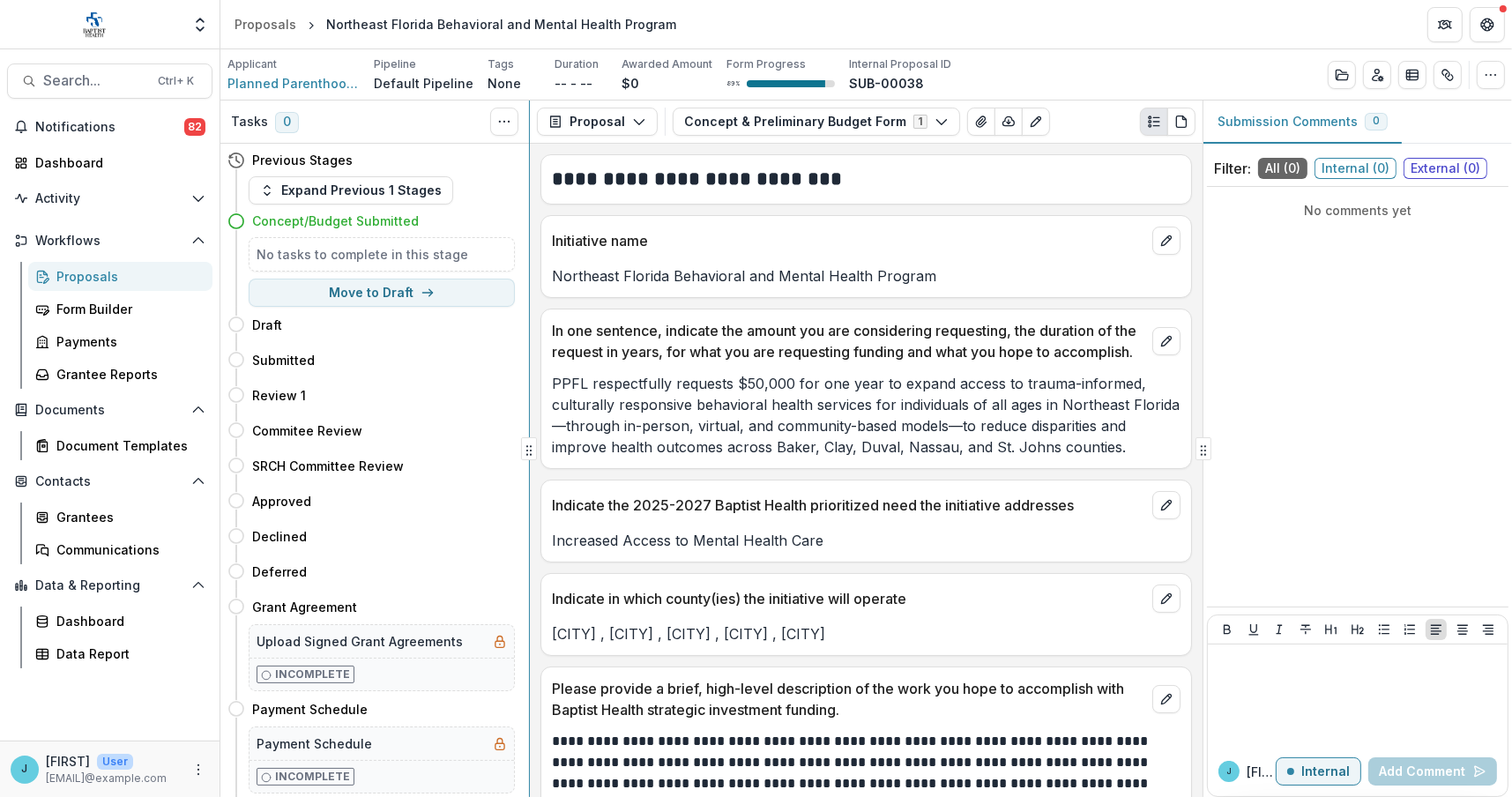click on "**********" at bounding box center [866, 449] 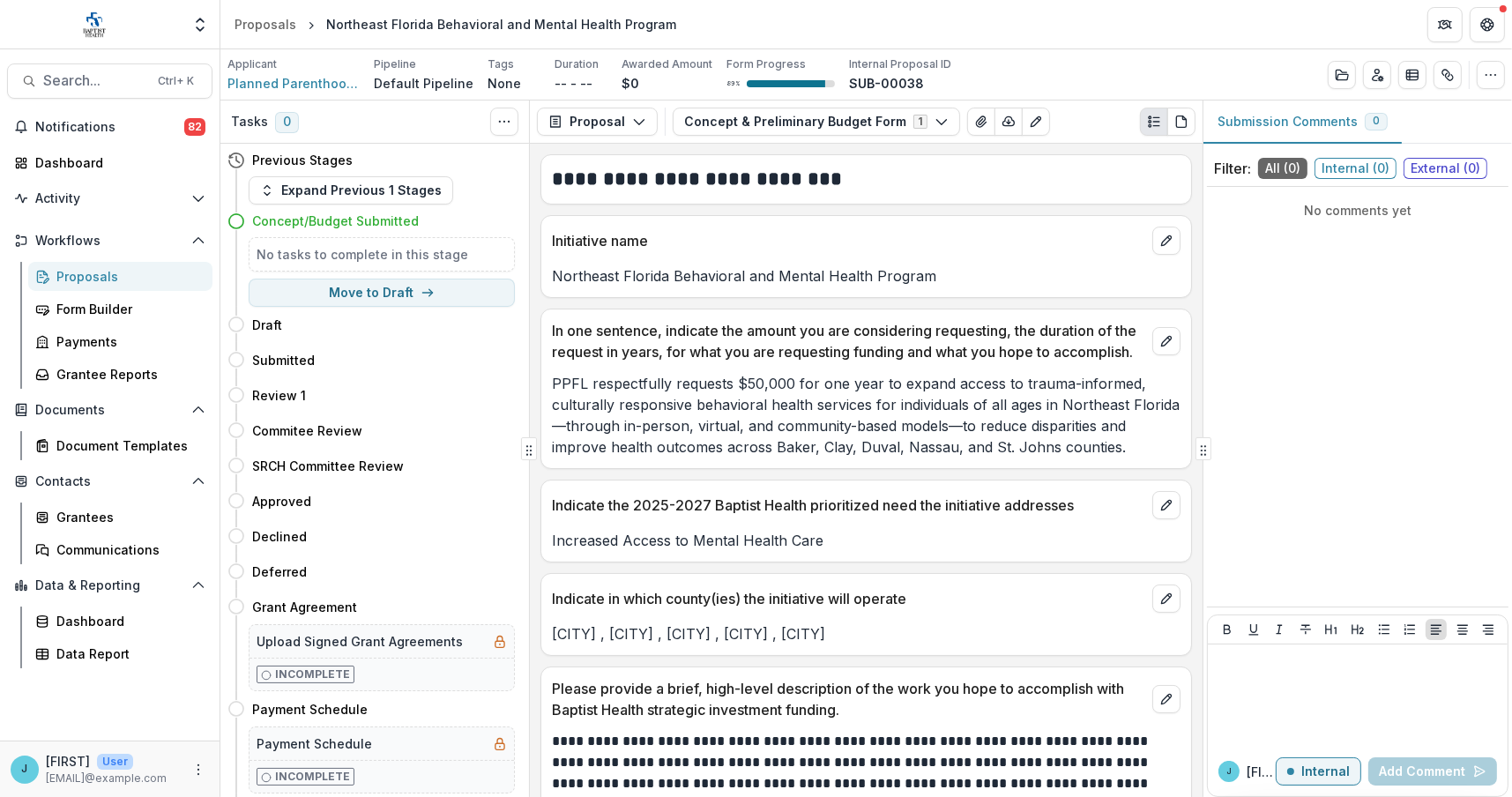click on "No comments yet" at bounding box center (1358, 397) 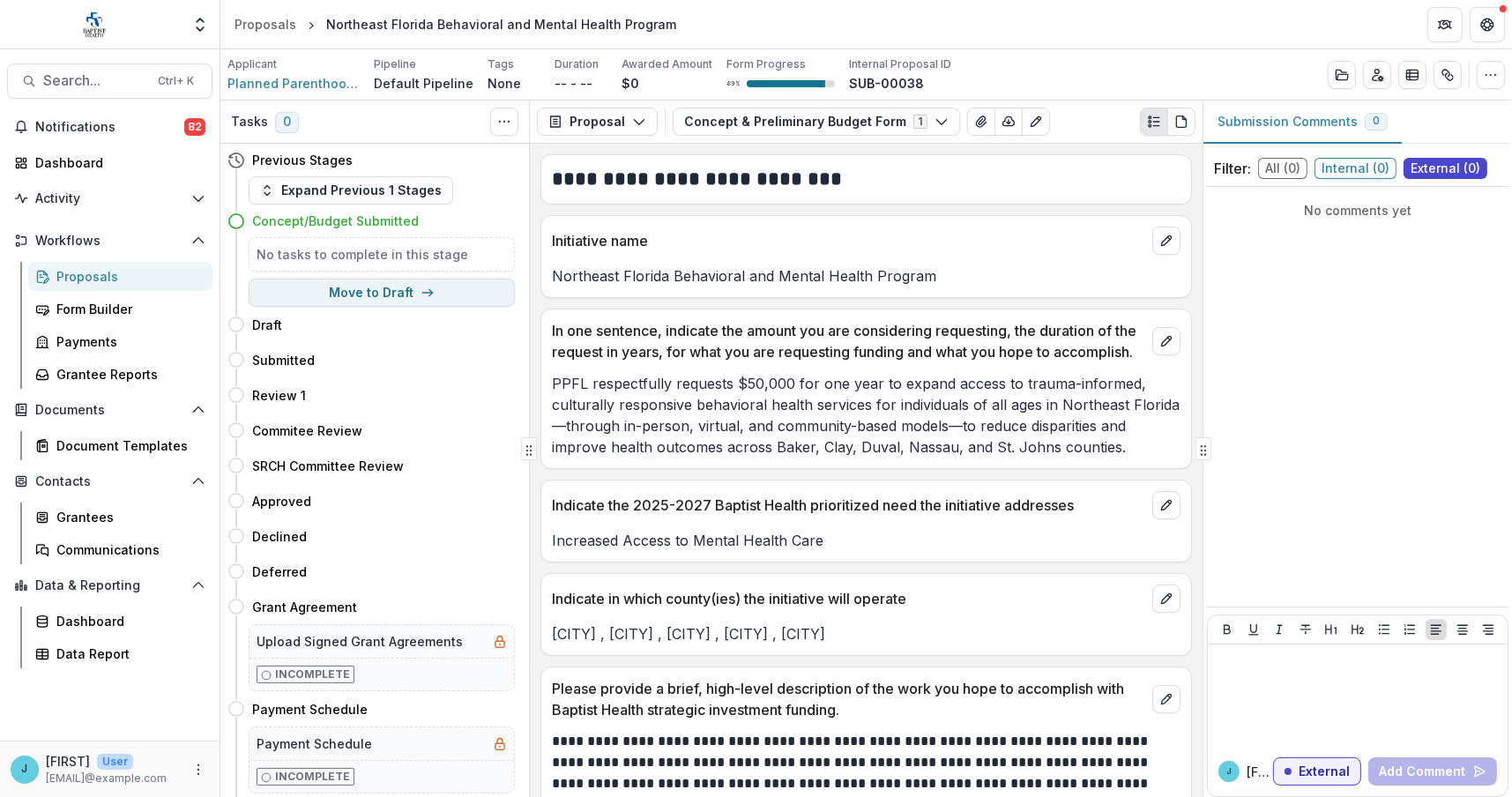 click on "No comments yet" at bounding box center [1358, 397] 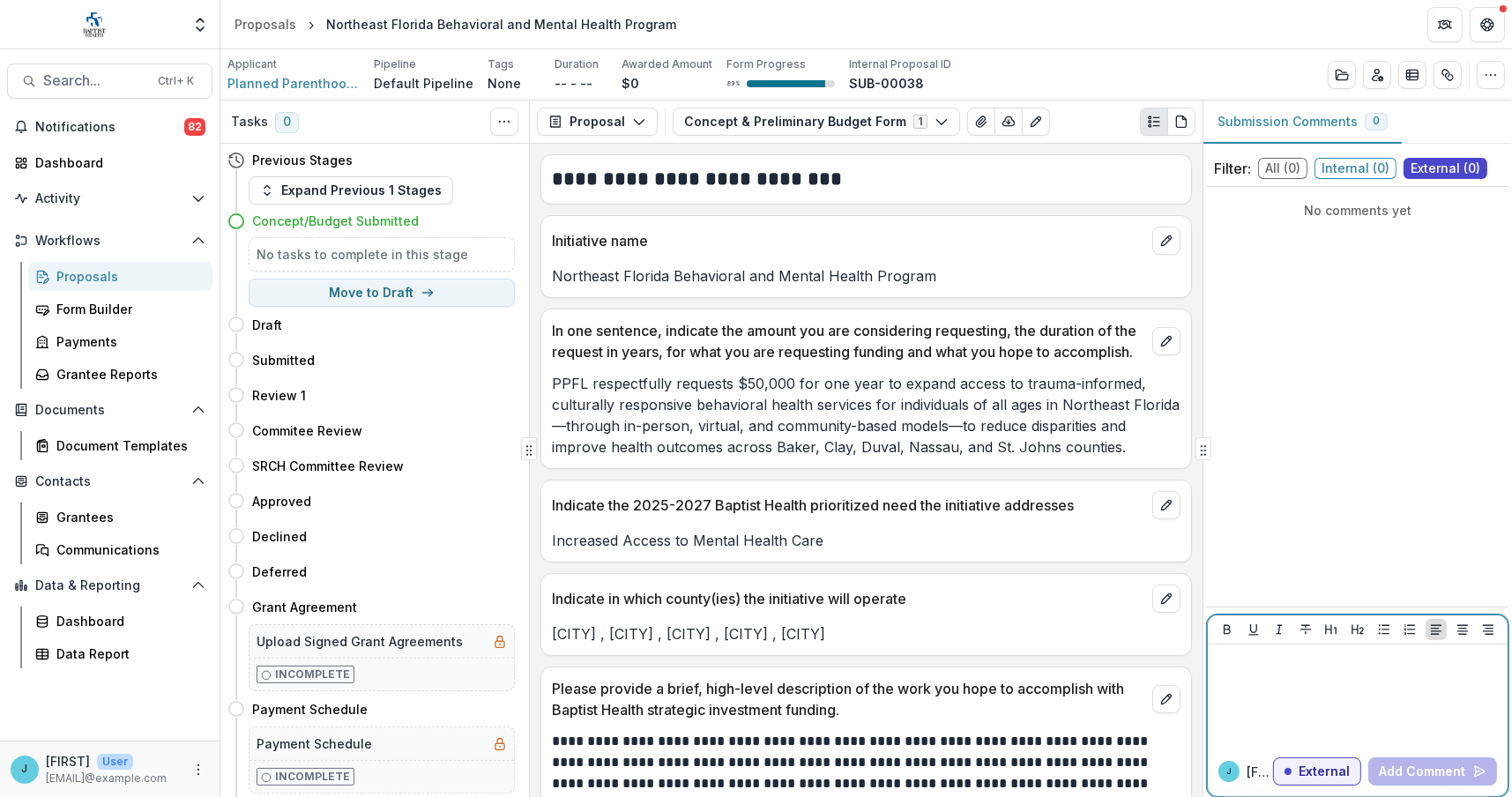 click at bounding box center [1358, 696] 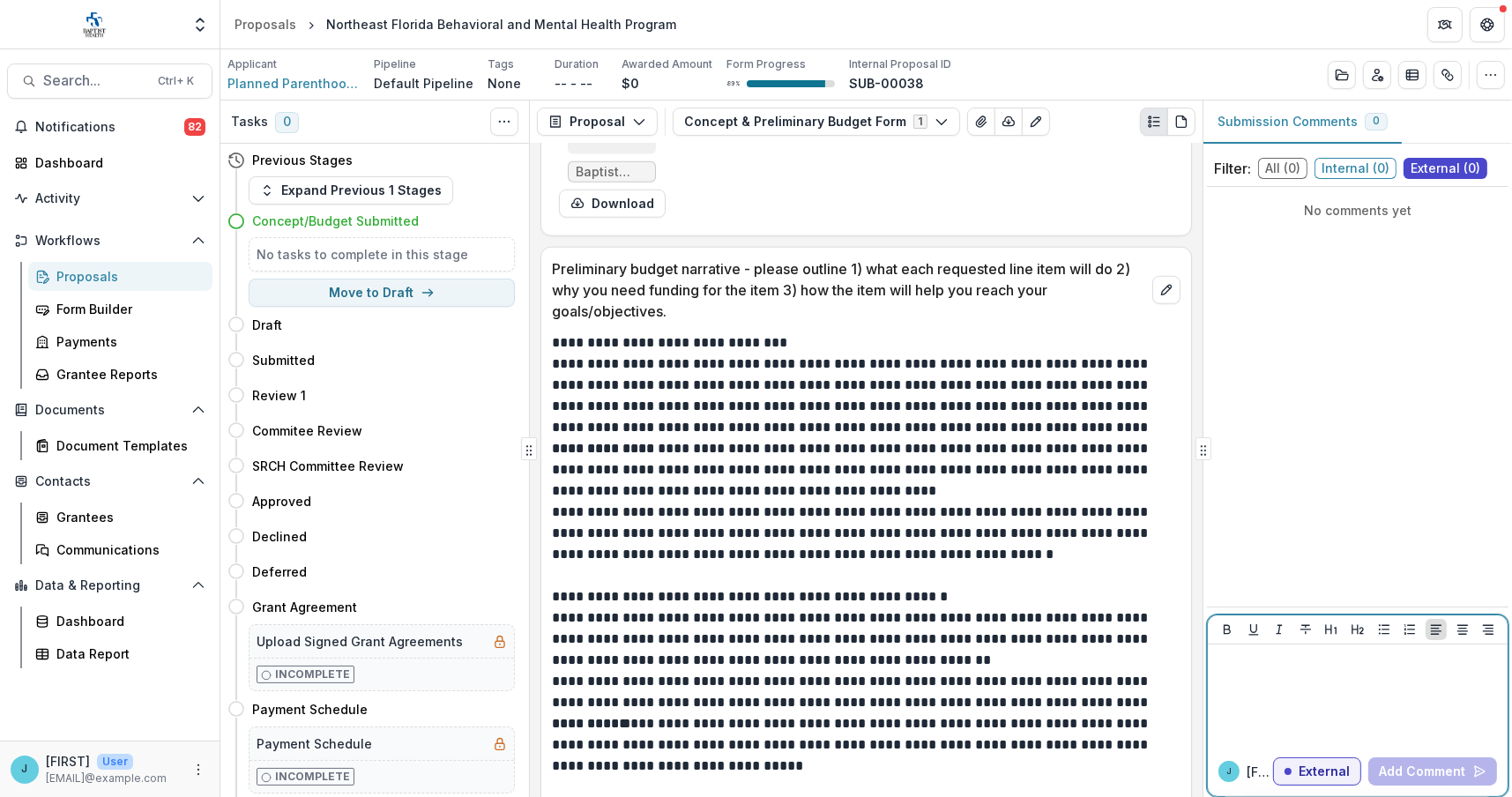 scroll, scrollTop: 2204, scrollLeft: 0, axis: vertical 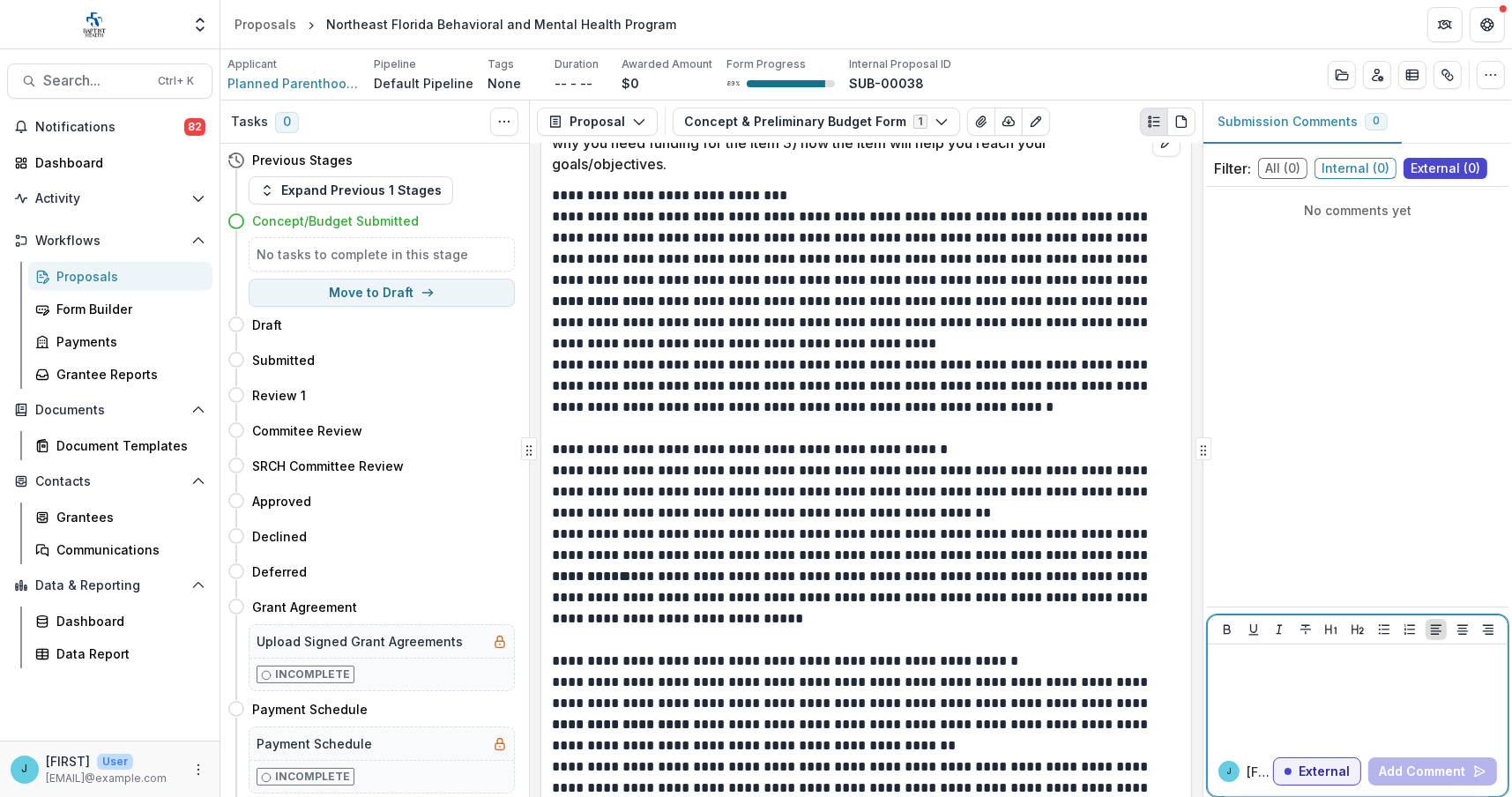 type 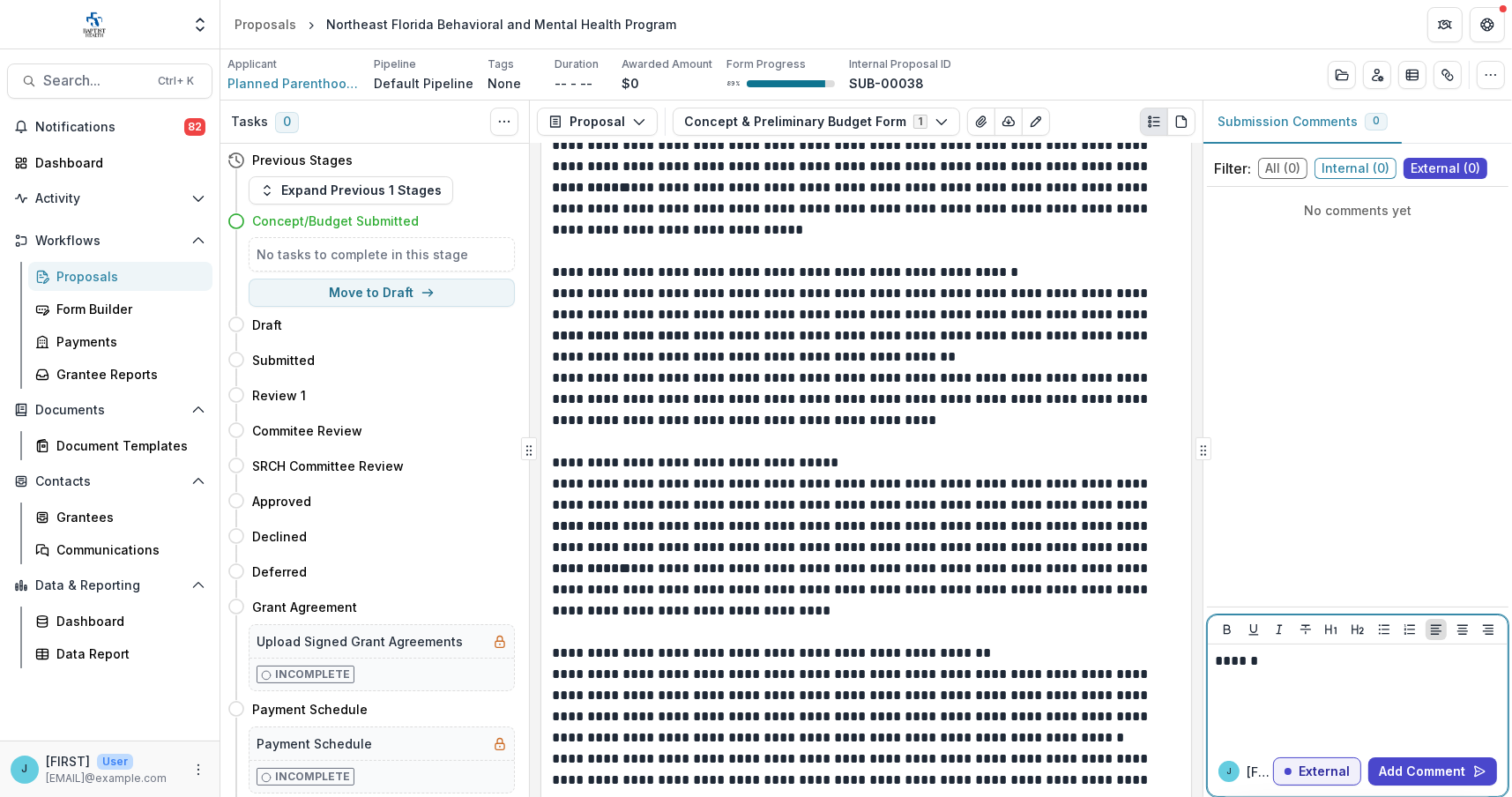 scroll, scrollTop: 2645, scrollLeft: 0, axis: vertical 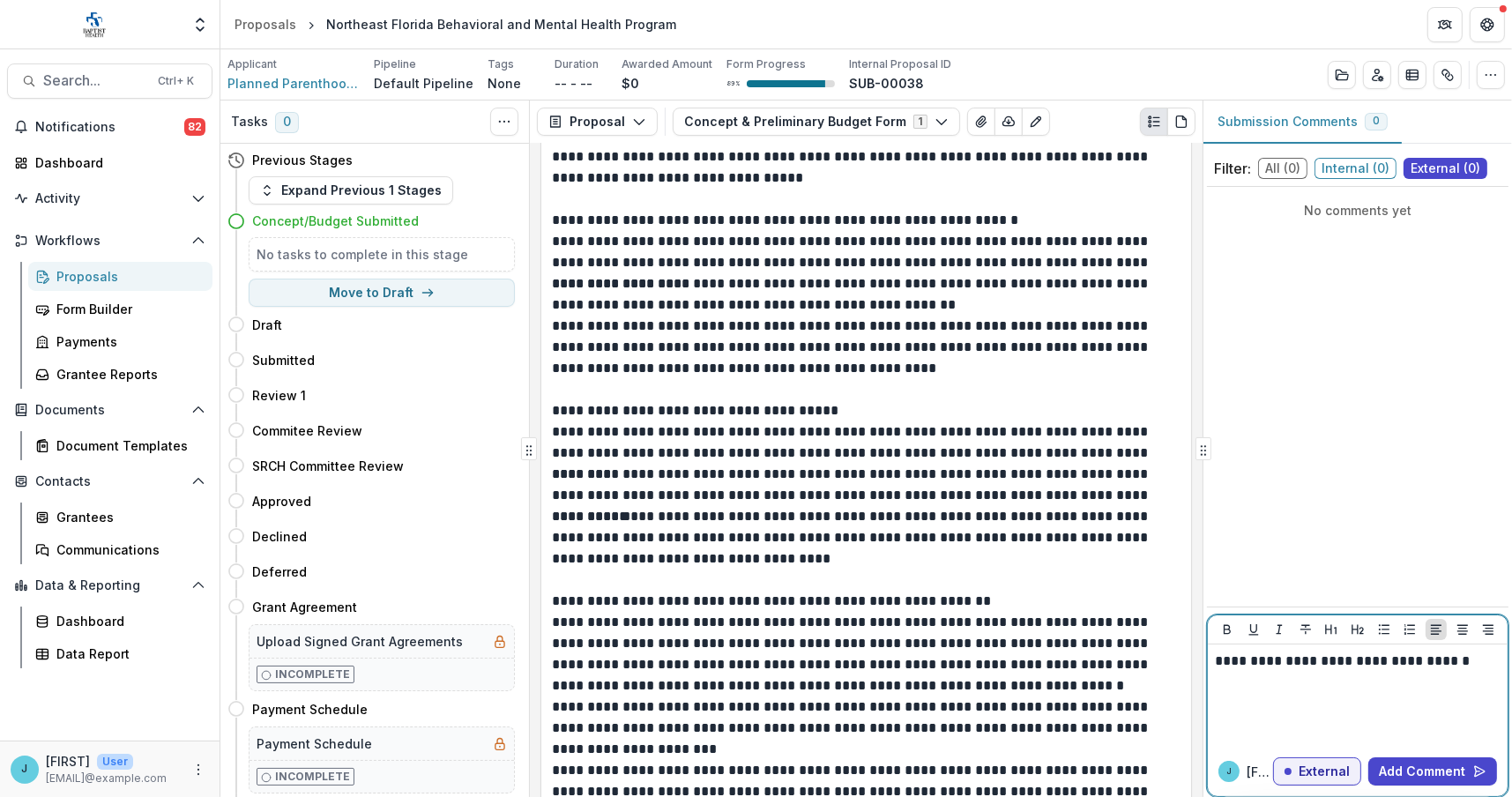 click on "**********" at bounding box center [1358, 661] 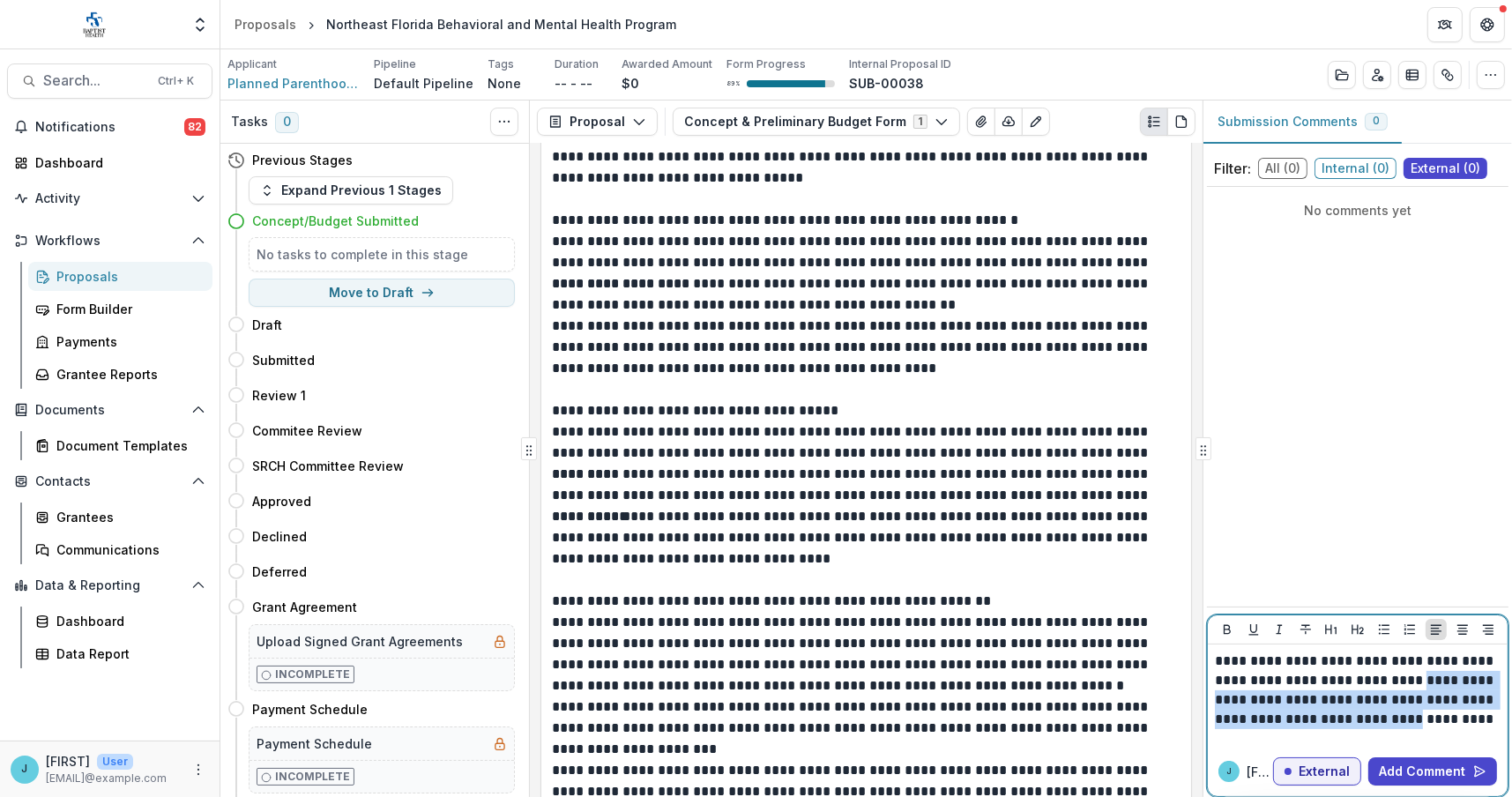 drag, startPoint x: 1416, startPoint y: 681, endPoint x: 1419, endPoint y: 714, distance: 33.136083 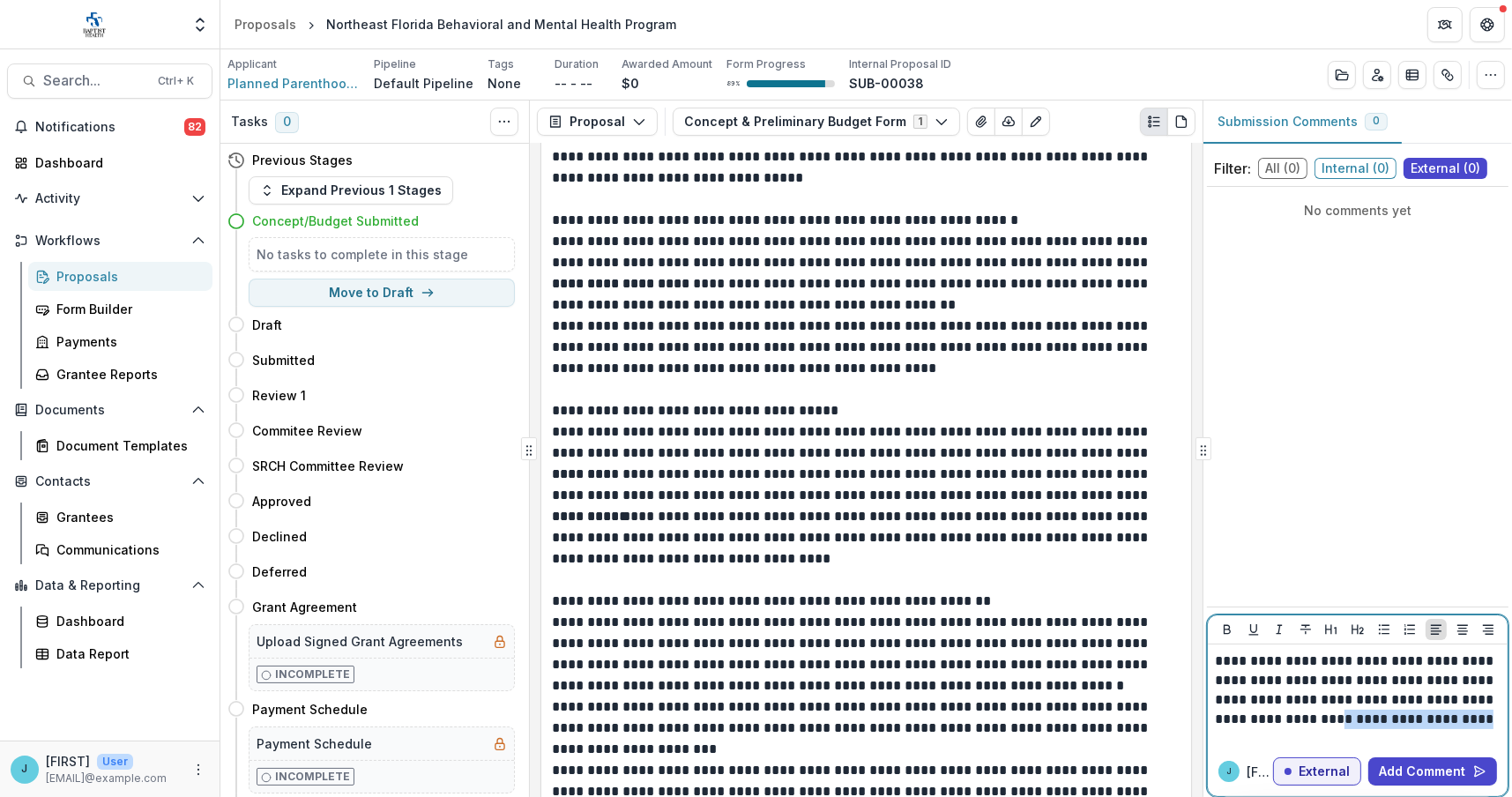 drag, startPoint x: 1491, startPoint y: 719, endPoint x: 1340, endPoint y: 722, distance: 151.0298 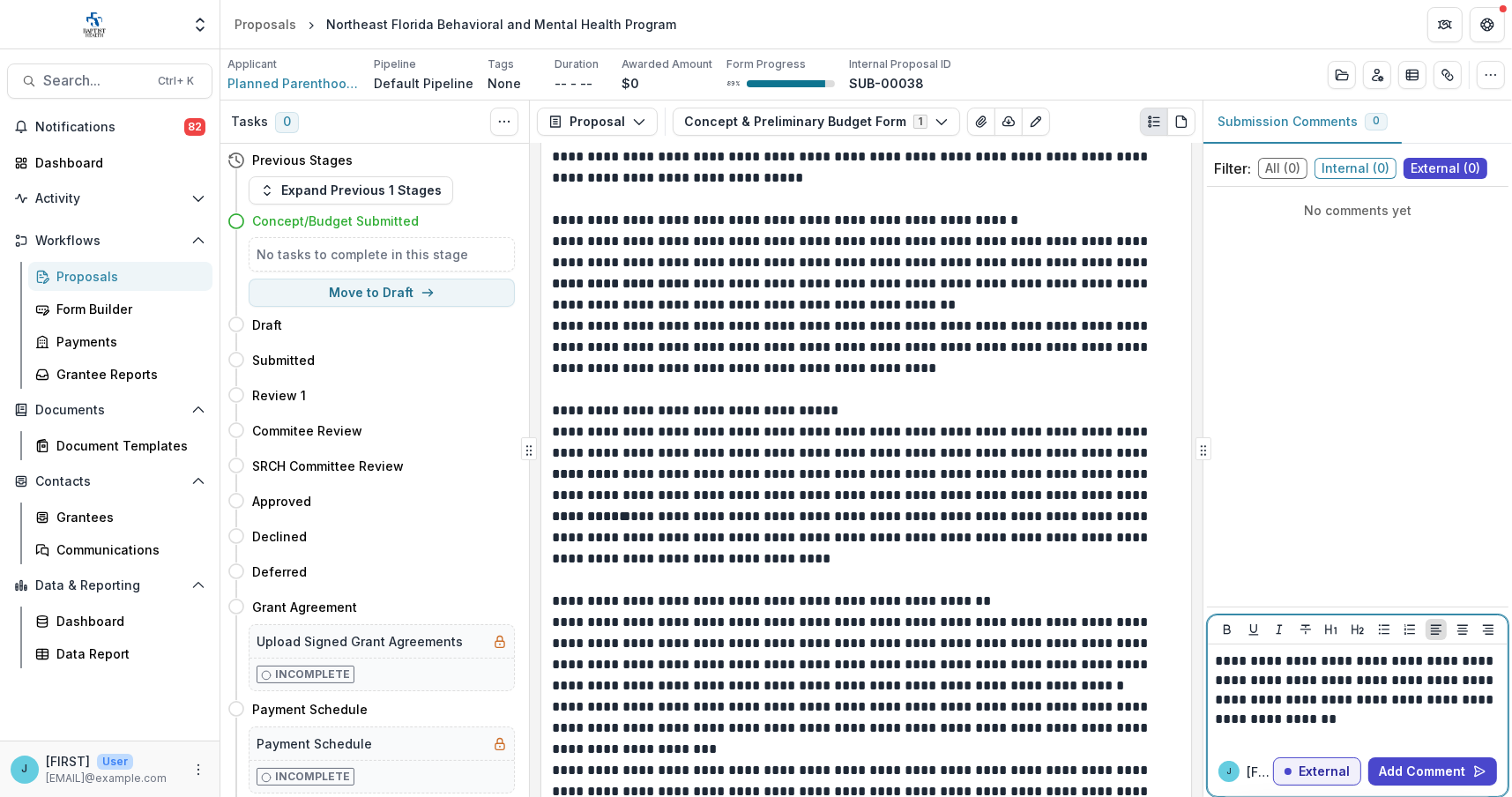 click on "**********" at bounding box center [1358, 690] 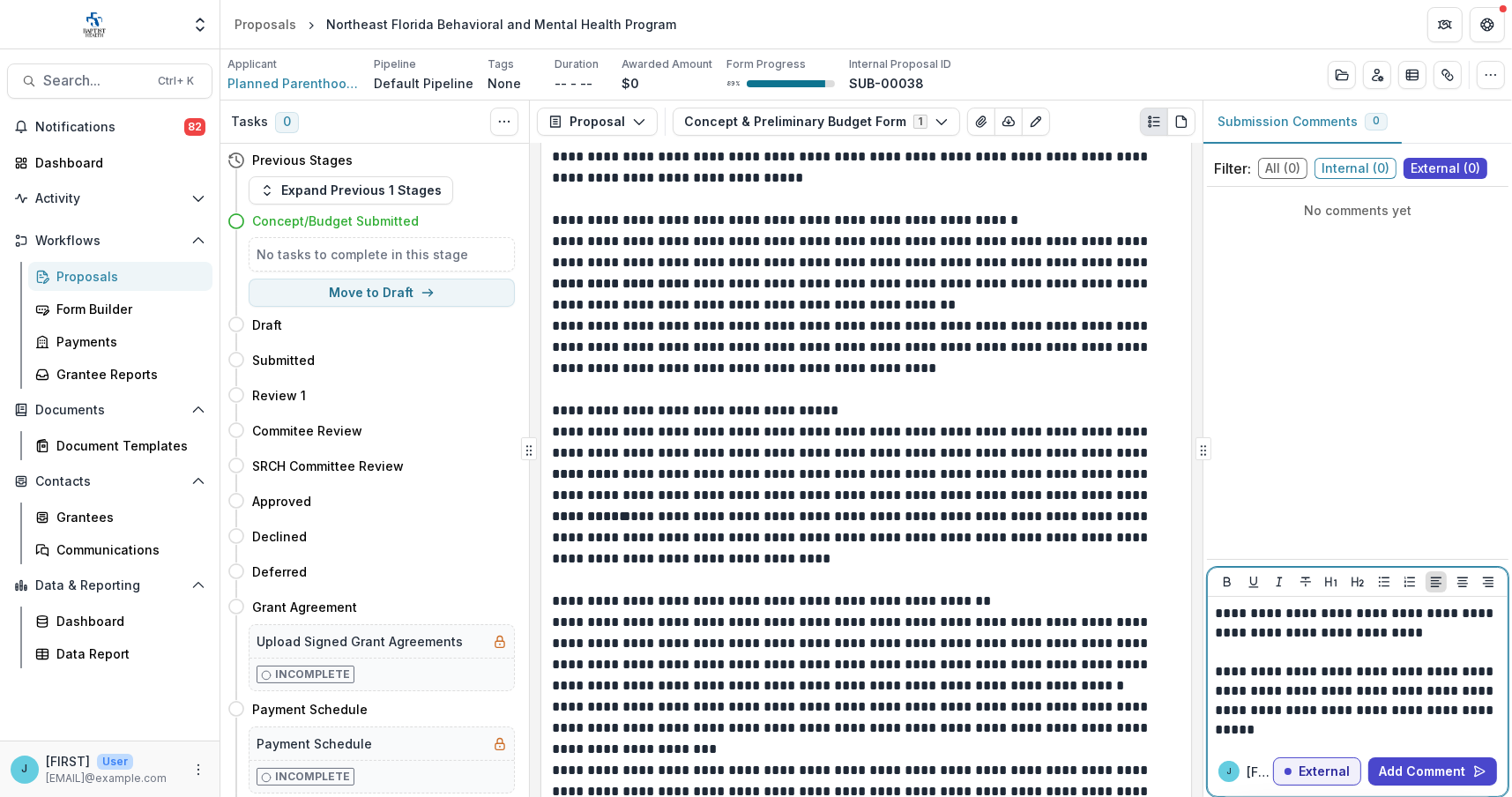click on "**********" at bounding box center [1358, 701] 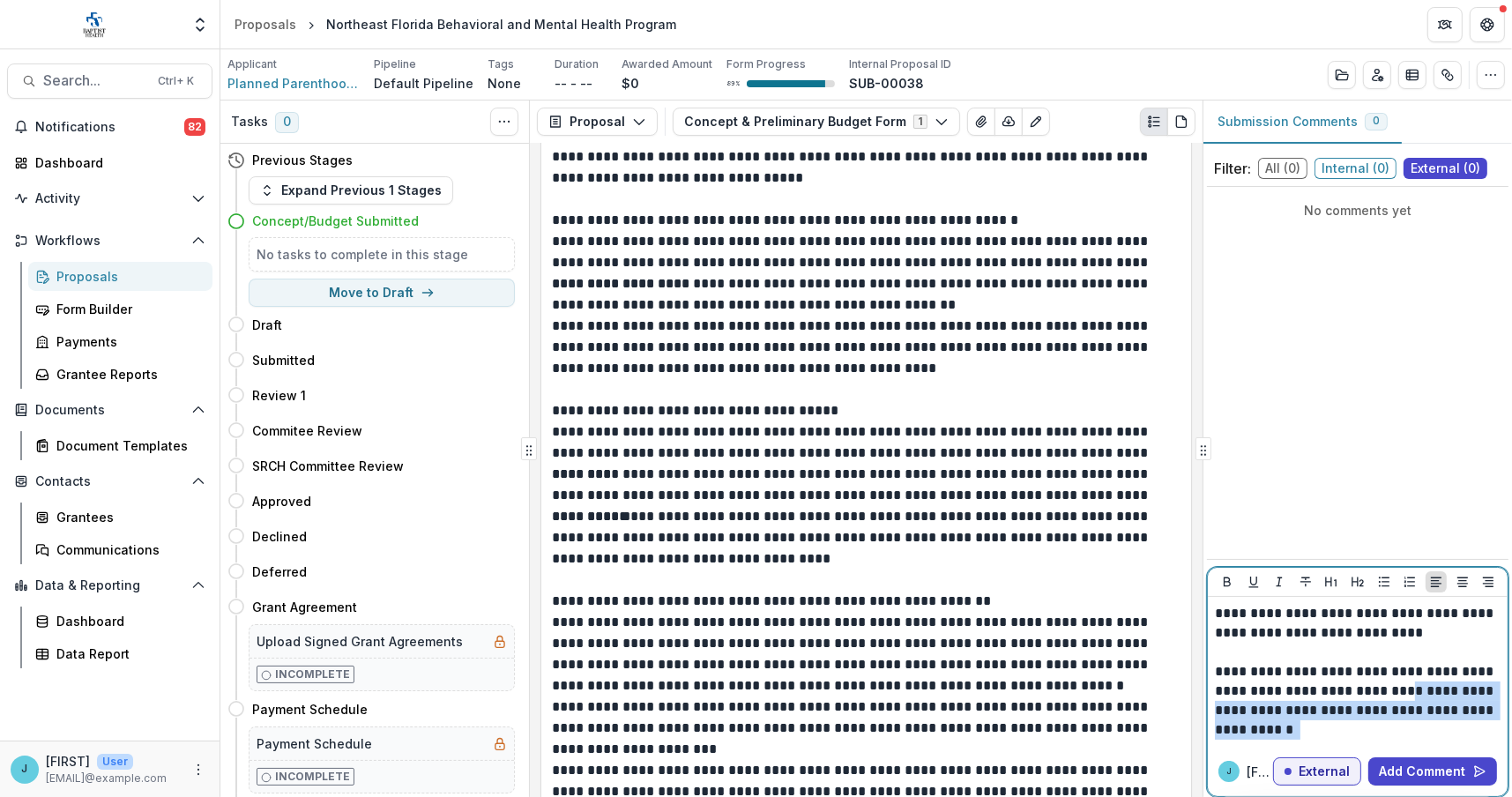 drag, startPoint x: 1389, startPoint y: 689, endPoint x: 1468, endPoint y: 726, distance: 87.23531 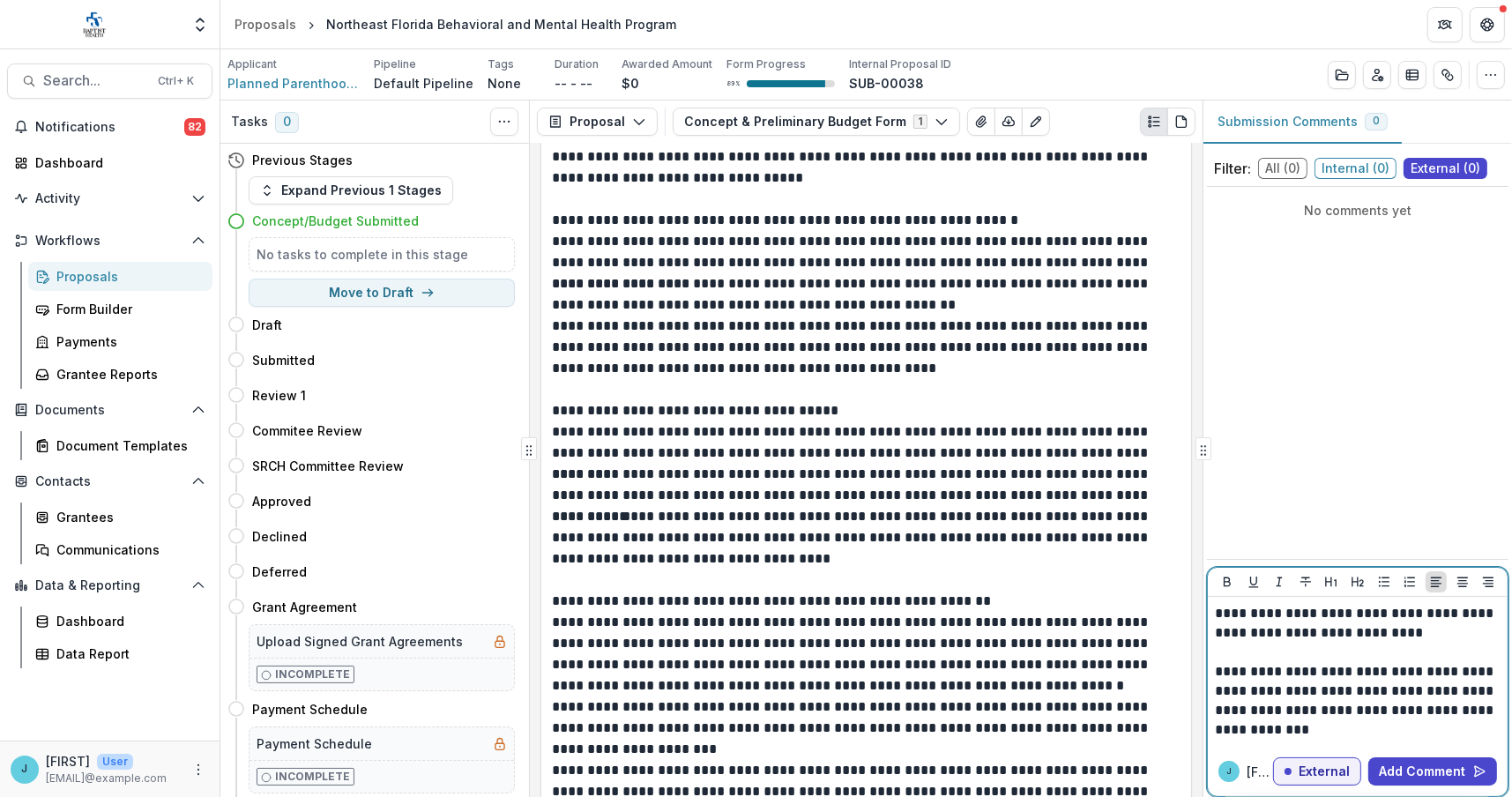 click on "**********" at bounding box center [1358, 623] 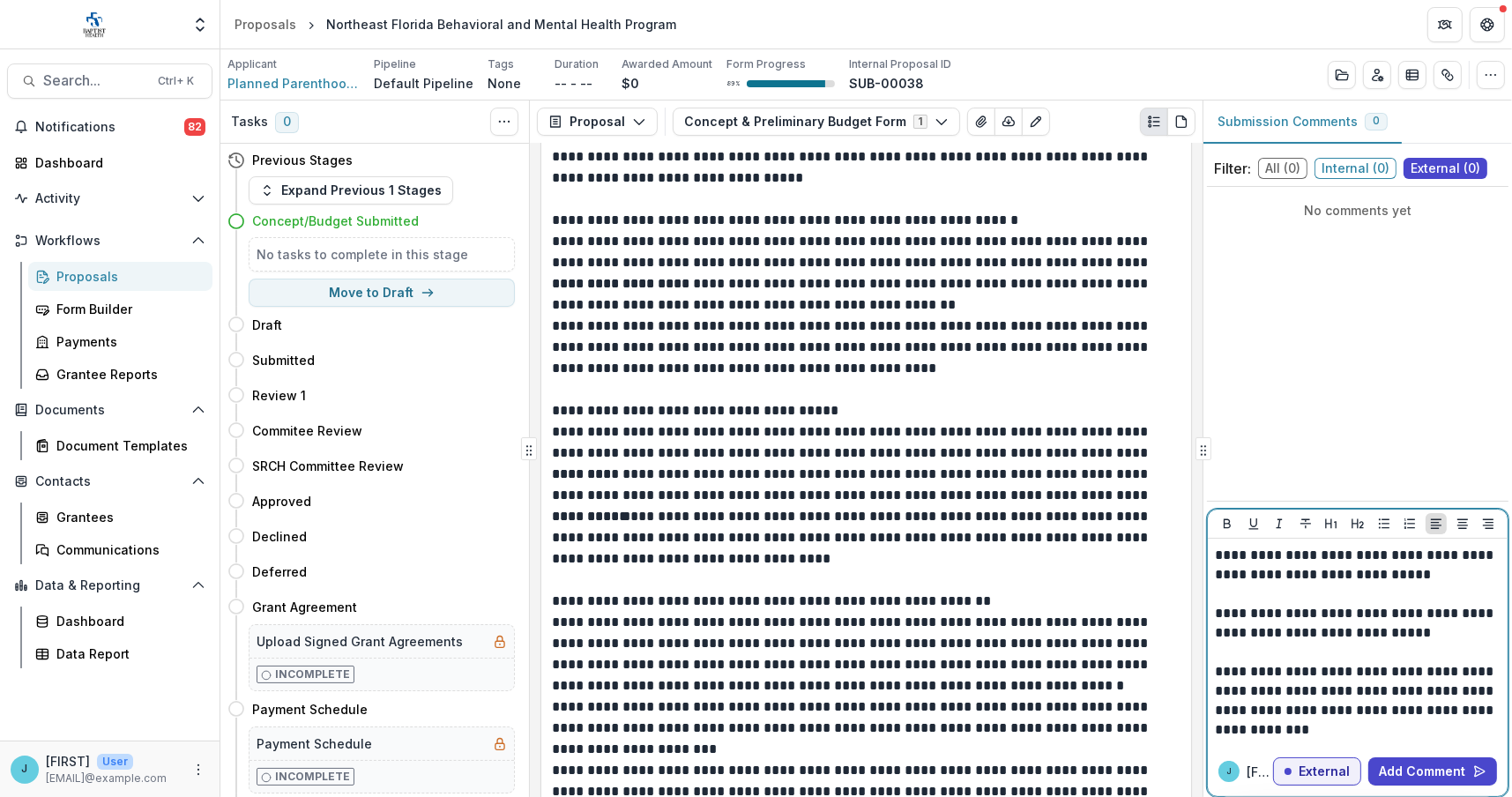 click on "**********" at bounding box center [1358, 623] 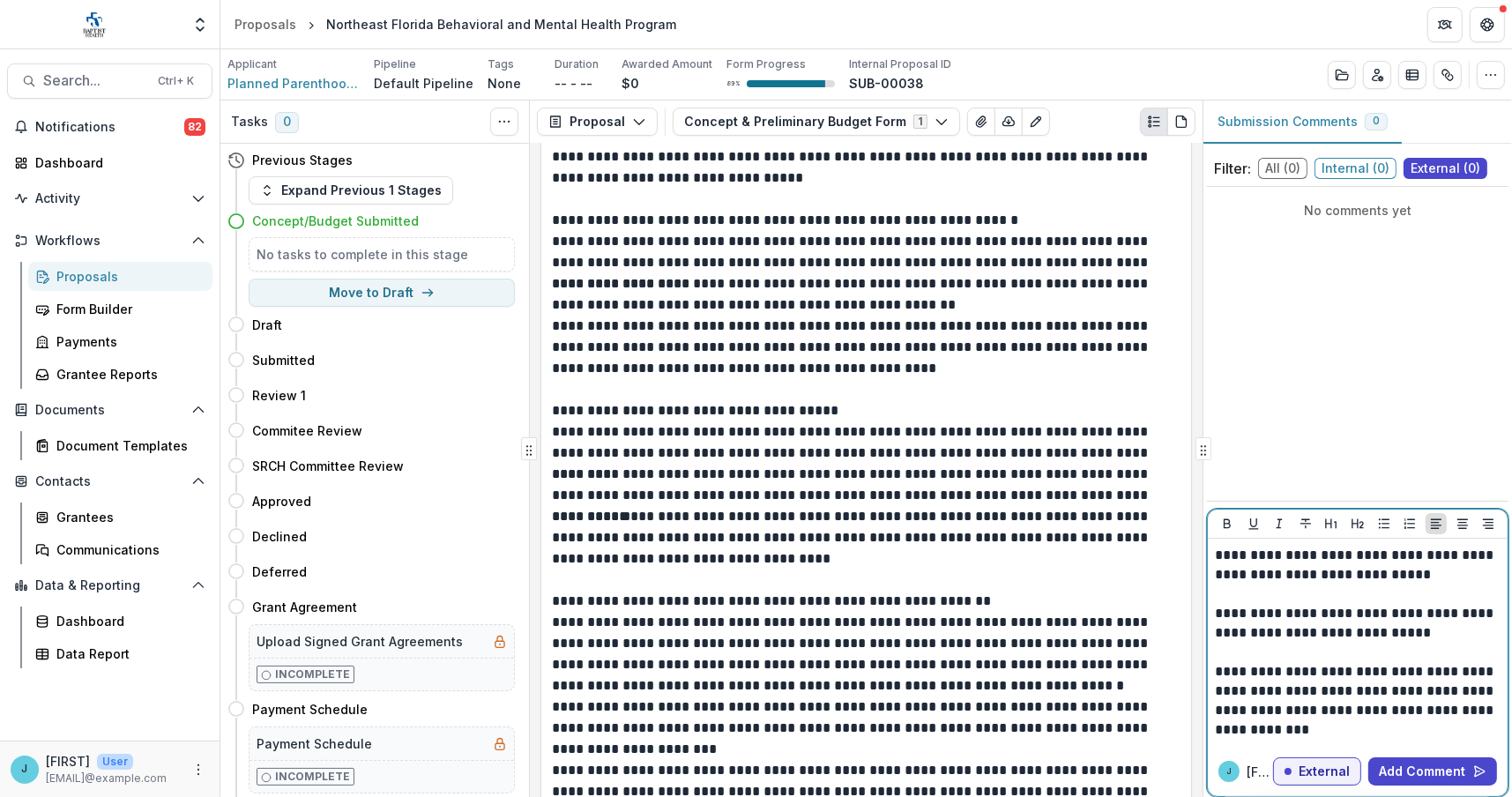 click on "**********" at bounding box center (1358, 623) 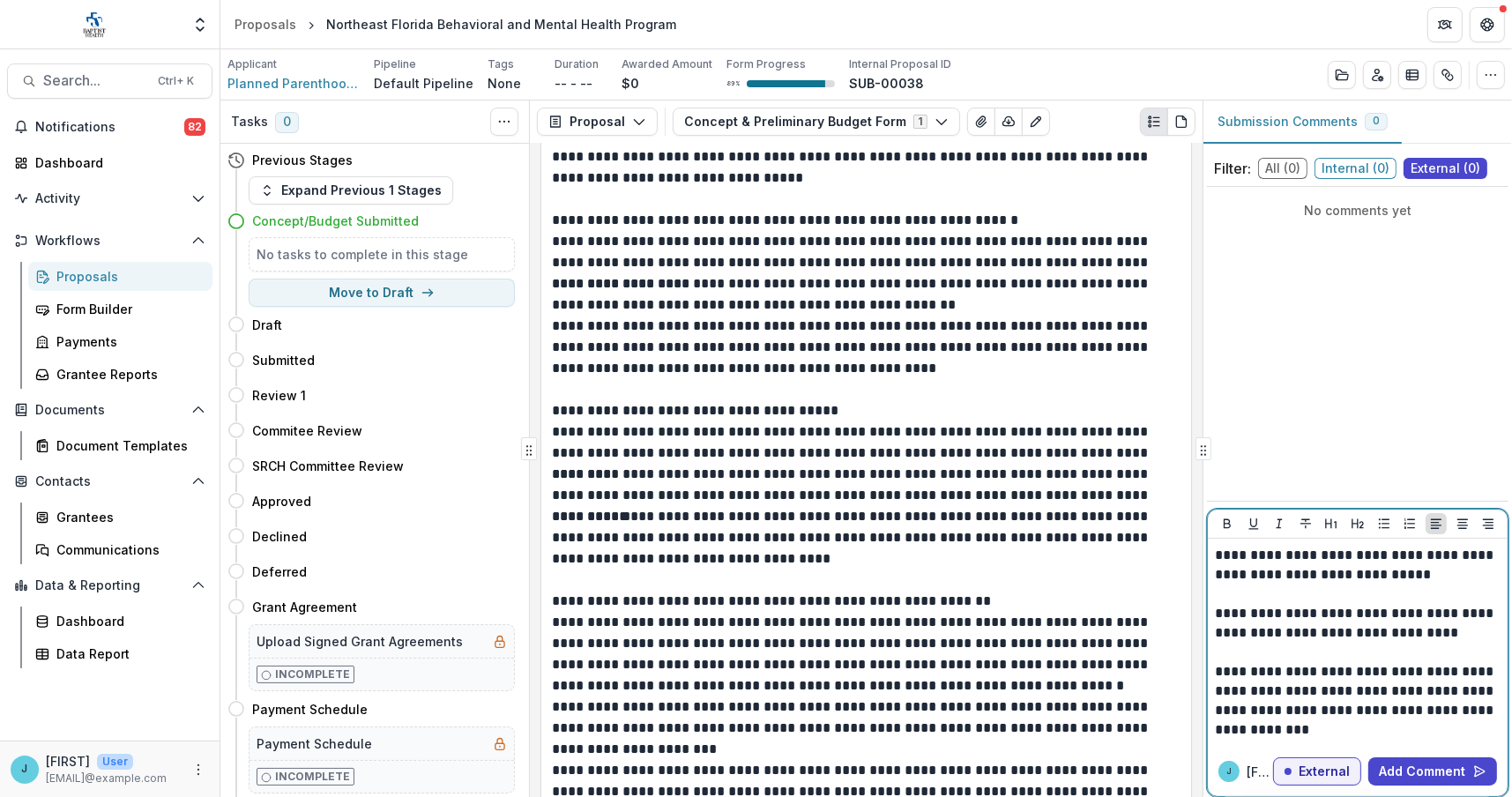 click on "**********" at bounding box center (1358, 565) 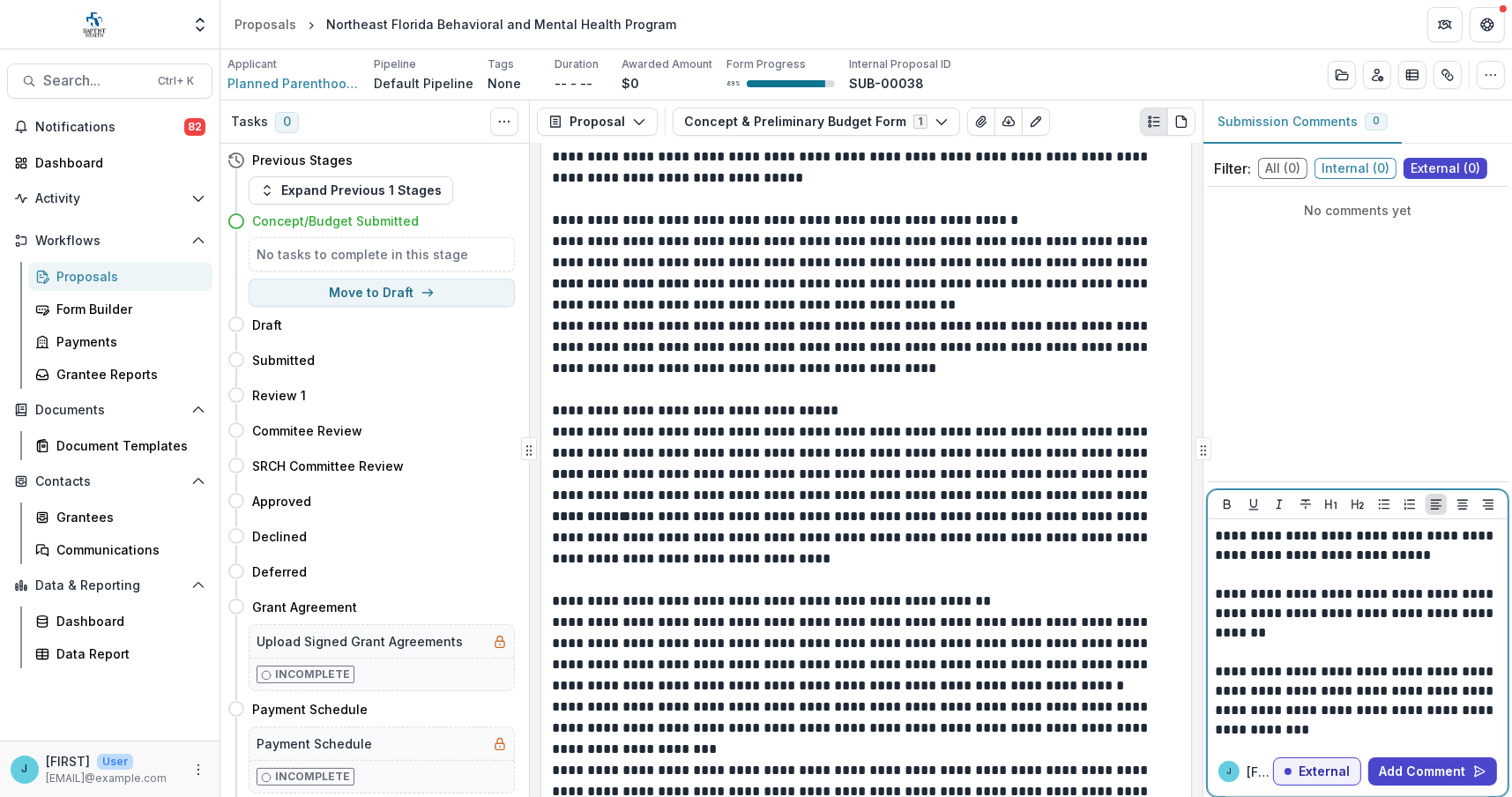click on "**********" at bounding box center (1358, 614) 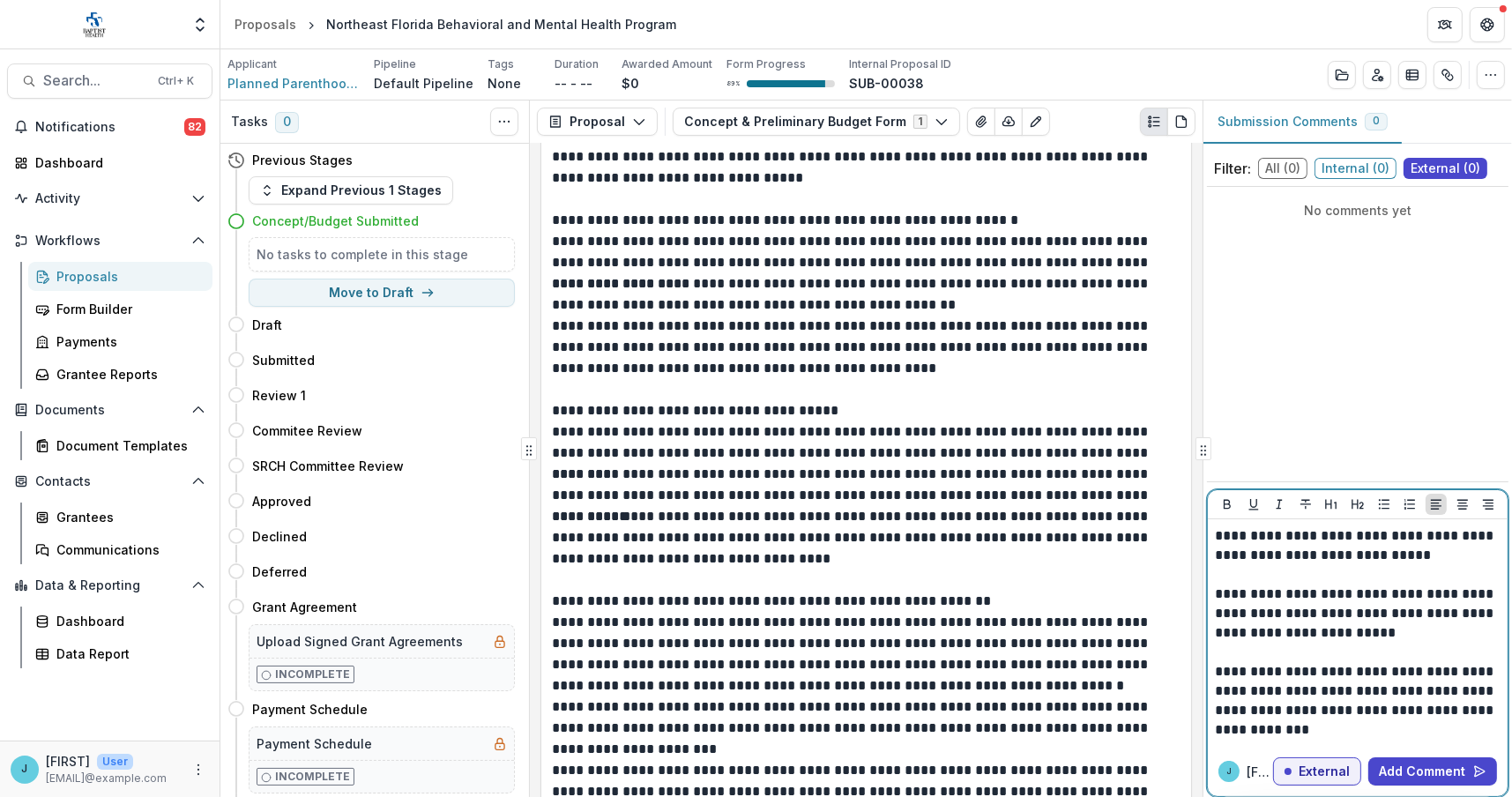 click on "**********" at bounding box center [1358, 614] 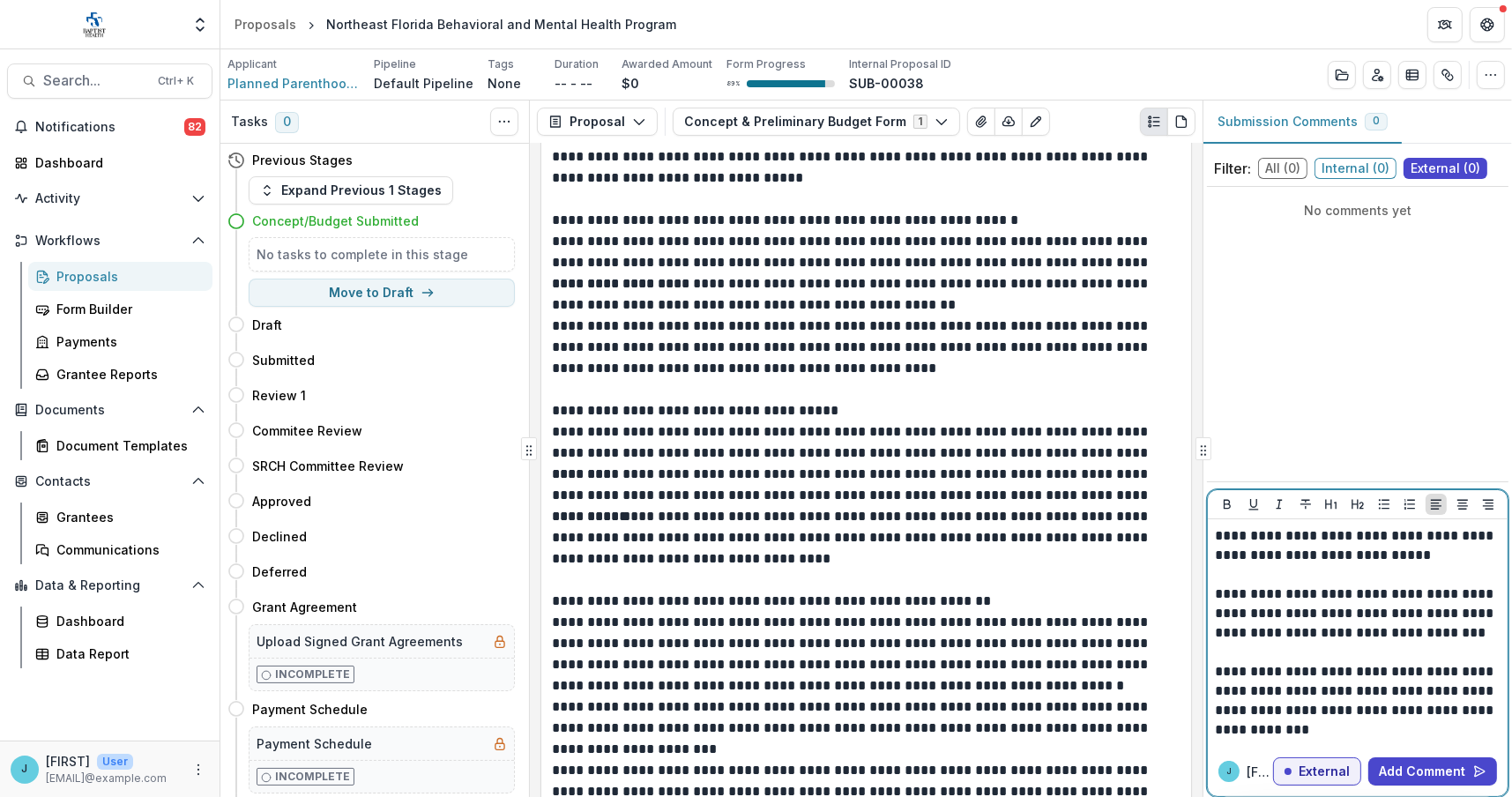 click on "**********" at bounding box center [1358, 614] 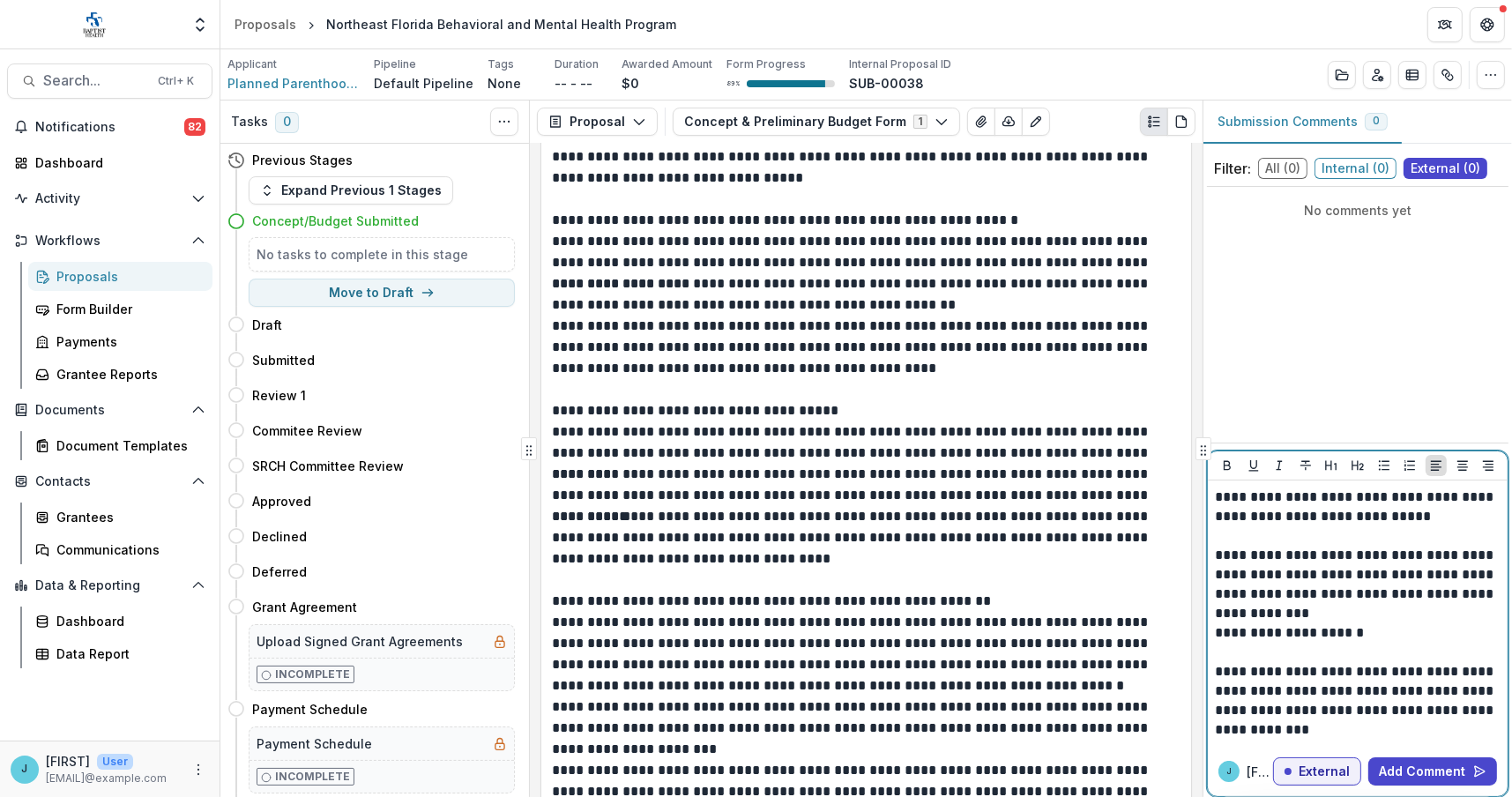click on "**********" at bounding box center [1358, 633] 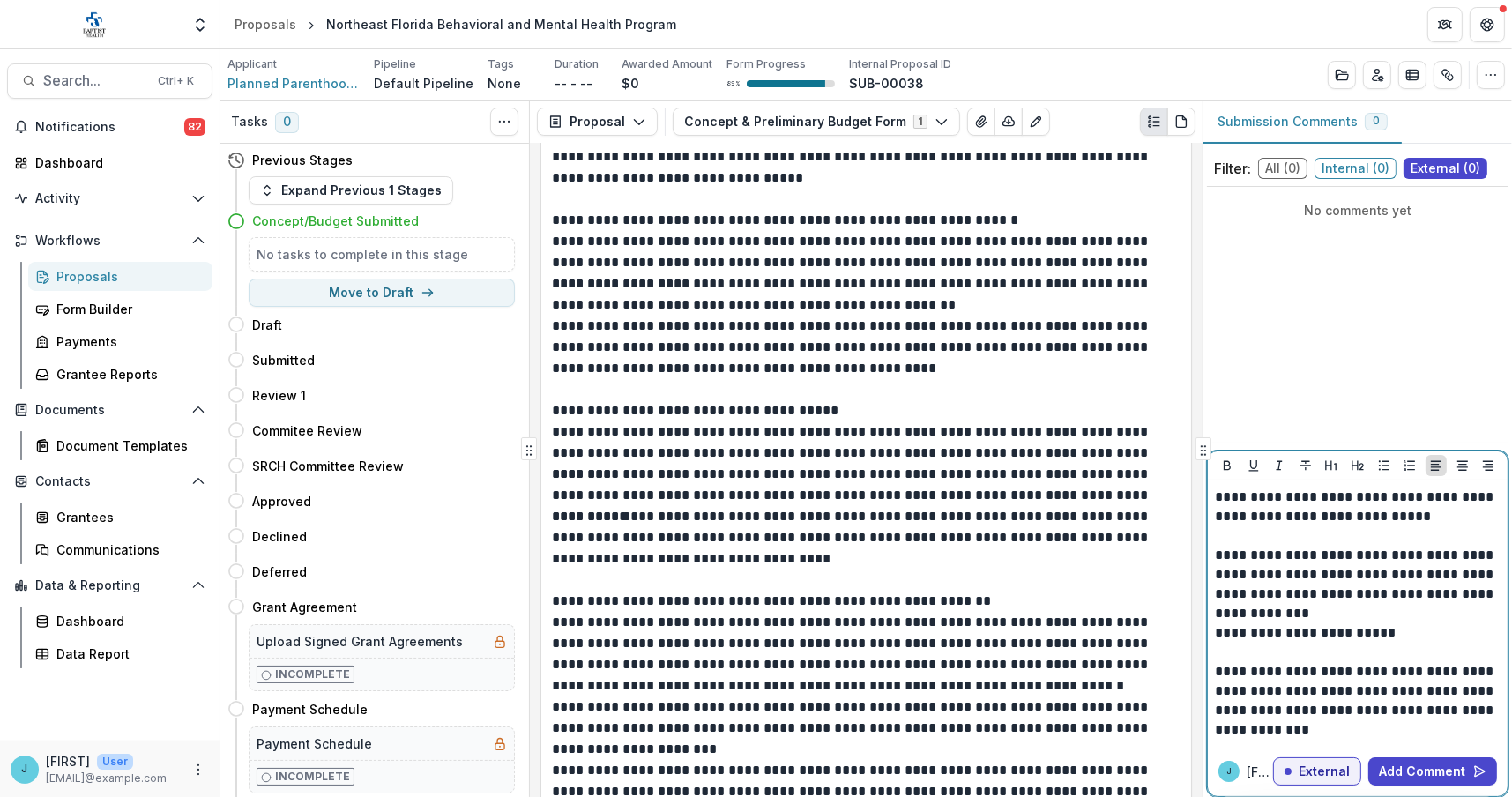 click on "**********" at bounding box center [1358, 633] 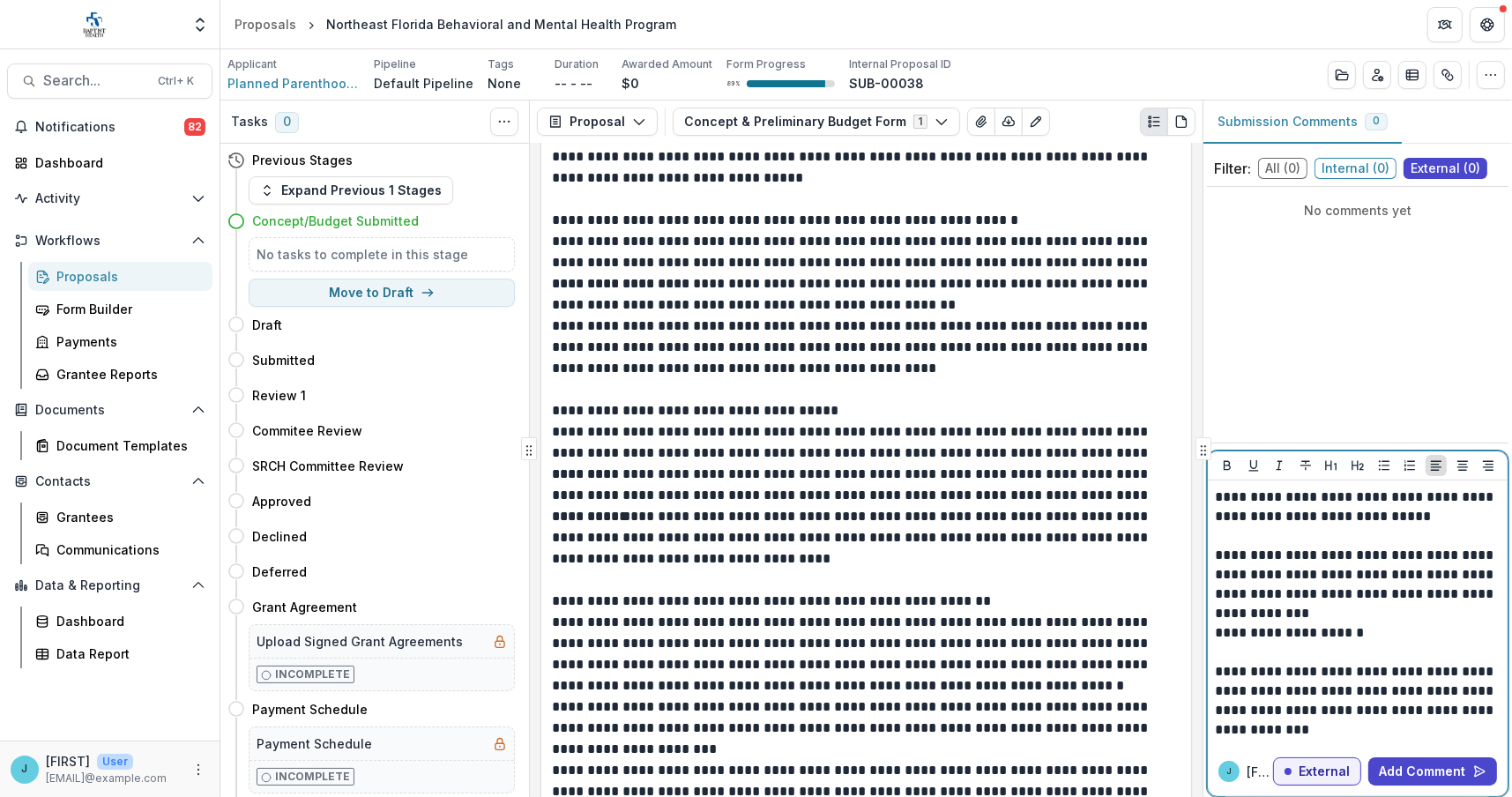 click on "**********" at bounding box center [1358, 633] 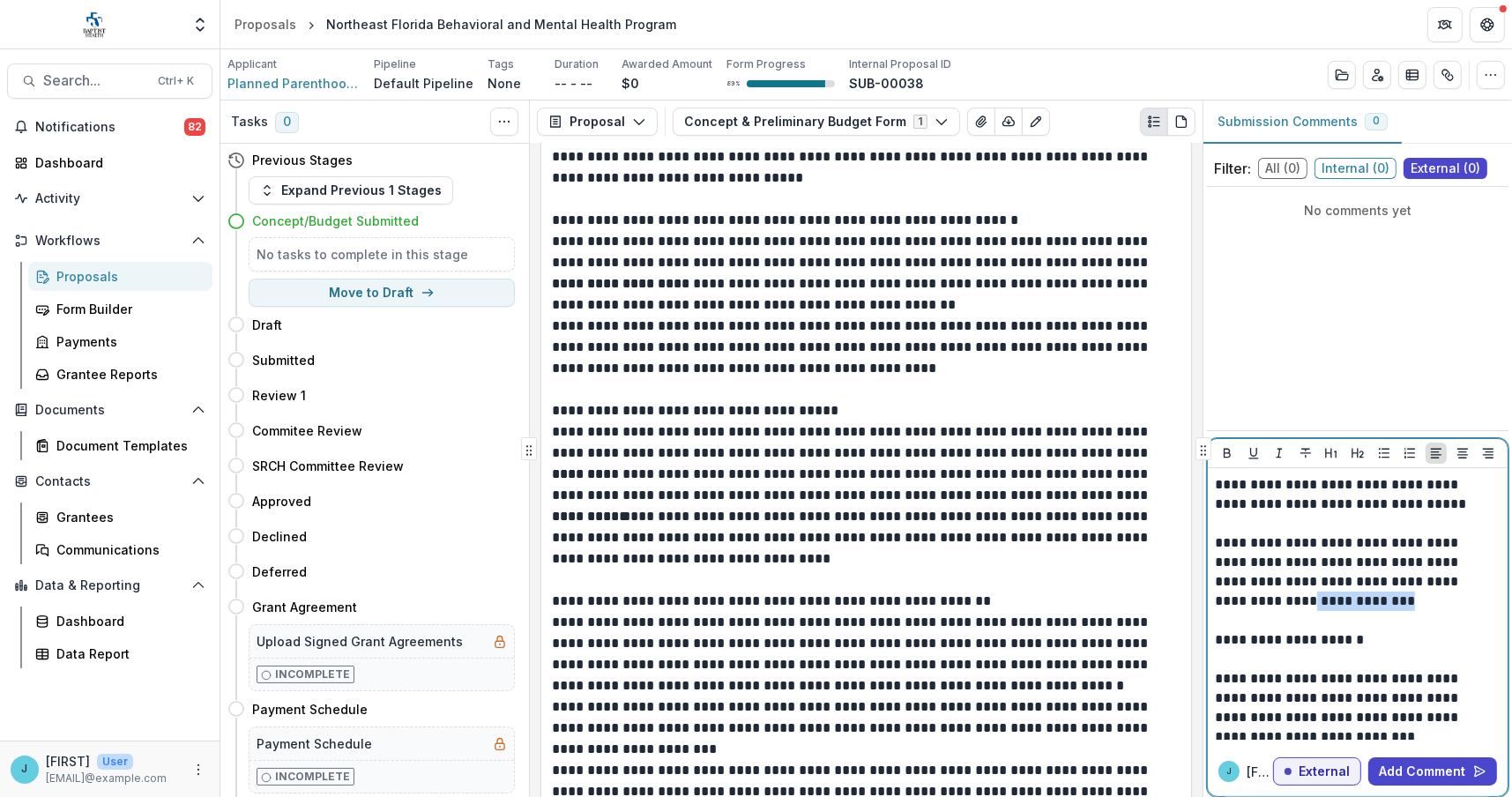 drag, startPoint x: 1316, startPoint y: 600, endPoint x: 1212, endPoint y: 600, distance: 104 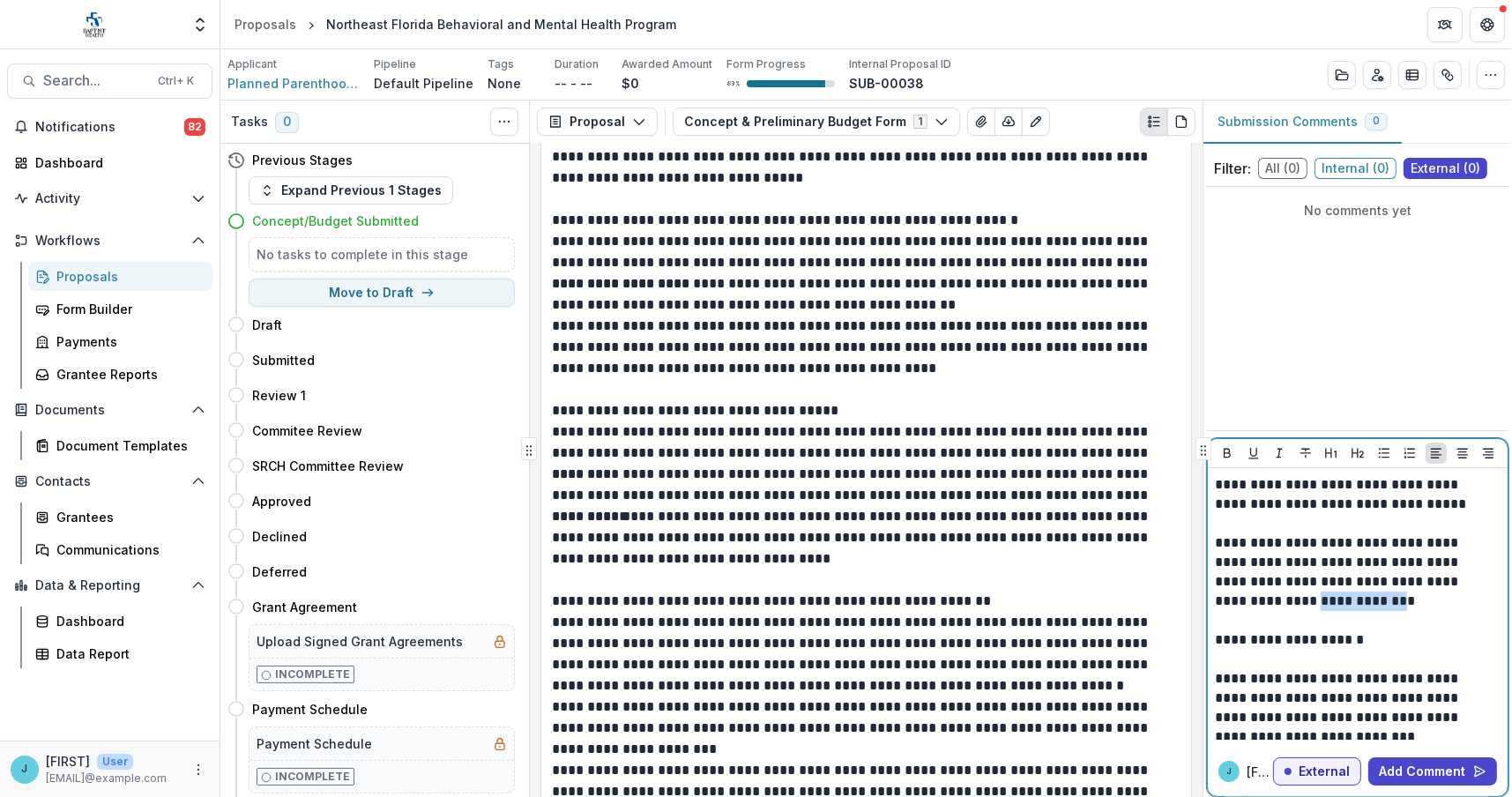 drag, startPoint x: 1310, startPoint y: 600, endPoint x: 1223, endPoint y: 600, distance: 87 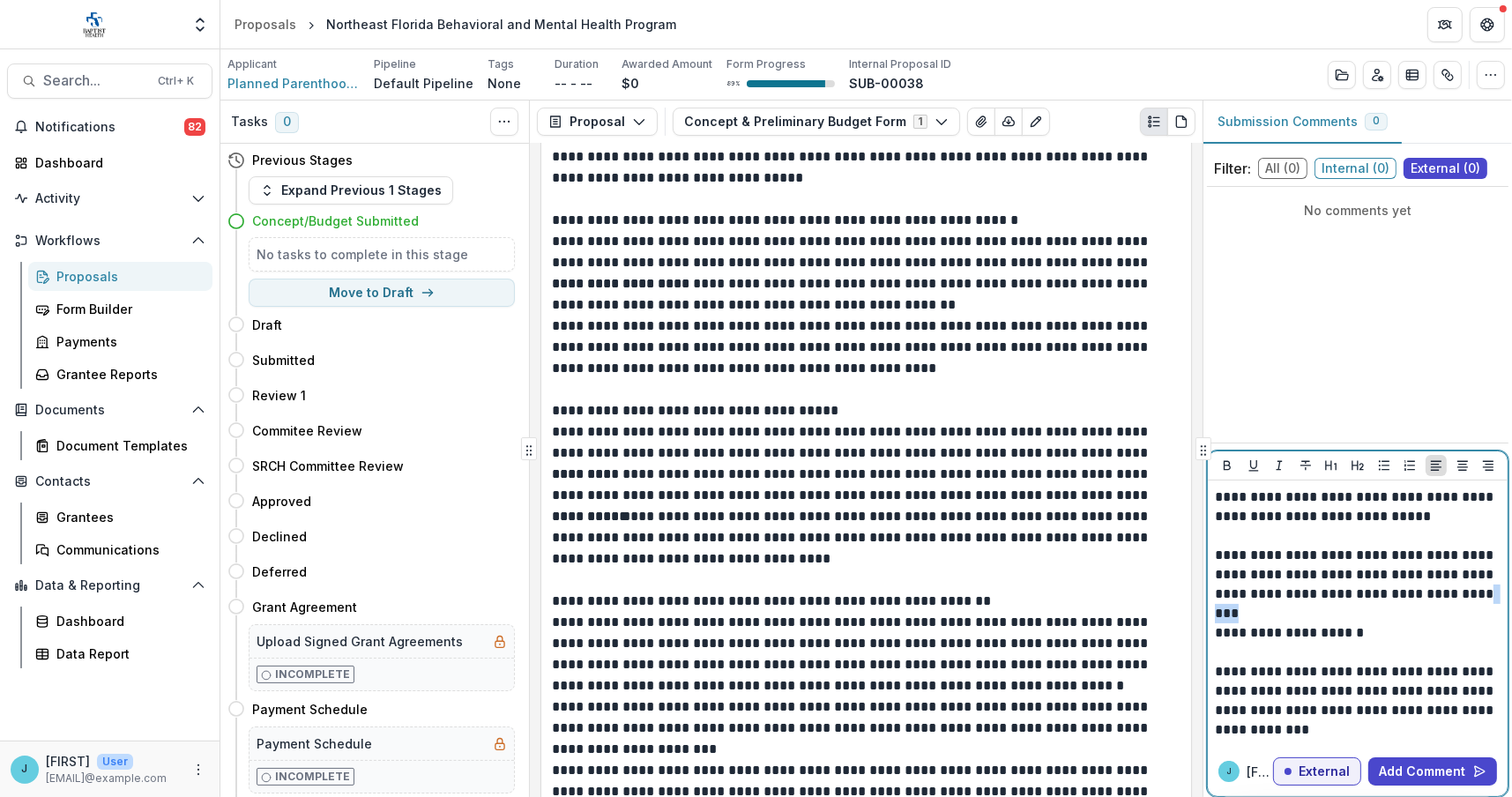 drag, startPoint x: 1498, startPoint y: 586, endPoint x: 1474, endPoint y: 589, distance: 24.186773 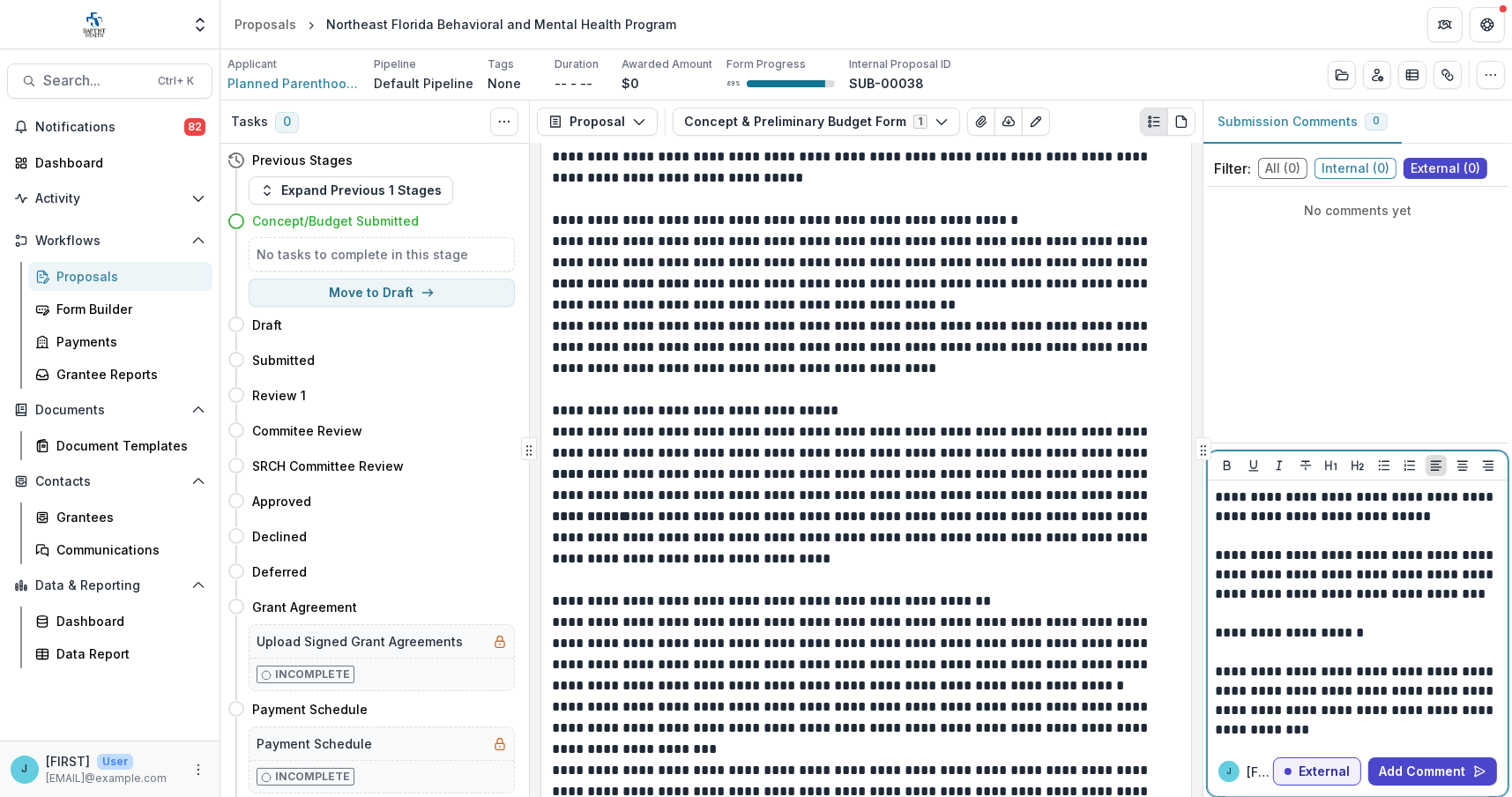 click on "**********" at bounding box center (1358, 633) 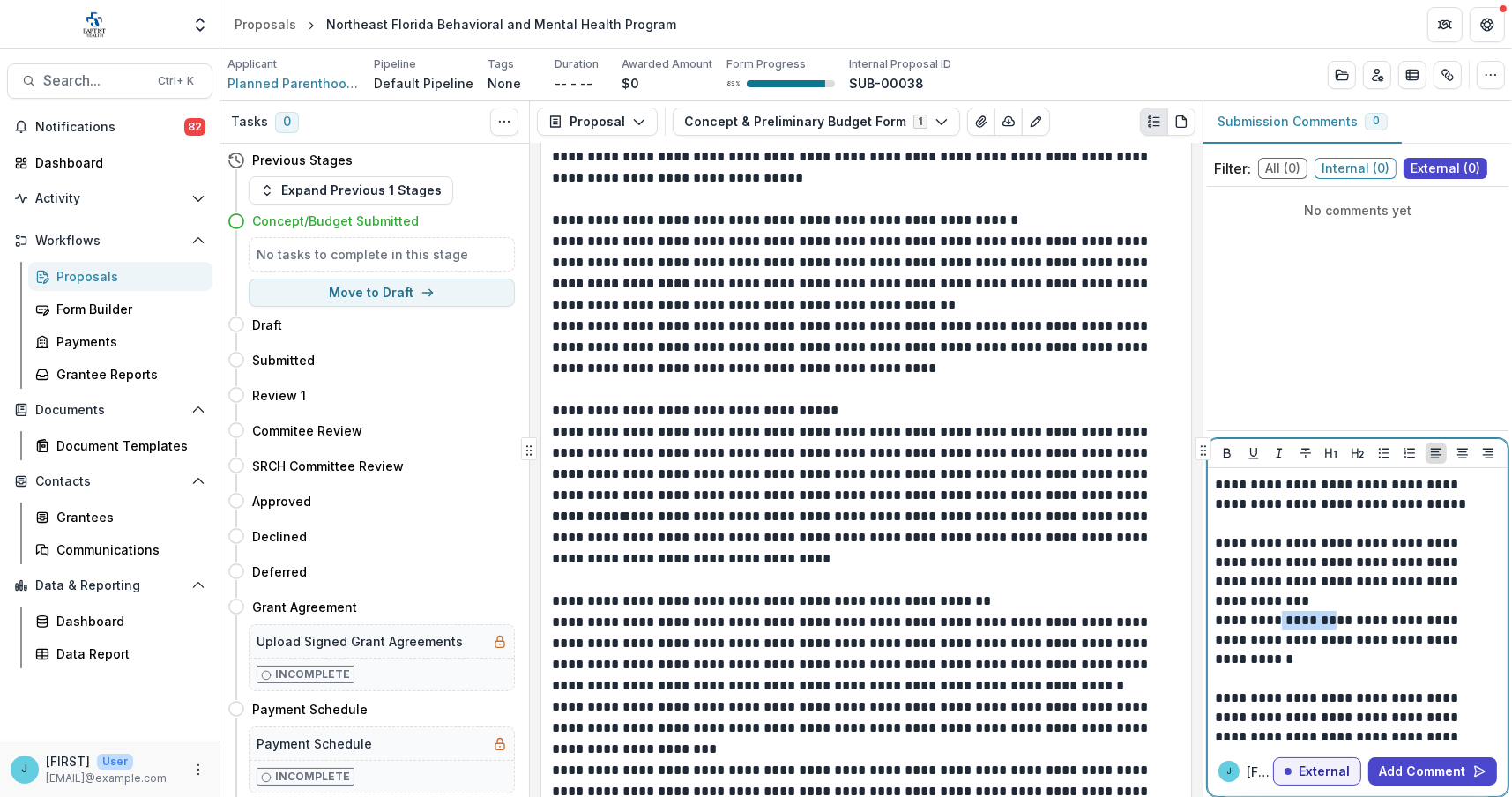 drag, startPoint x: 1338, startPoint y: 619, endPoint x: 1277, endPoint y: 619, distance: 61 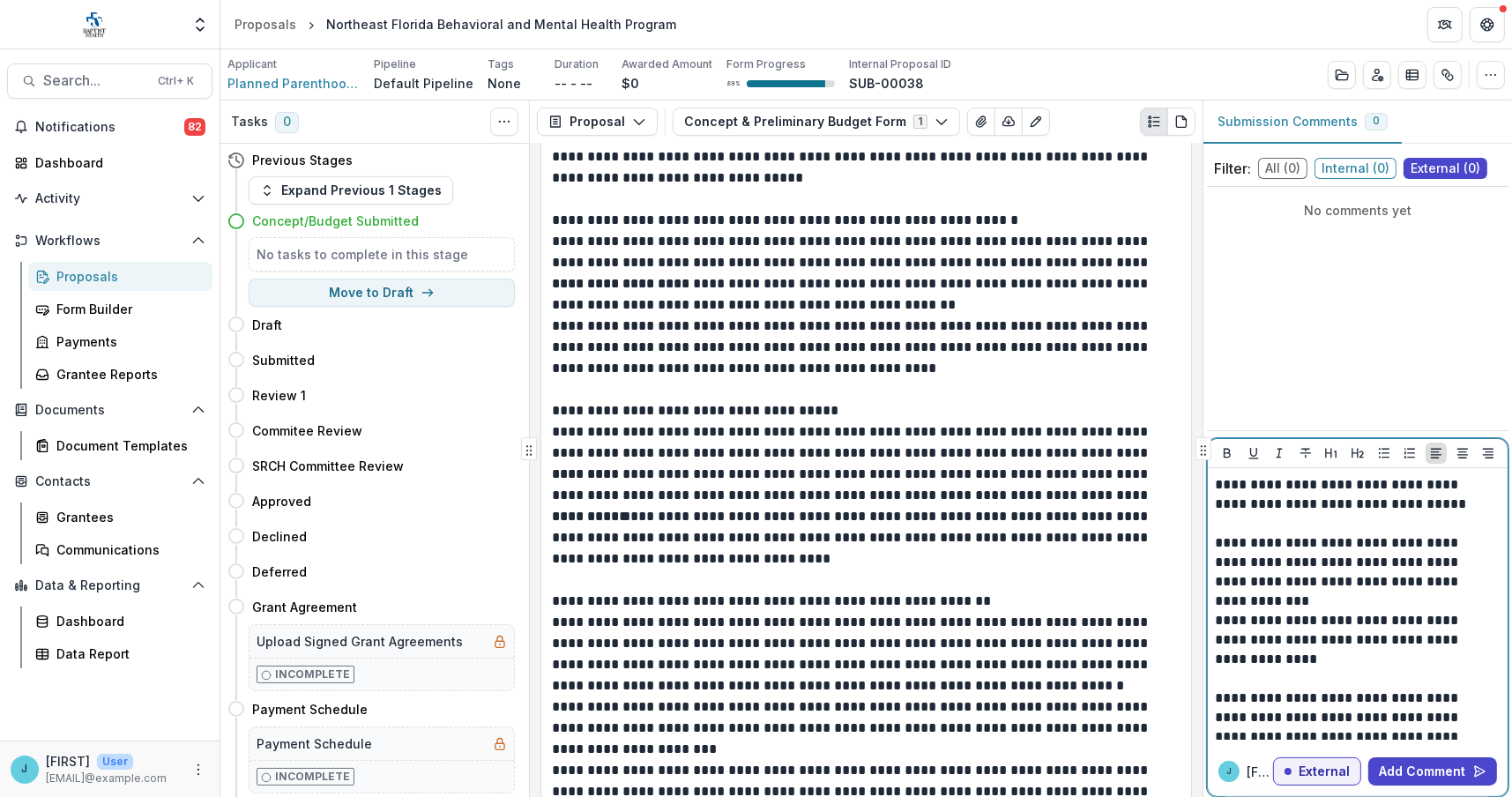 click on "**********" at bounding box center (1355, 640) 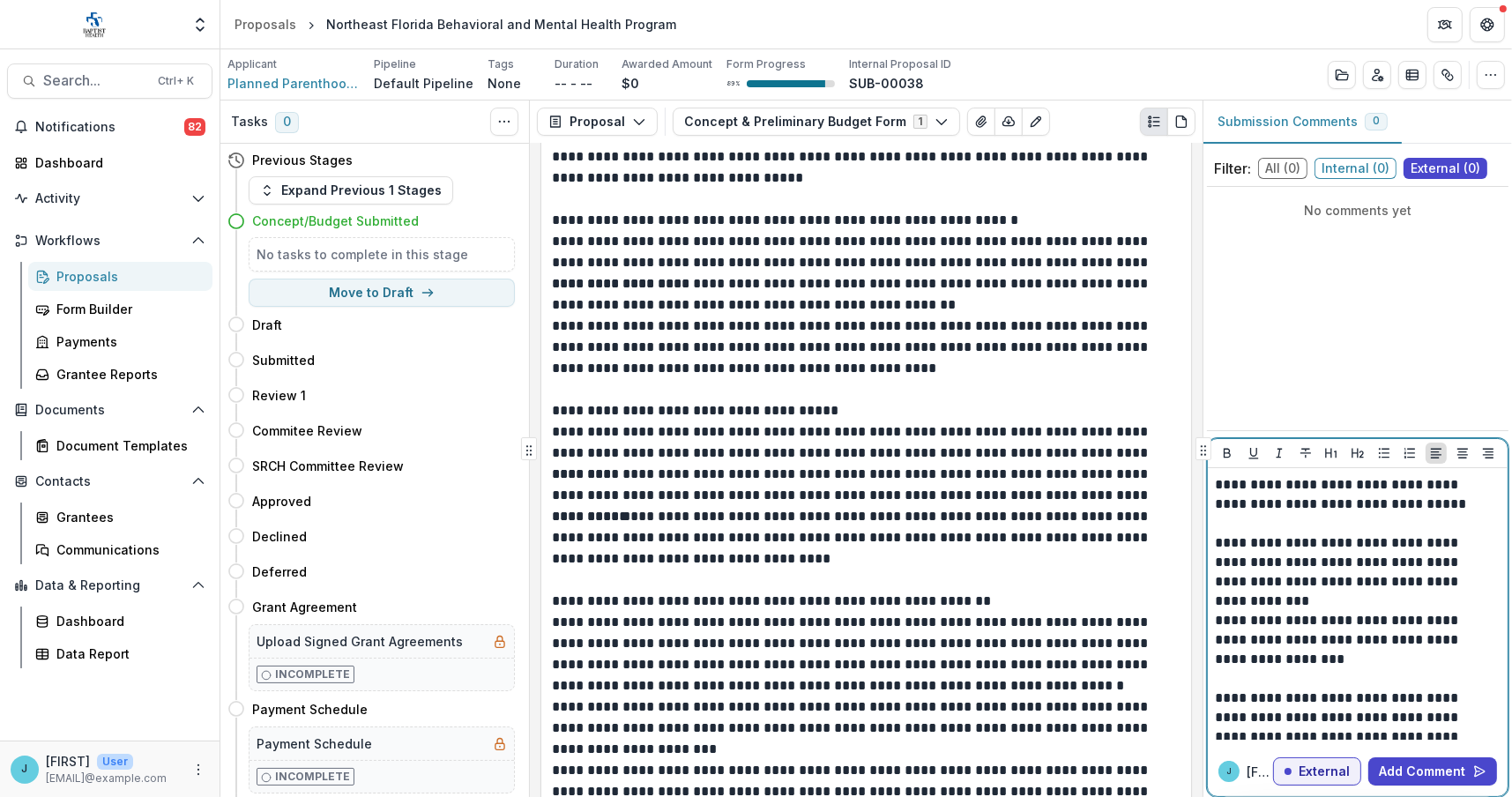 click on "**********" at bounding box center [1355, 495] 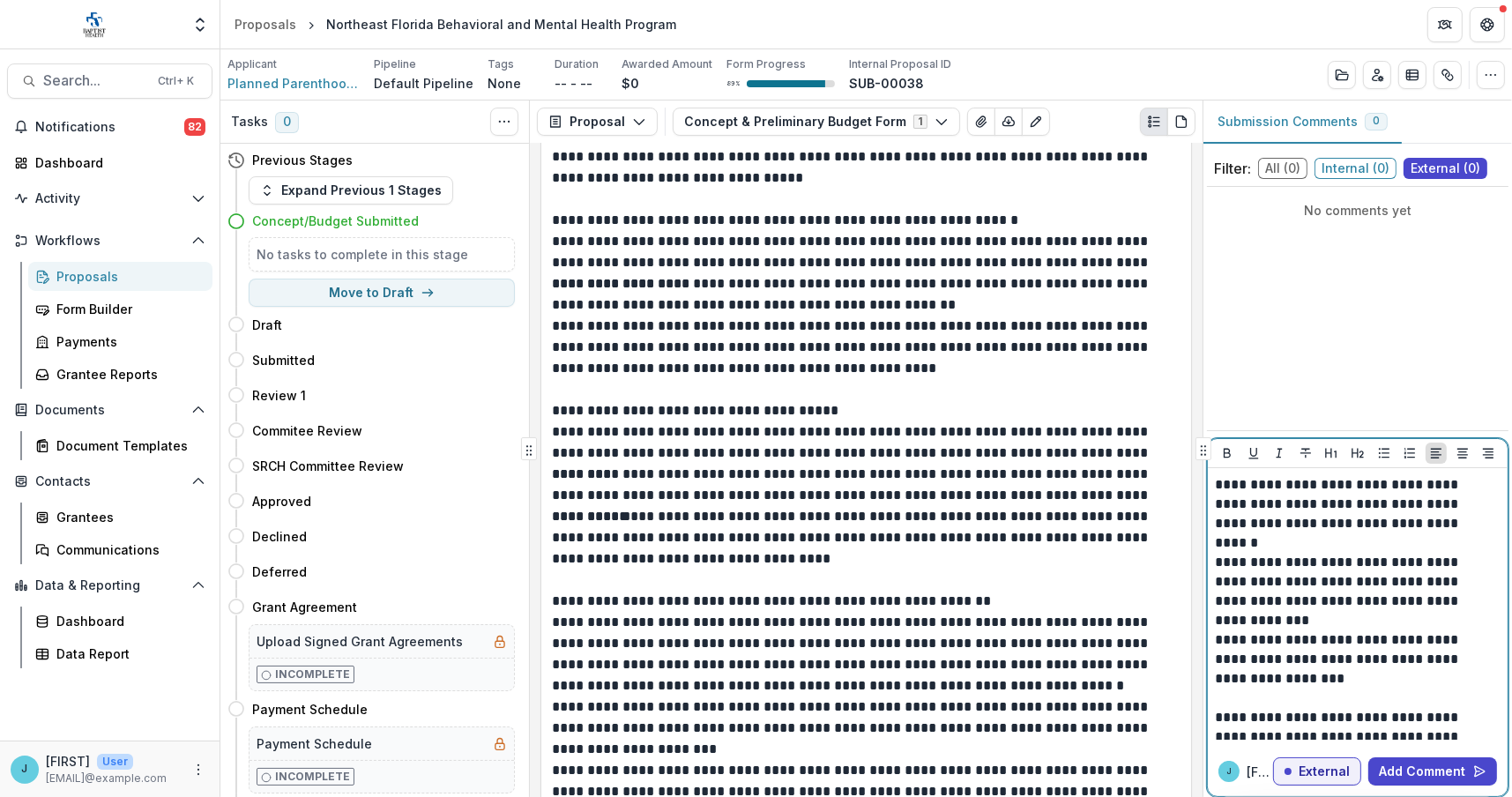click on "**********" at bounding box center (1355, 504) 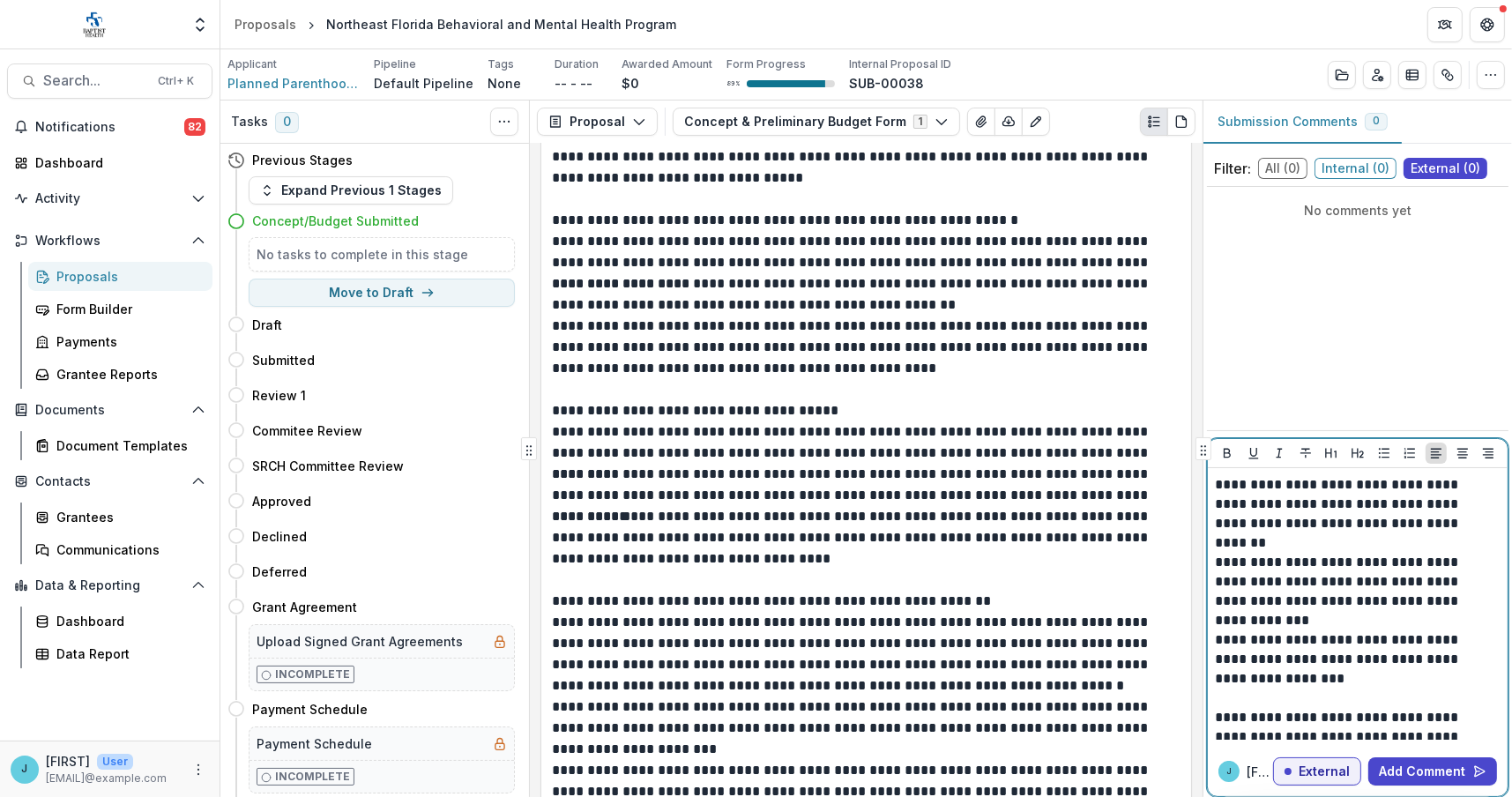click on "**********" at bounding box center [1355, 504] 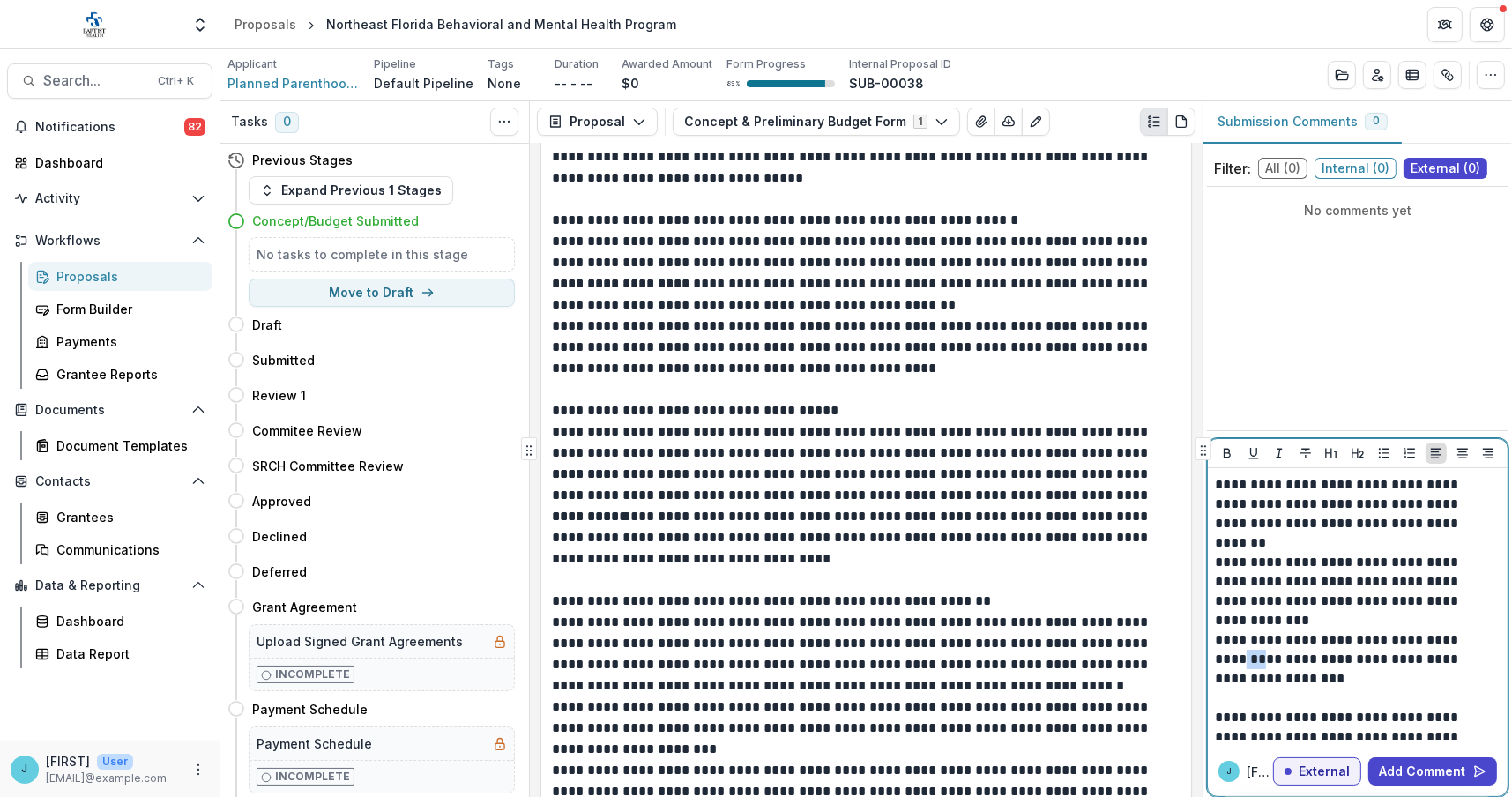 drag, startPoint x: 1244, startPoint y: 659, endPoint x: 1220, endPoint y: 659, distance: 24 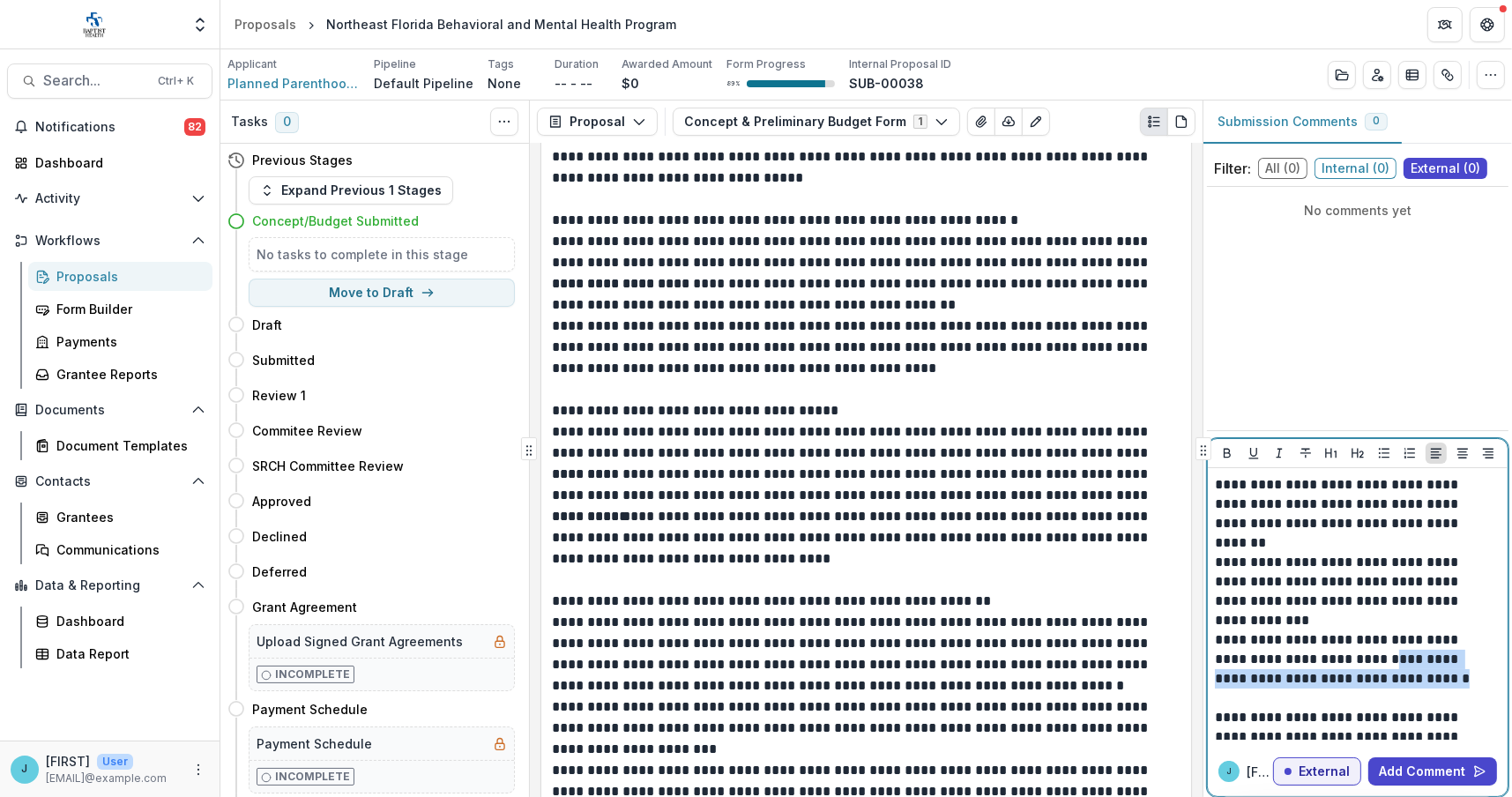 drag, startPoint x: 1370, startPoint y: 659, endPoint x: 1421, endPoint y: 676, distance: 53.75872 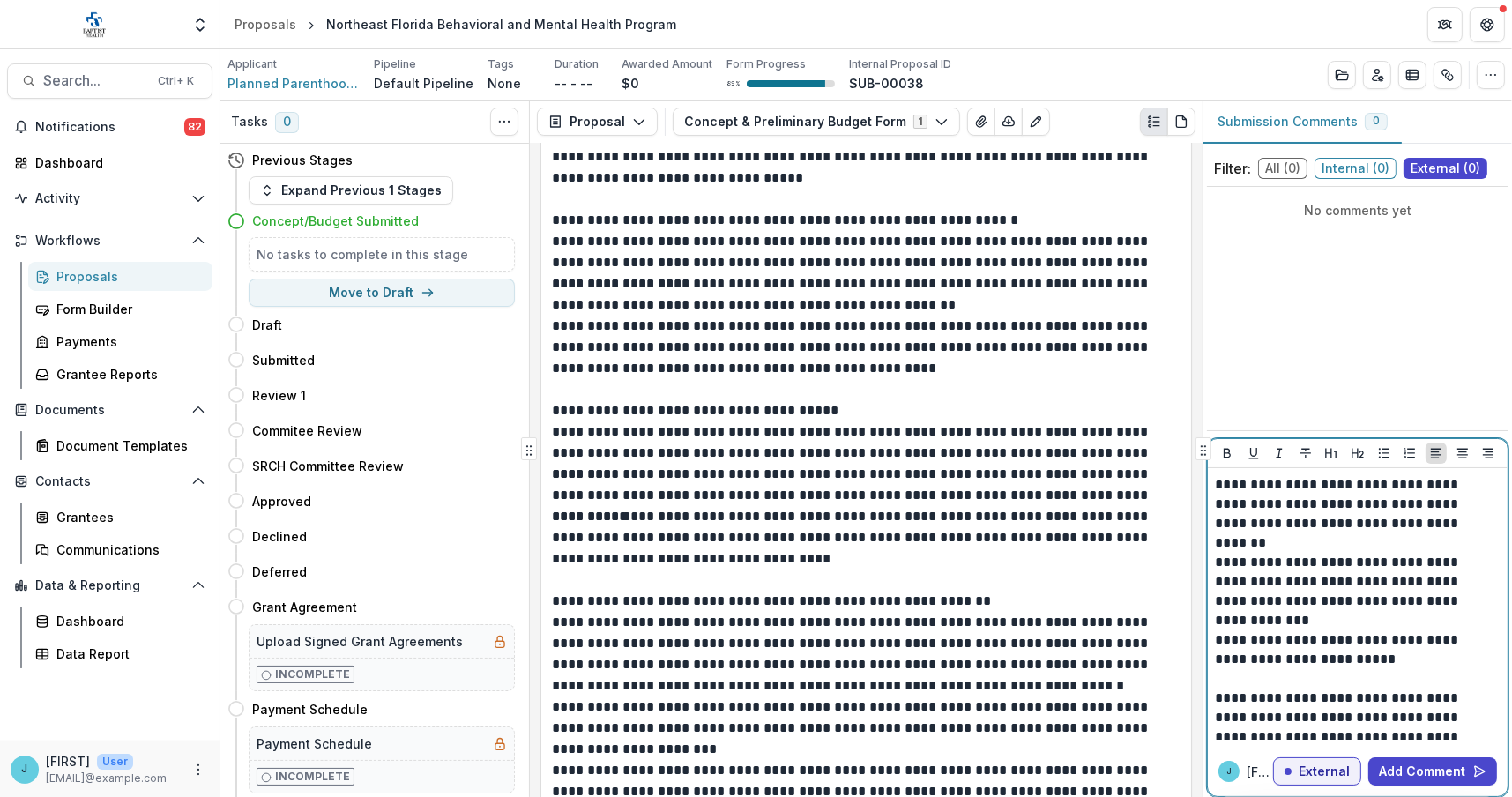 click on "**********" at bounding box center [1355, 650] 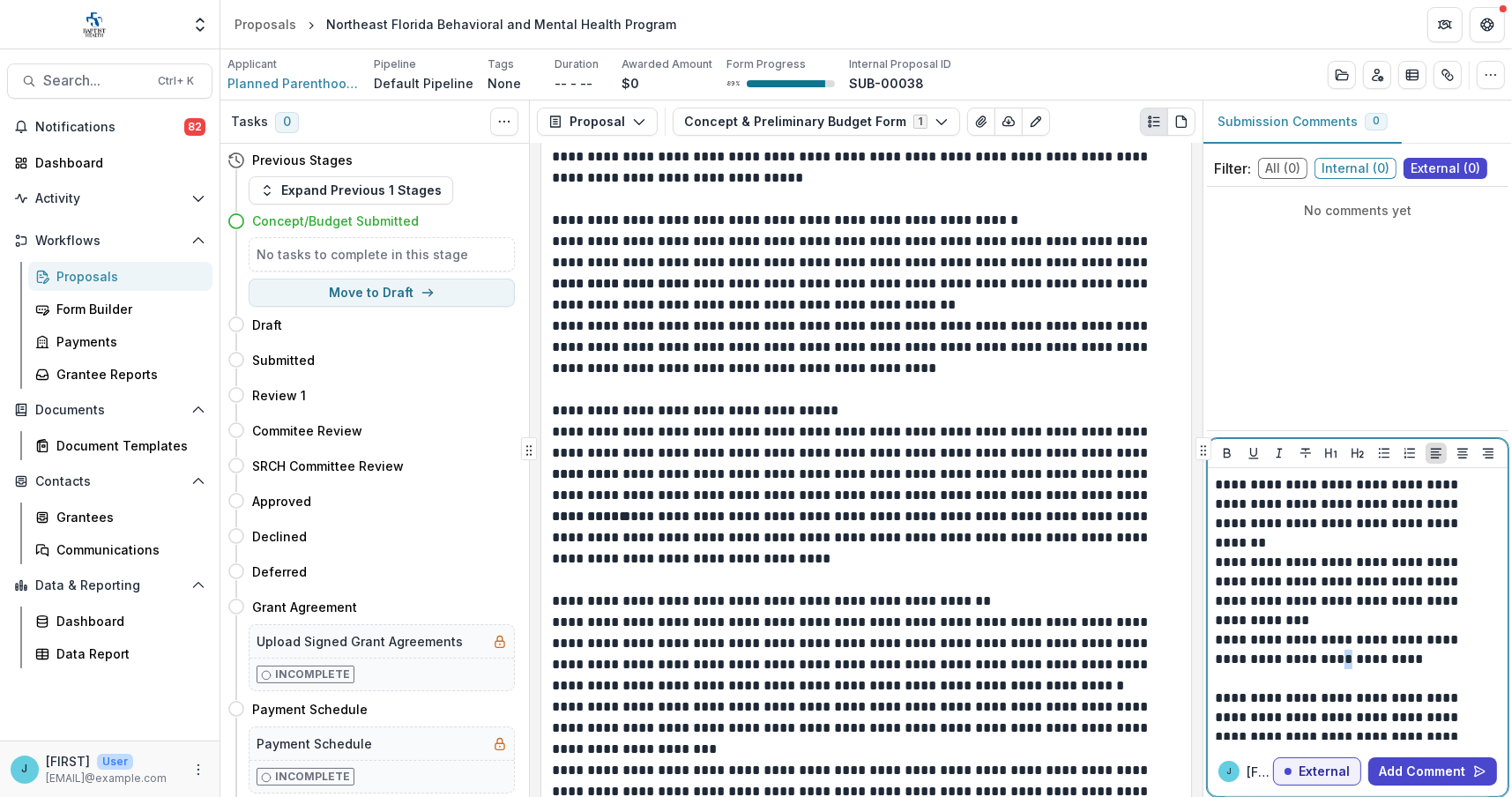click on "**********" at bounding box center [1355, 650] 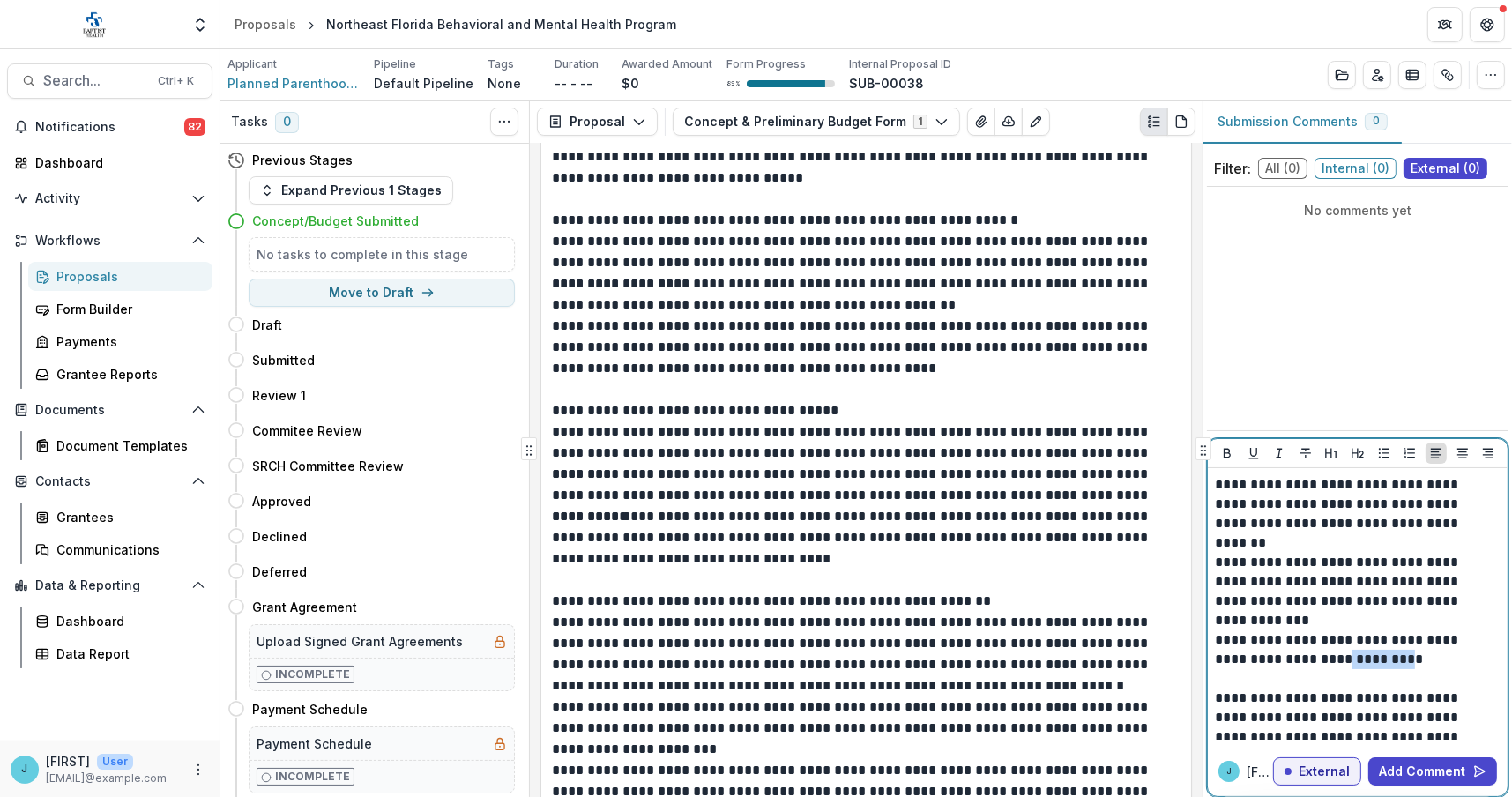 drag, startPoint x: 1321, startPoint y: 659, endPoint x: 1382, endPoint y: 660, distance: 61.008196 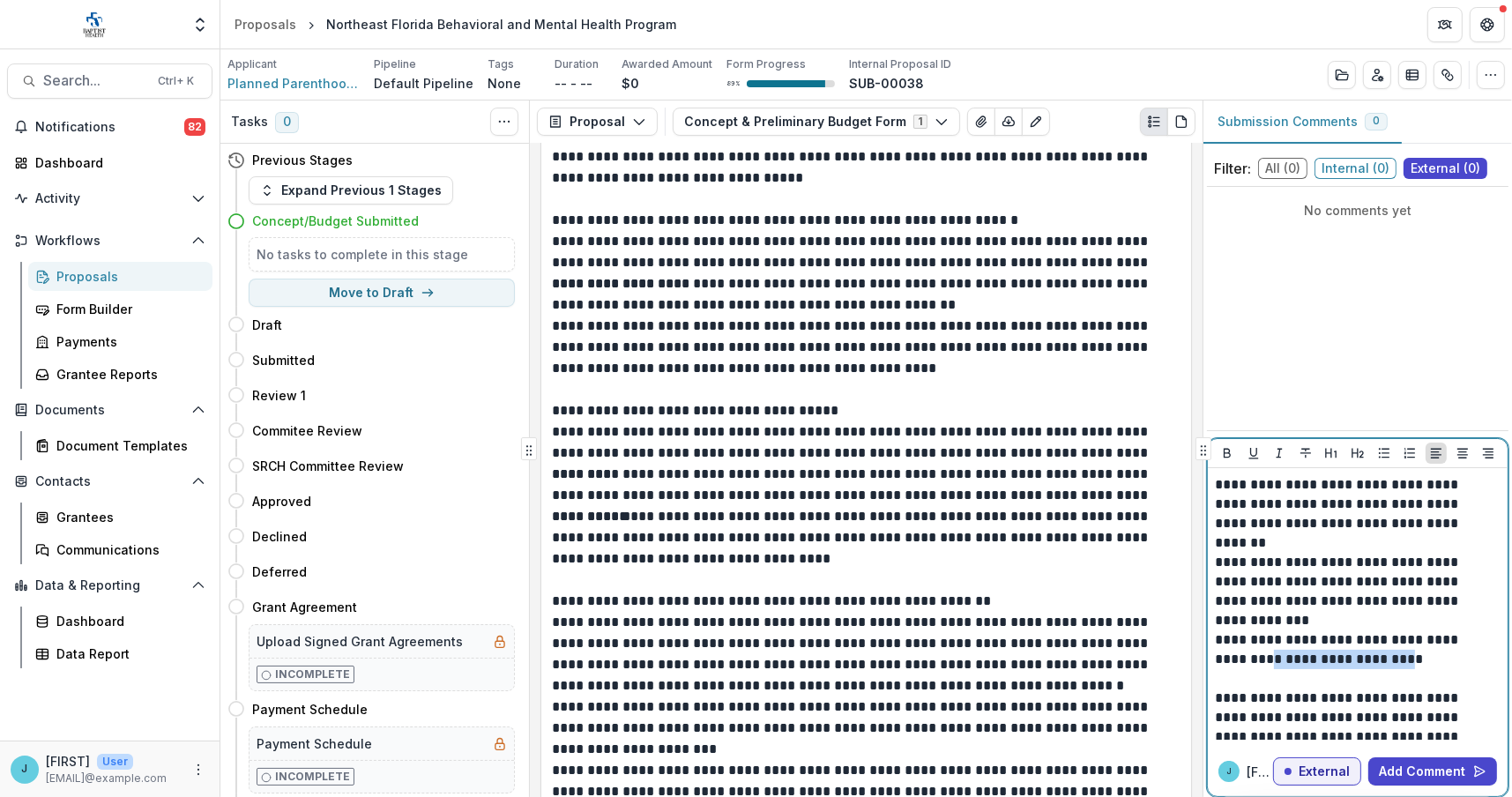drag, startPoint x: 1249, startPoint y: 655, endPoint x: 1389, endPoint y: 658, distance: 140.03214 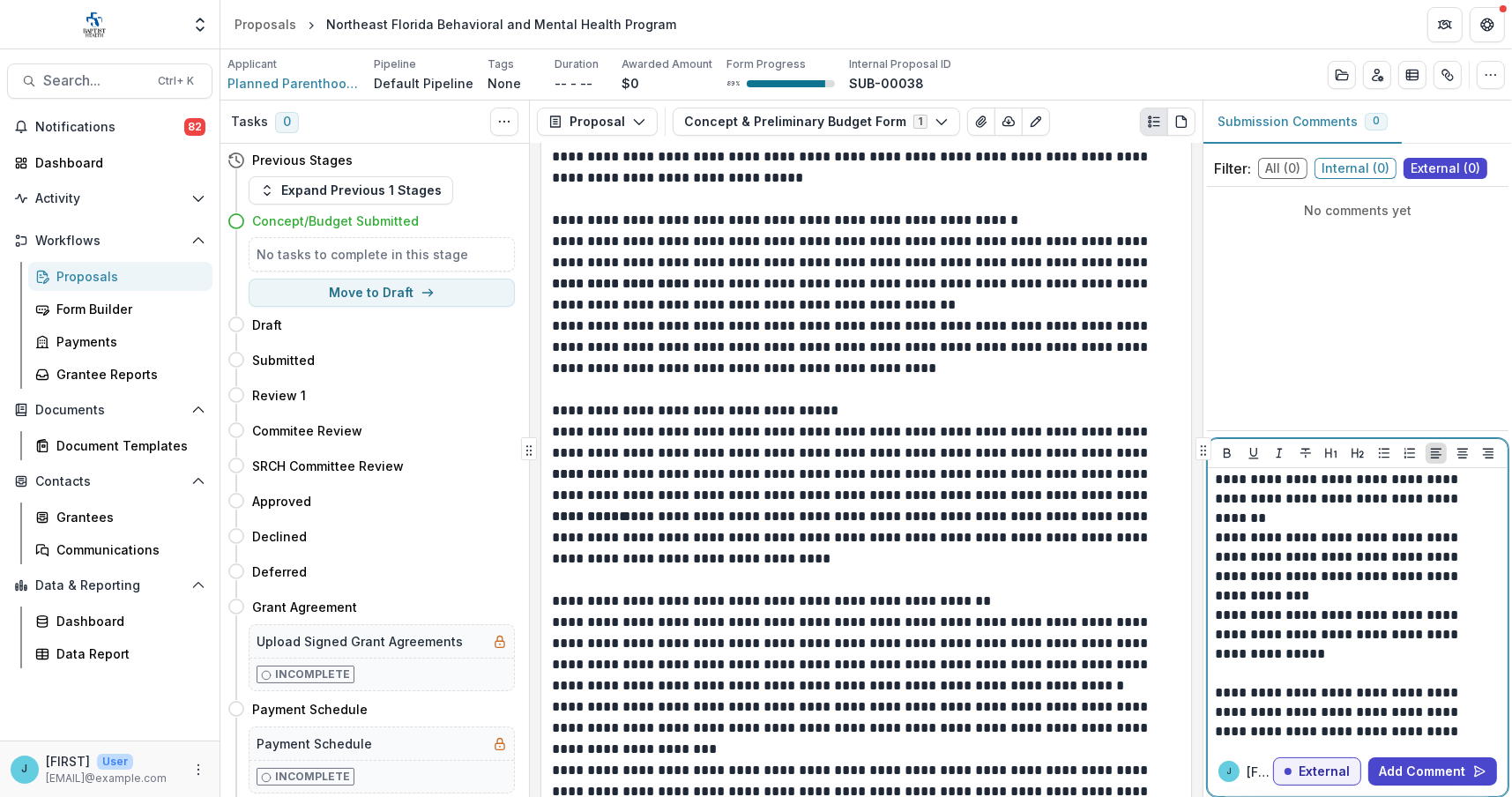 scroll, scrollTop: 45, scrollLeft: 0, axis: vertical 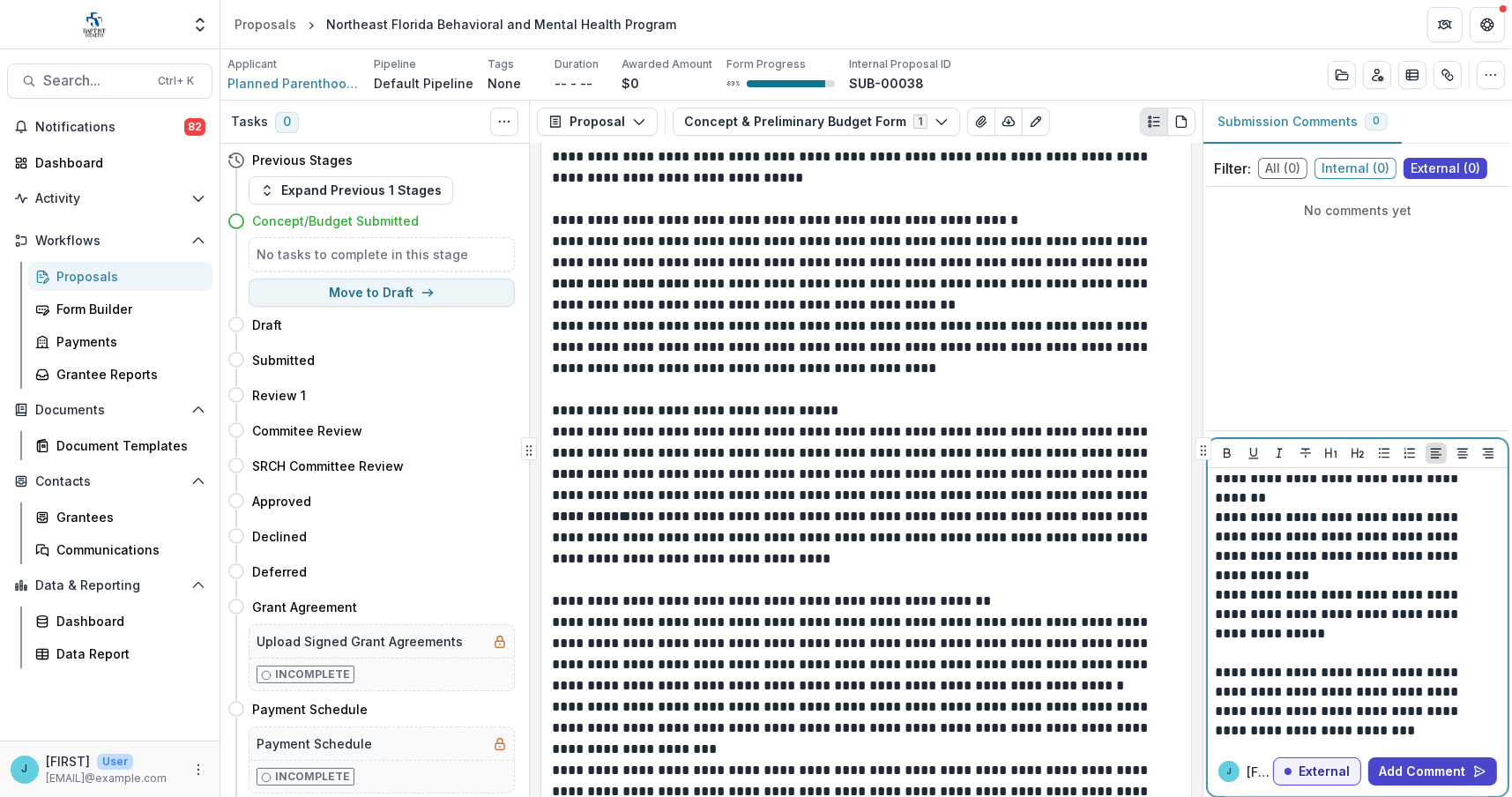 click on "**********" at bounding box center [1355, 615] 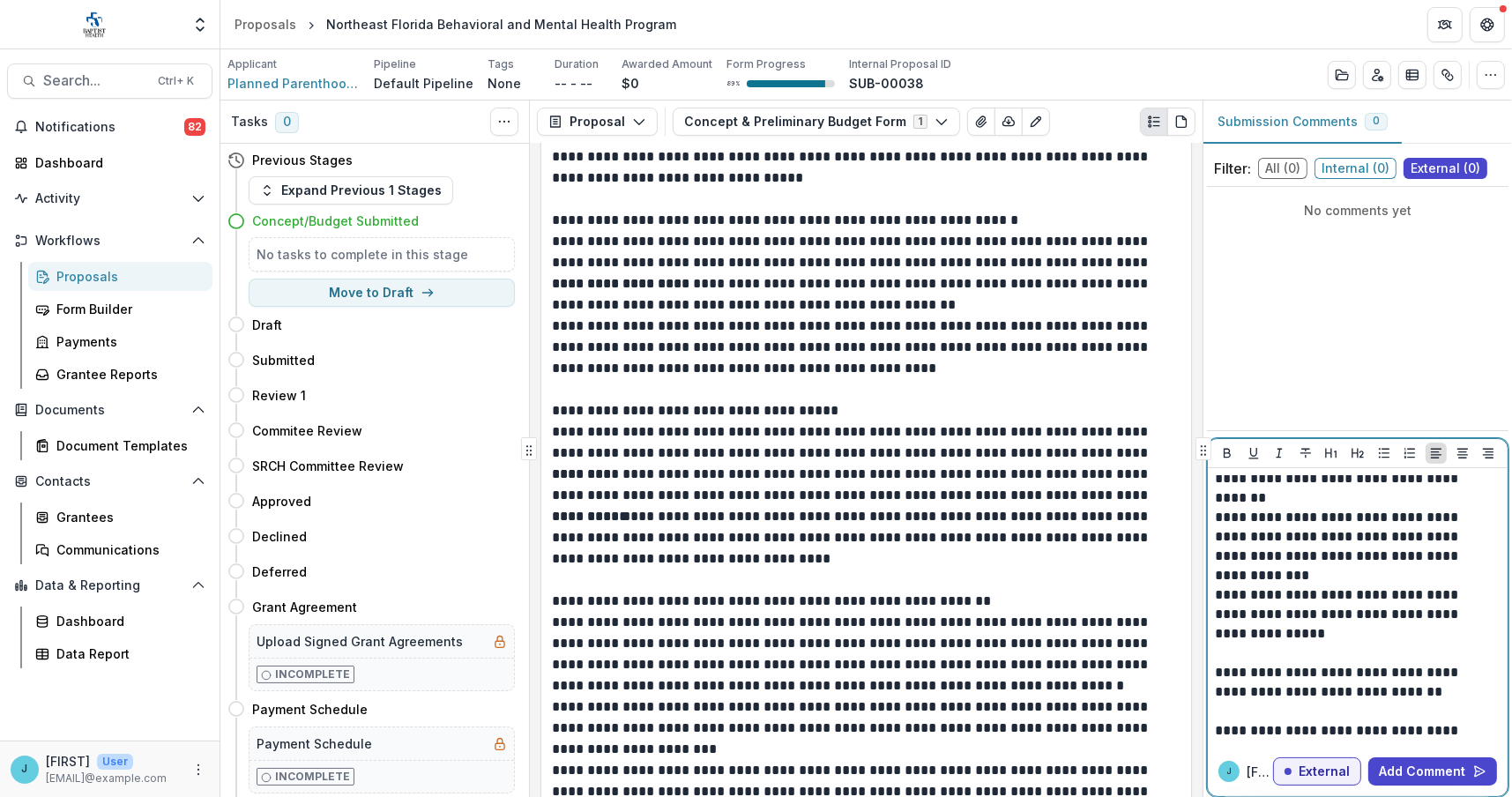 click on "**********" at bounding box center [1355, 682] 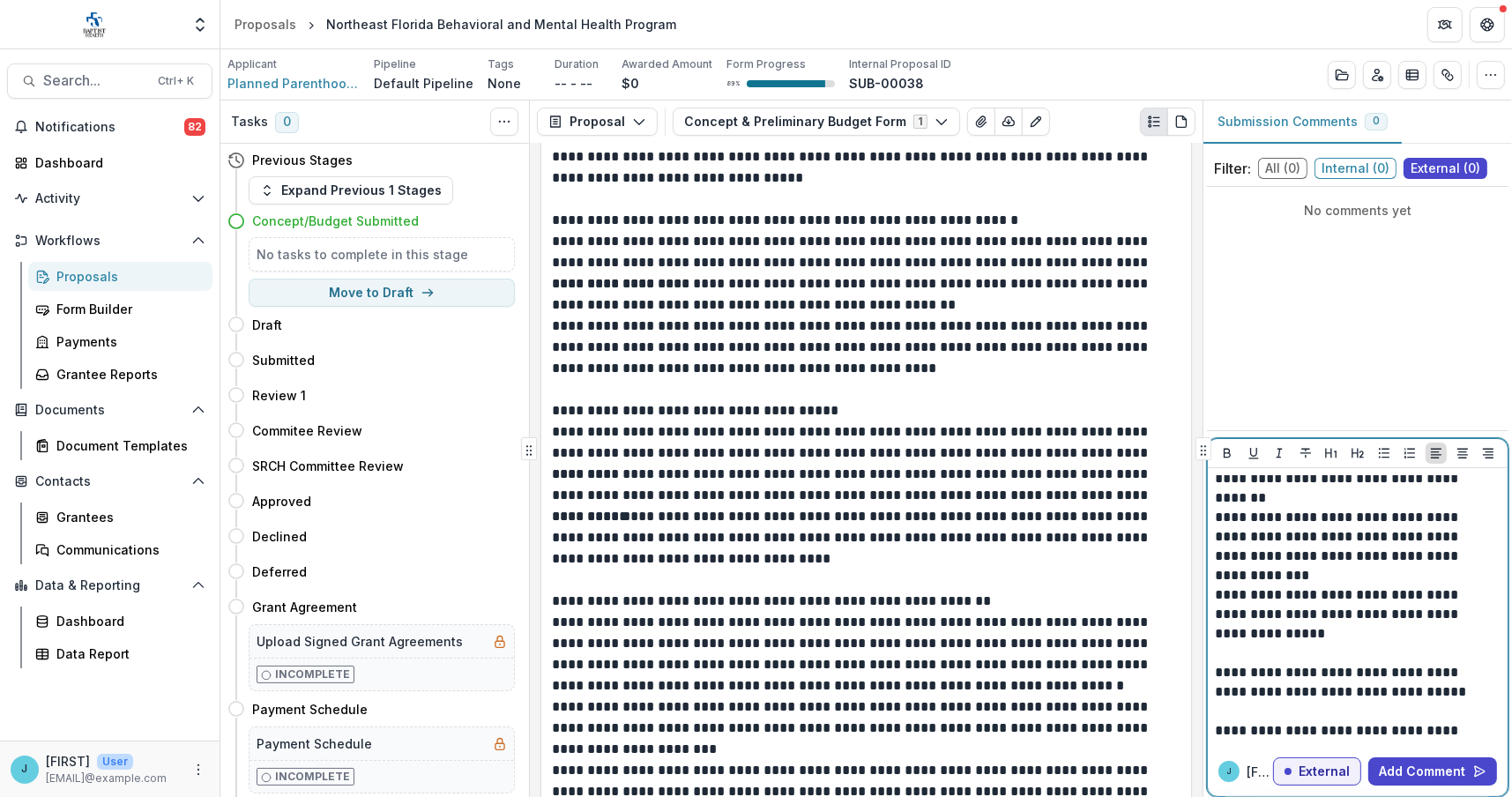 click on "**********" at bounding box center [1355, 682] 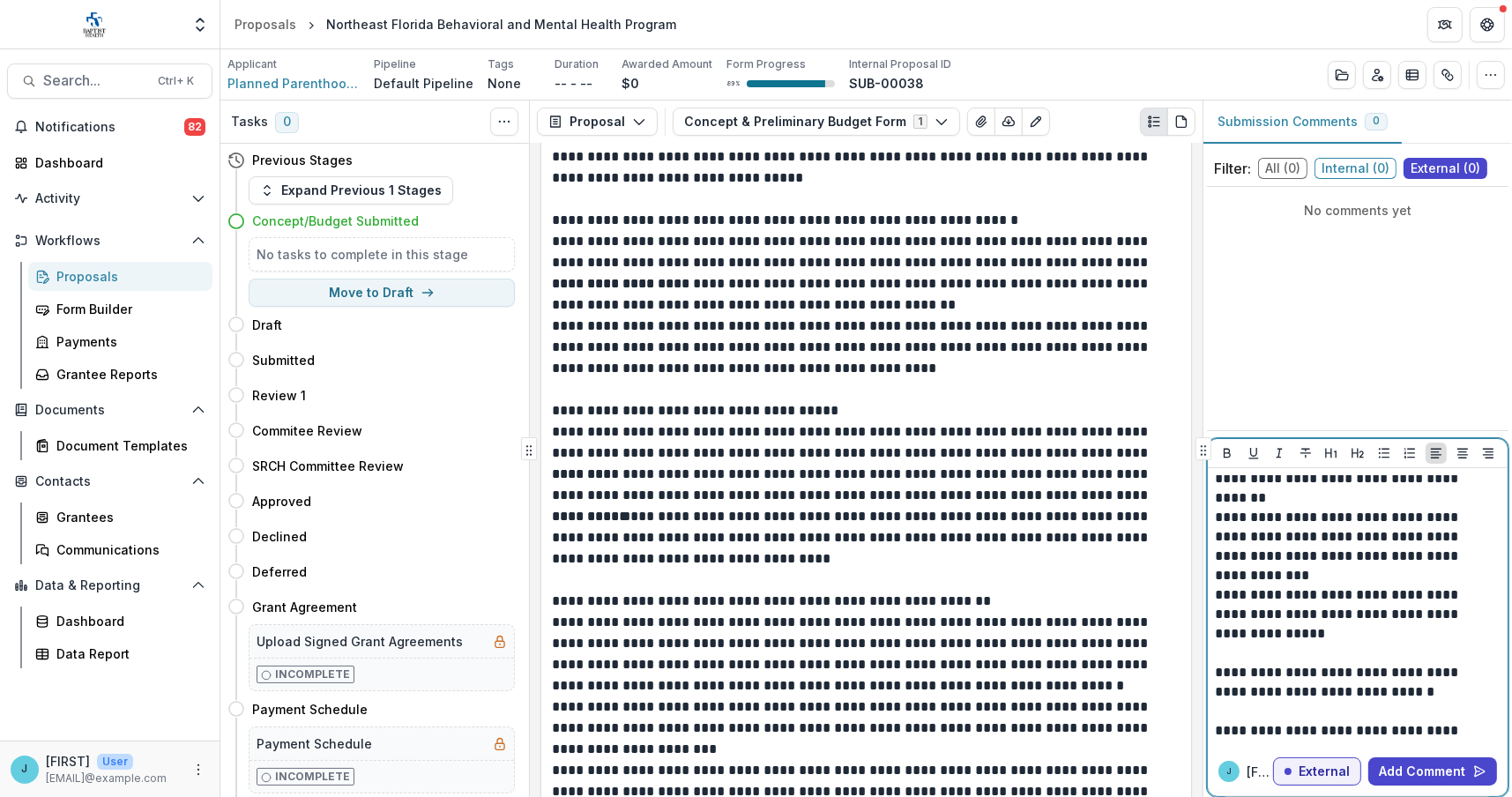 click on "**********" at bounding box center (1355, 682) 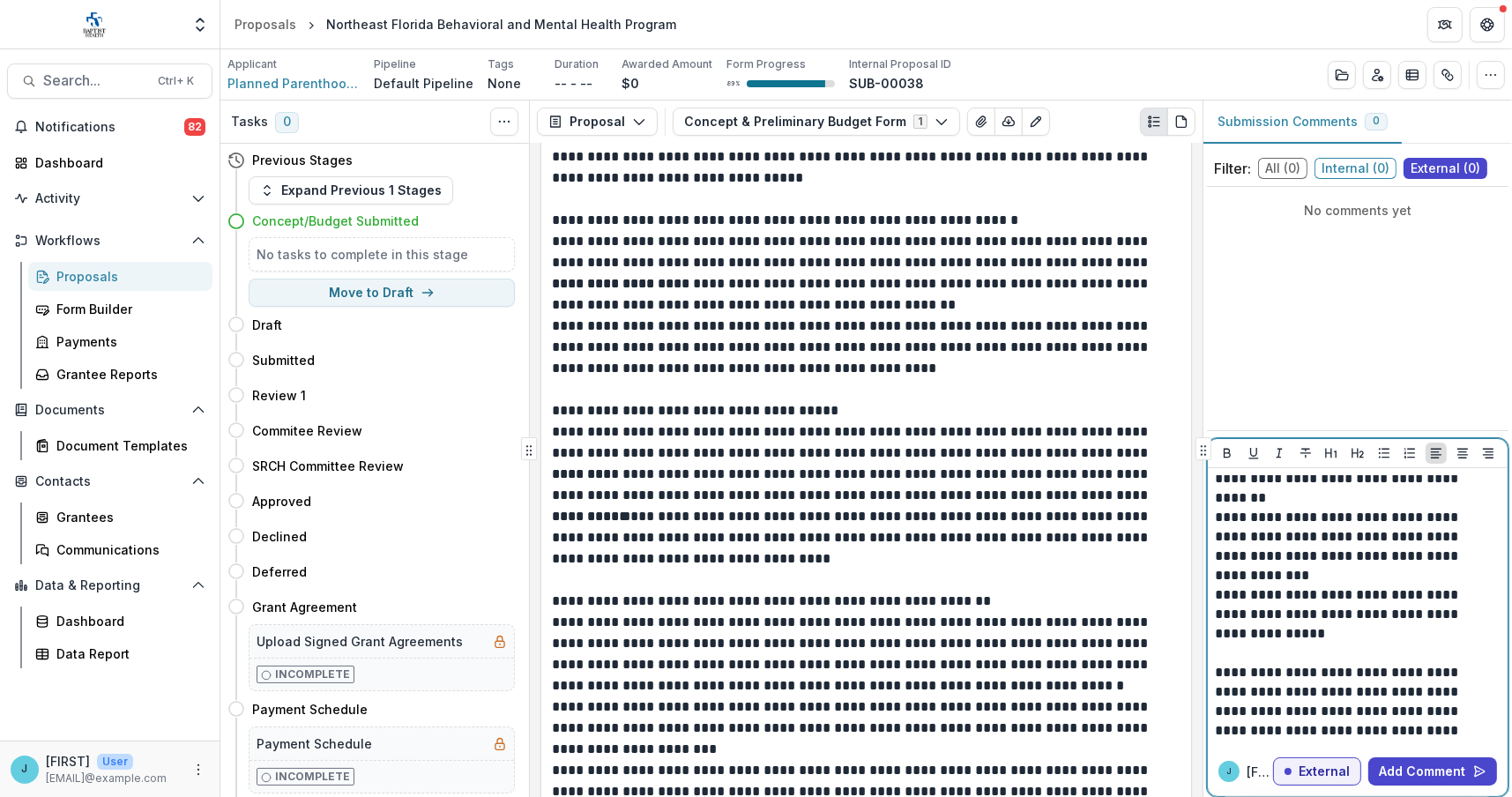 scroll, scrollTop: 67, scrollLeft: 0, axis: vertical 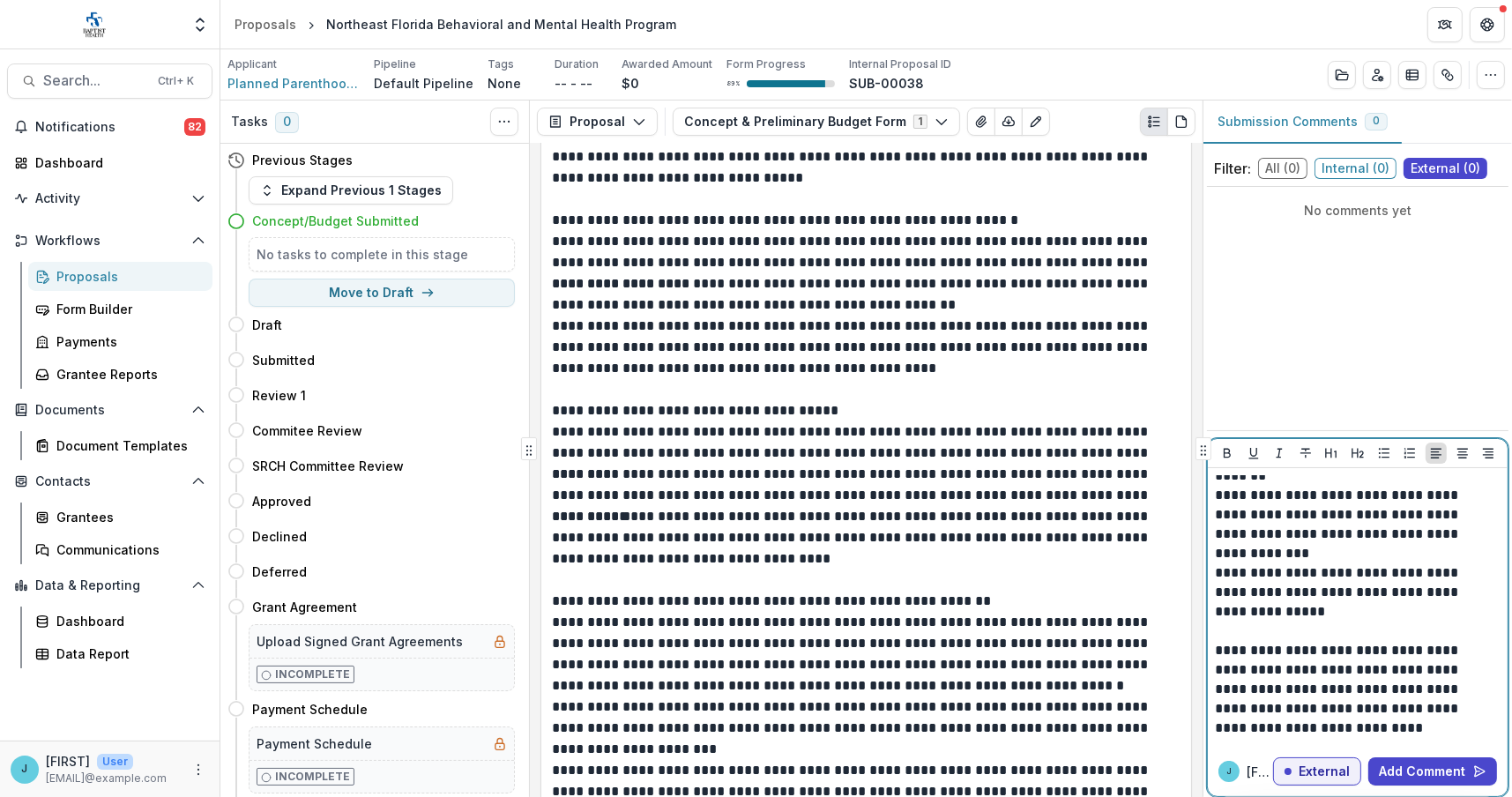 click on "**********" at bounding box center [1355, 689] 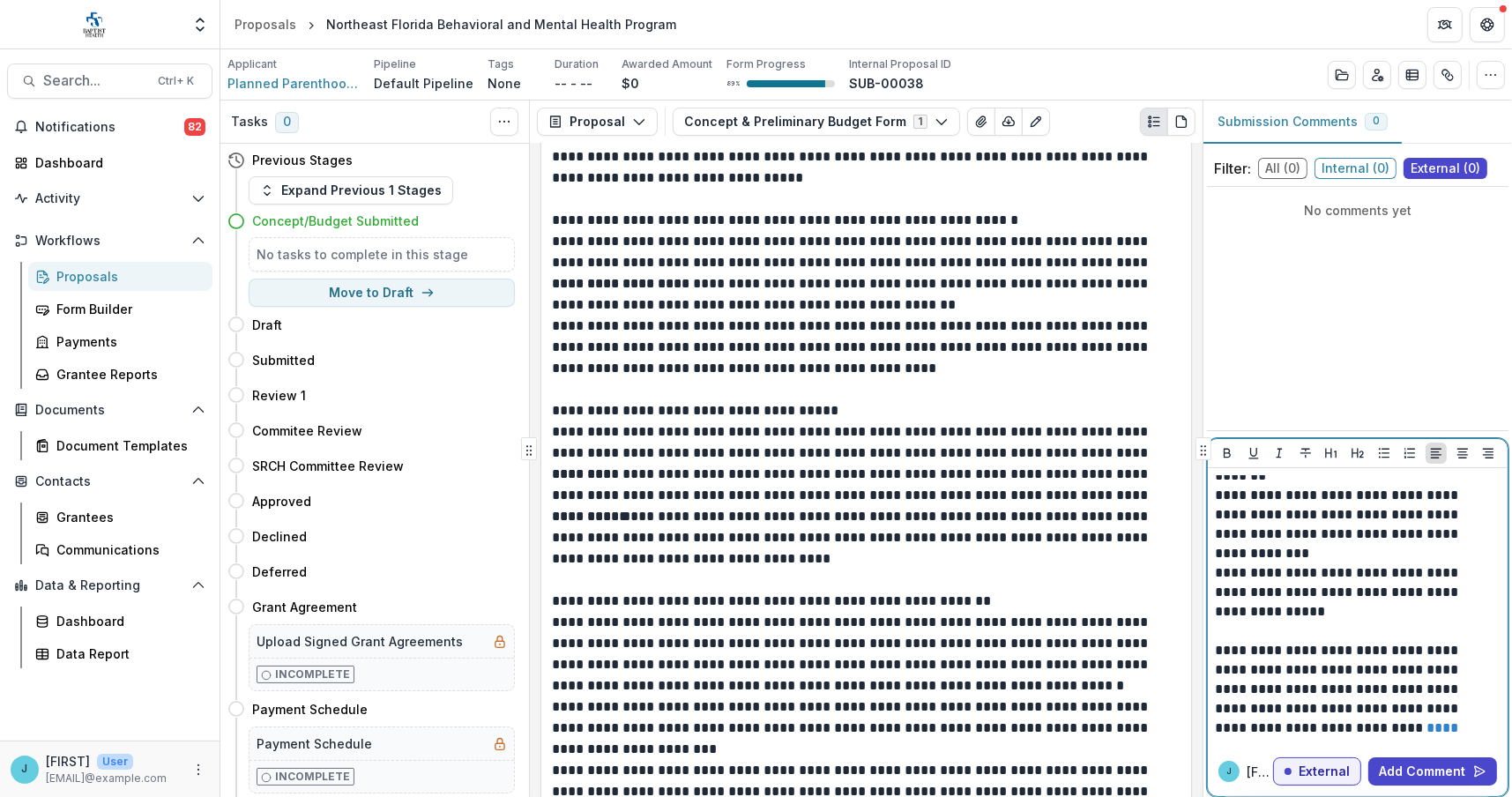 scroll, scrollTop: 86, scrollLeft: 0, axis: vertical 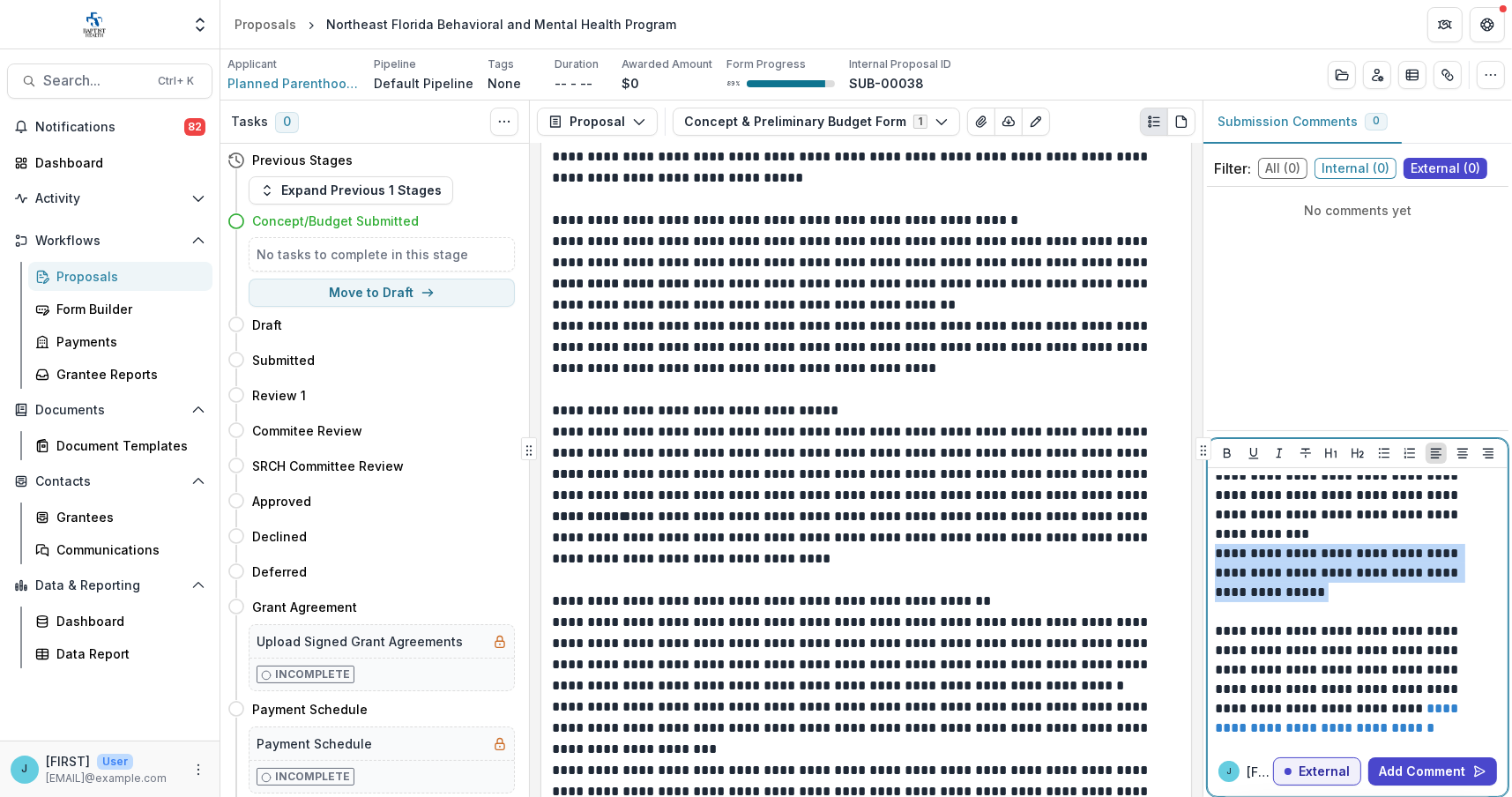 drag, startPoint x: 1214, startPoint y: 553, endPoint x: 1292, endPoint y: 599, distance: 90.55385 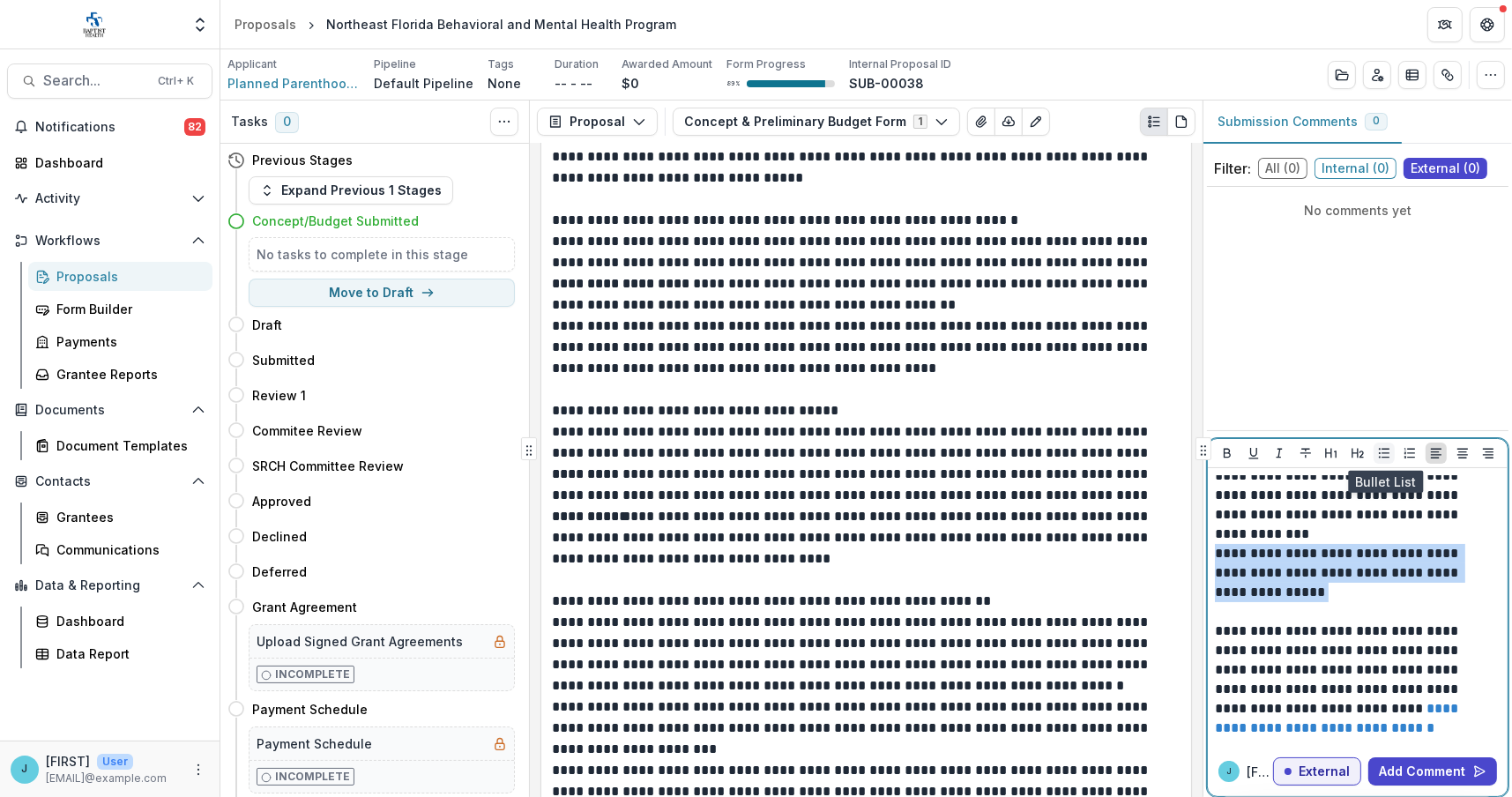 click 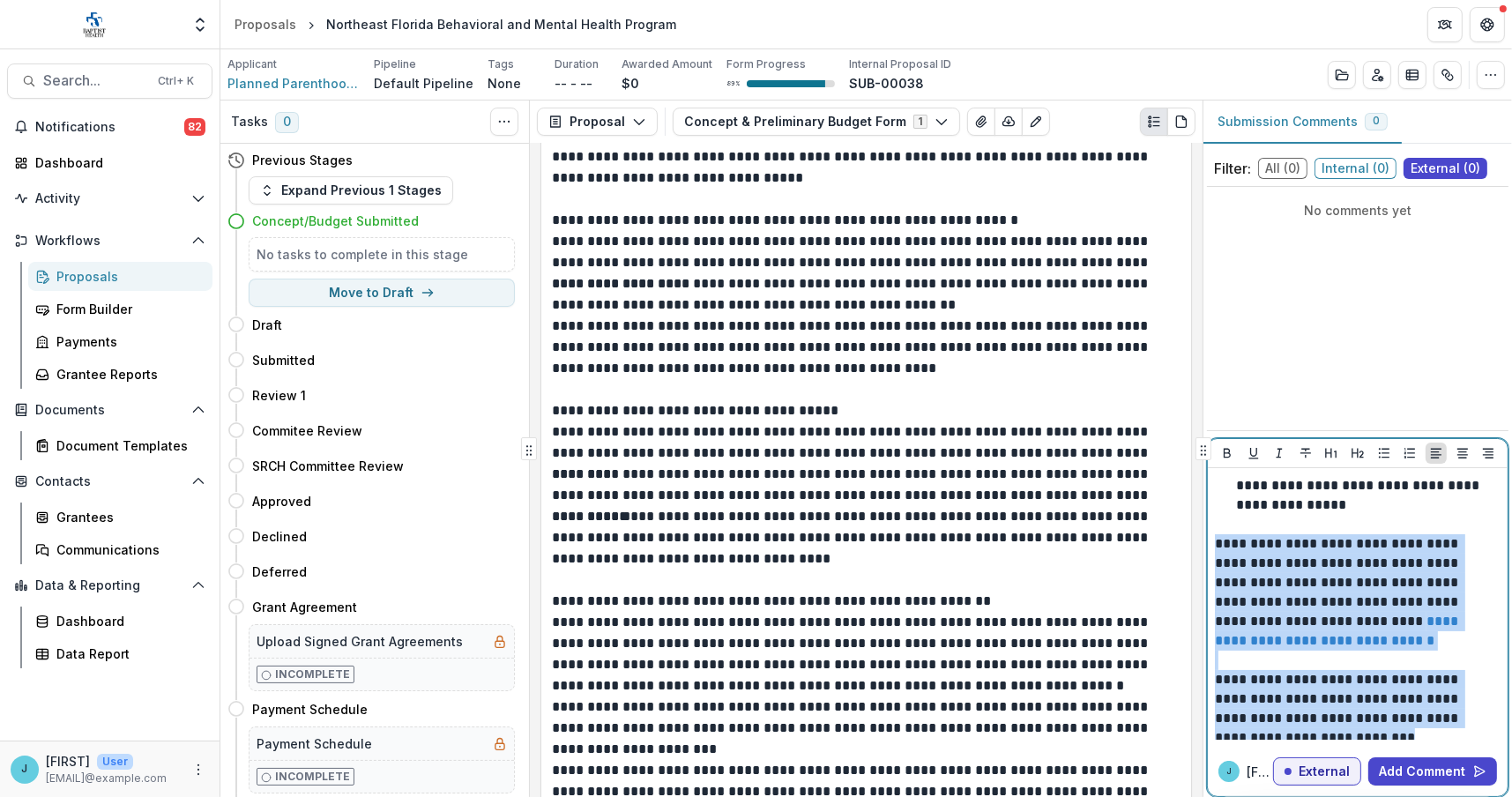 scroll, scrollTop: 182, scrollLeft: 0, axis: vertical 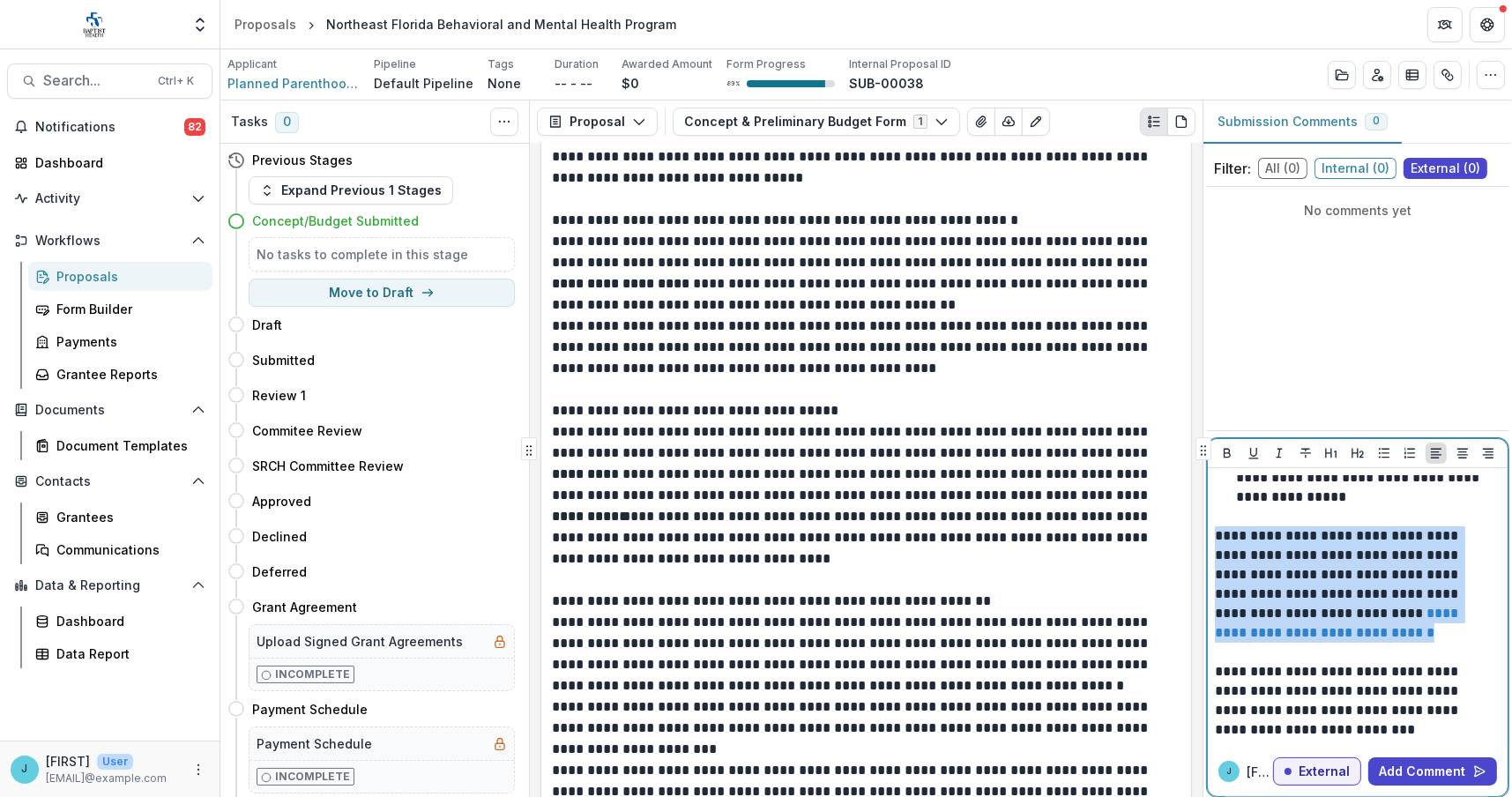 drag, startPoint x: 1215, startPoint y: 636, endPoint x: 1491, endPoint y: 630, distance: 276.0652 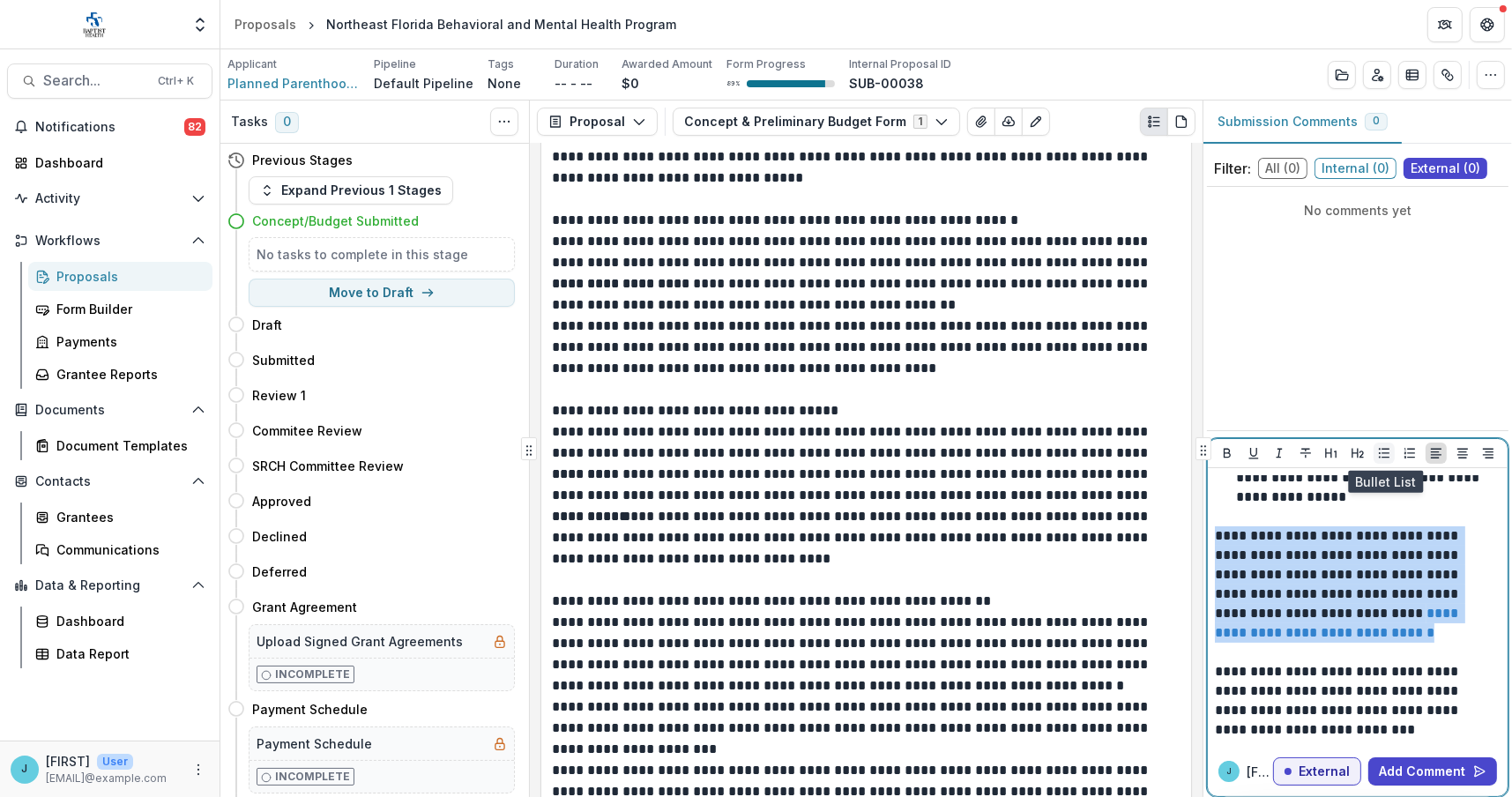 click 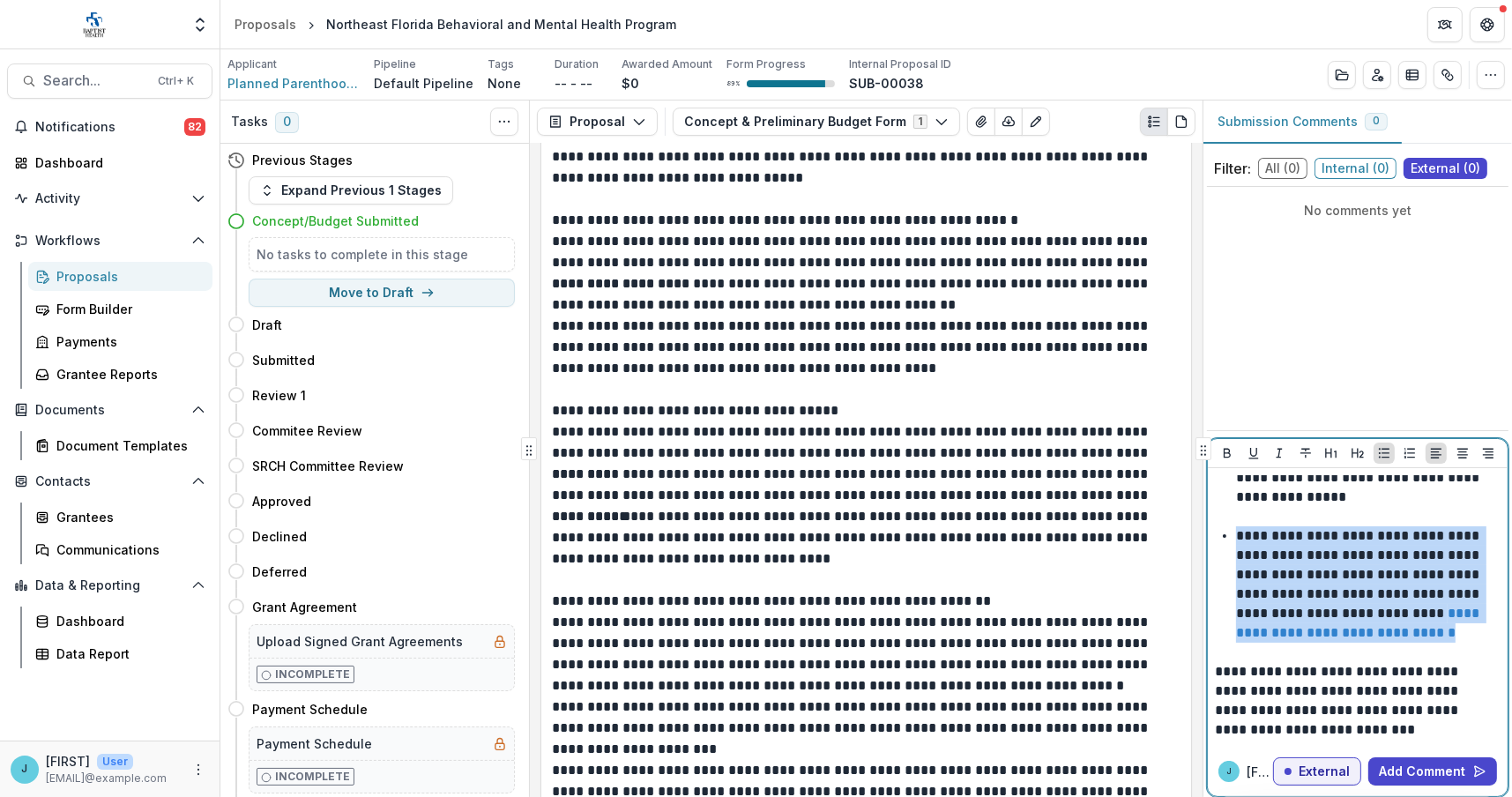 click on "**********" at bounding box center (1358, 585) 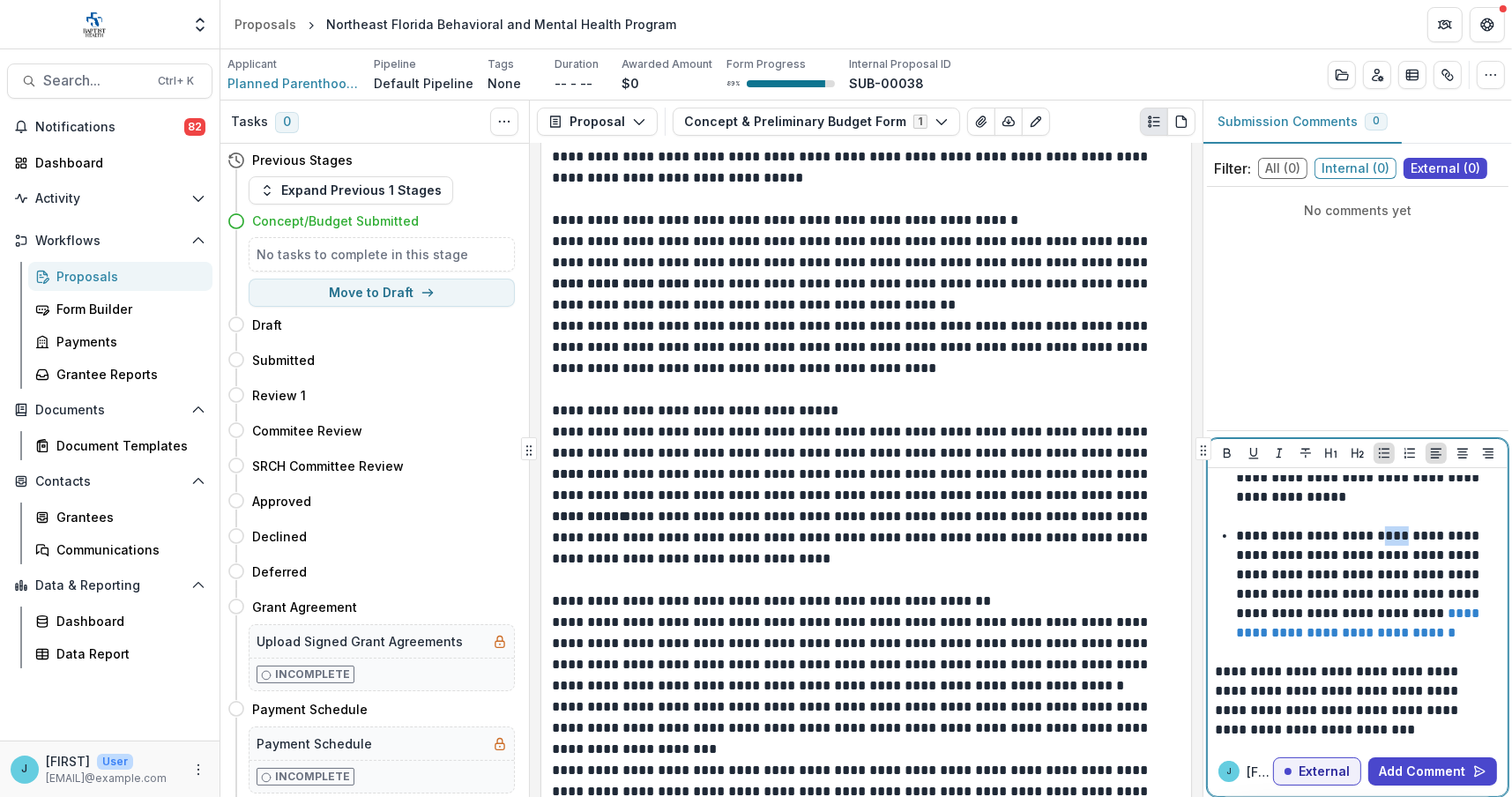 drag, startPoint x: 1394, startPoint y: 535, endPoint x: 1373, endPoint y: 533, distance: 21.095023 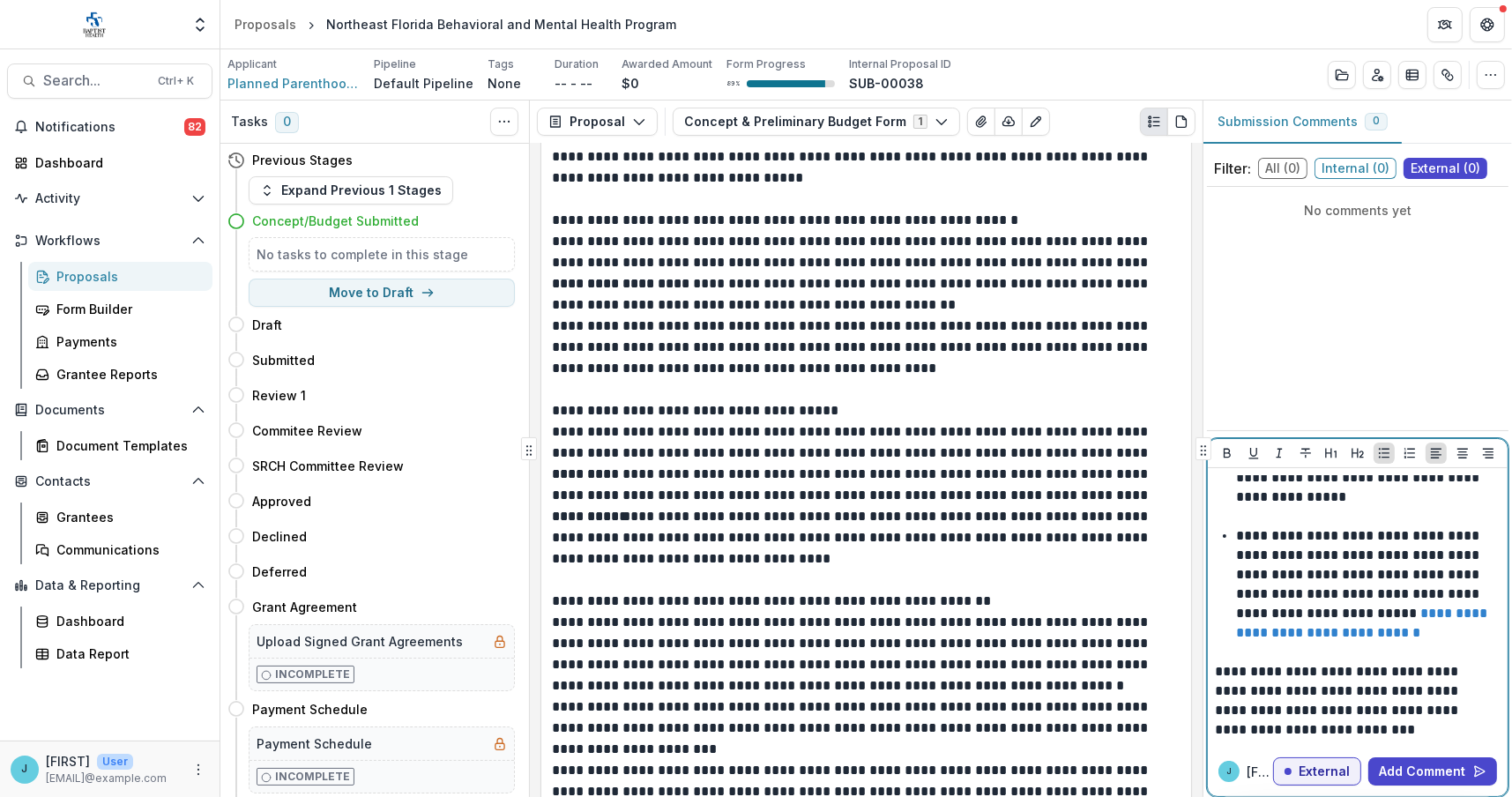 click on "**********" at bounding box center [1366, 585] 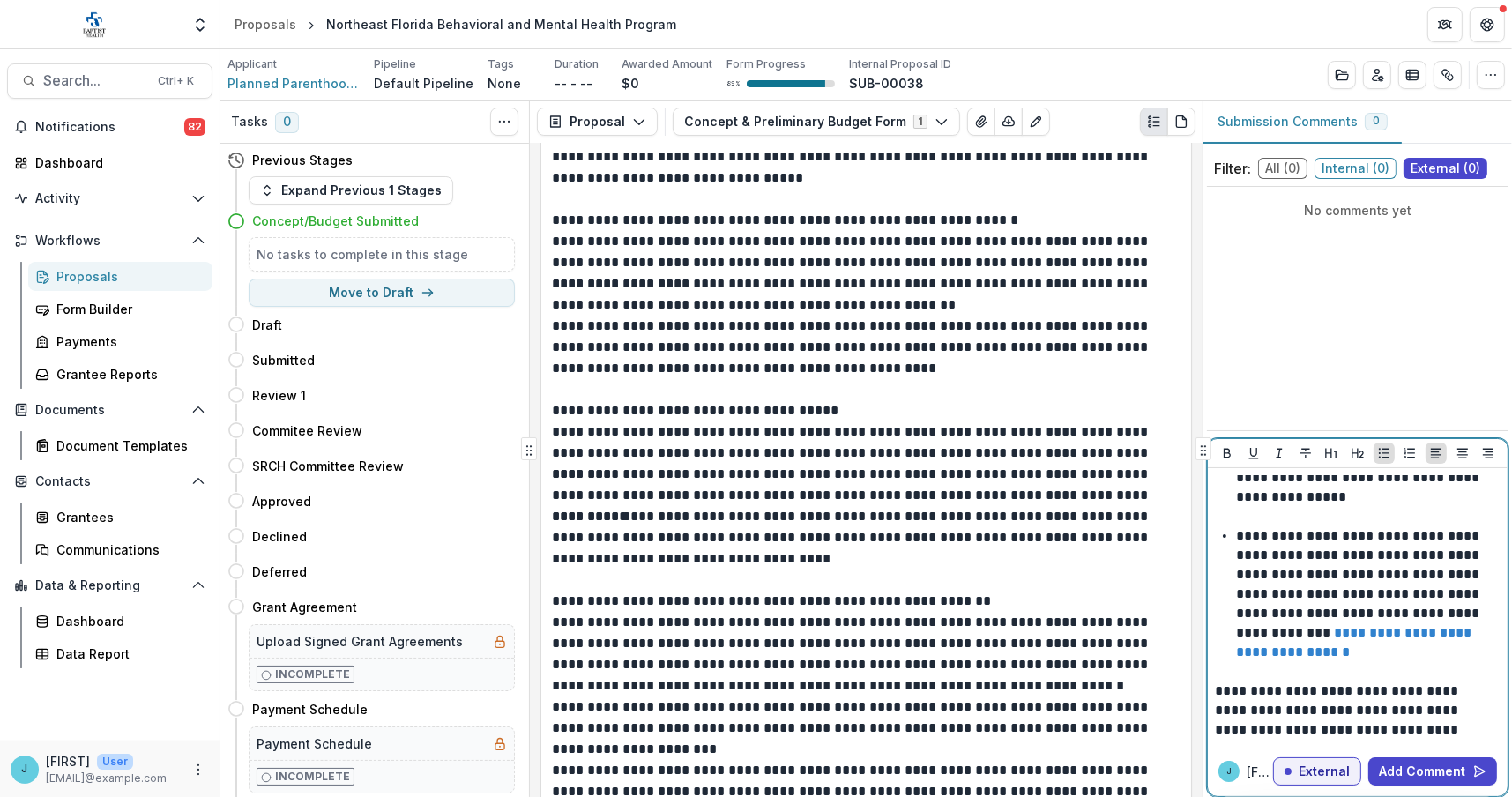click on "**********" at bounding box center [1355, 720] 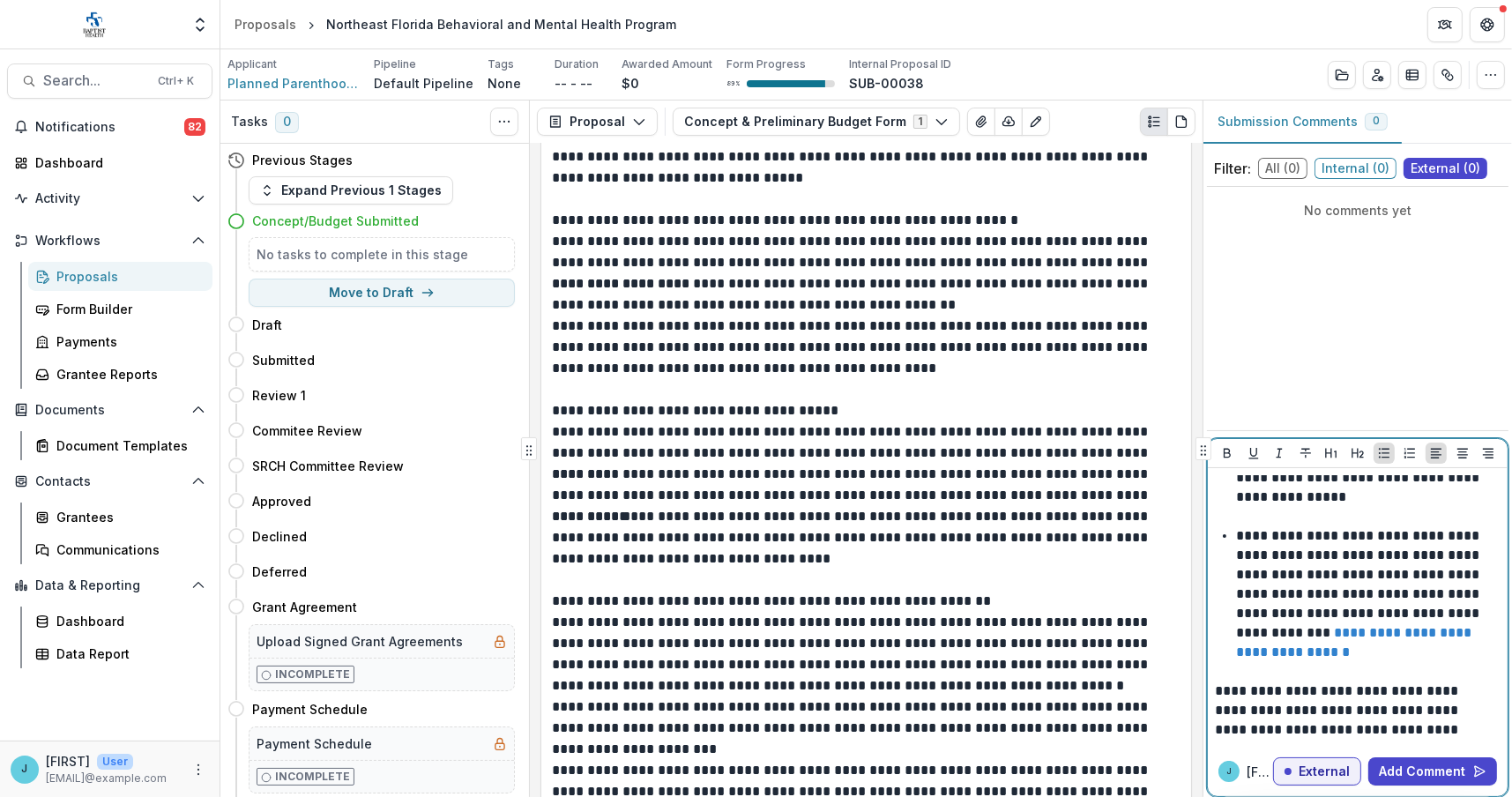 drag, startPoint x: 1235, startPoint y: 570, endPoint x: 1277, endPoint y: 561, distance: 42.953463 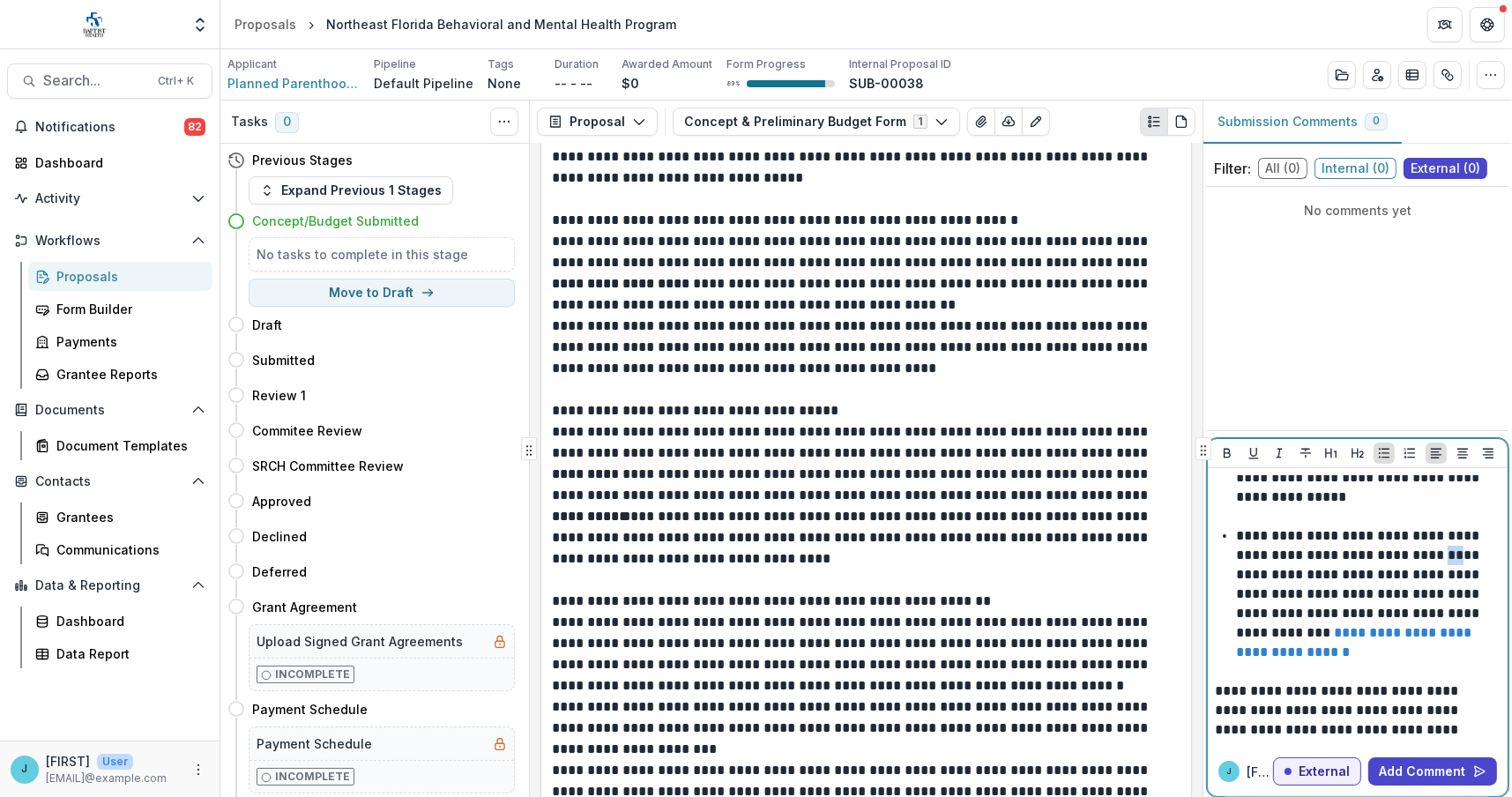 click on "**********" at bounding box center (1366, 594) 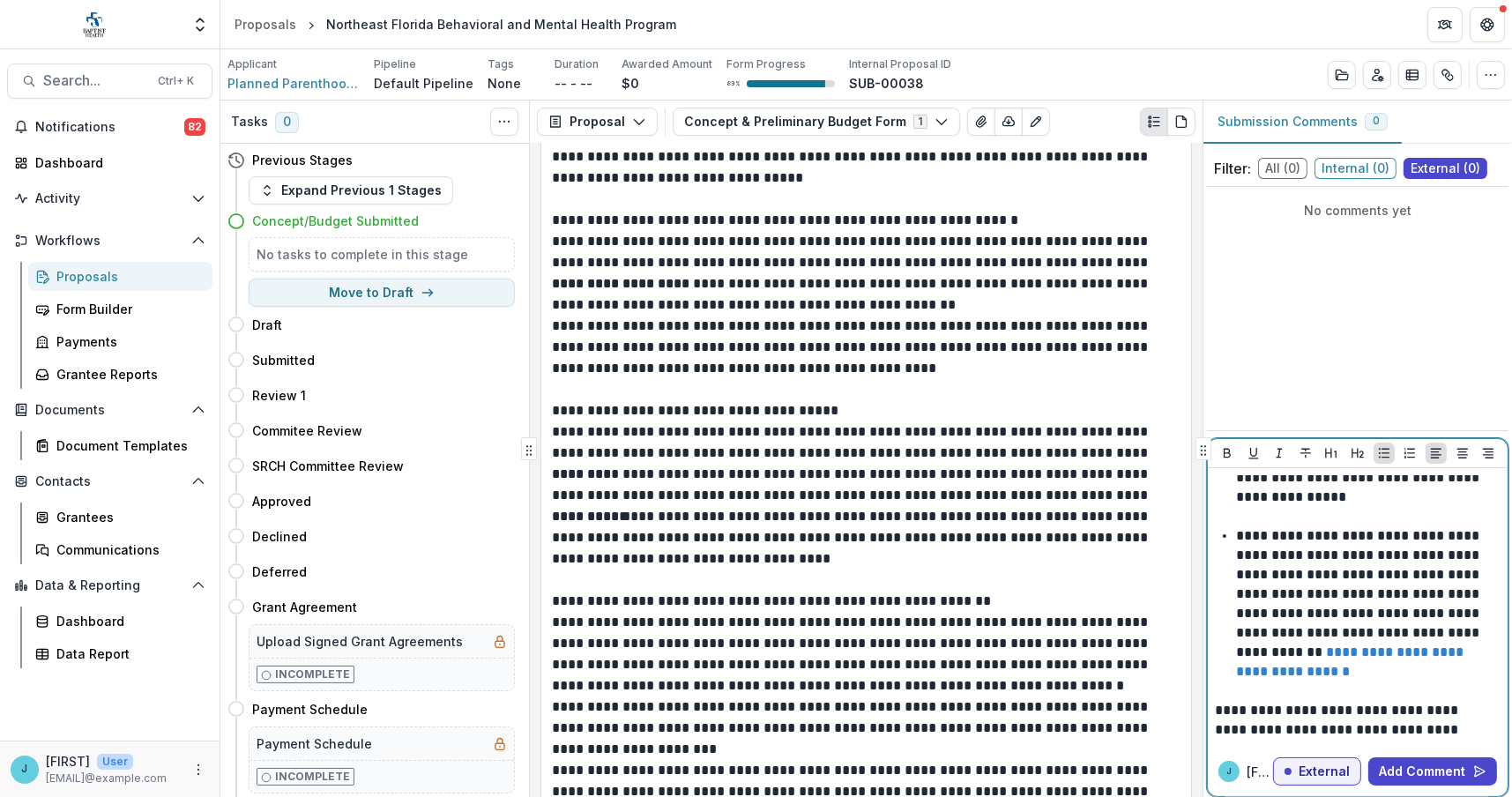 click on "**********" at bounding box center [1366, 604] 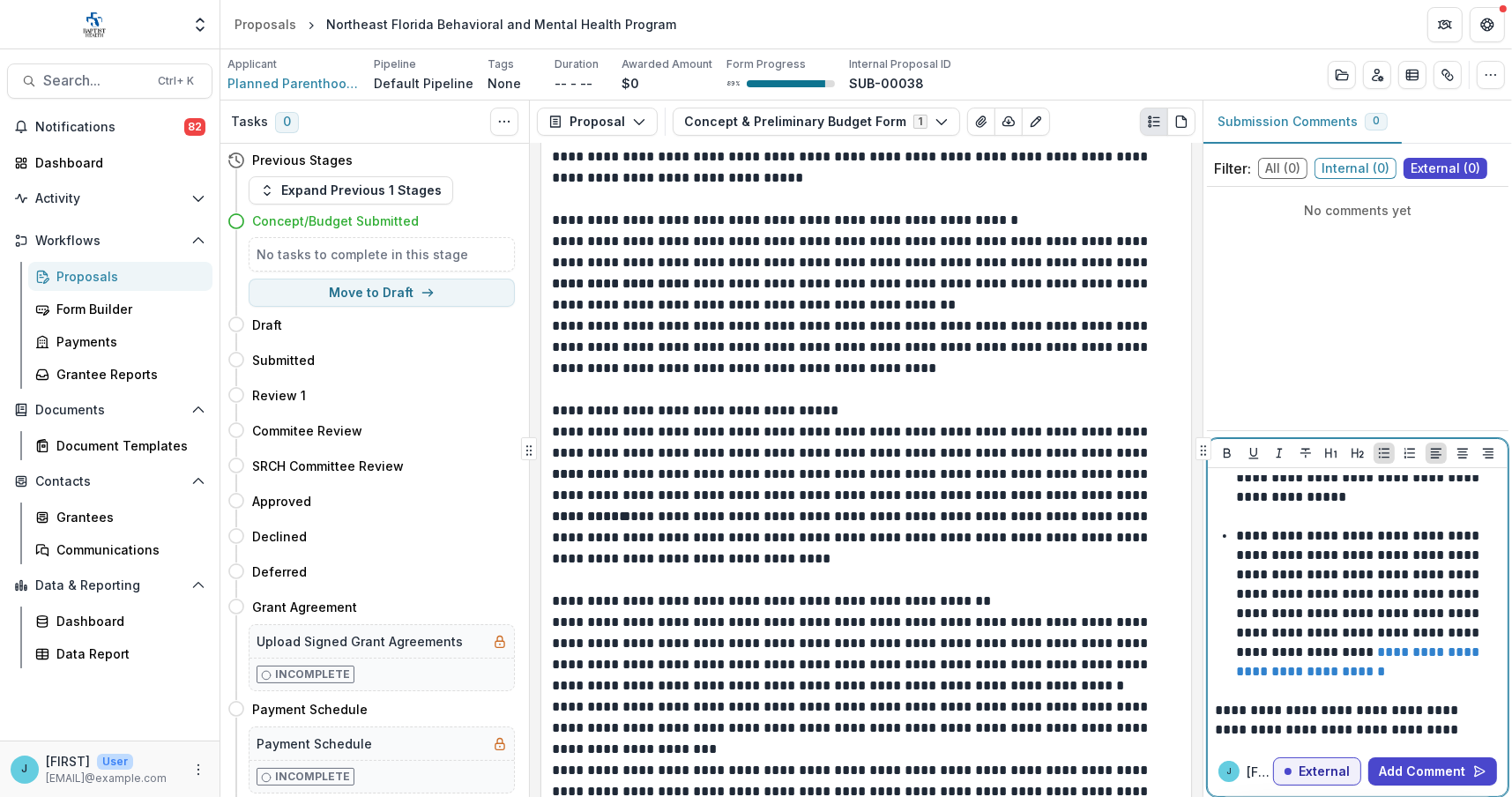click on "**********" at bounding box center [1366, 604] 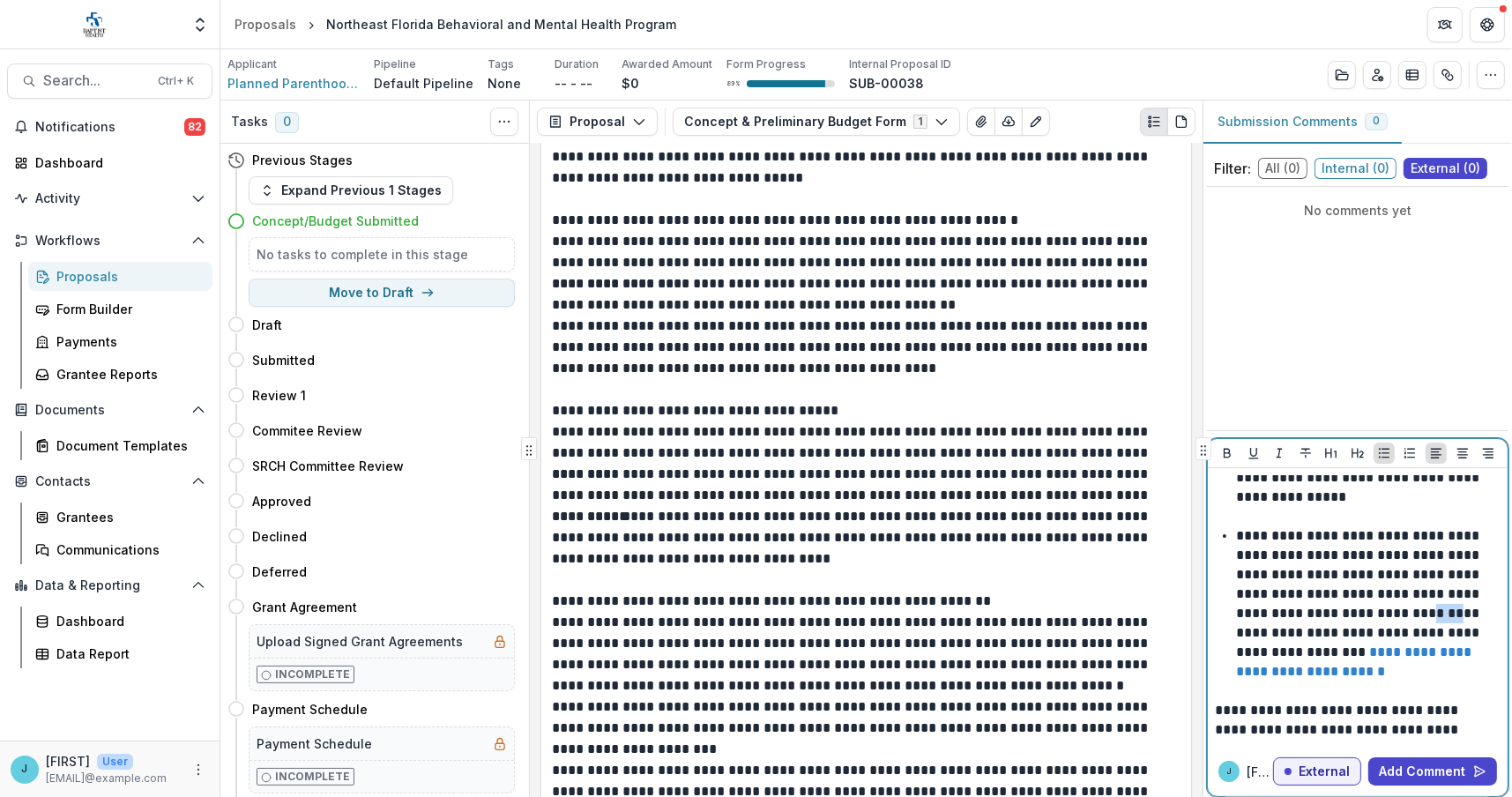 drag, startPoint x: 1456, startPoint y: 611, endPoint x: 1484, endPoint y: 609, distance: 28.07134 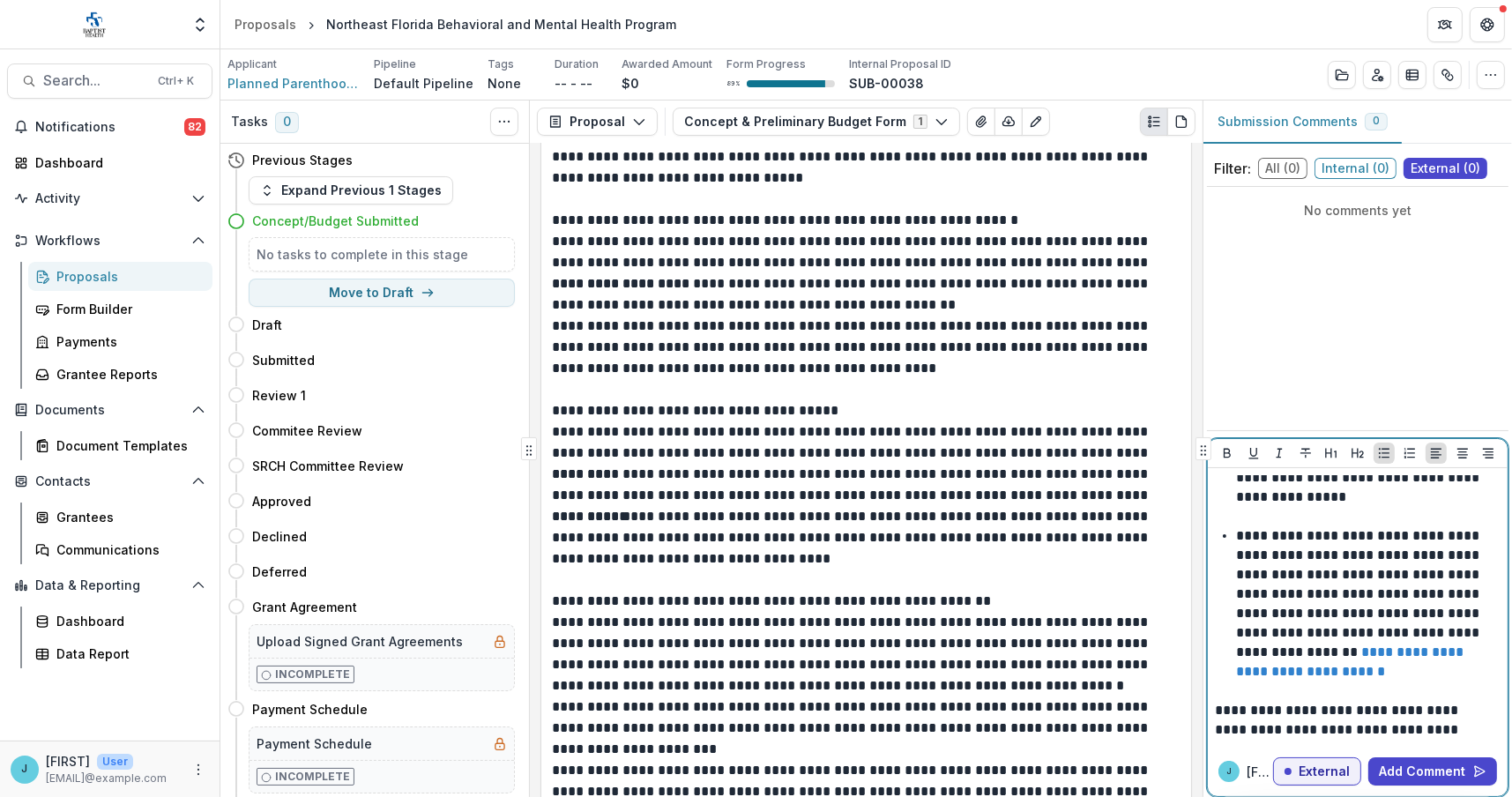 click on "**********" at bounding box center (1366, 604) 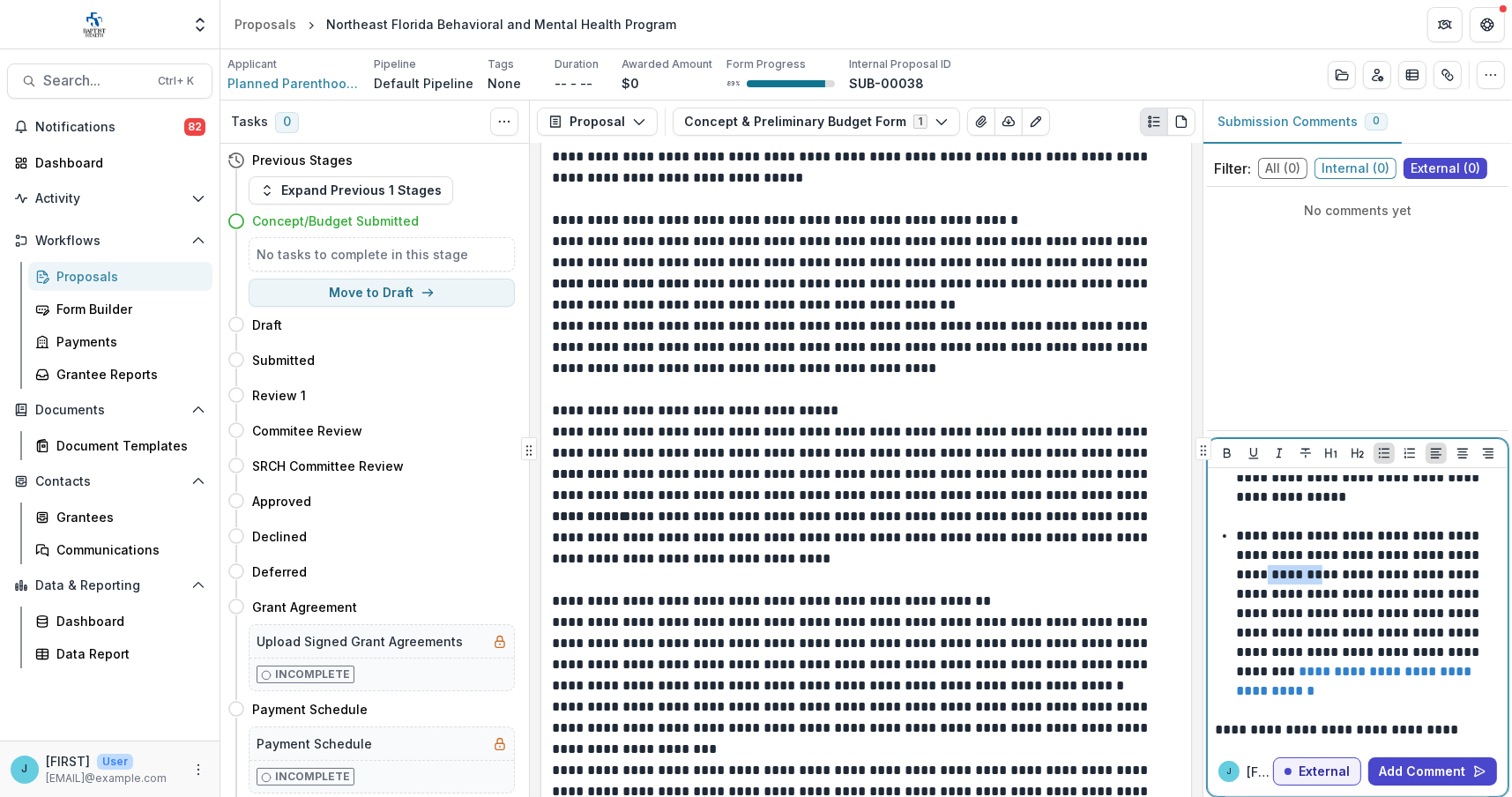 drag, startPoint x: 1352, startPoint y: 575, endPoint x: 1296, endPoint y: 582, distance: 56.435804 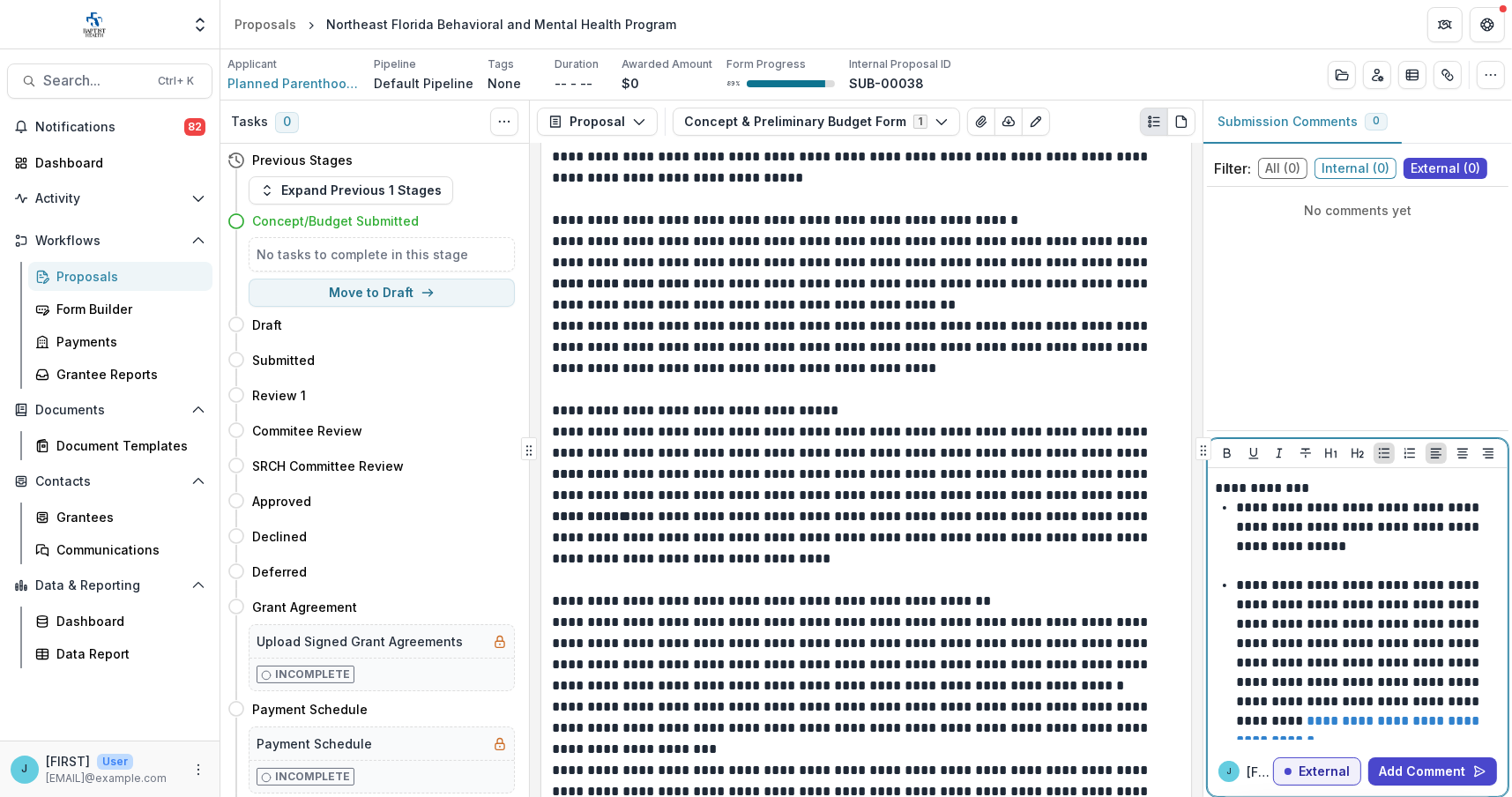 scroll, scrollTop: 5, scrollLeft: 0, axis: vertical 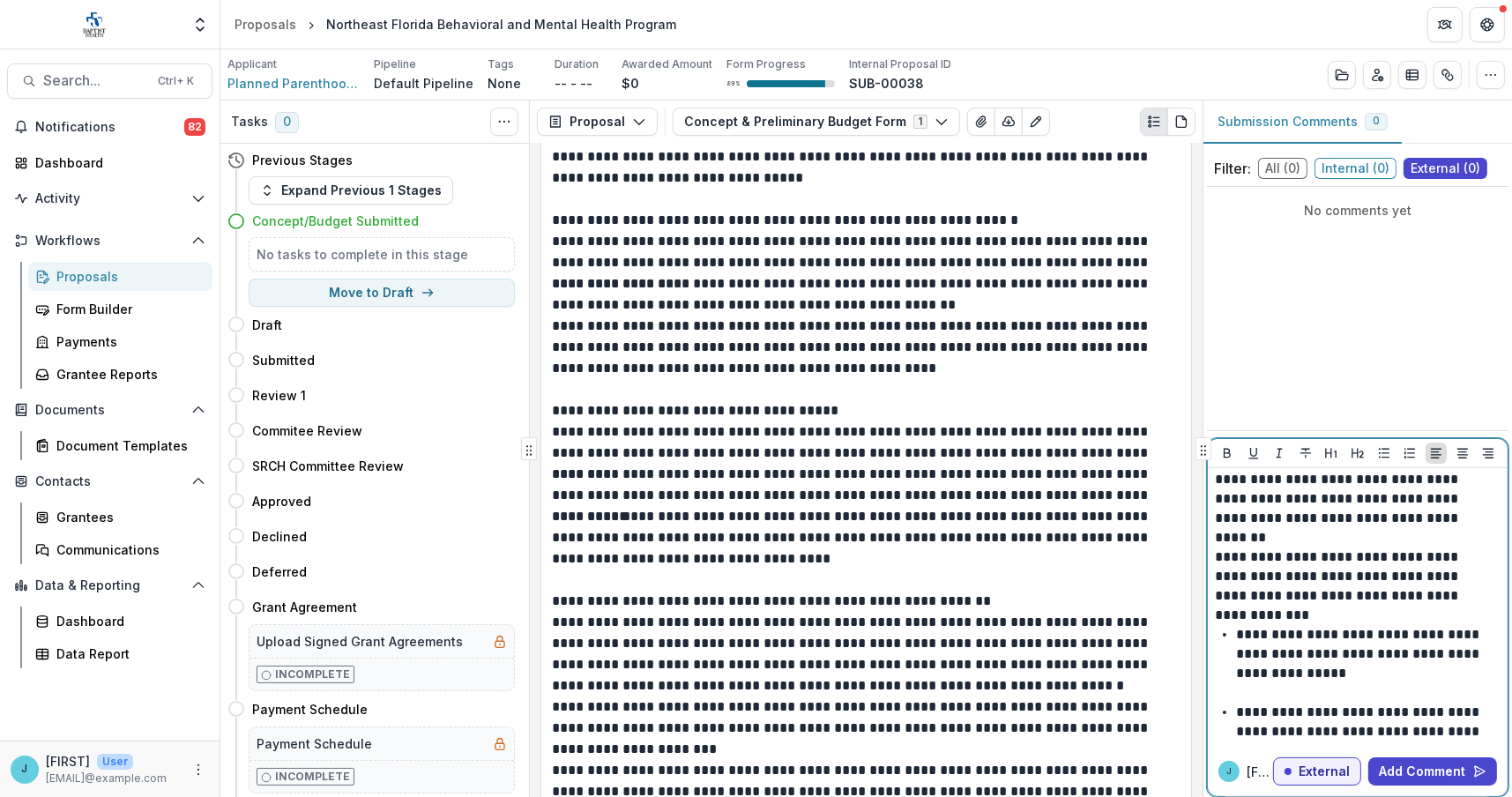 click on "**********" at bounding box center [1355, 499] 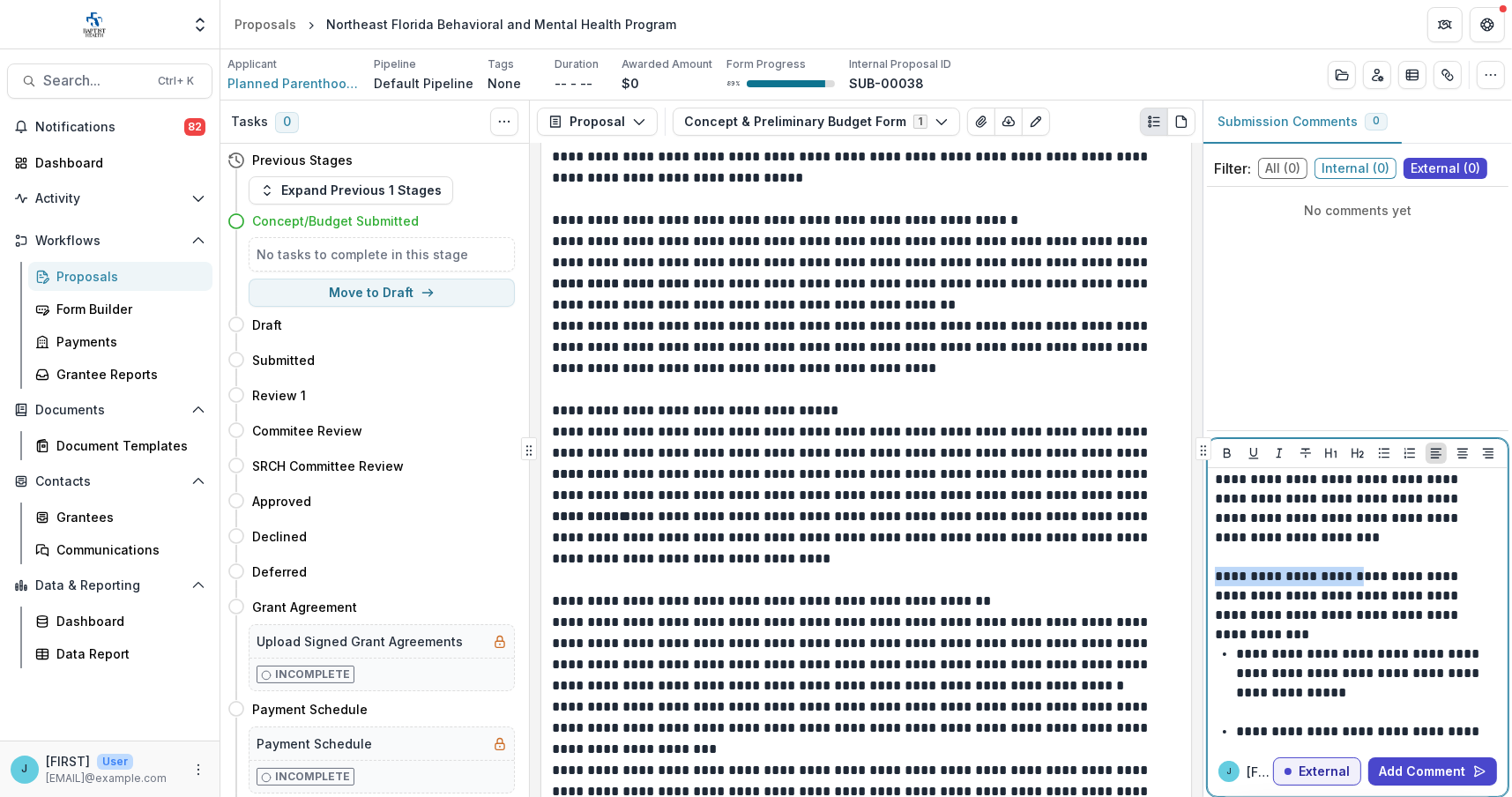 drag, startPoint x: 1346, startPoint y: 574, endPoint x: 1203, endPoint y: 579, distance: 143.0874 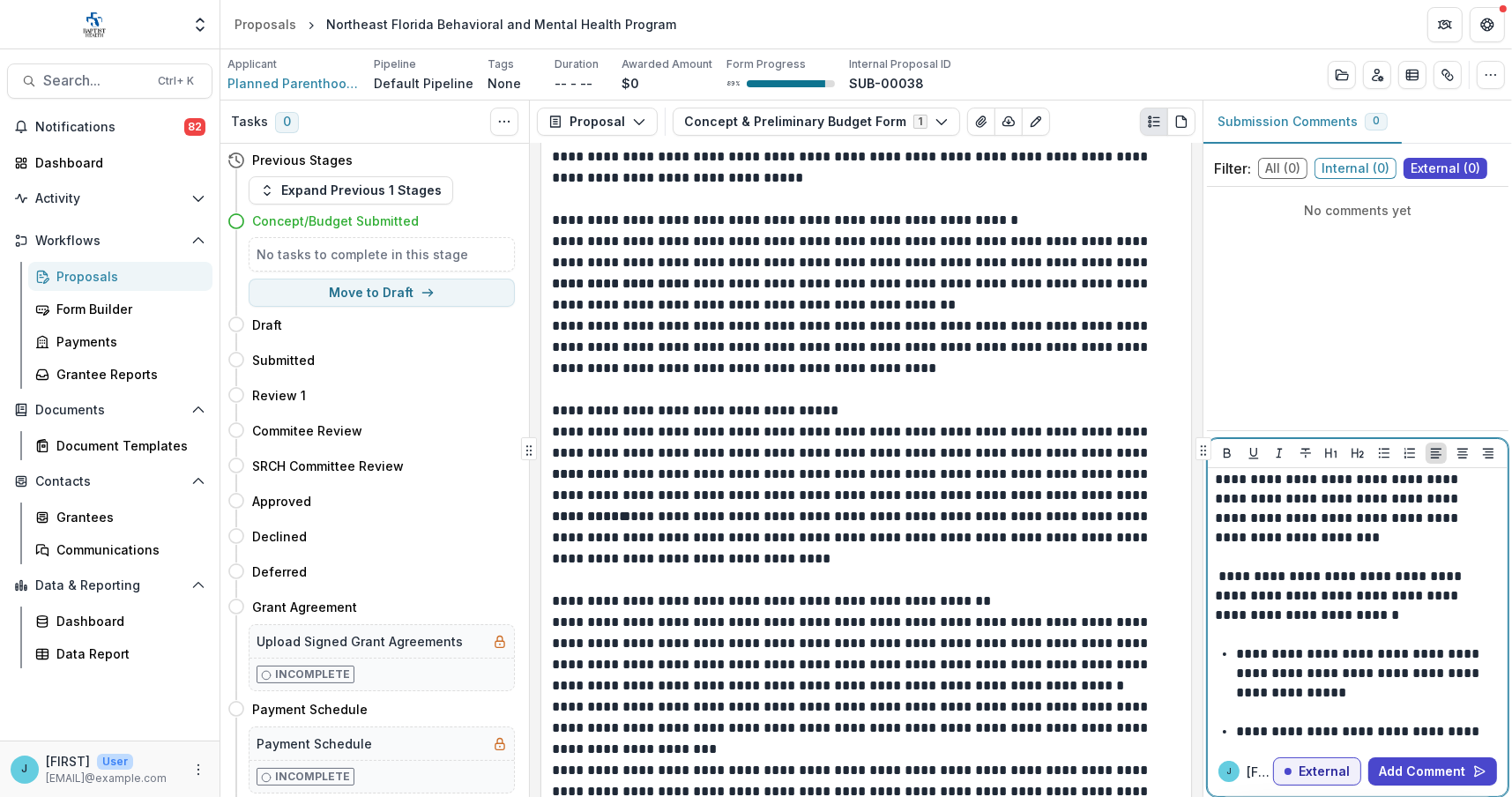 click on "**********" at bounding box center (1355, 596) 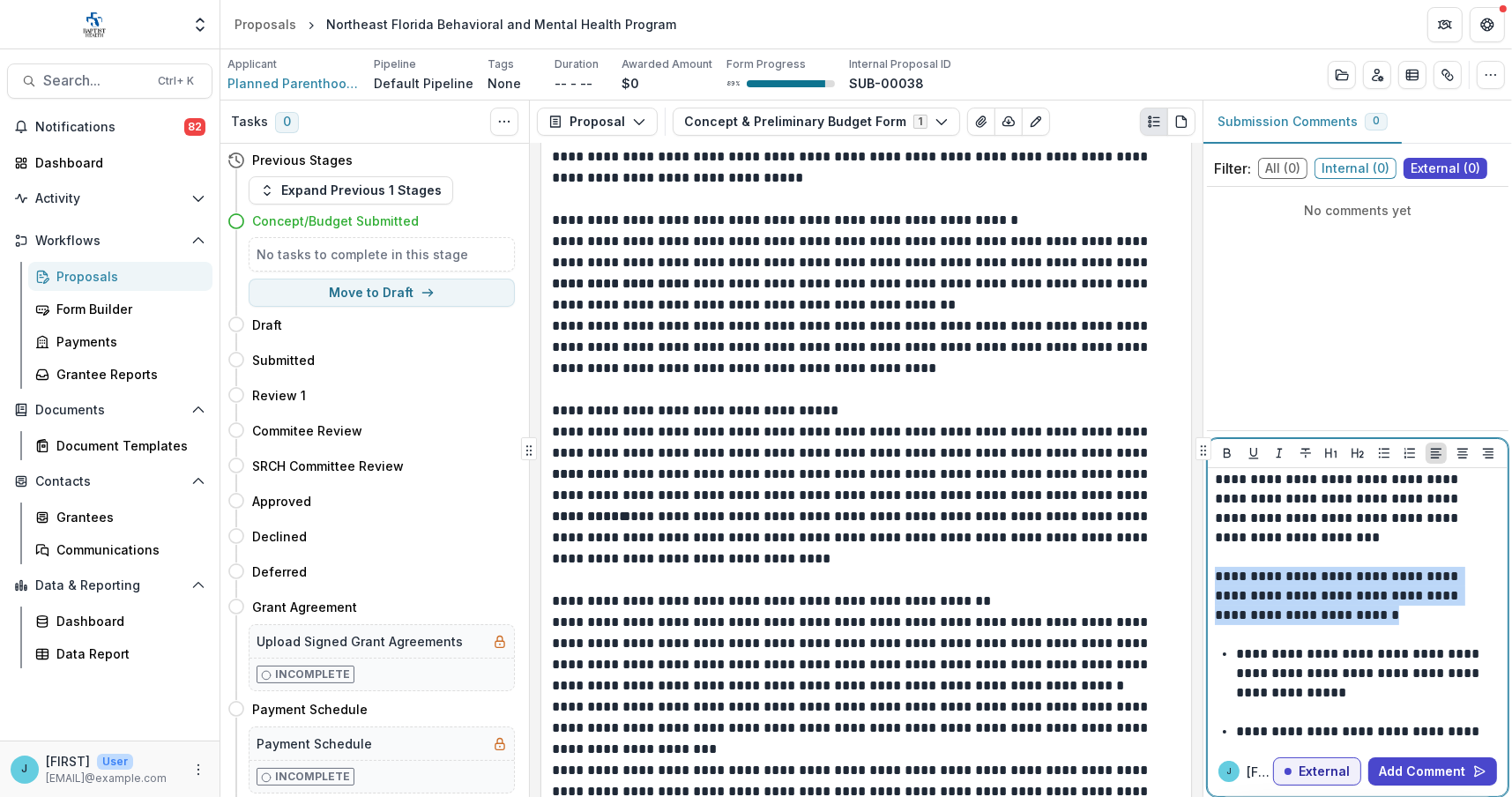 drag, startPoint x: 1337, startPoint y: 612, endPoint x: 1204, endPoint y: 570, distance: 139.47401 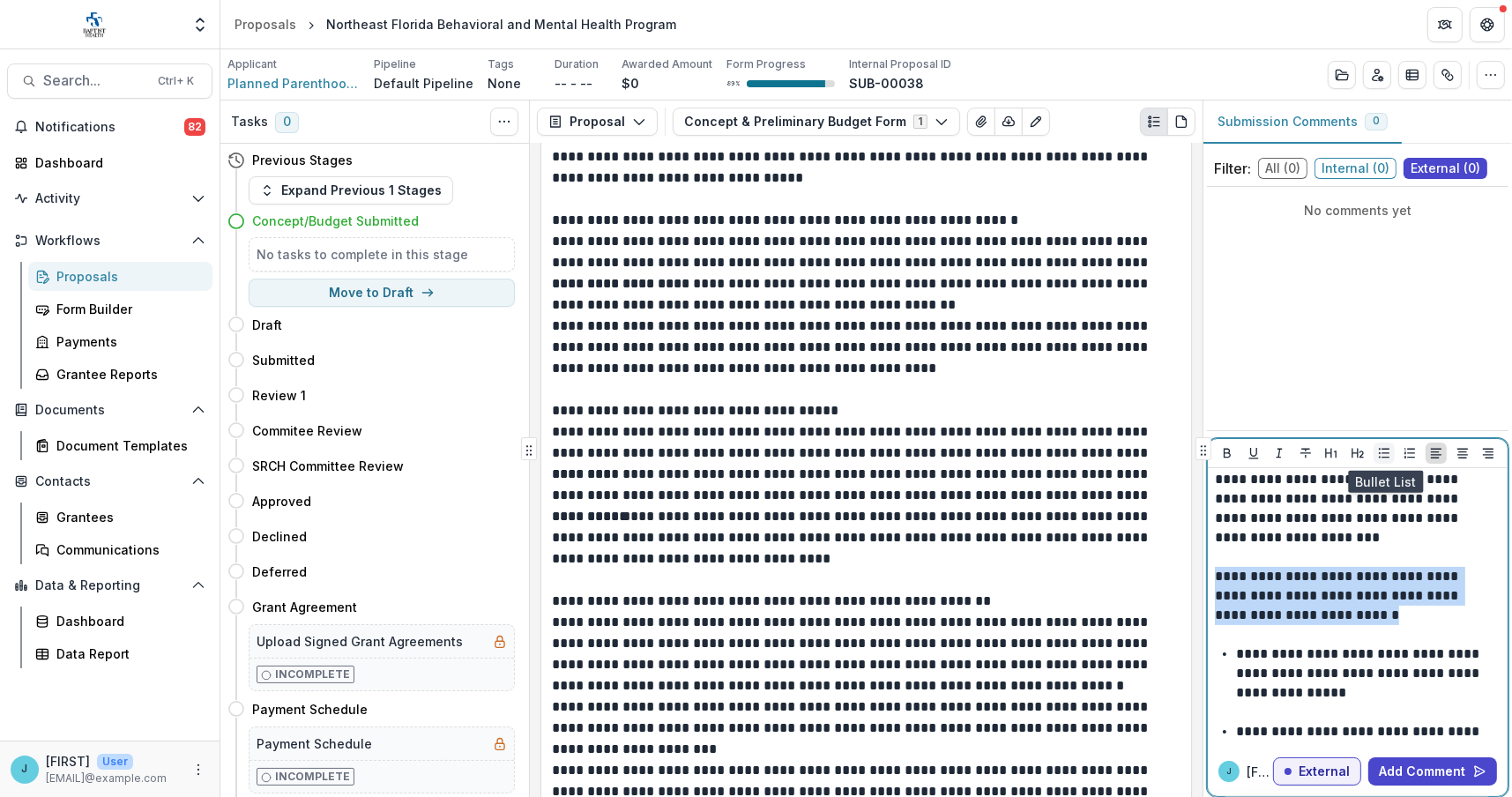 click 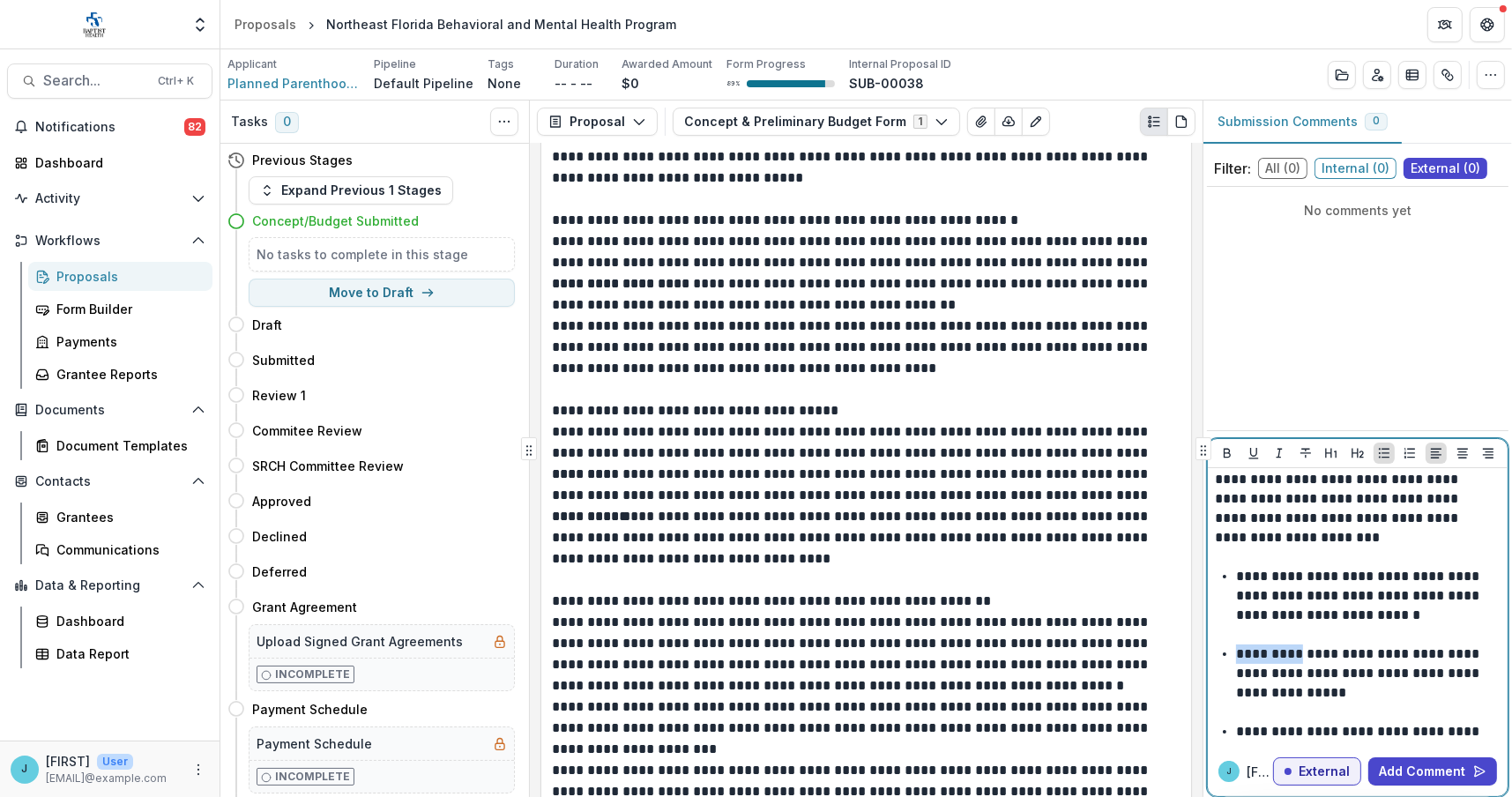 drag, startPoint x: 1300, startPoint y: 652, endPoint x: 1239, endPoint y: 652, distance: 61 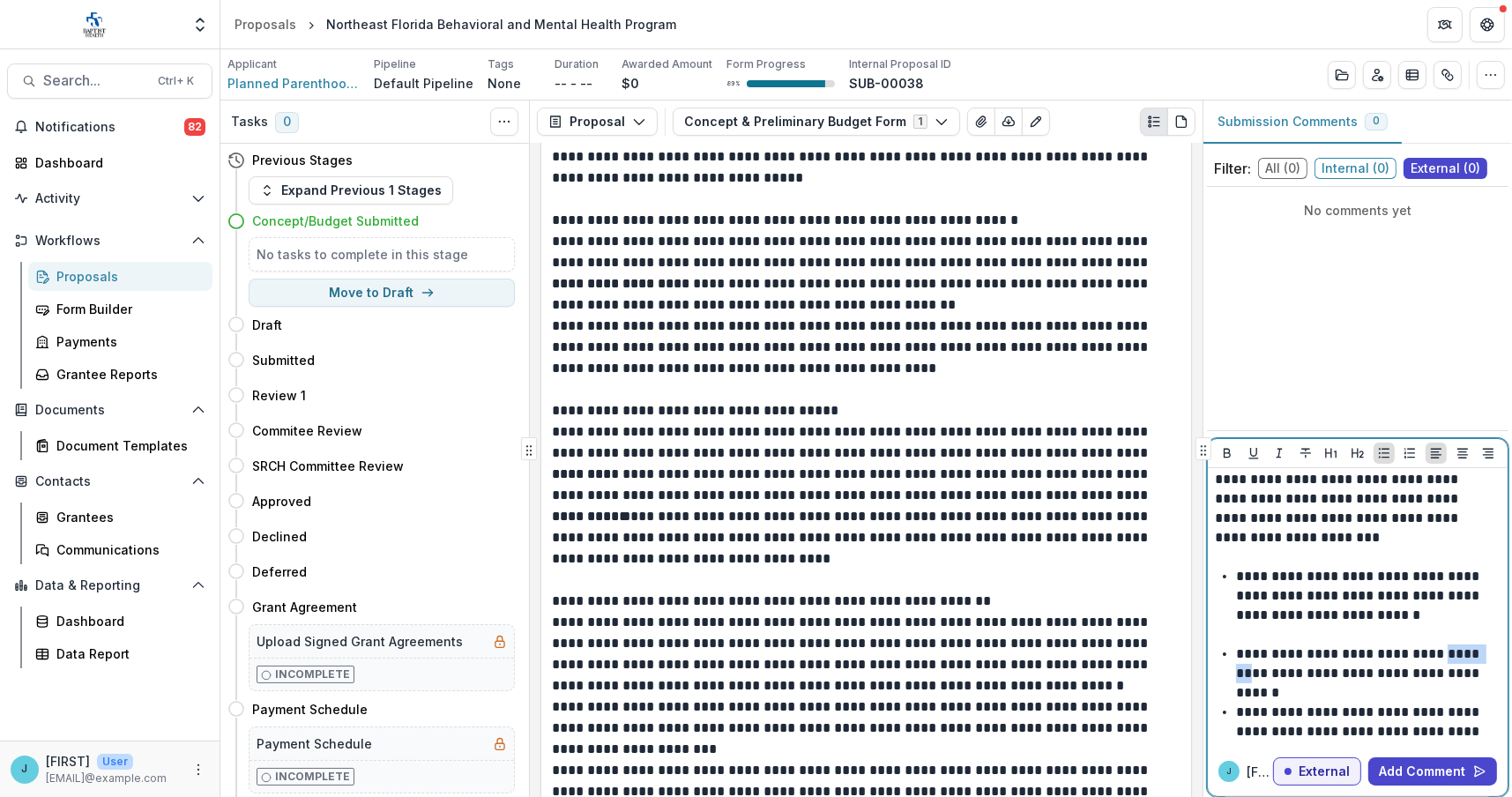 drag, startPoint x: 1427, startPoint y: 652, endPoint x: 1480, endPoint y: 654, distance: 53.037722 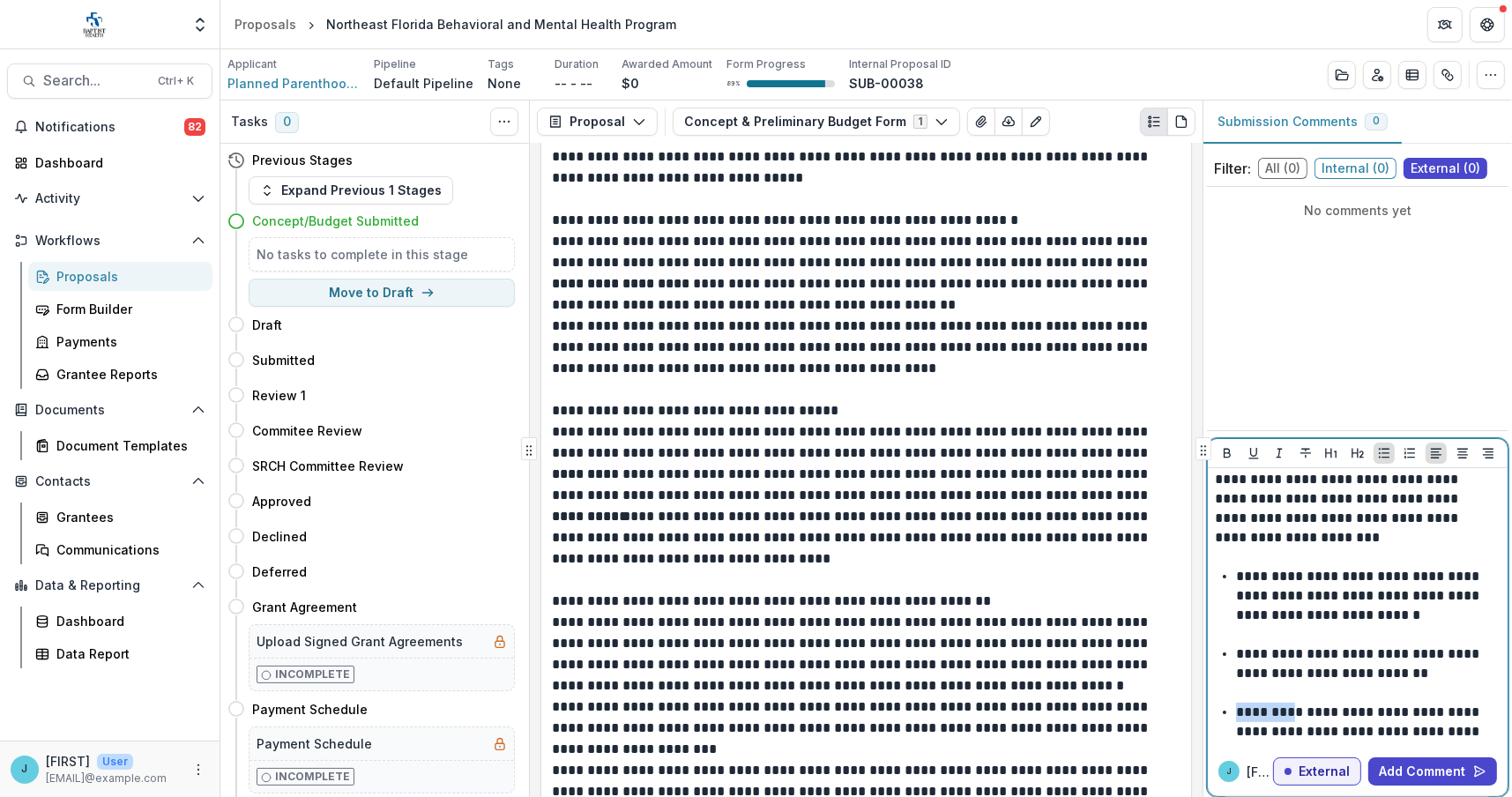 drag, startPoint x: 1295, startPoint y: 712, endPoint x: 1236, endPoint y: 713, distance: 59.00847 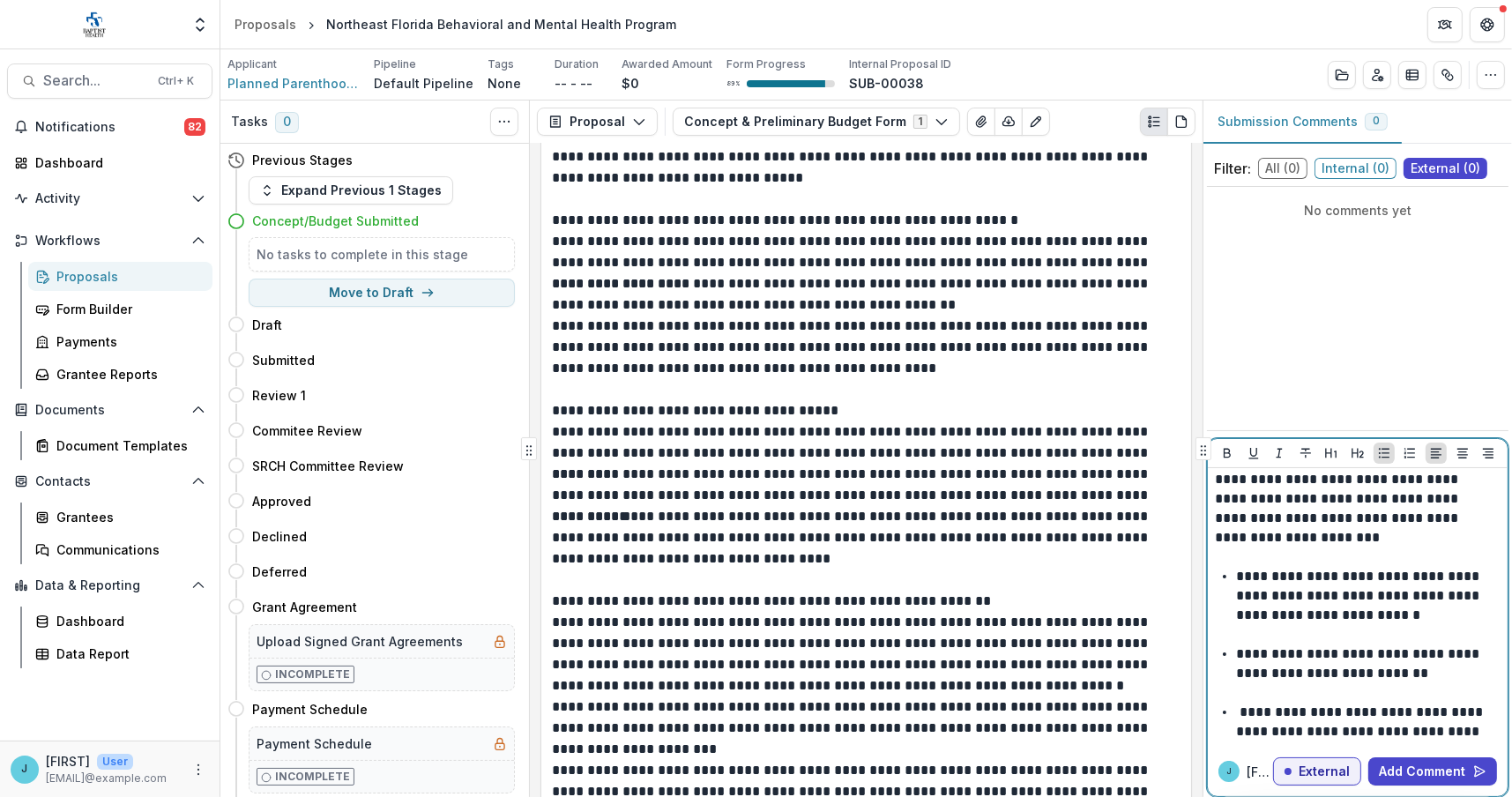 click on "**********" at bounding box center [1366, 790] 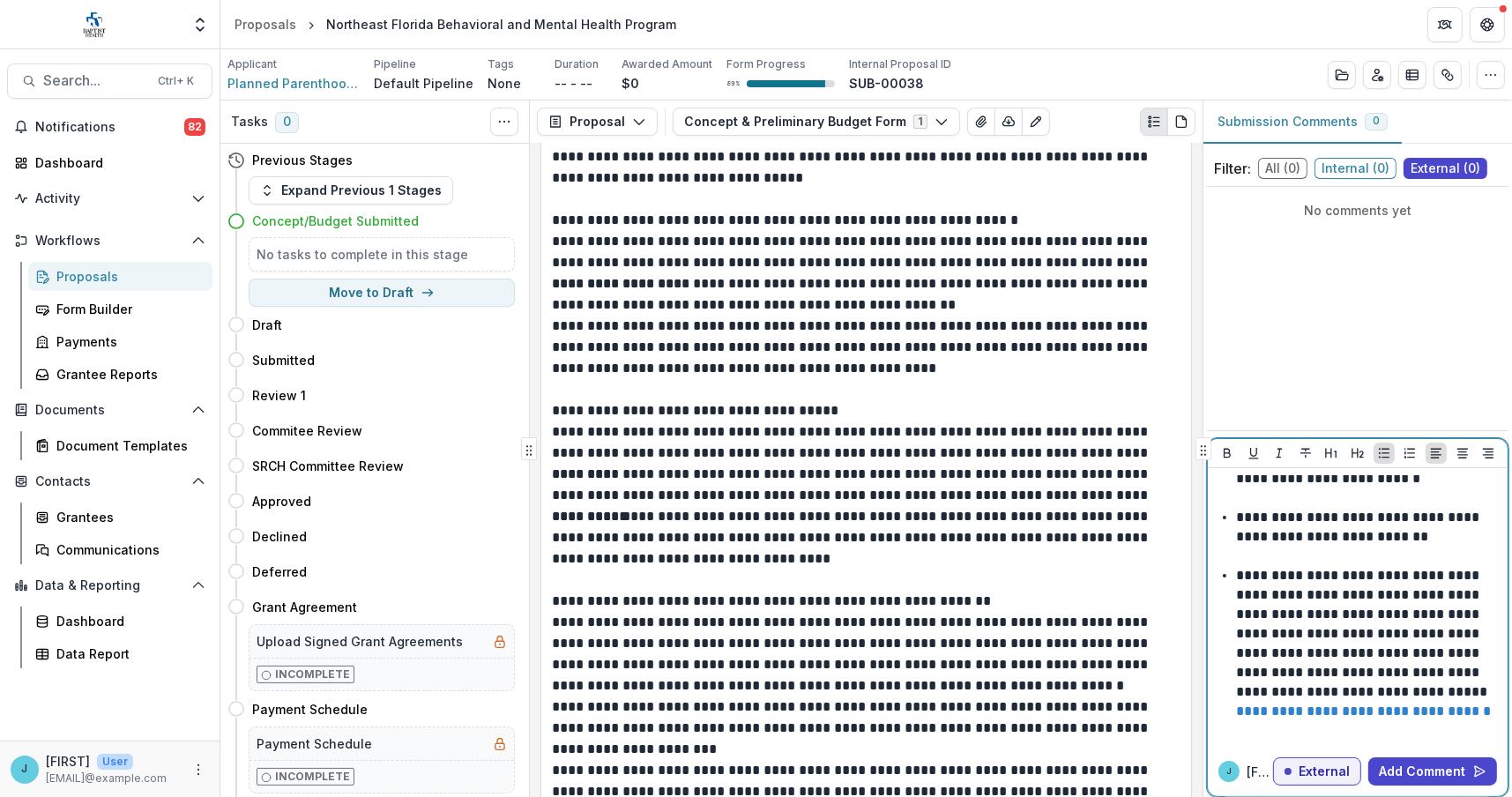scroll, scrollTop: 182, scrollLeft: 0, axis: vertical 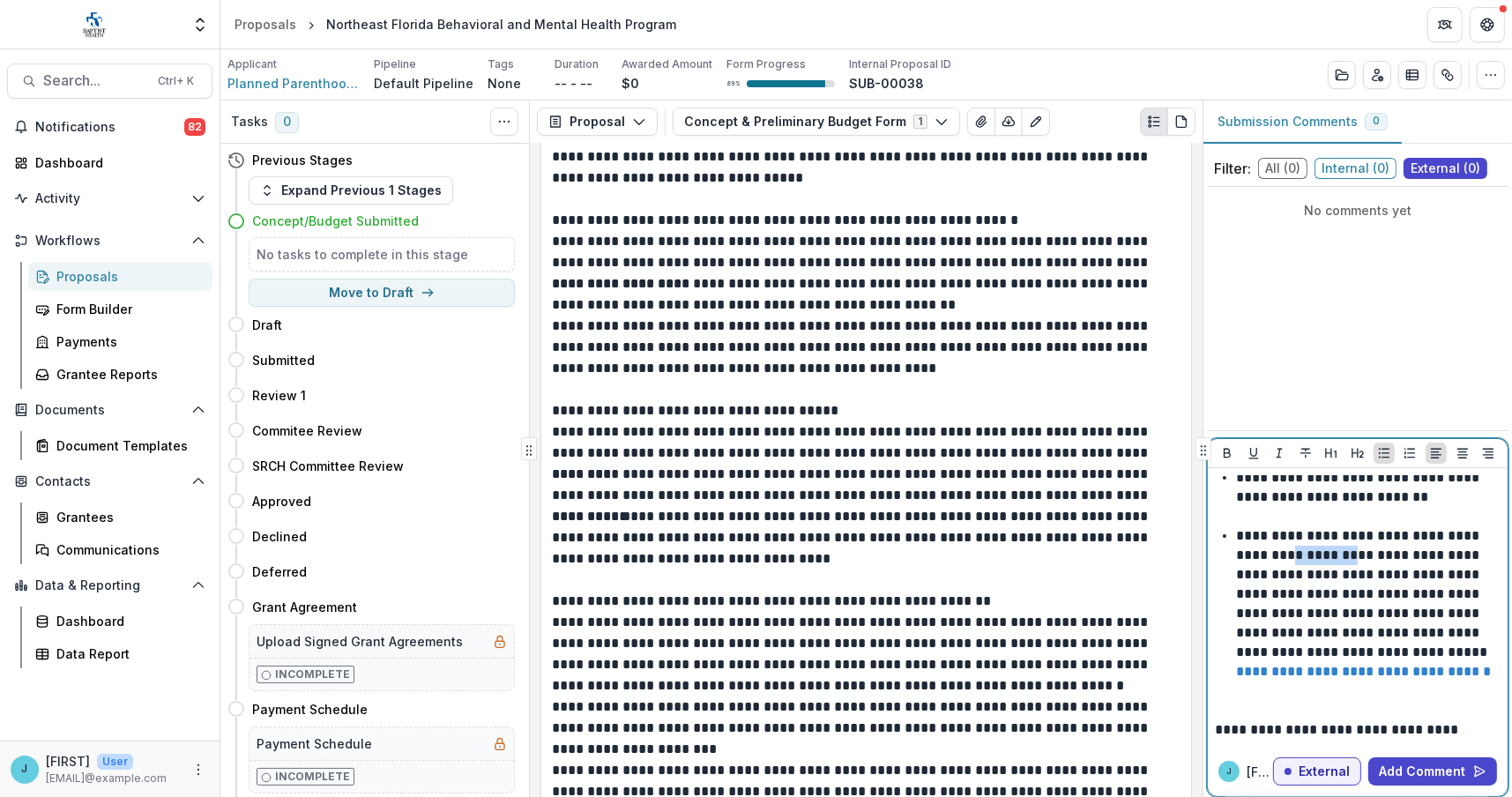 drag, startPoint x: 1377, startPoint y: 555, endPoint x: 1312, endPoint y: 556, distance: 65.00769 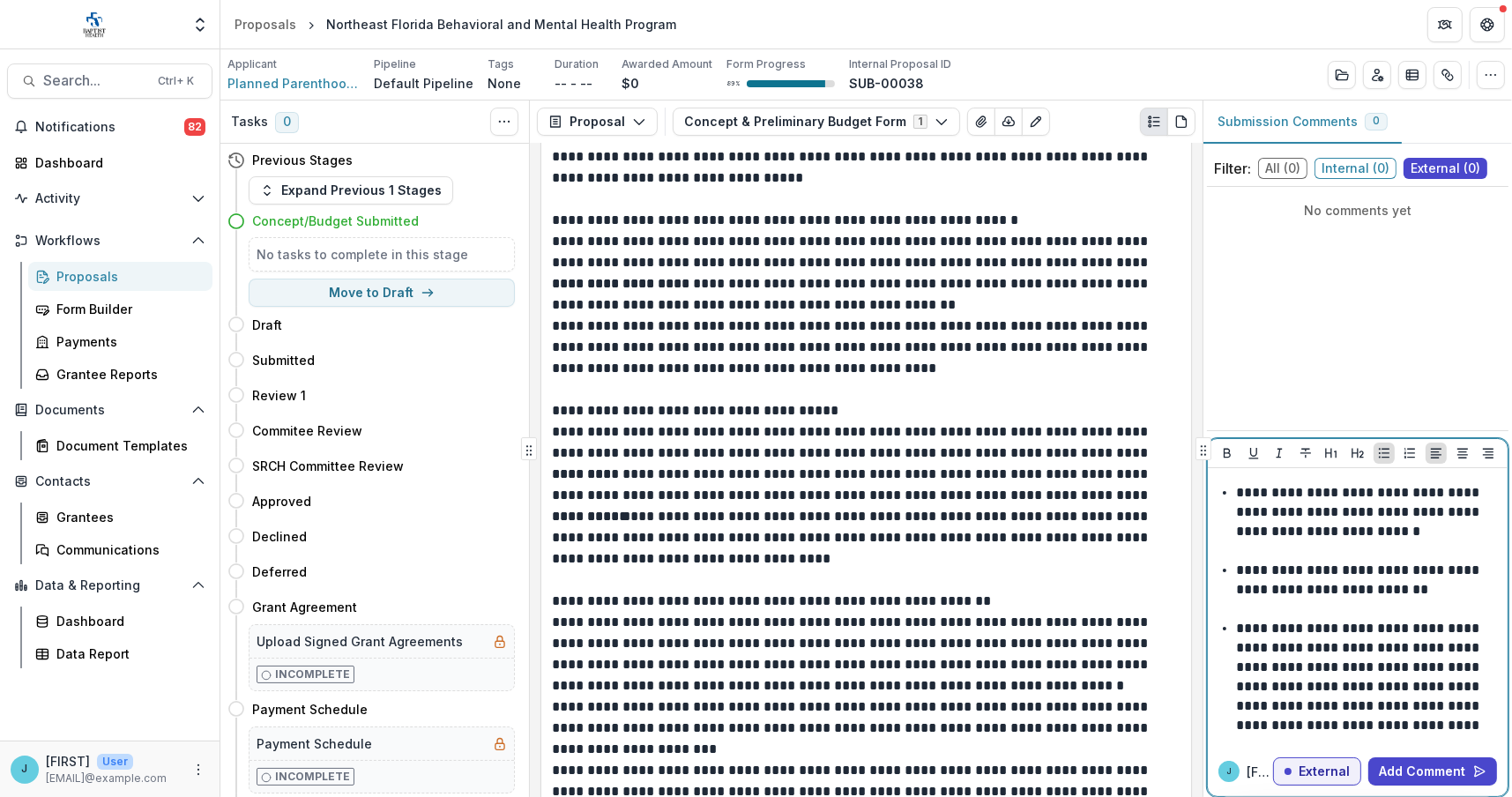 scroll, scrollTop: 0, scrollLeft: 0, axis: both 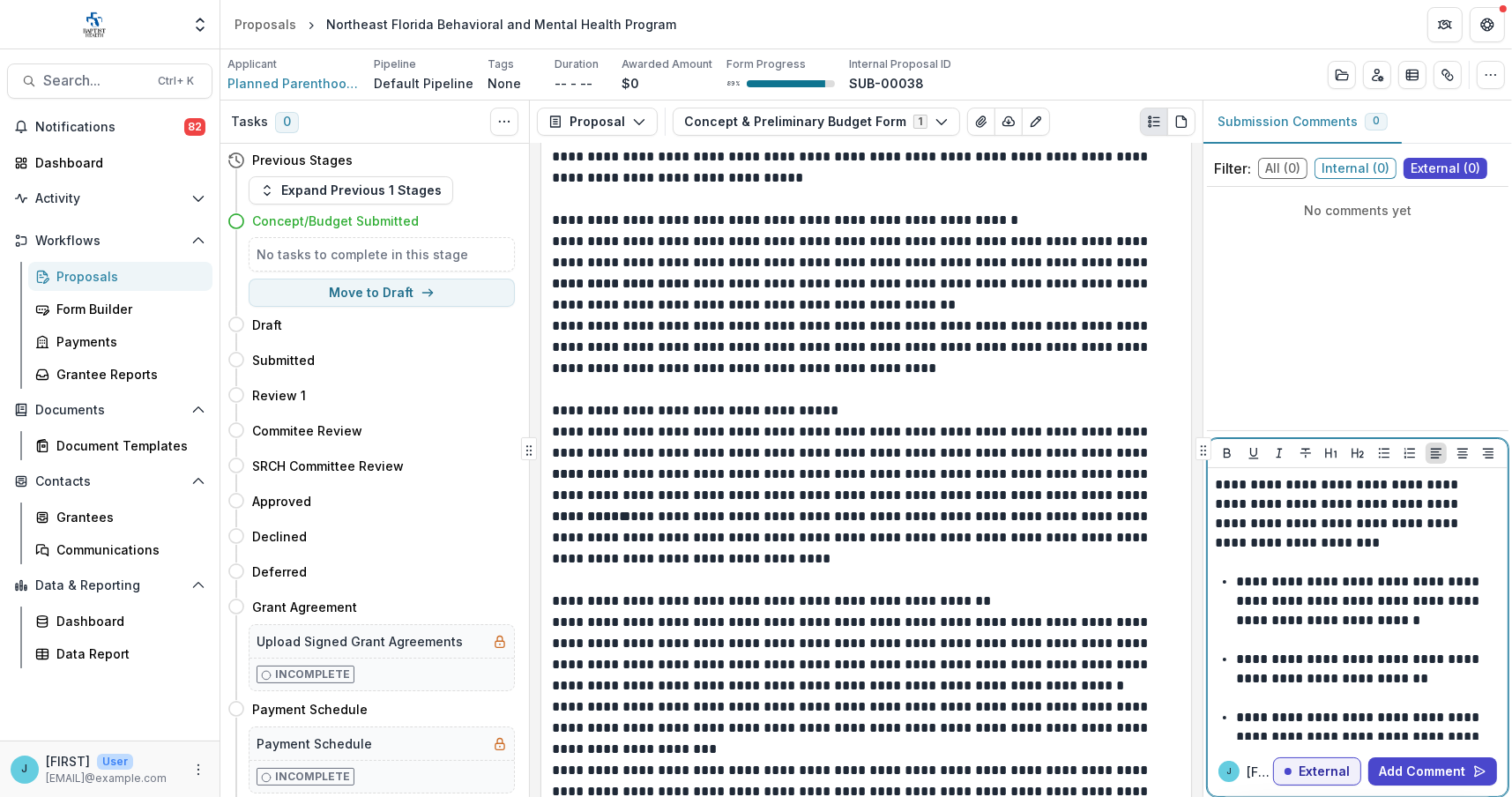 click on "**********" at bounding box center (1355, 514) 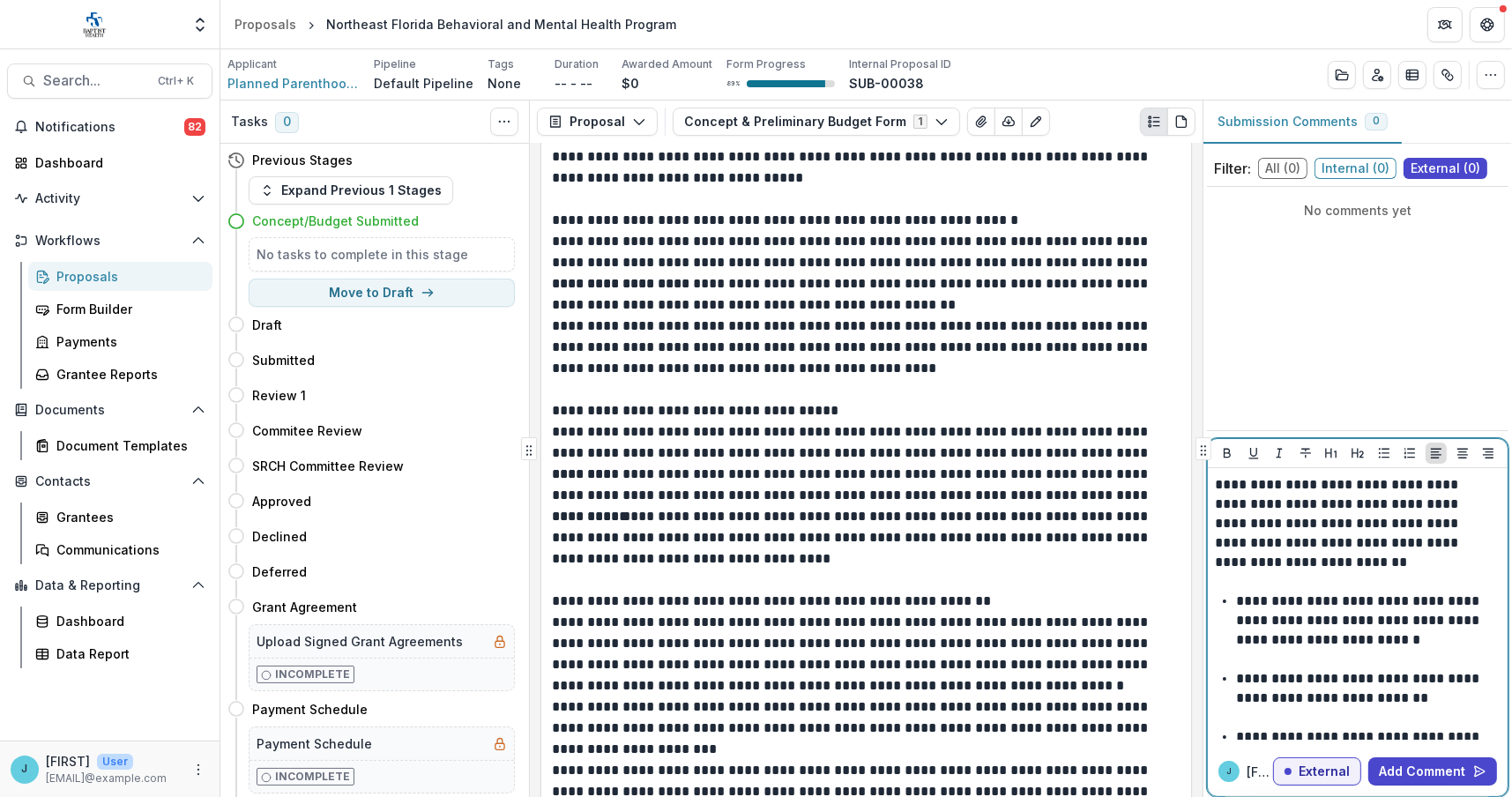 scroll, scrollTop: 258, scrollLeft: 0, axis: vertical 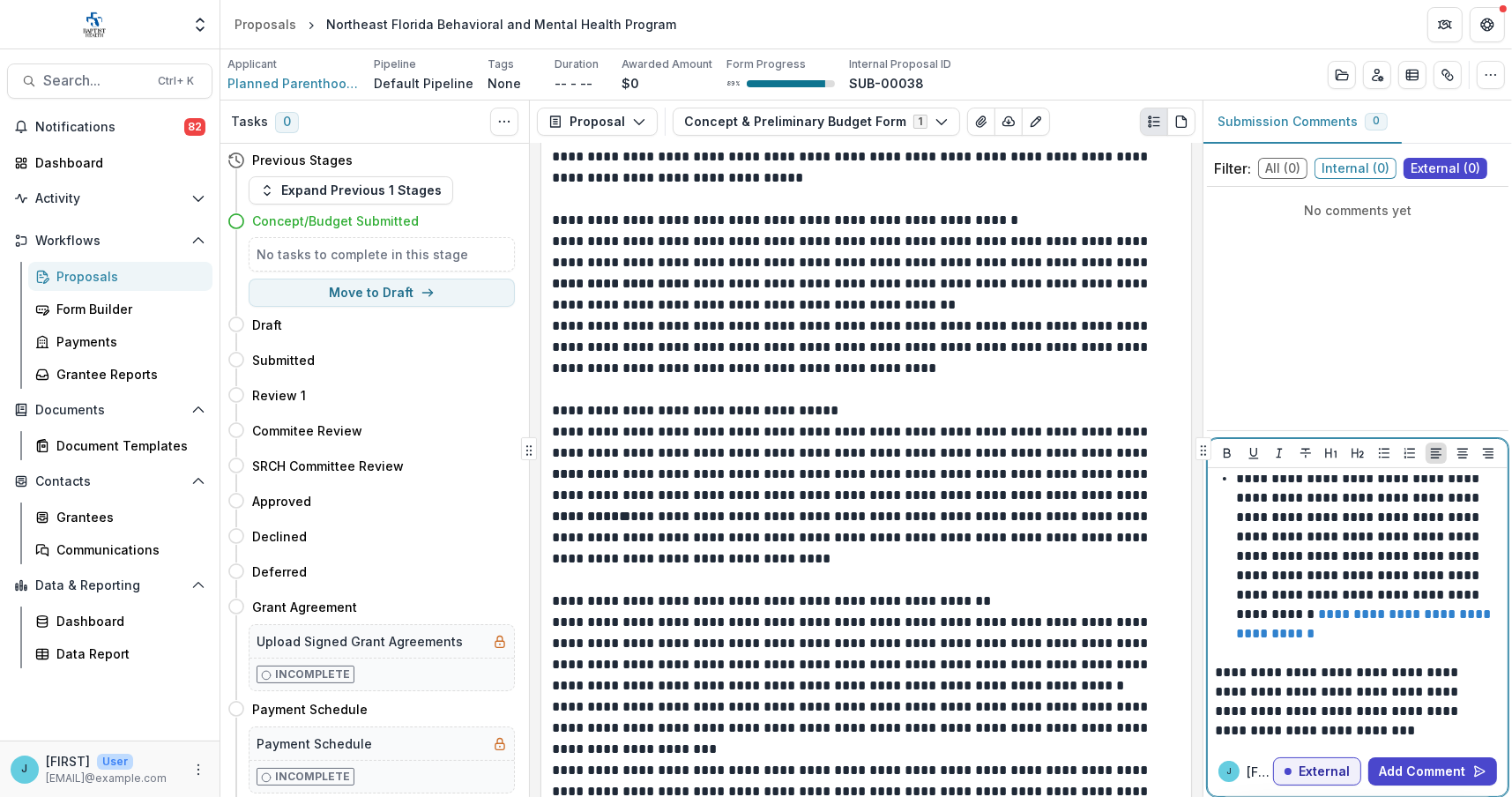 click on "**********" at bounding box center (1355, 702) 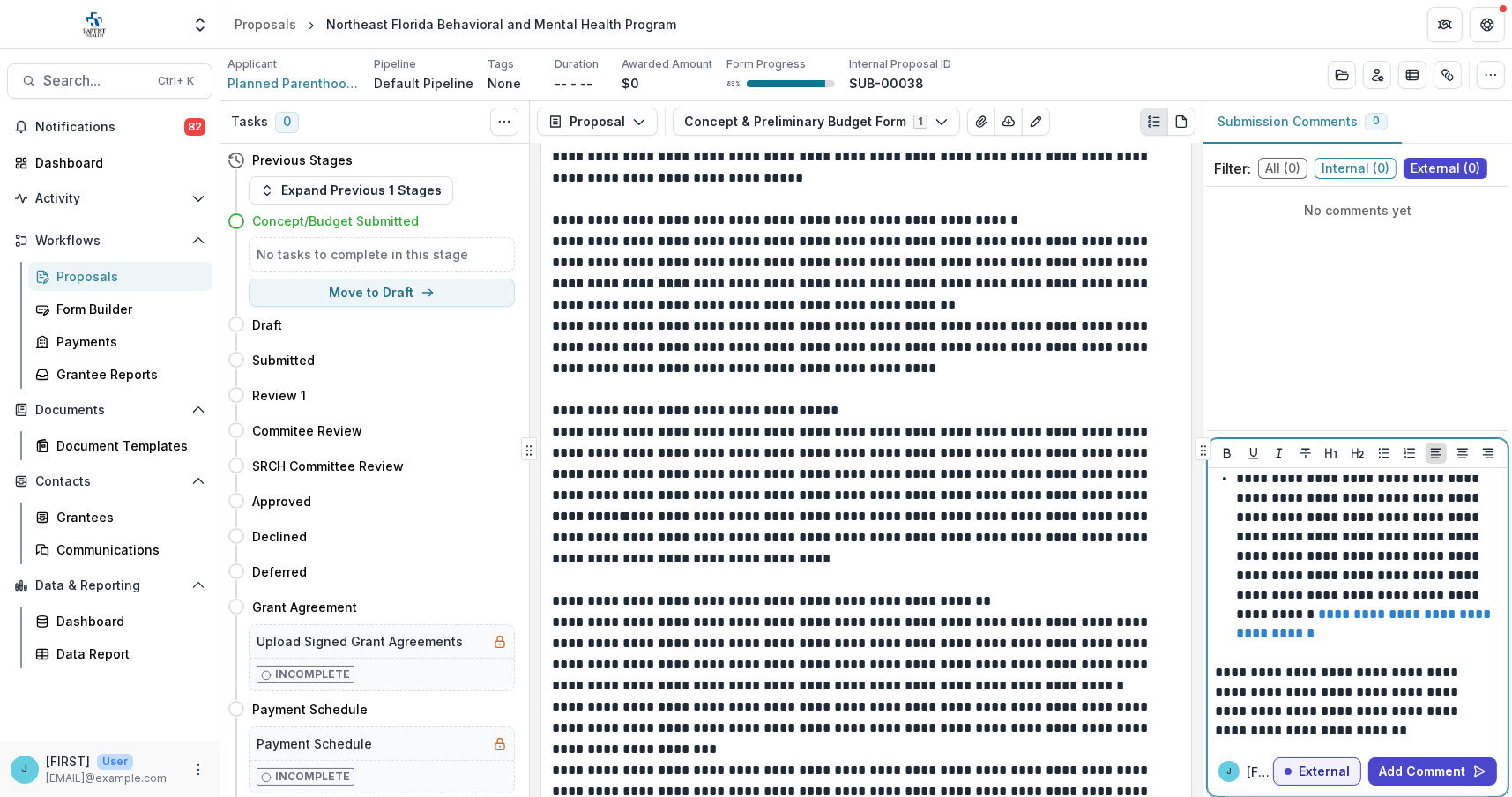 click on "**********" at bounding box center (1355, 702) 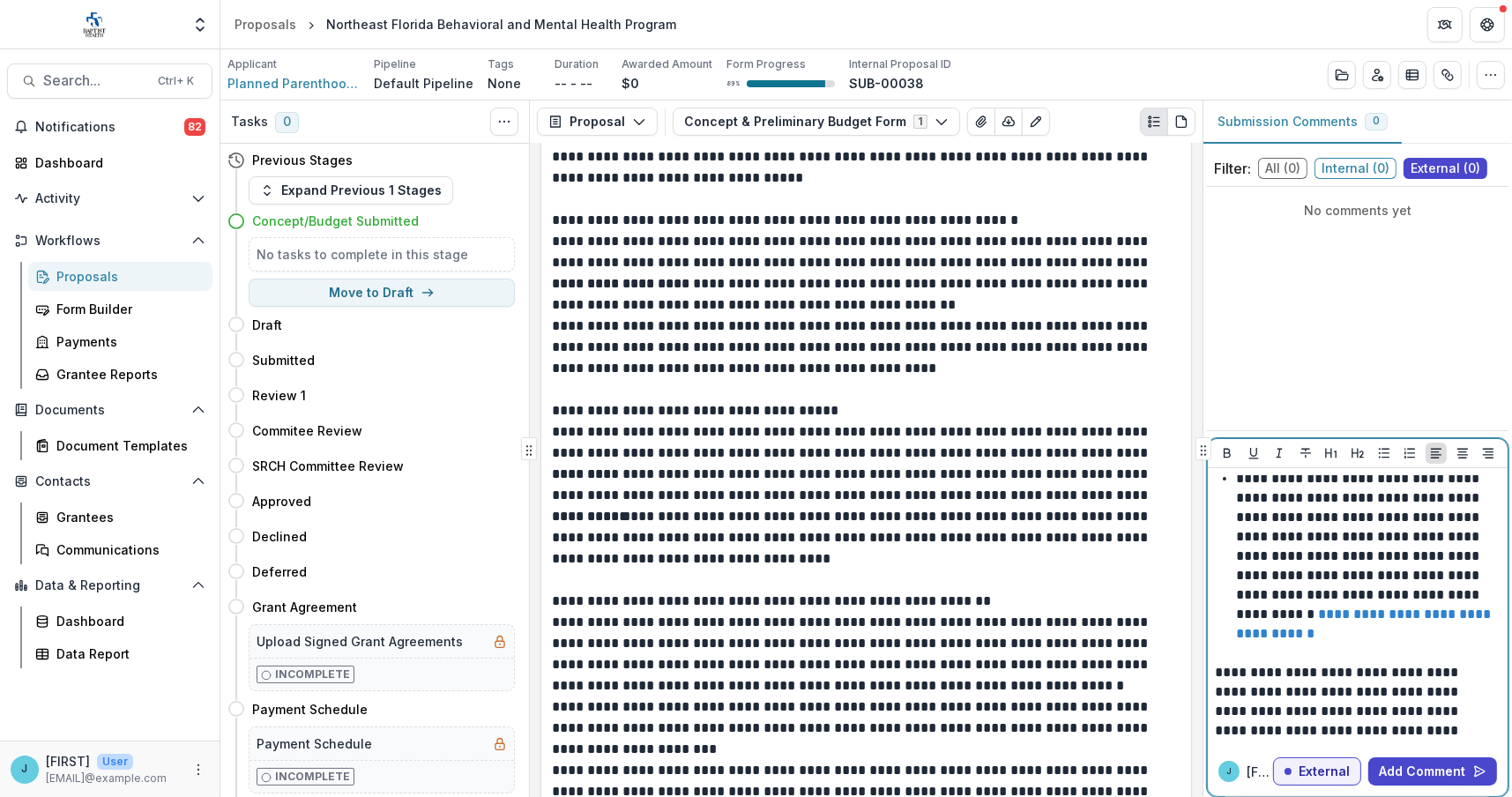 click on "**********" at bounding box center [1355, 702] 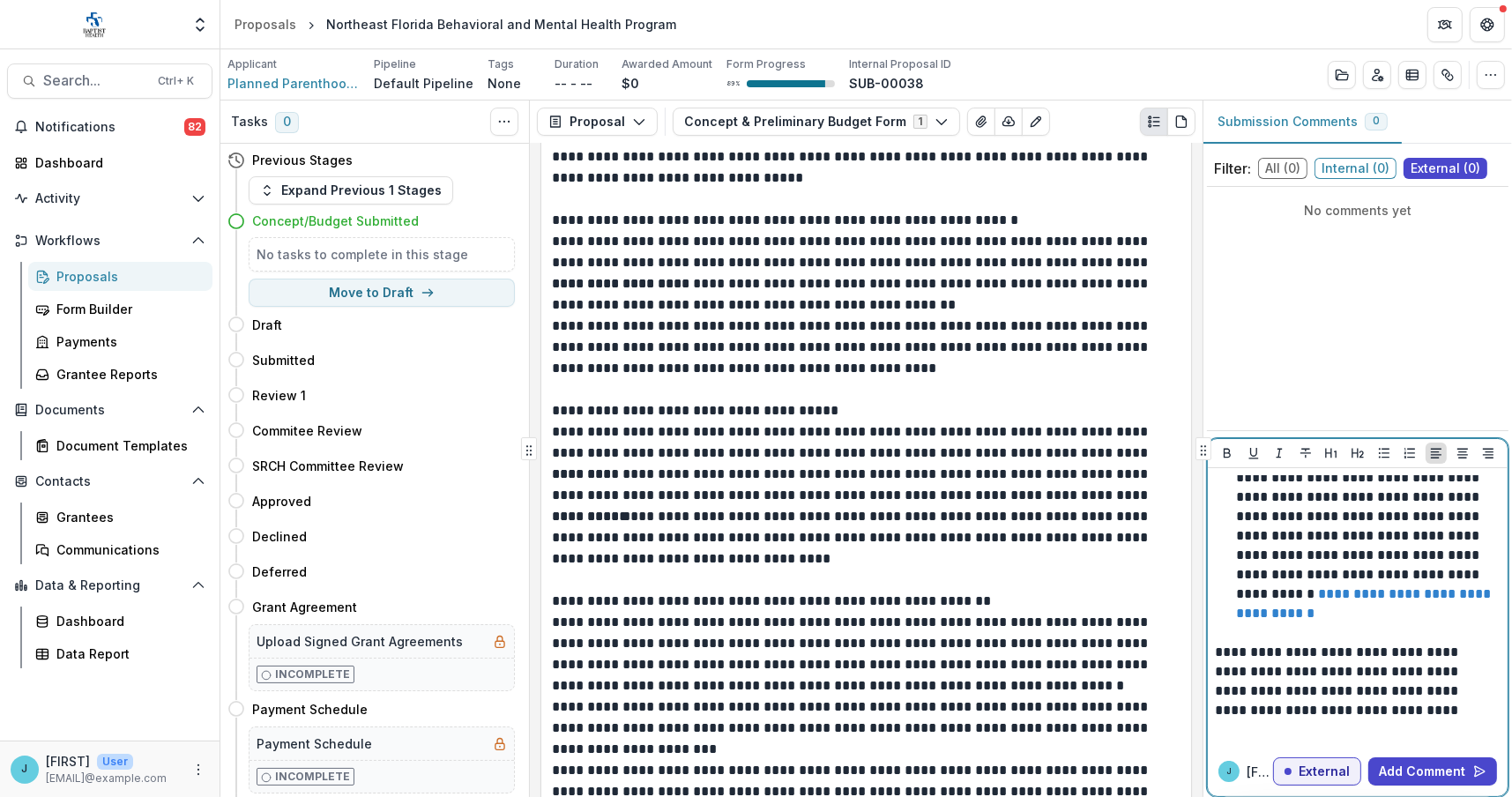 scroll, scrollTop: 298, scrollLeft: 0, axis: vertical 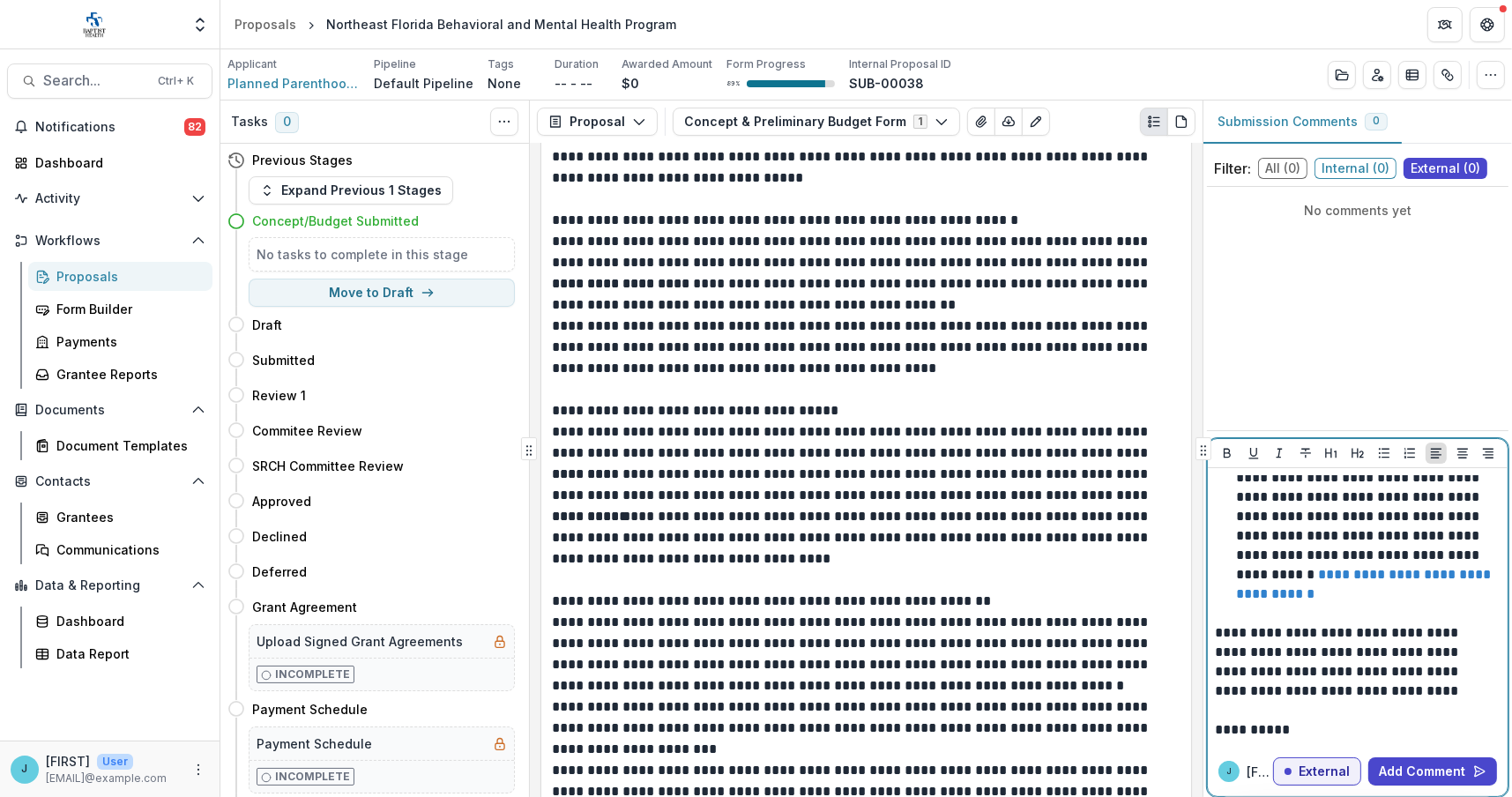 click on "**********" at bounding box center [1355, 662] 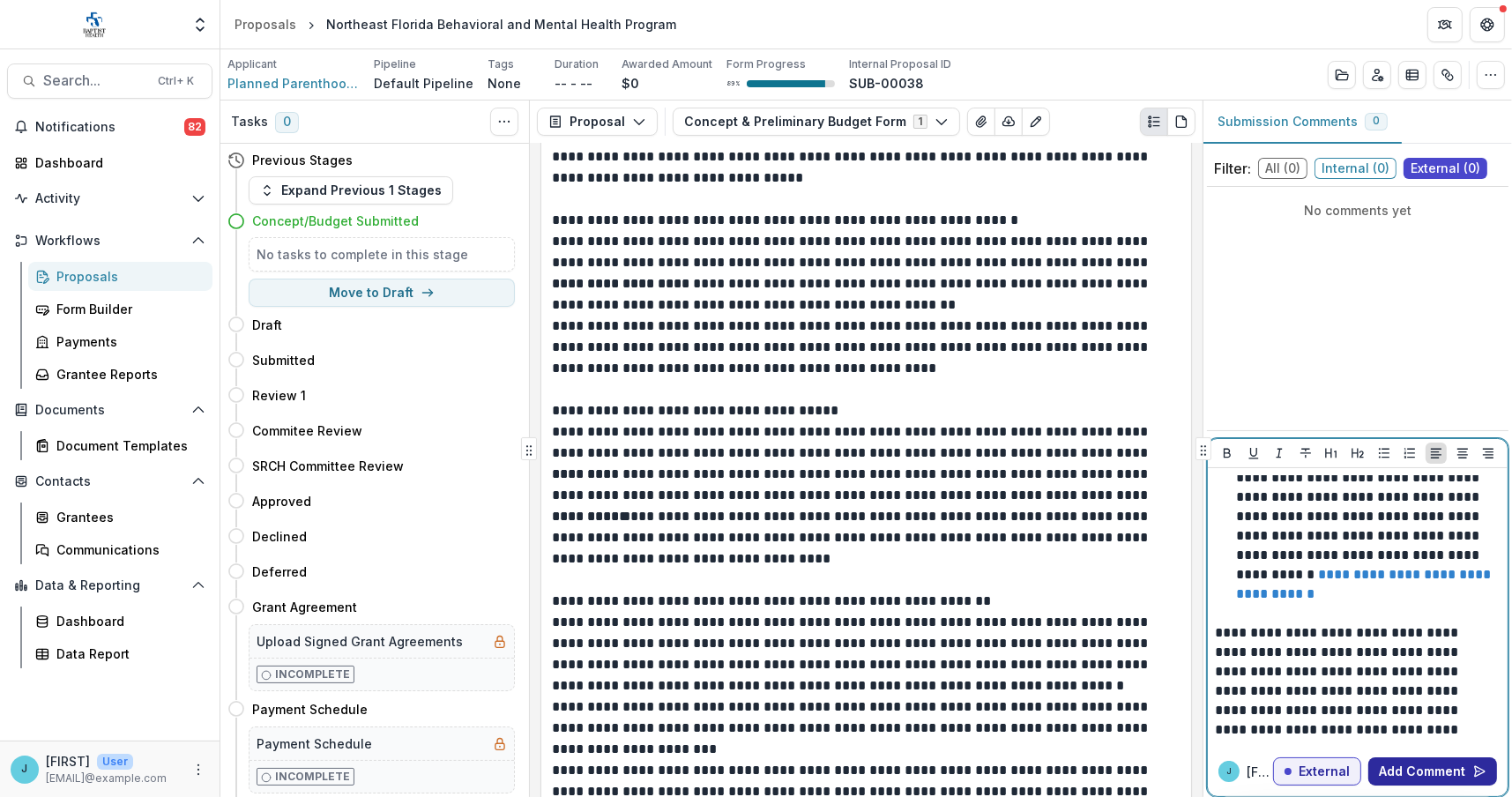 click on "Add Comment" at bounding box center [1433, 771] 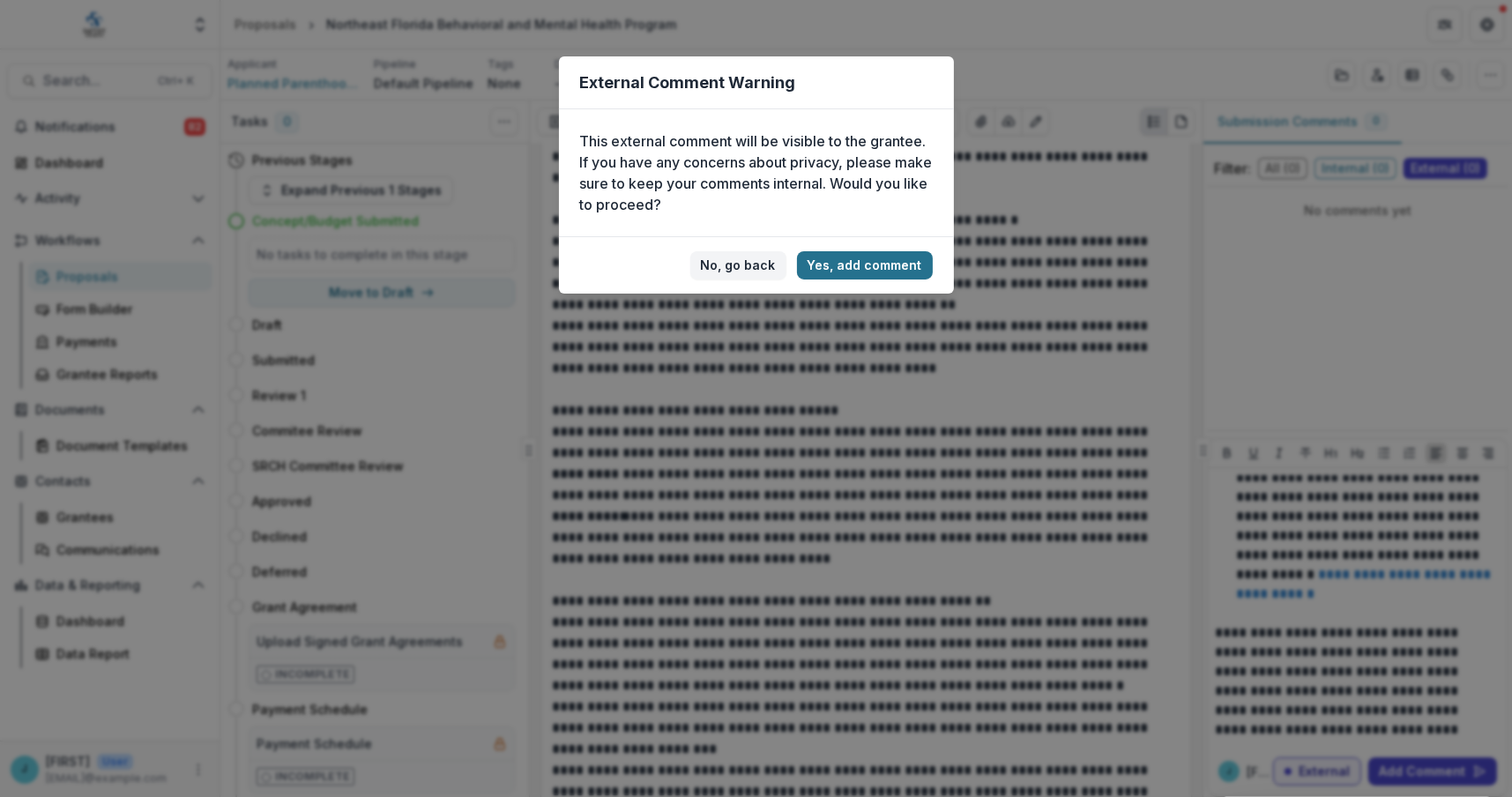 click on "Yes, add comment" at bounding box center (865, 265) 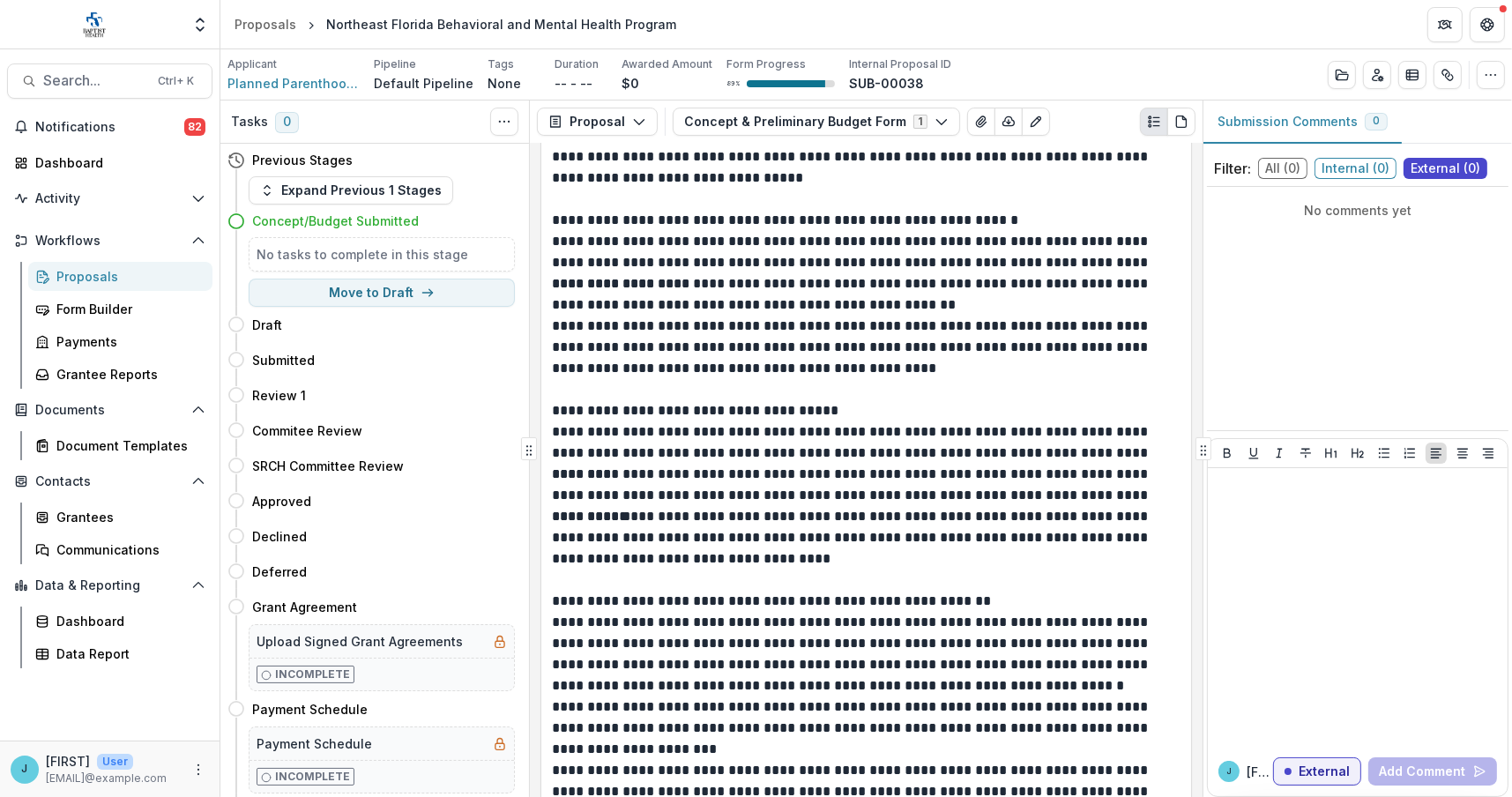 scroll, scrollTop: 0, scrollLeft: 0, axis: both 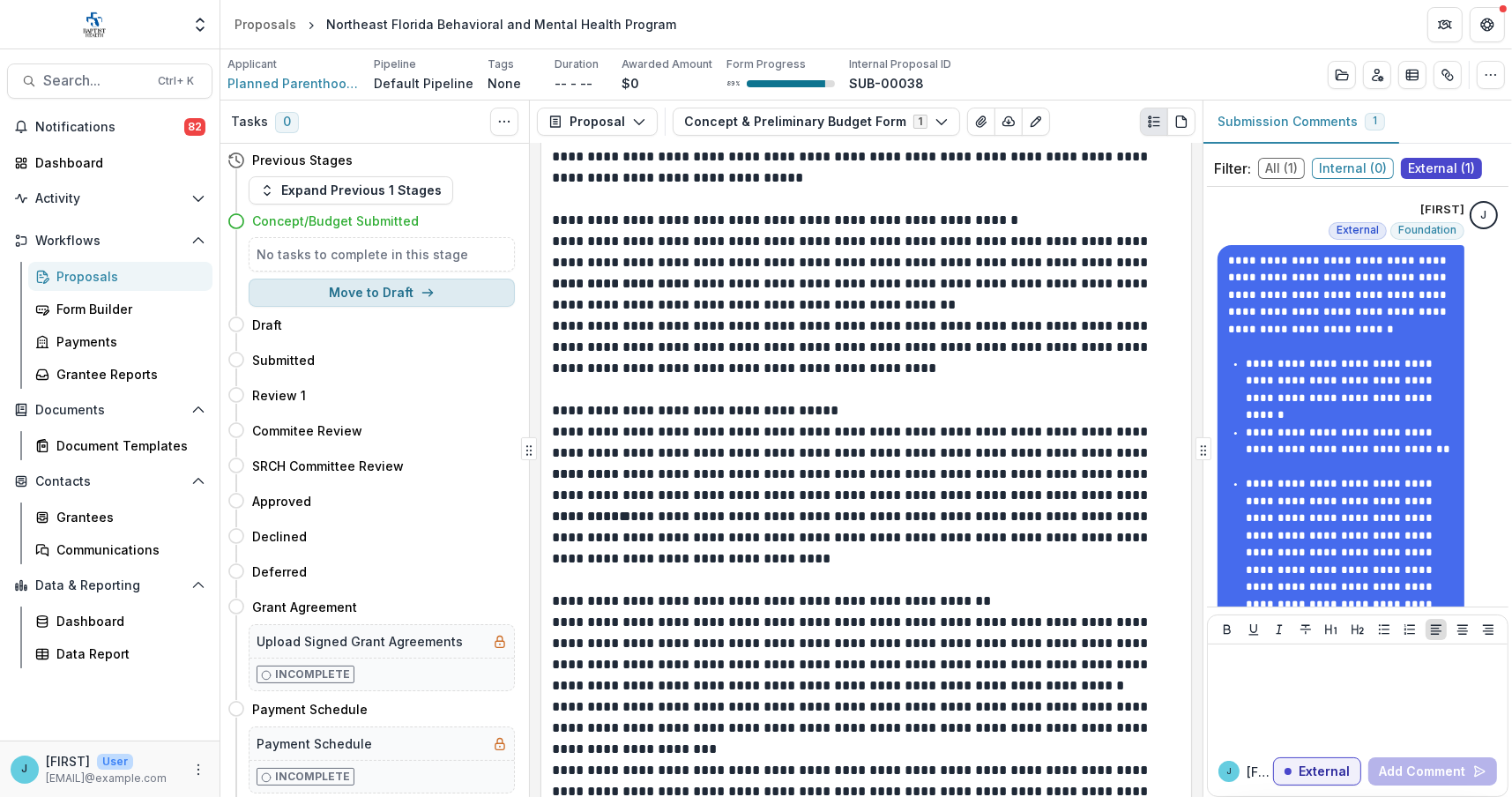 click on "Move to Draft" at bounding box center [382, 293] 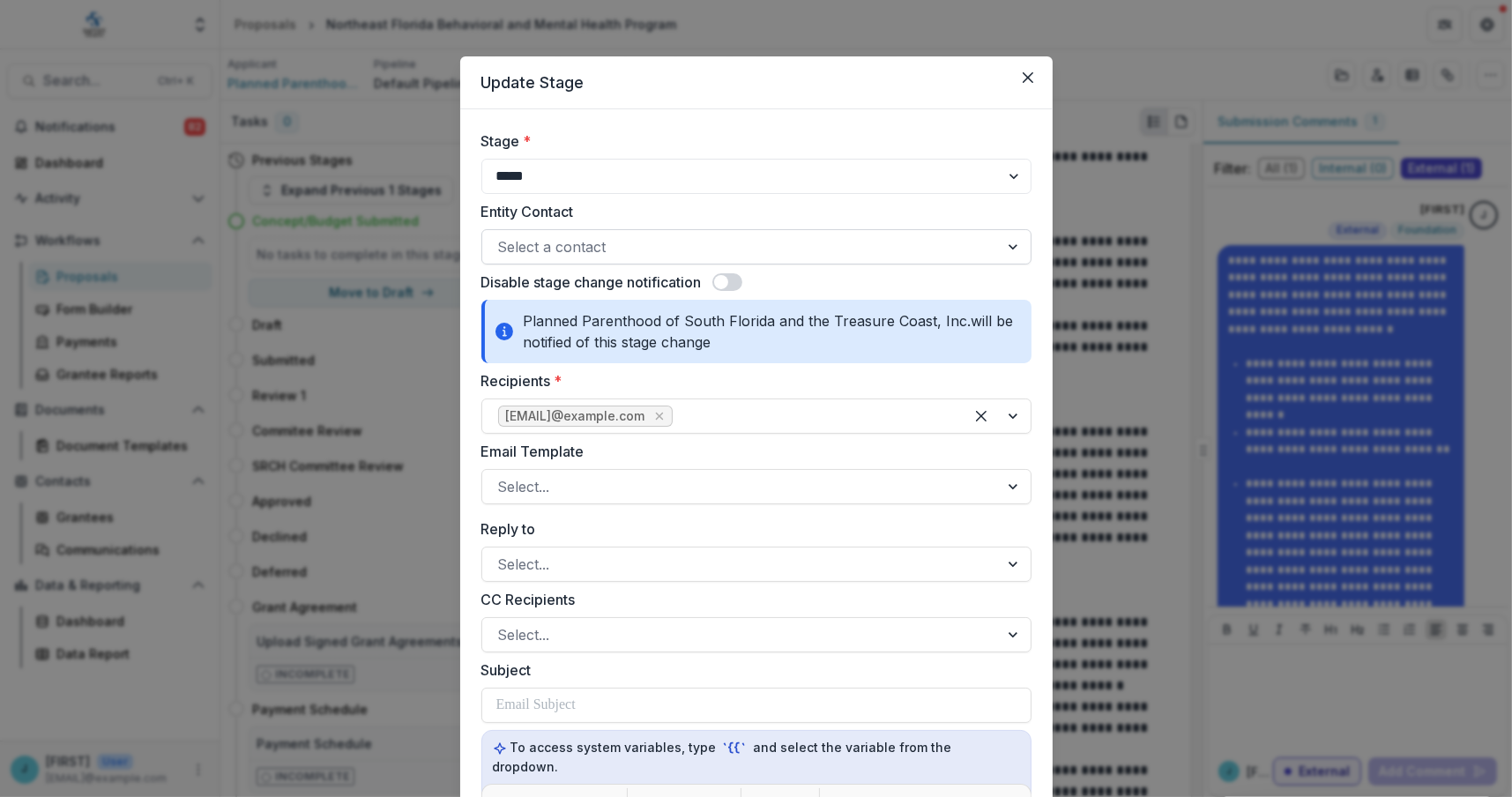 click at bounding box center [741, 247] 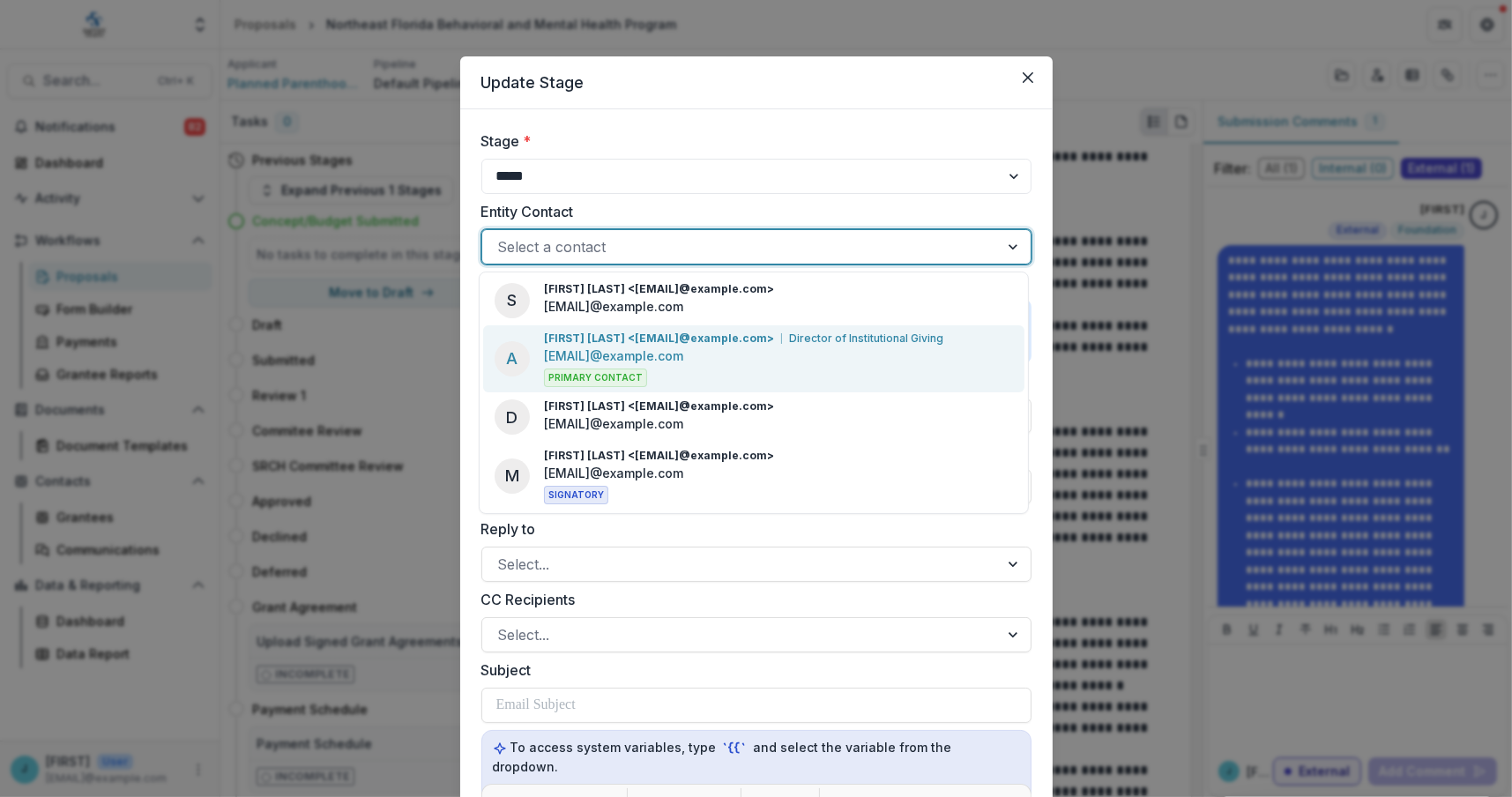 click on "[EMAIL]@example.com" at bounding box center [614, 355] 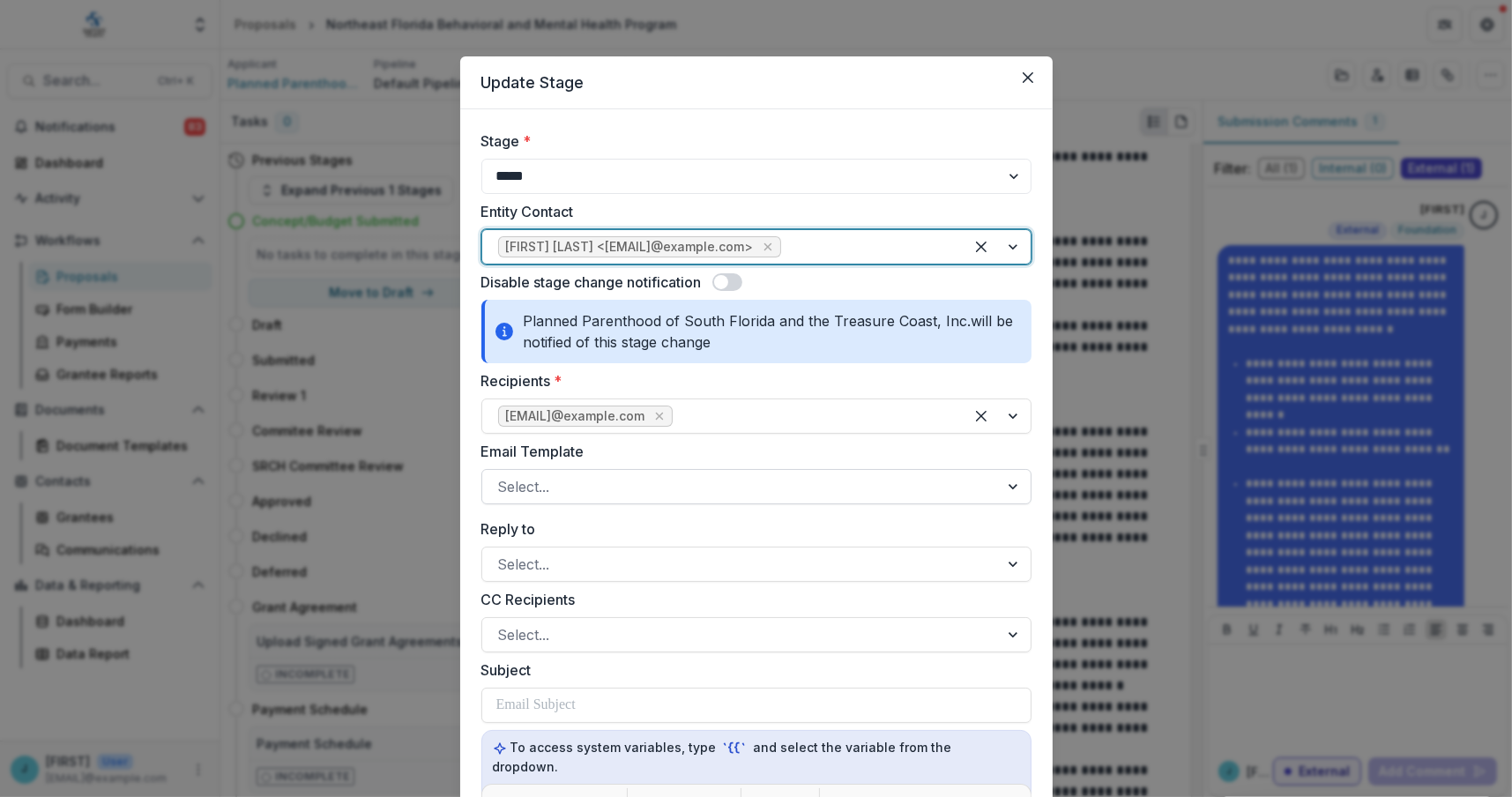 click at bounding box center (741, 487) 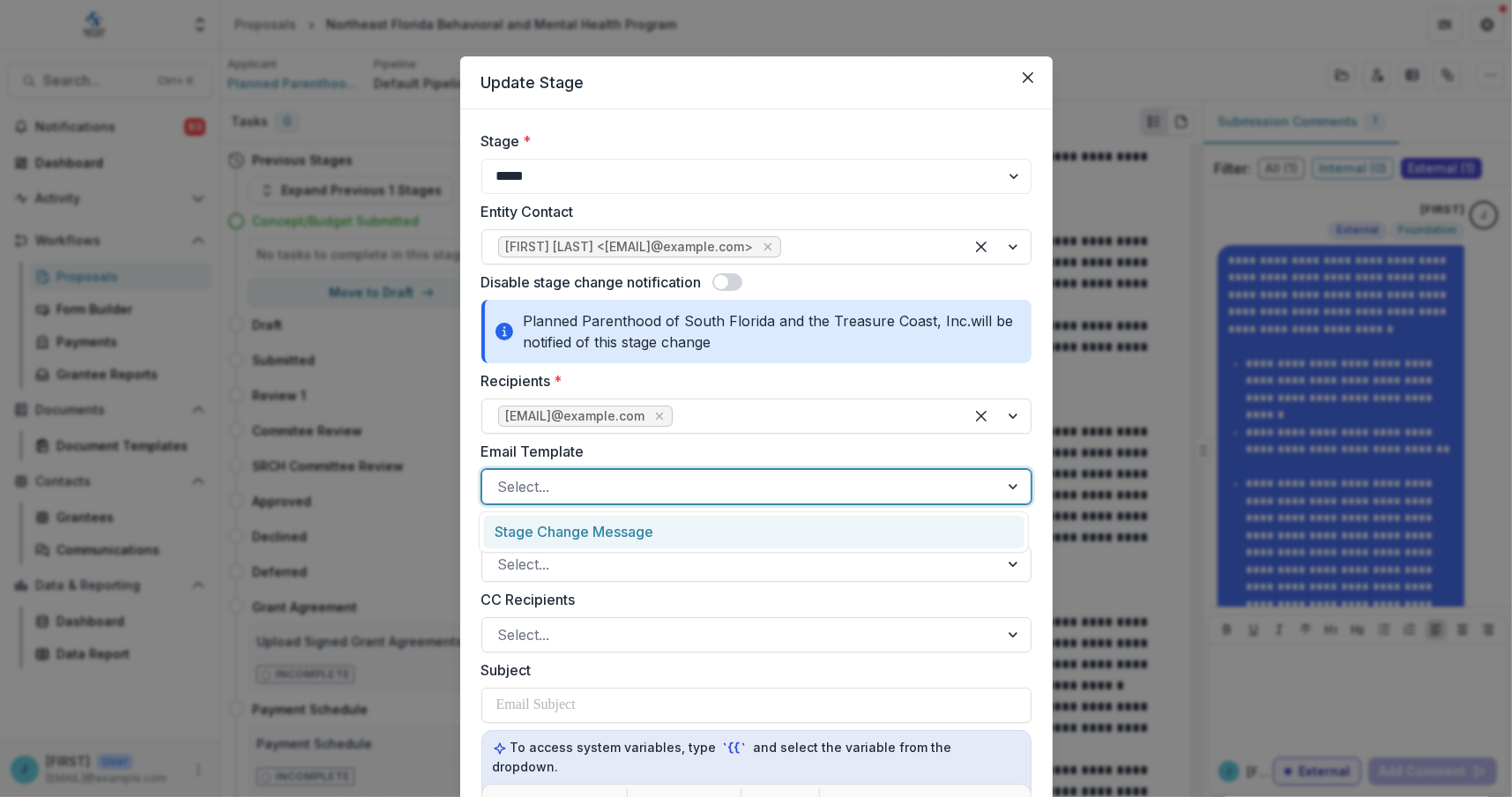 click on "Stage Change Message" at bounding box center (754, 532) 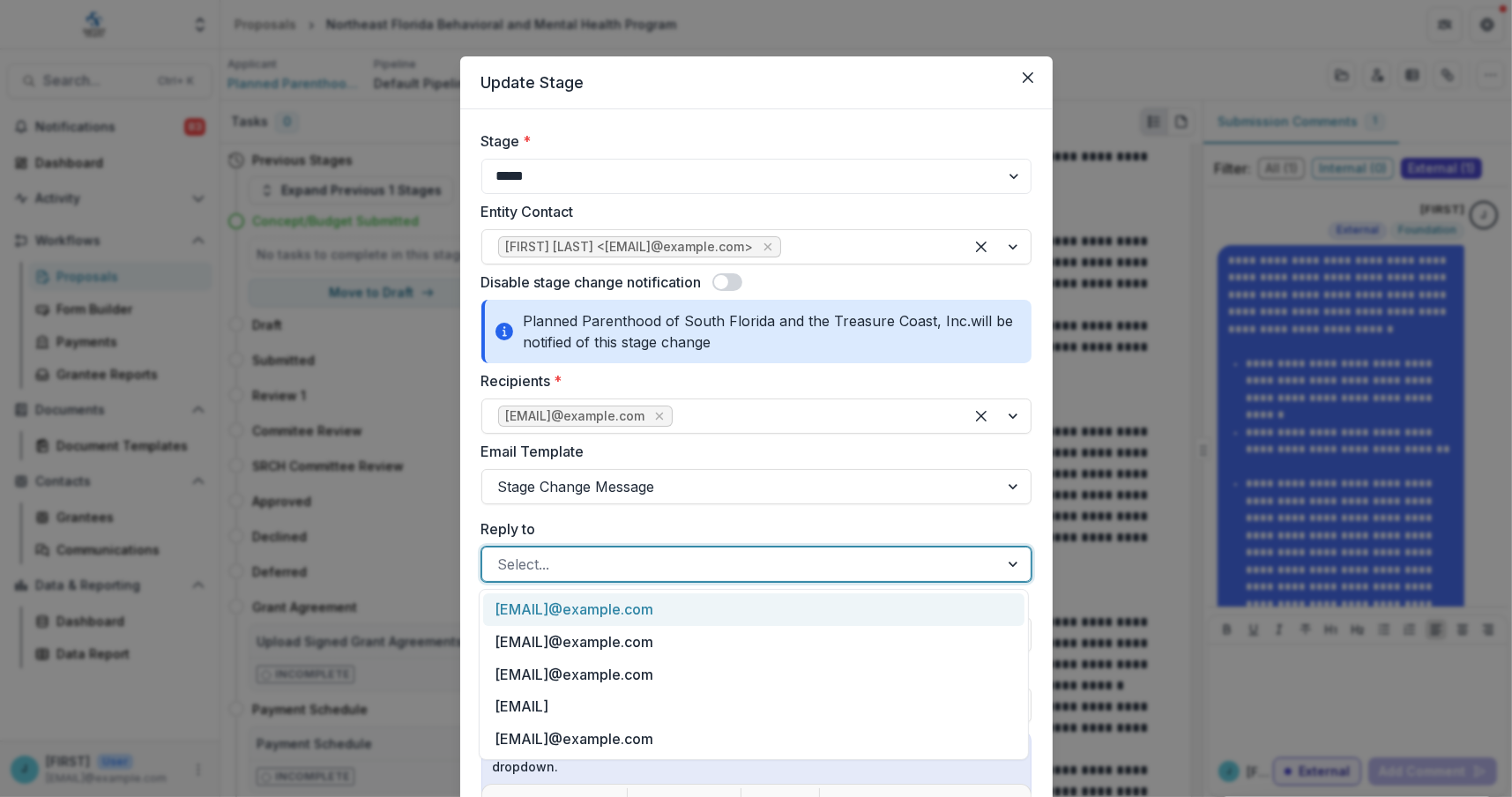 click at bounding box center [741, 564] 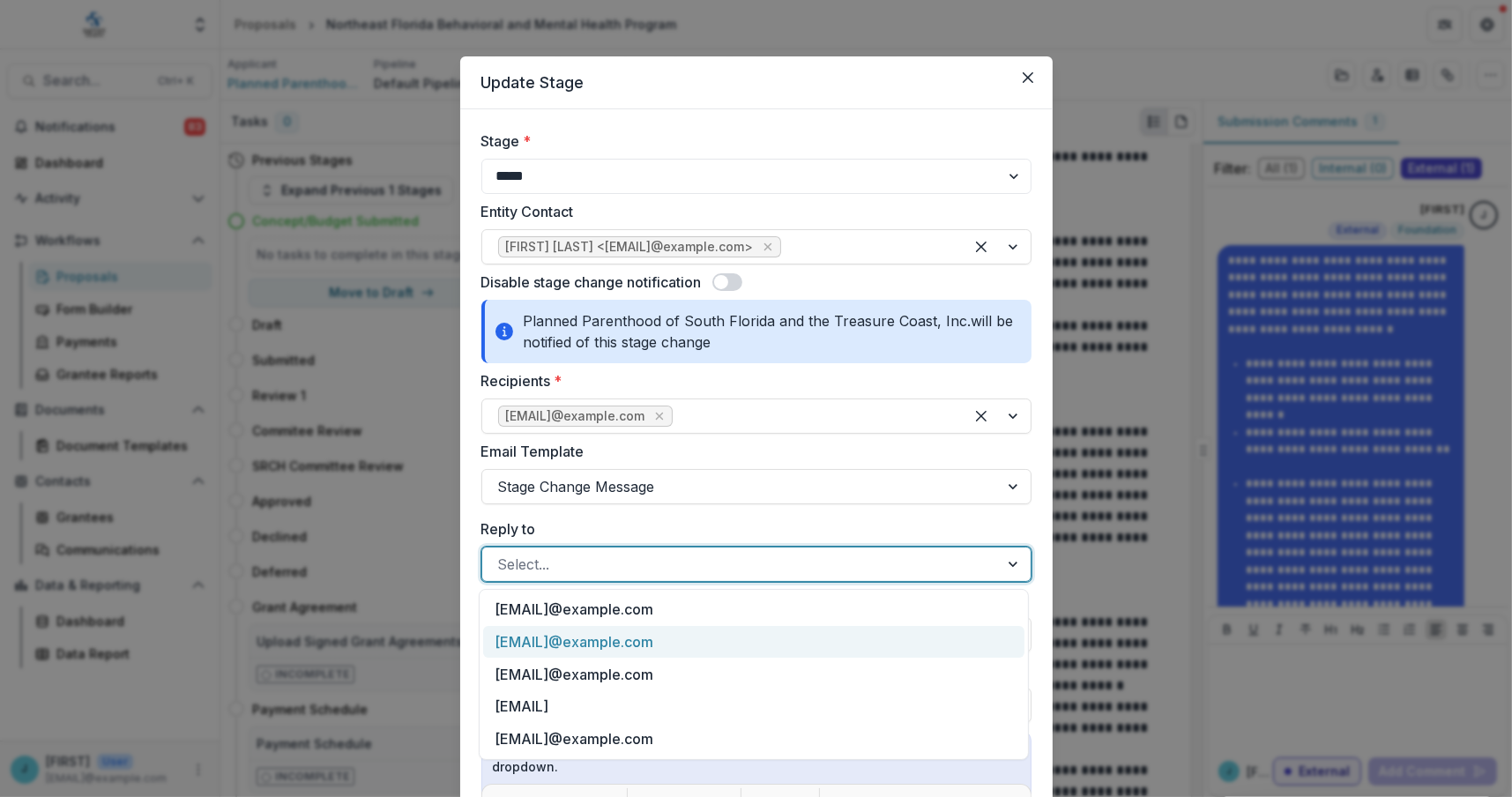 click on "[EMAIL]@example.com" at bounding box center (754, 642) 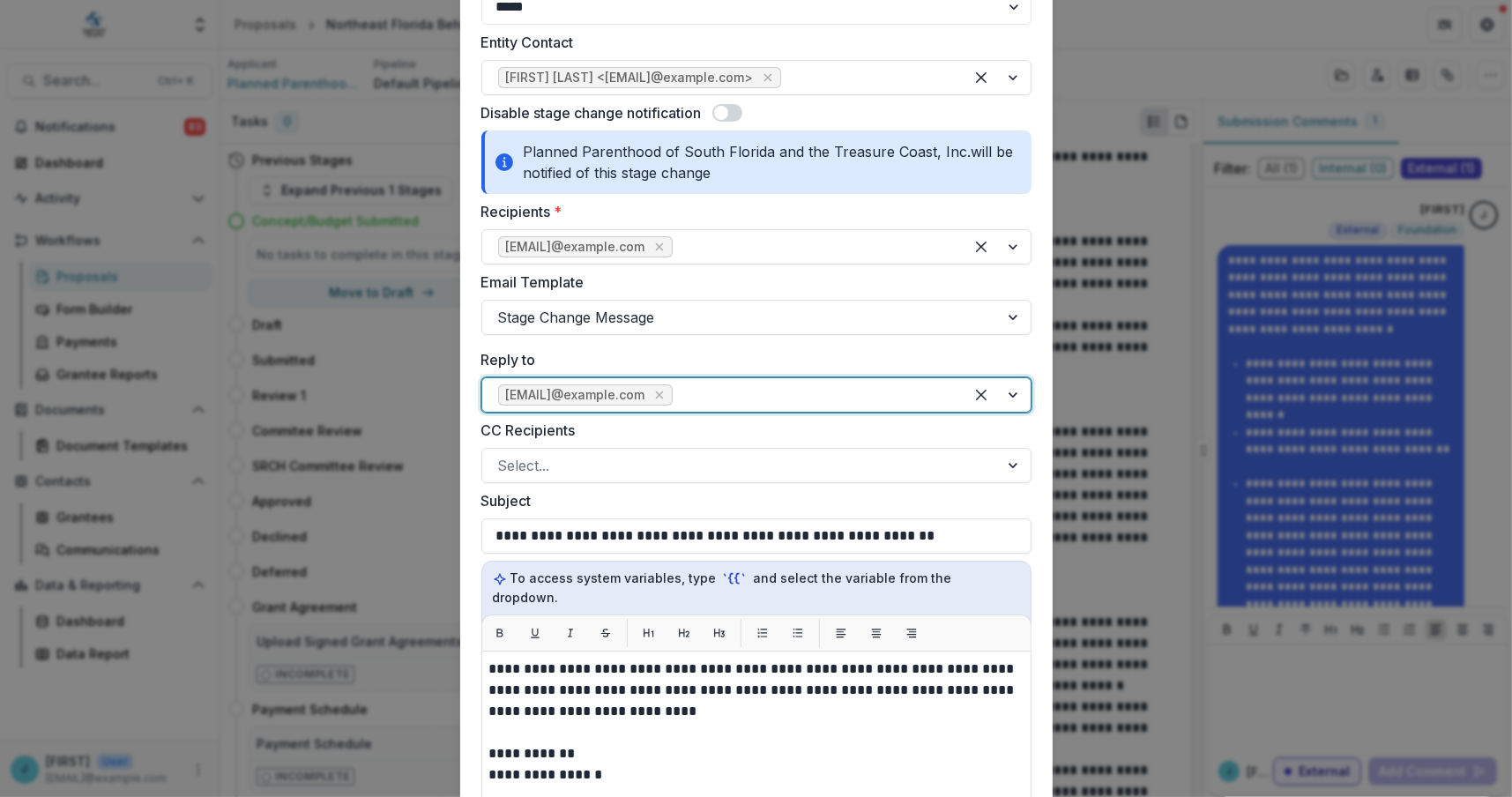 scroll, scrollTop: 176, scrollLeft: 0, axis: vertical 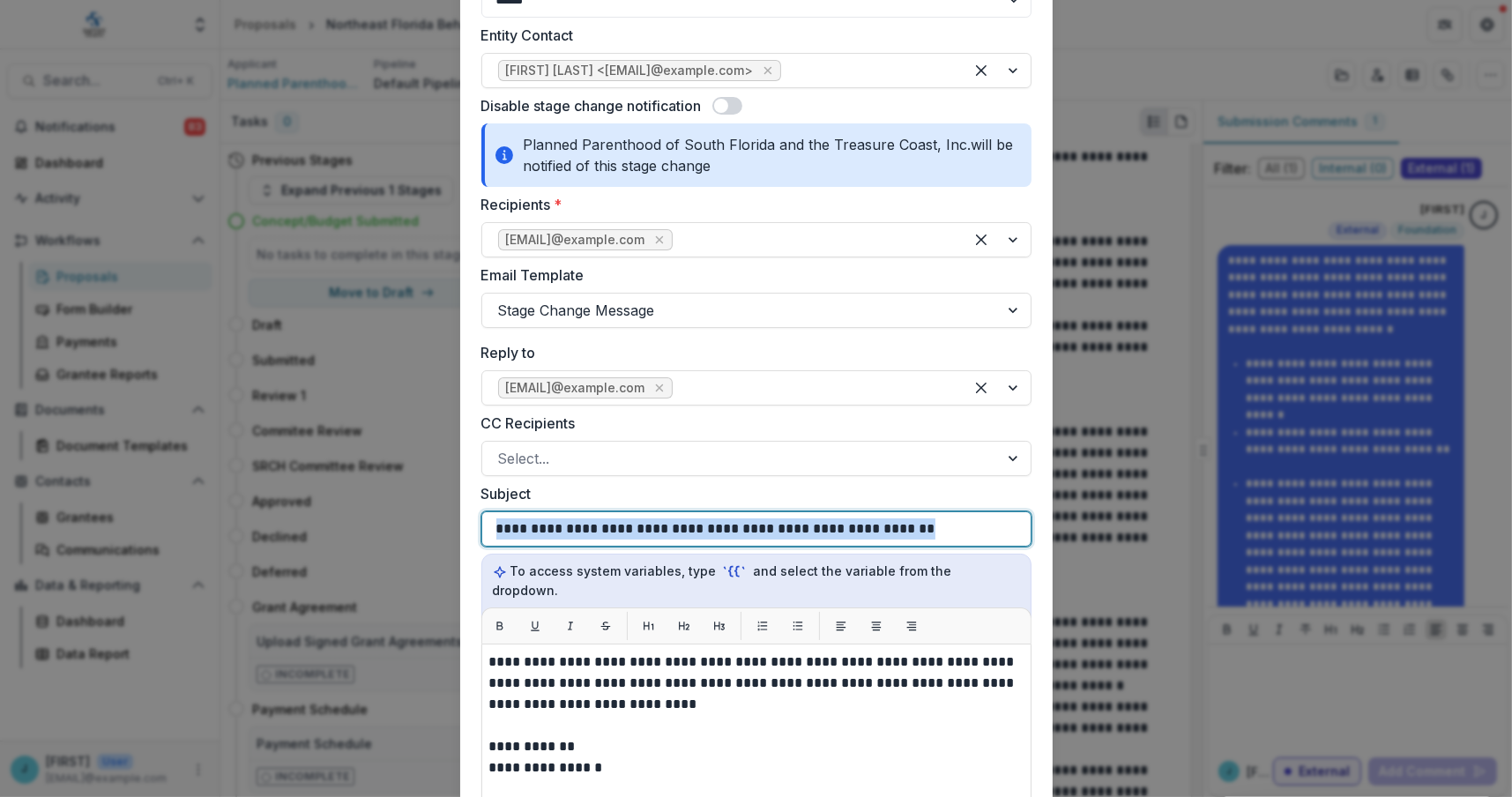 drag, startPoint x: 878, startPoint y: 530, endPoint x: 443, endPoint y: 530, distance: 435 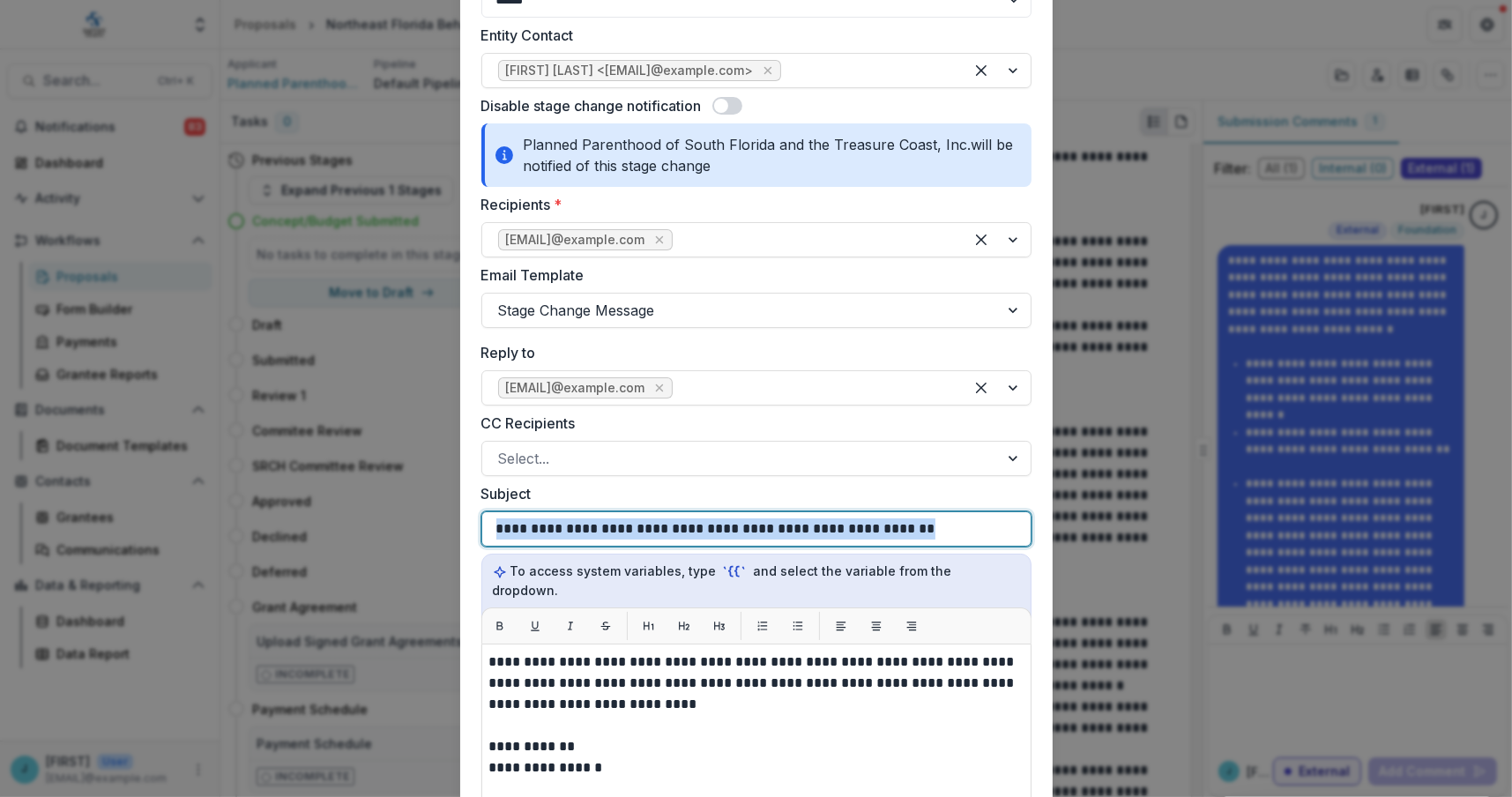 click on "**********" at bounding box center [756, 398] 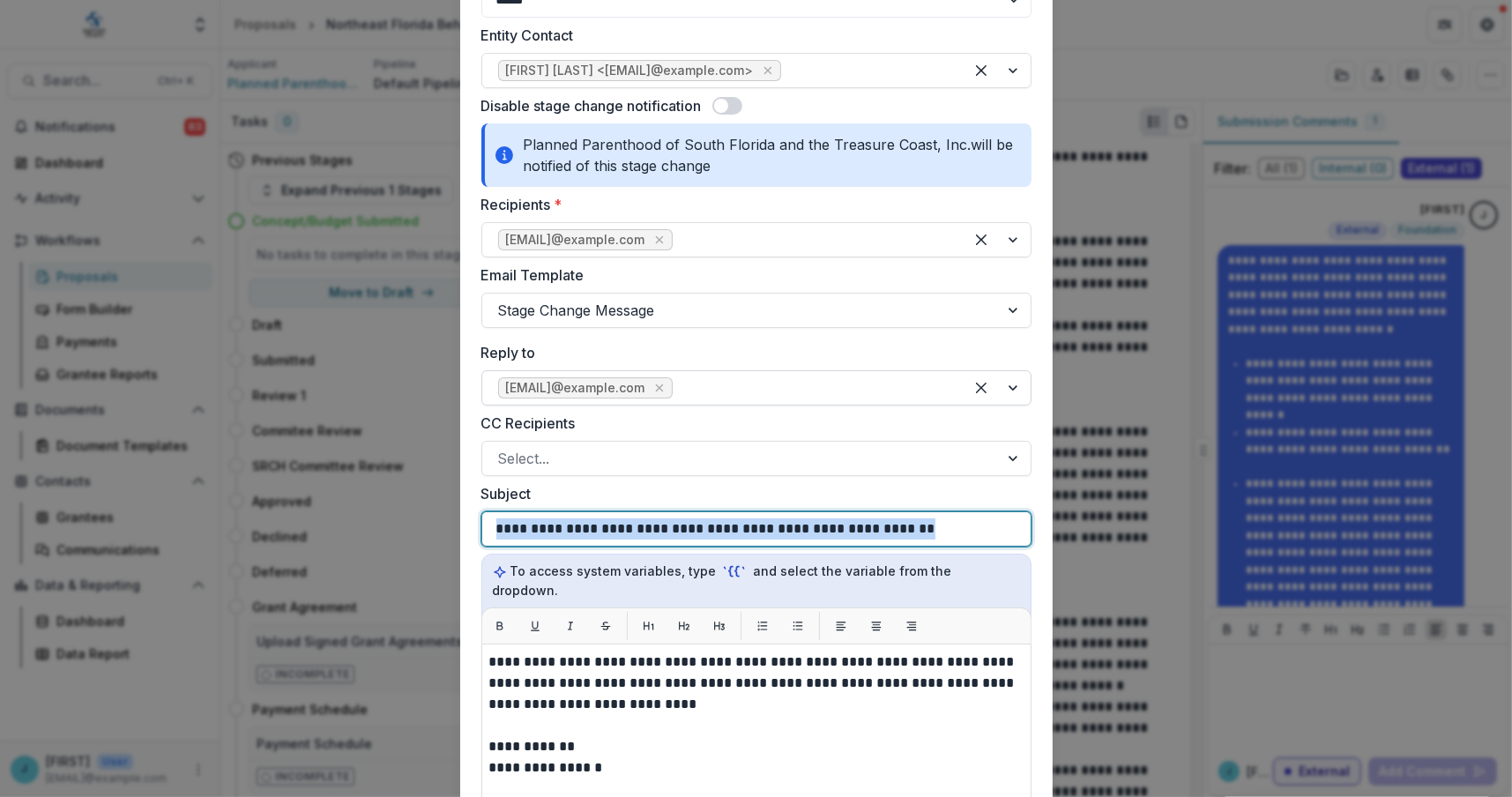 type 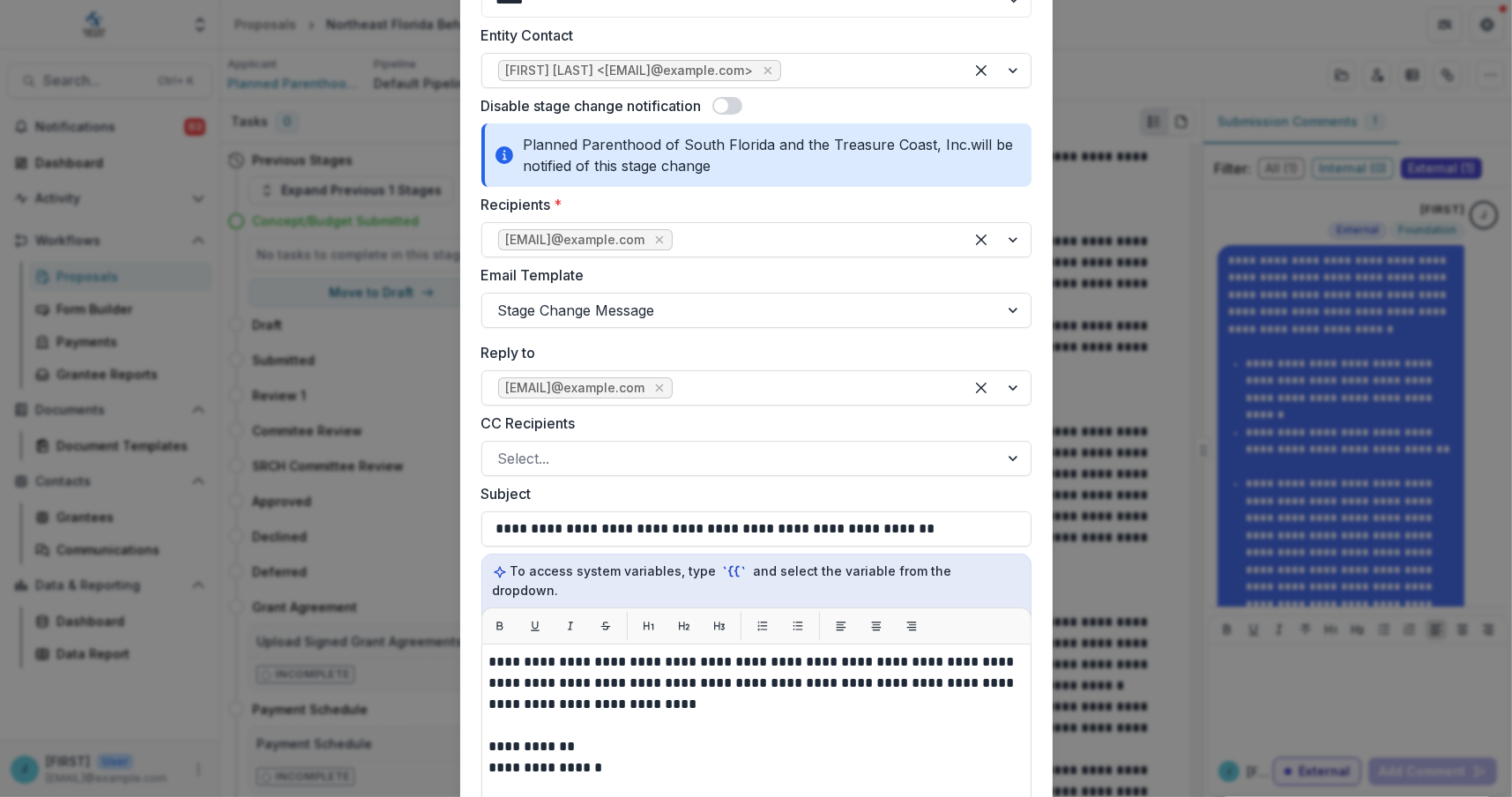 click on "**********" at bounding box center [756, 398] 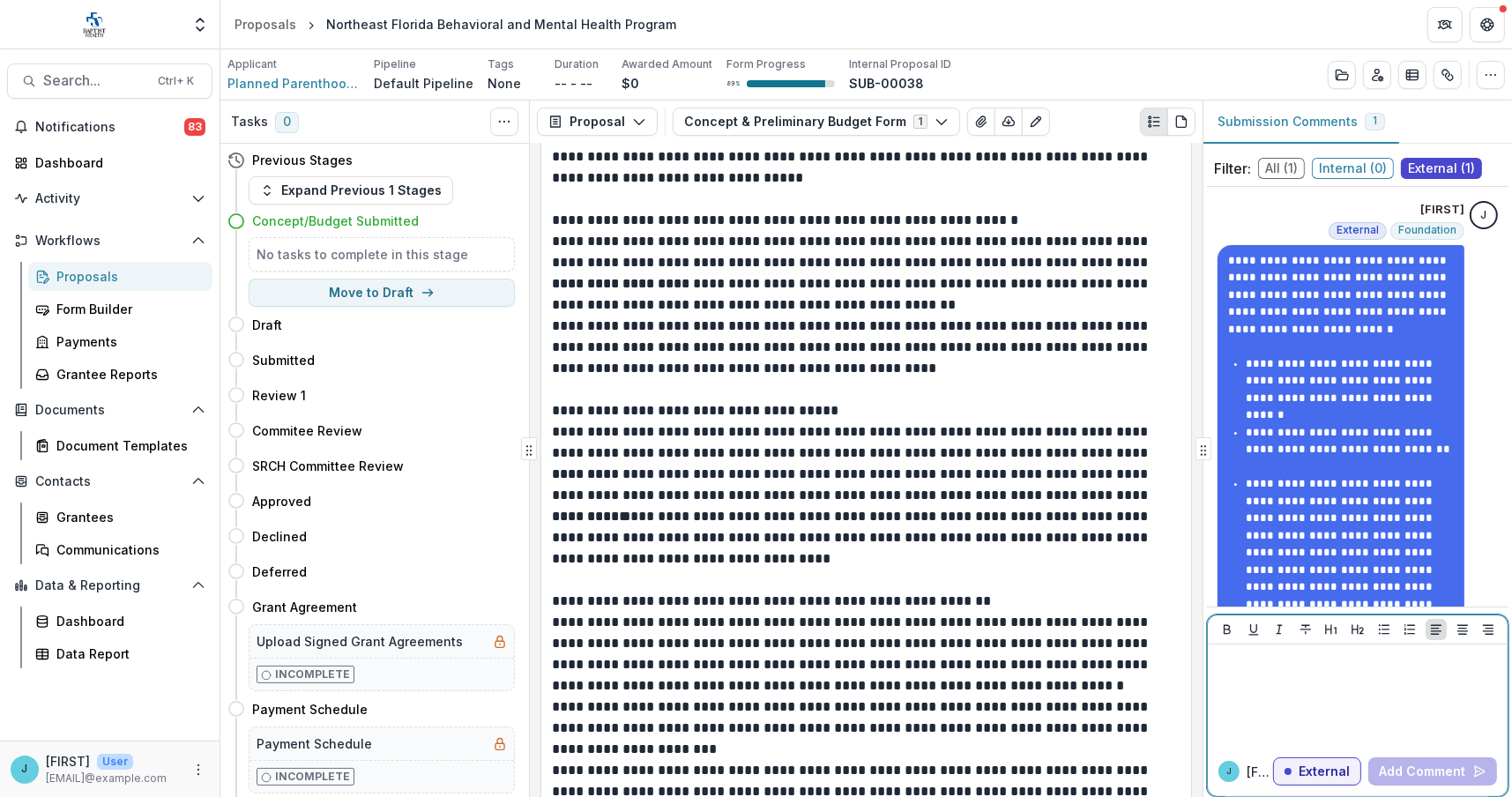 click at bounding box center [1358, 661] 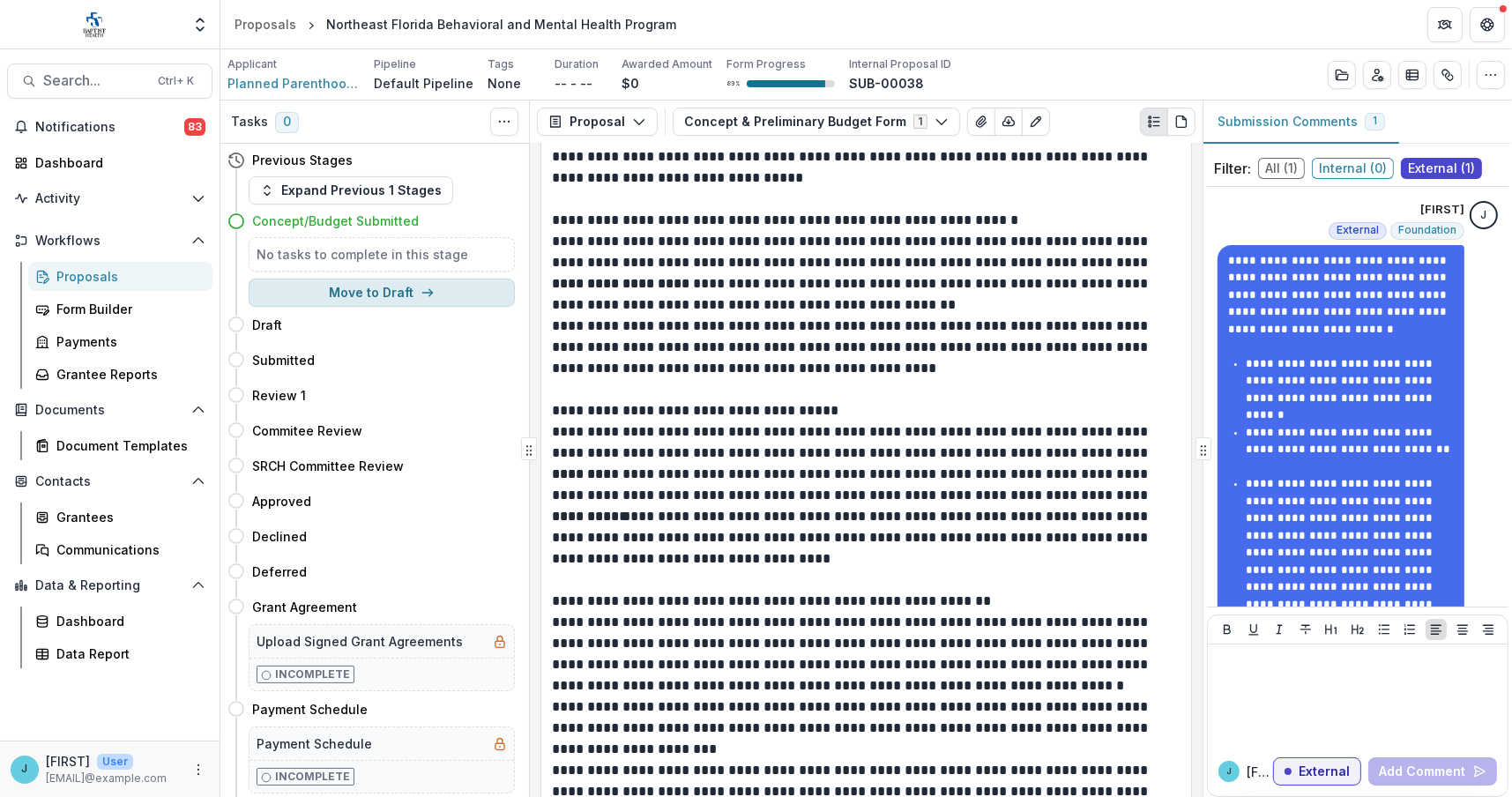 click on "Move to Draft" at bounding box center (382, 293) 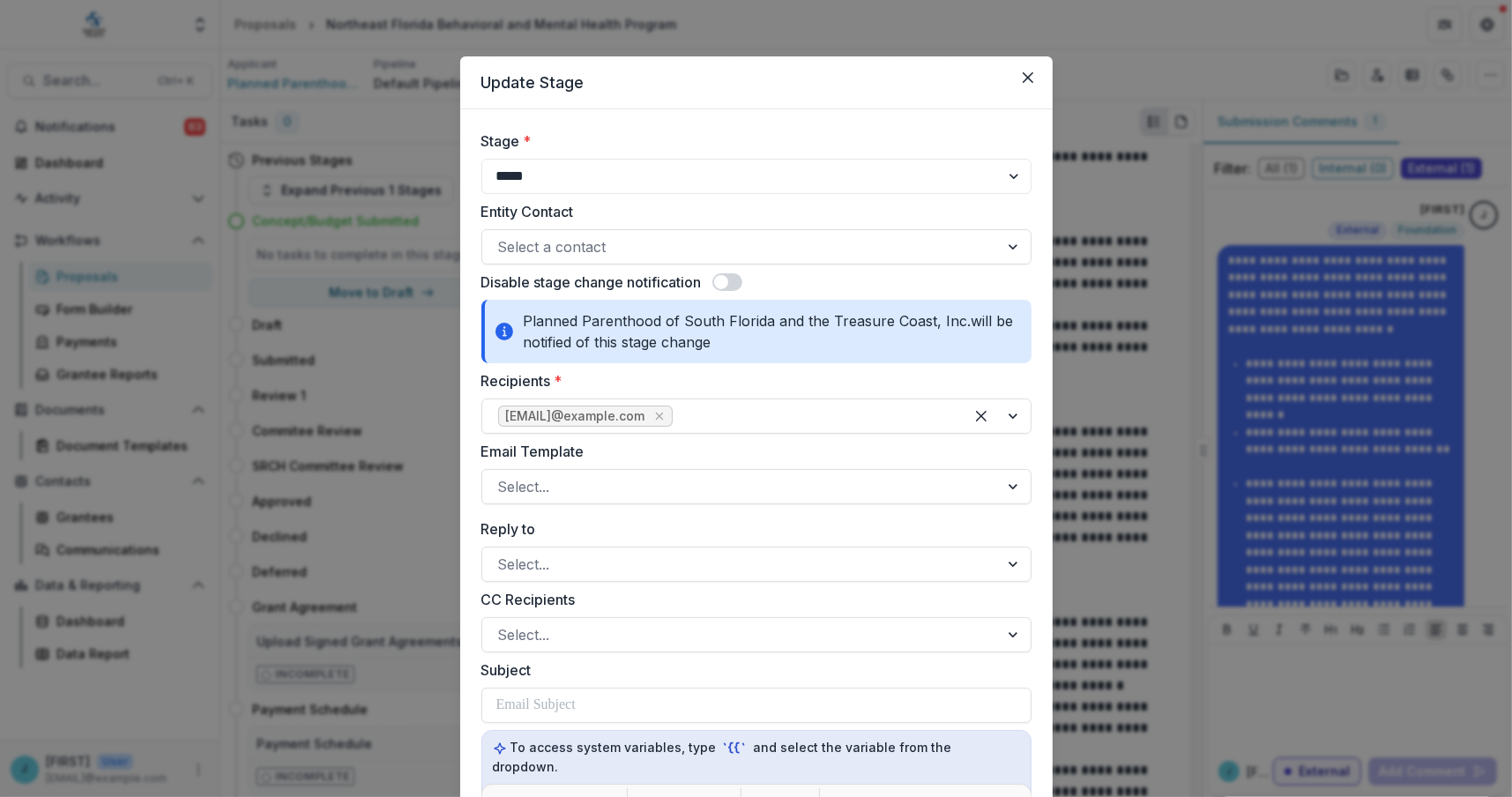 click on "**********" at bounding box center (756, 398) 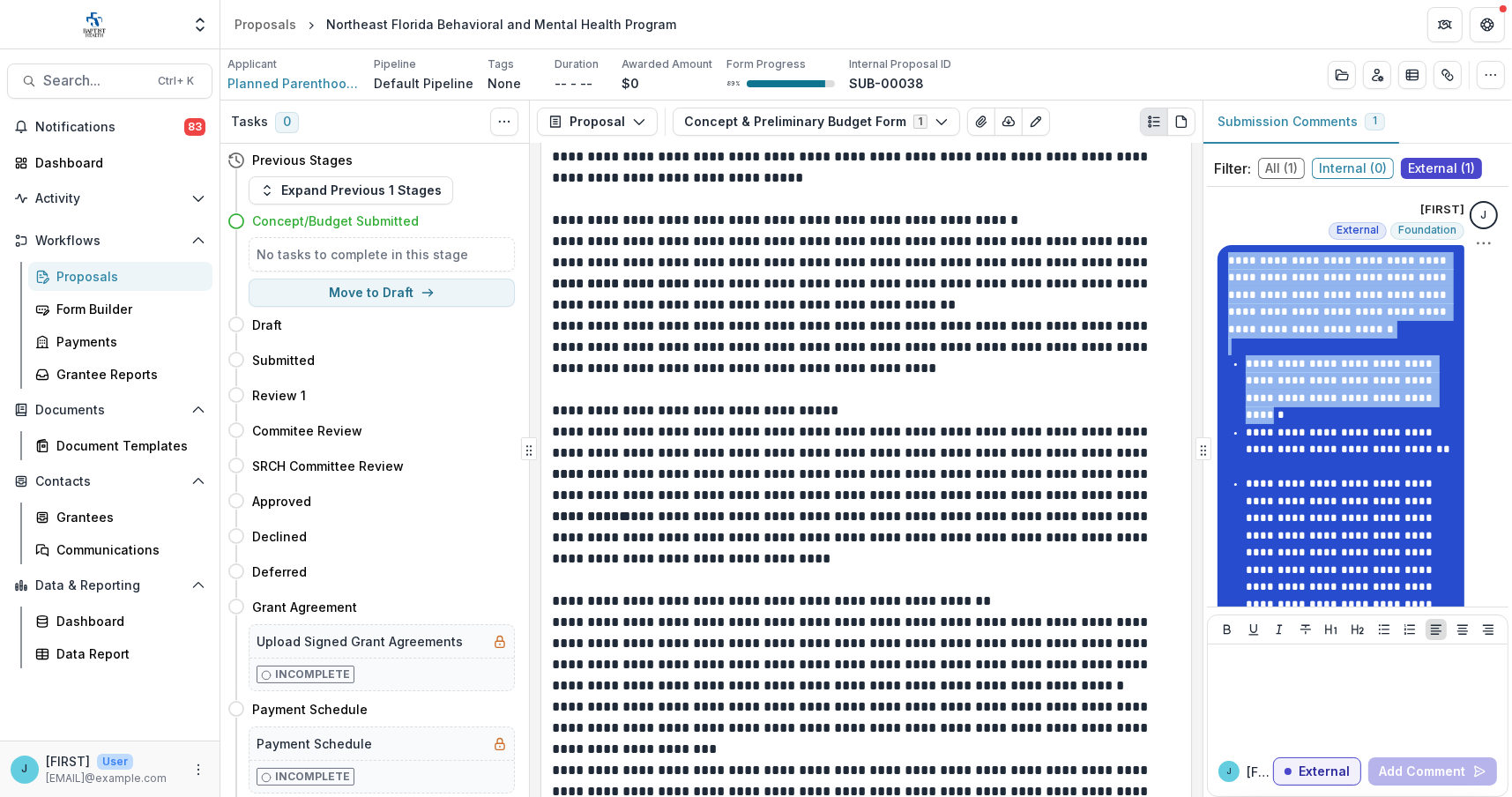 drag, startPoint x: 1225, startPoint y: 260, endPoint x: 1292, endPoint y: 305, distance: 80.709355 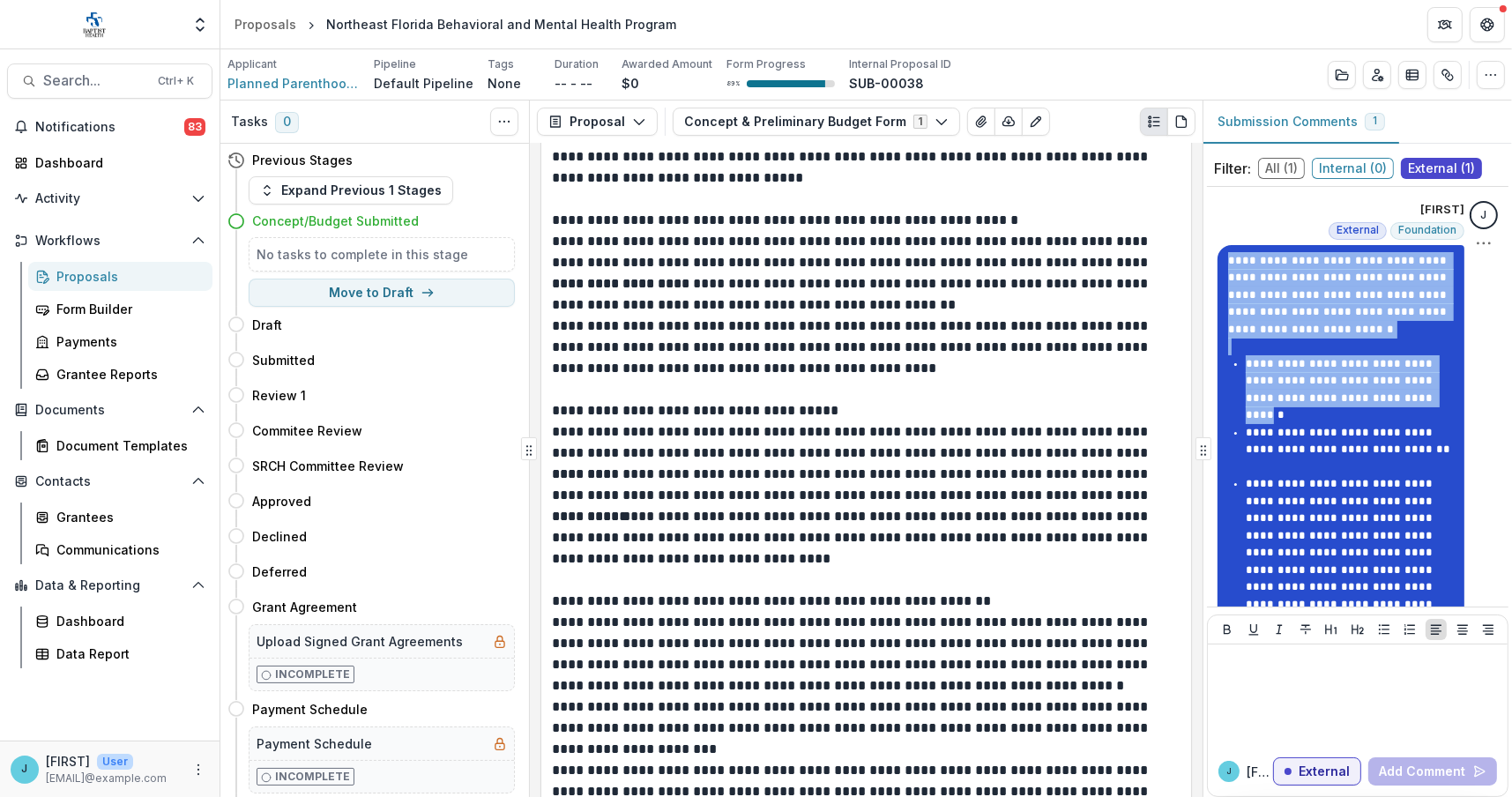 click on "**********" at bounding box center [1341, 518] 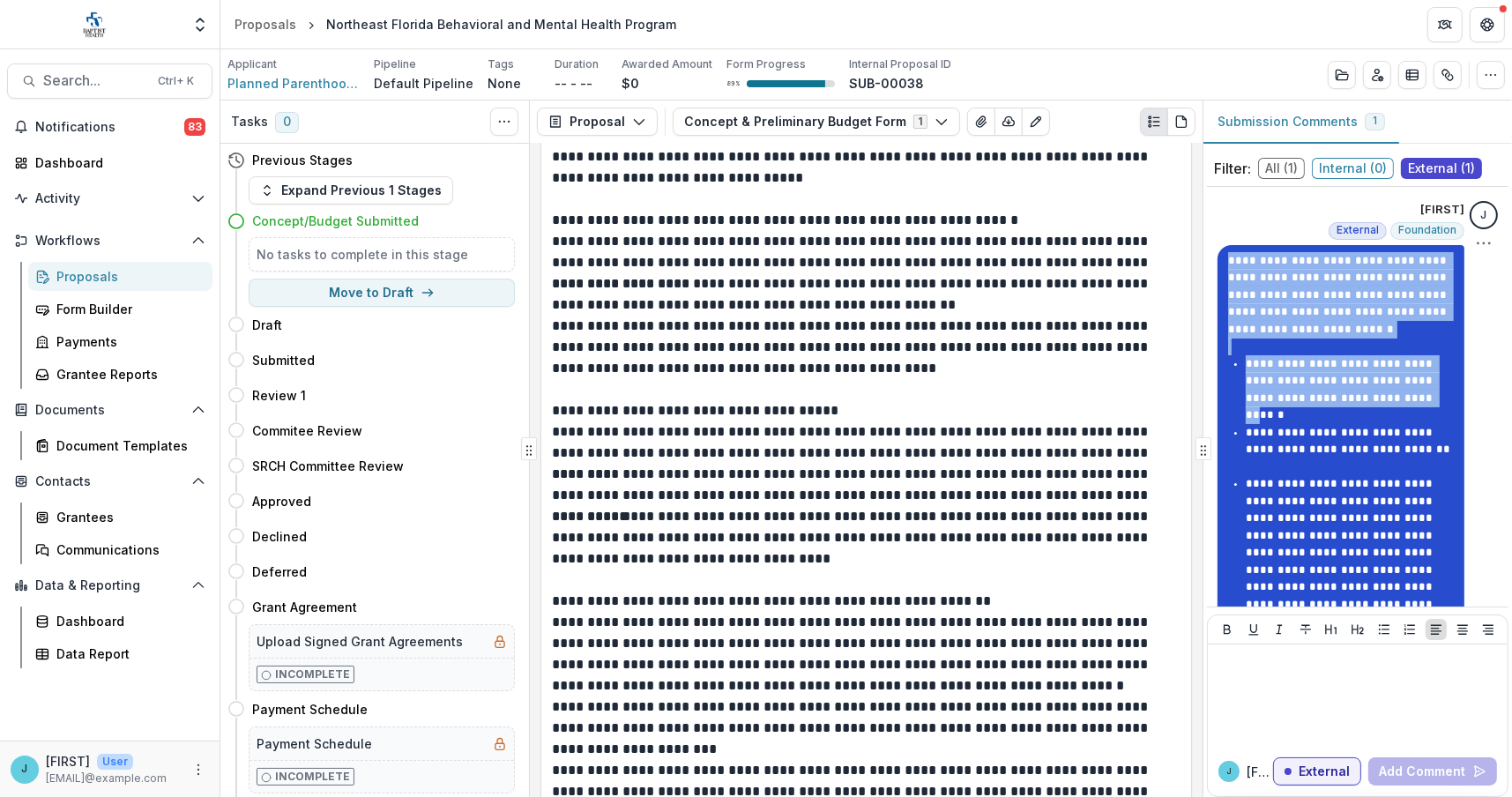 click on "**********" at bounding box center (1339, 295) 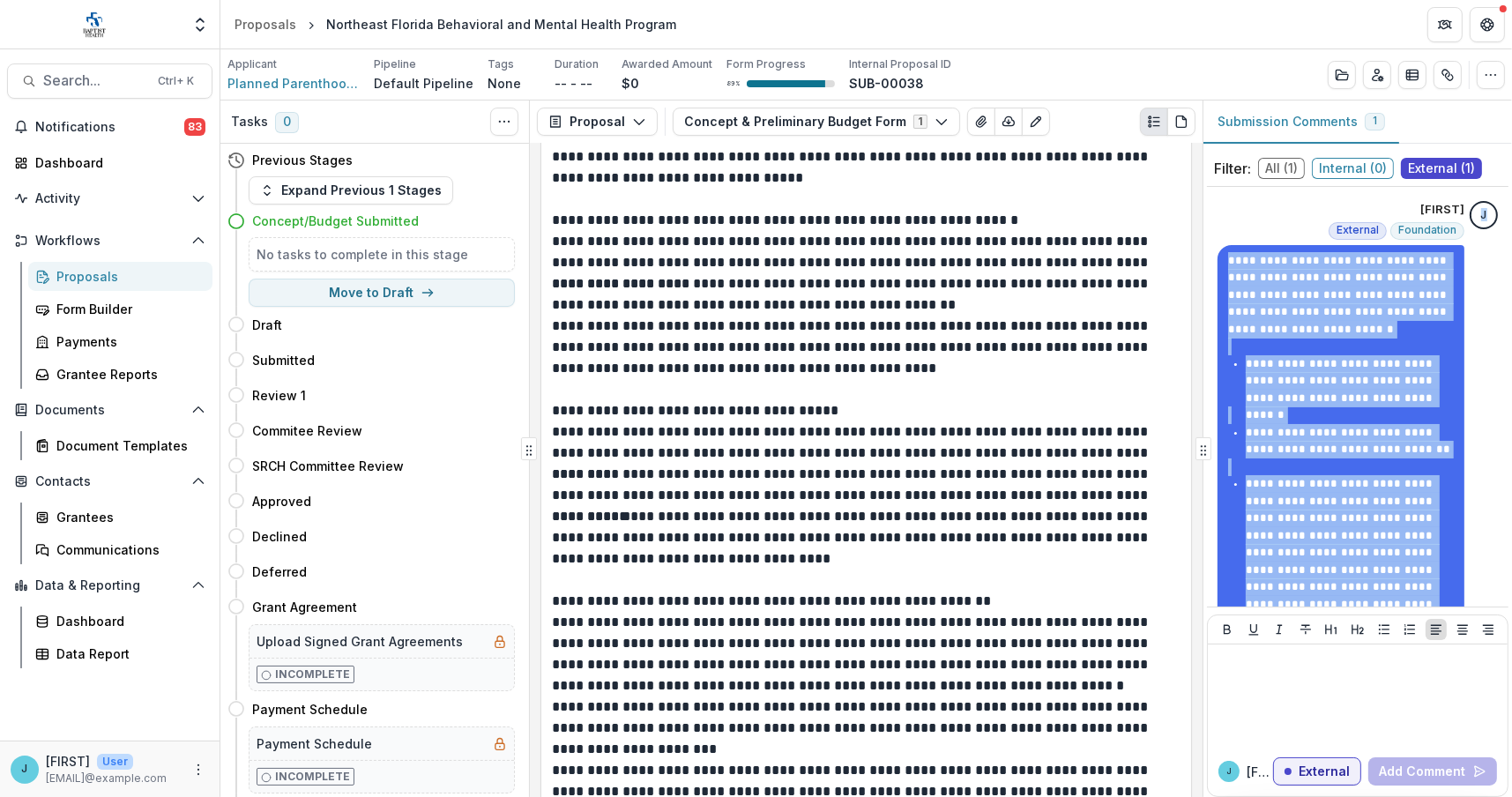 drag, startPoint x: 1225, startPoint y: 258, endPoint x: 1395, endPoint y: 612, distance: 392.7035 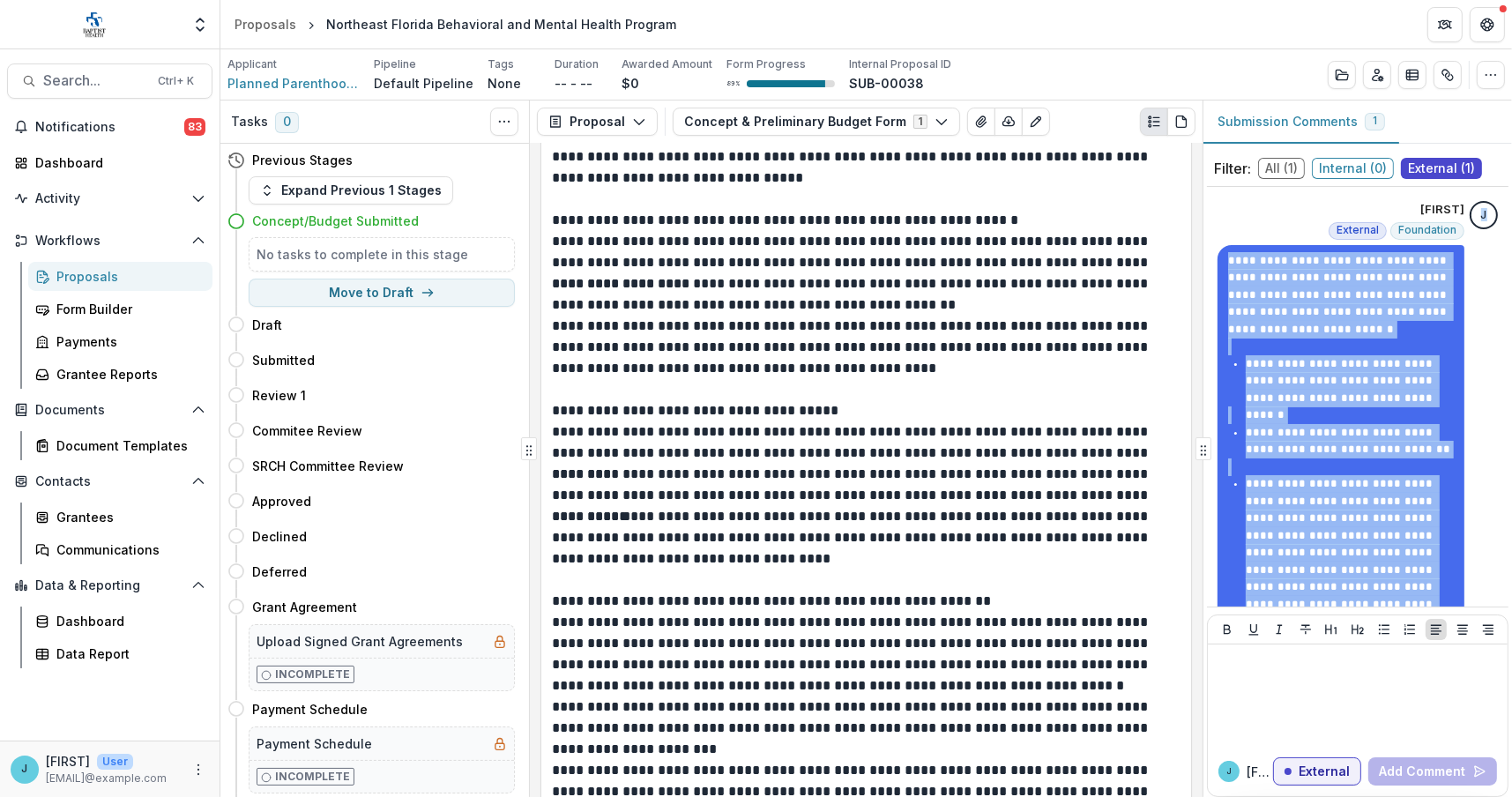 click on "**********" at bounding box center [1358, 499] 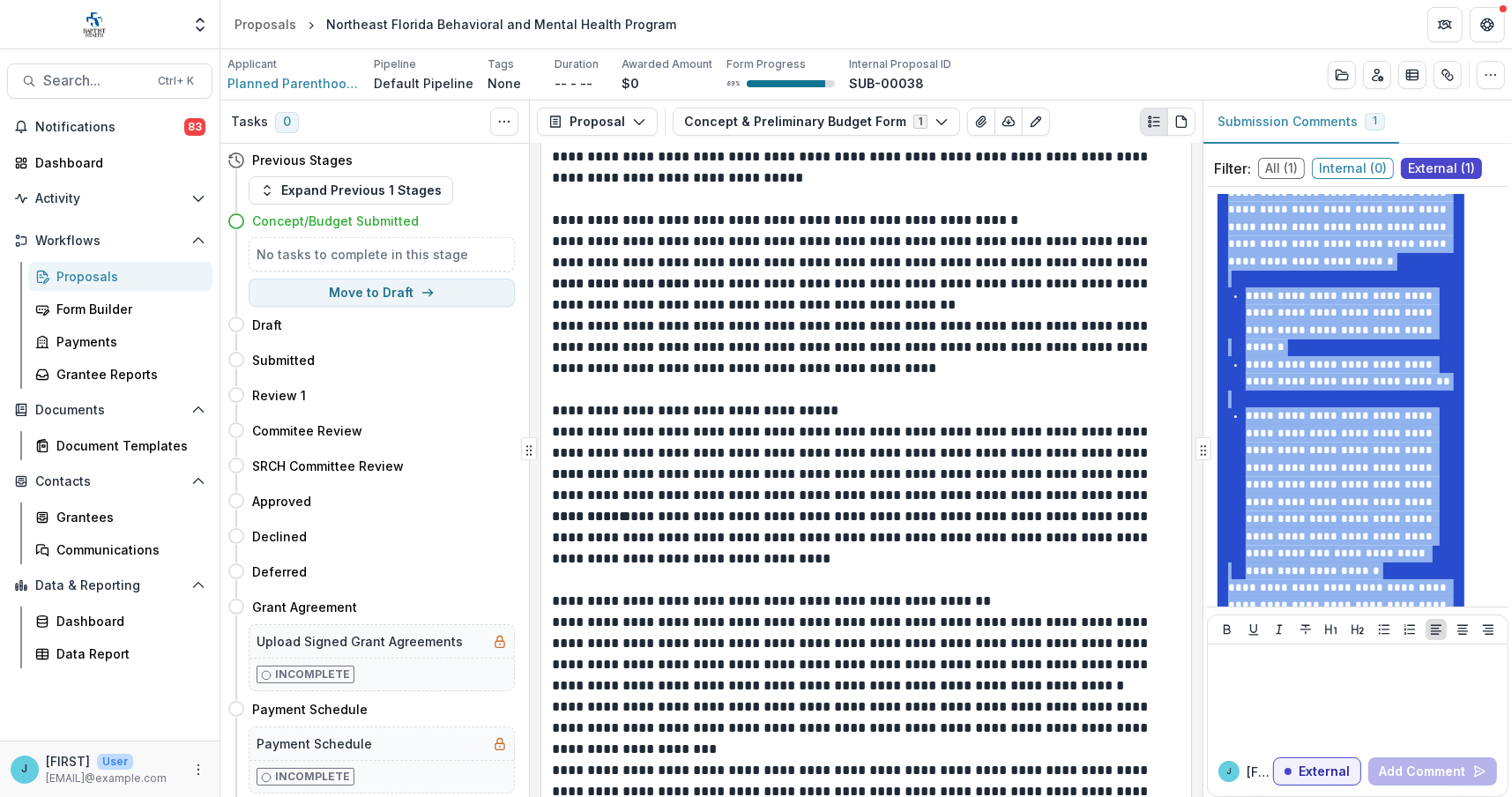 scroll, scrollTop: 211, scrollLeft: 0, axis: vertical 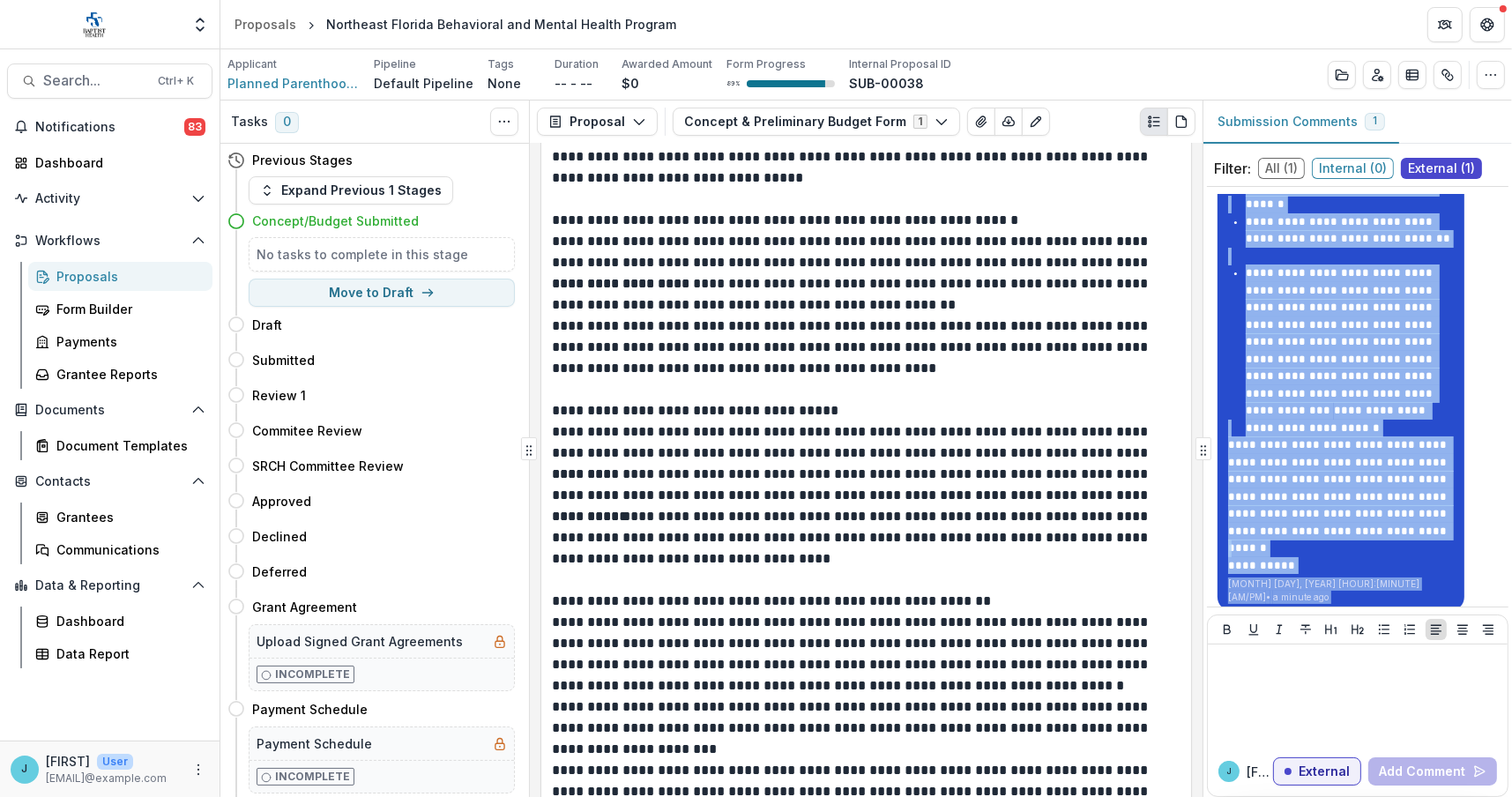 copy on "**********" 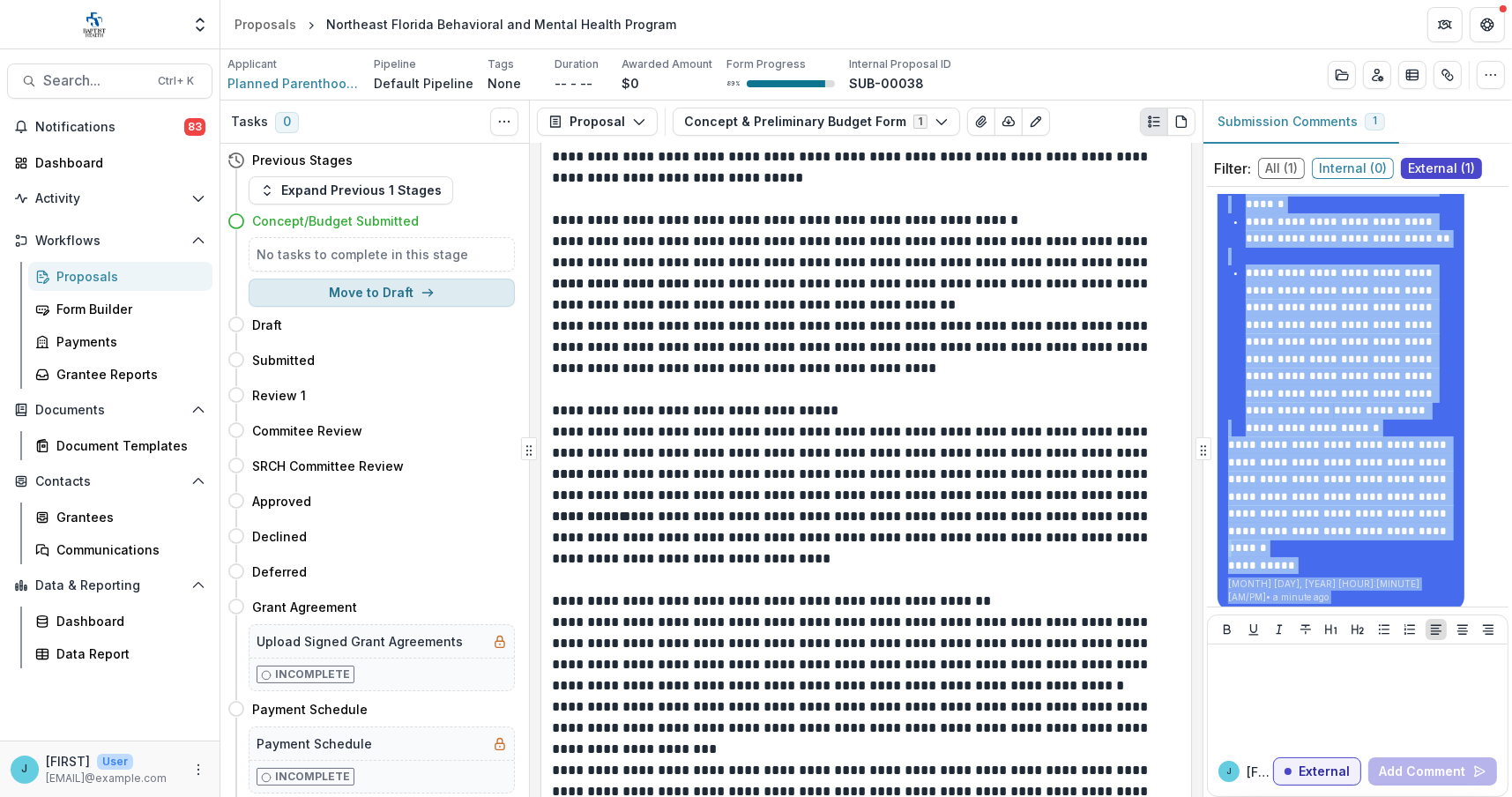 click on "Move to Draft" at bounding box center [382, 293] 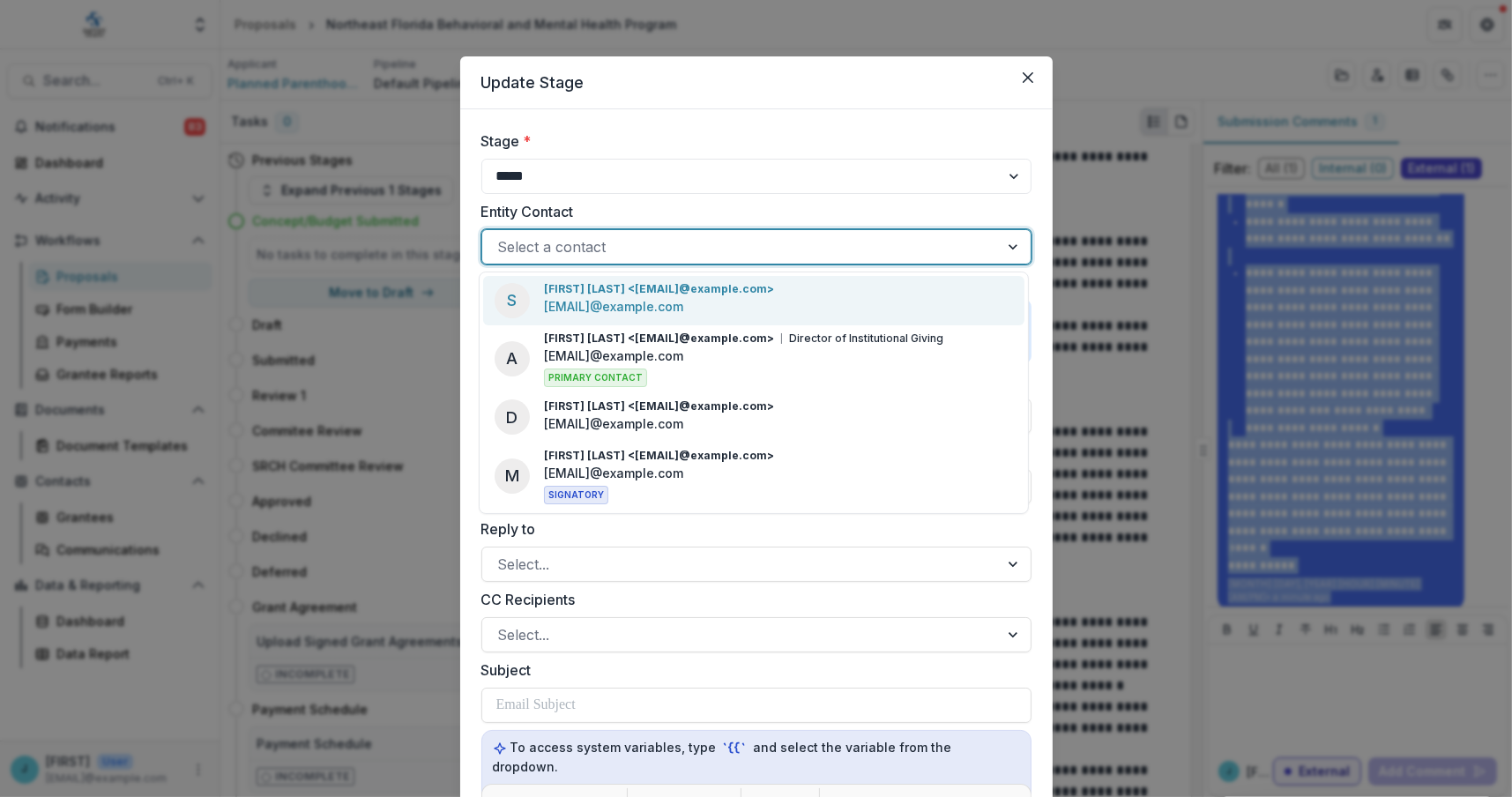 click at bounding box center [741, 247] 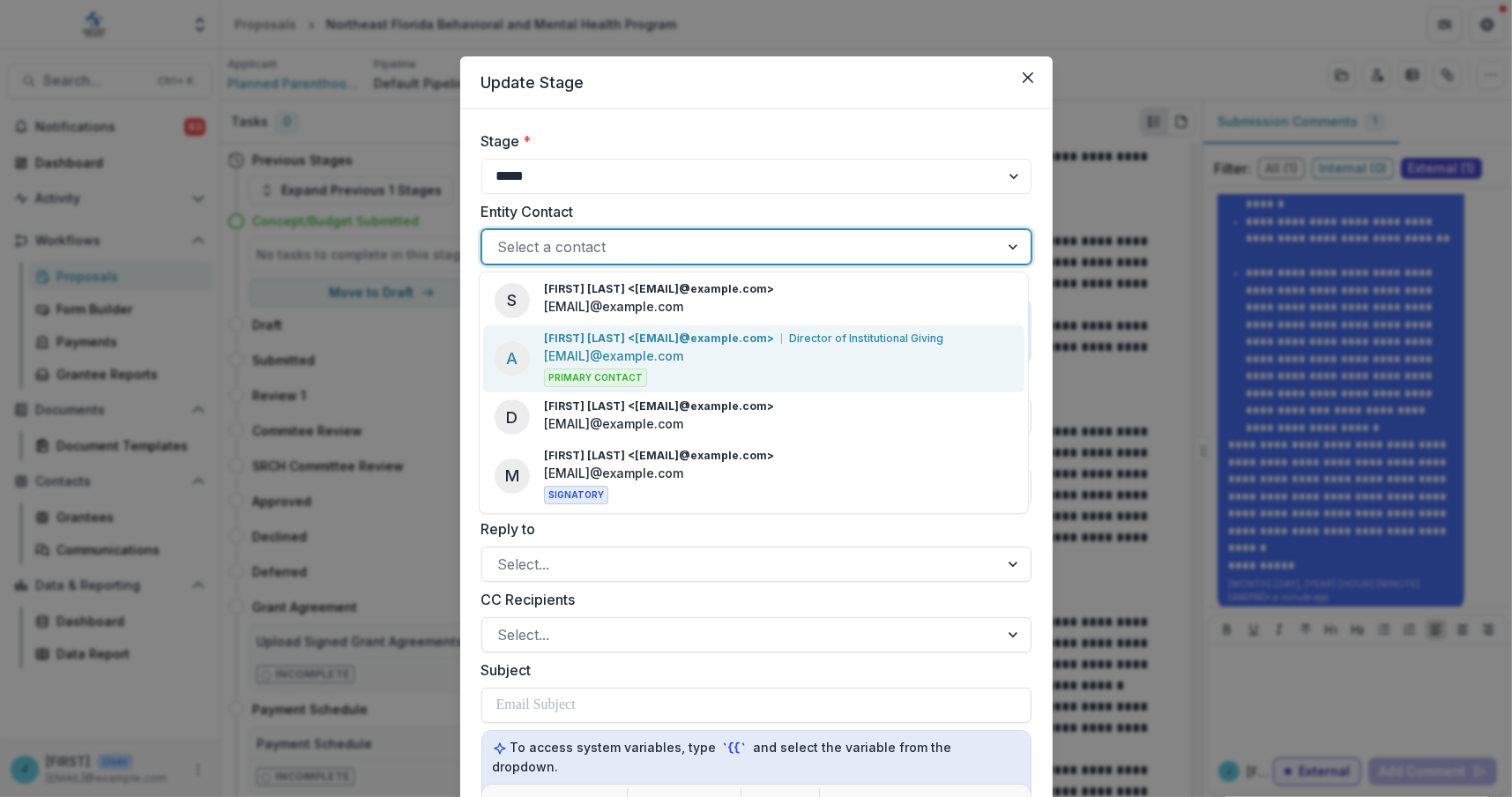 click on "[EMAIL]@example.com" at bounding box center (614, 355) 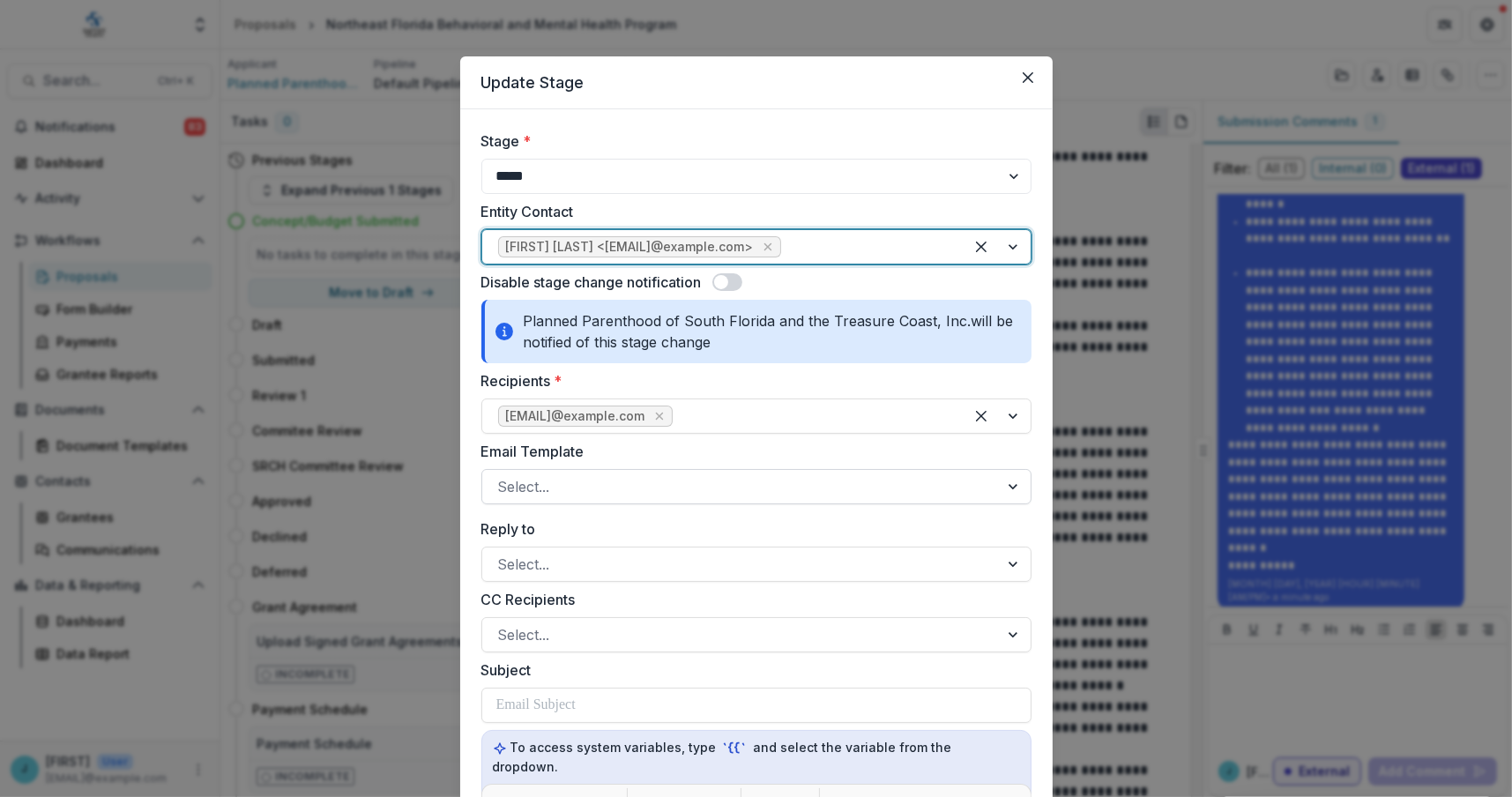 click at bounding box center (741, 487) 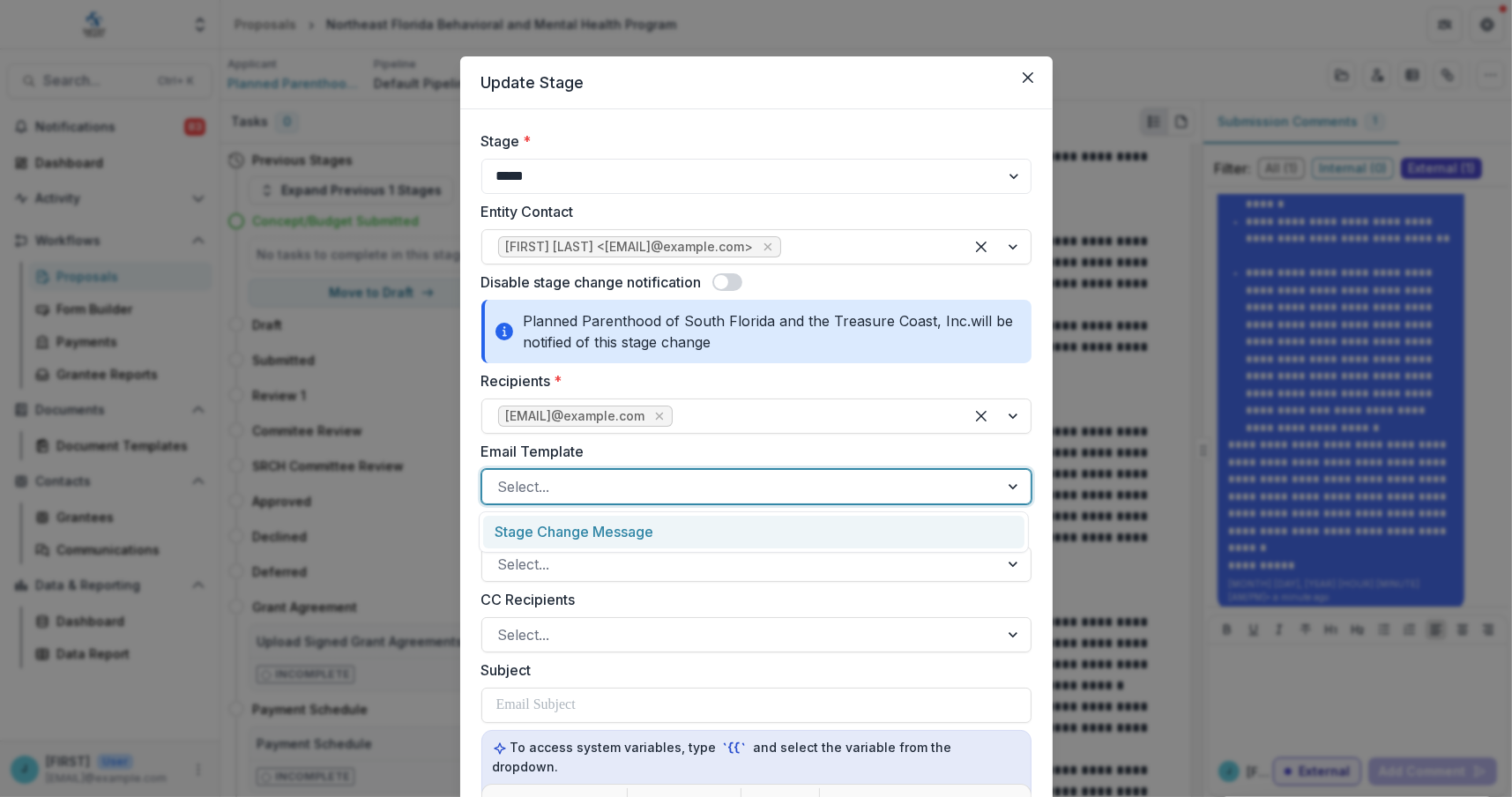 click on "Stage Change Message" at bounding box center (754, 532) 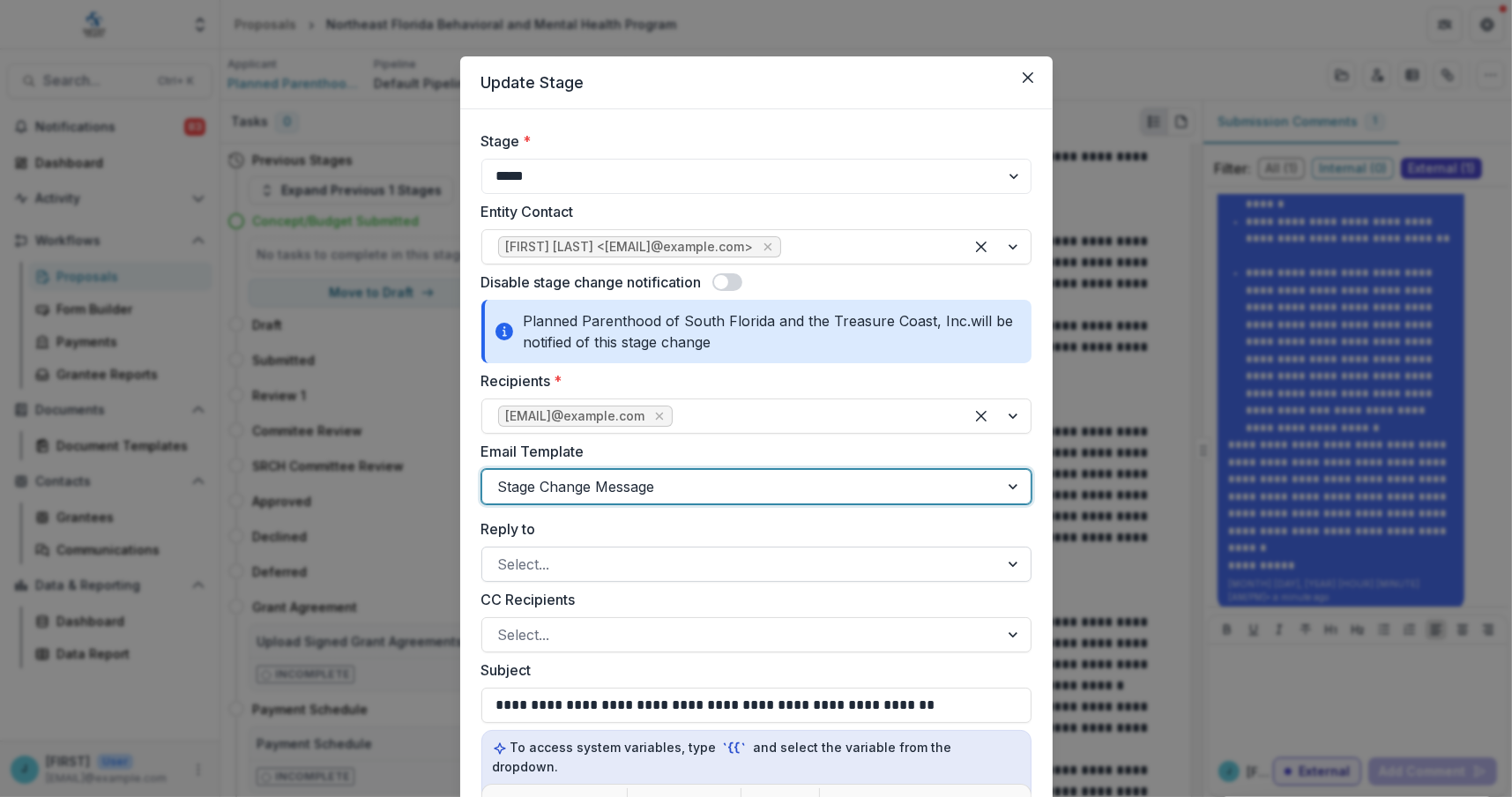 click at bounding box center (741, 564) 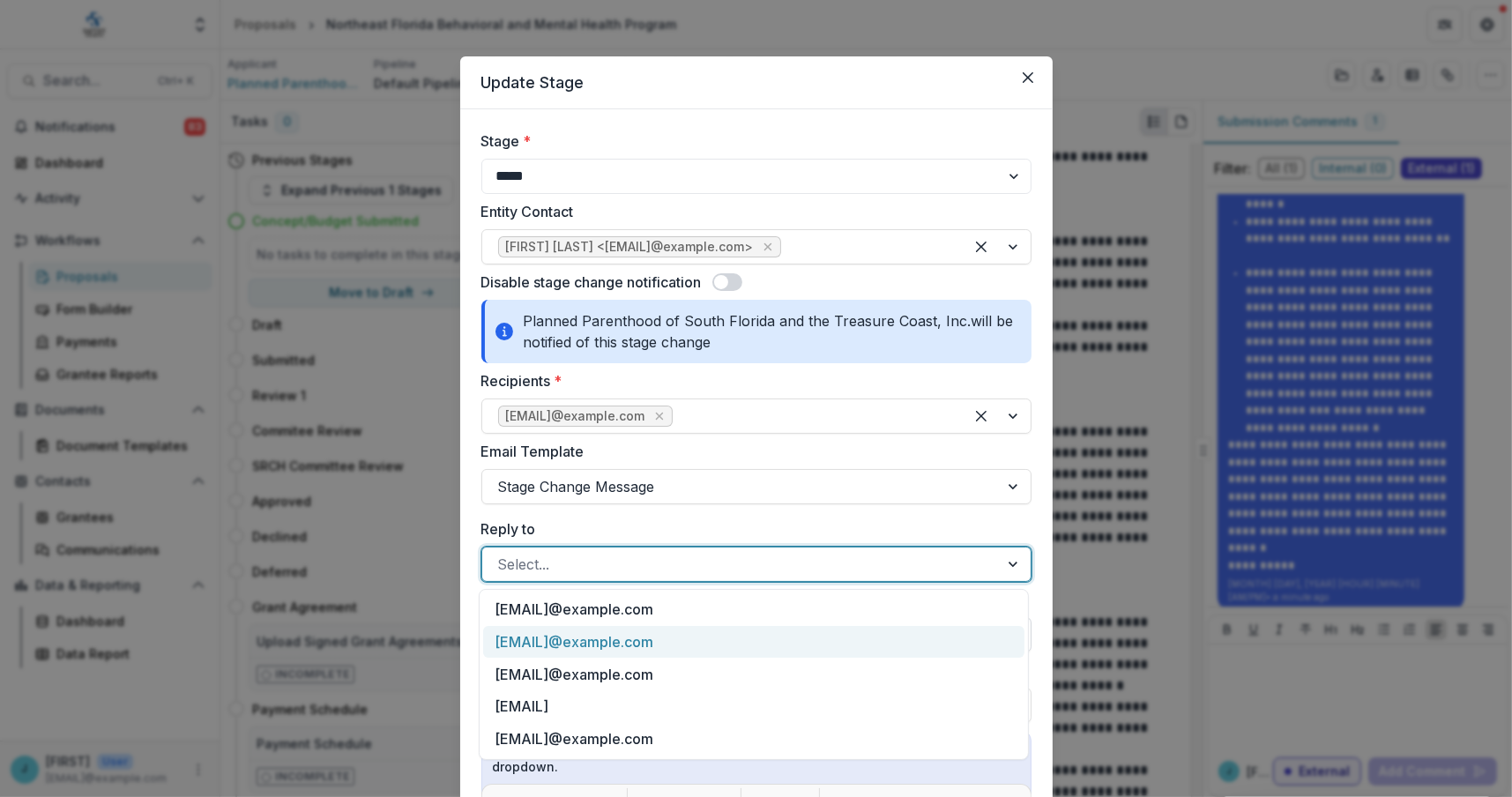 click on "[EMAIL]@example.com" at bounding box center (754, 642) 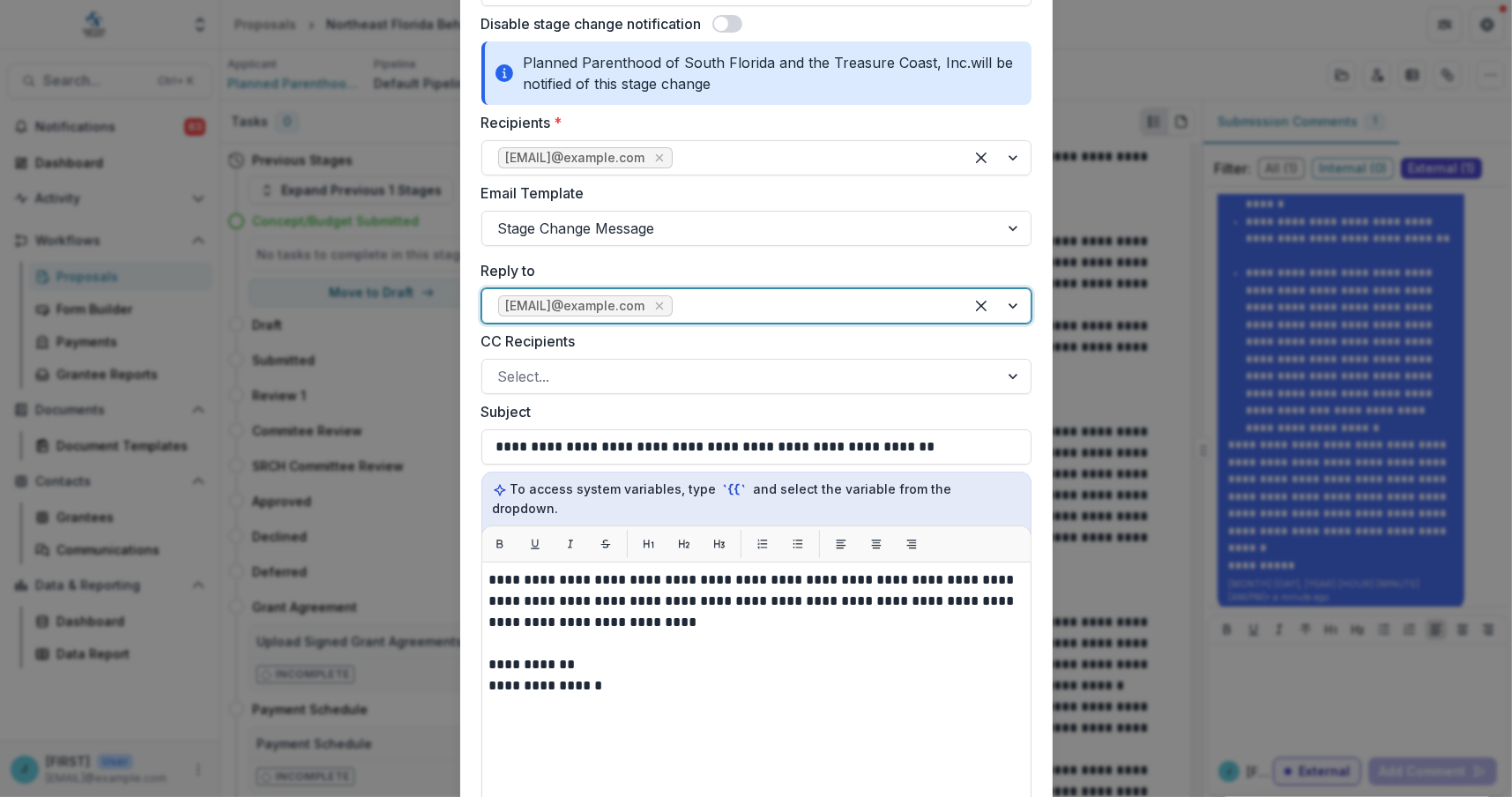 scroll, scrollTop: 264, scrollLeft: 0, axis: vertical 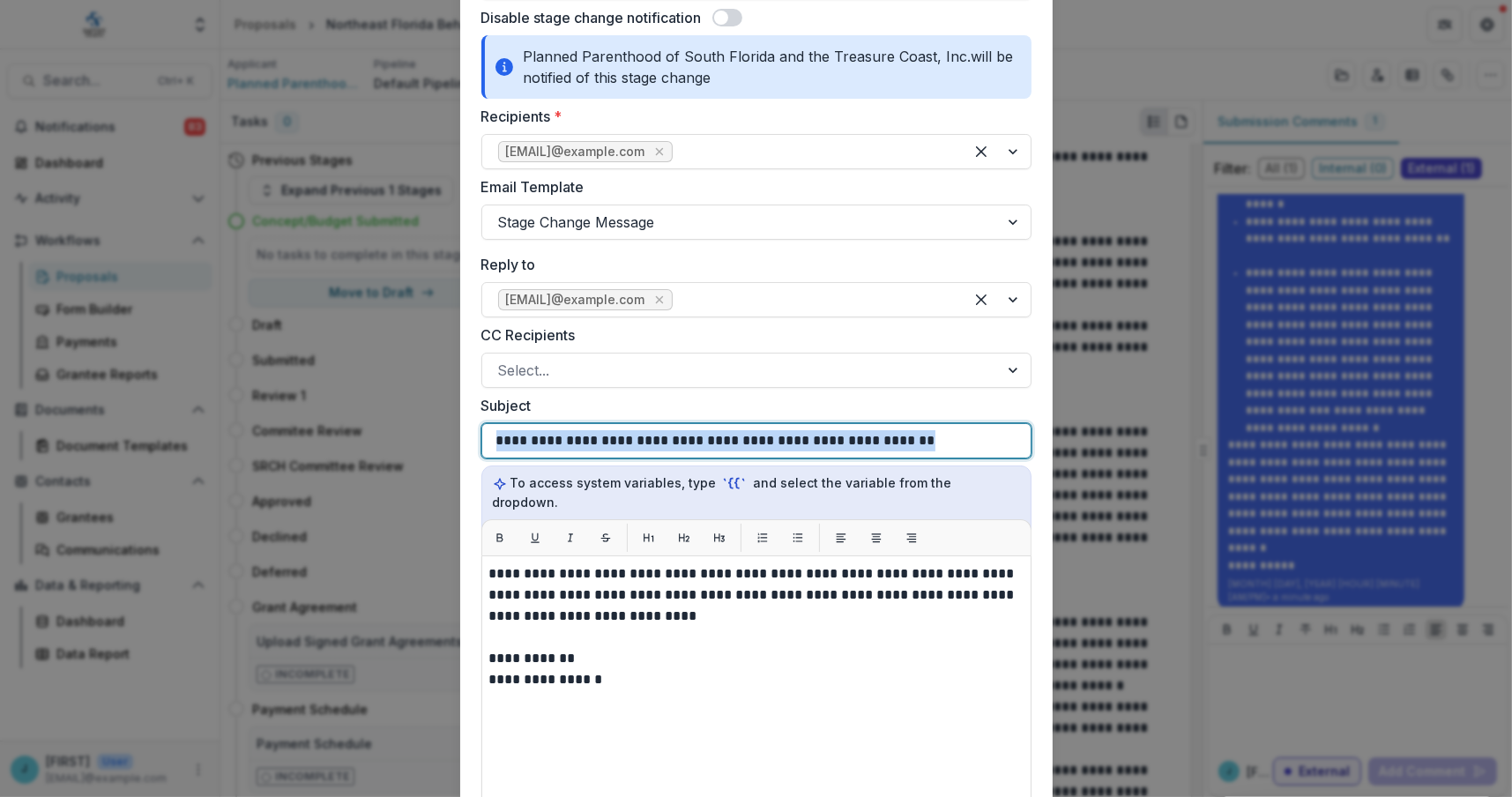 drag, startPoint x: 926, startPoint y: 448, endPoint x: 405, endPoint y: 447, distance: 521.00096 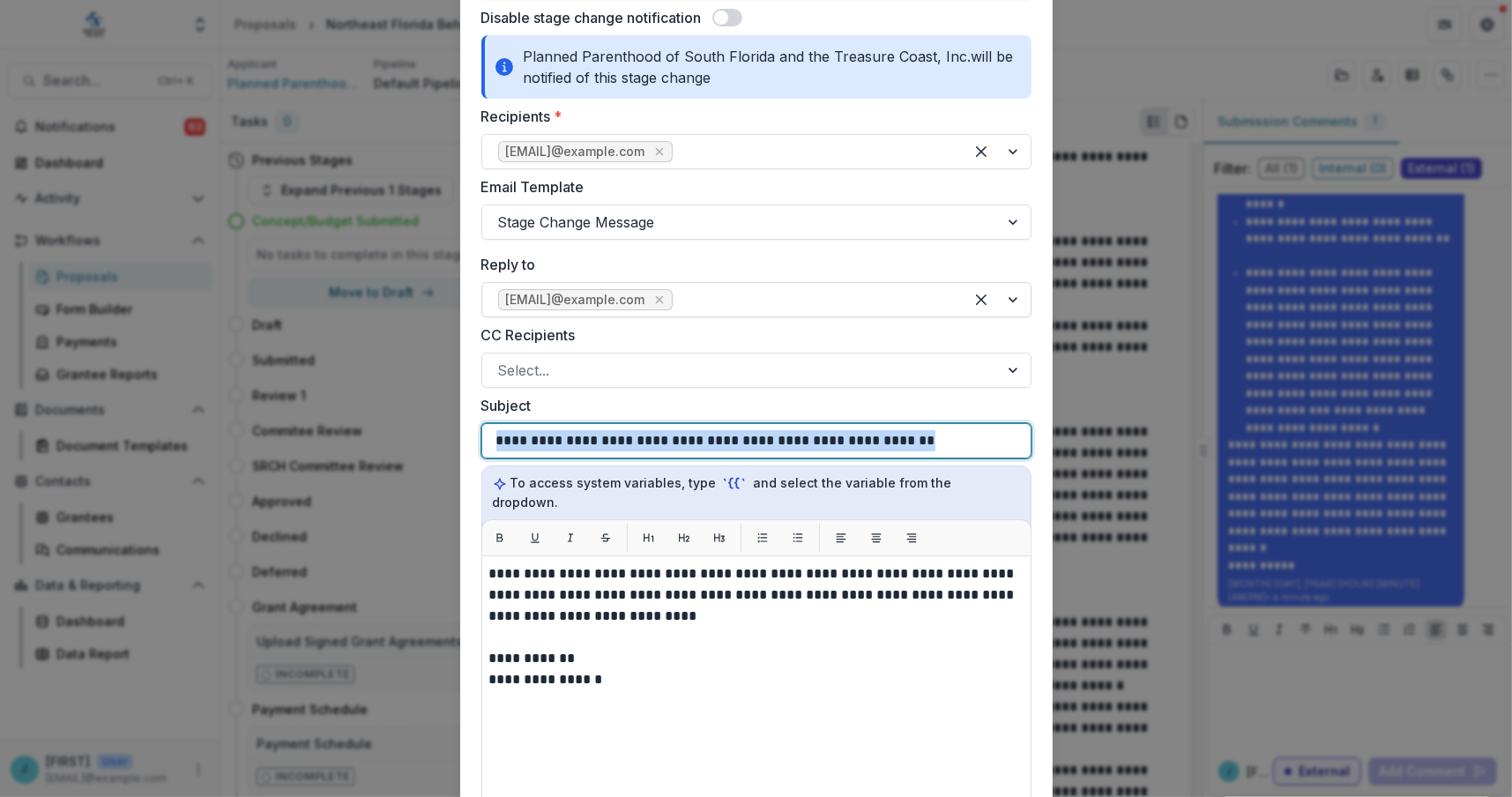 type 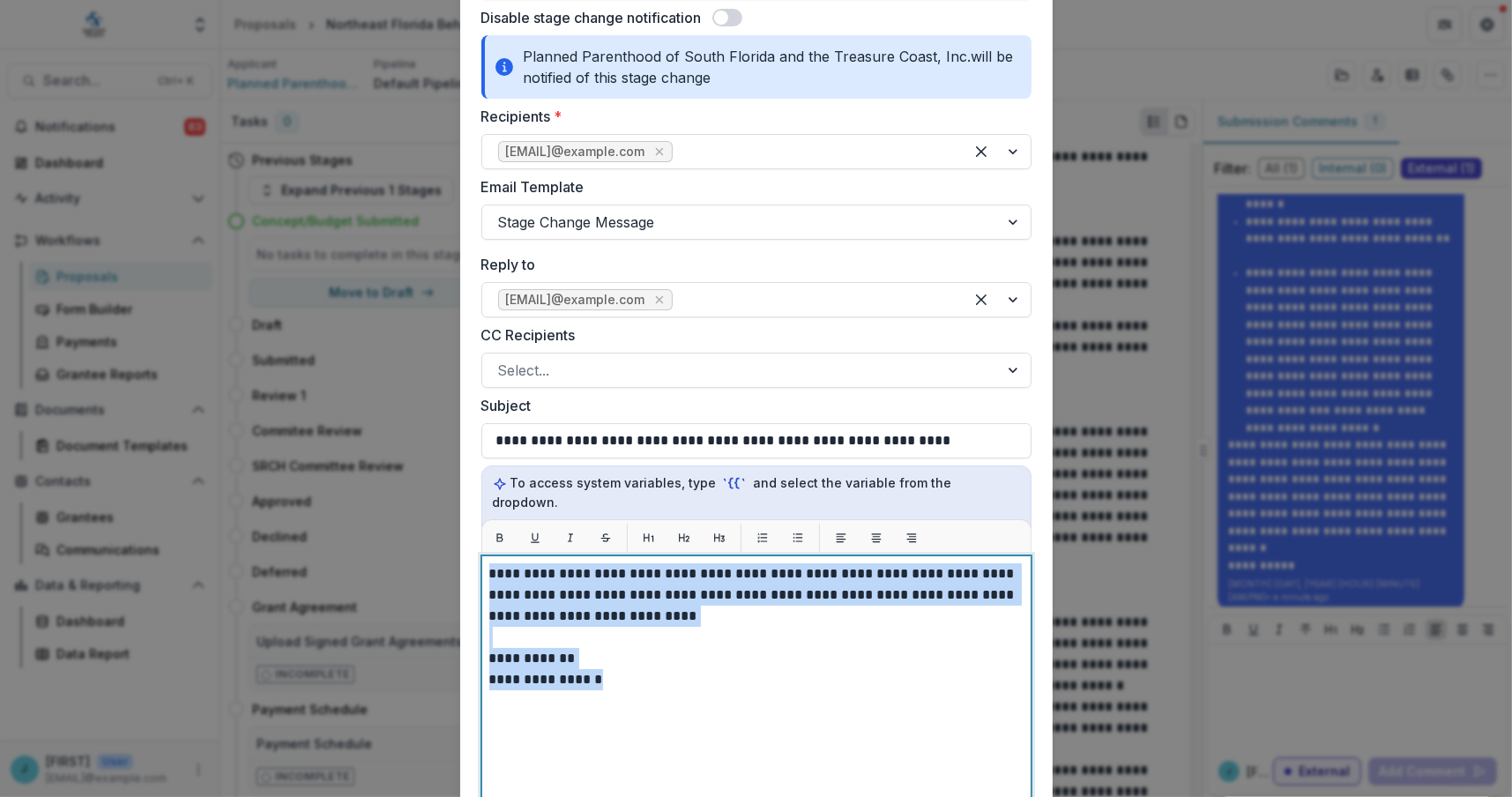 drag, startPoint x: 627, startPoint y: 652, endPoint x: 480, endPoint y: 557, distance: 175.02571 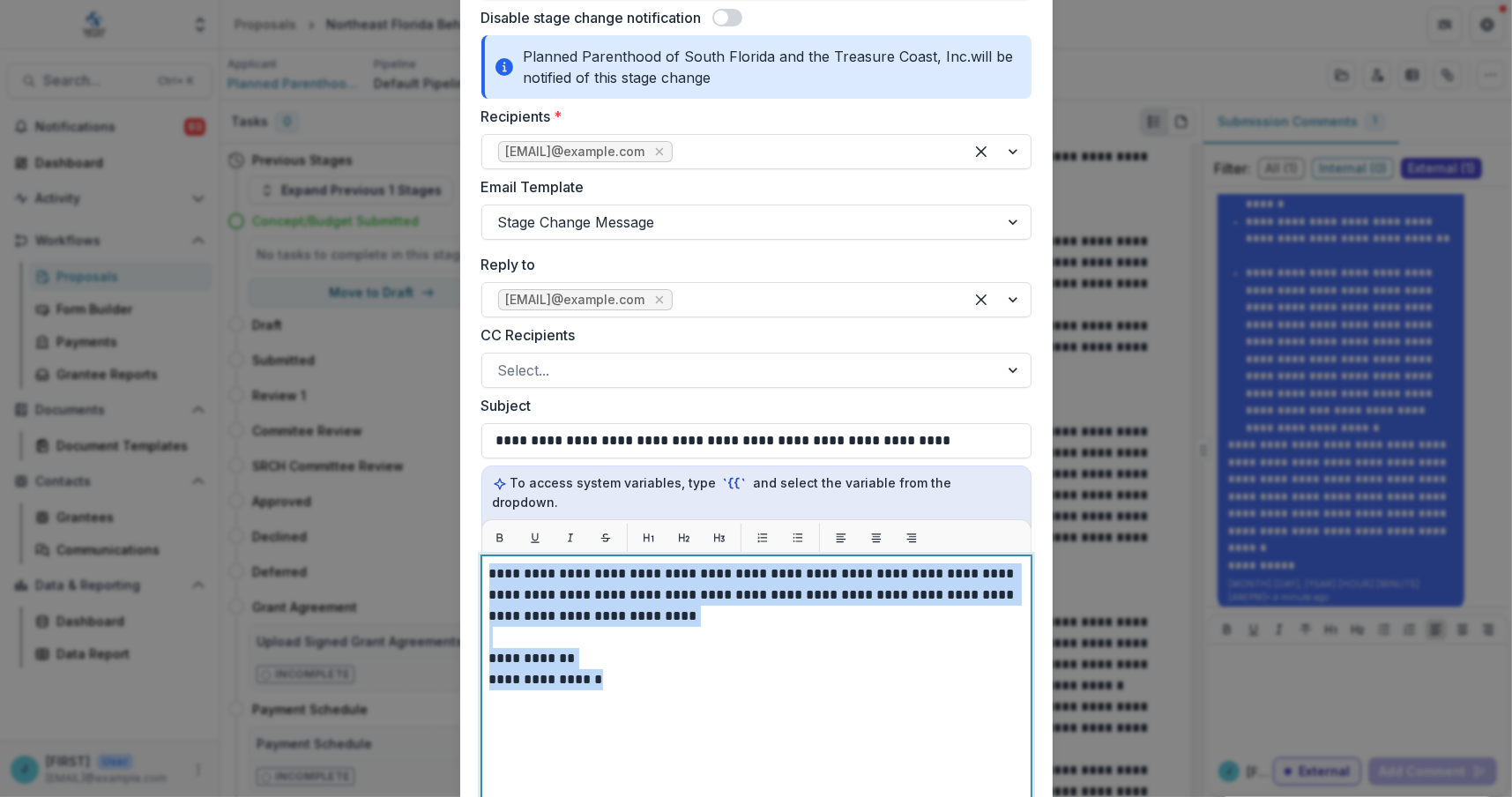 click on "**********" at bounding box center [756, 776] 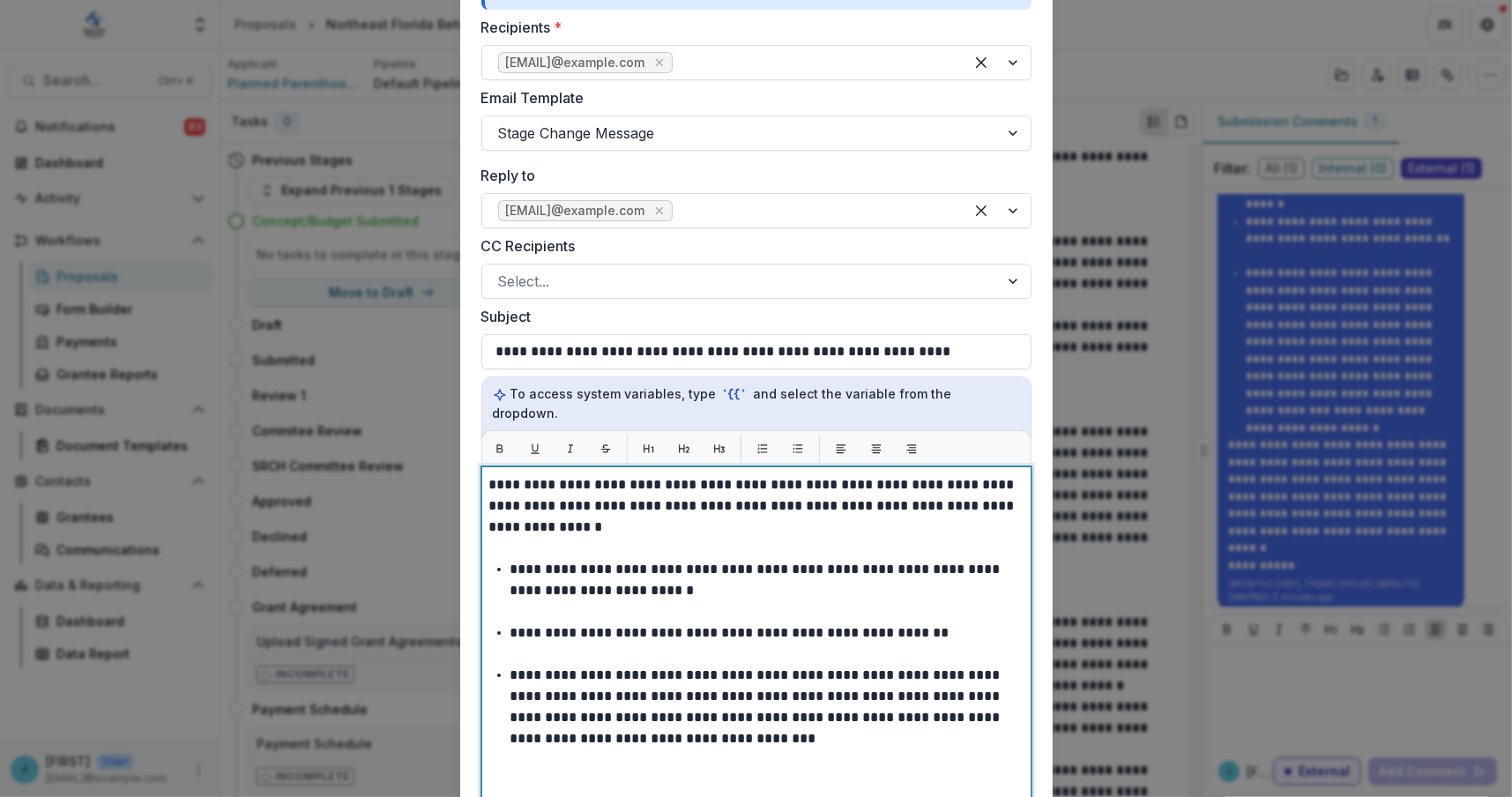 scroll, scrollTop: 376, scrollLeft: 0, axis: vertical 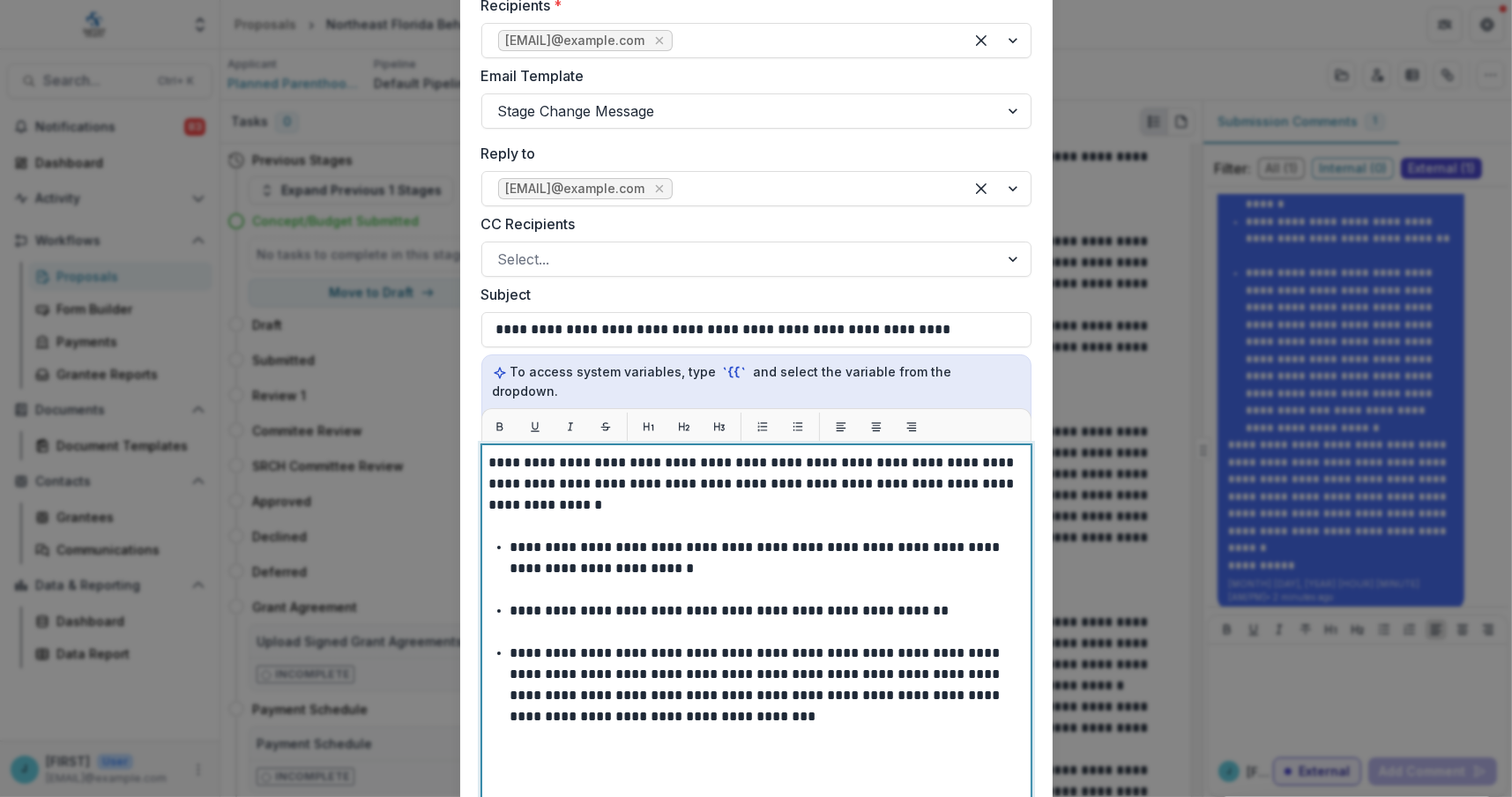 click at bounding box center (756, 590) 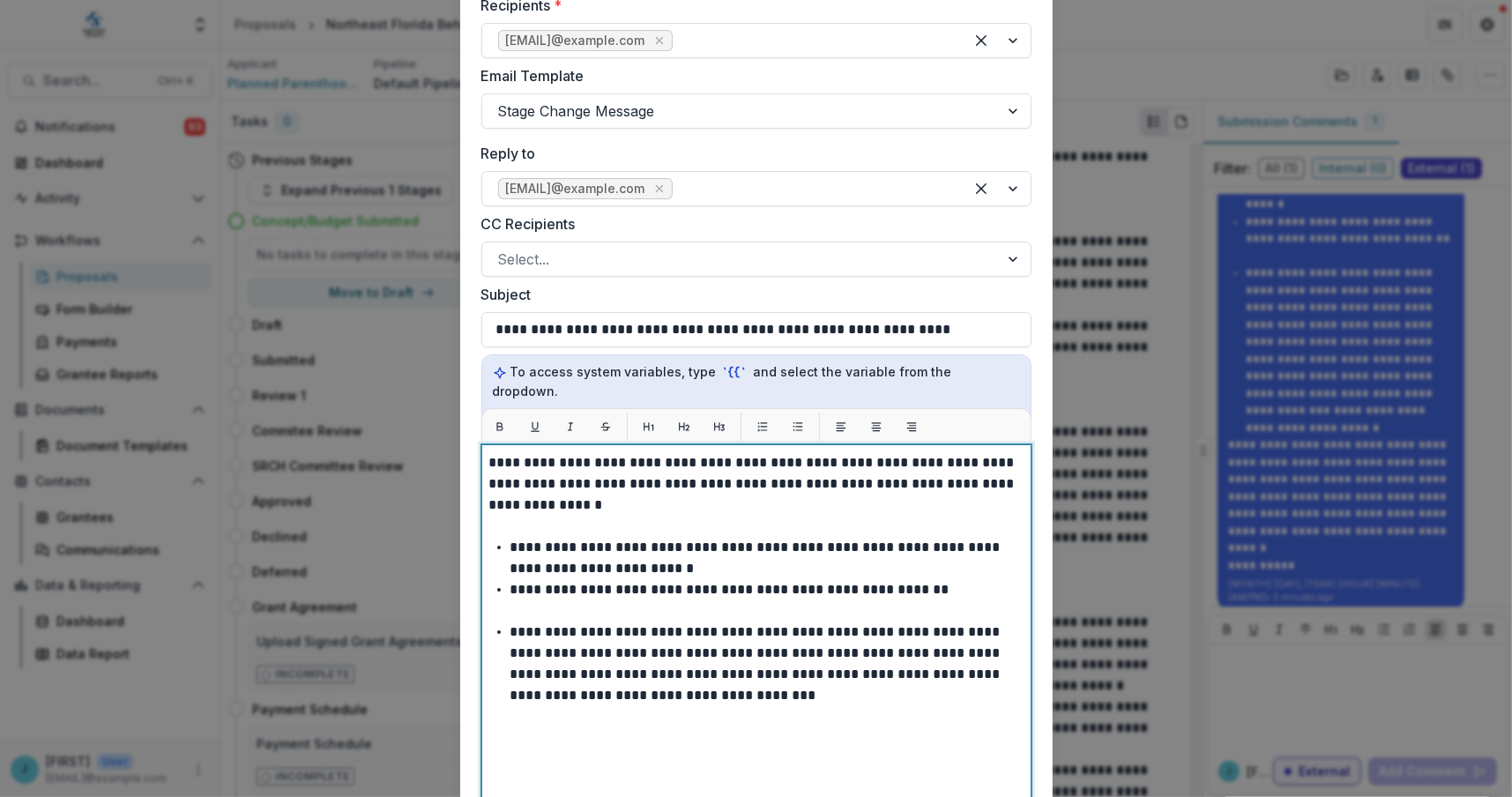 click at bounding box center [756, 611] 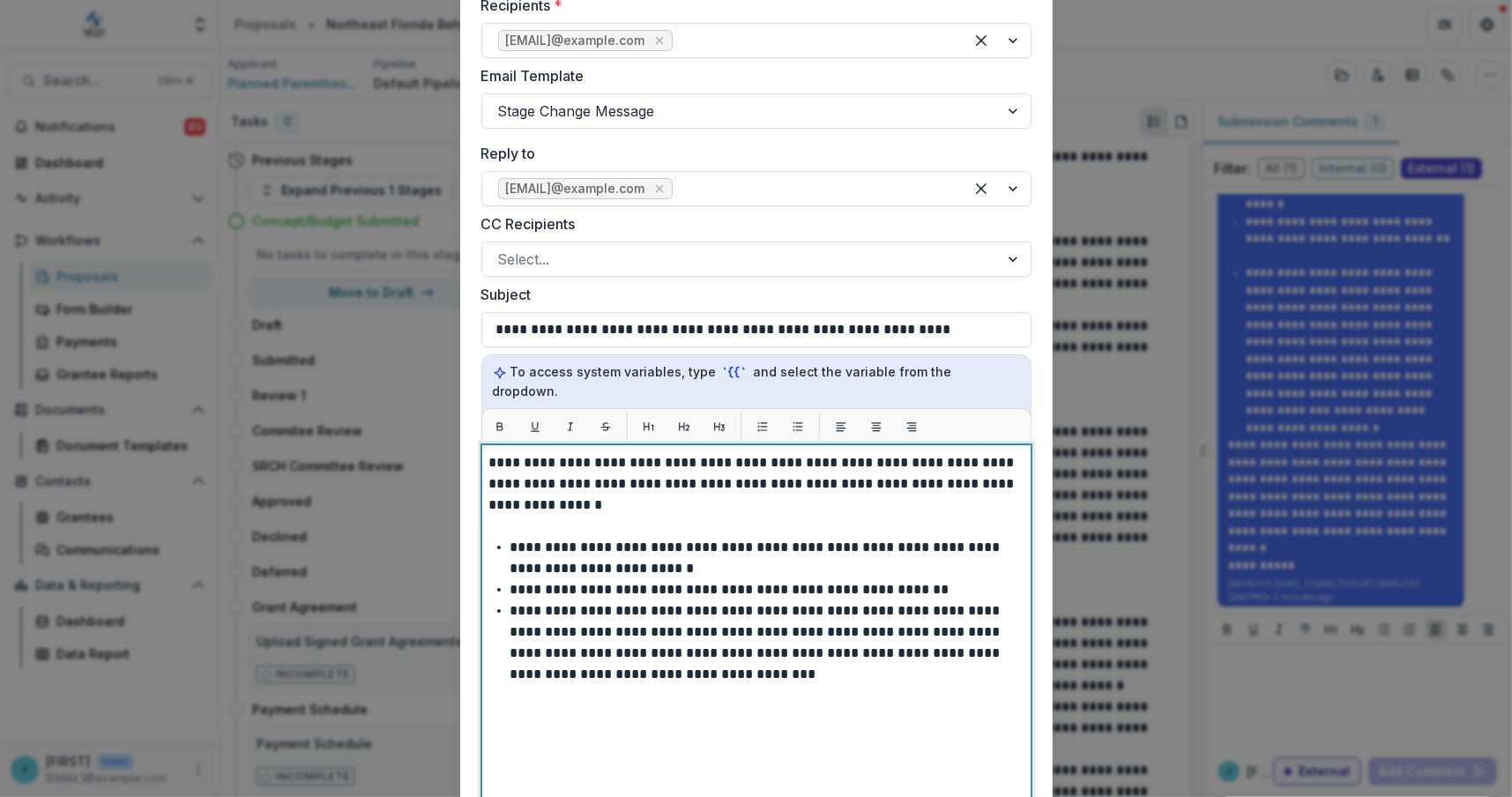 click on "**********" at bounding box center [756, 665] 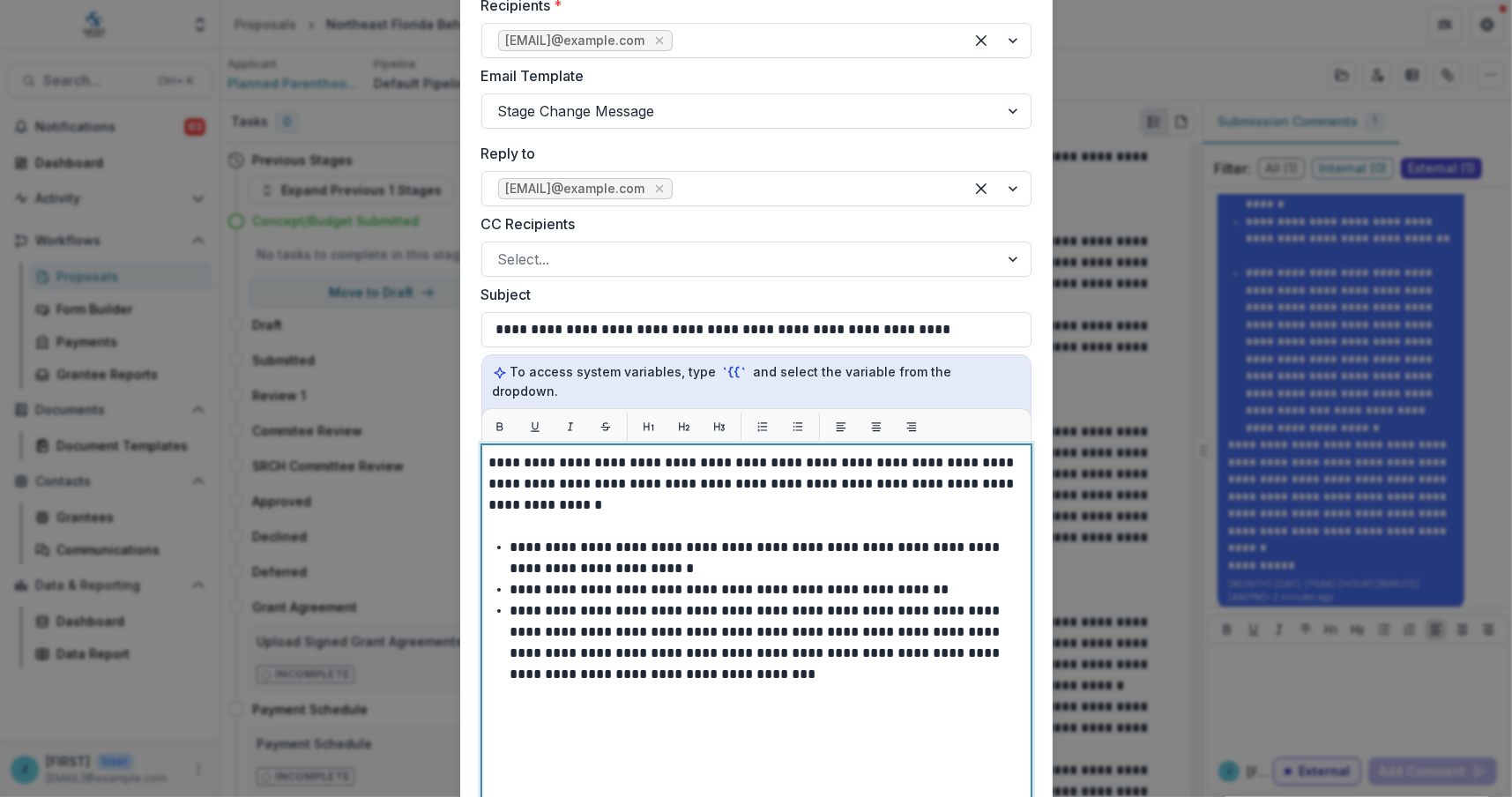 click on "**********" at bounding box center (767, 643) 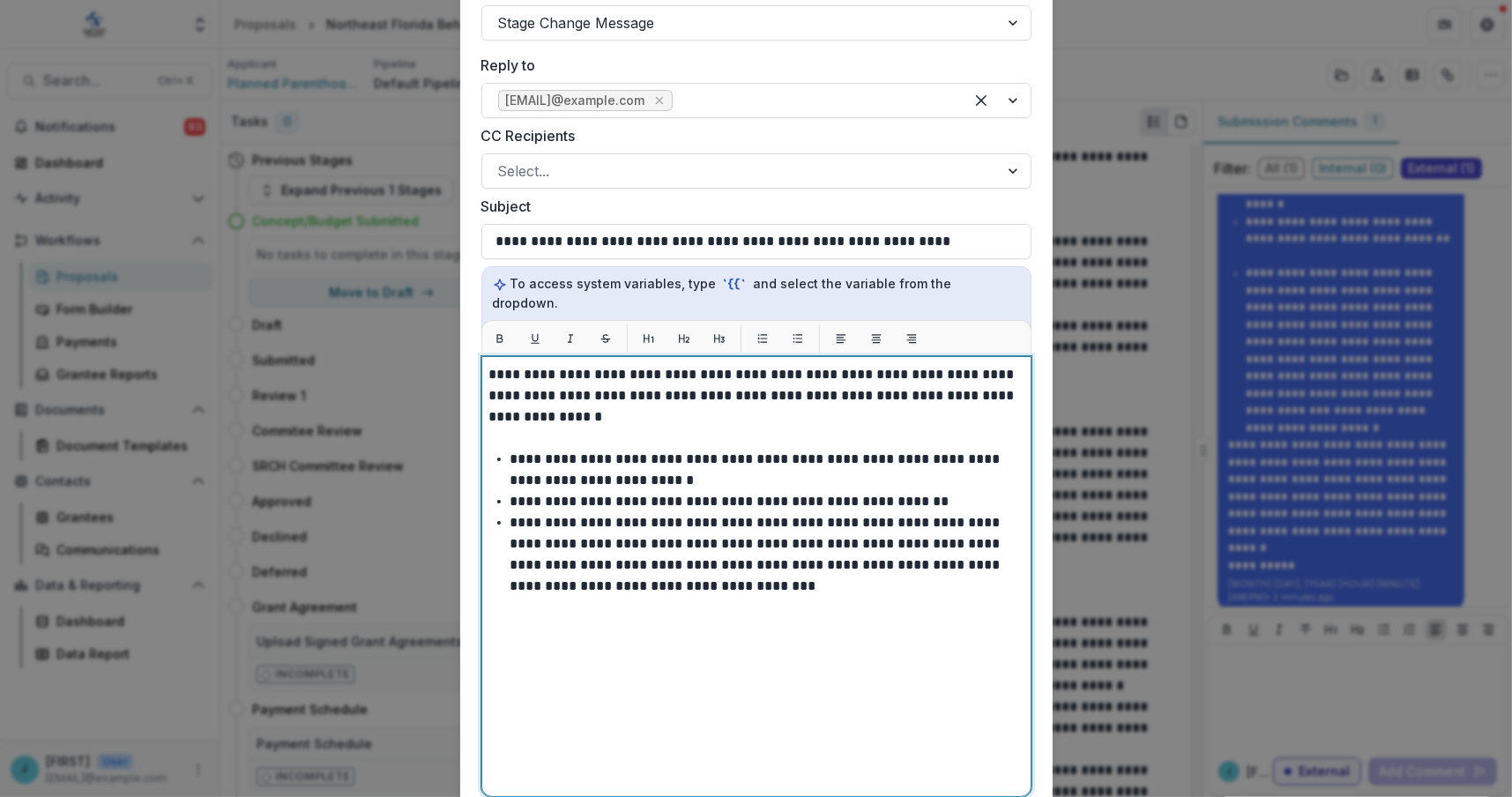 type 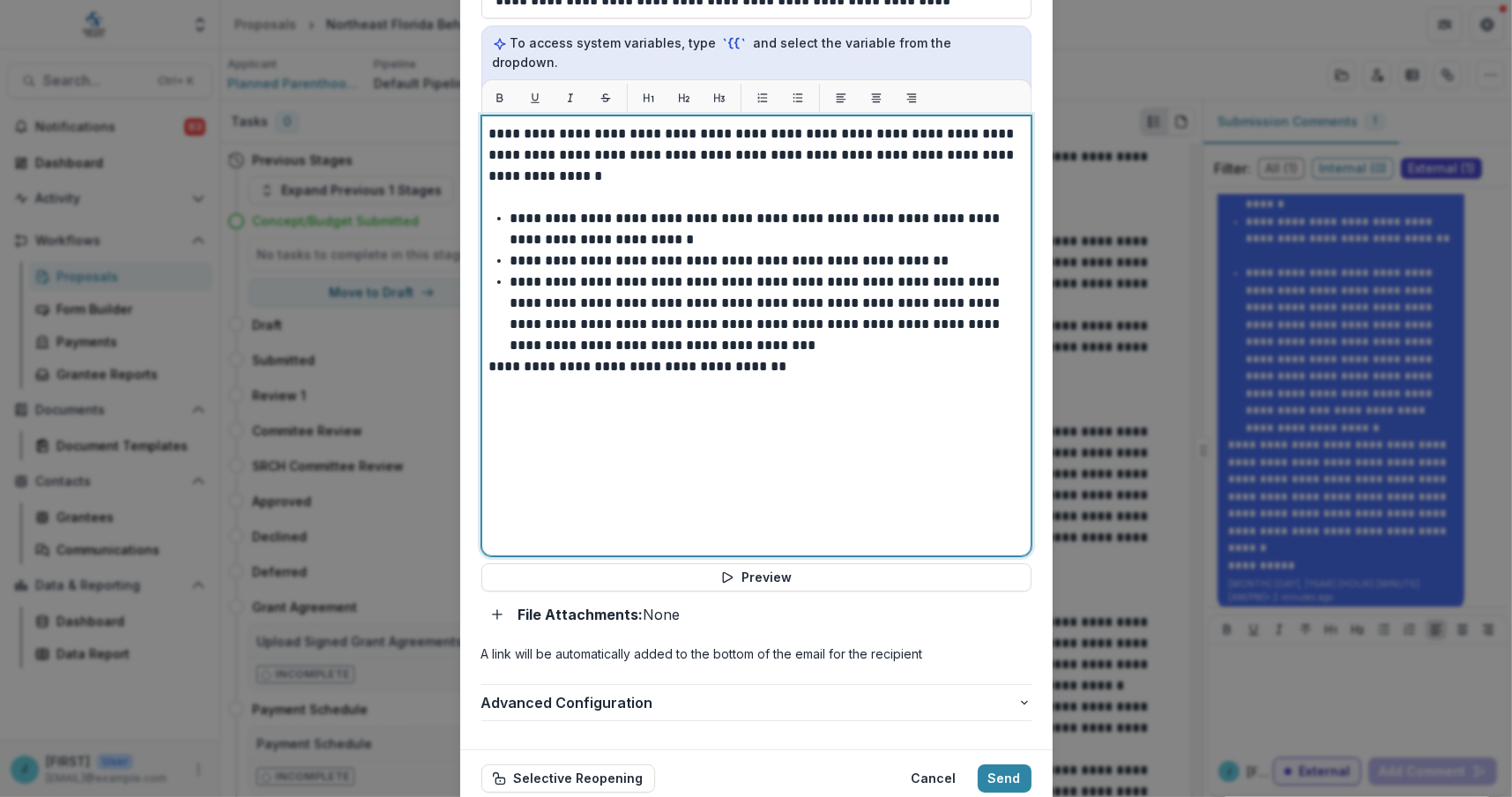 scroll, scrollTop: 728, scrollLeft: 0, axis: vertical 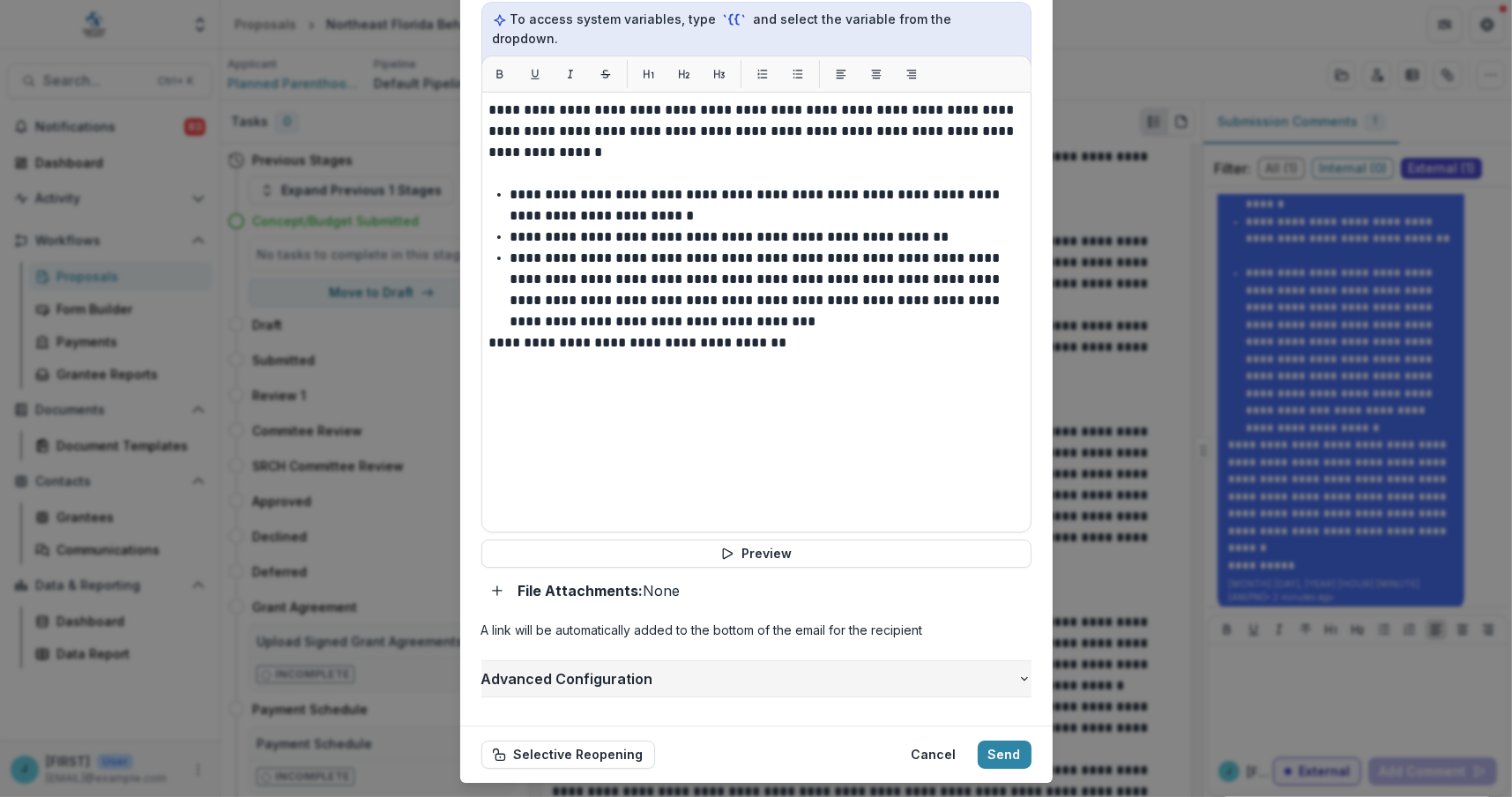 click on "Advanced Configuration" at bounding box center [749, 679] 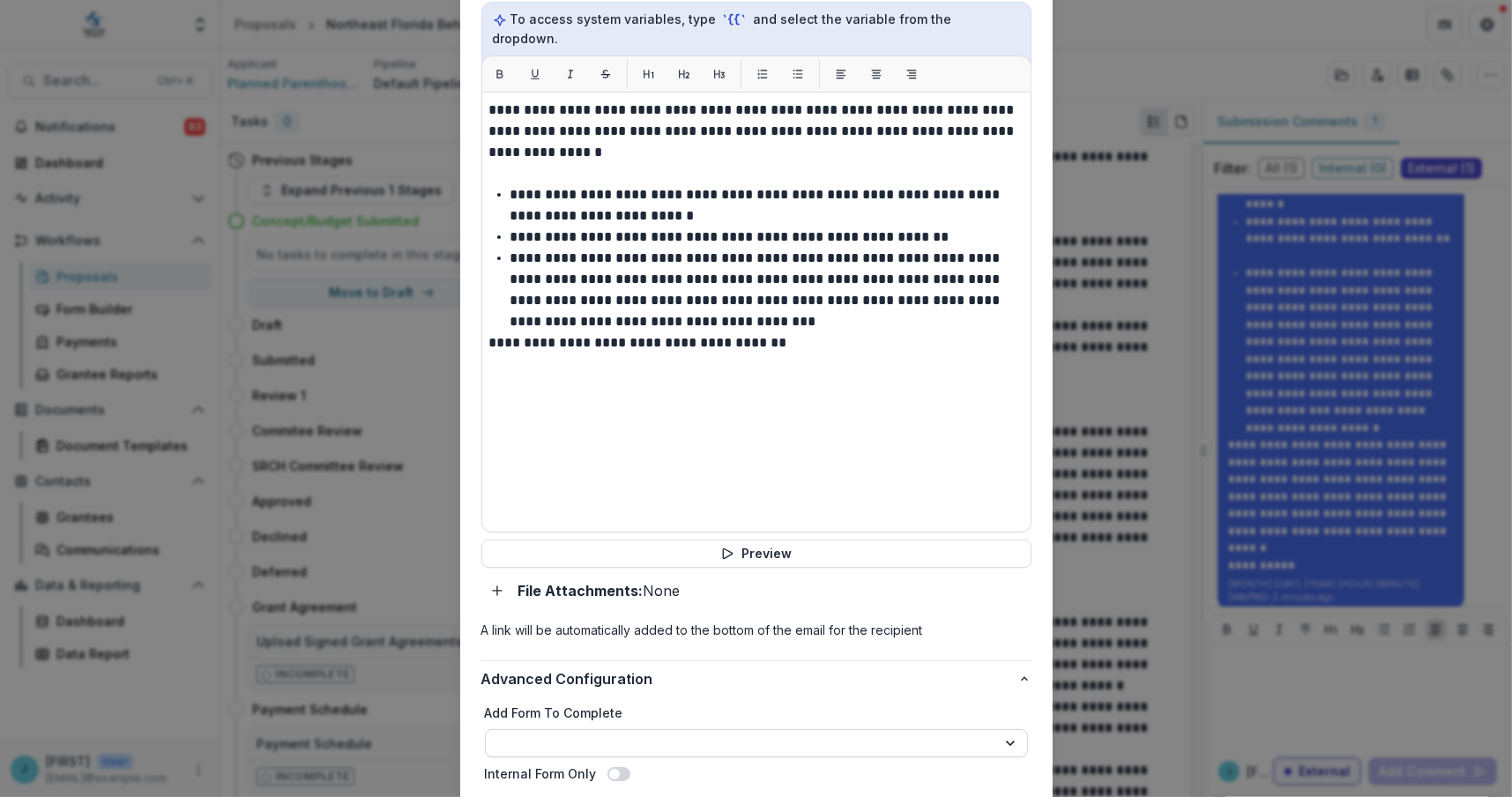 click on "**********" at bounding box center [756, 743] 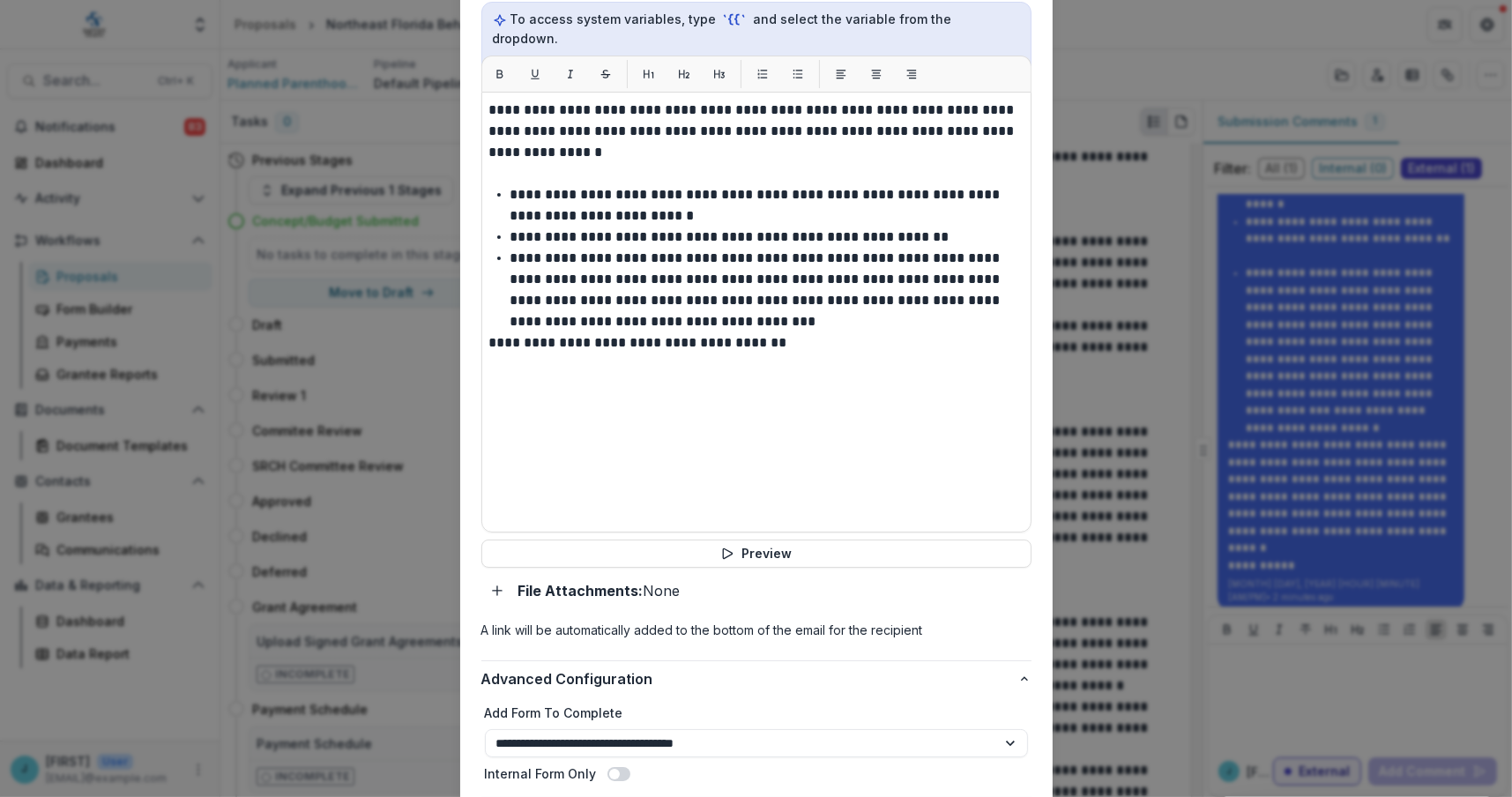 select on "**********" 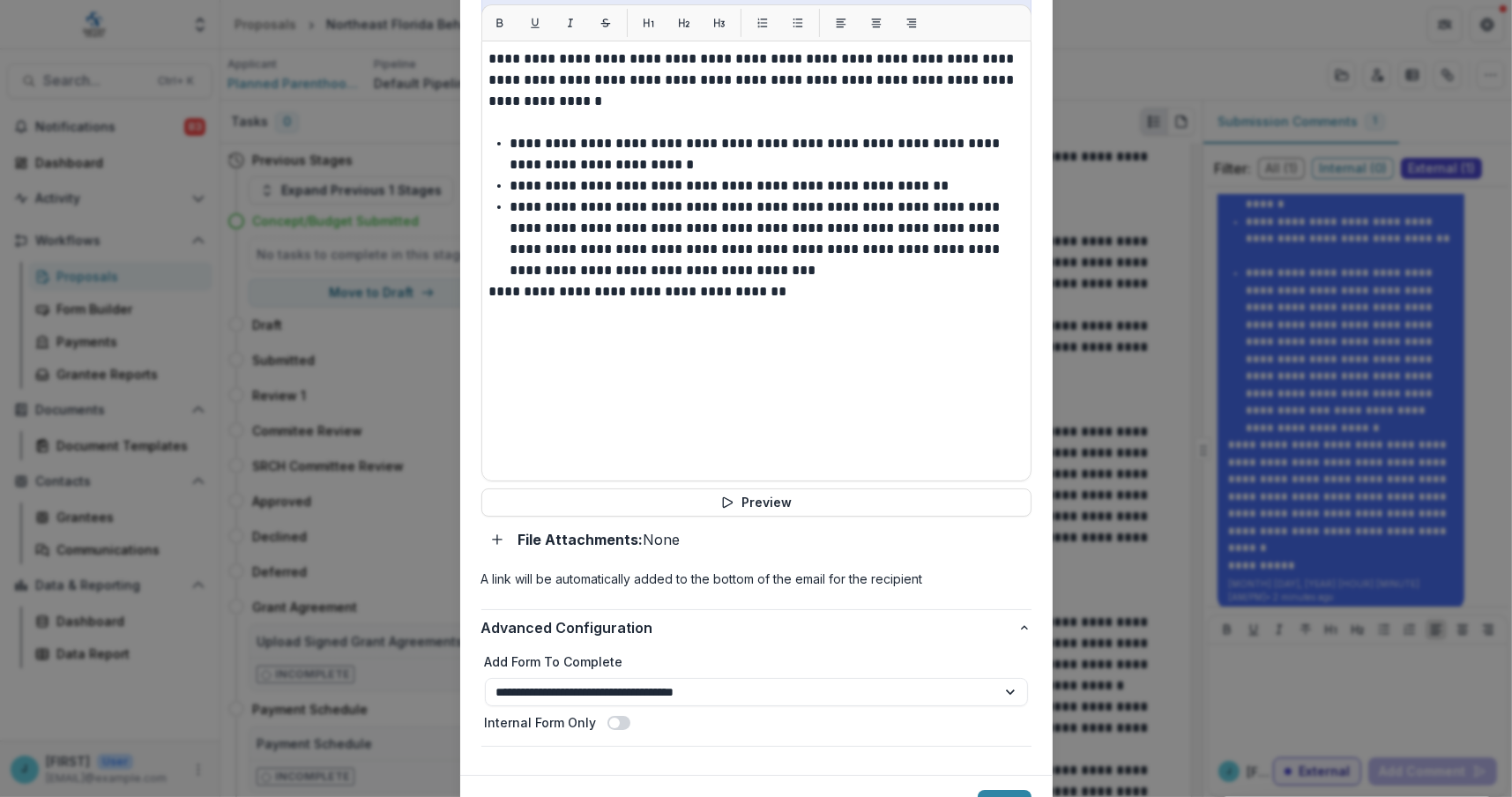 scroll, scrollTop: 852, scrollLeft: 0, axis: vertical 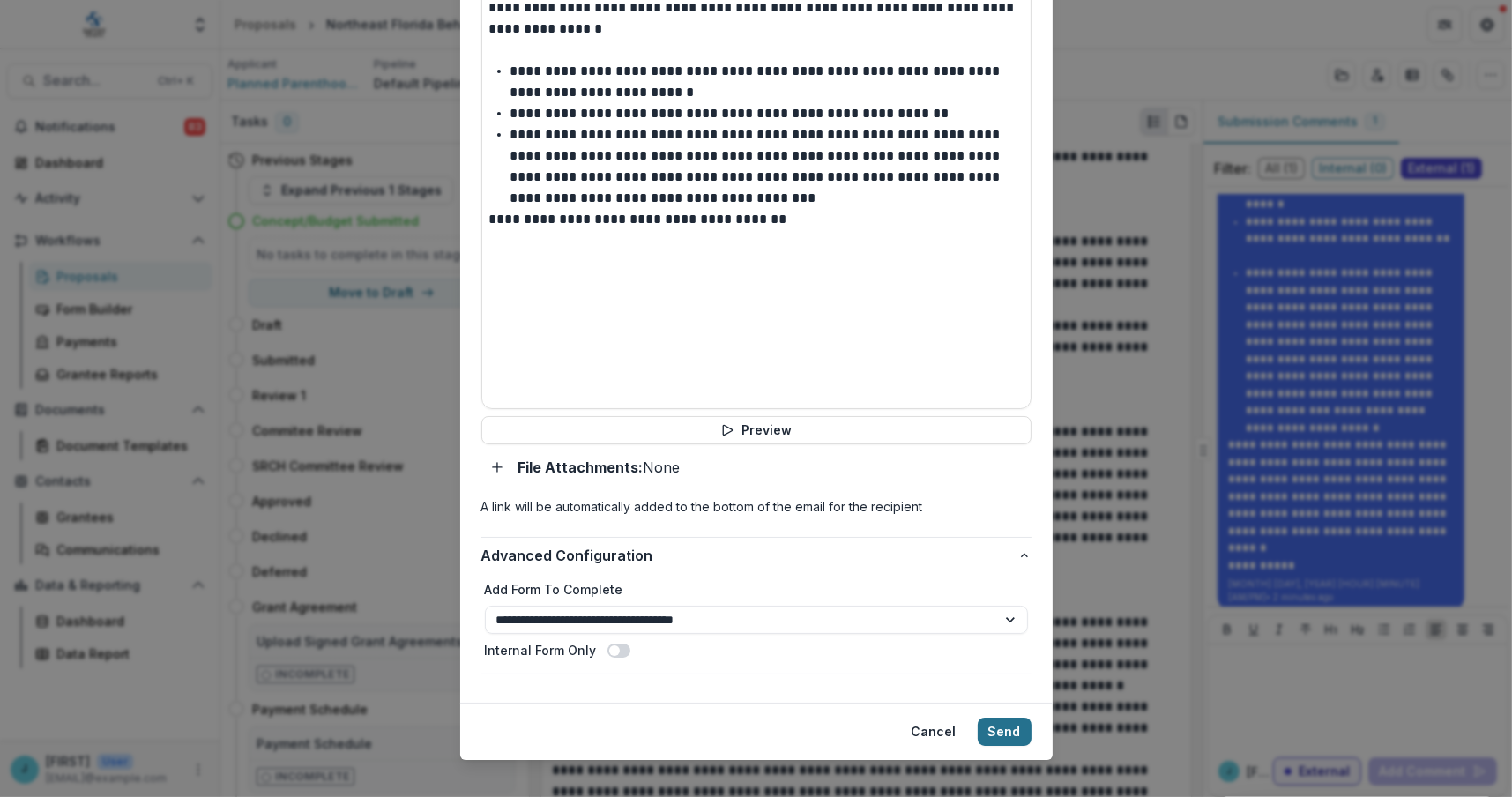 click on "Send" at bounding box center [1004, 732] 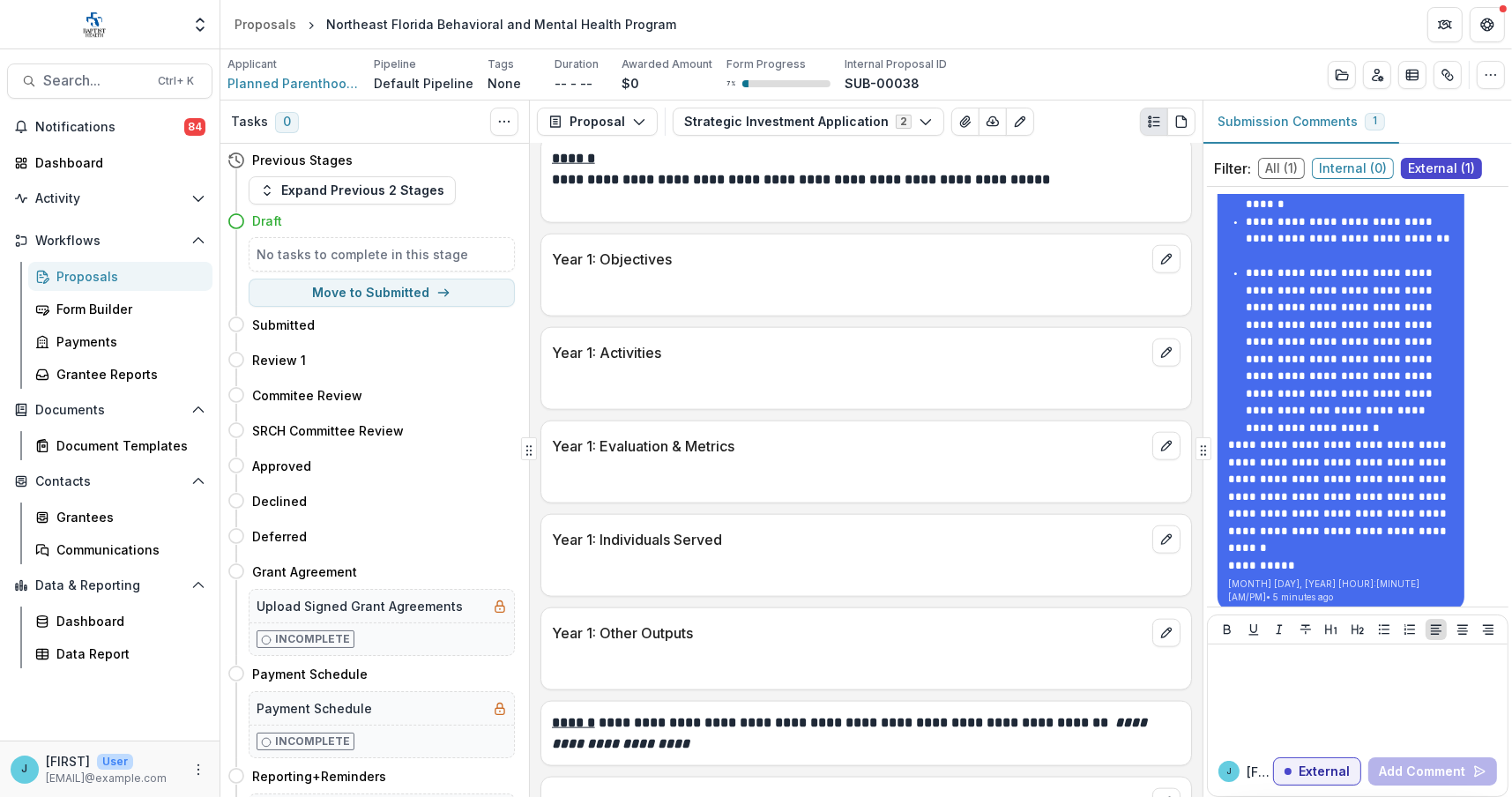 click on "Proposals" at bounding box center (127, 276) 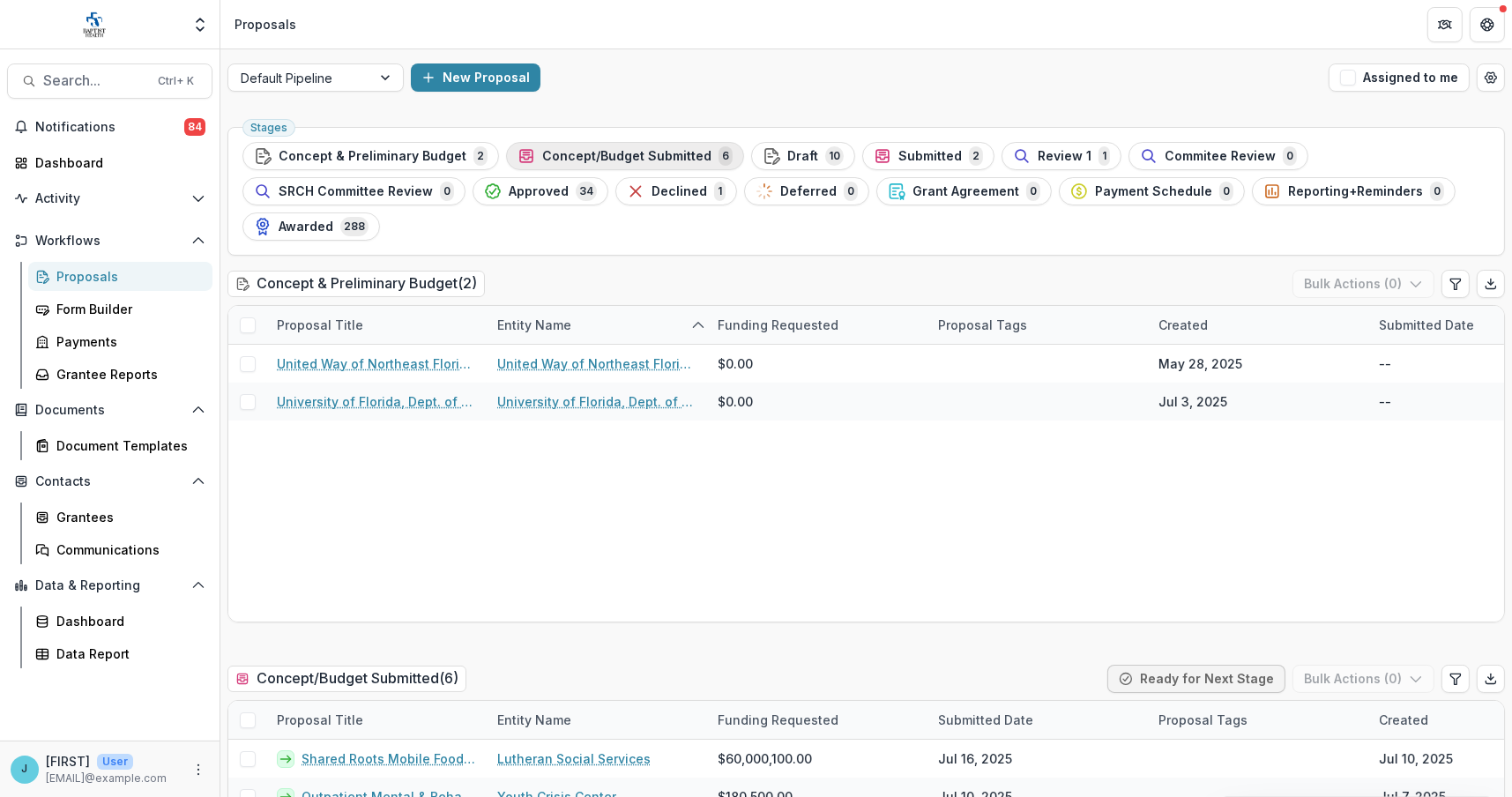 click on "Concept/Budget Submitted" at bounding box center [627, 156] 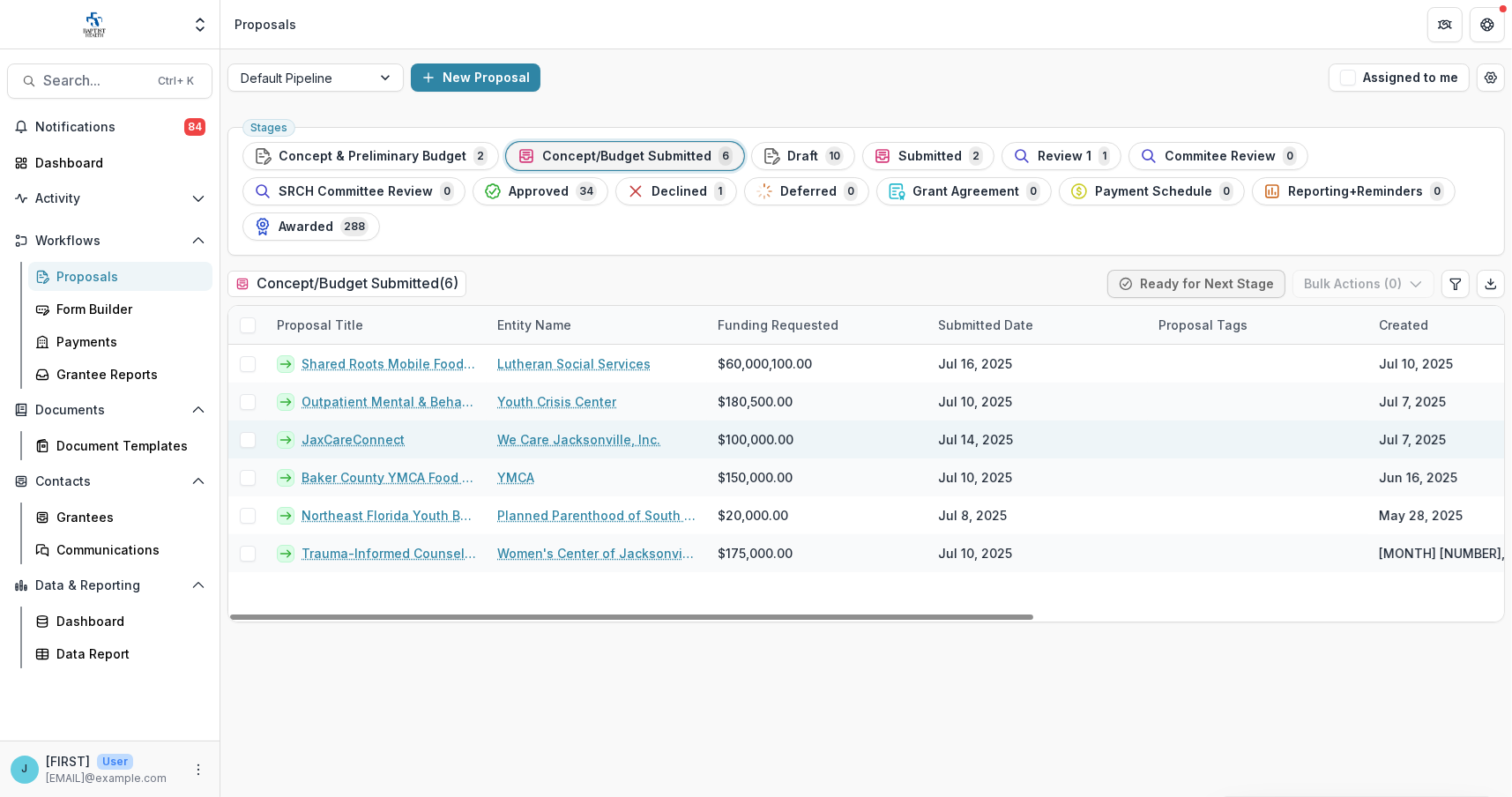 click on "JaxCareConnect" at bounding box center [353, 439] 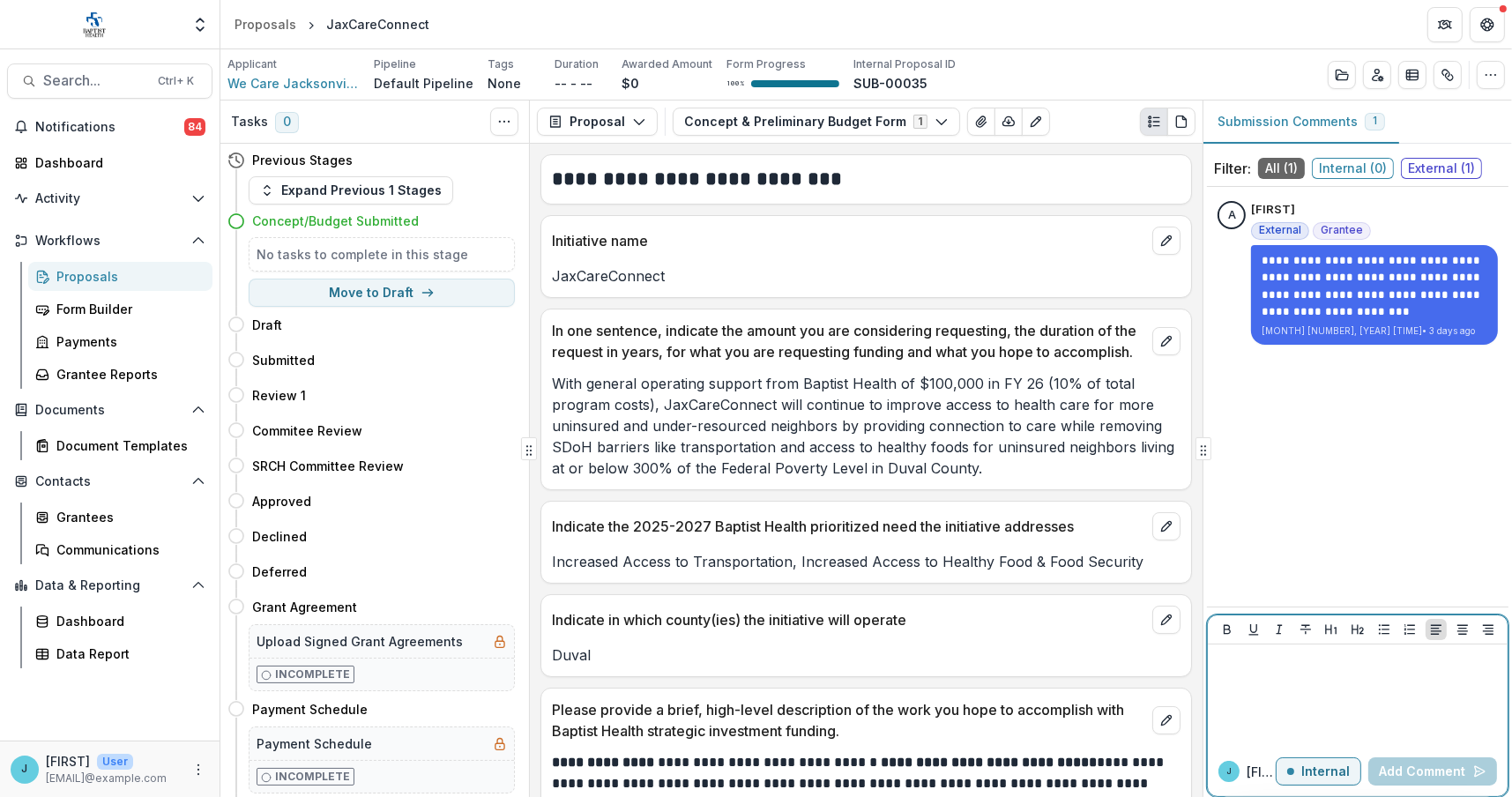 click at bounding box center (1358, 696) 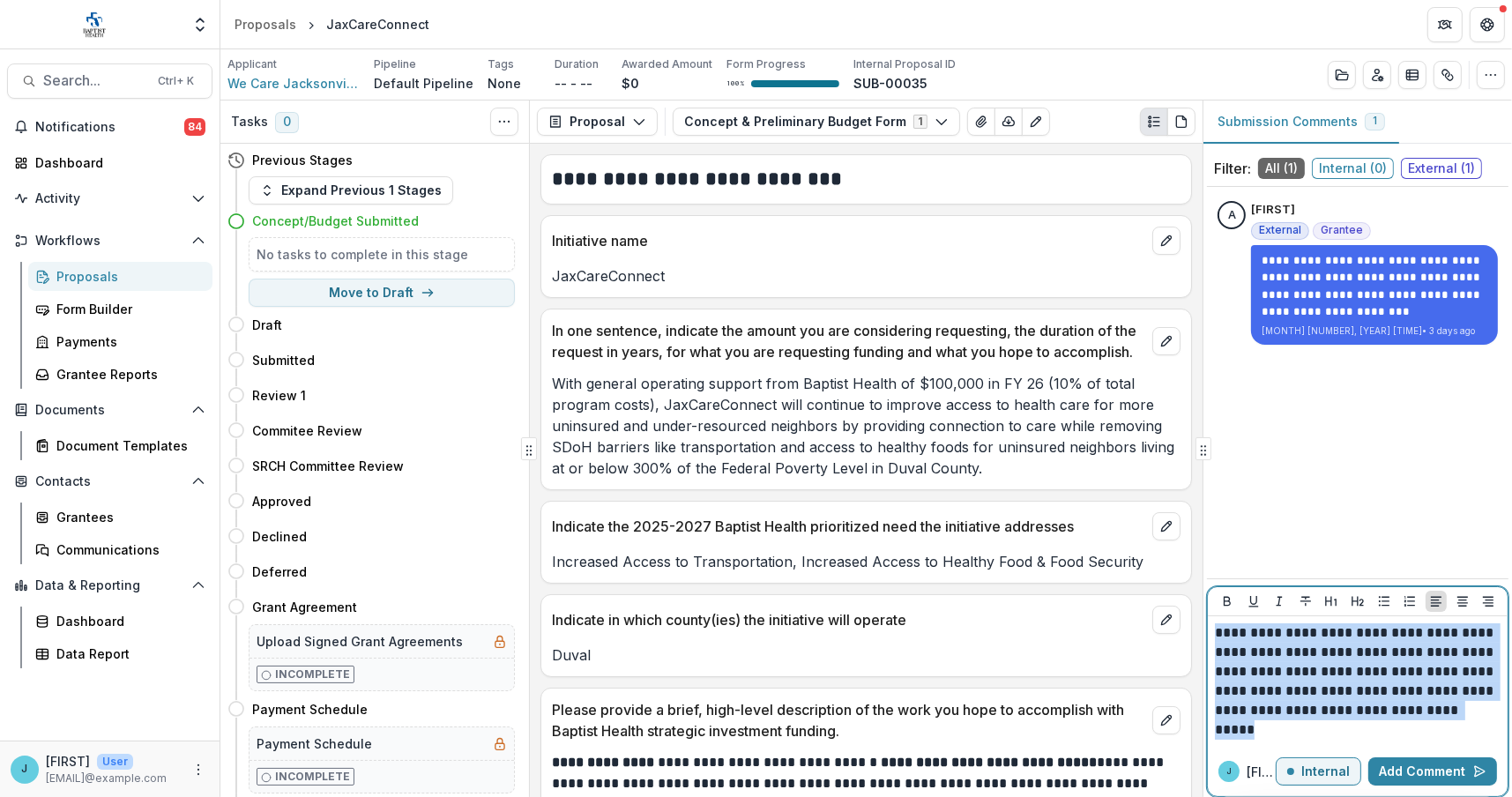 drag, startPoint x: 1311, startPoint y: 733, endPoint x: 1201, endPoint y: 629, distance: 151.38032 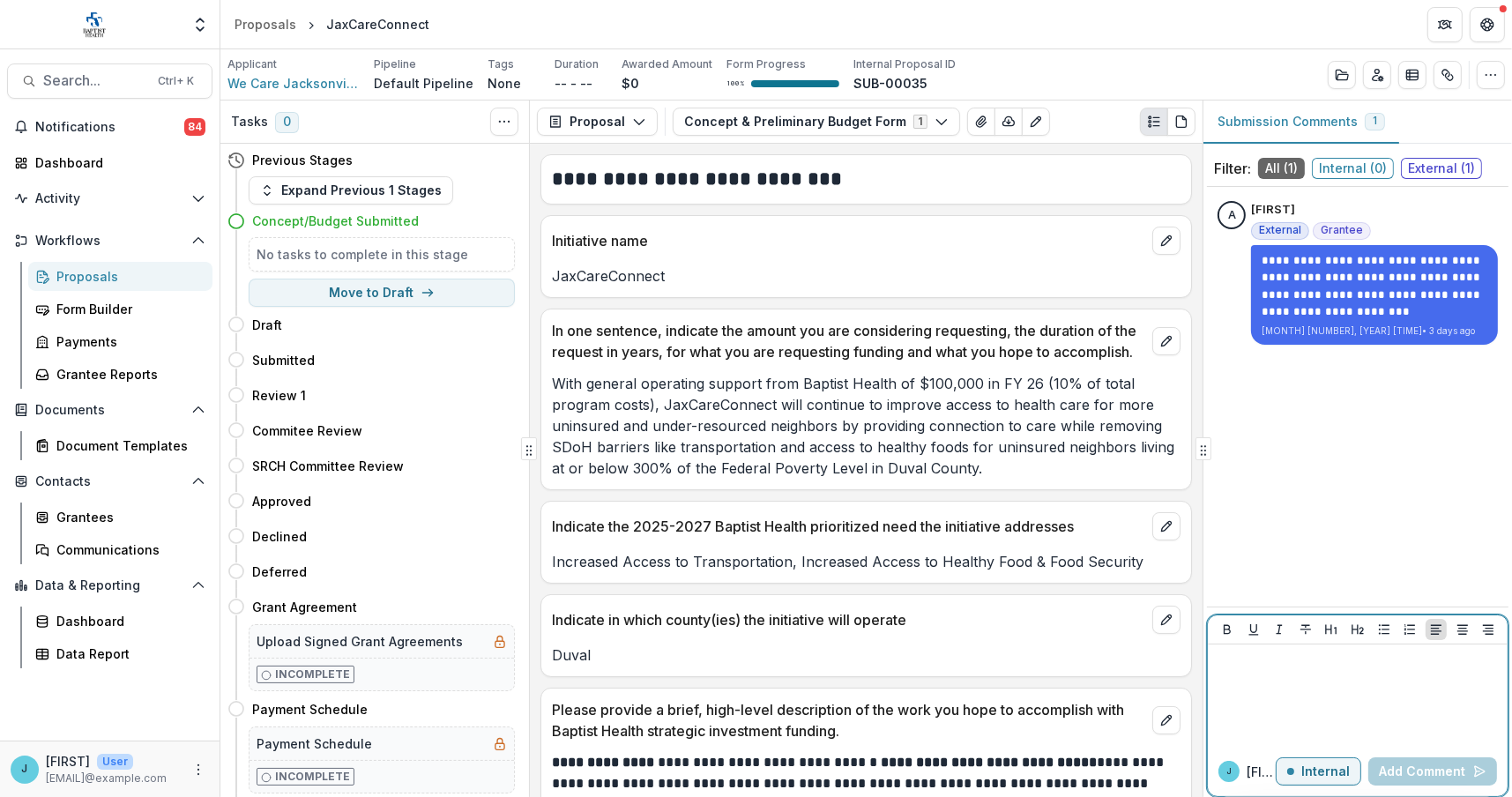 click on "Internal" at bounding box center [1325, 771] 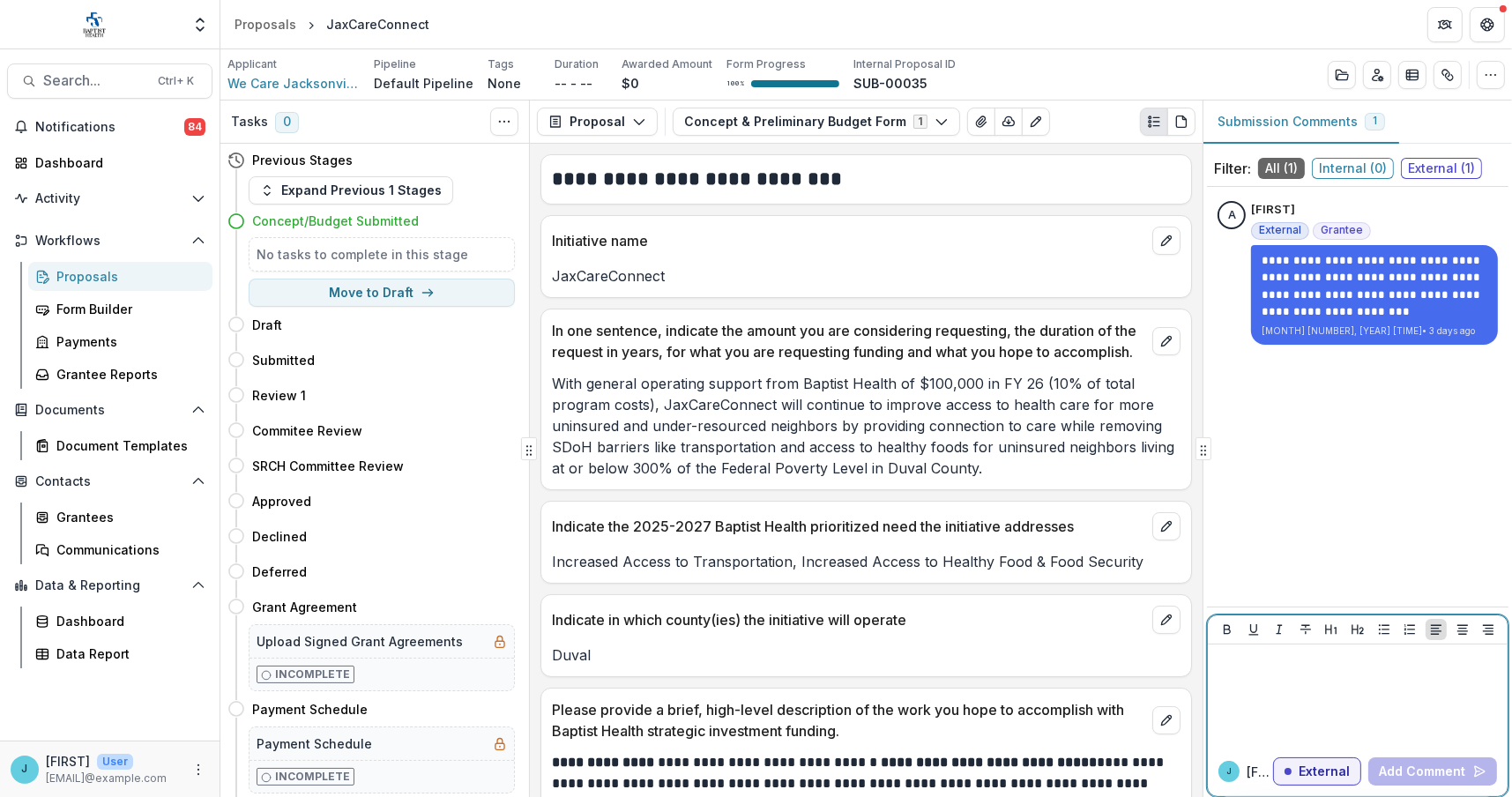 click at bounding box center [1358, 661] 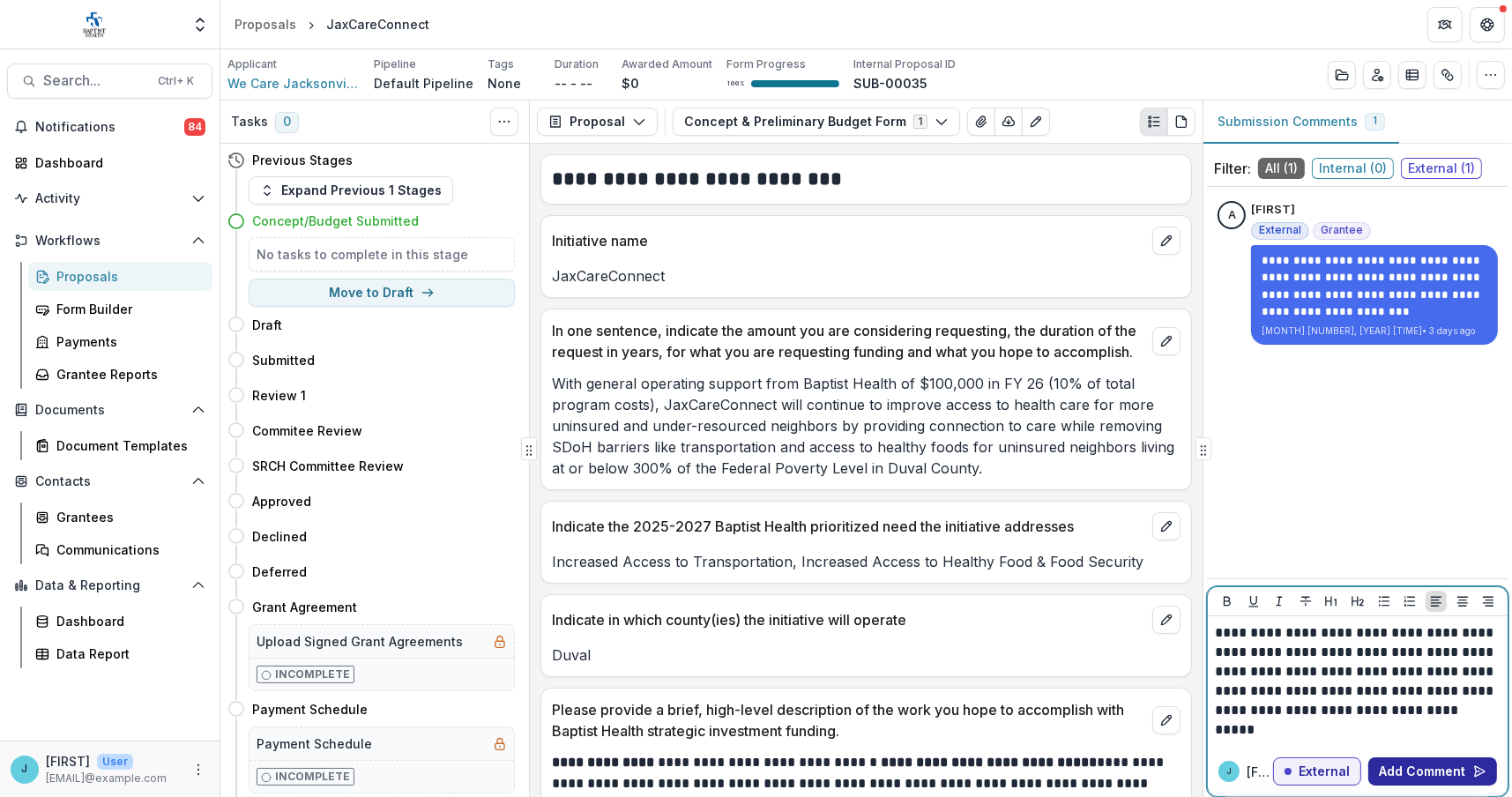 click on "Add Comment" at bounding box center (1433, 771) 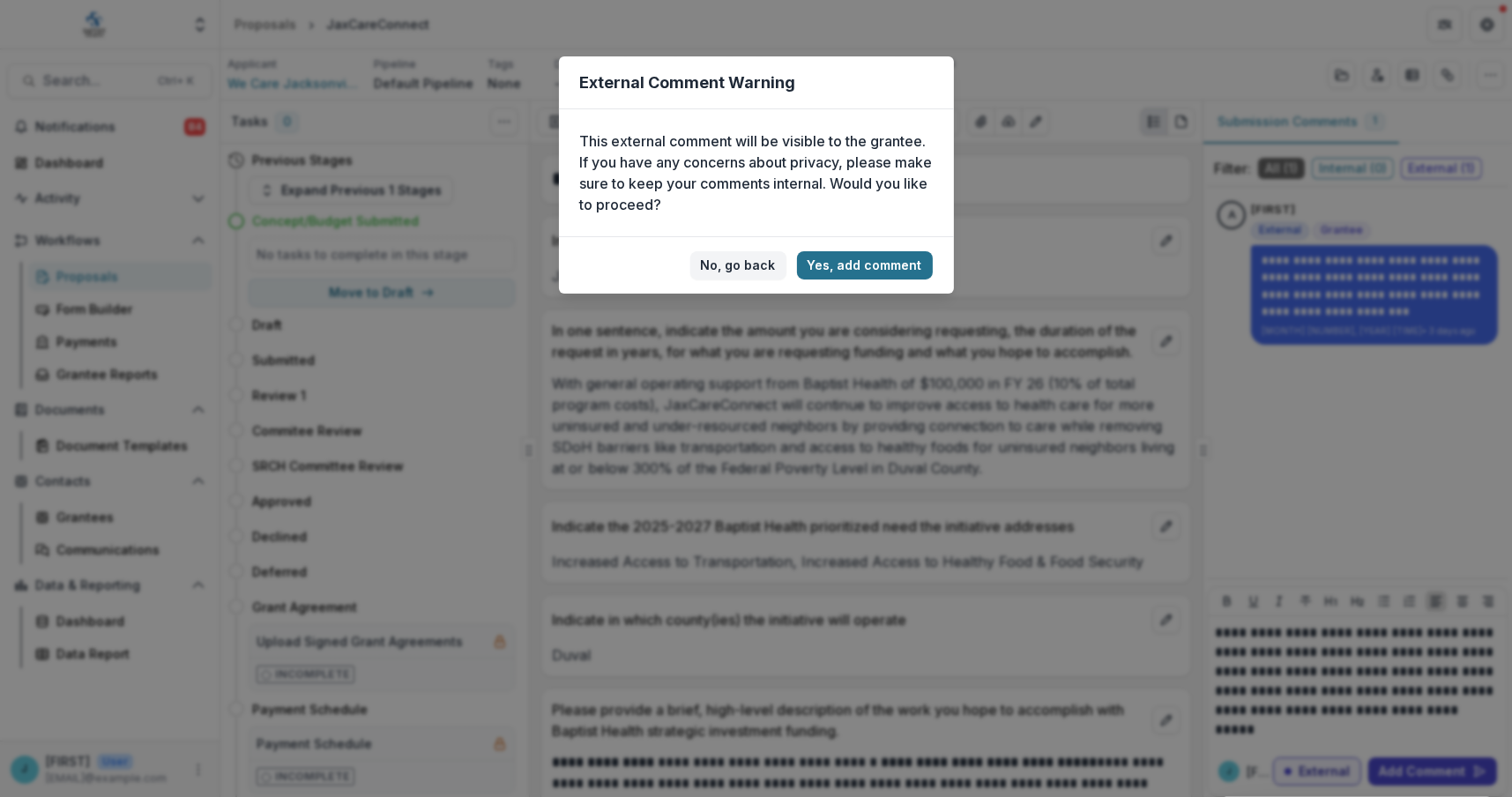 click on "Yes, add comment" at bounding box center [865, 265] 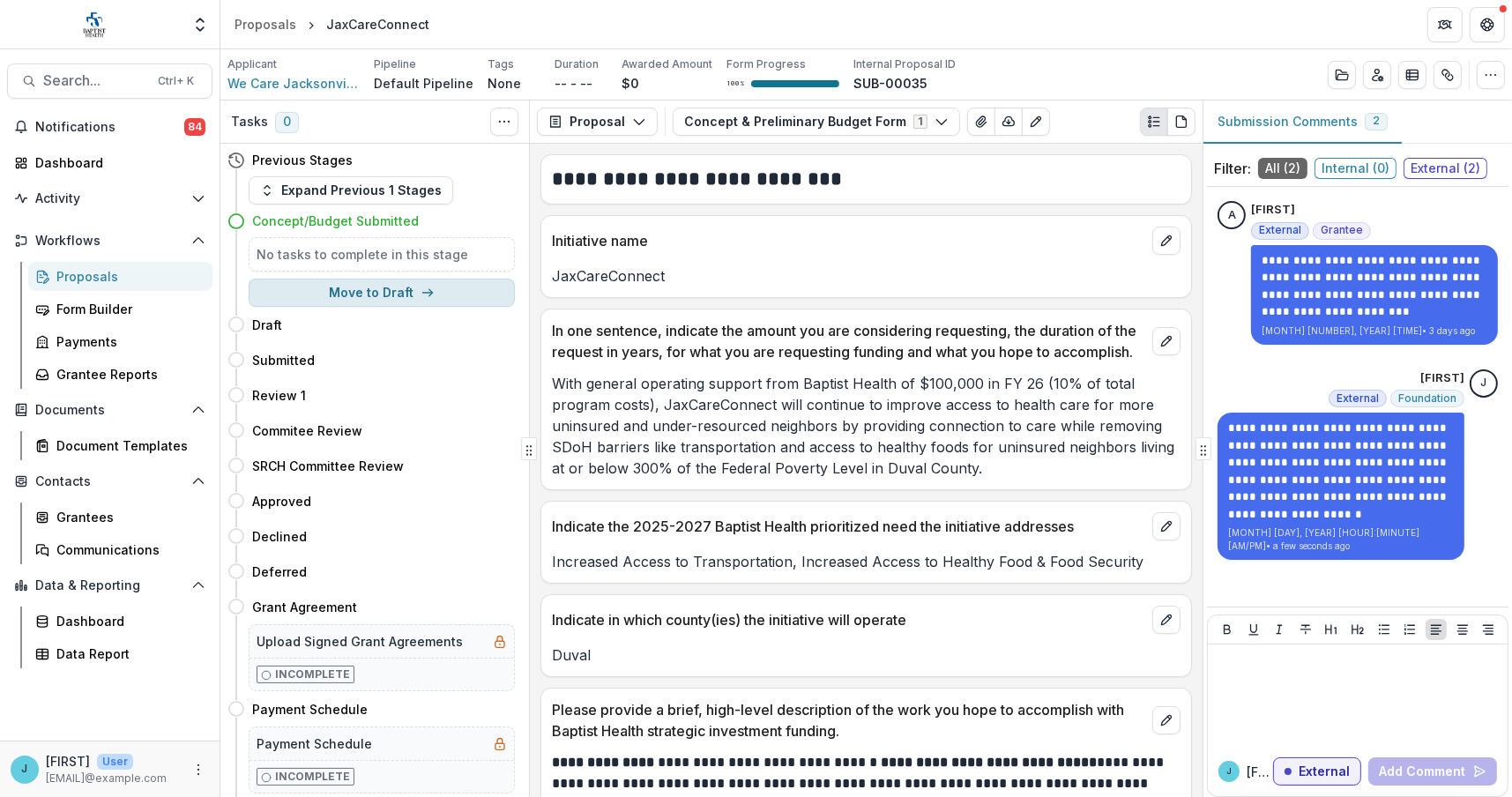 click on "Move to Draft" at bounding box center (382, 293) 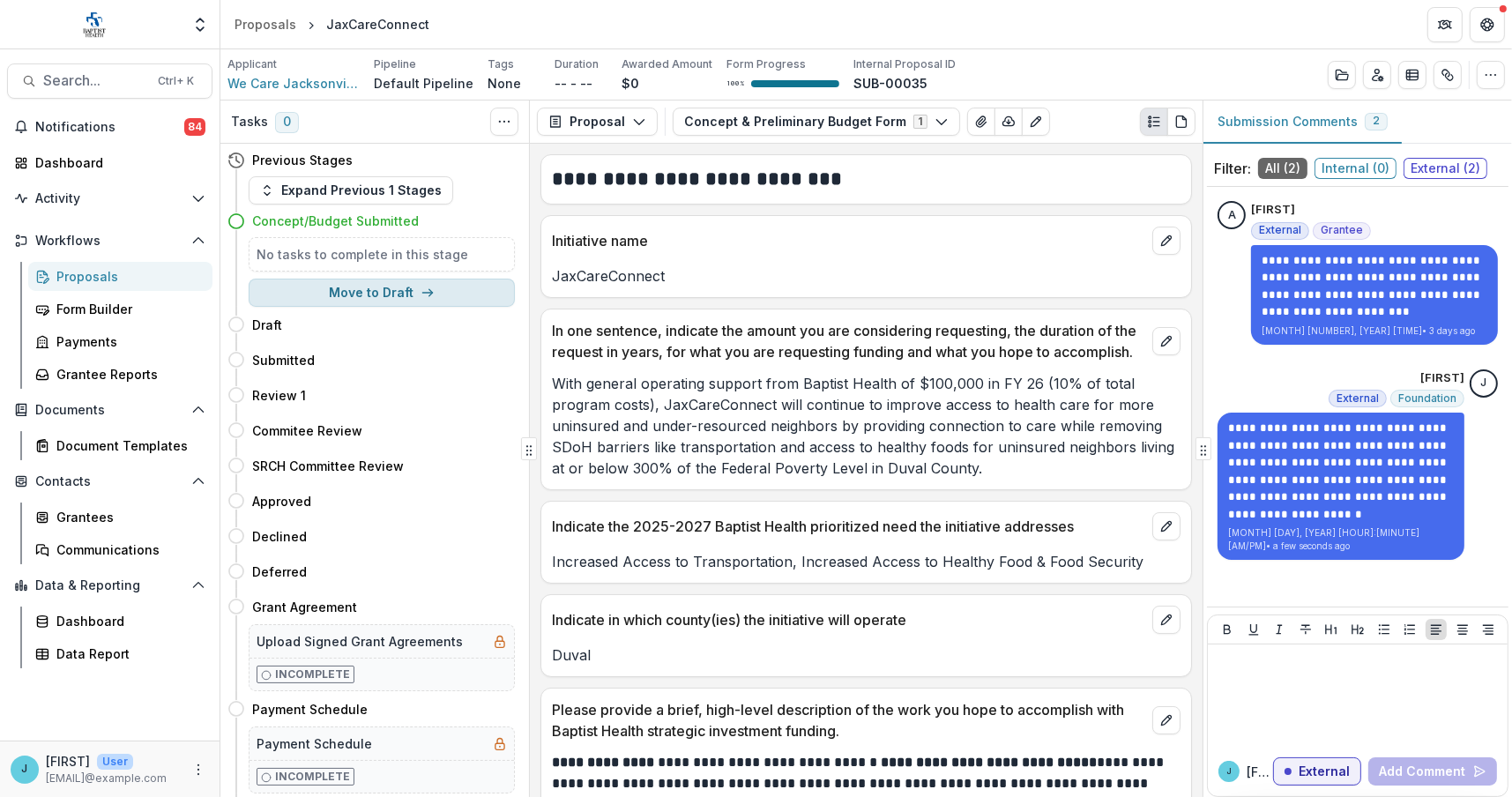 select on "*****" 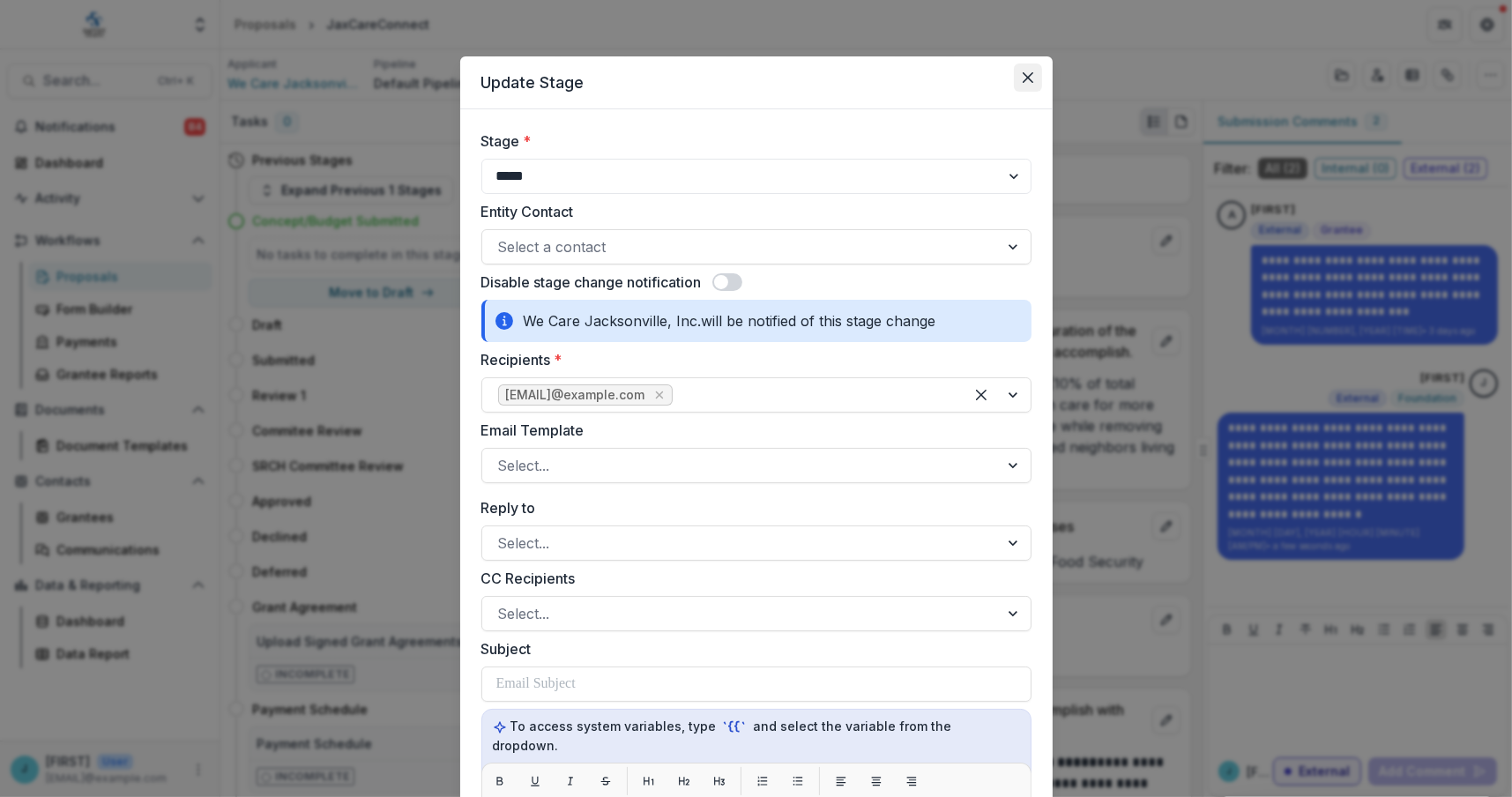 click at bounding box center [1028, 78] 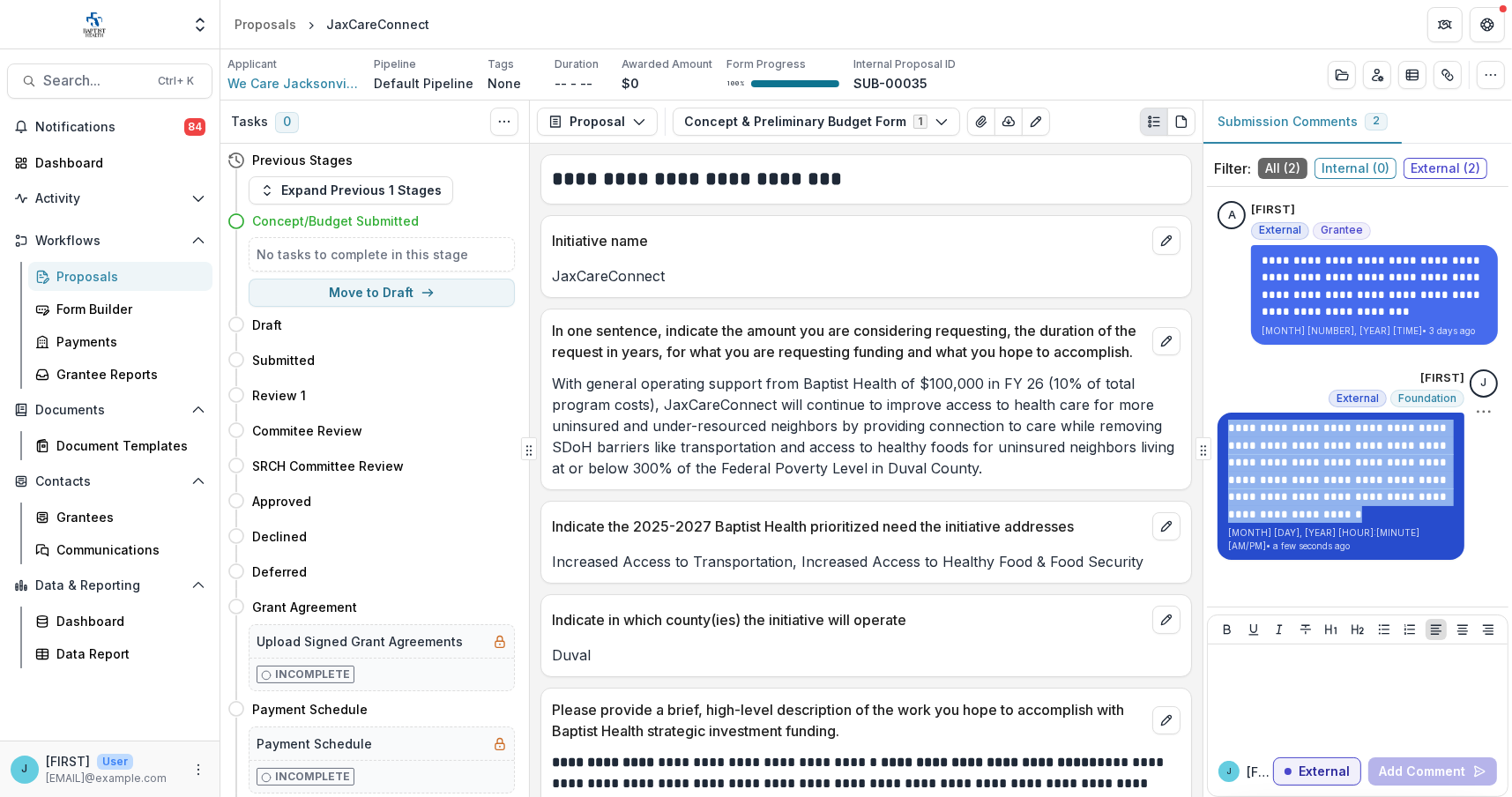 drag, startPoint x: 1306, startPoint y: 514, endPoint x: 1218, endPoint y: 428, distance: 123.0447 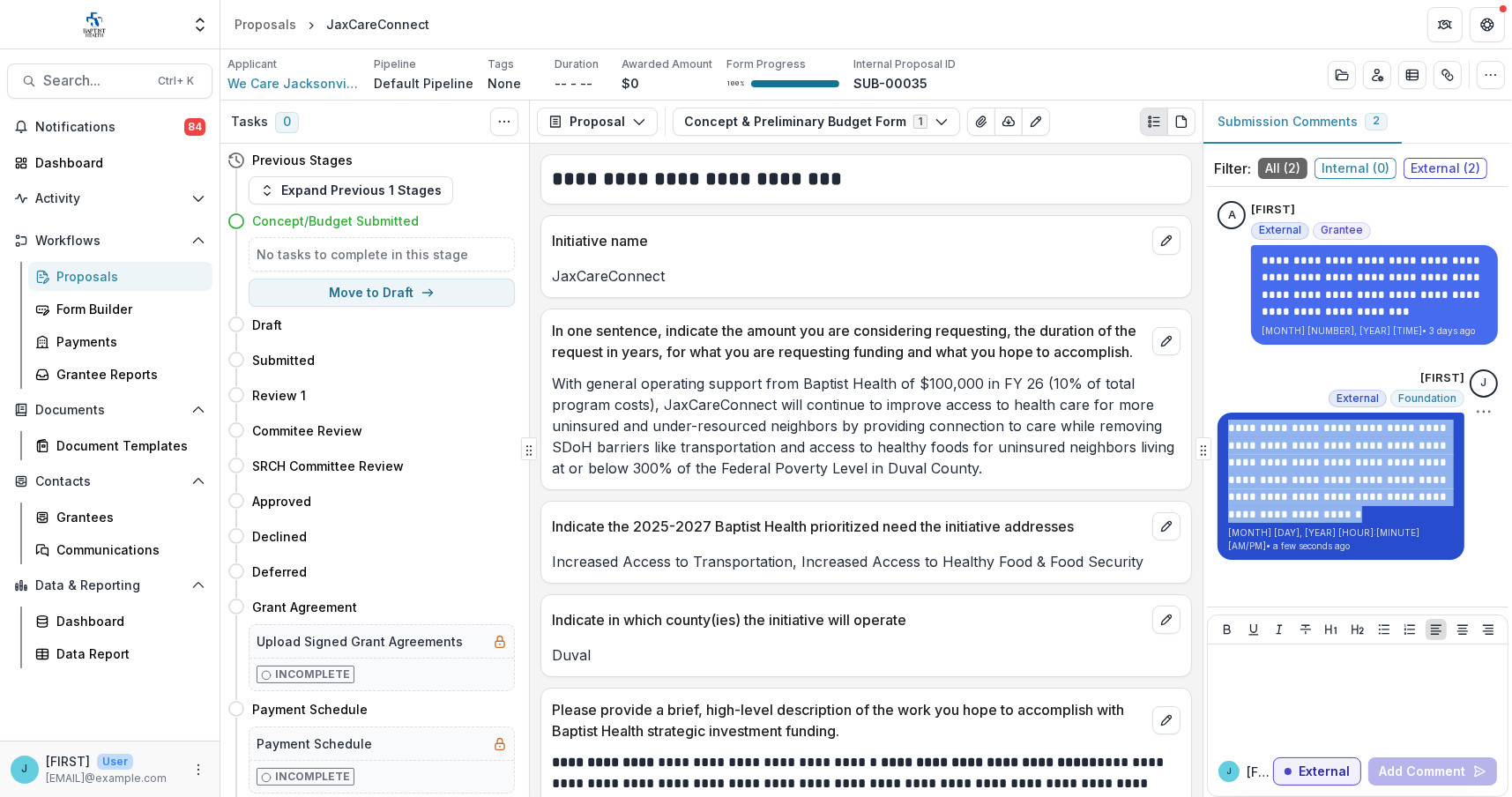 click on "**********" at bounding box center (1341, 486) 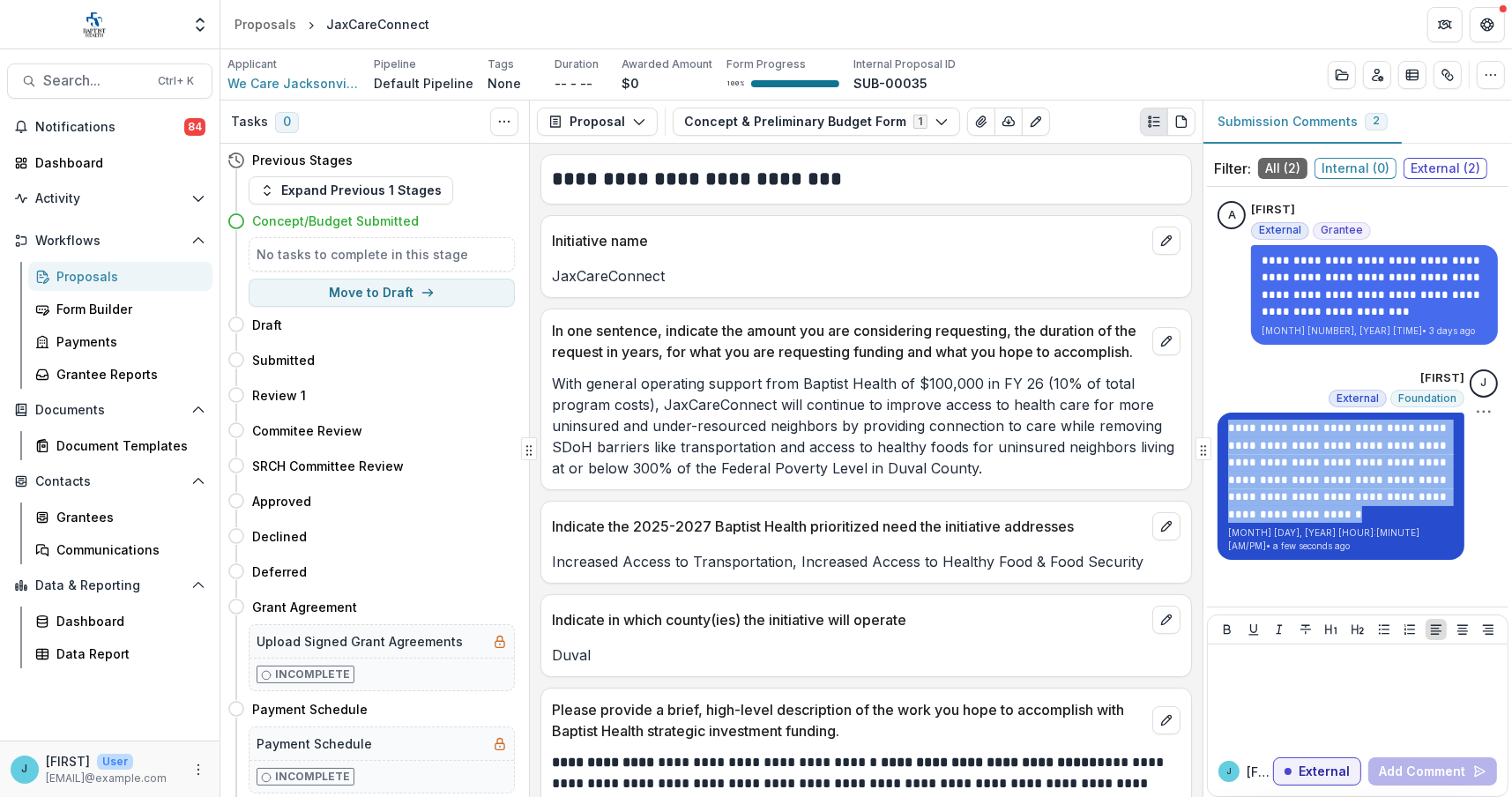 copy on "**********" 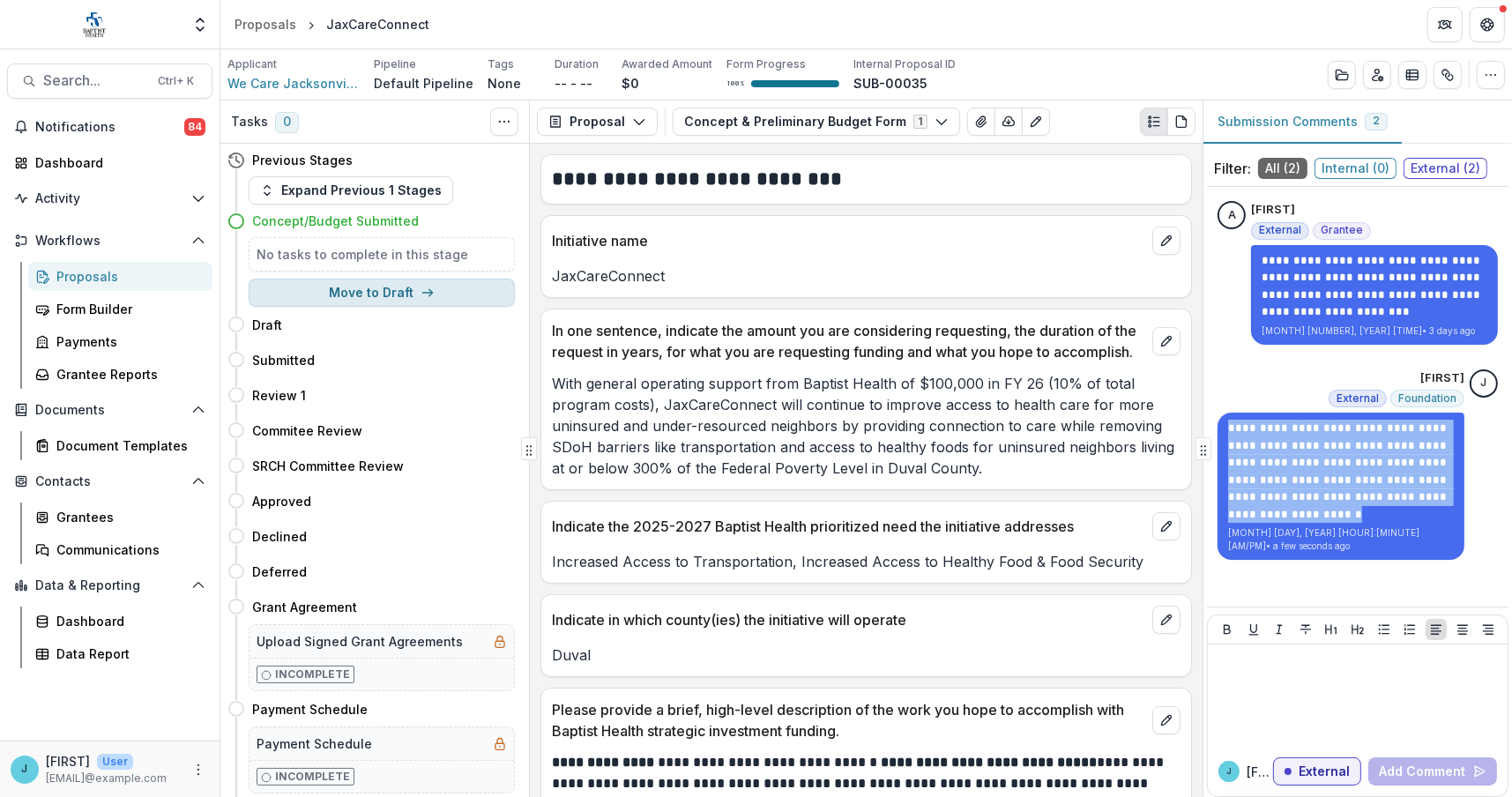 drag, startPoint x: 374, startPoint y: 295, endPoint x: 386, endPoint y: 293, distance: 12.1655251 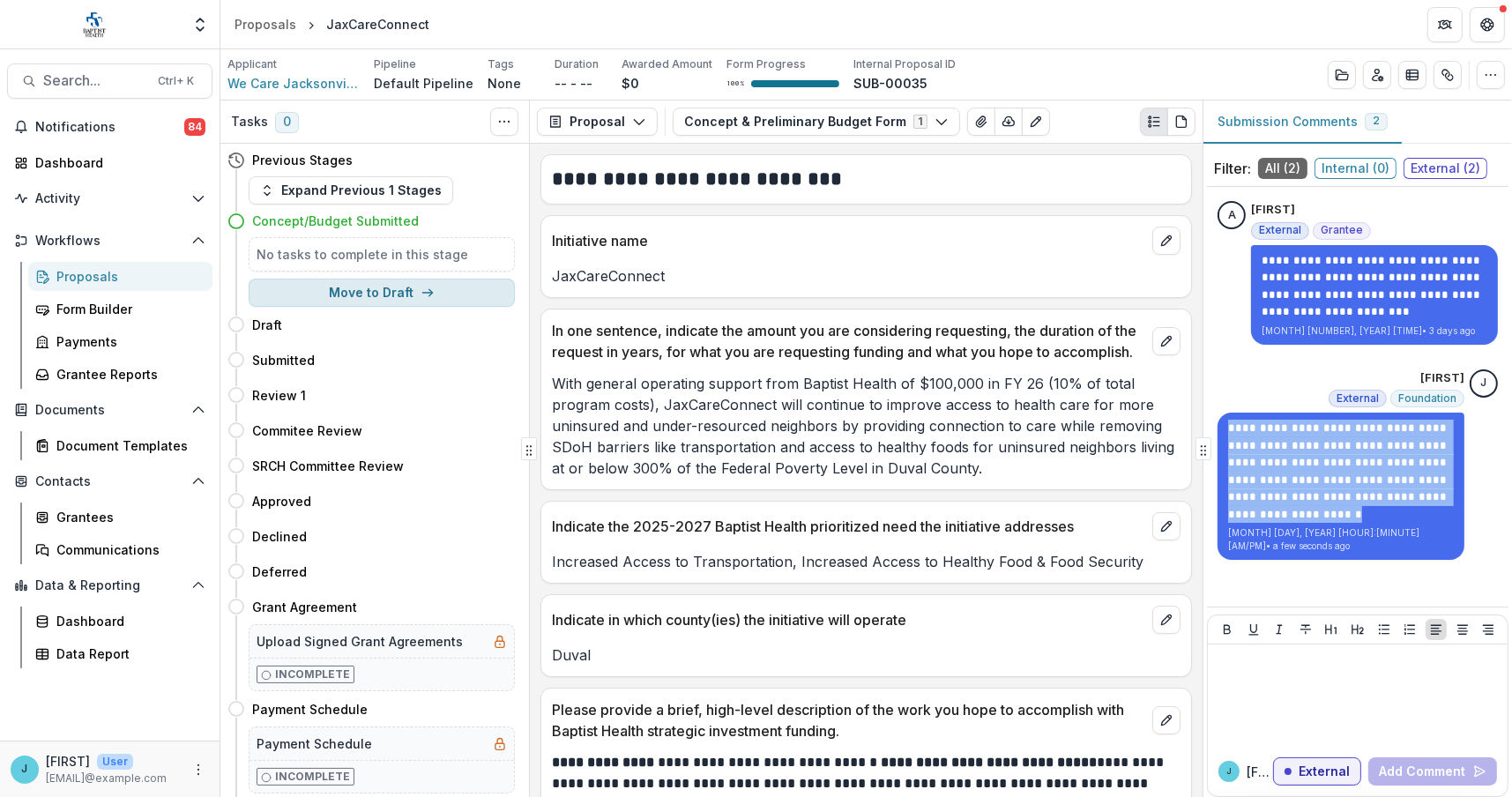 click on "Move to Draft" at bounding box center (382, 293) 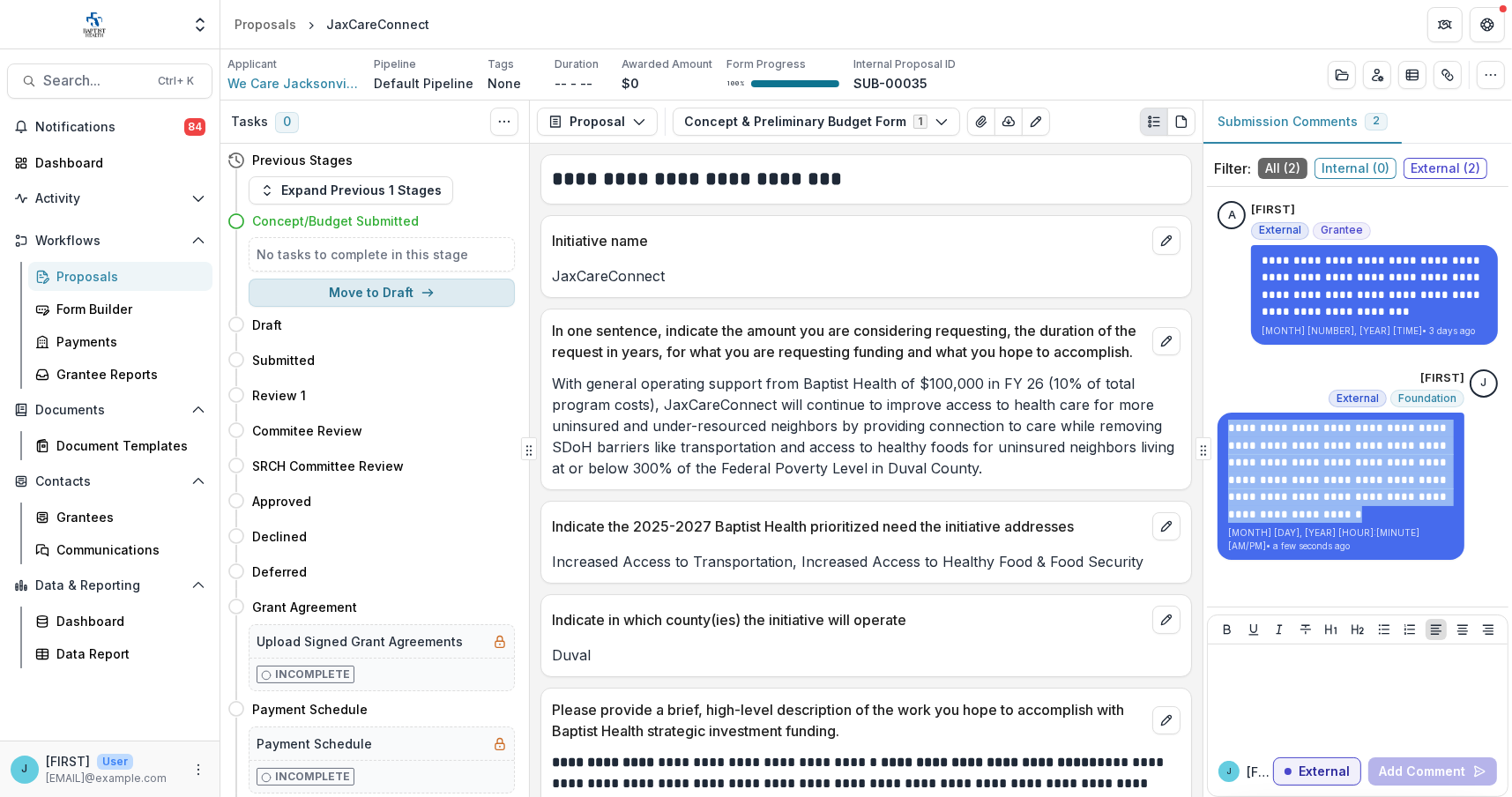 select on "*****" 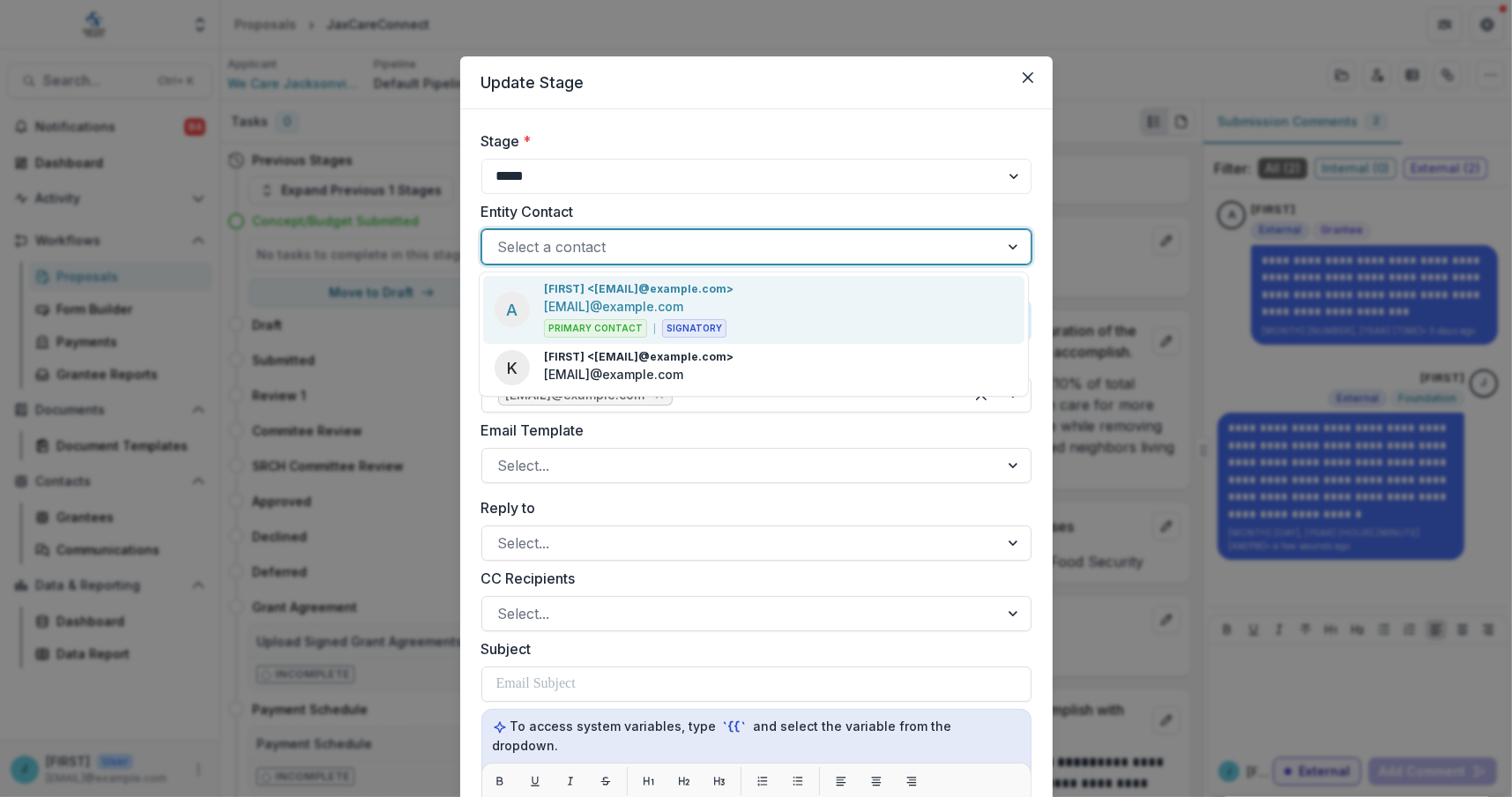 click on "Entity Contact" at bounding box center (500, 247) 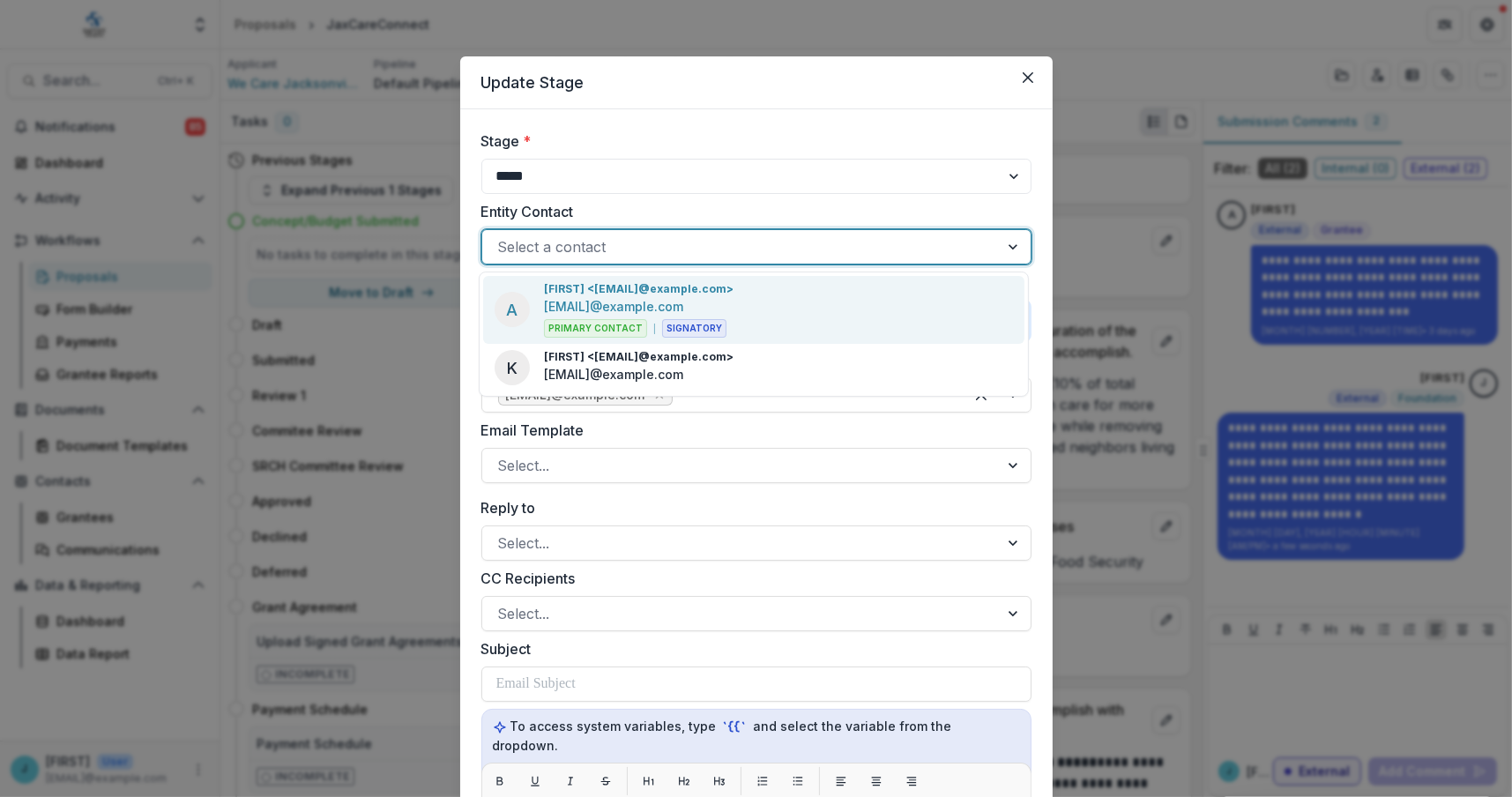 click on "[EMAIL]@example.com" at bounding box center [614, 306] 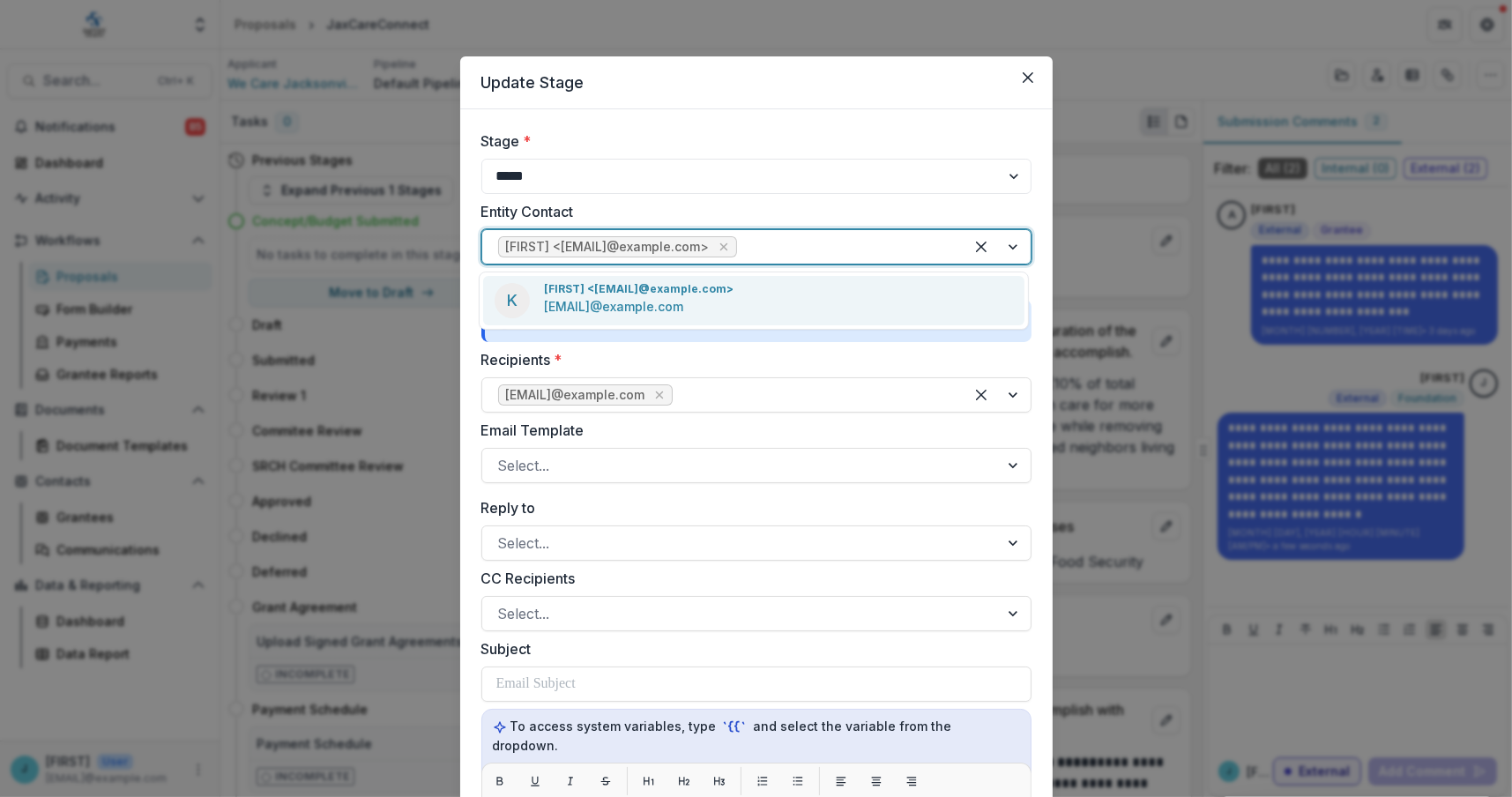 click at bounding box center (997, 247) 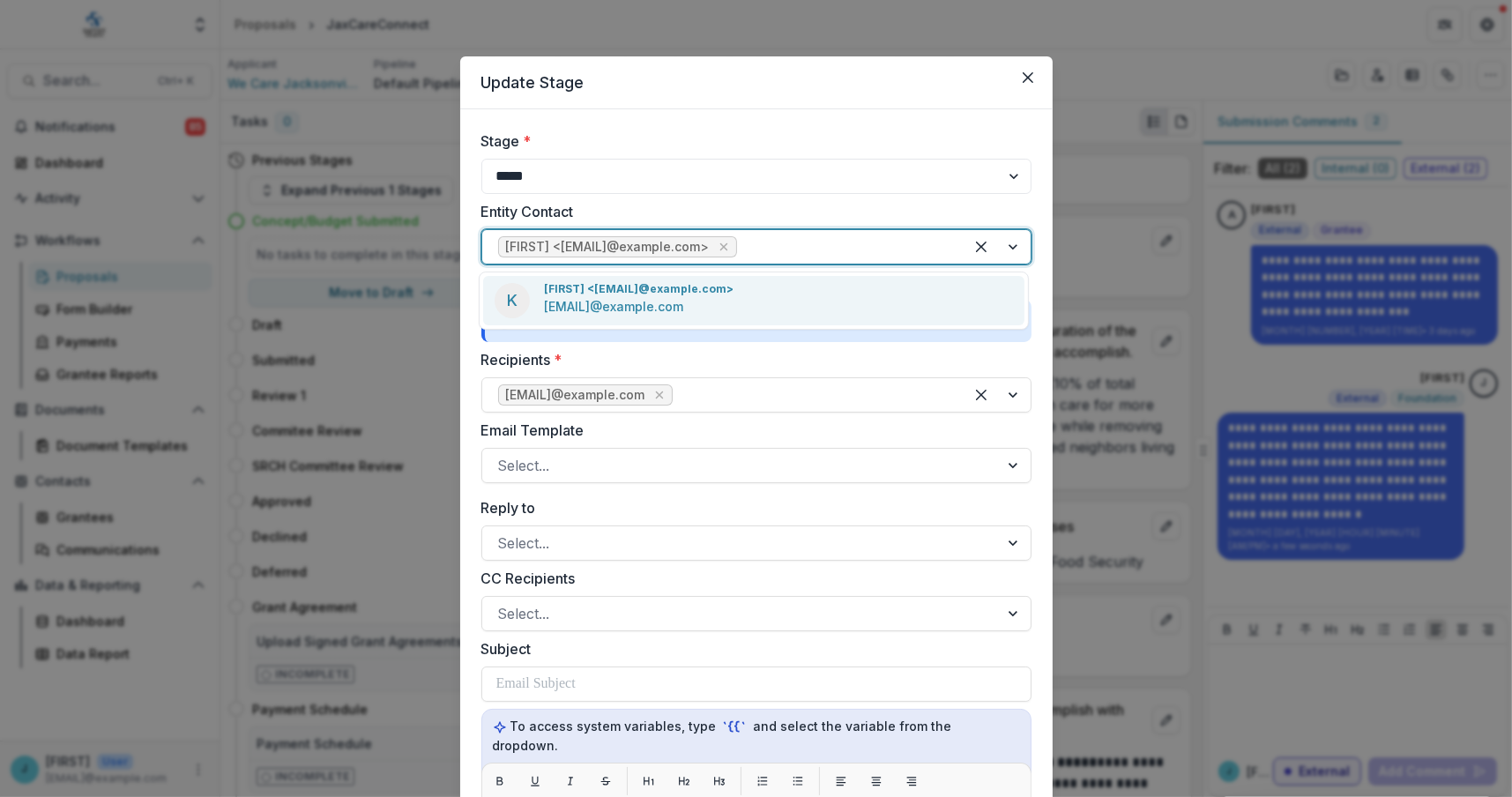 click on "[EMAIL]@example.com" at bounding box center [614, 306] 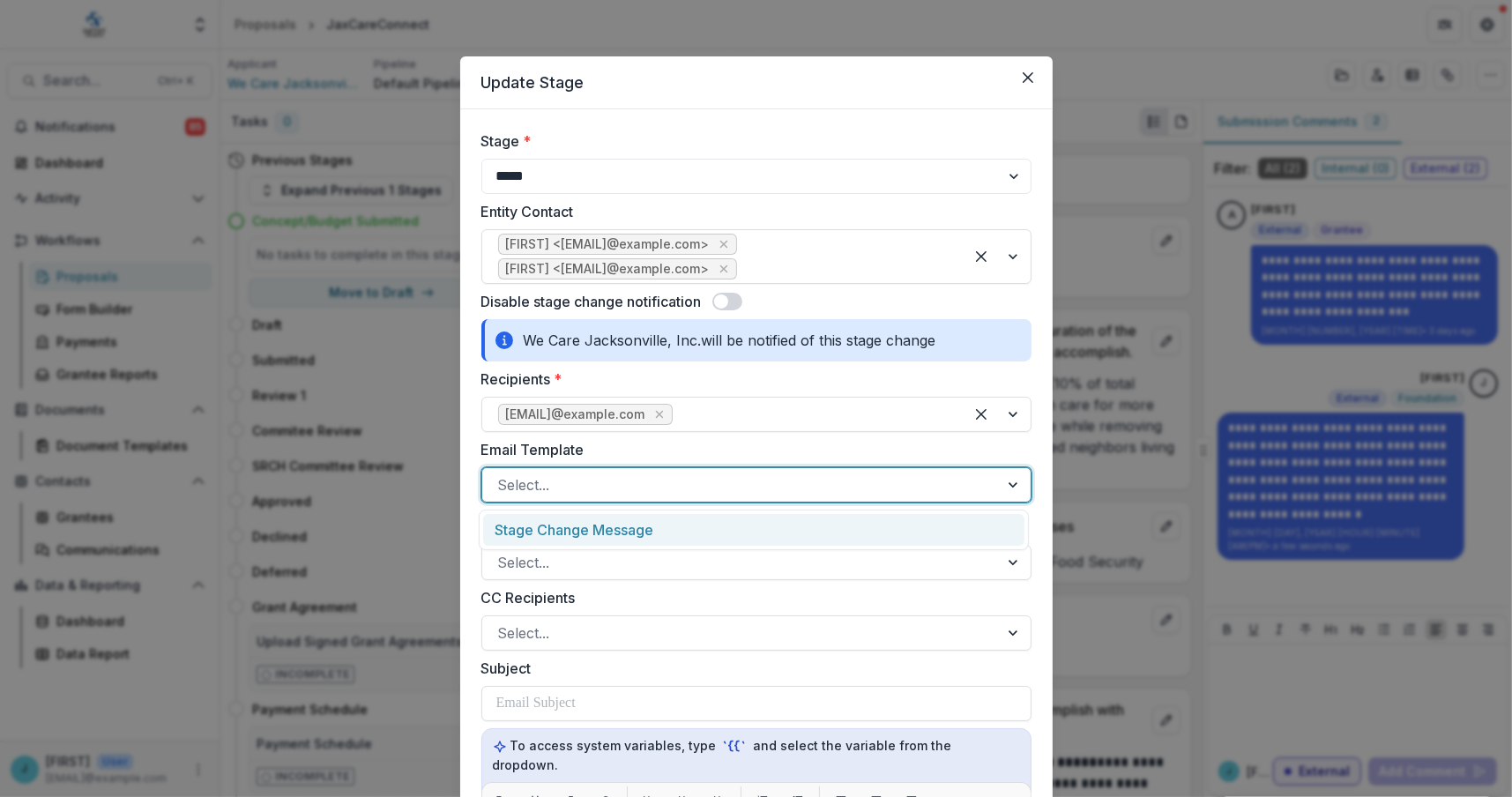 click at bounding box center [741, 485] 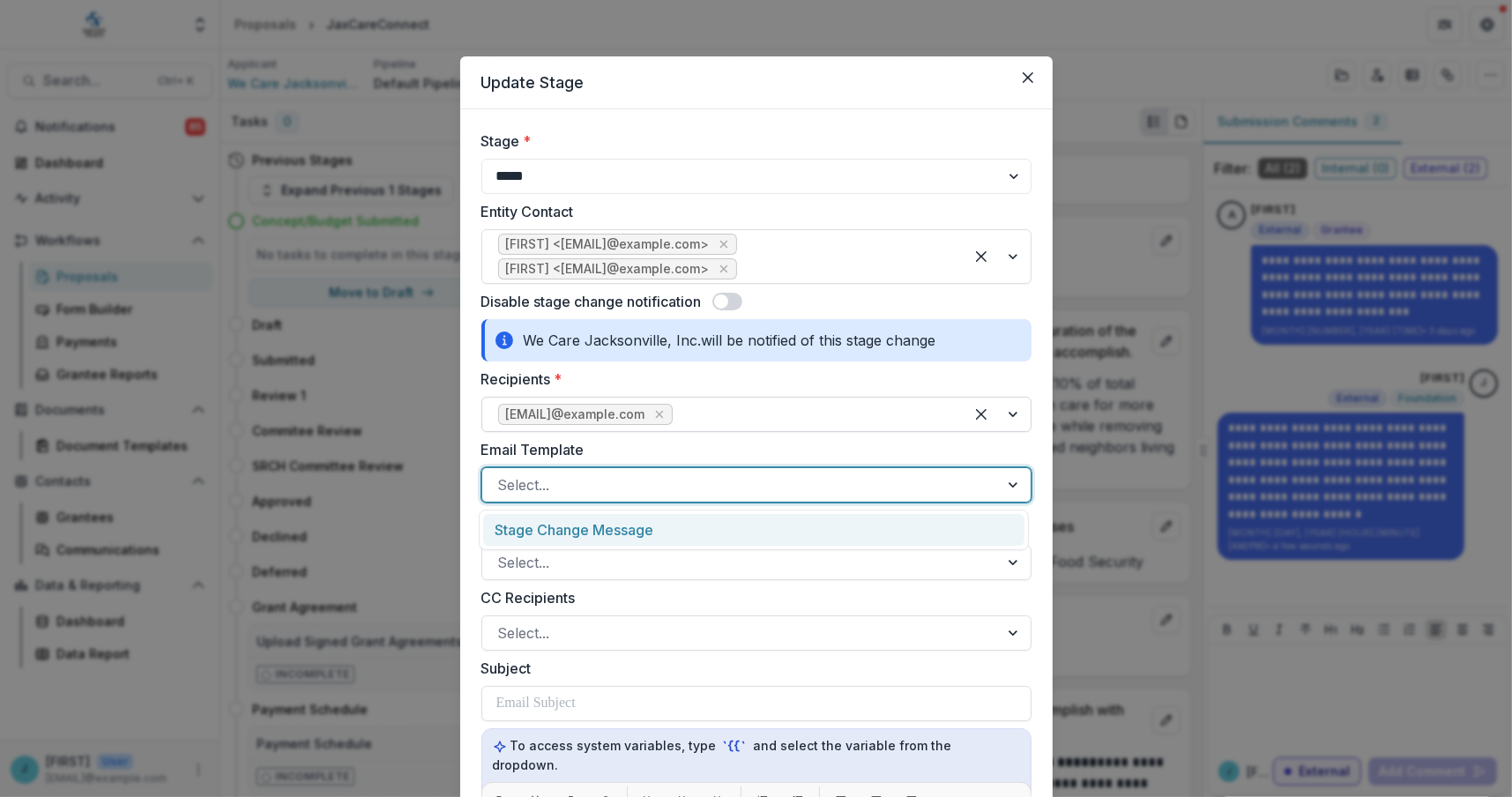 click at bounding box center [997, 414] 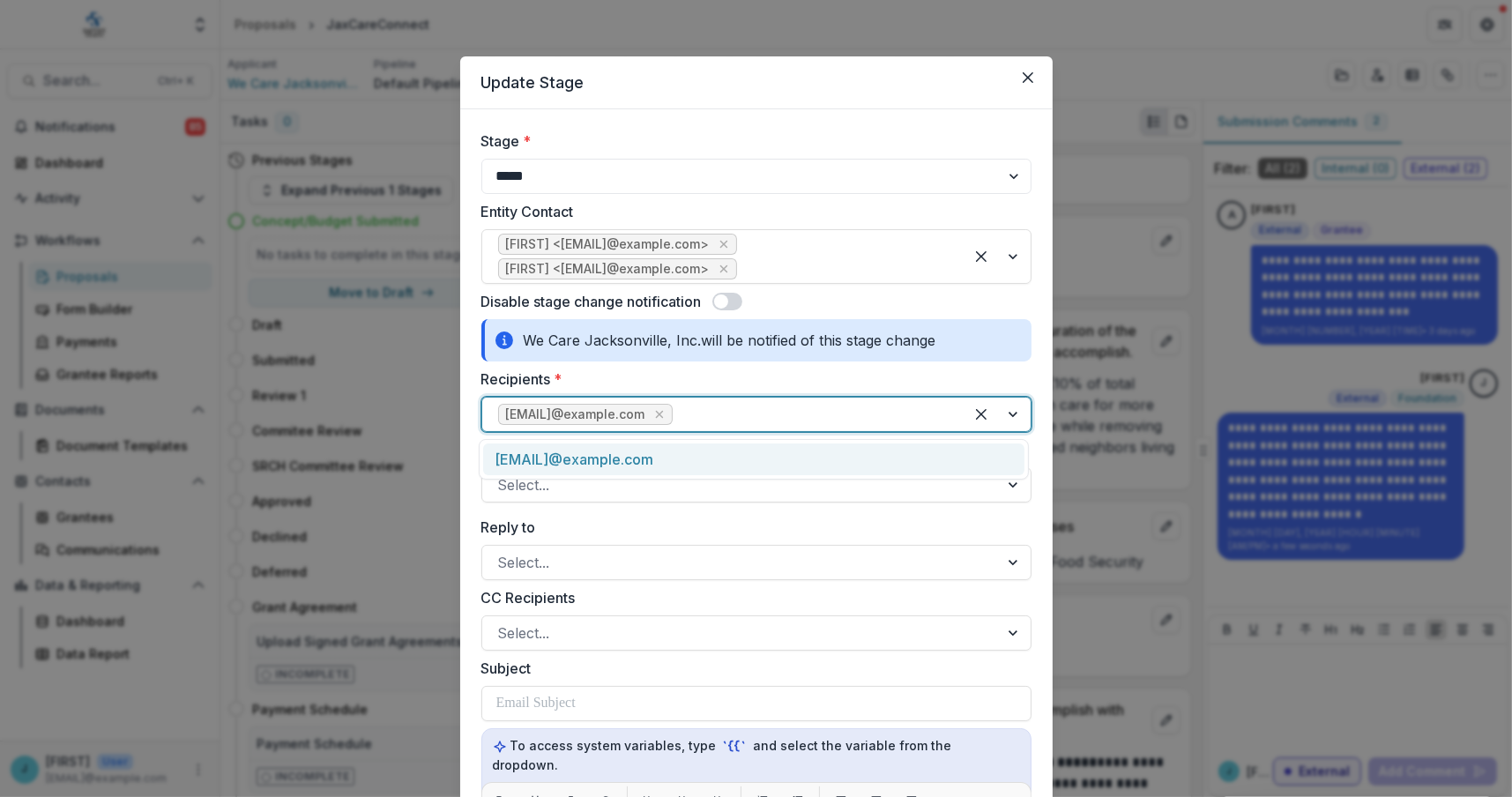 click on "[EMAIL]@example.com" at bounding box center [754, 459] 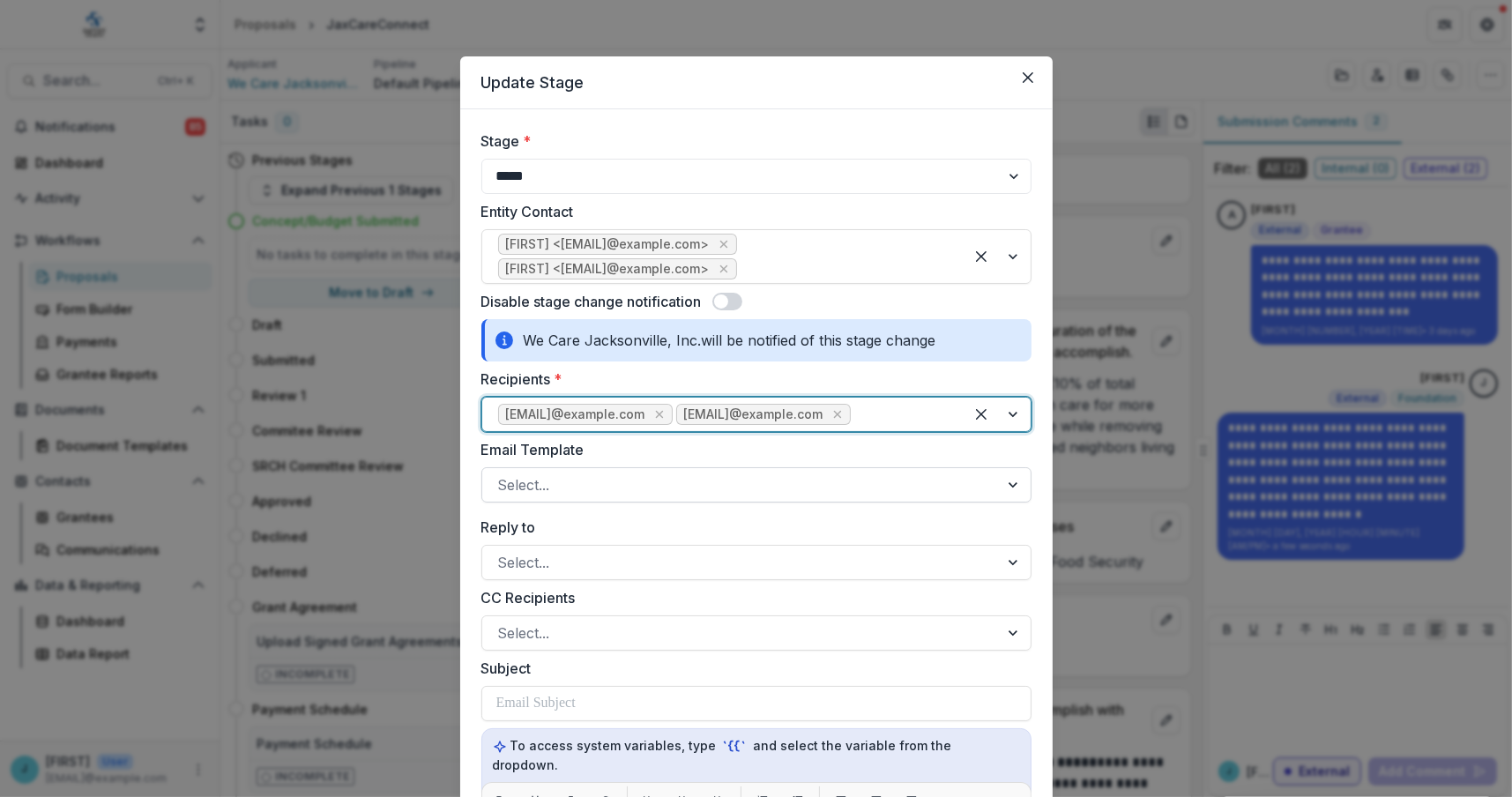 click at bounding box center (741, 485) 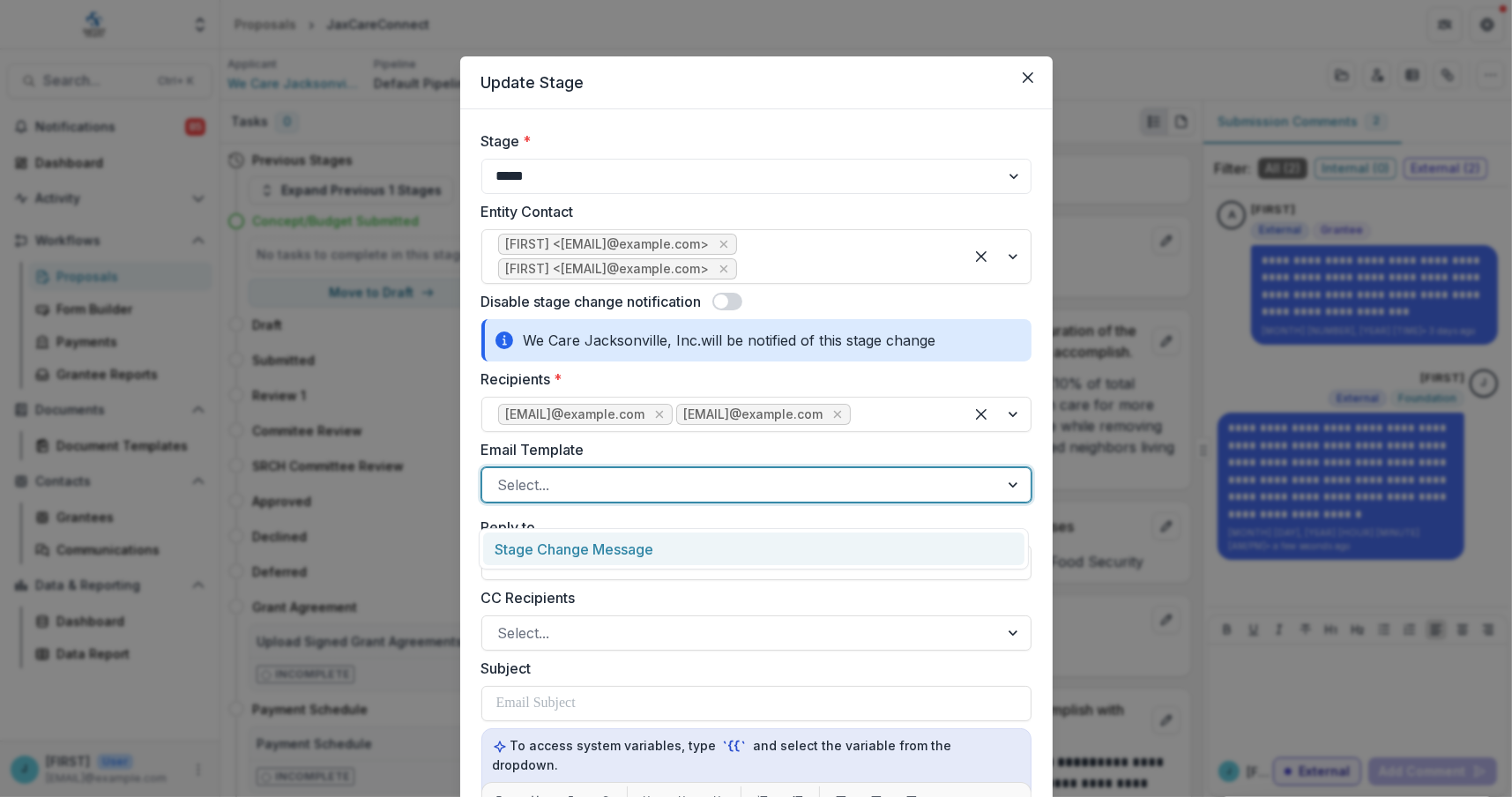 click on "Stage Change Message" at bounding box center [754, 548] 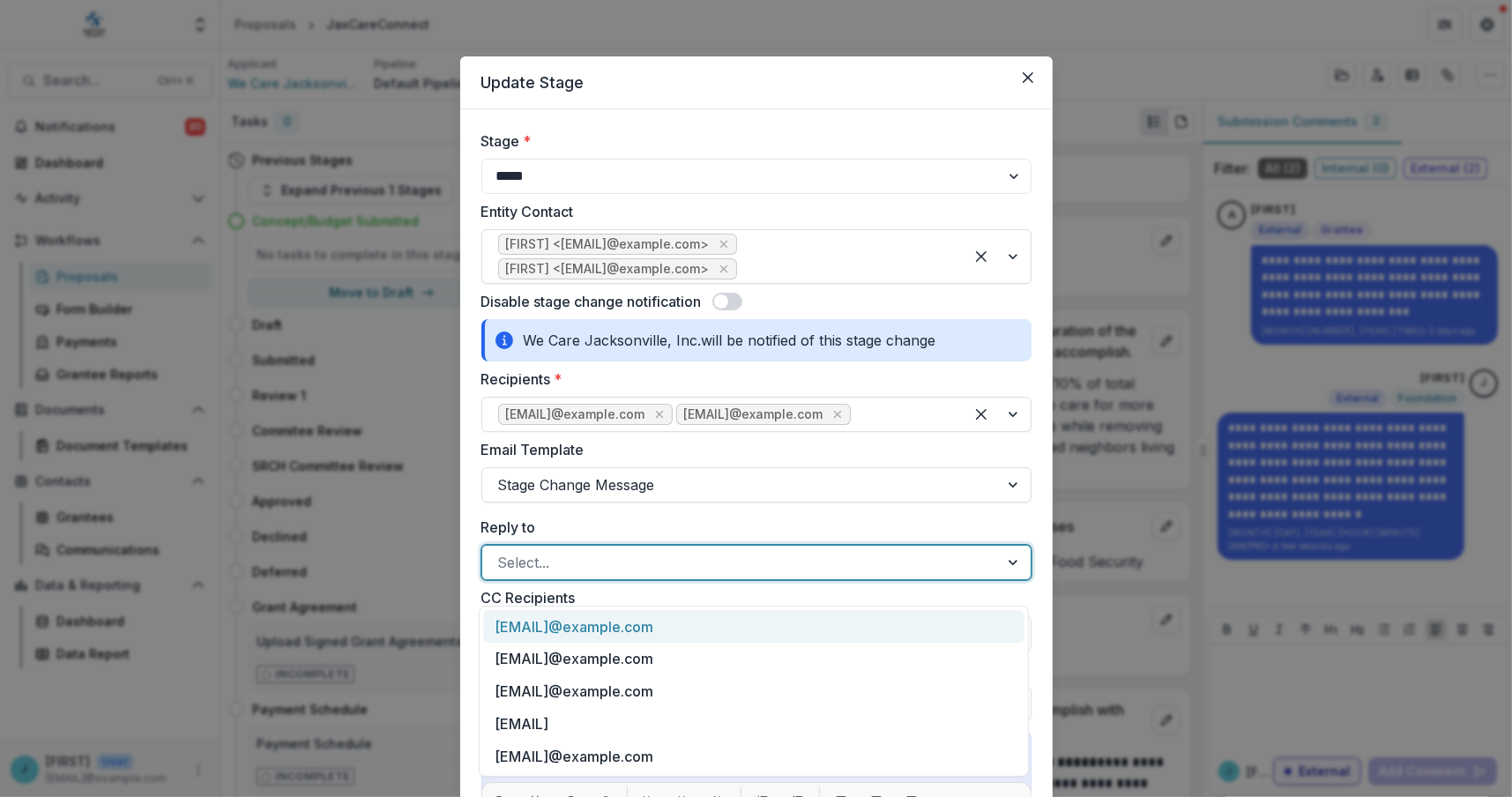 click at bounding box center [741, 562] 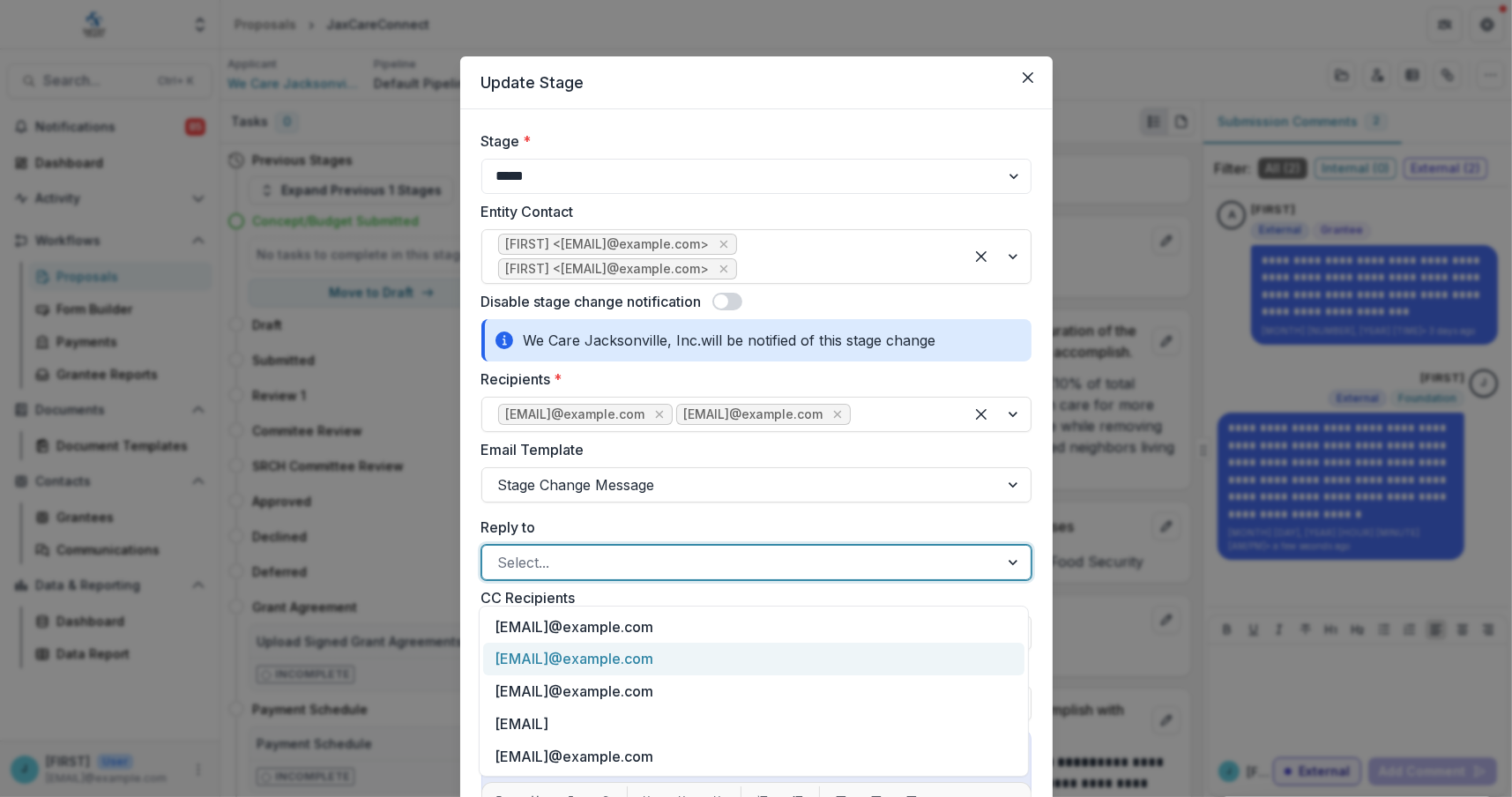 click on "[EMAIL]@example.com" at bounding box center [754, 659] 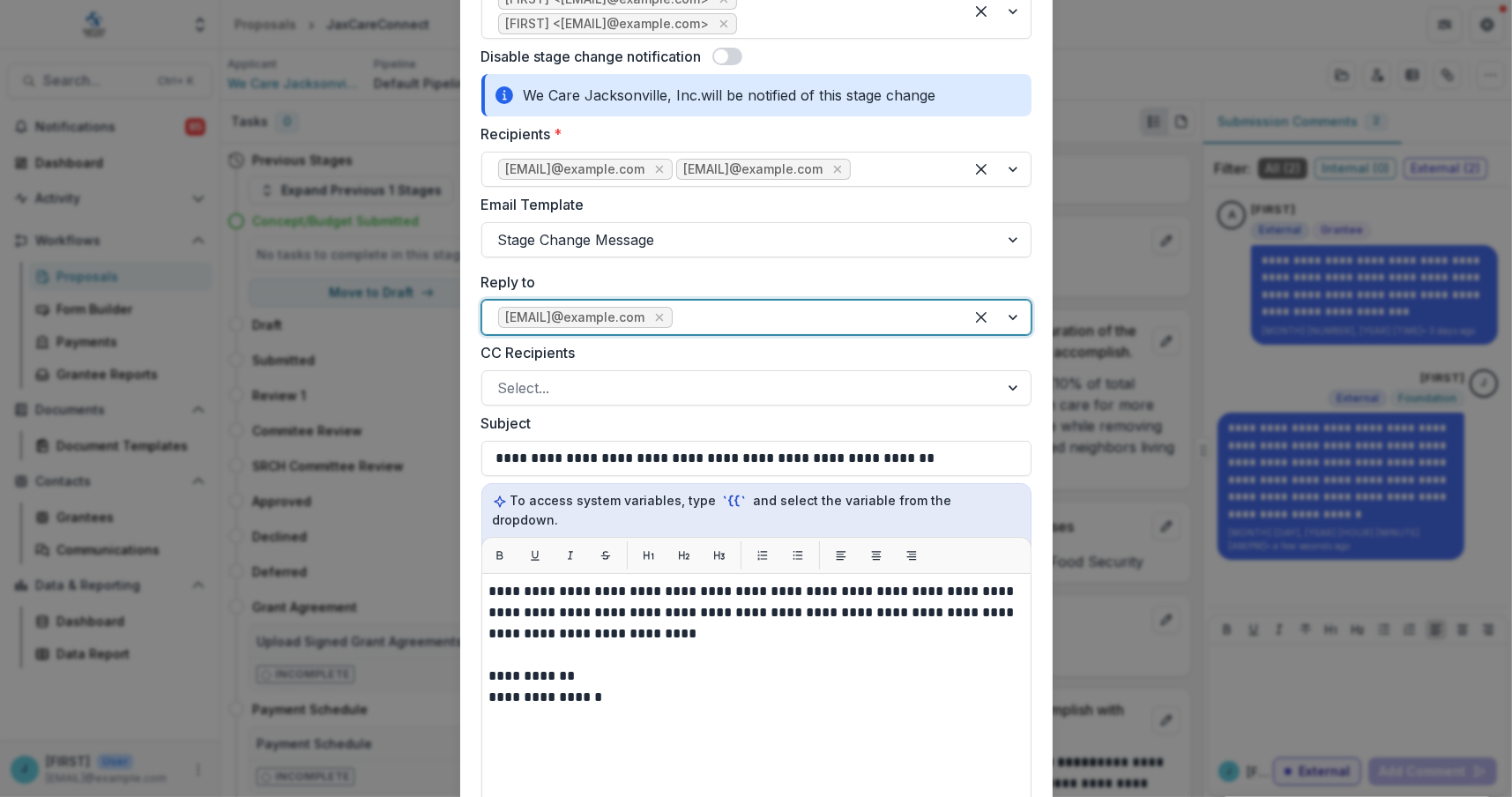 scroll, scrollTop: 264, scrollLeft: 0, axis: vertical 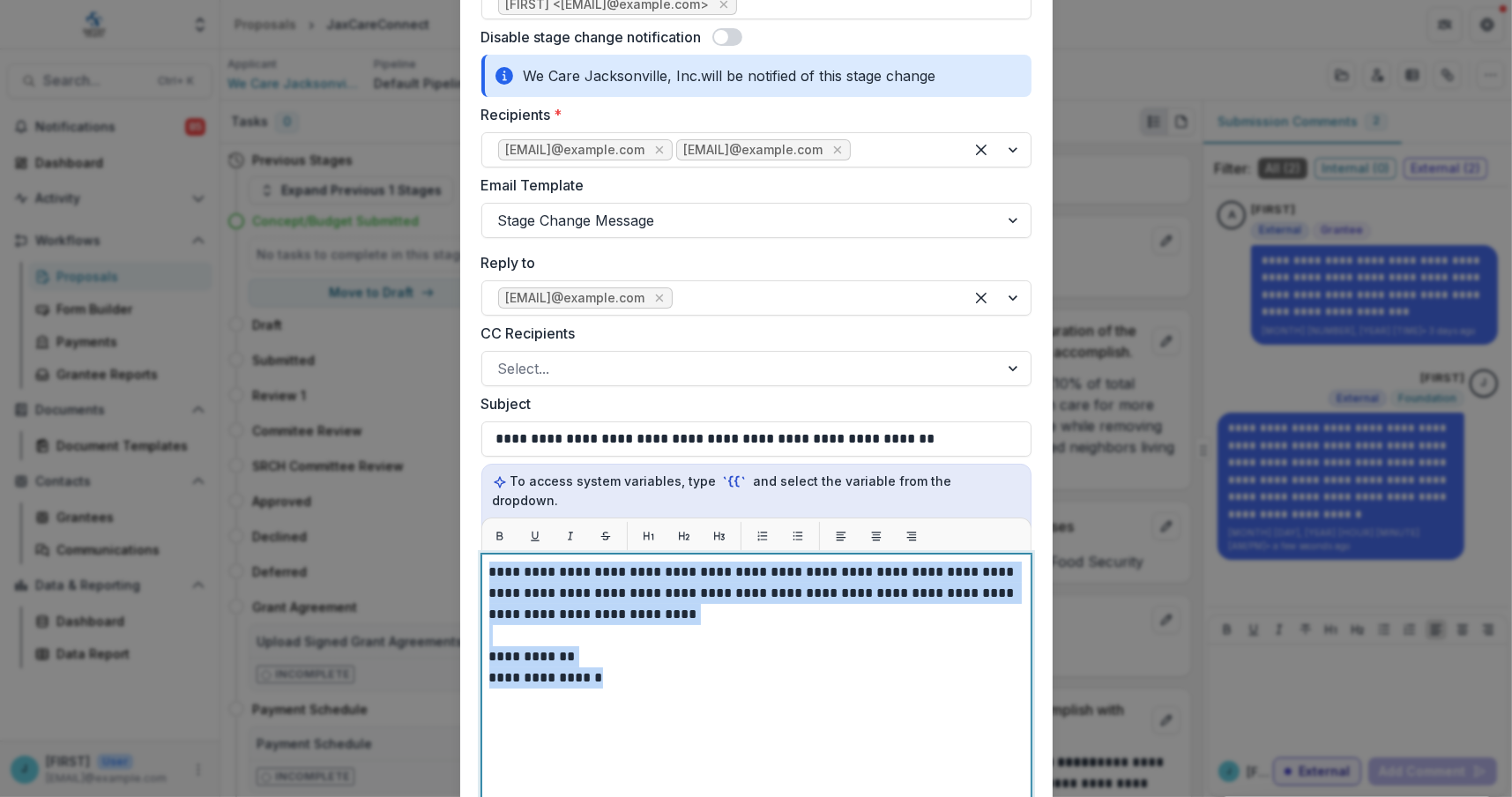 drag, startPoint x: 547, startPoint y: 650, endPoint x: 473, endPoint y: 547, distance: 126.82665 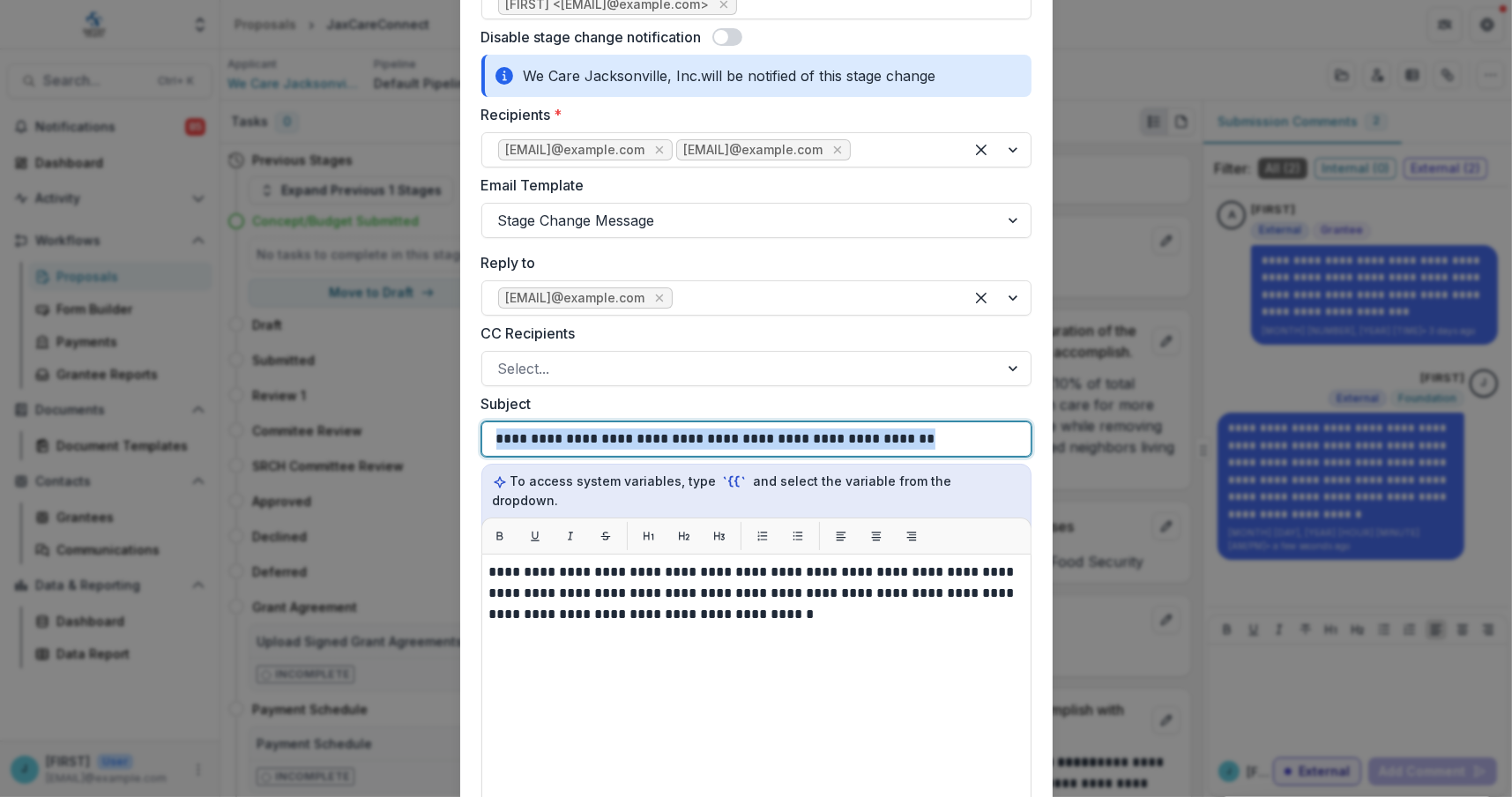 drag, startPoint x: 494, startPoint y: 455, endPoint x: 942, endPoint y: 452, distance: 448.01004 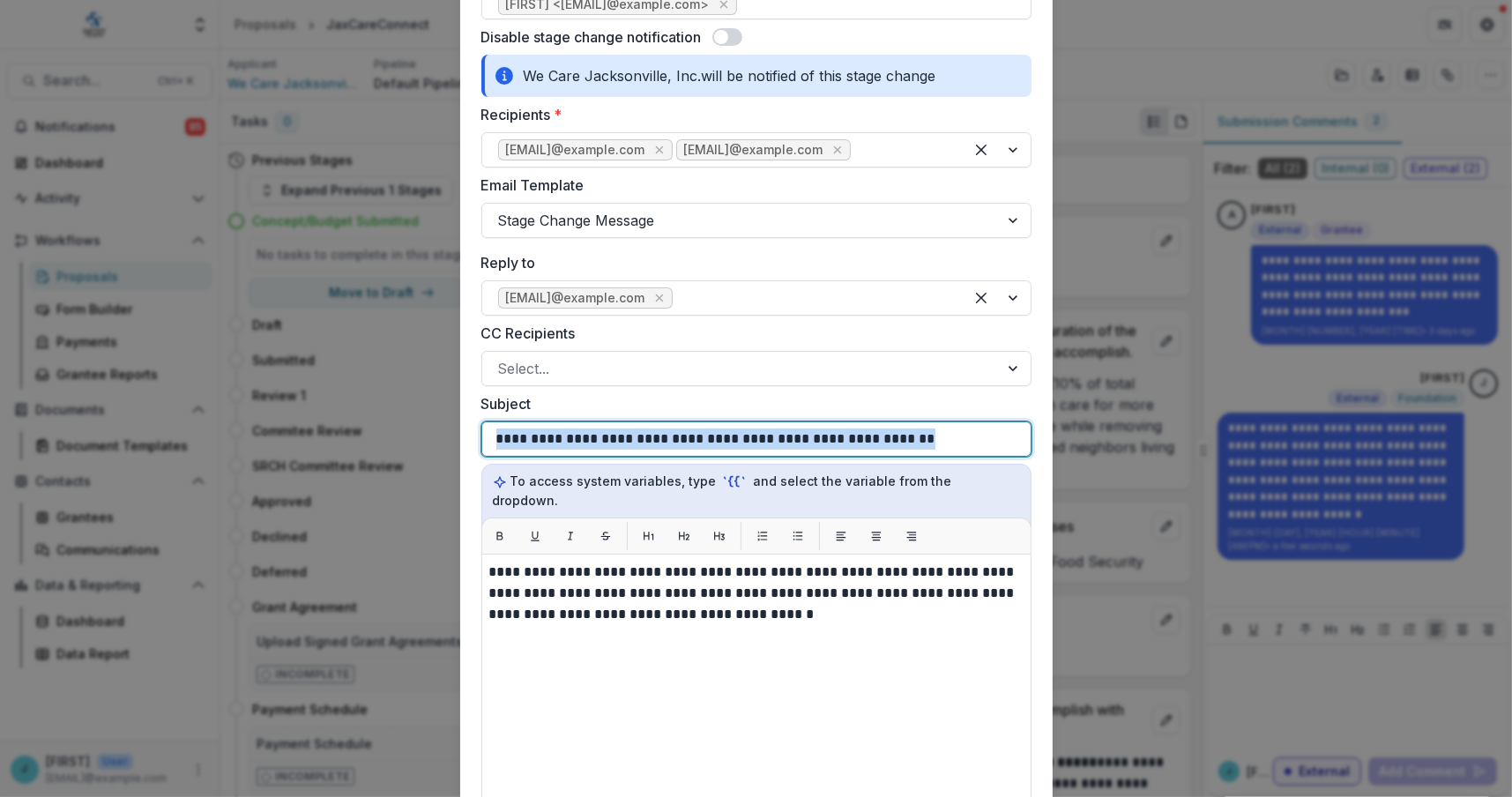 click on "**********" at bounding box center [756, 439] 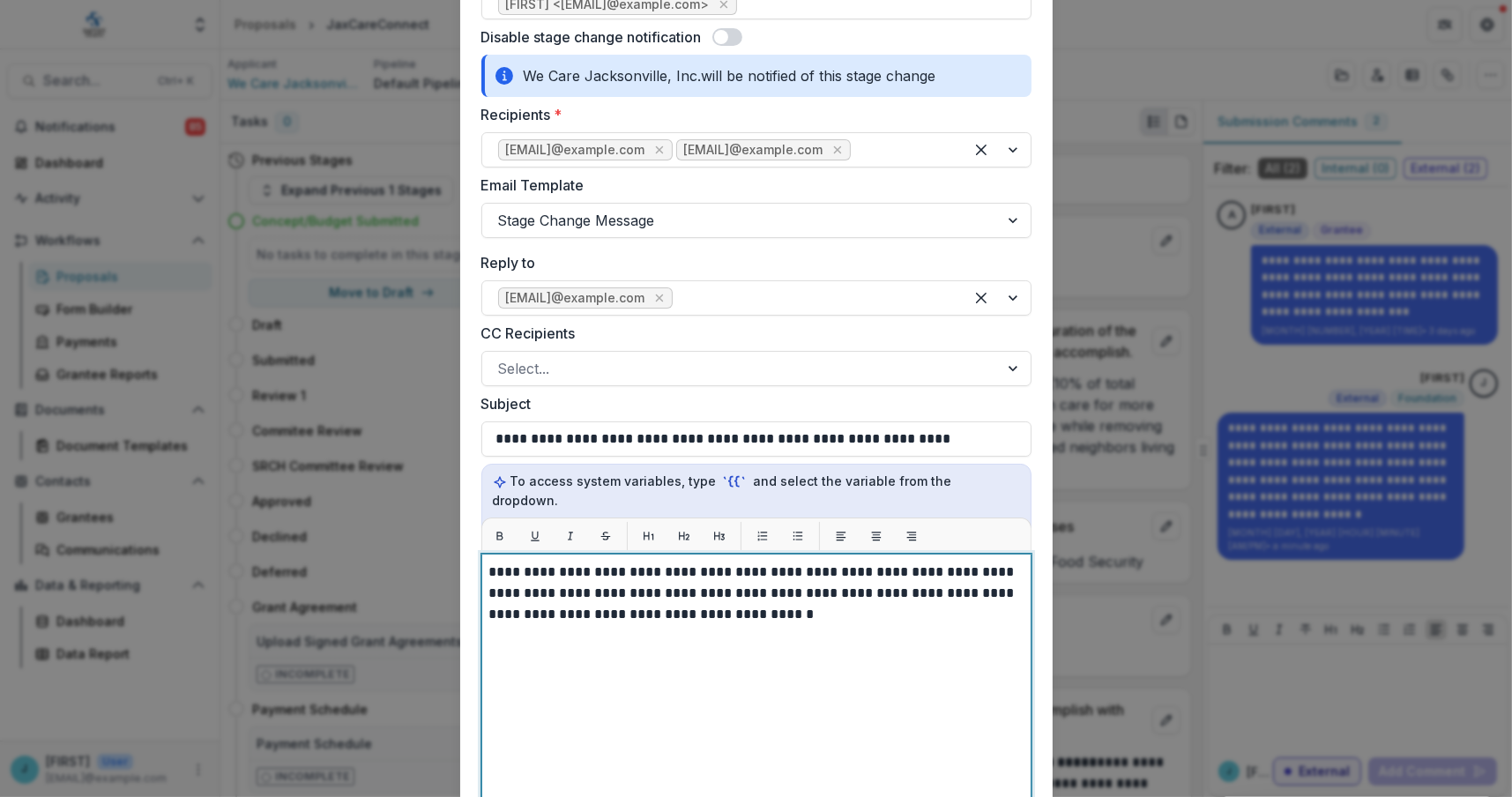 click on "**********" at bounding box center (756, 593) 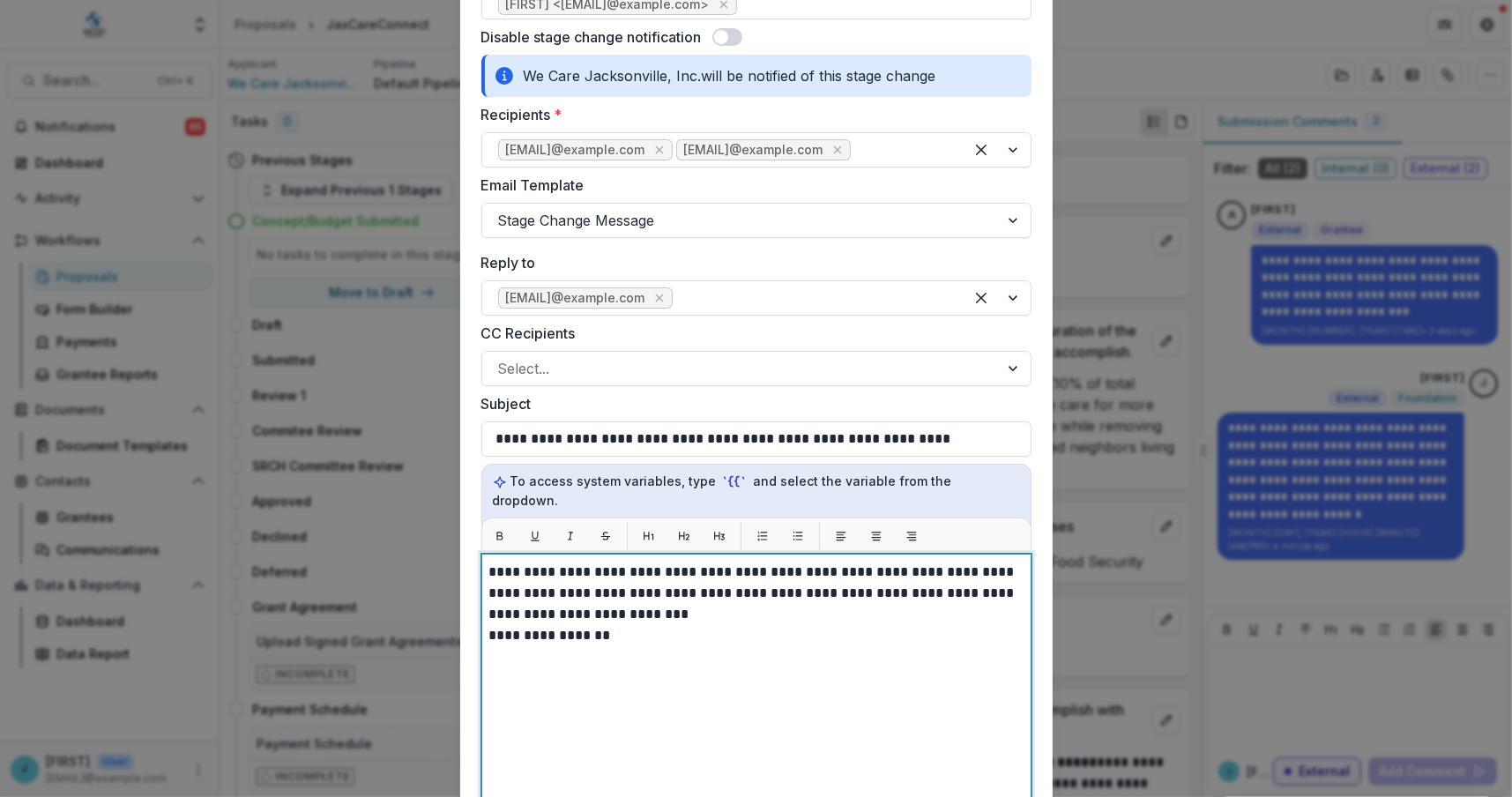 click on "**********" at bounding box center [756, 593] 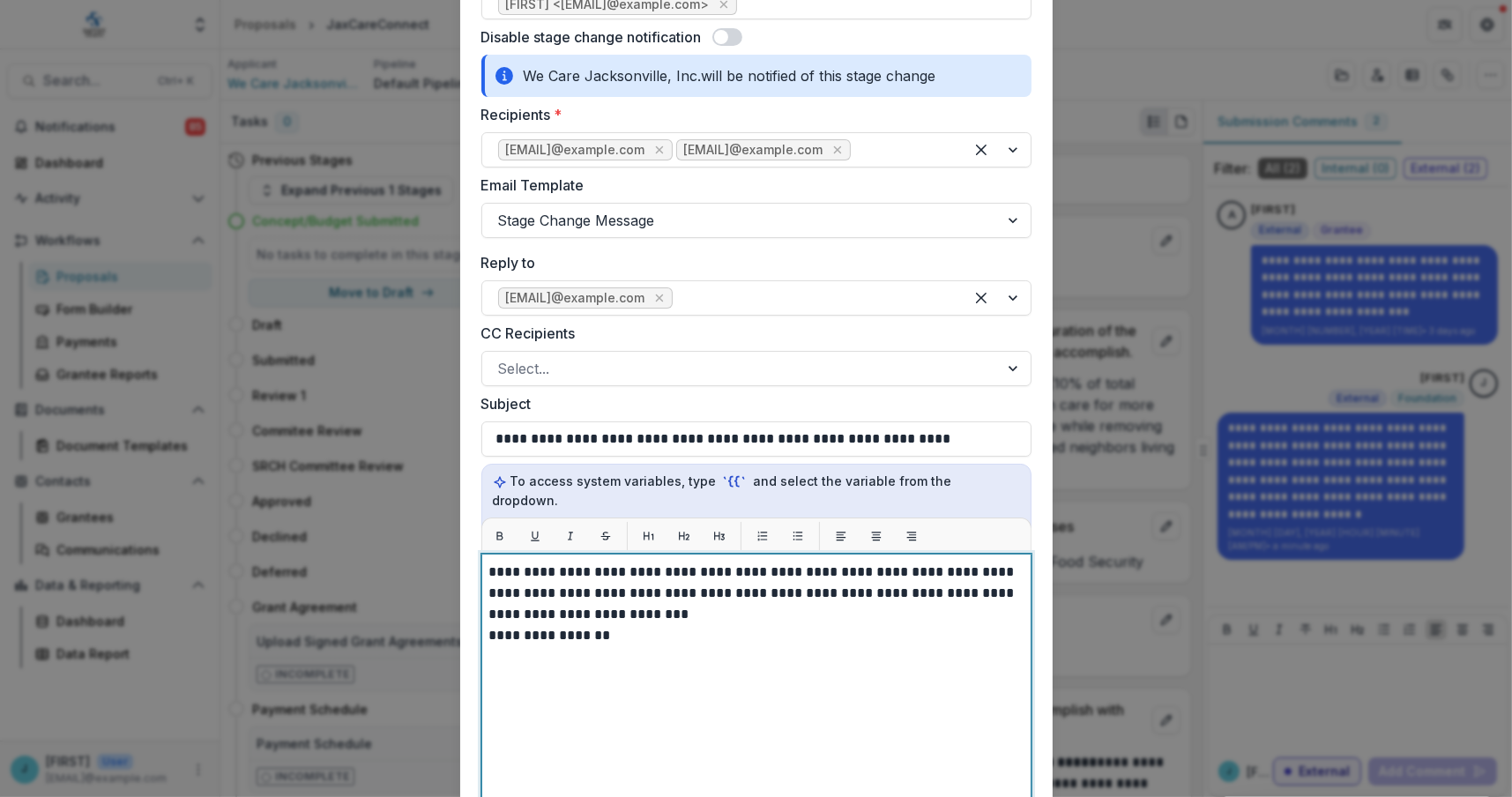 type 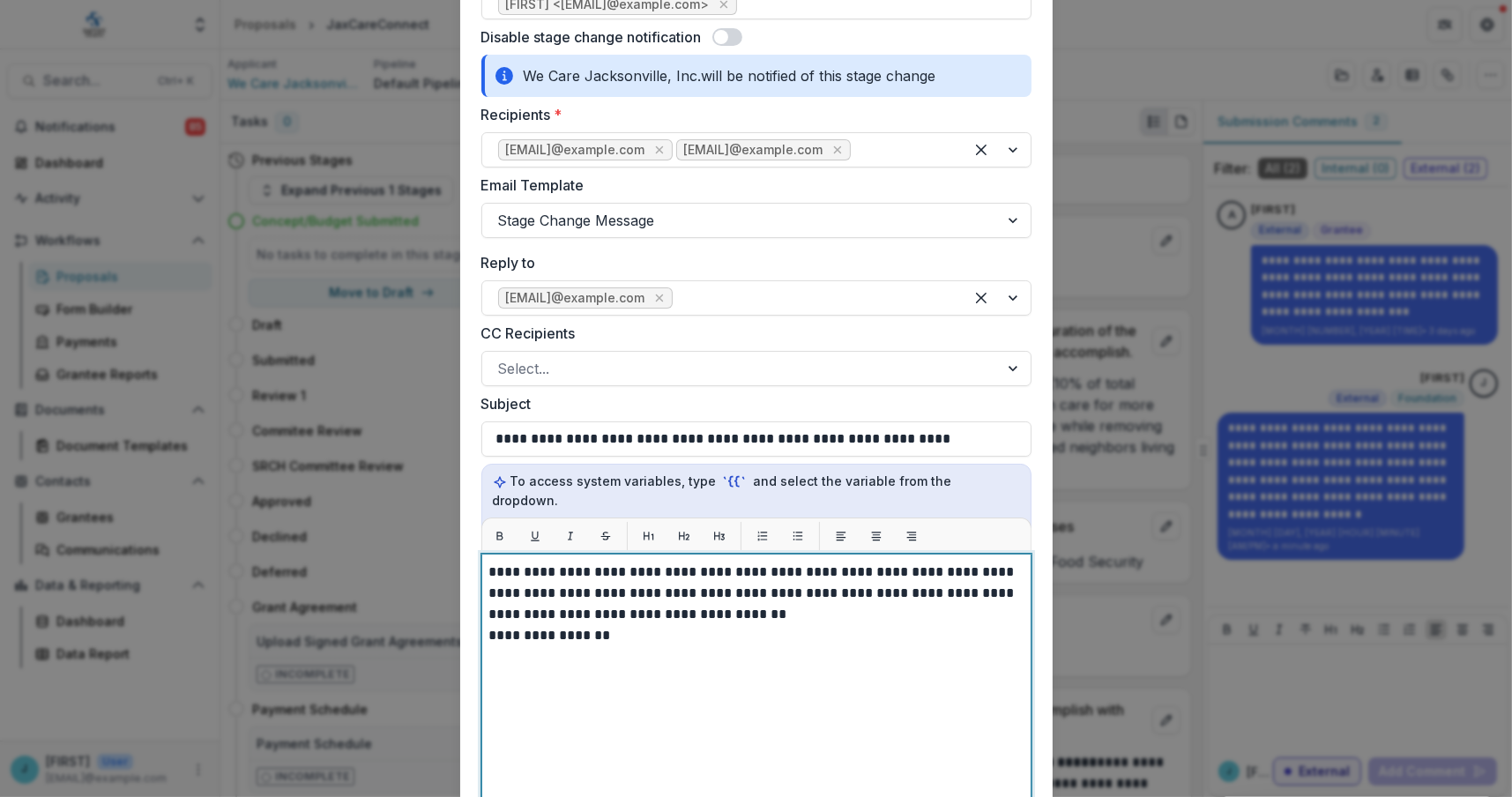 click on "**********" at bounding box center [756, 593] 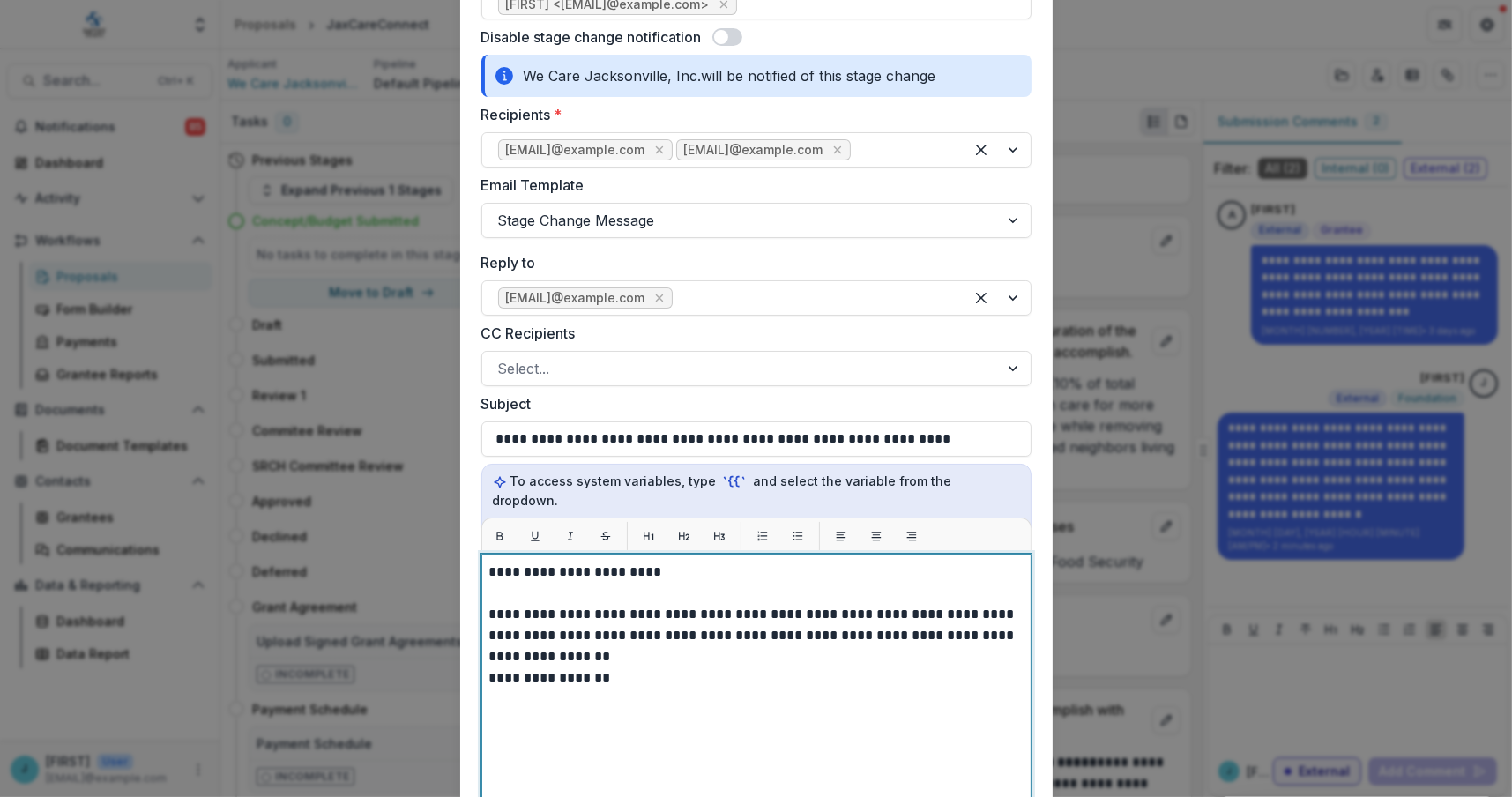 click on "**********" at bounding box center (756, 678) 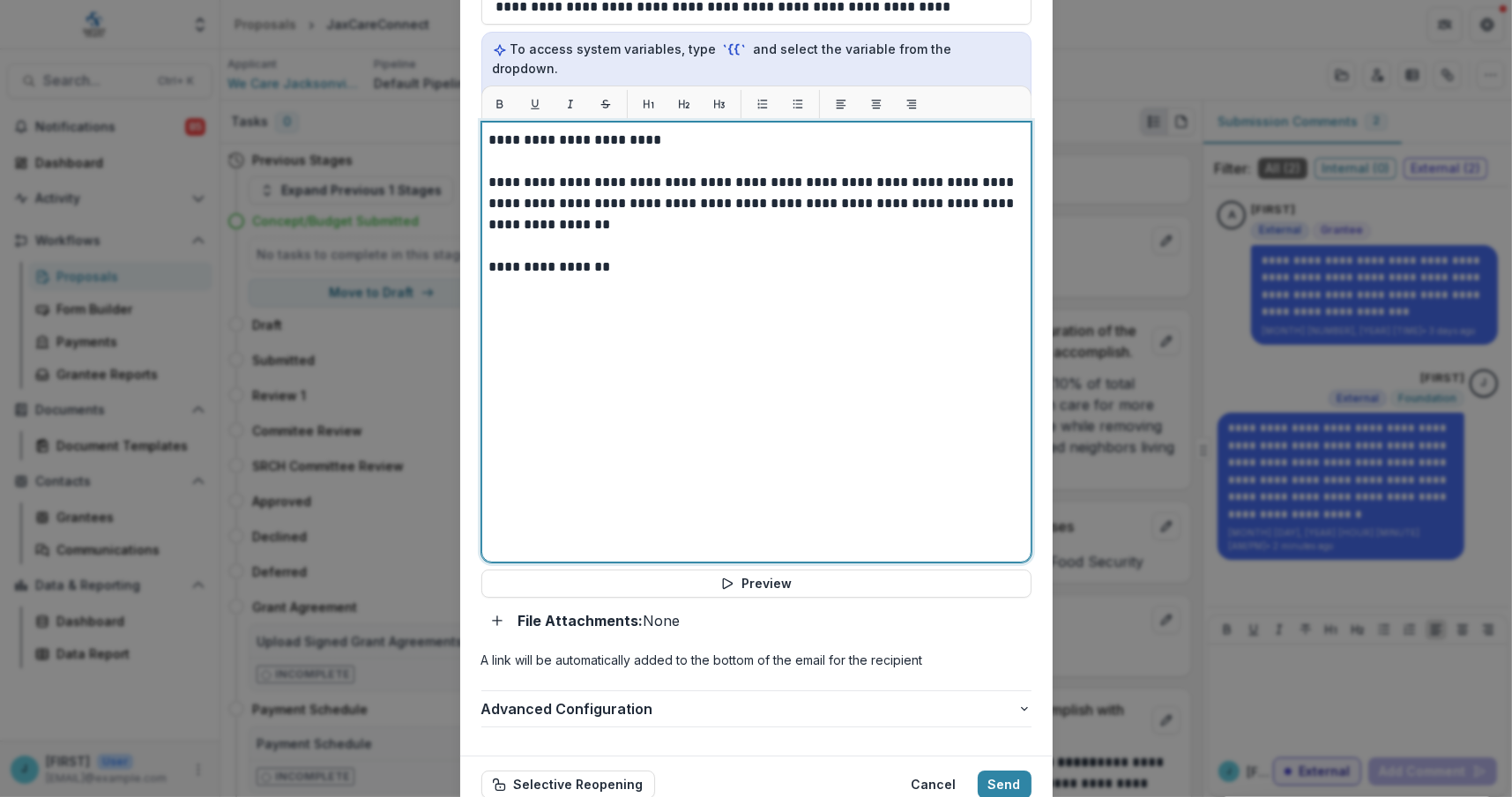 scroll, scrollTop: 705, scrollLeft: 0, axis: vertical 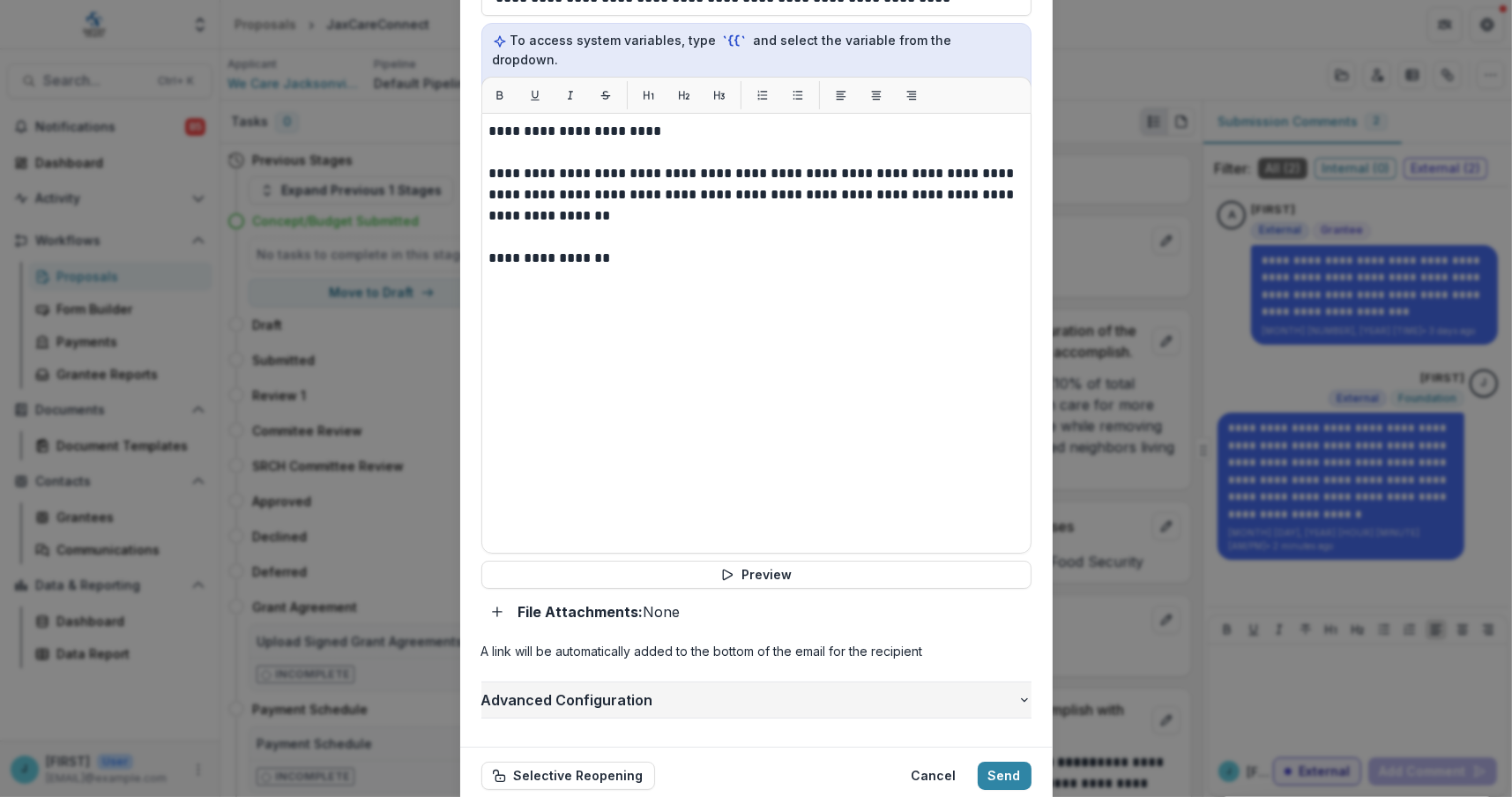 click on "Advanced Configuration" at bounding box center [749, 700] 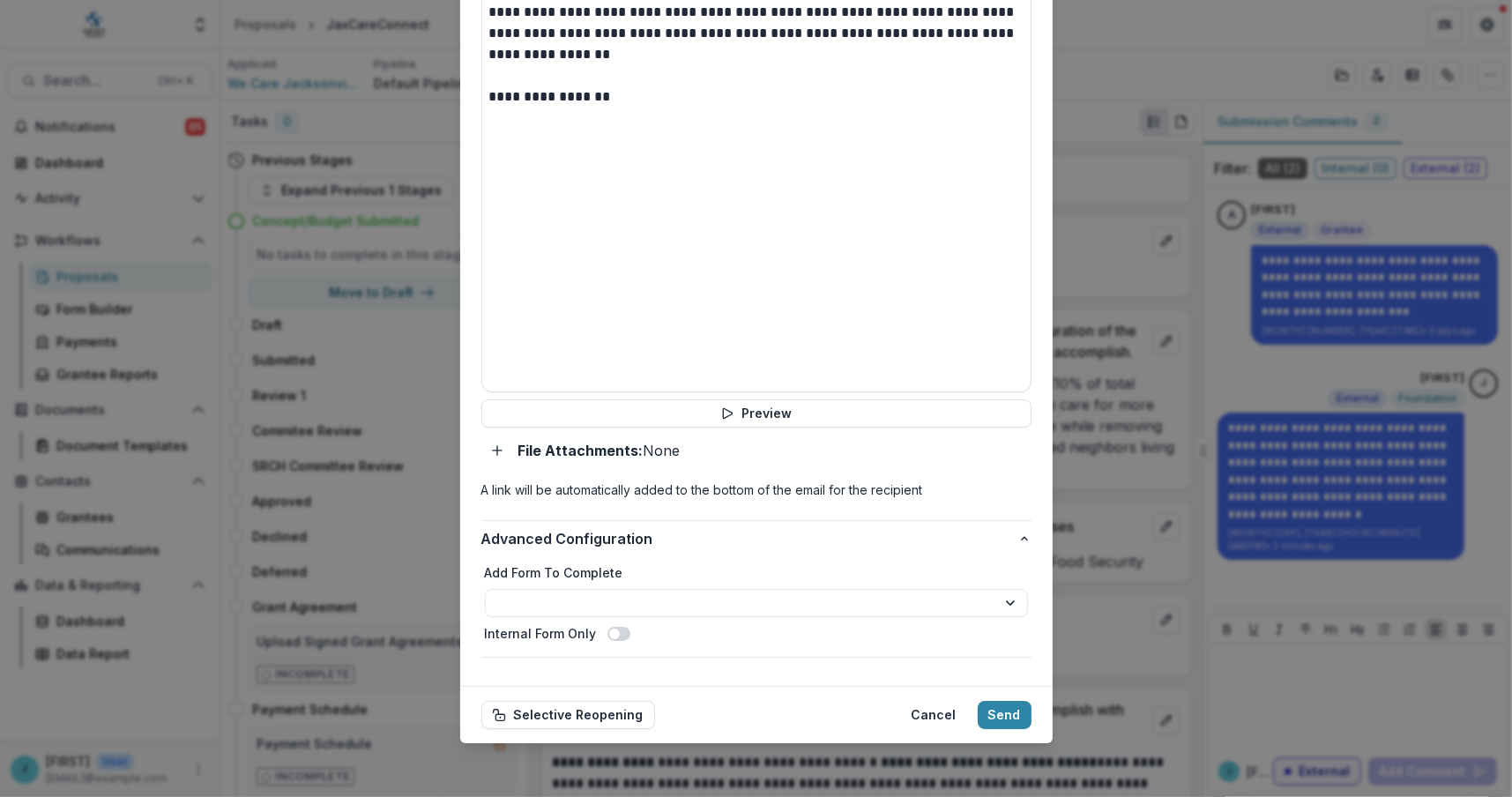 scroll, scrollTop: 868, scrollLeft: 0, axis: vertical 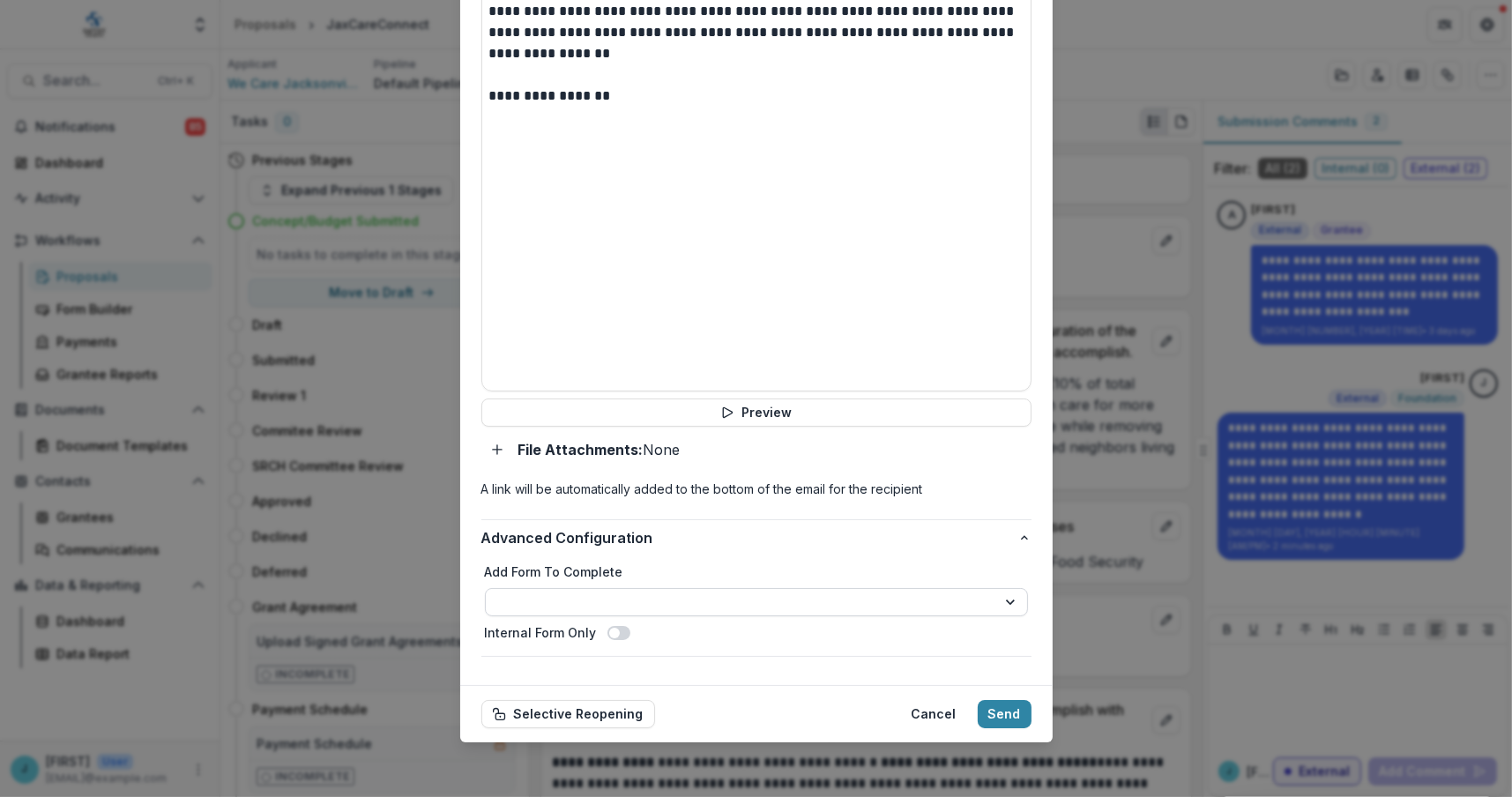 click on "**********" at bounding box center [756, 602] 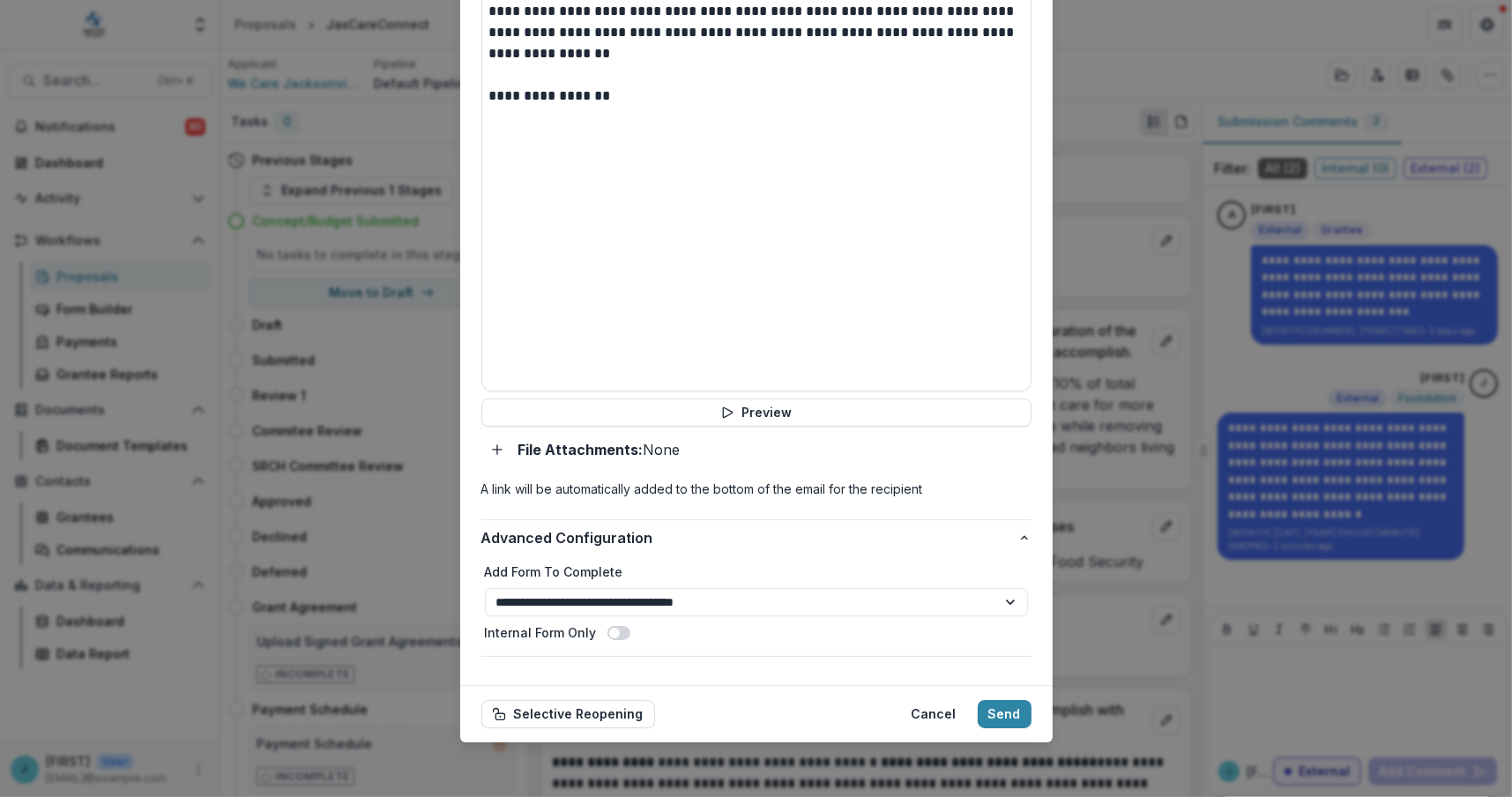 scroll, scrollTop: 868, scrollLeft: 0, axis: vertical 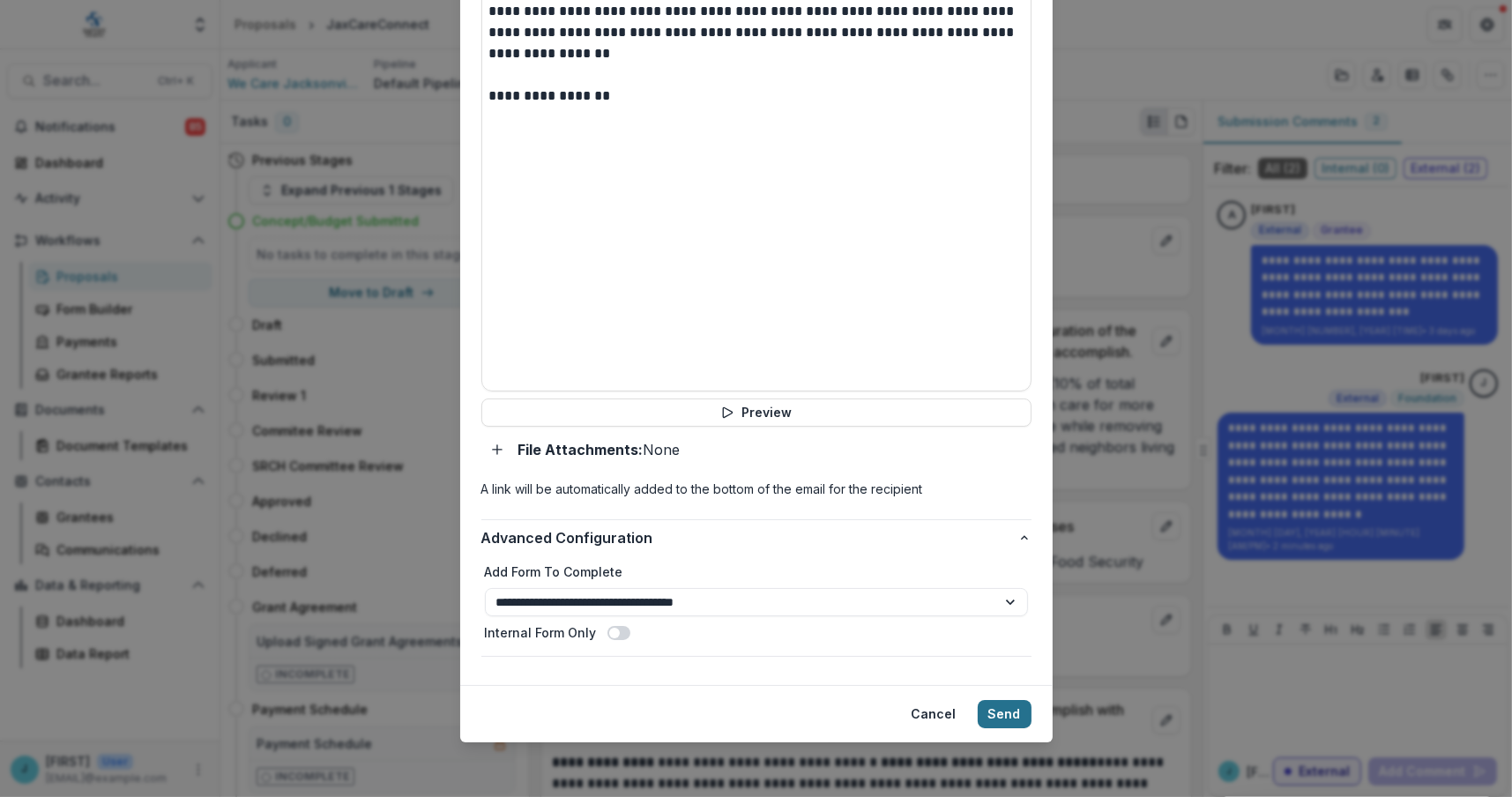 click on "Send" at bounding box center (1004, 714) 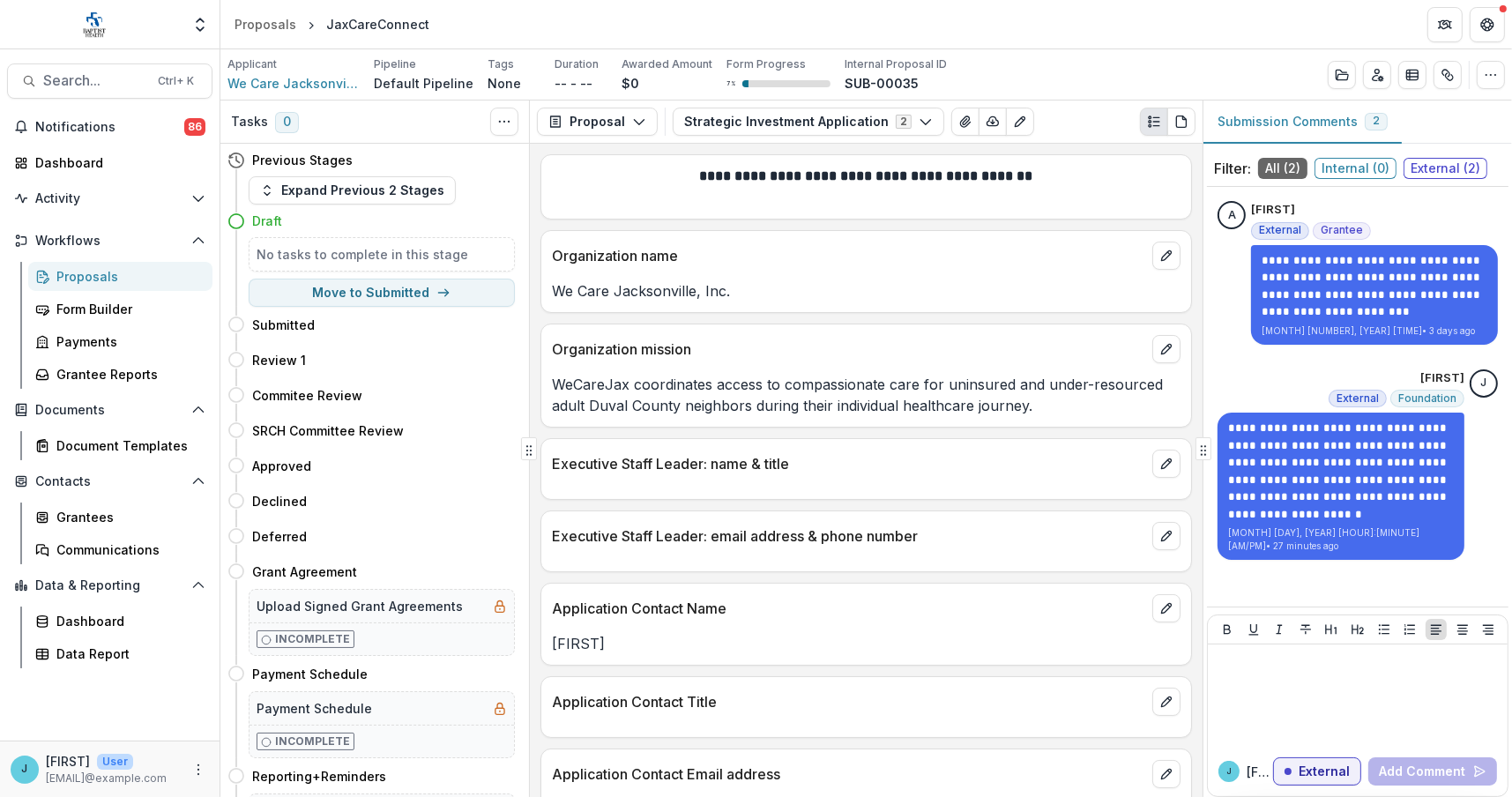 click on "Proposals" at bounding box center [127, 276] 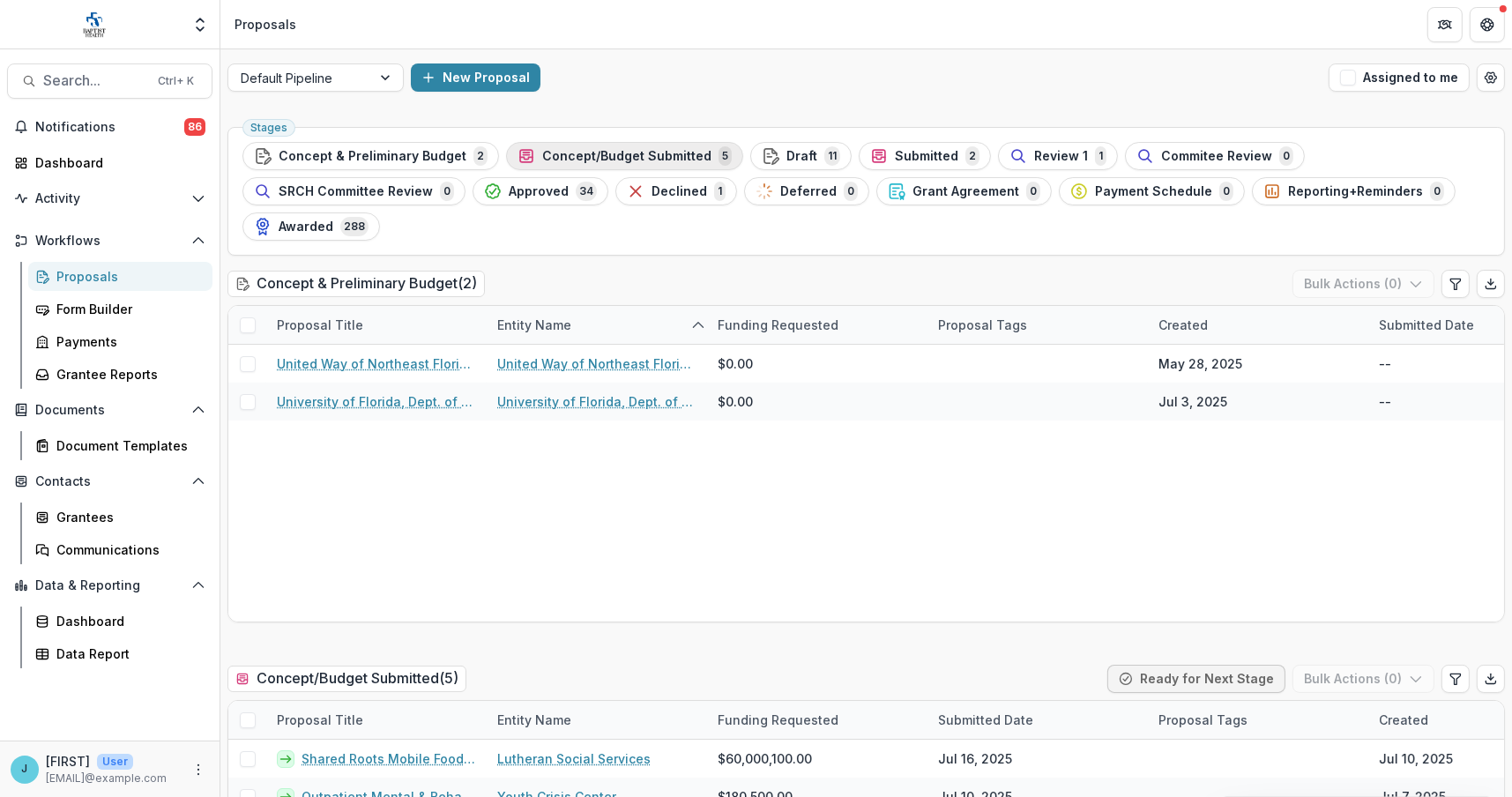 click on "Concept/Budget Submitted" at bounding box center (627, 156) 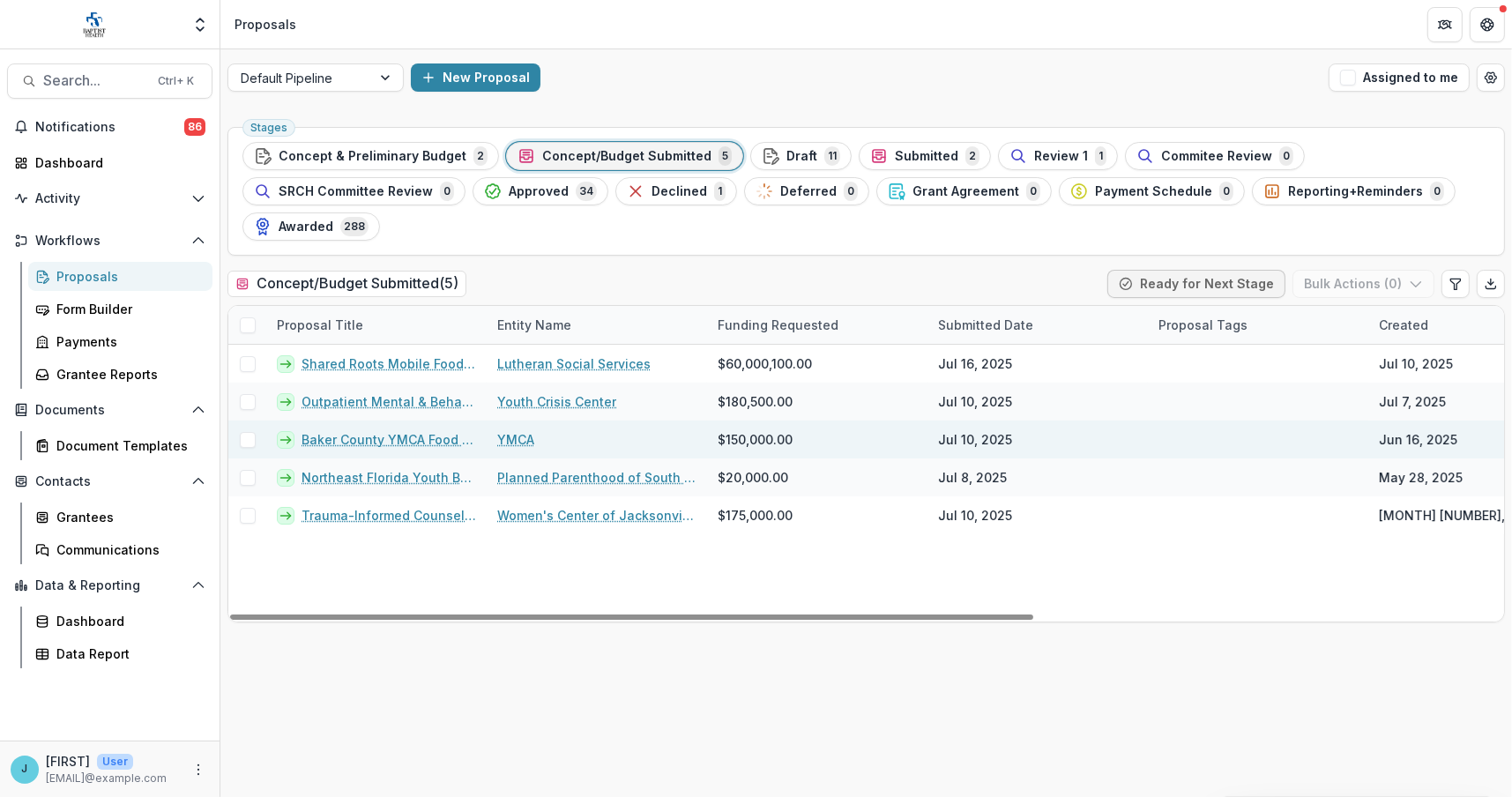 click on "Baker County YMCA Food Access Program" at bounding box center (389, 439) 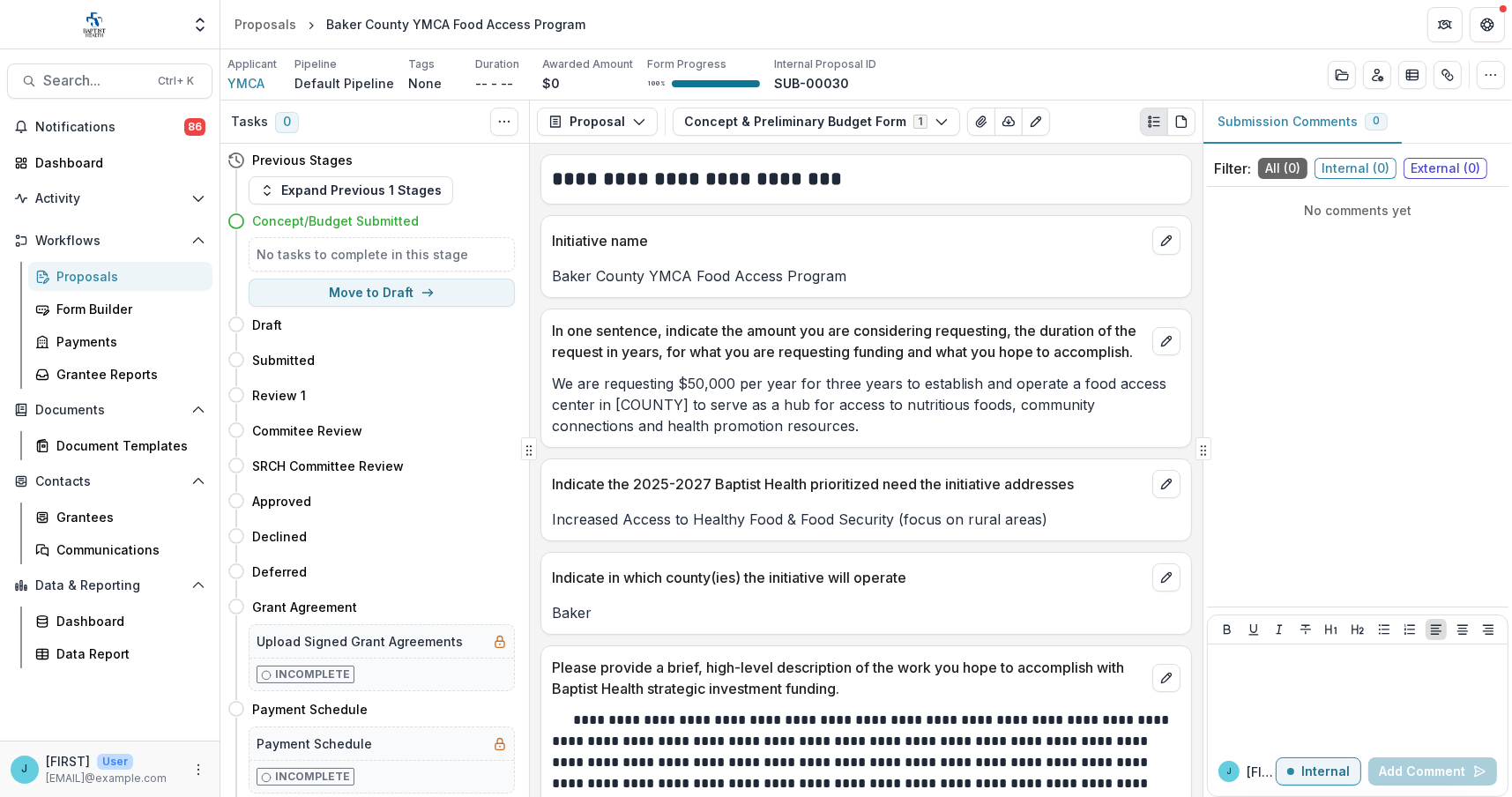 click on "External ( 0 )" at bounding box center (1445, 168) 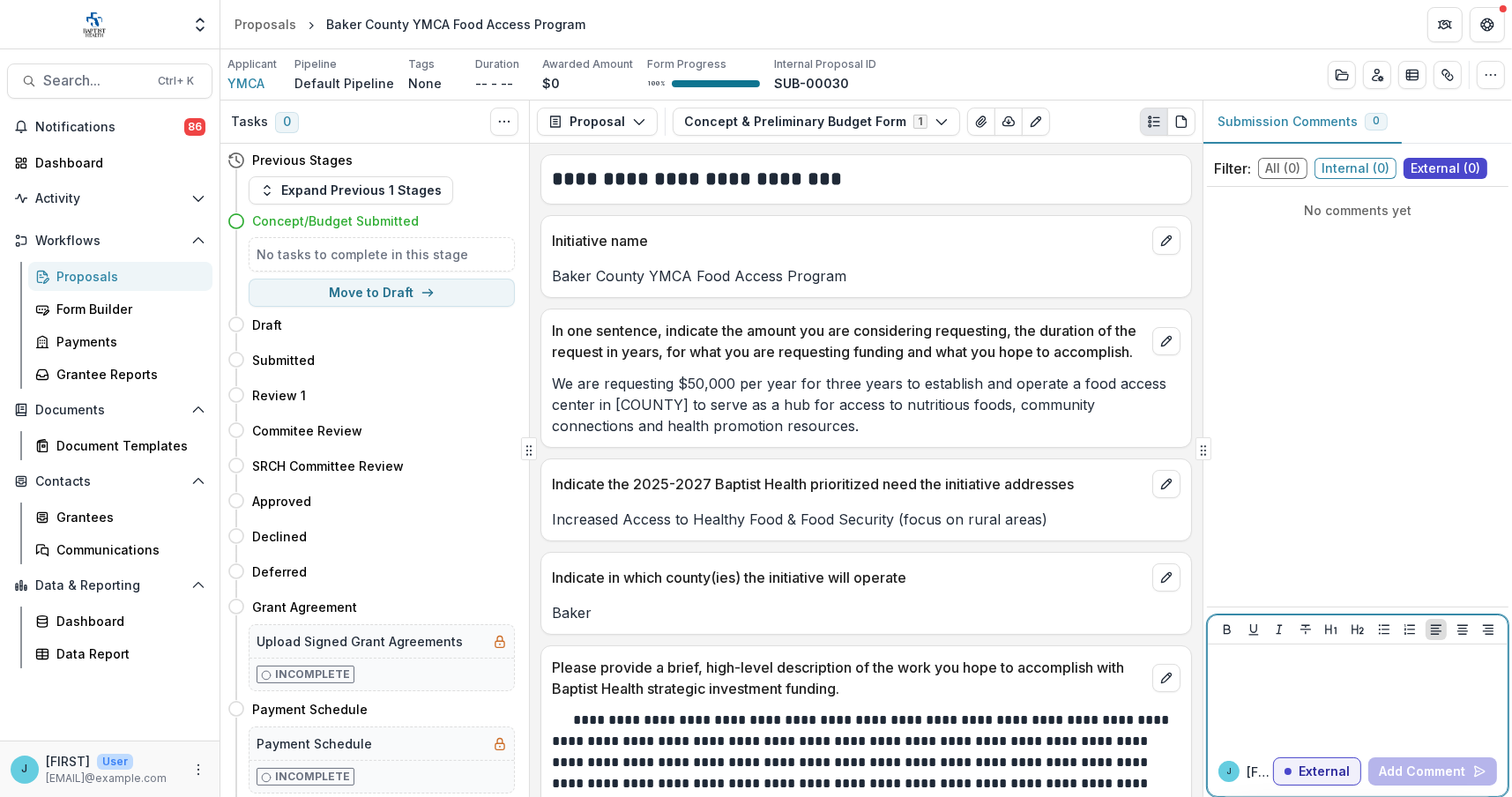 click at bounding box center [1358, 696] 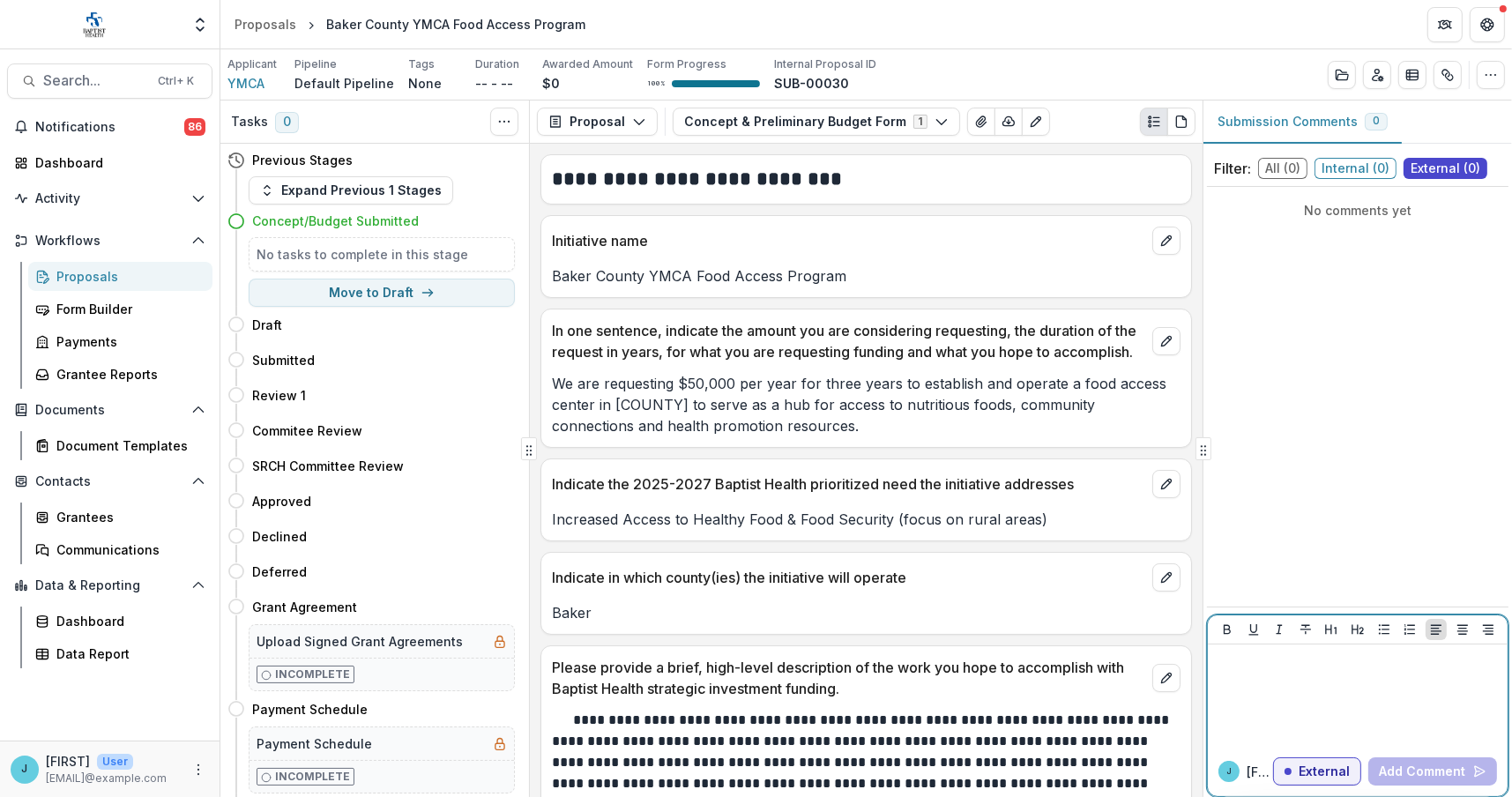 type 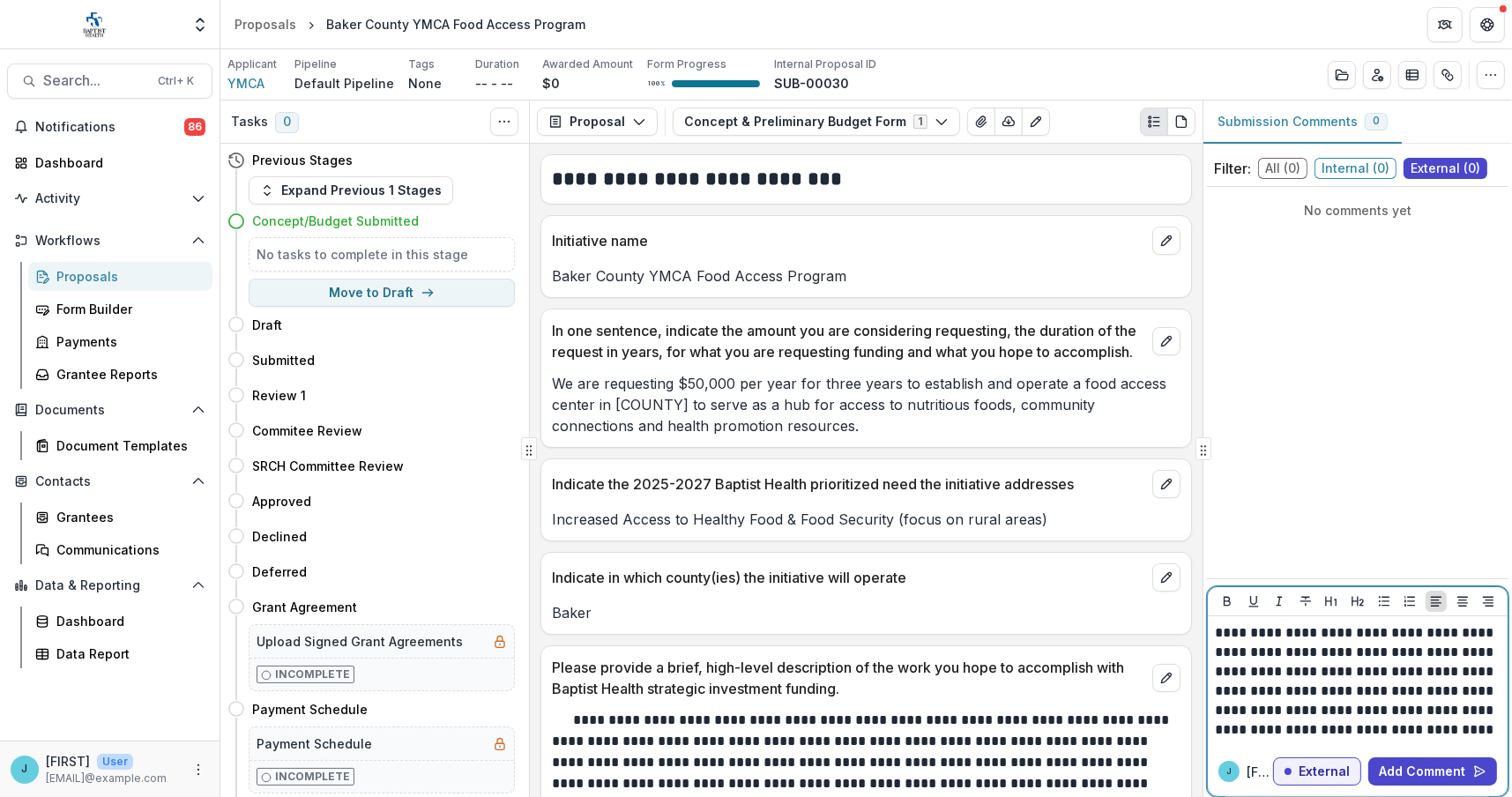 scroll, scrollTop: 26, scrollLeft: 0, axis: vertical 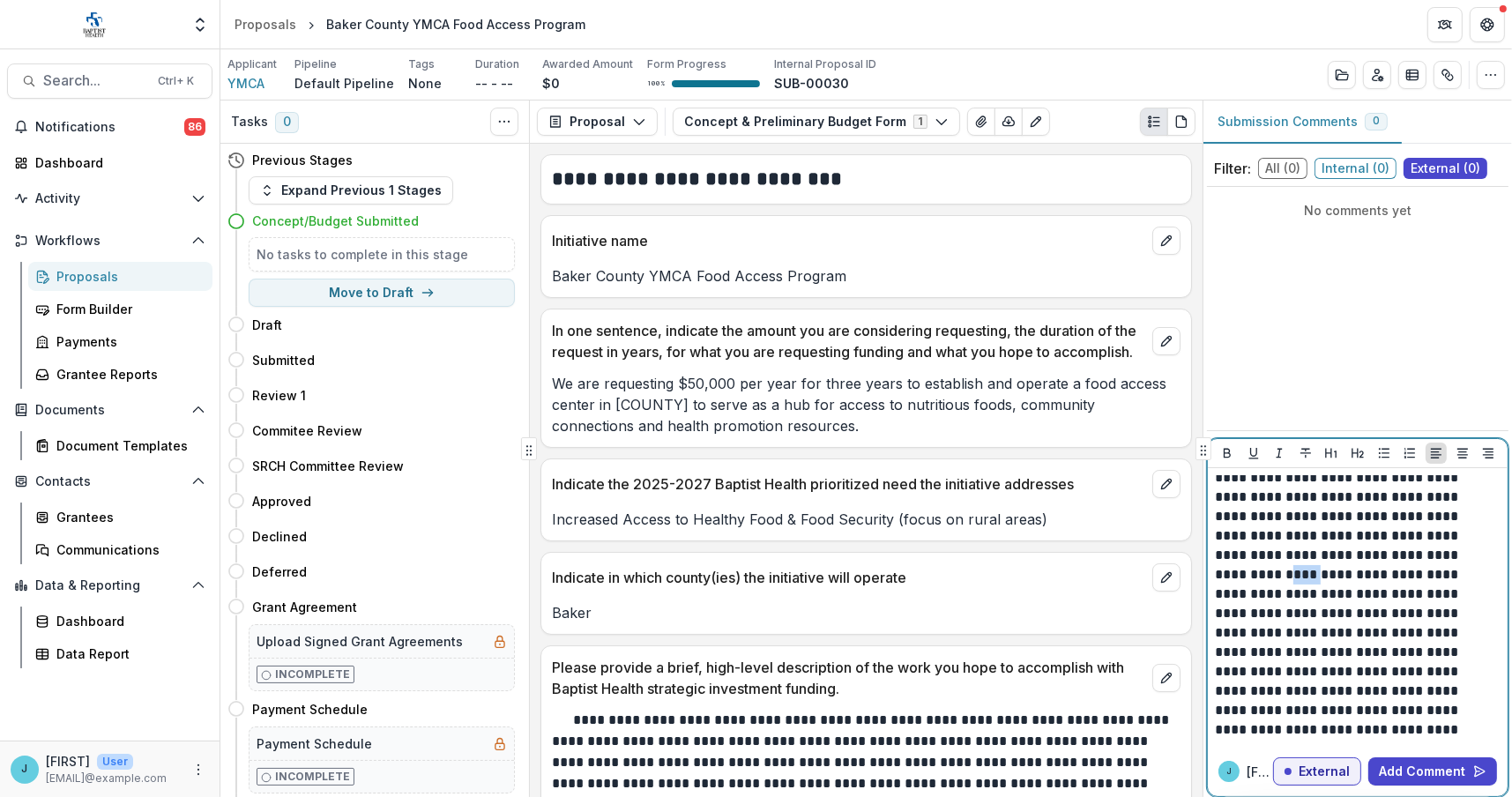 drag, startPoint x: 1428, startPoint y: 555, endPoint x: 1396, endPoint y: 552, distance: 32.14032 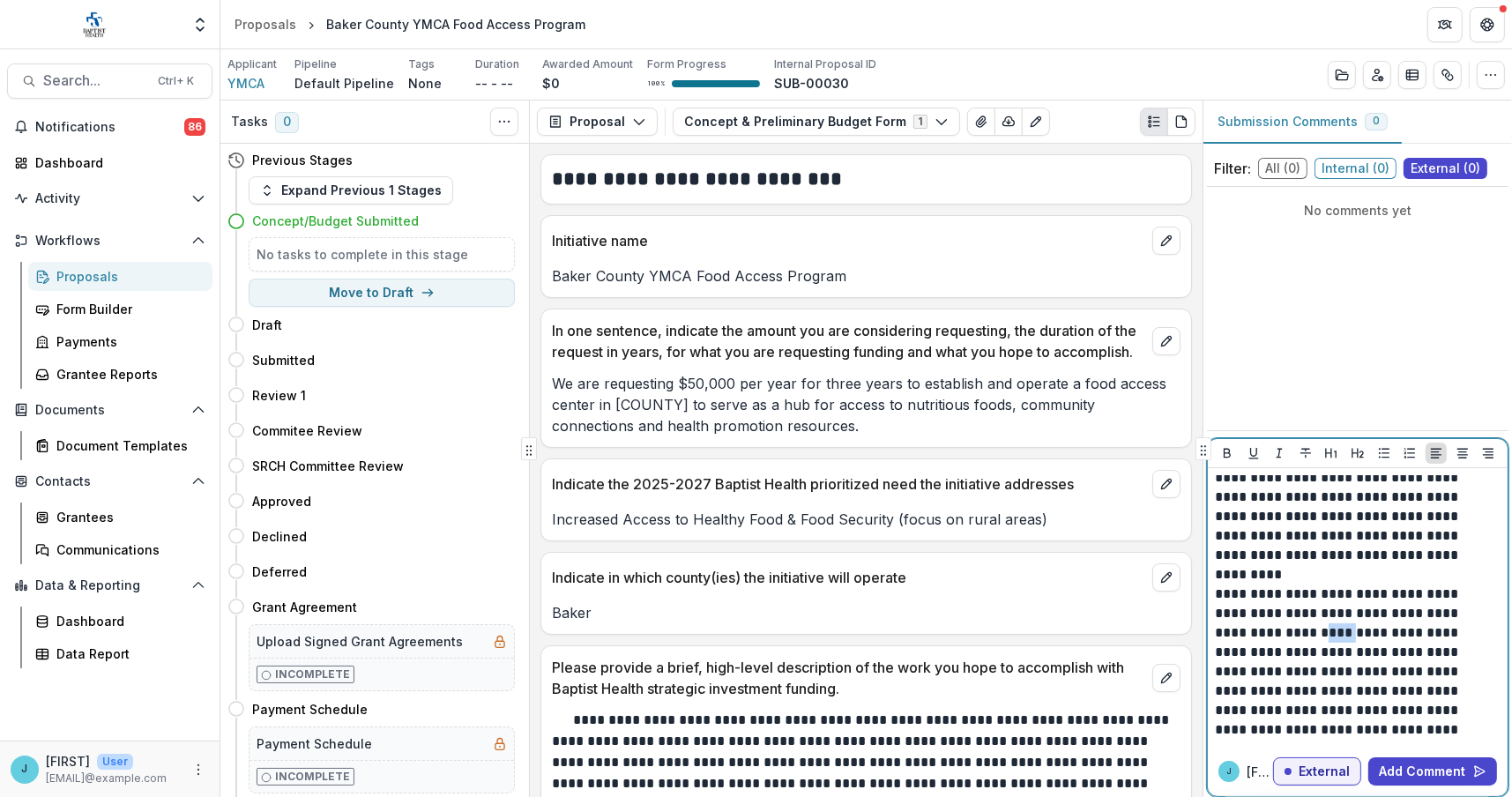 drag, startPoint x: 1307, startPoint y: 630, endPoint x: 1283, endPoint y: 630, distance: 24 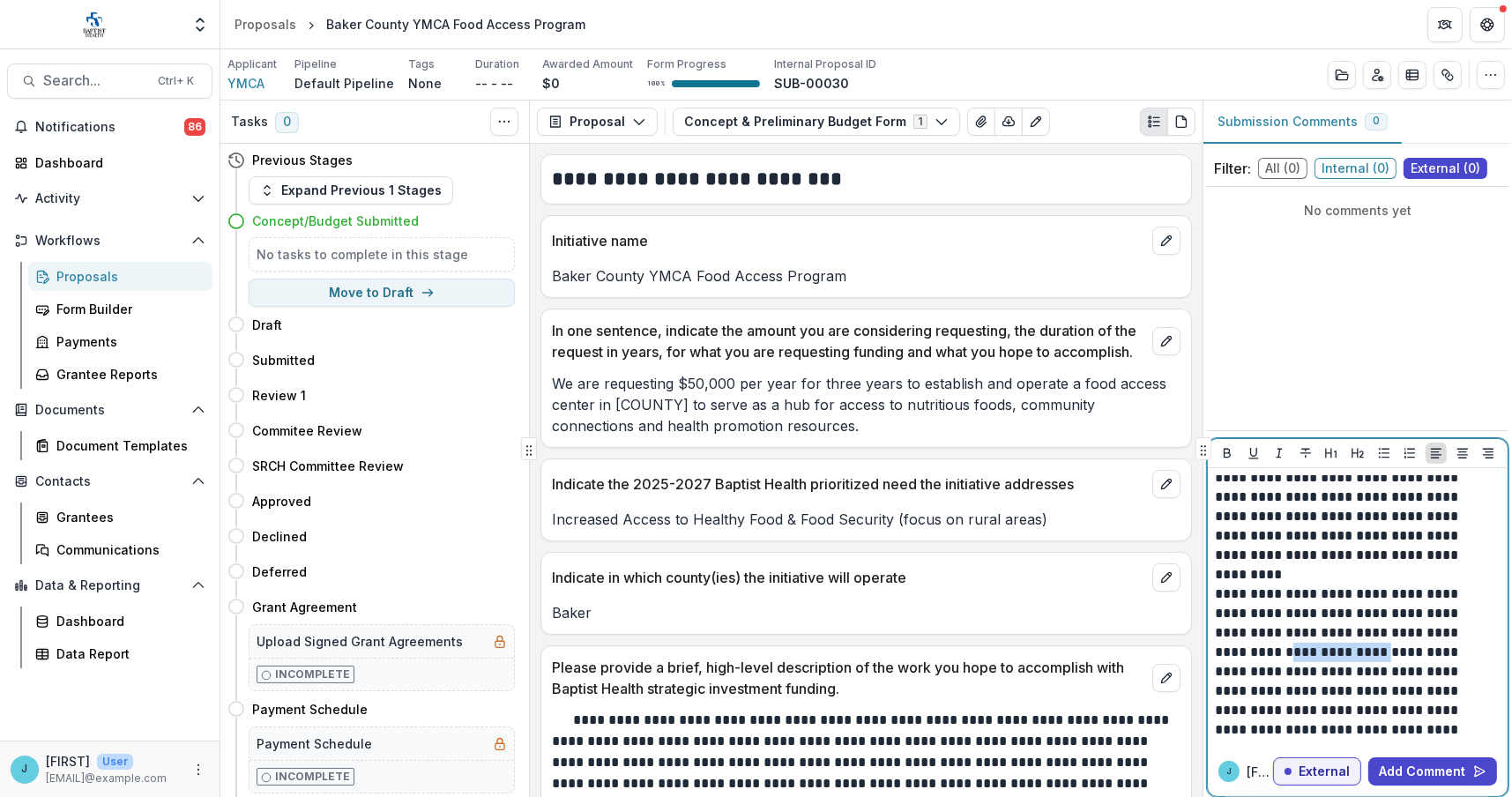 drag, startPoint x: 1307, startPoint y: 652, endPoint x: 1214, endPoint y: 651, distance: 93.005376 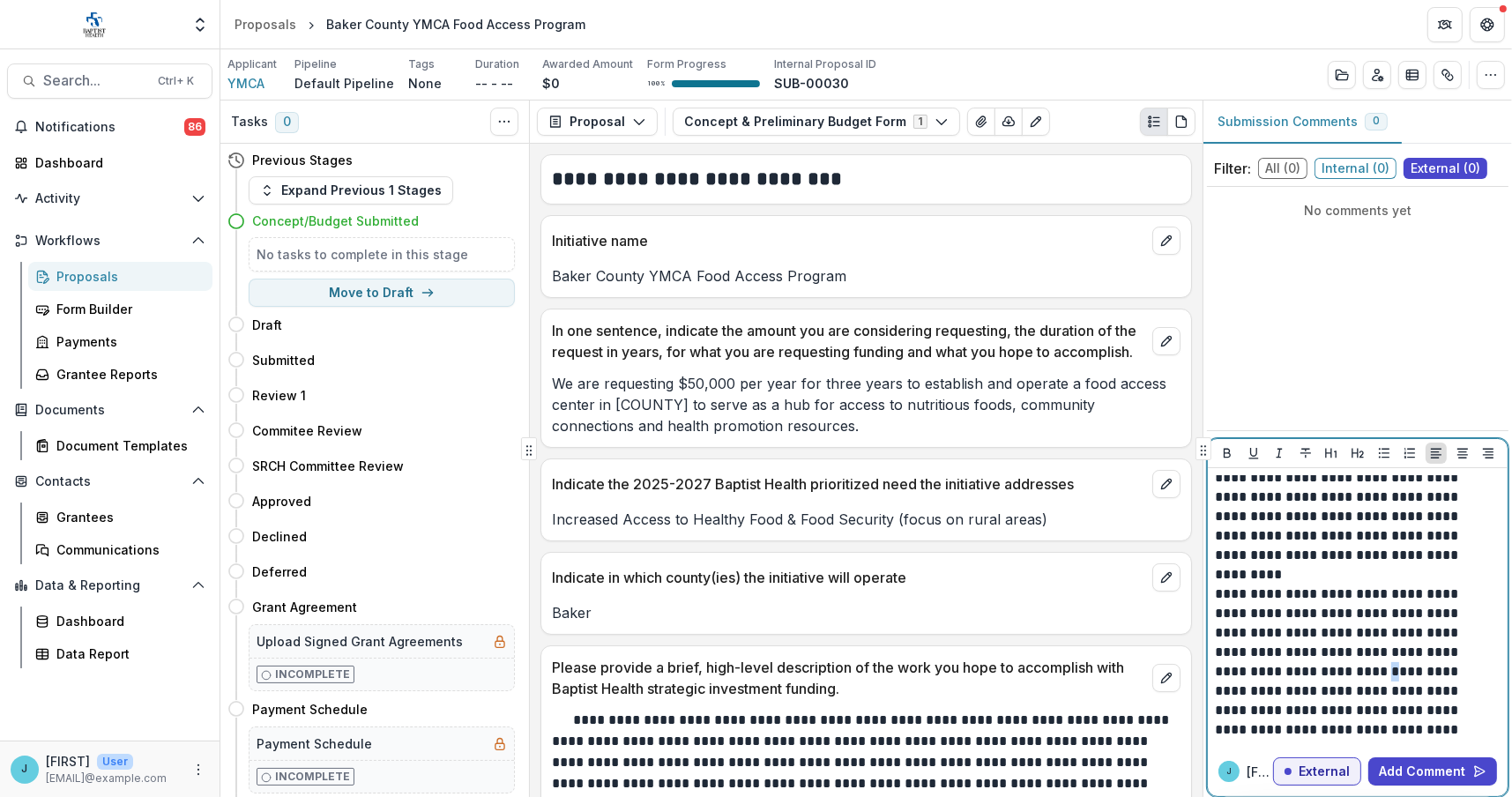 click on "**********" at bounding box center (1355, 672) 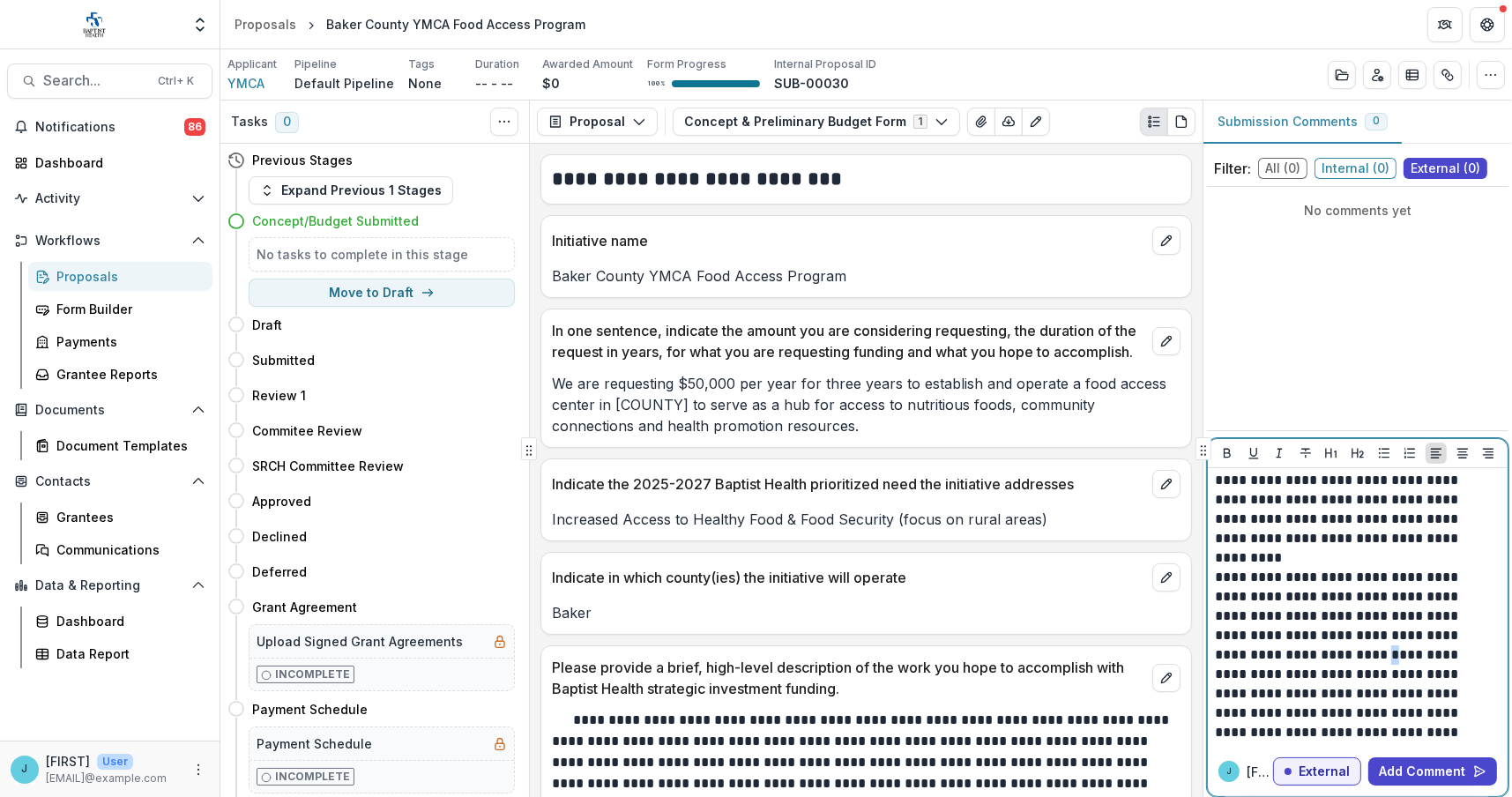 scroll, scrollTop: 45, scrollLeft: 0, axis: vertical 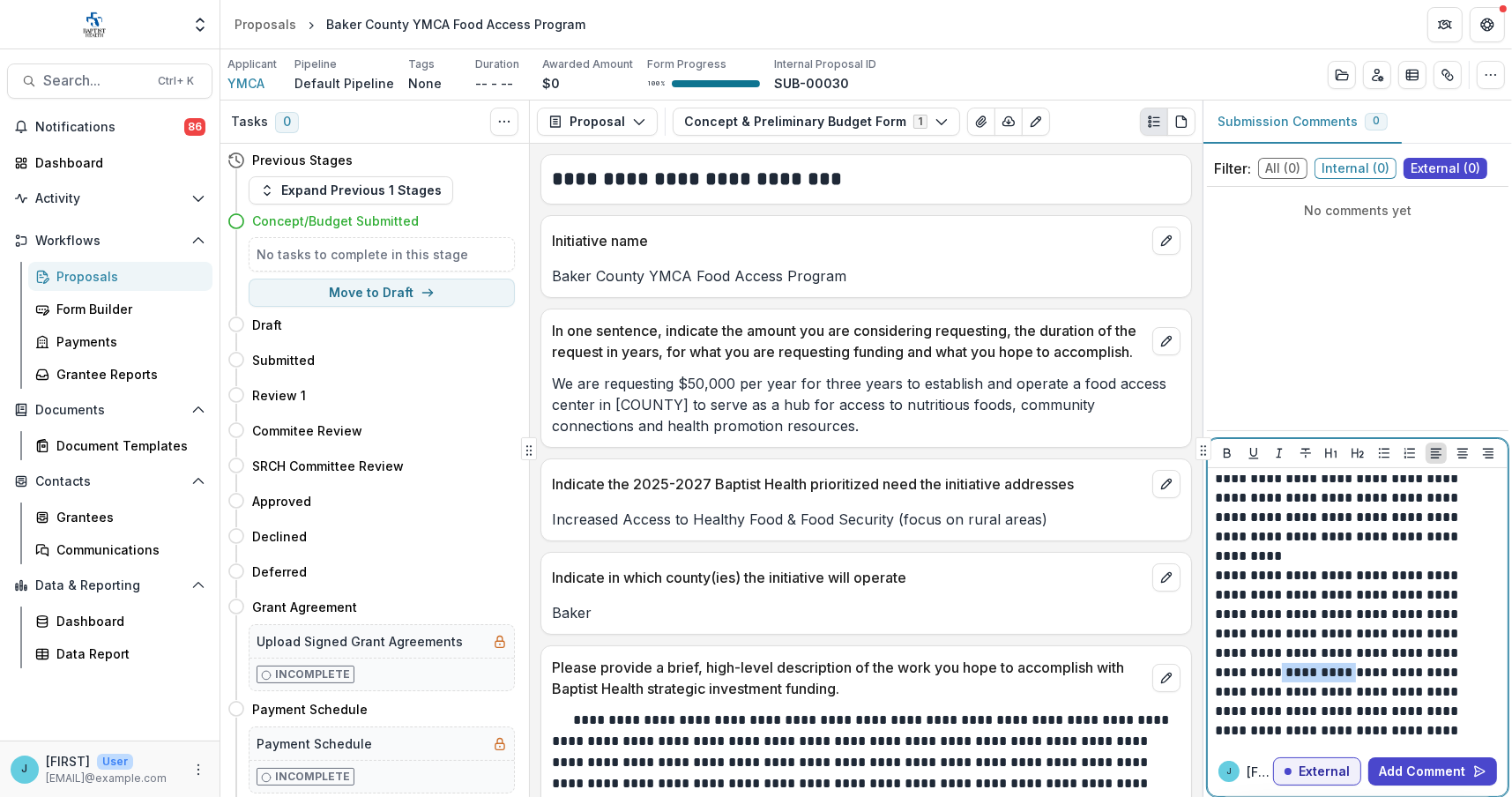 drag, startPoint x: 1284, startPoint y: 669, endPoint x: 1203, endPoint y: 669, distance: 81 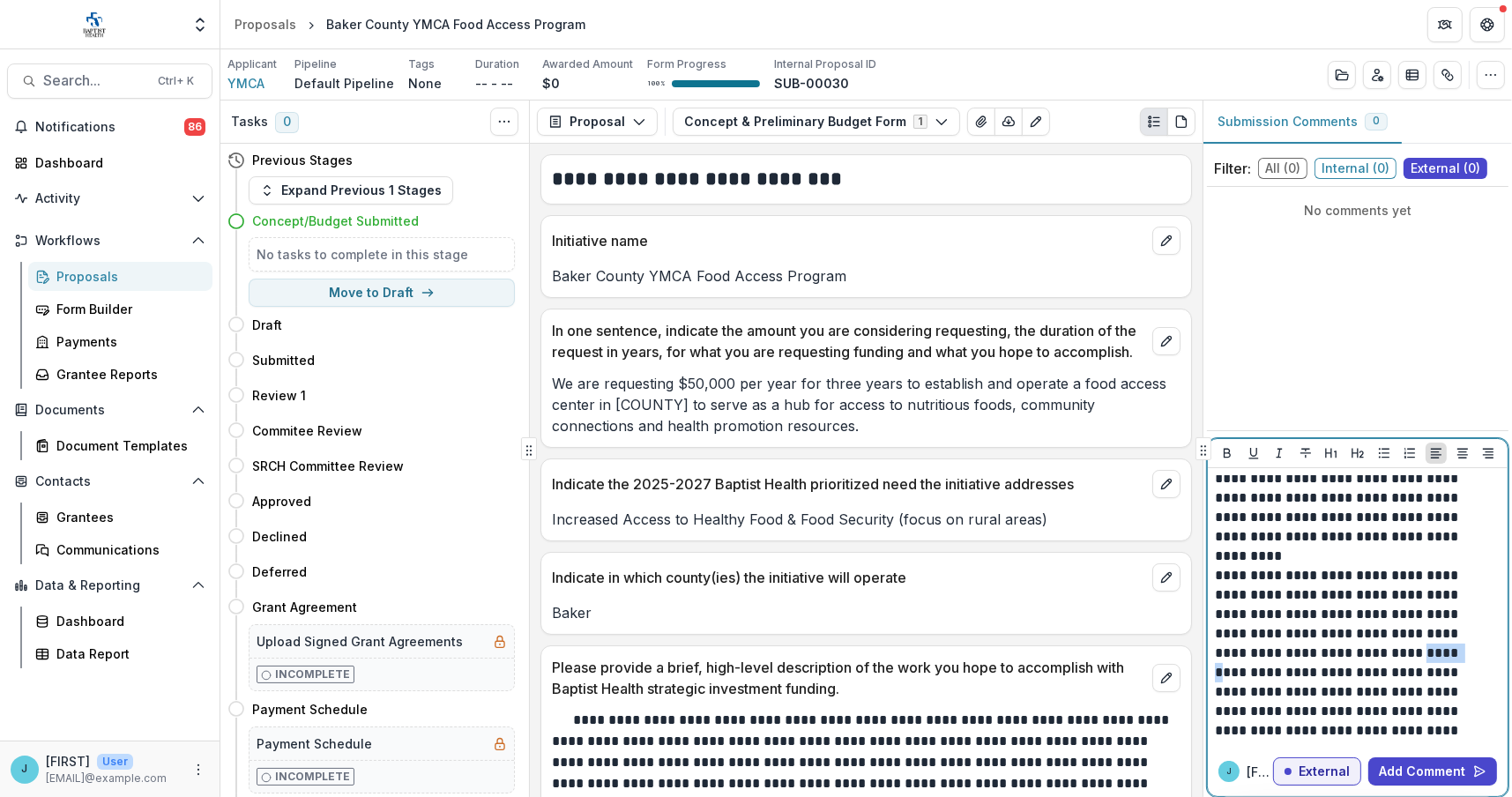 drag, startPoint x: 1345, startPoint y: 651, endPoint x: 1385, endPoint y: 649, distance: 40.049969 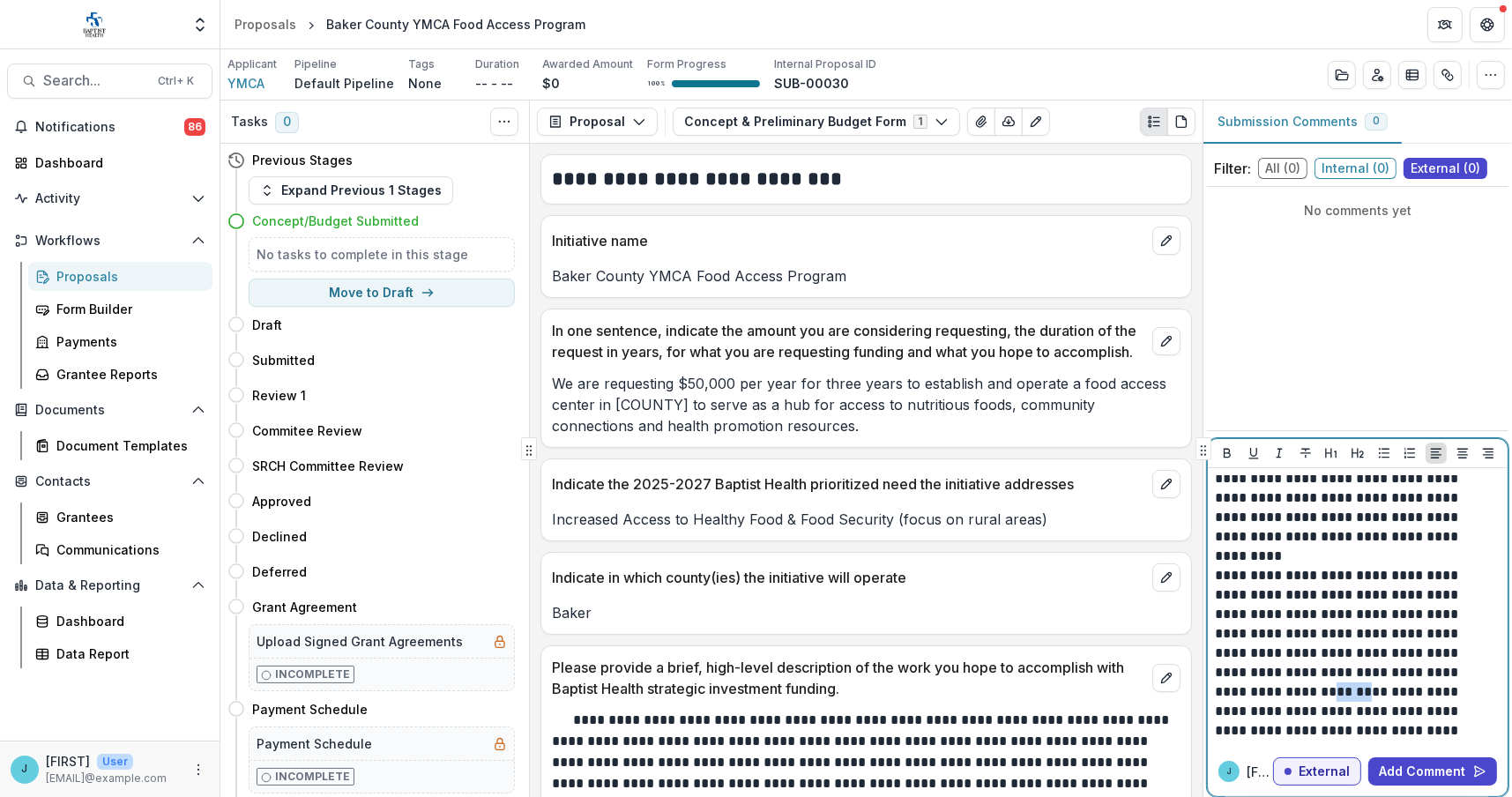 drag, startPoint x: 1300, startPoint y: 692, endPoint x: 1262, endPoint y: 692, distance: 38 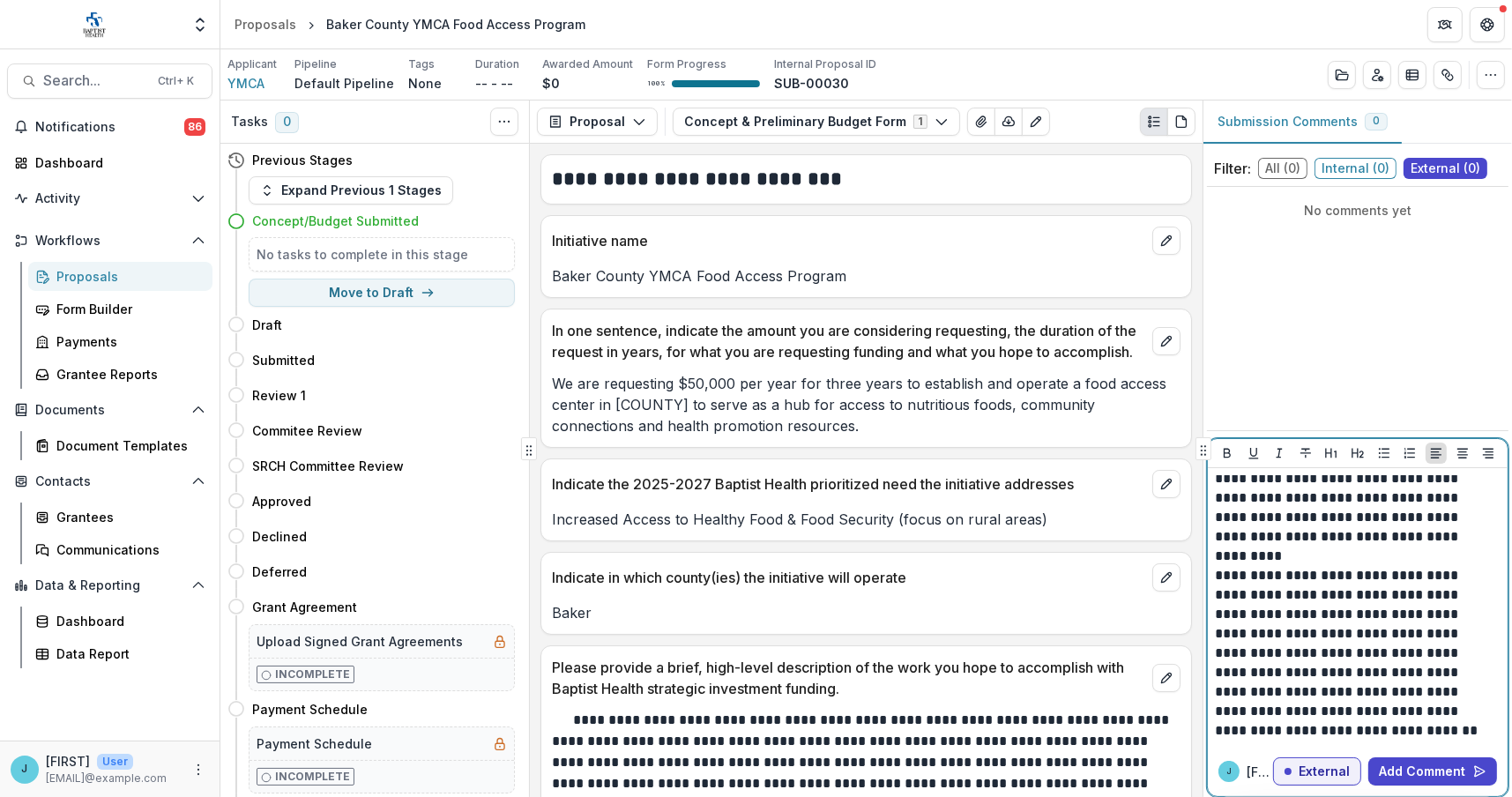click on "**********" at bounding box center (1355, 653) 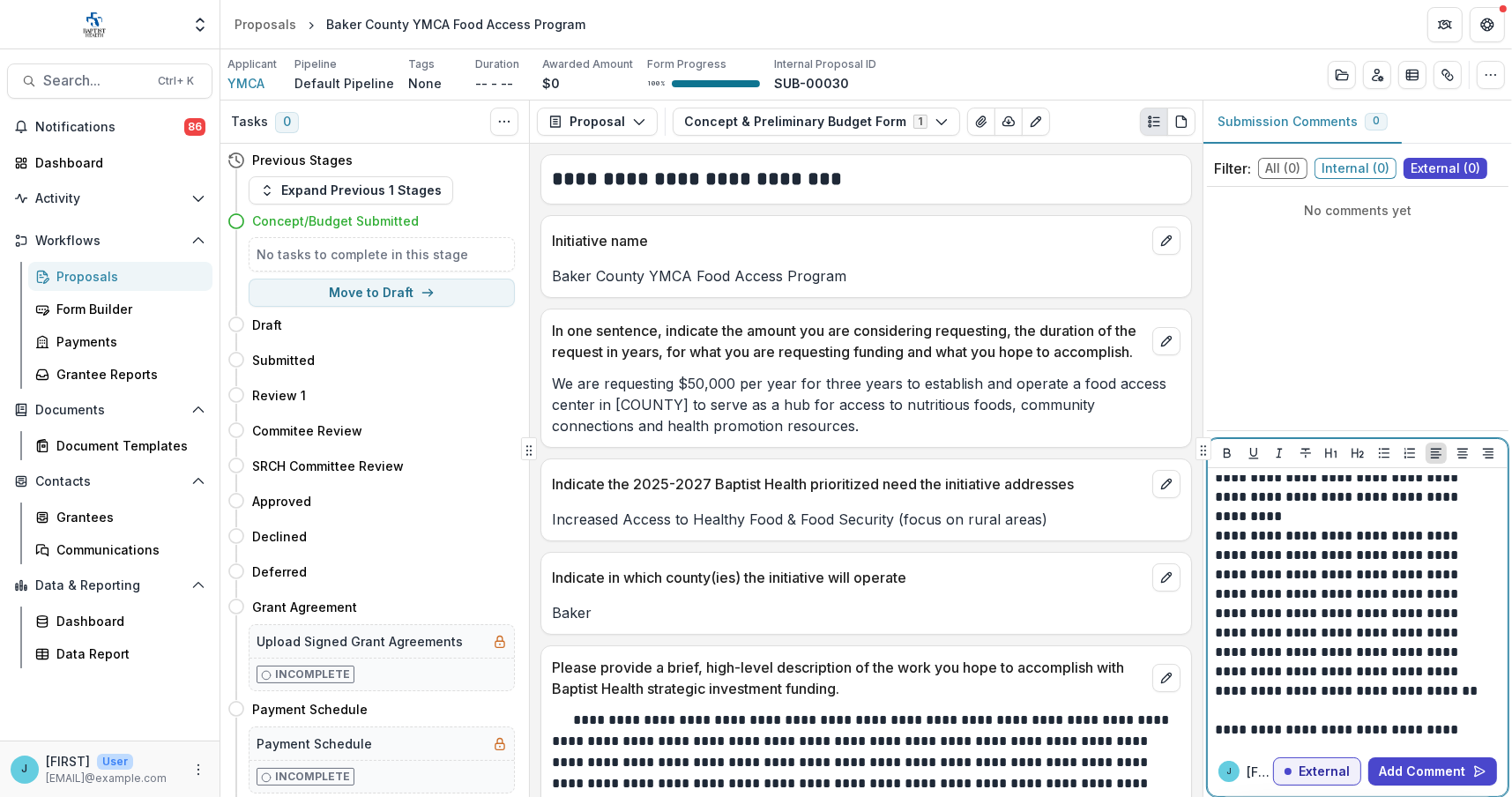 scroll, scrollTop: 103, scrollLeft: 0, axis: vertical 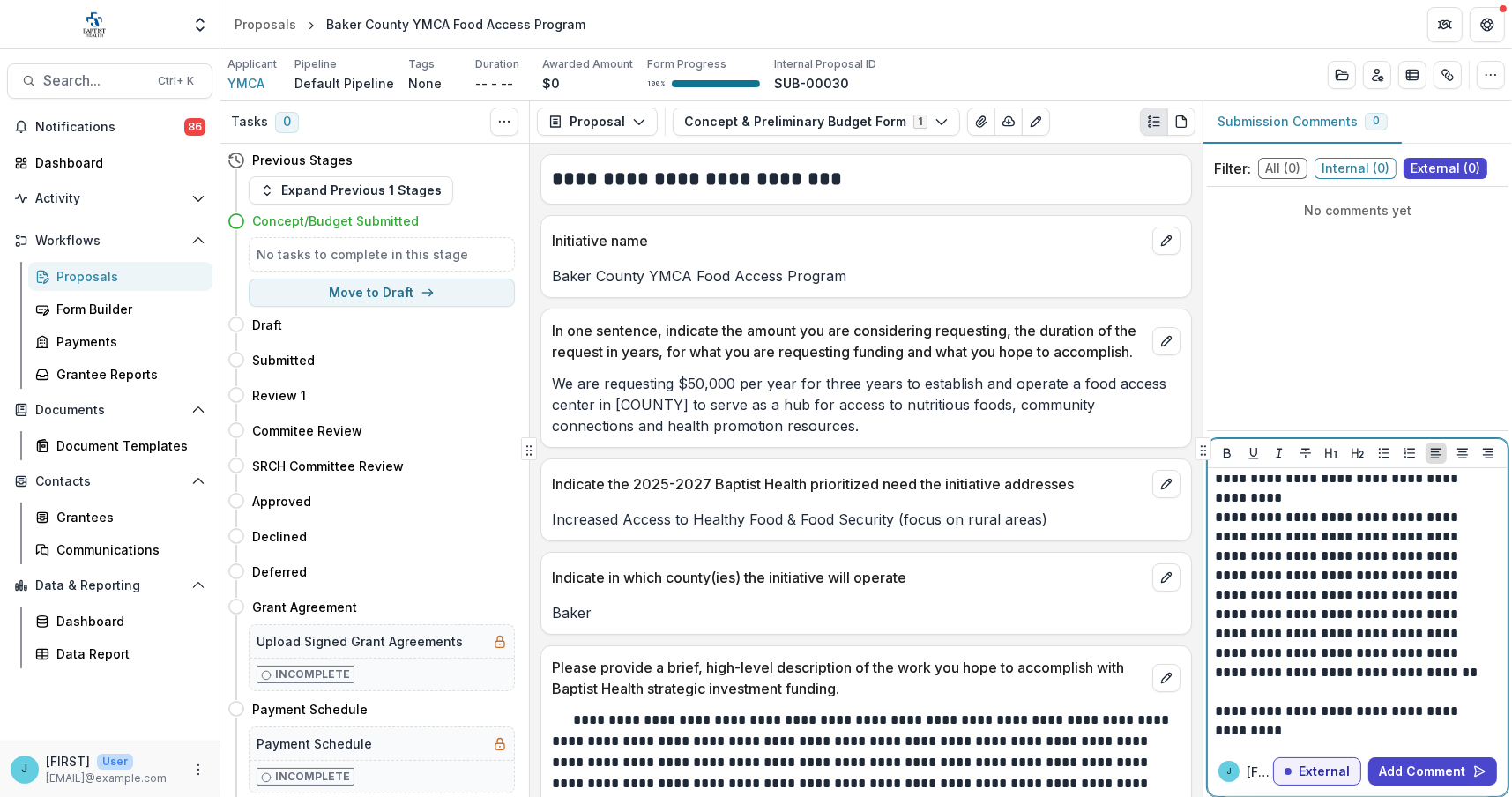 click on "**********" at bounding box center [1355, 721] 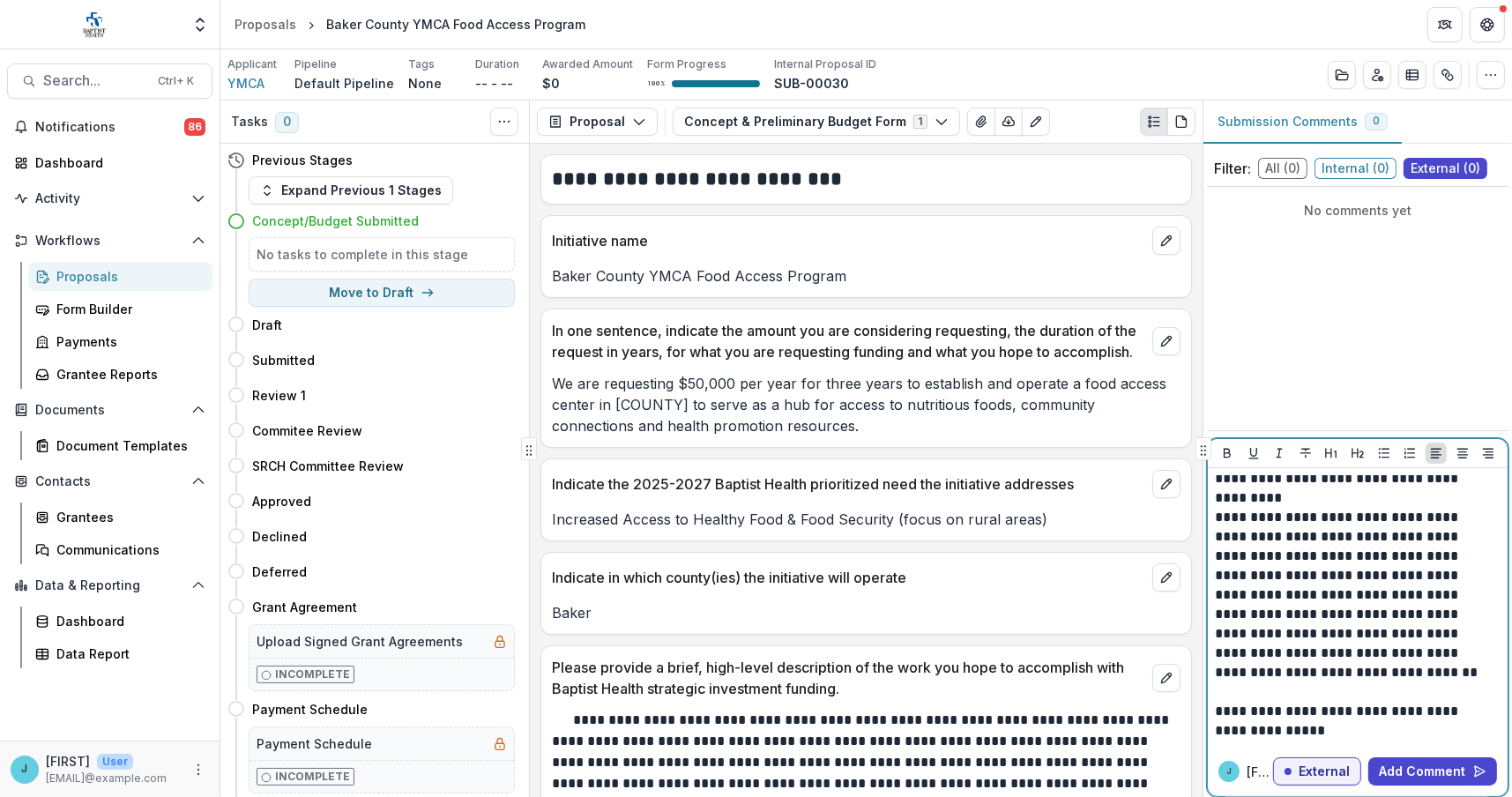 click on "**********" at bounding box center [1355, 721] 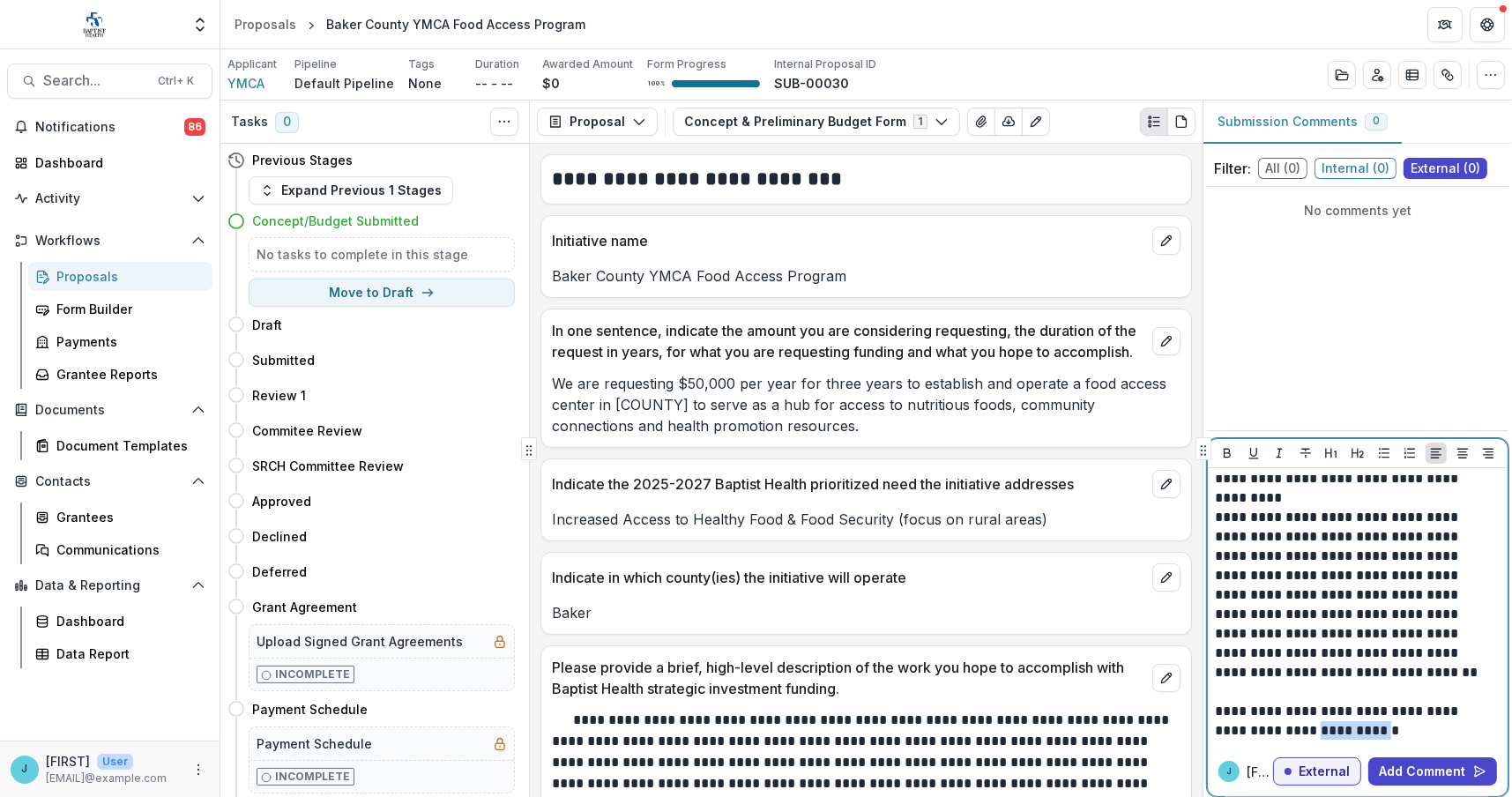 drag, startPoint x: 1344, startPoint y: 728, endPoint x: 1271, endPoint y: 734, distance: 73.24616 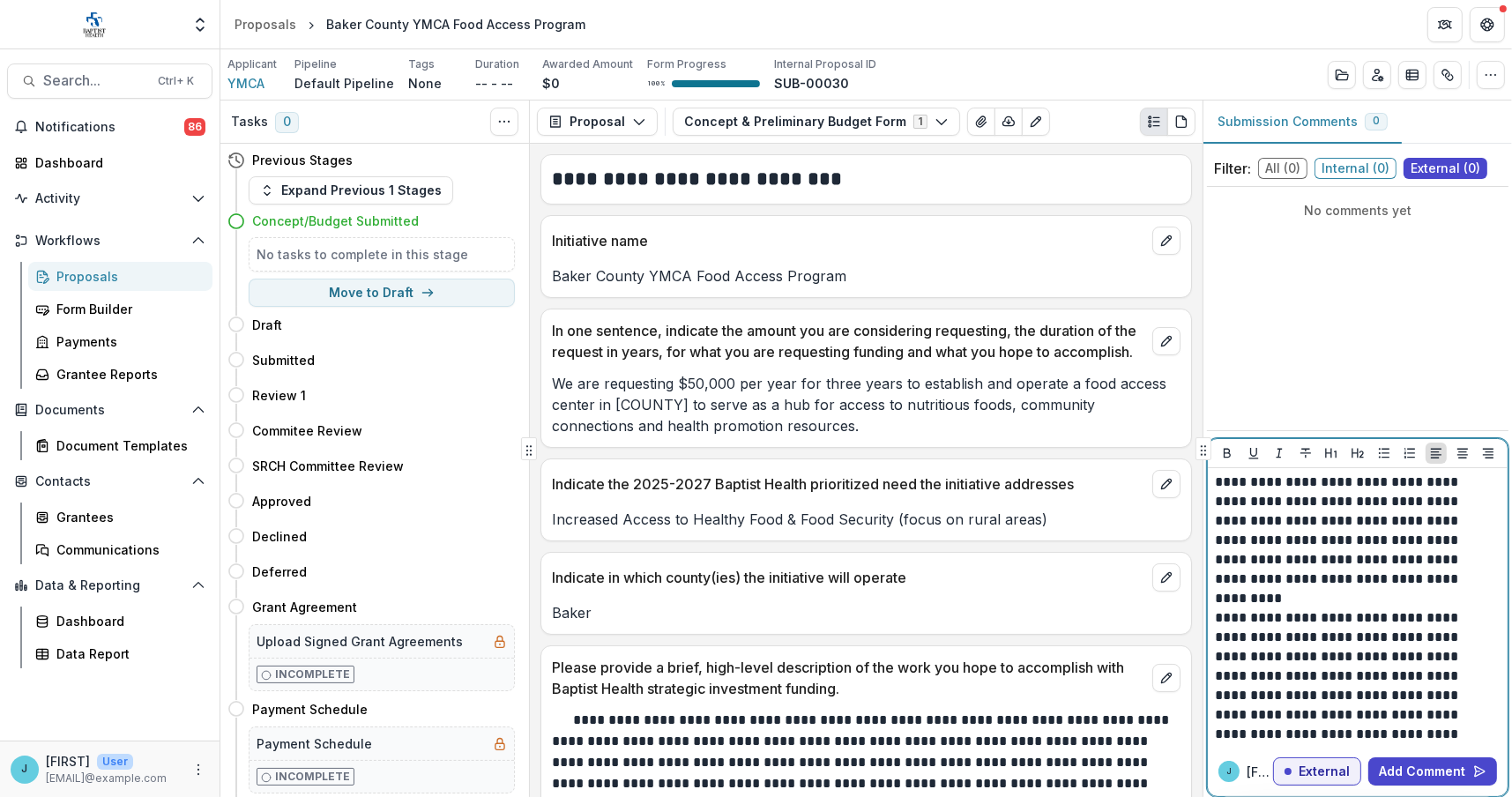 scroll, scrollTop: 0, scrollLeft: 0, axis: both 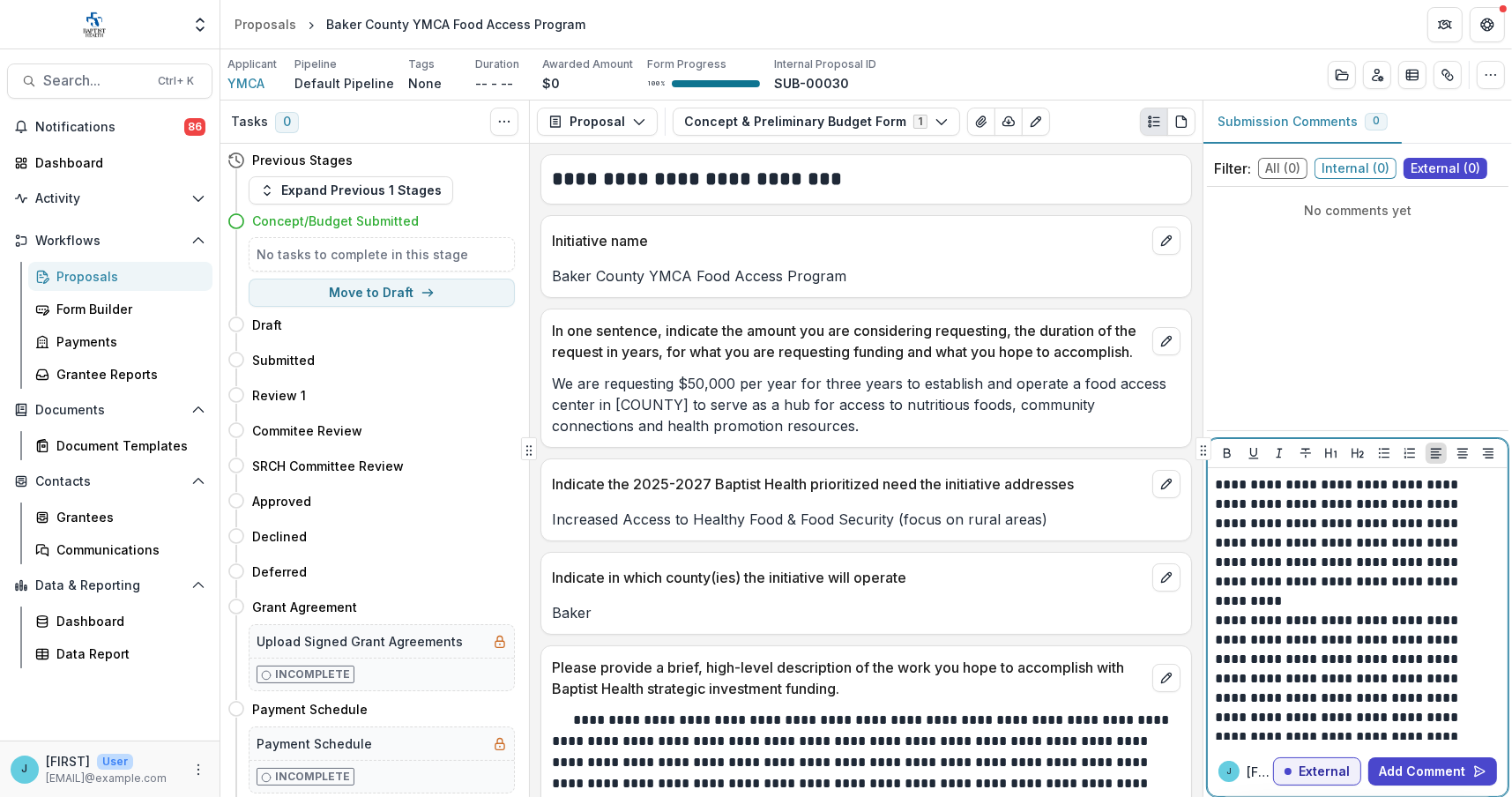 click on "**********" at bounding box center (1355, 533) 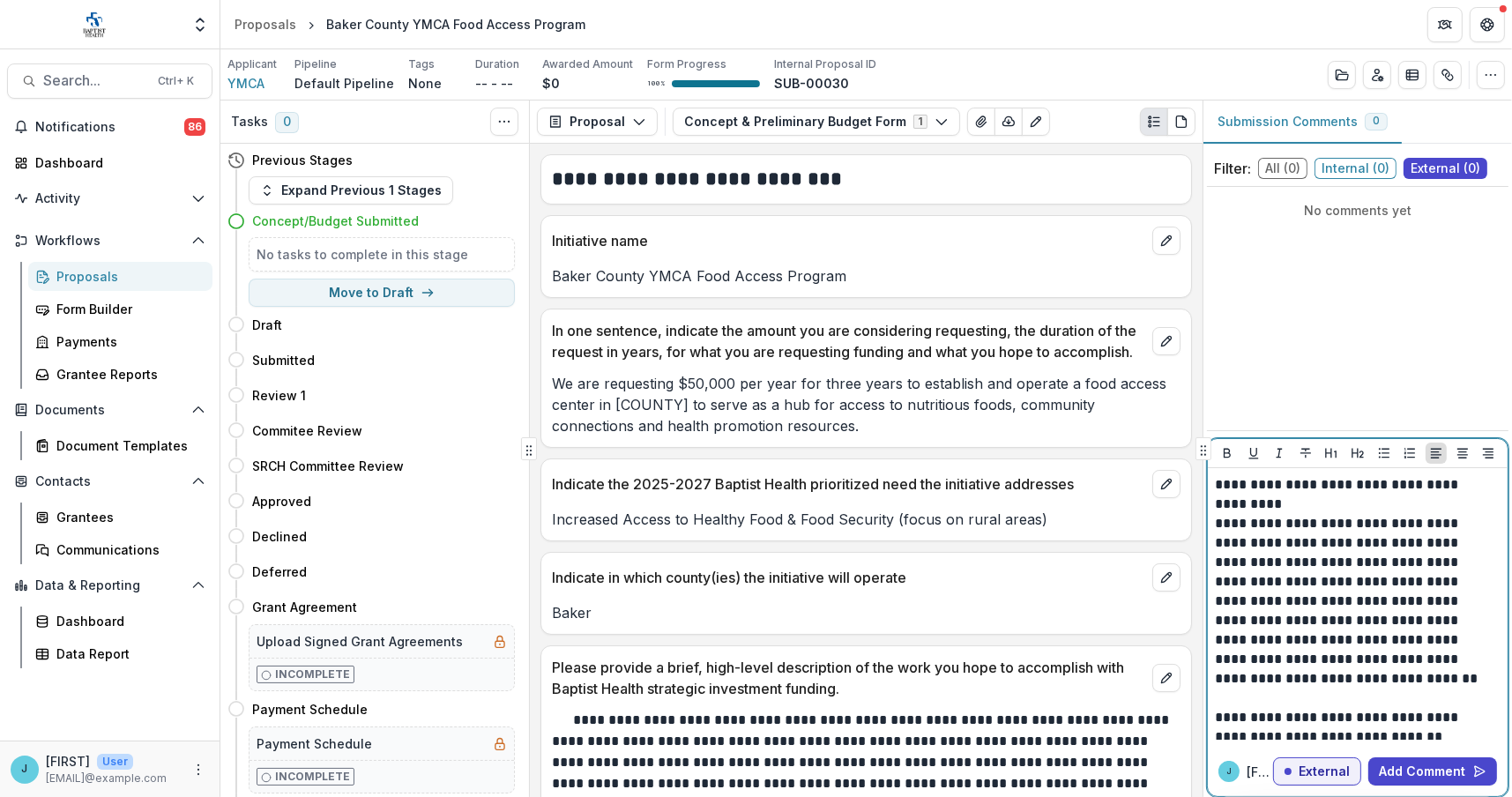 scroll, scrollTop: 103, scrollLeft: 0, axis: vertical 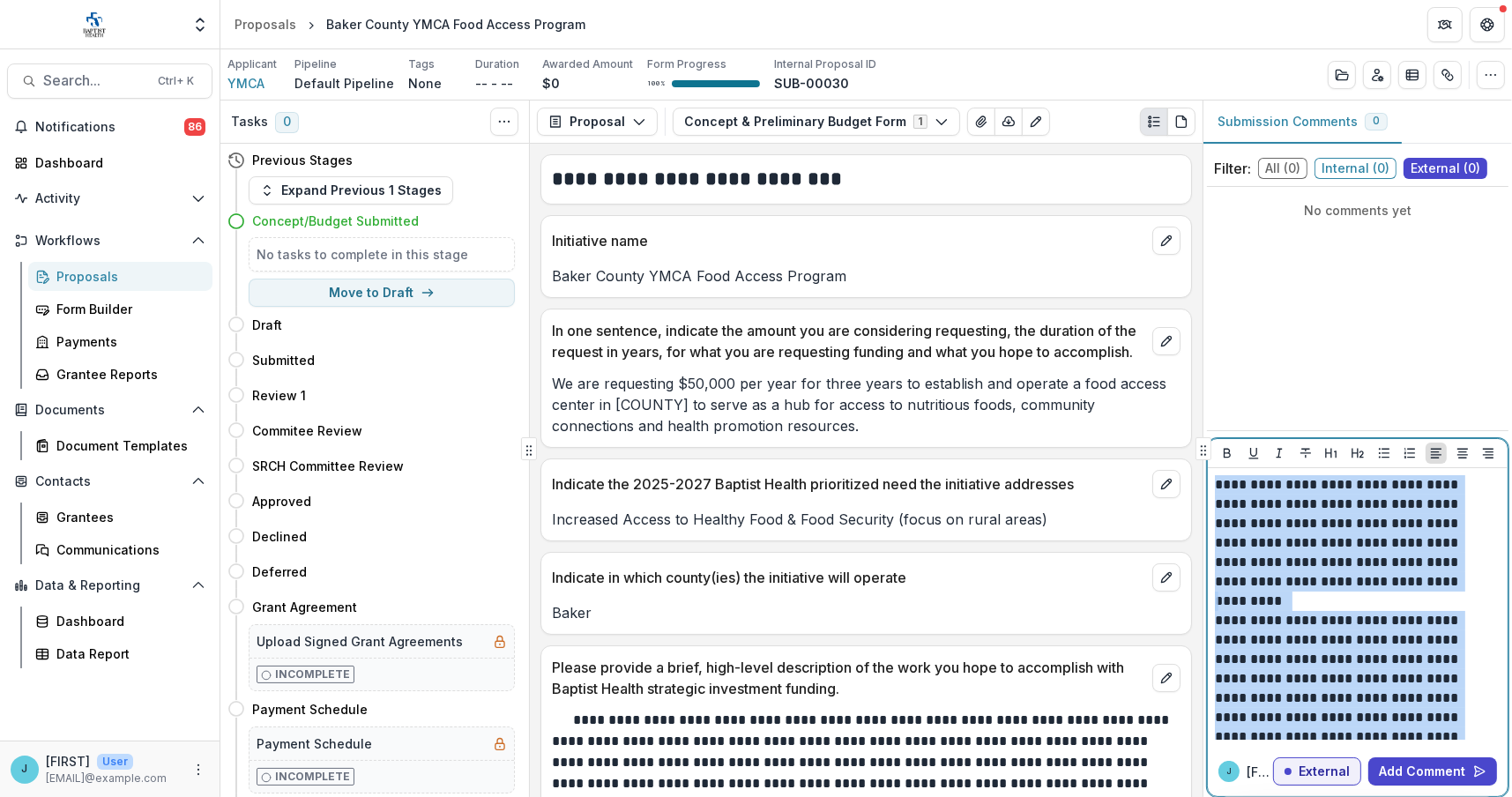 drag, startPoint x: 1319, startPoint y: 726, endPoint x: 1210, endPoint y: 488, distance: 261.7728 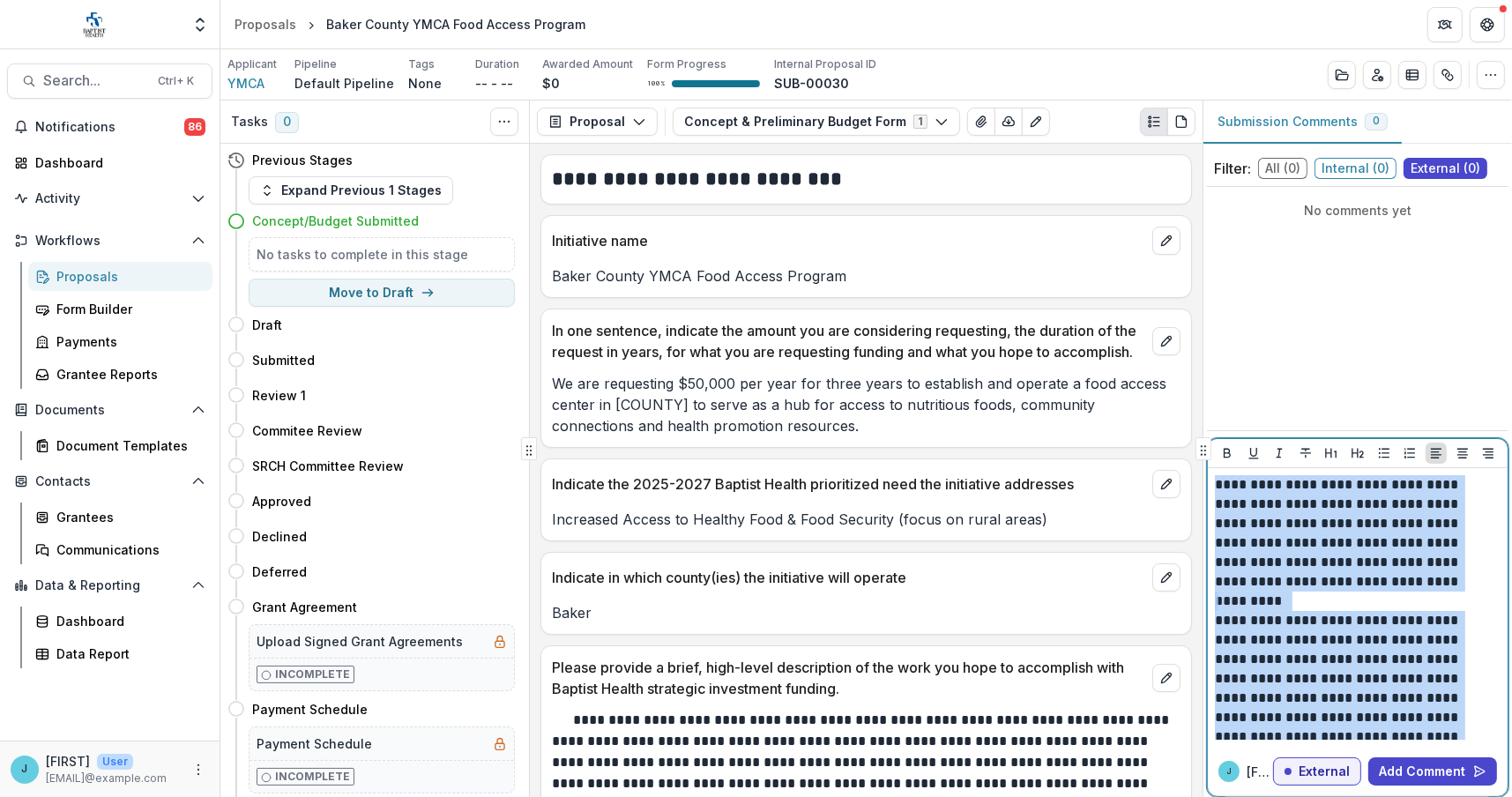 copy on "**********" 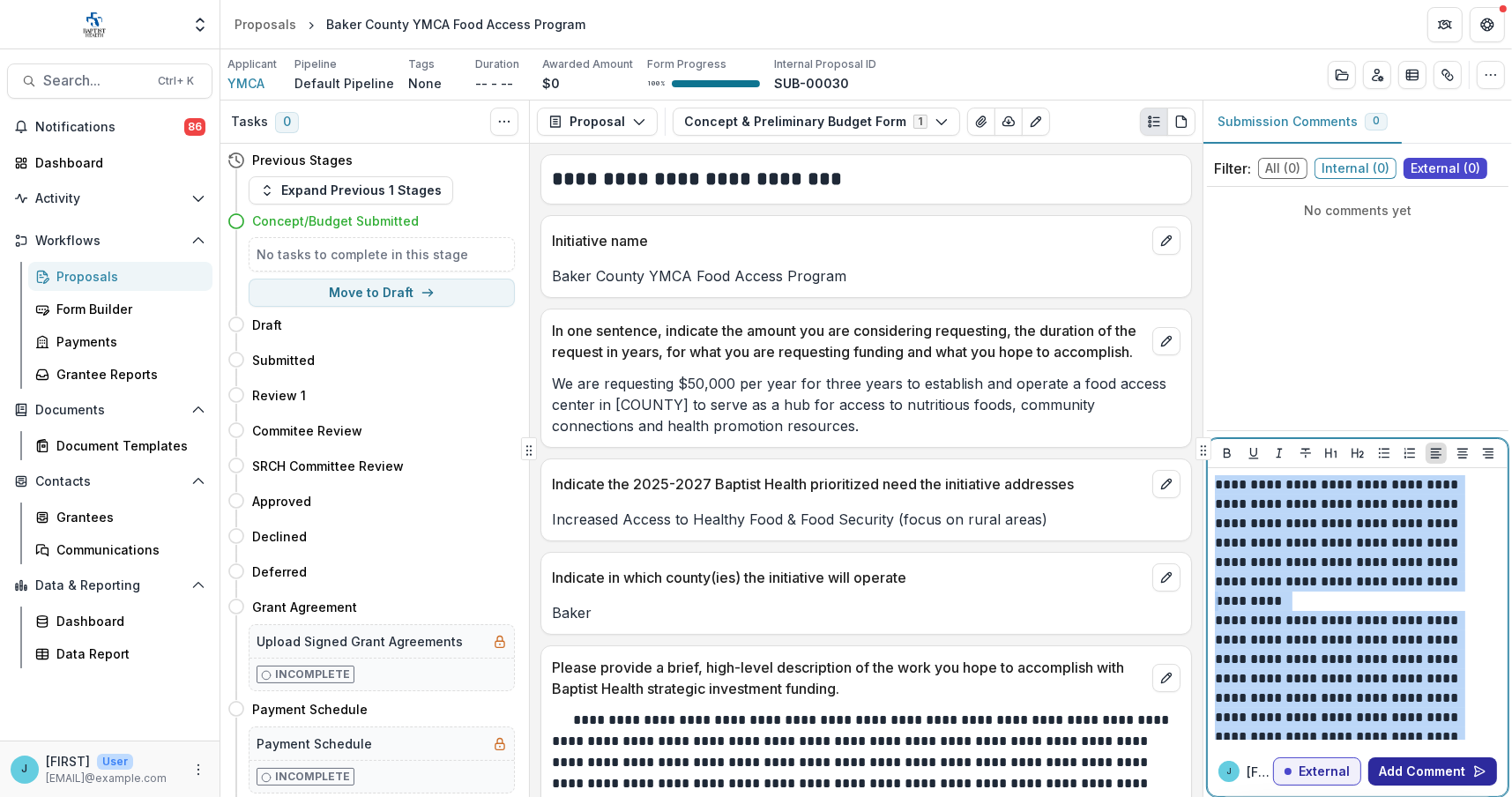 click on "Add Comment" at bounding box center (1433, 771) 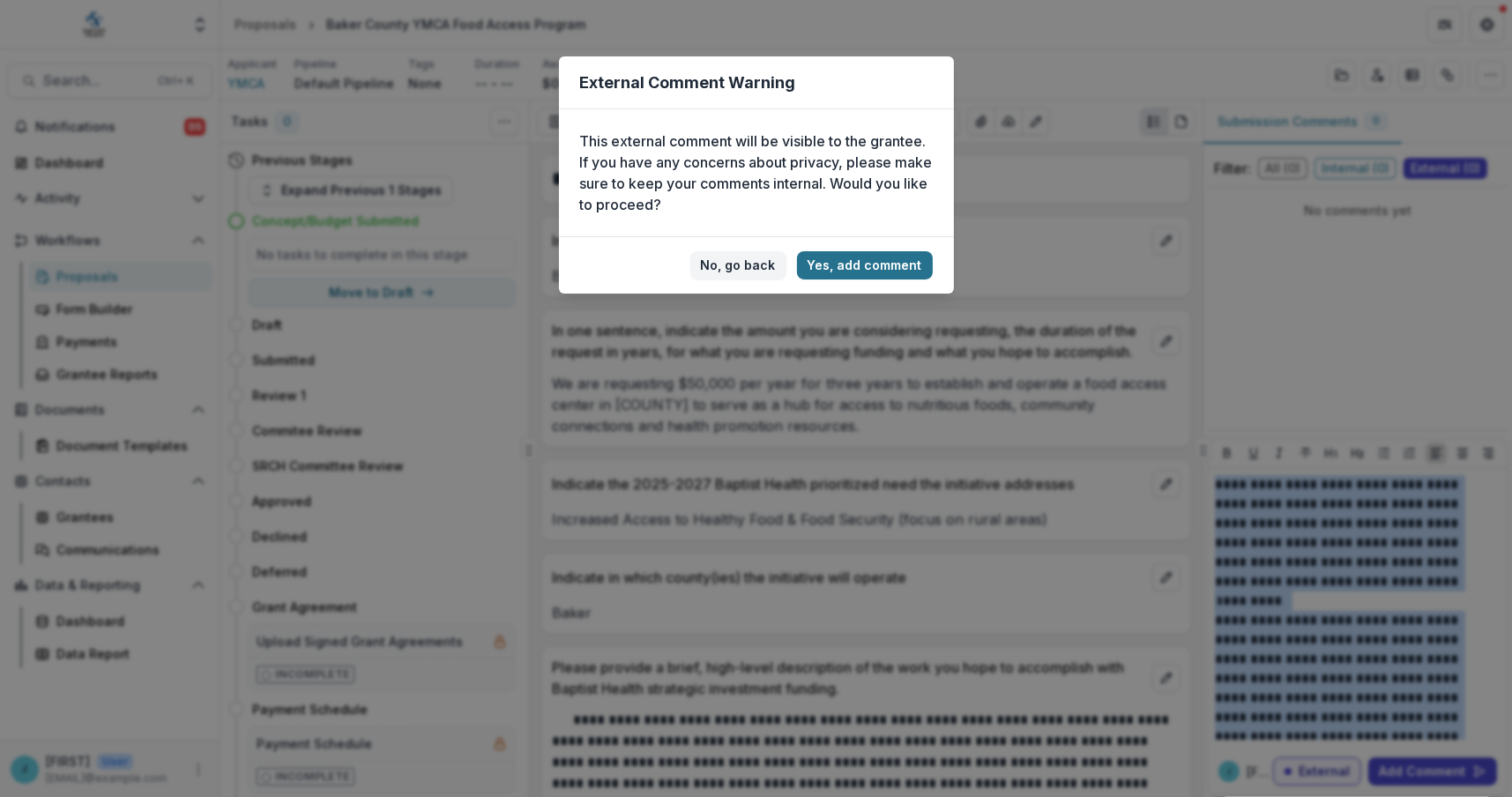 click on "Yes, add comment" at bounding box center [865, 265] 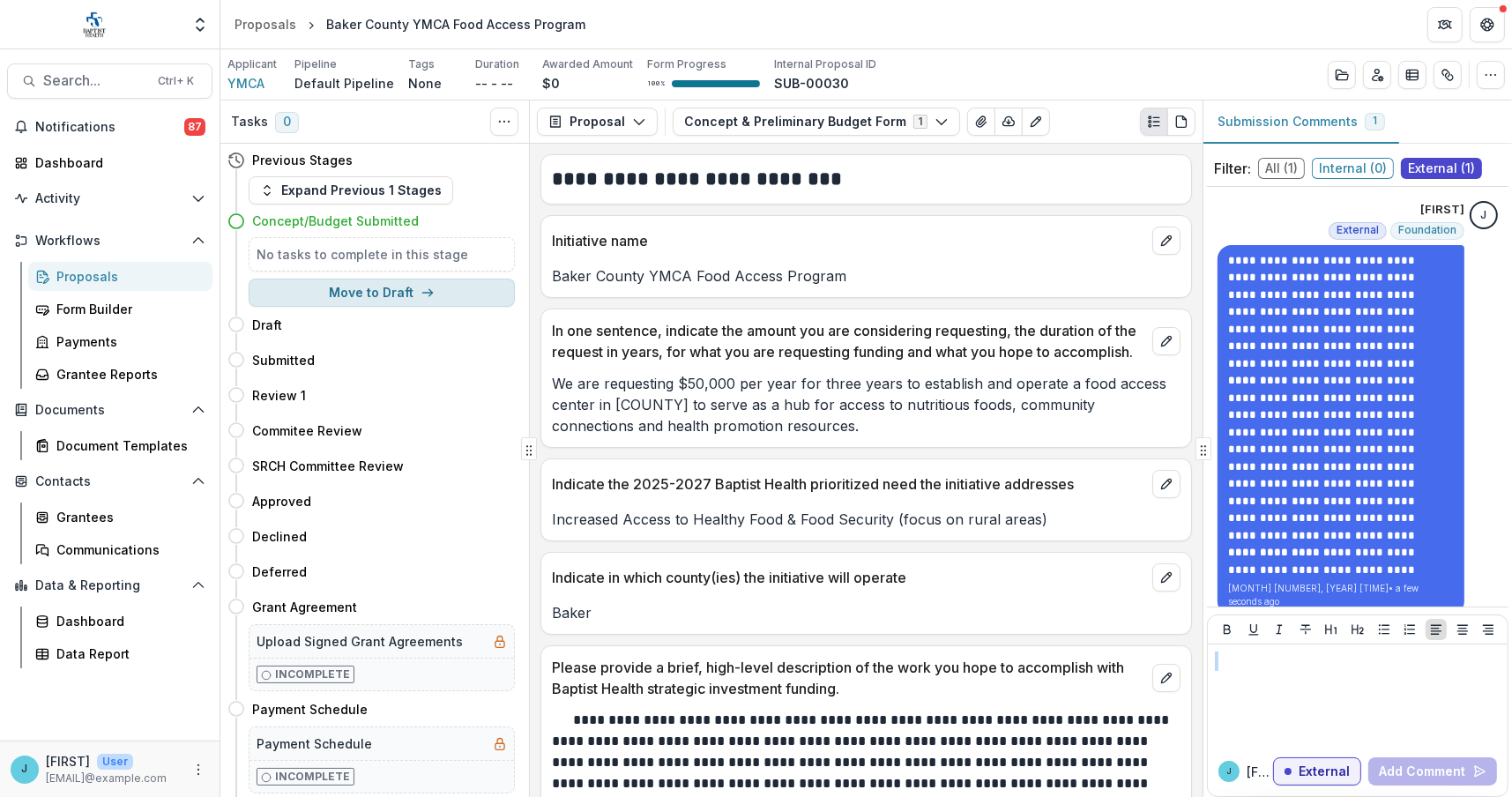click on "Move to Draft" at bounding box center (382, 293) 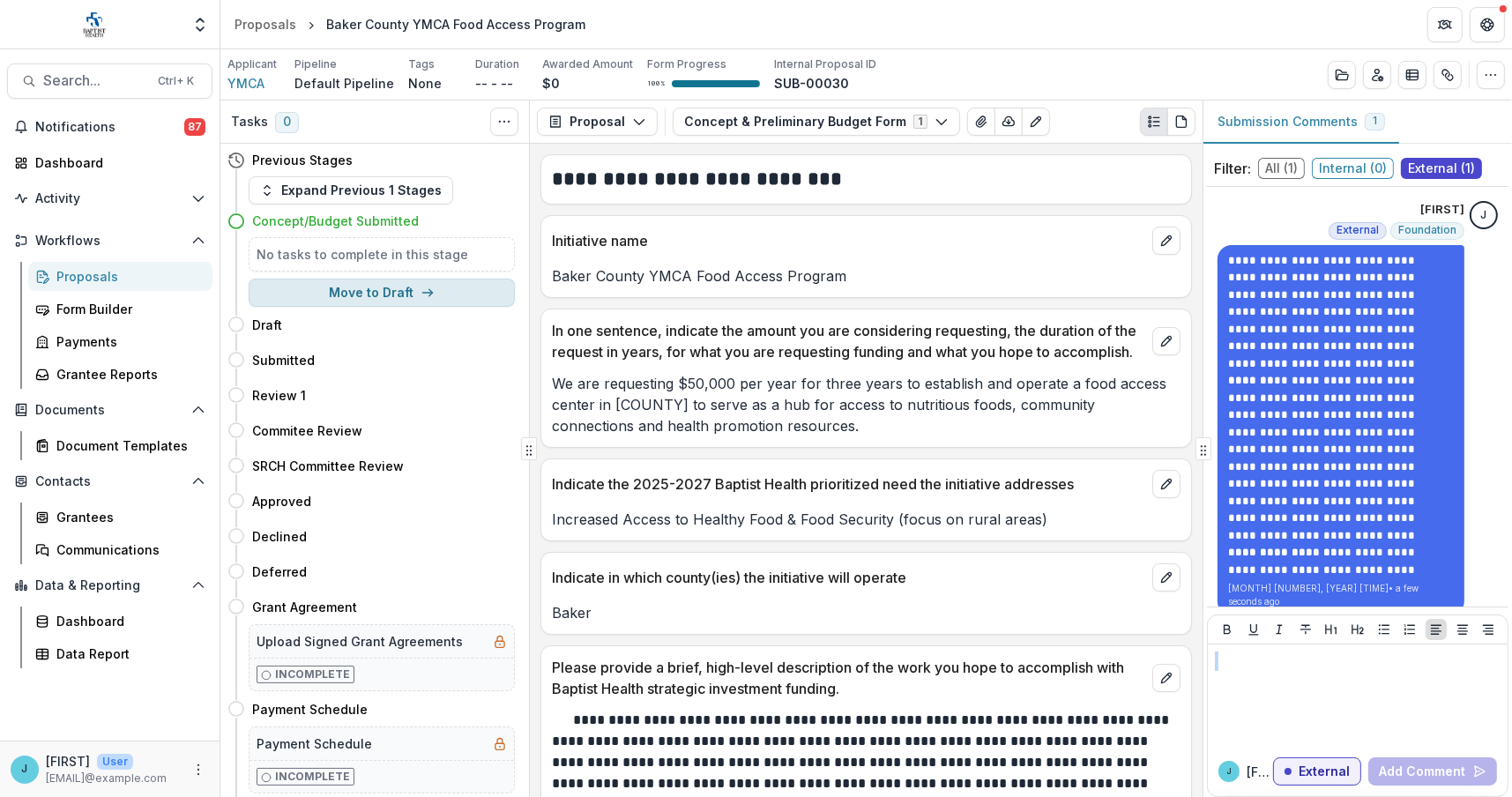 select on "*****" 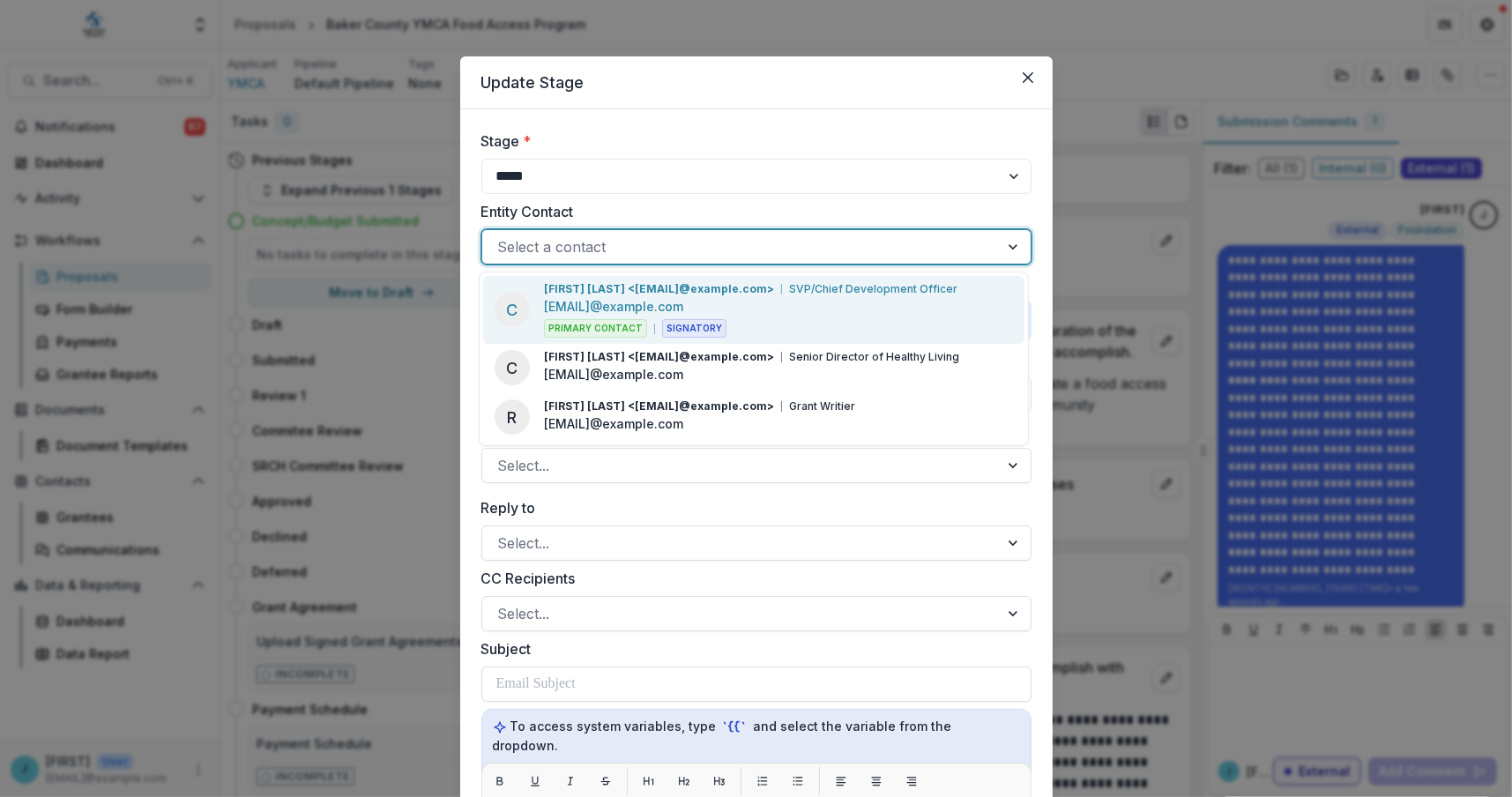 click at bounding box center [741, 247] 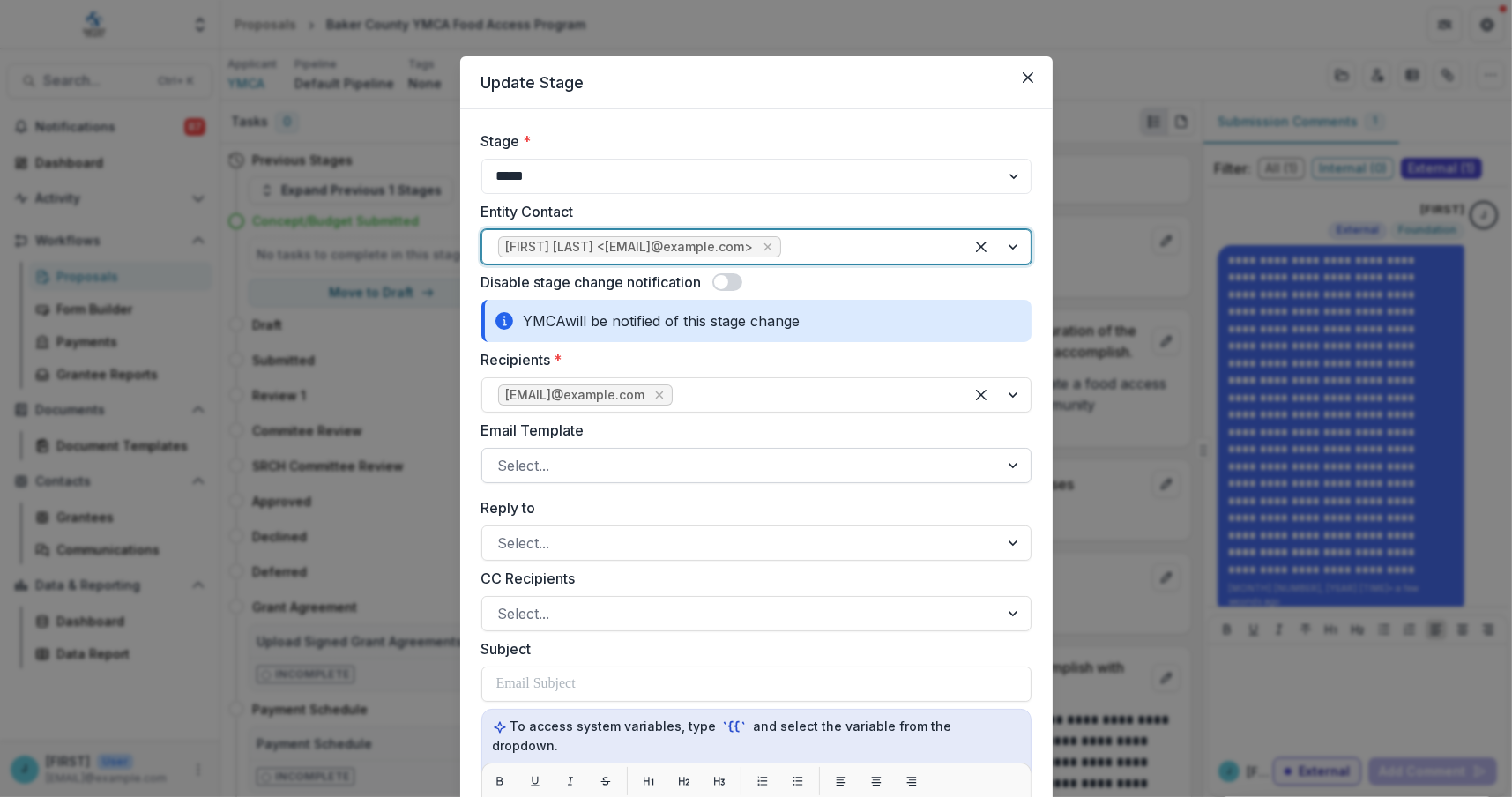 click at bounding box center (741, 466) 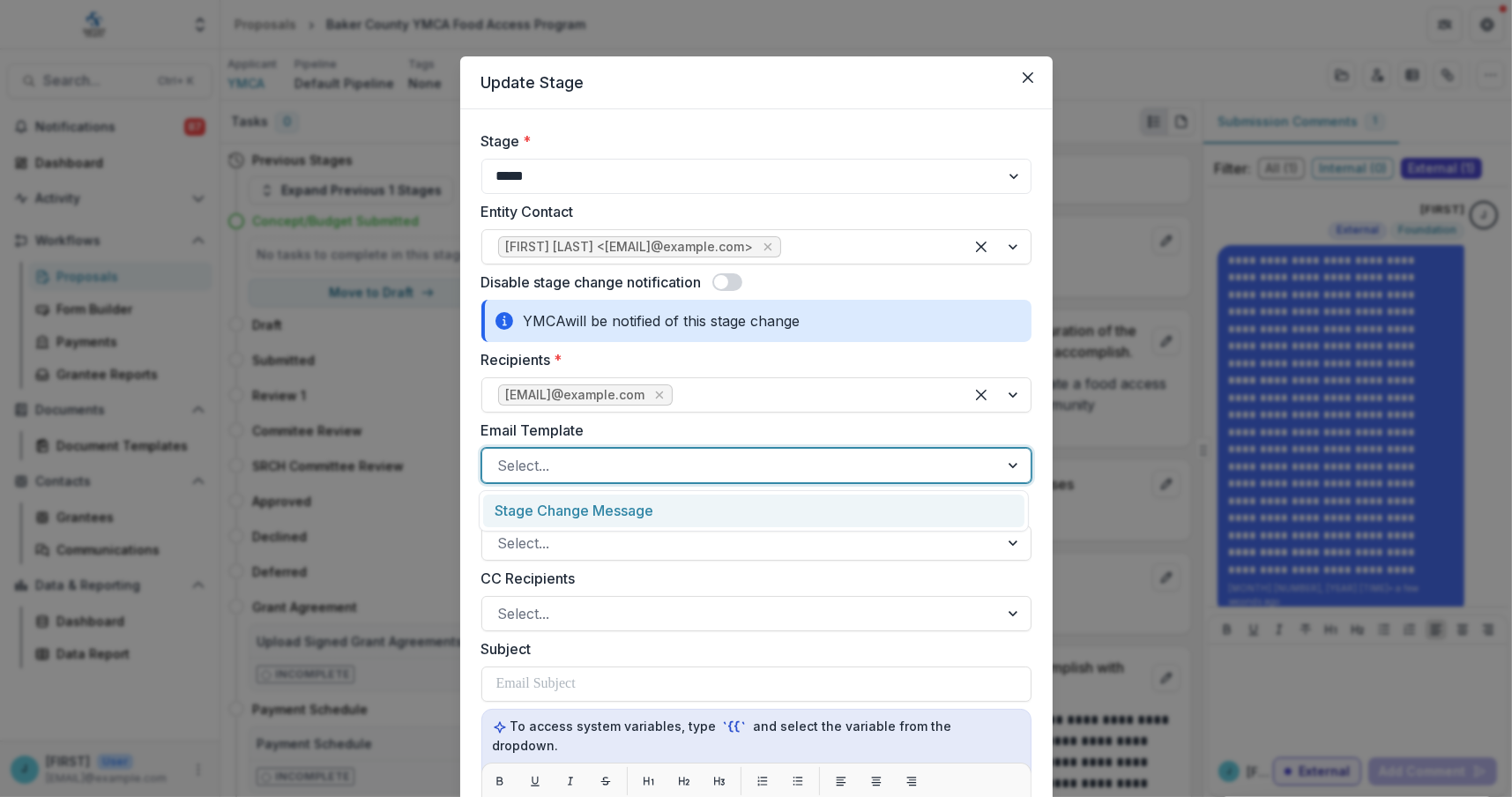 click on "Stage Change Message" at bounding box center [754, 510] 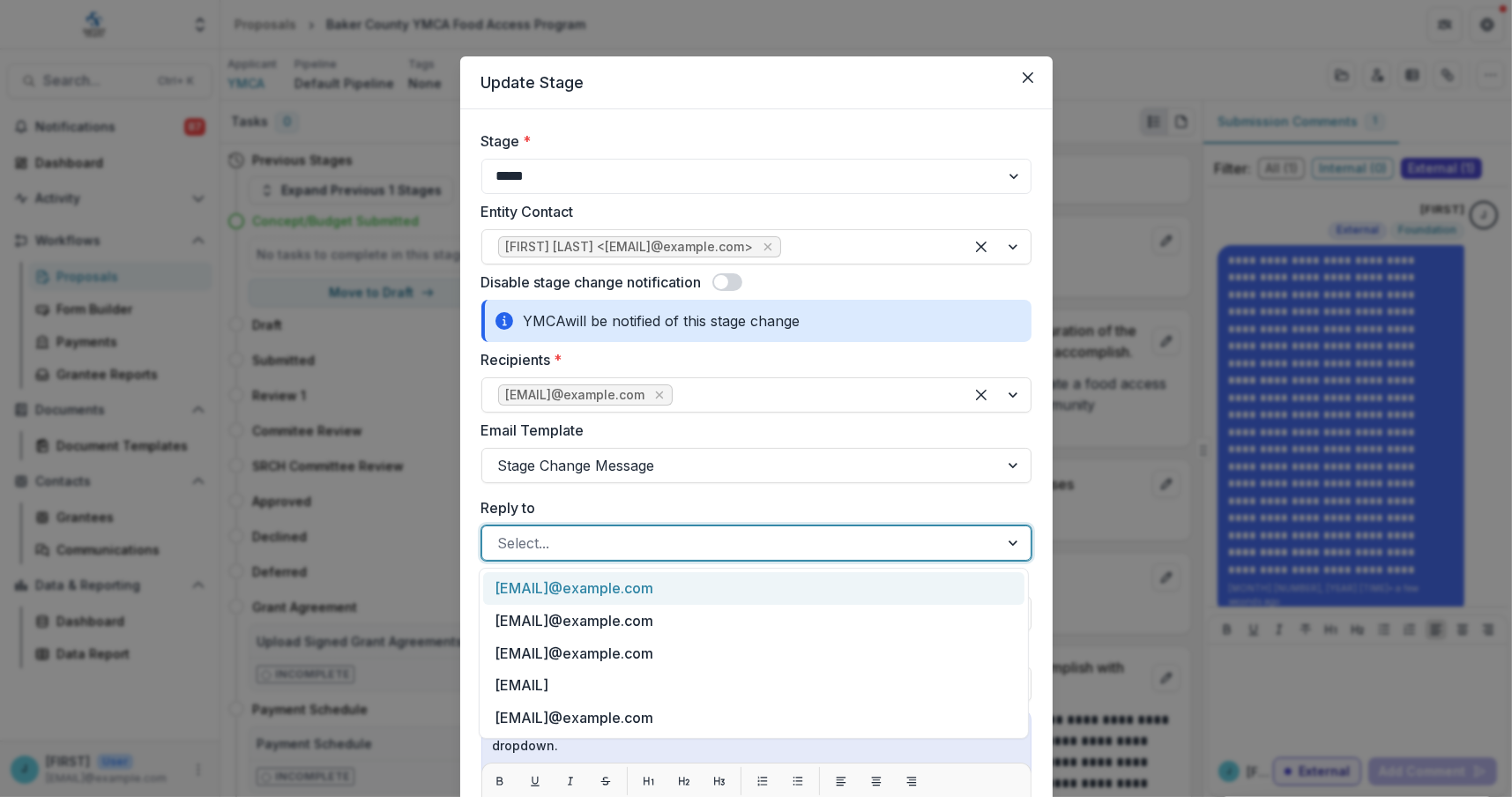 click at bounding box center (741, 543) 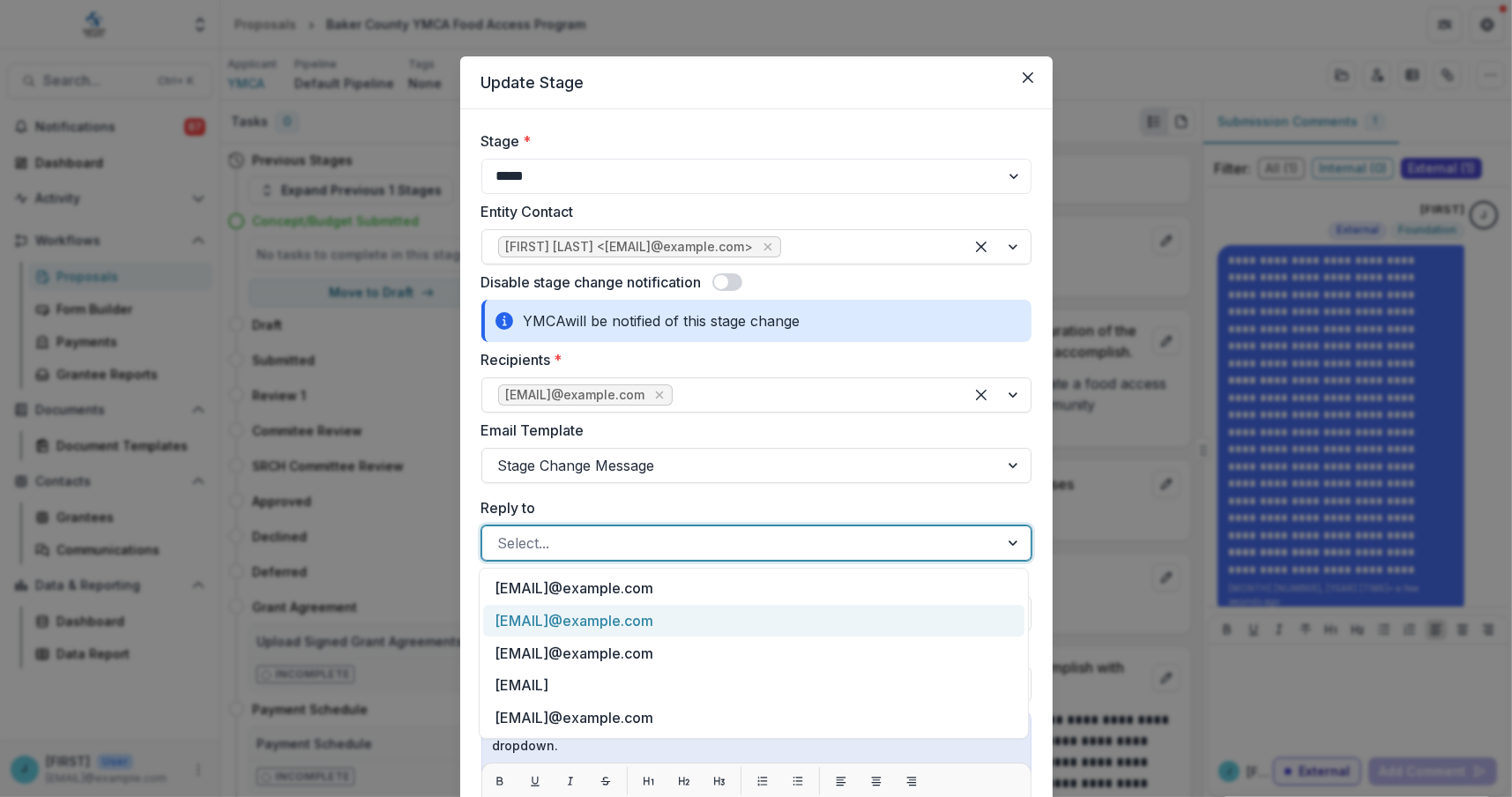 click on "[EMAIL]@example.com" at bounding box center (754, 621) 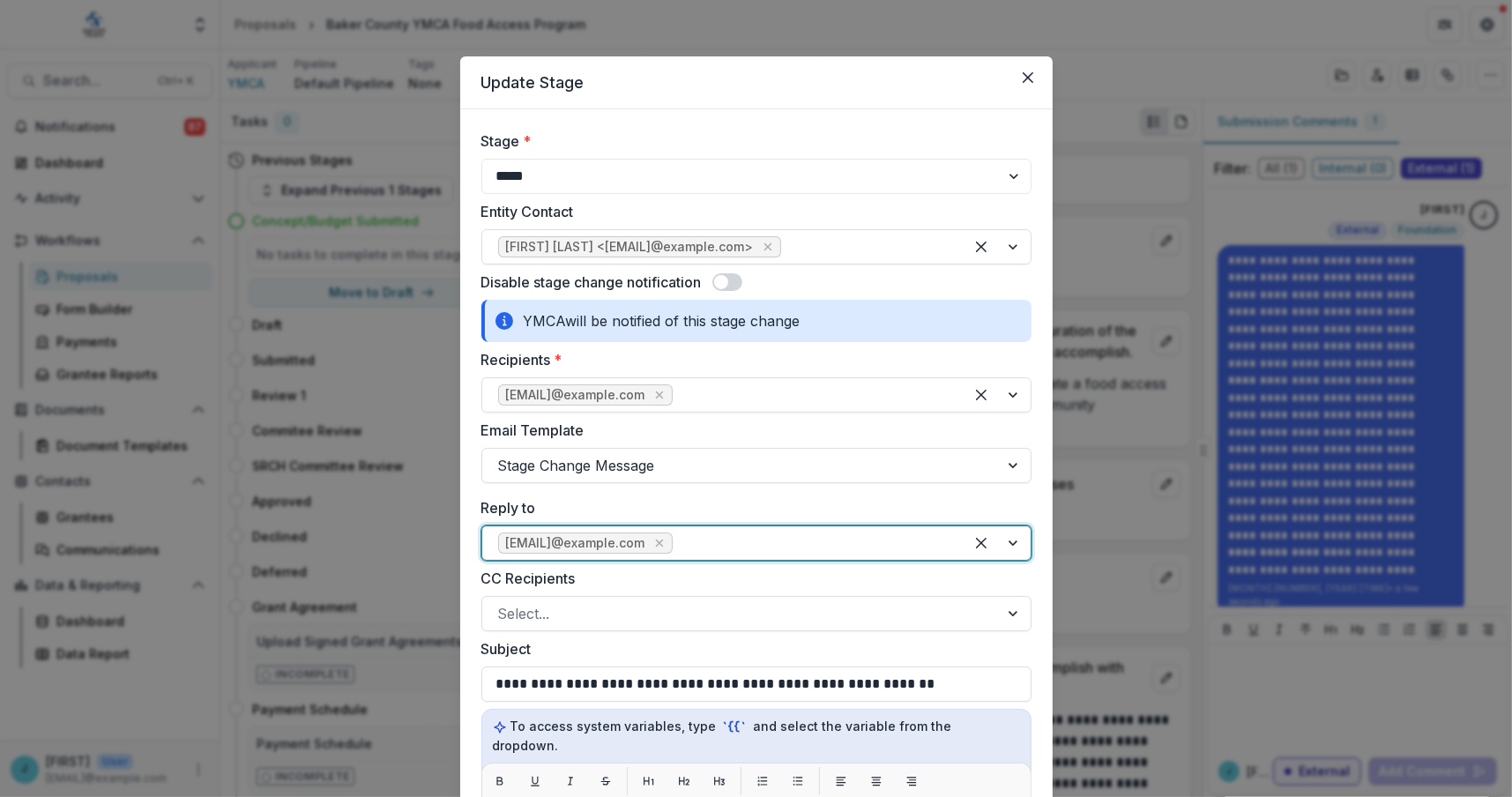 scroll, scrollTop: 176, scrollLeft: 0, axis: vertical 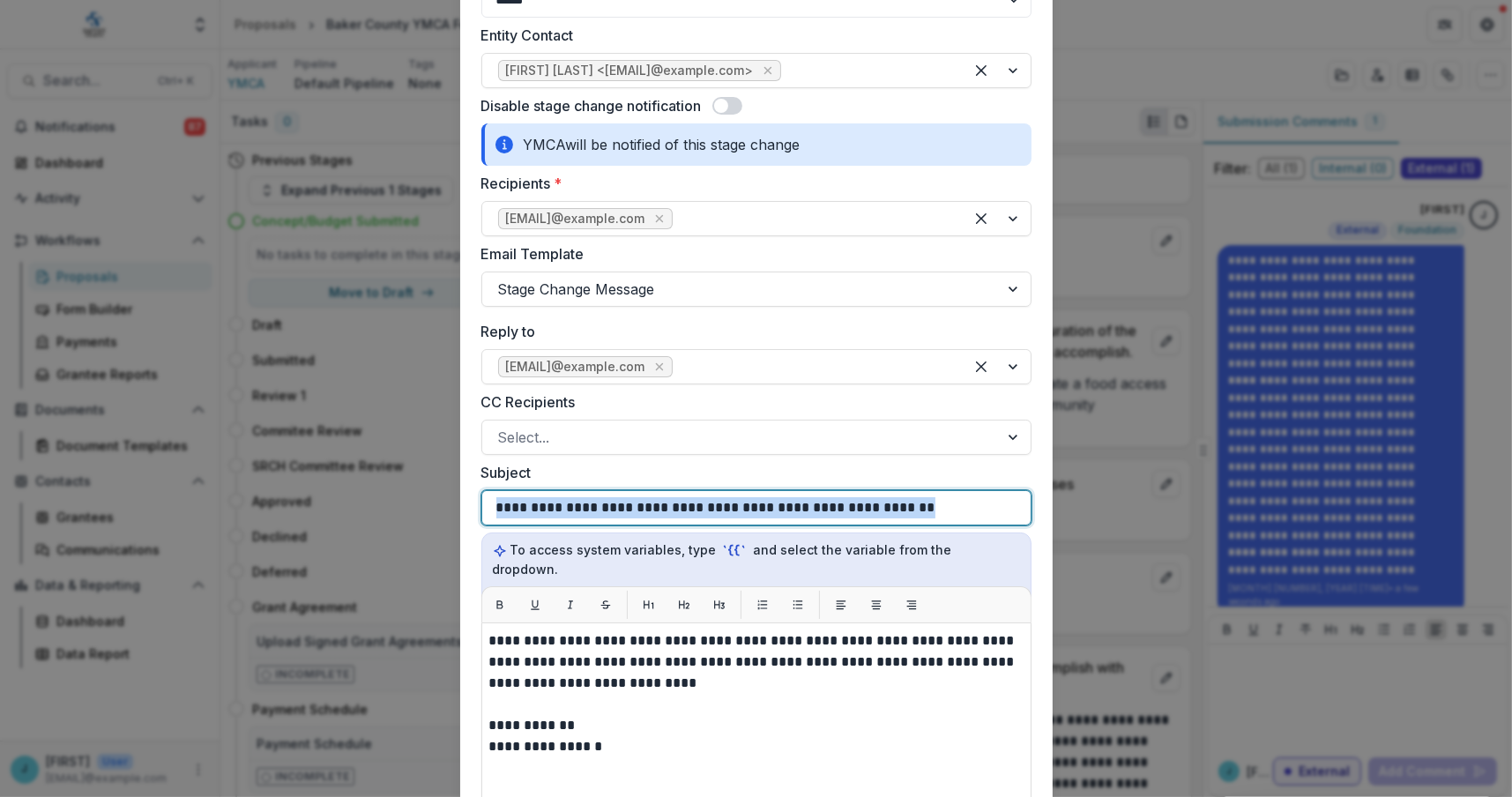 drag, startPoint x: 923, startPoint y: 507, endPoint x: 441, endPoint y: 491, distance: 482.2655 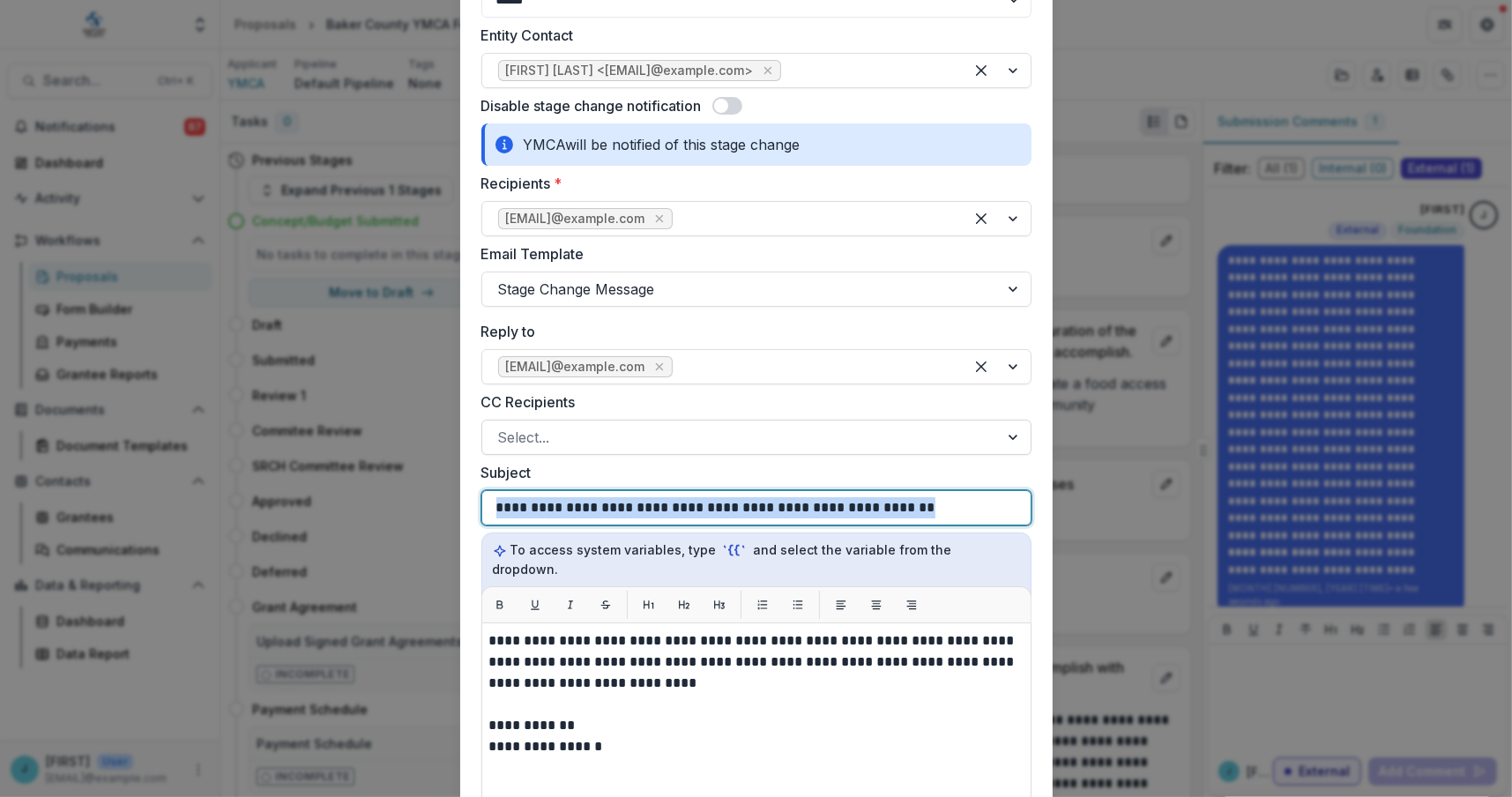 type 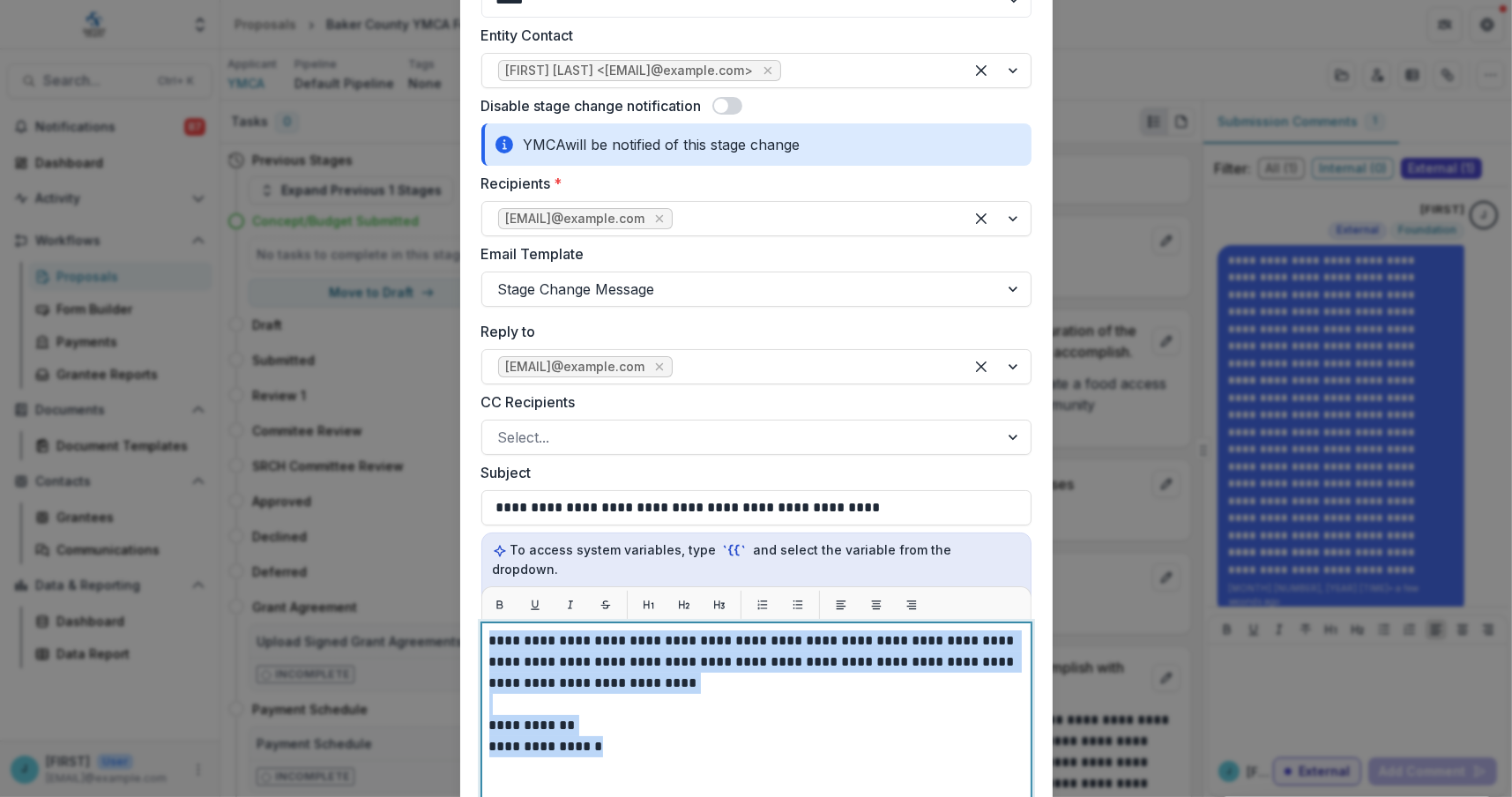 drag, startPoint x: 633, startPoint y: 719, endPoint x: 450, endPoint y: 619, distance: 208.54016 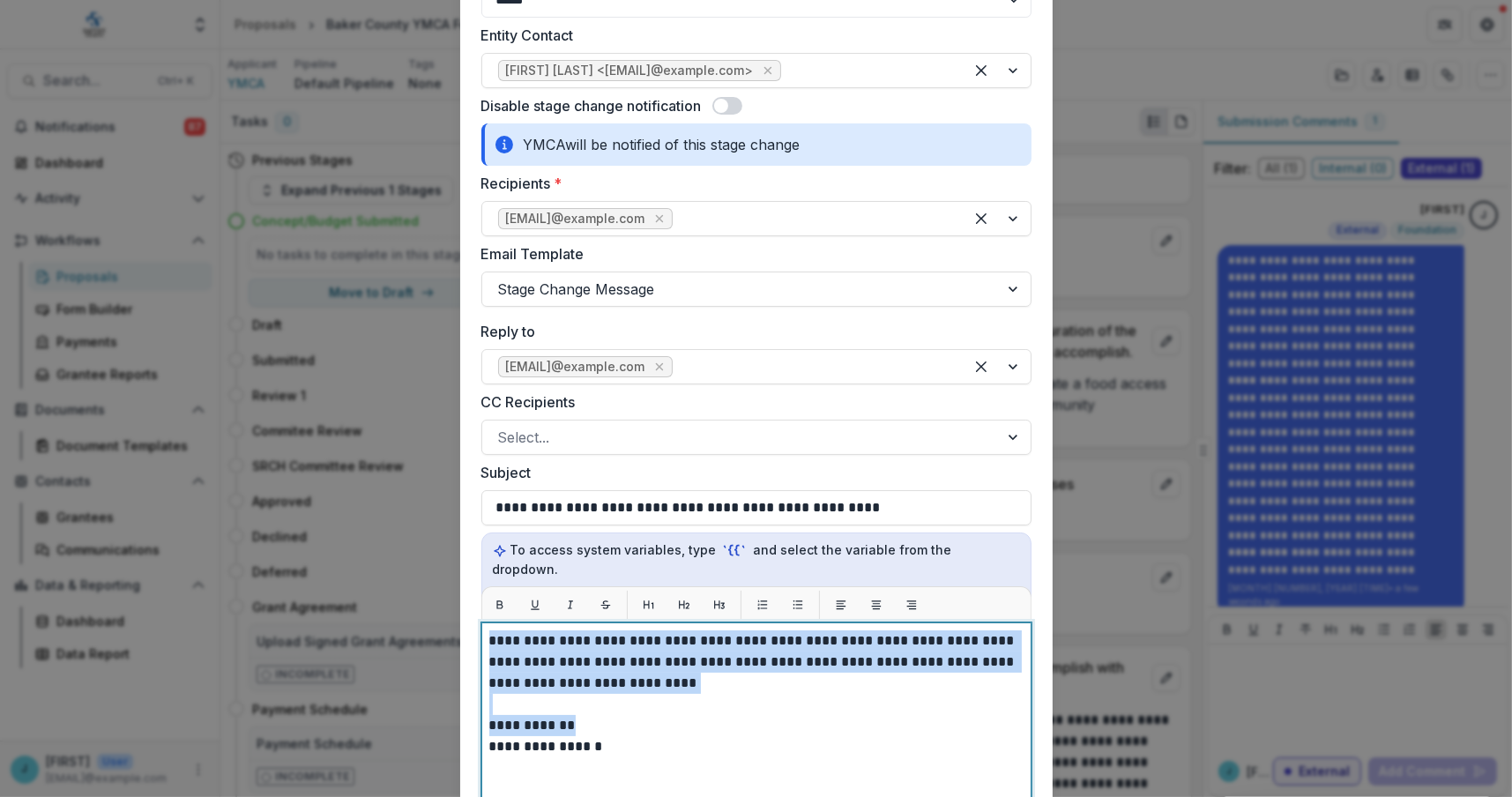 drag, startPoint x: 583, startPoint y: 710, endPoint x: 478, endPoint y: 626, distance: 134.4656 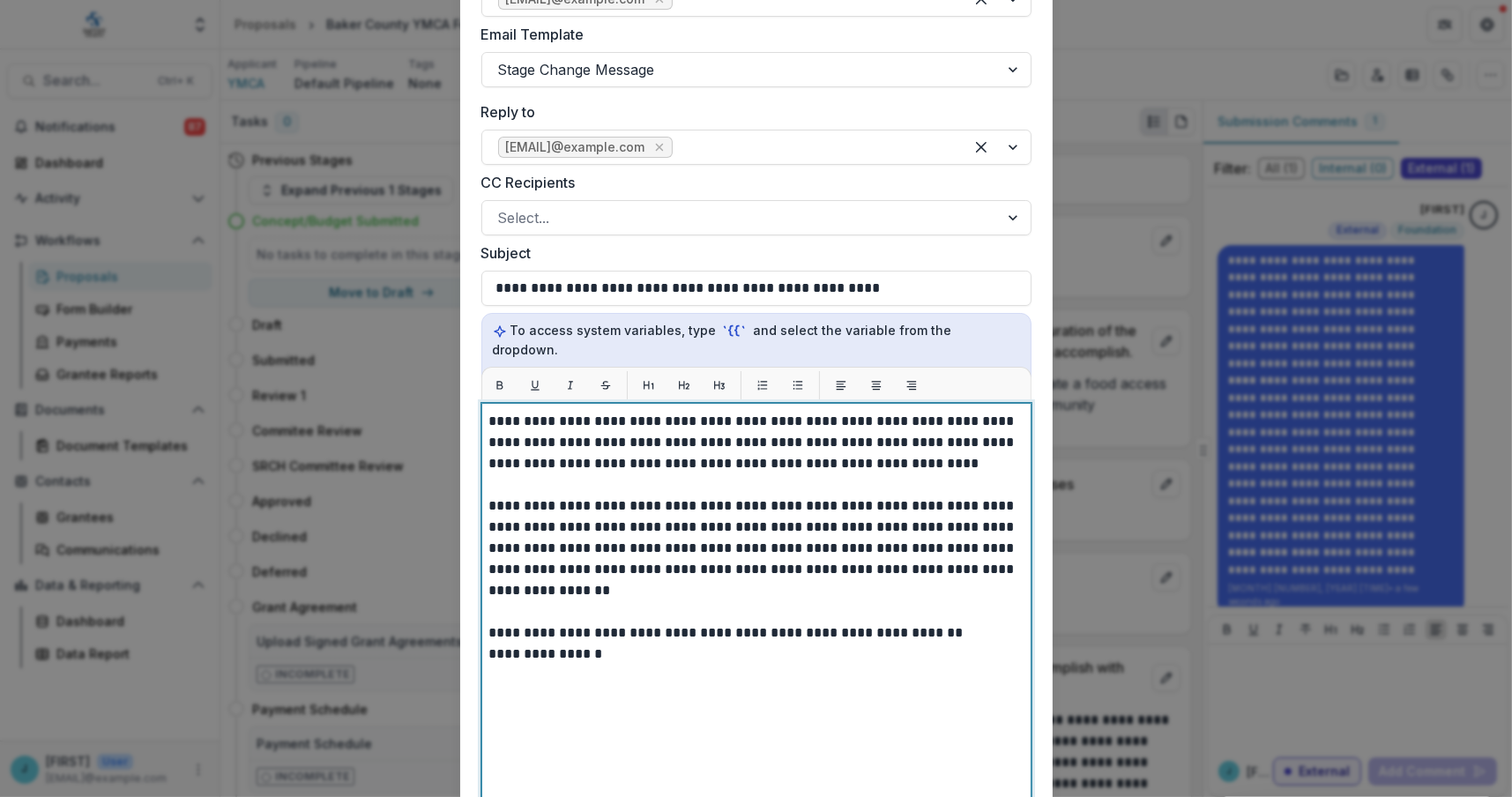 scroll, scrollTop: 401, scrollLeft: 0, axis: vertical 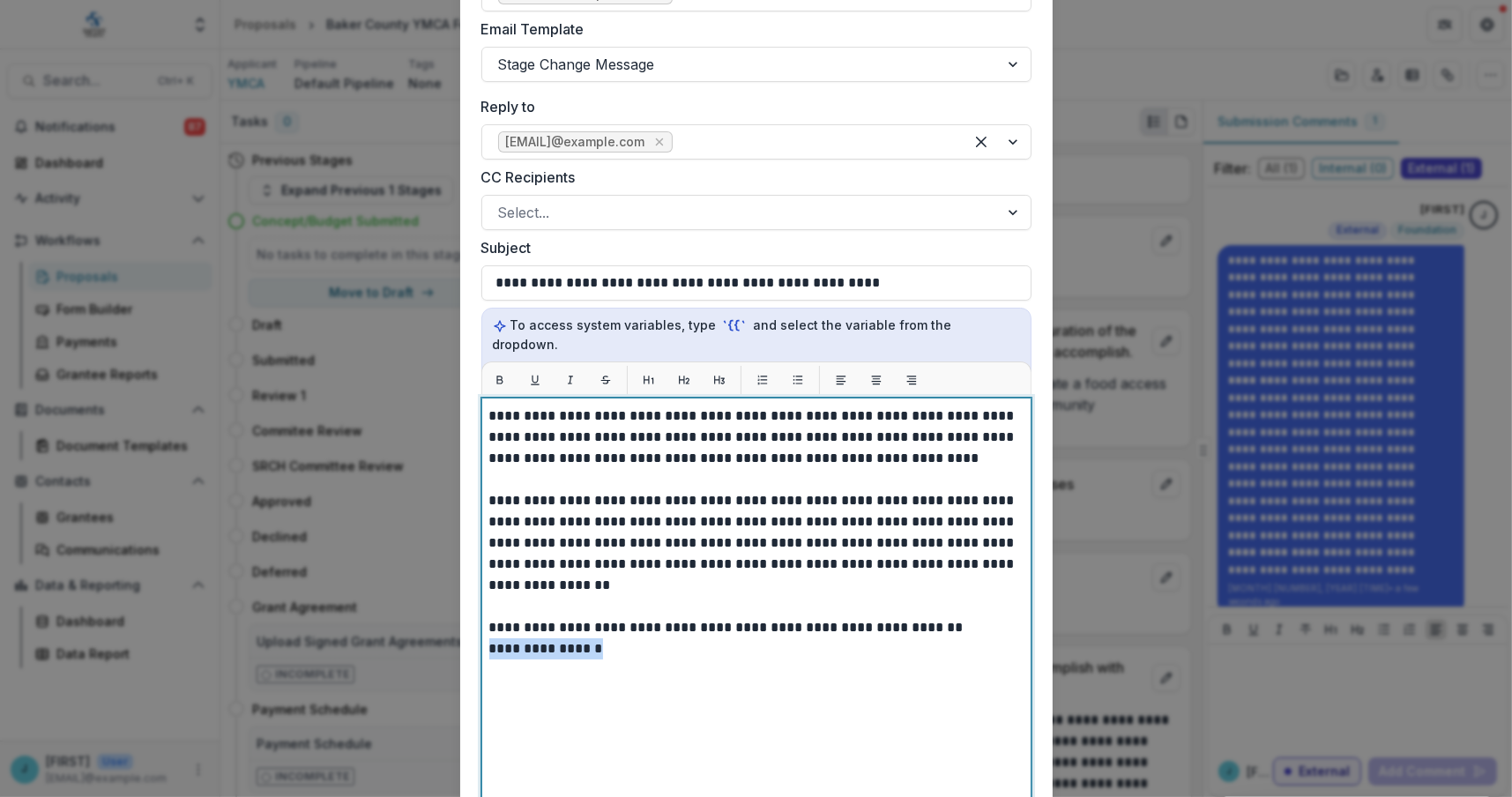 drag, startPoint x: 642, startPoint y: 632, endPoint x: 489, endPoint y: 629, distance: 153.02941 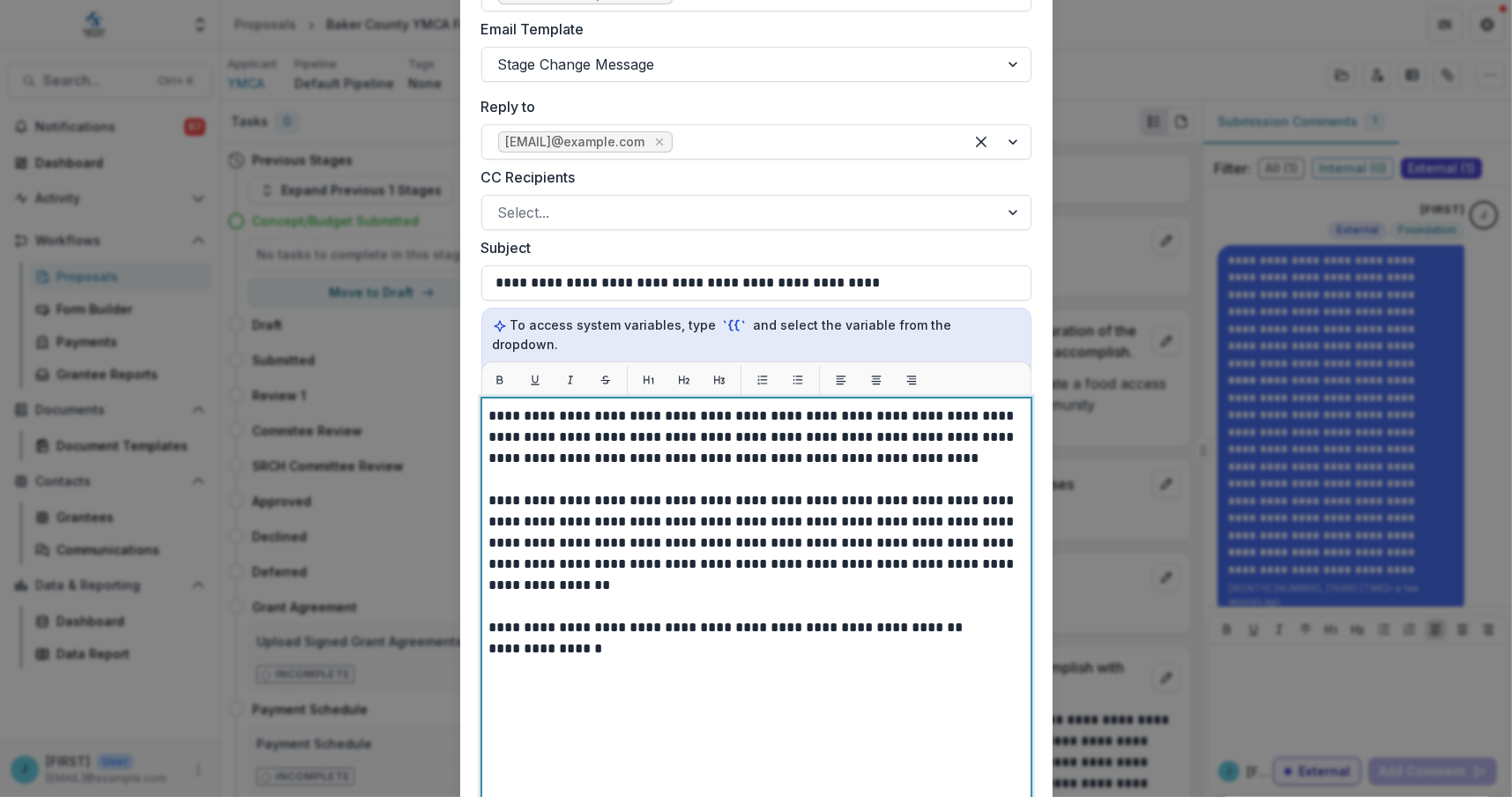 click on "**********" at bounding box center (756, 437) 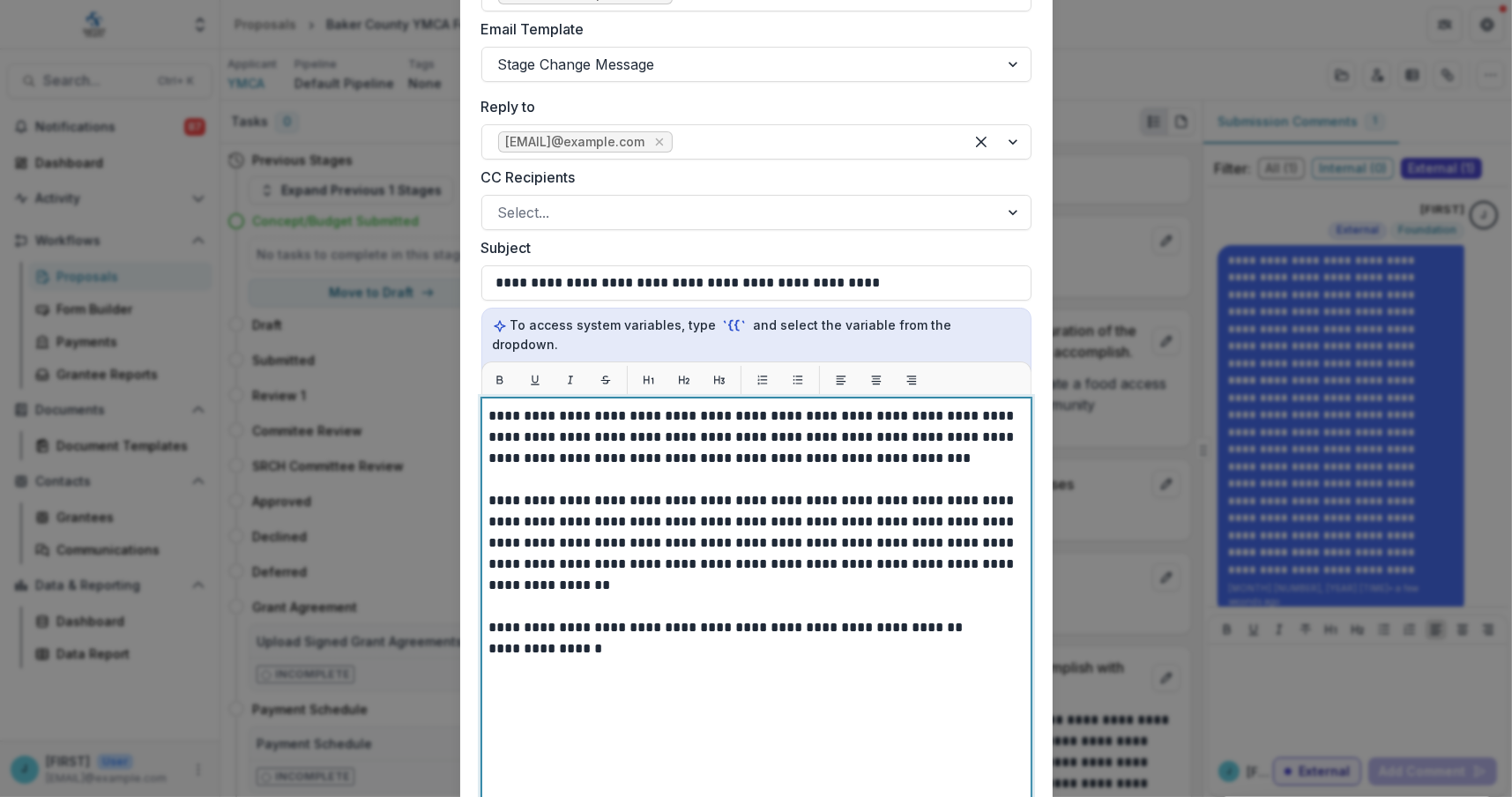 click on "**********" at bounding box center (756, 437) 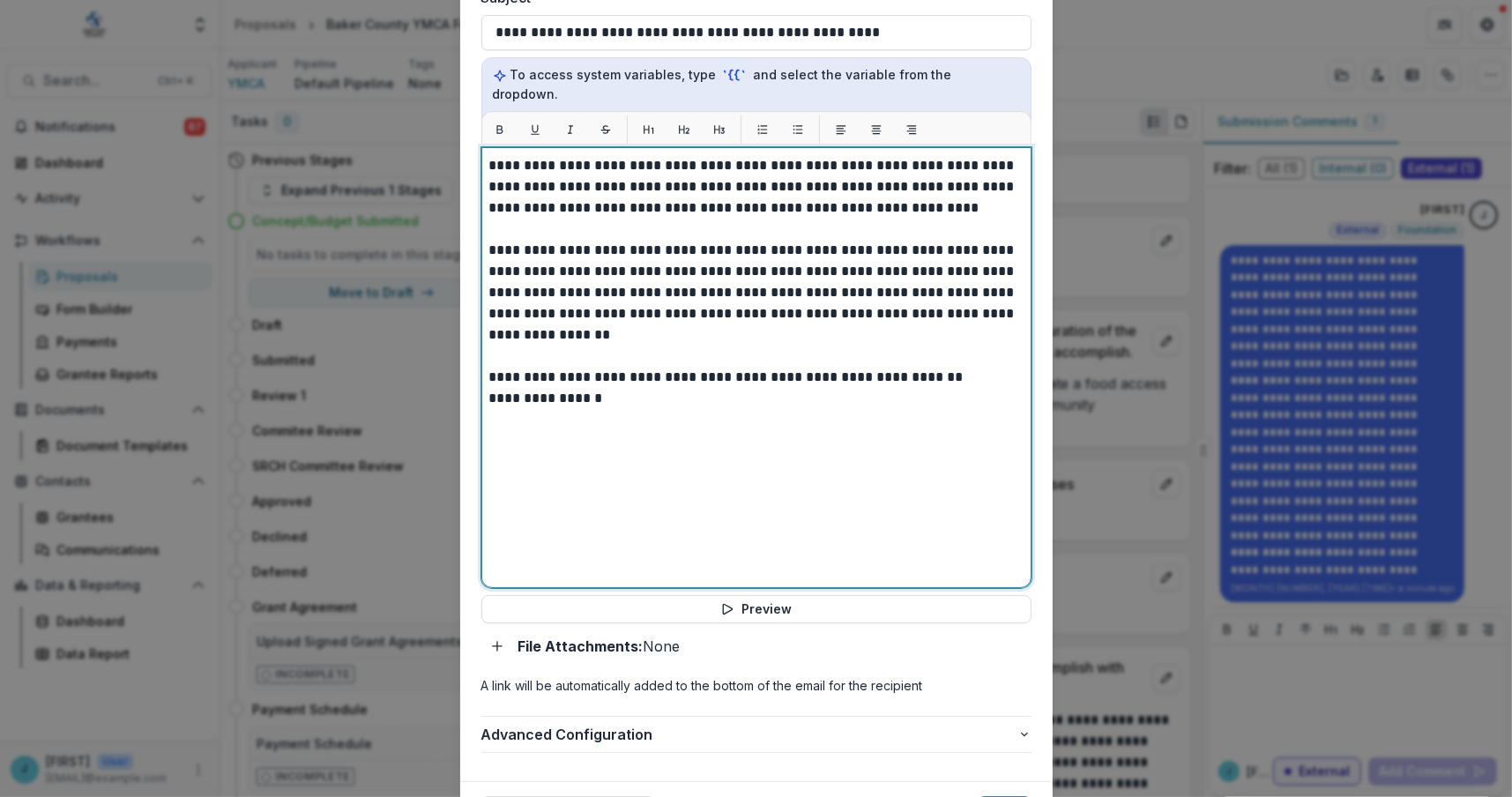scroll, scrollTop: 666, scrollLeft: 0, axis: vertical 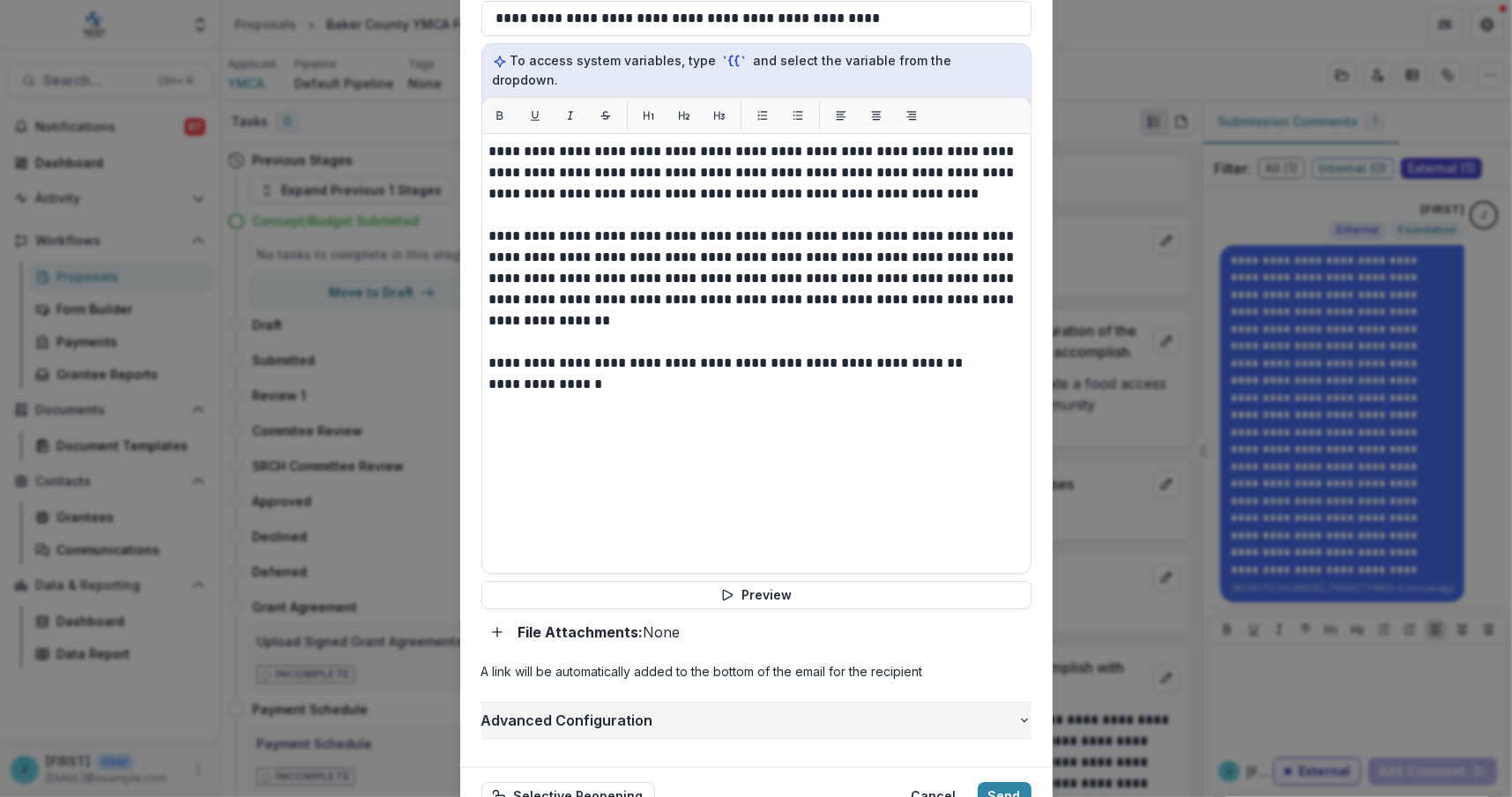 click on "Advanced Configuration" at bounding box center [749, 720] 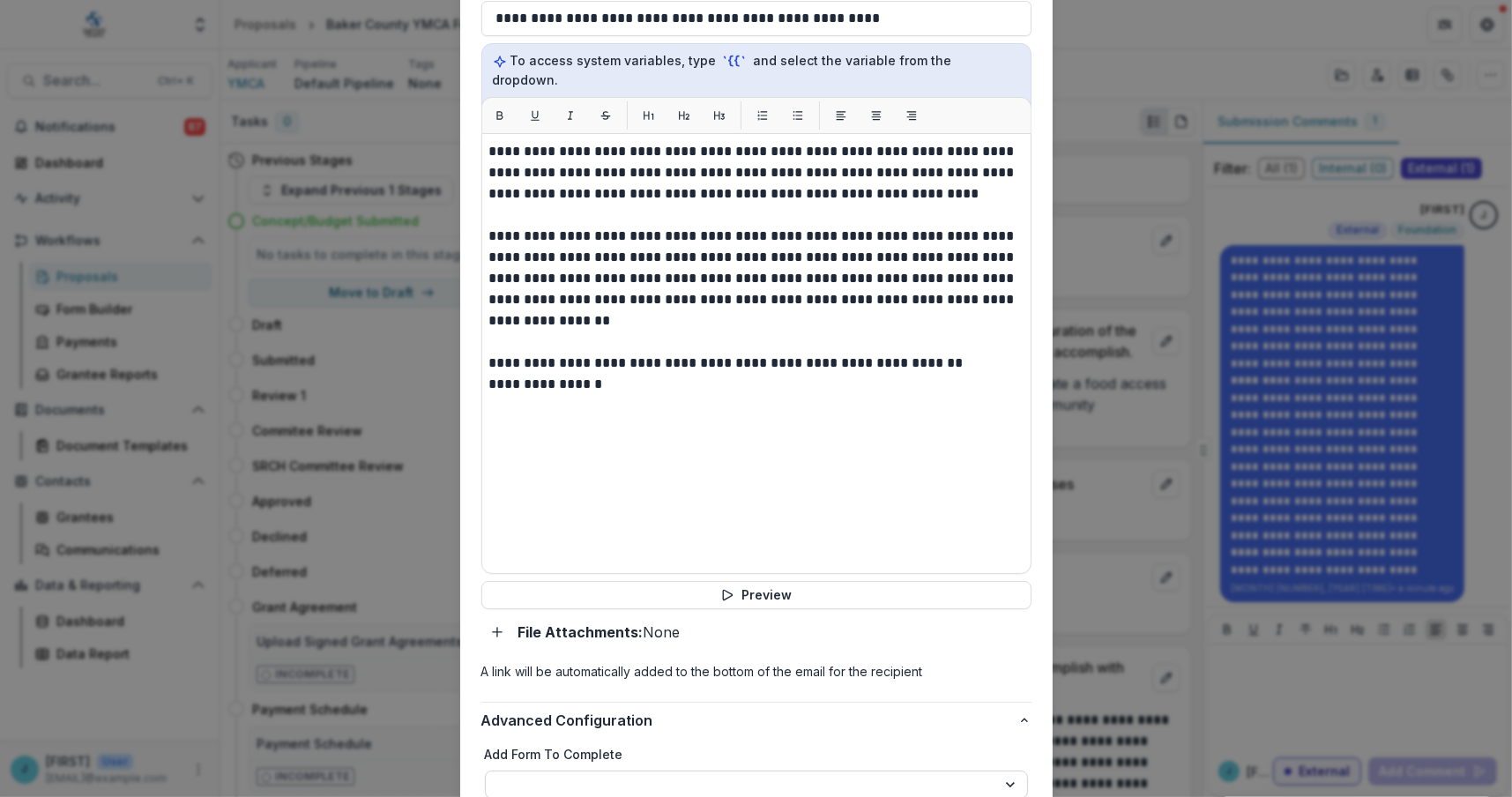click on "**********" at bounding box center [756, 785] 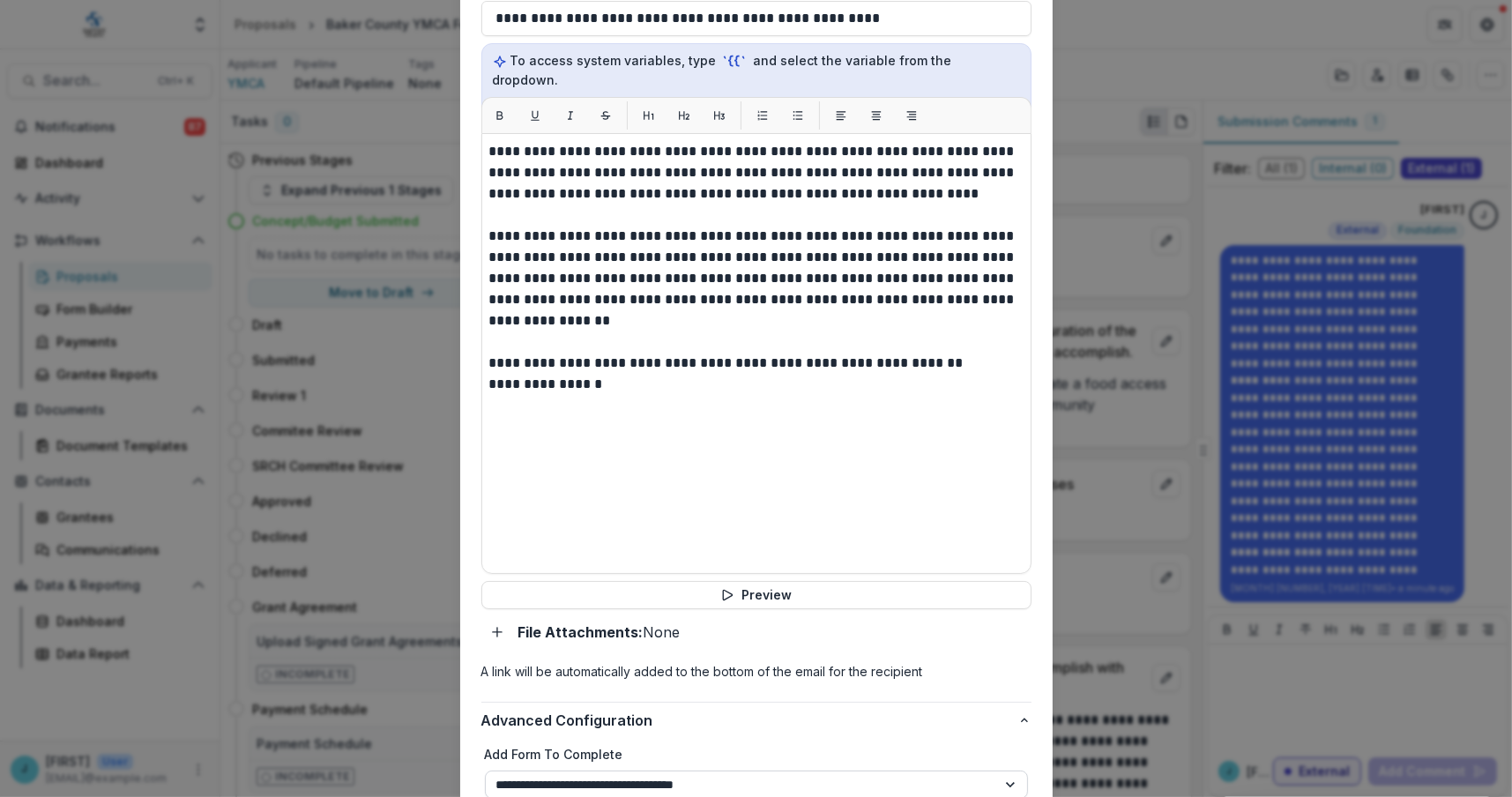 select on "**********" 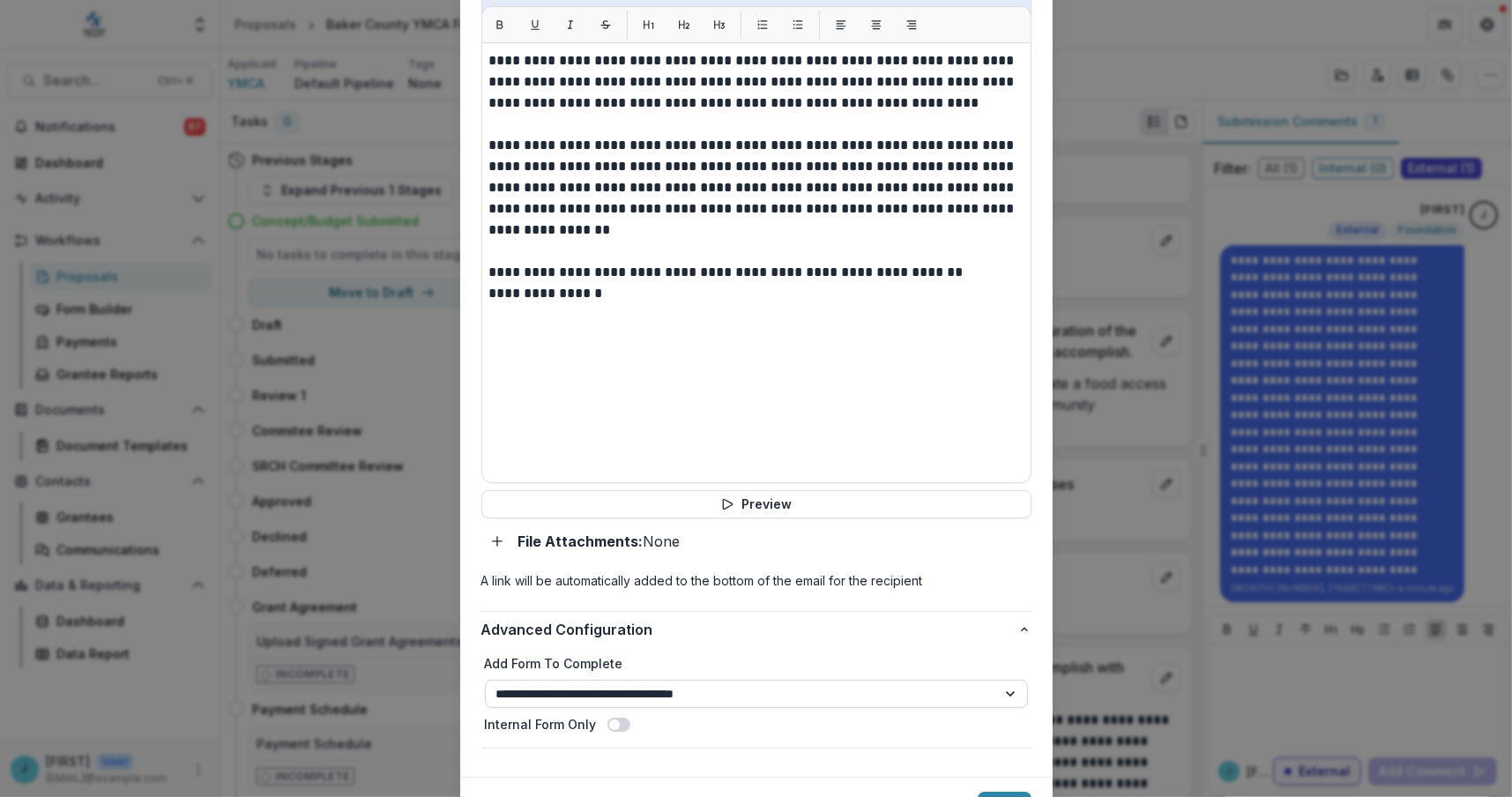 scroll, scrollTop: 830, scrollLeft: 0, axis: vertical 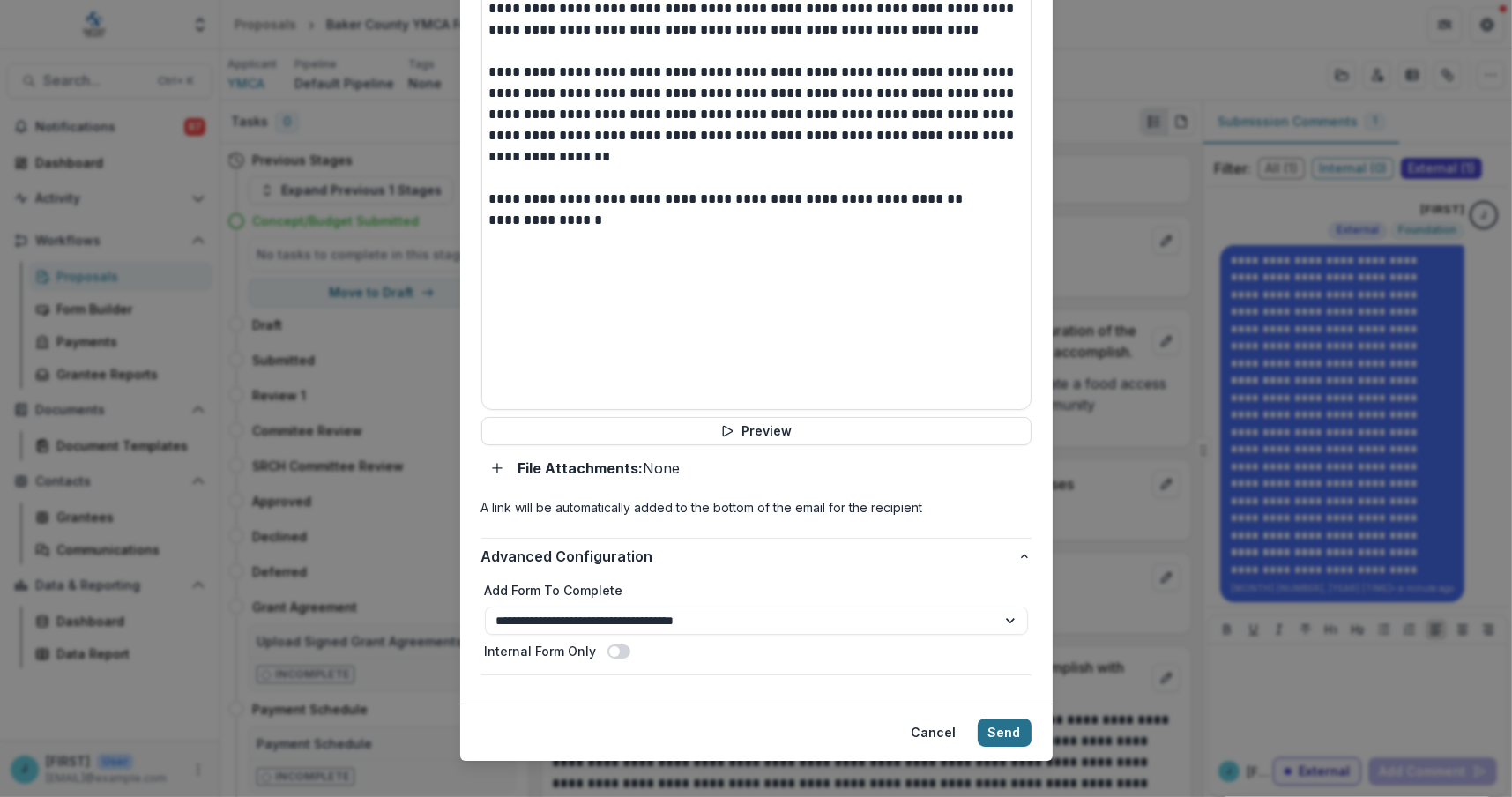 click on "Send" at bounding box center (1004, 733) 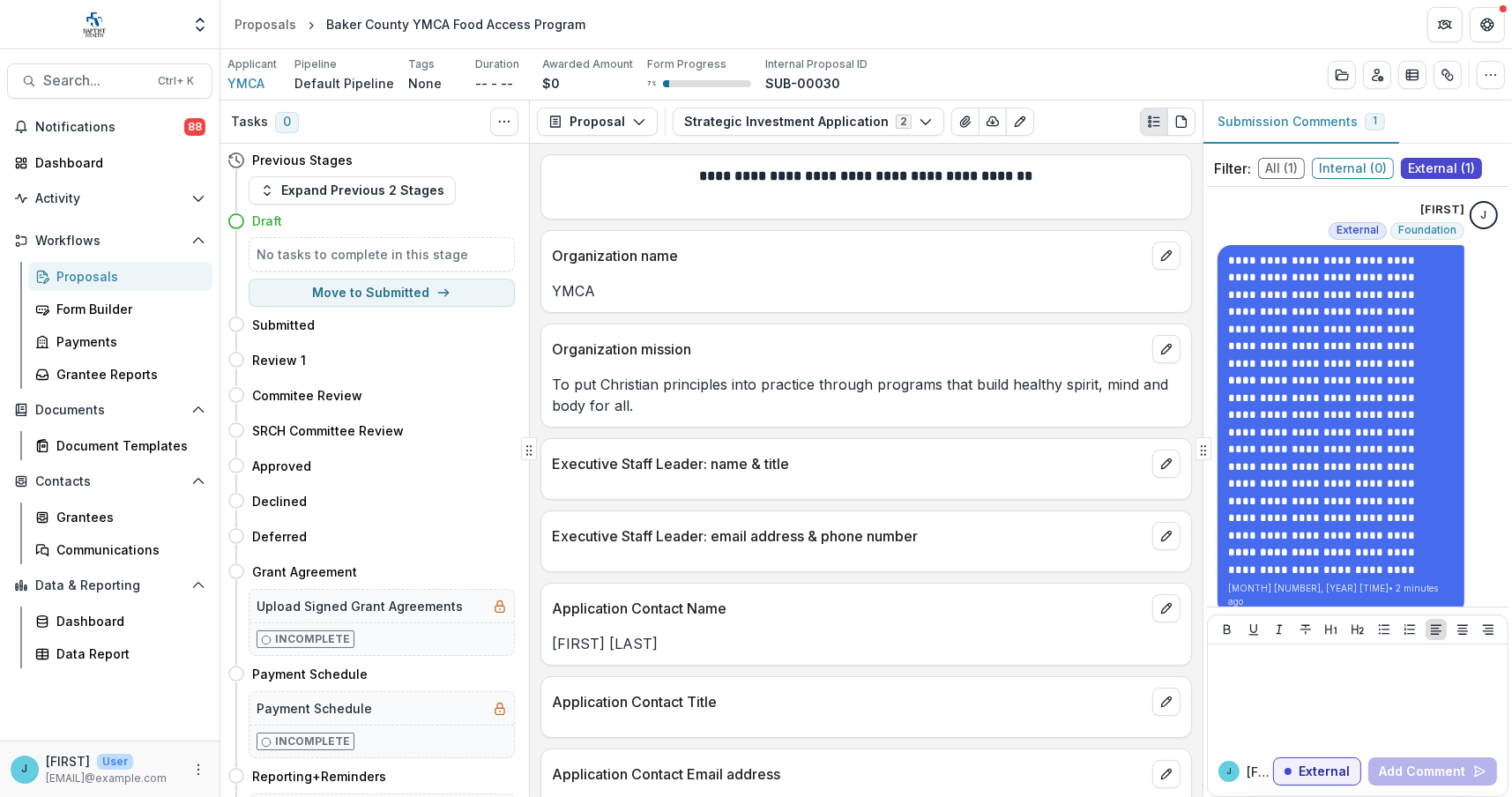 click on "Proposals" at bounding box center (127, 276) 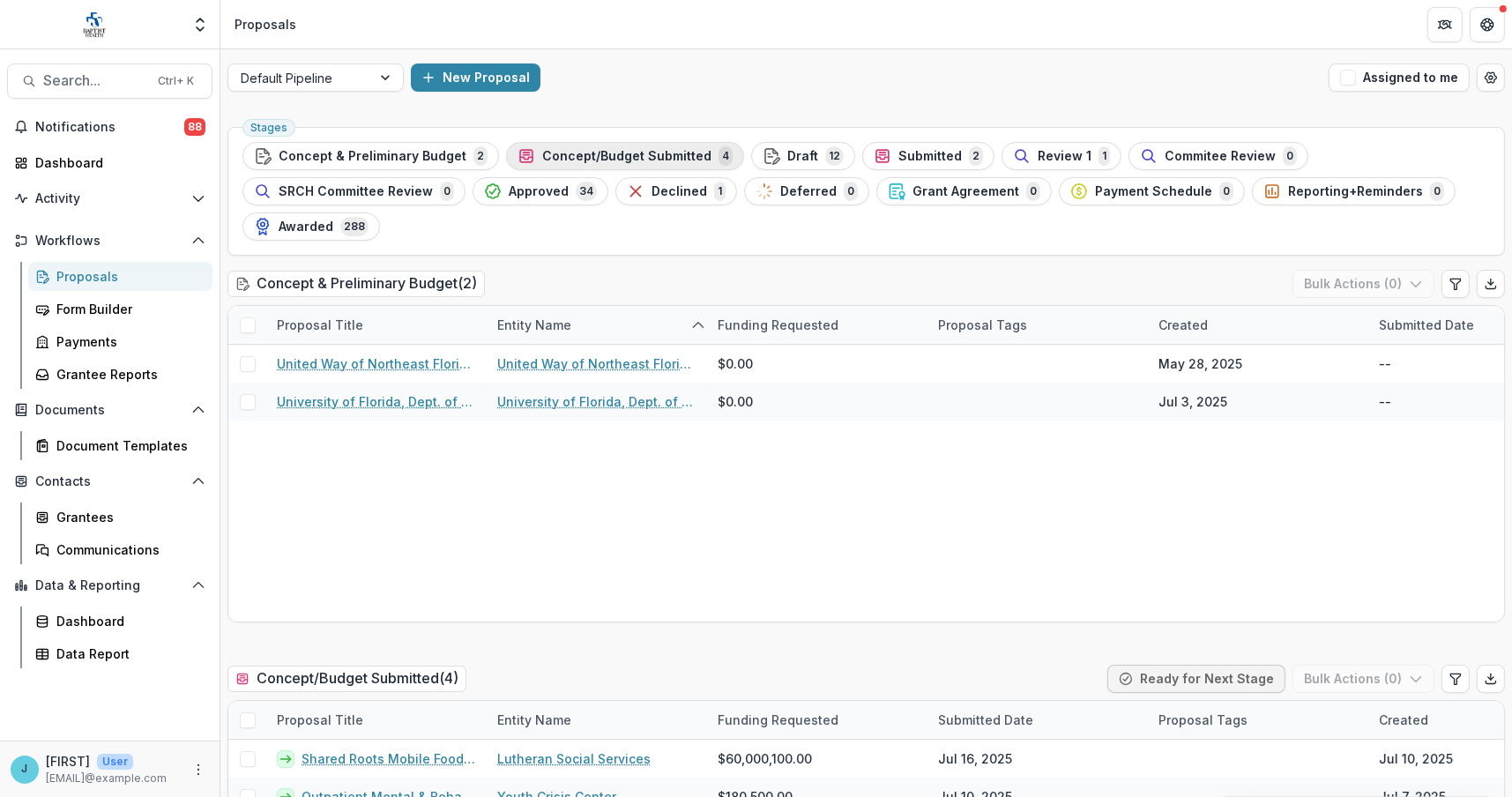 click on "Concept/Budget Submitted" at bounding box center (627, 156) 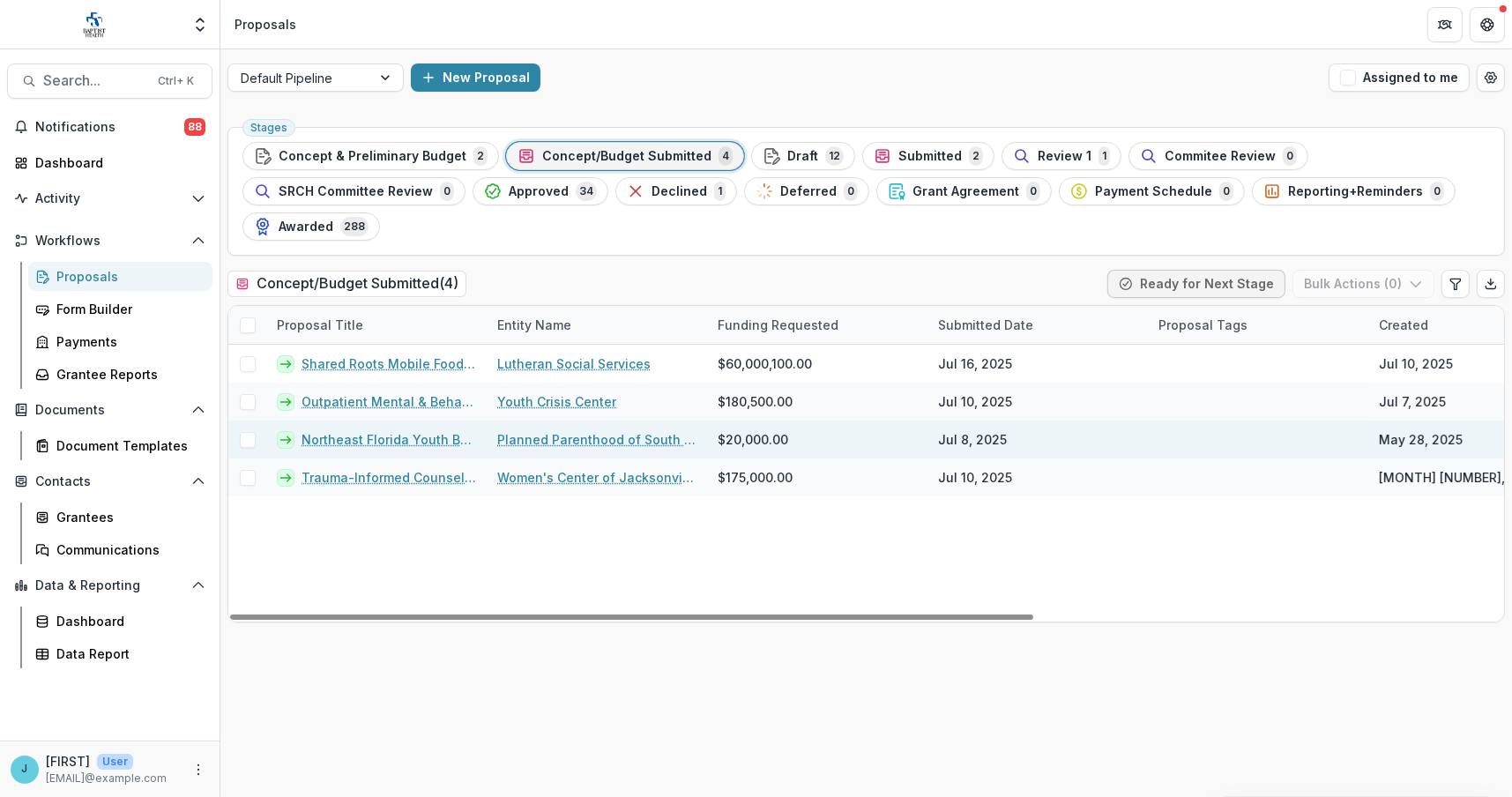 click on "Northeast Florida Youth Behavioral and Mental Health Program" at bounding box center [389, 439] 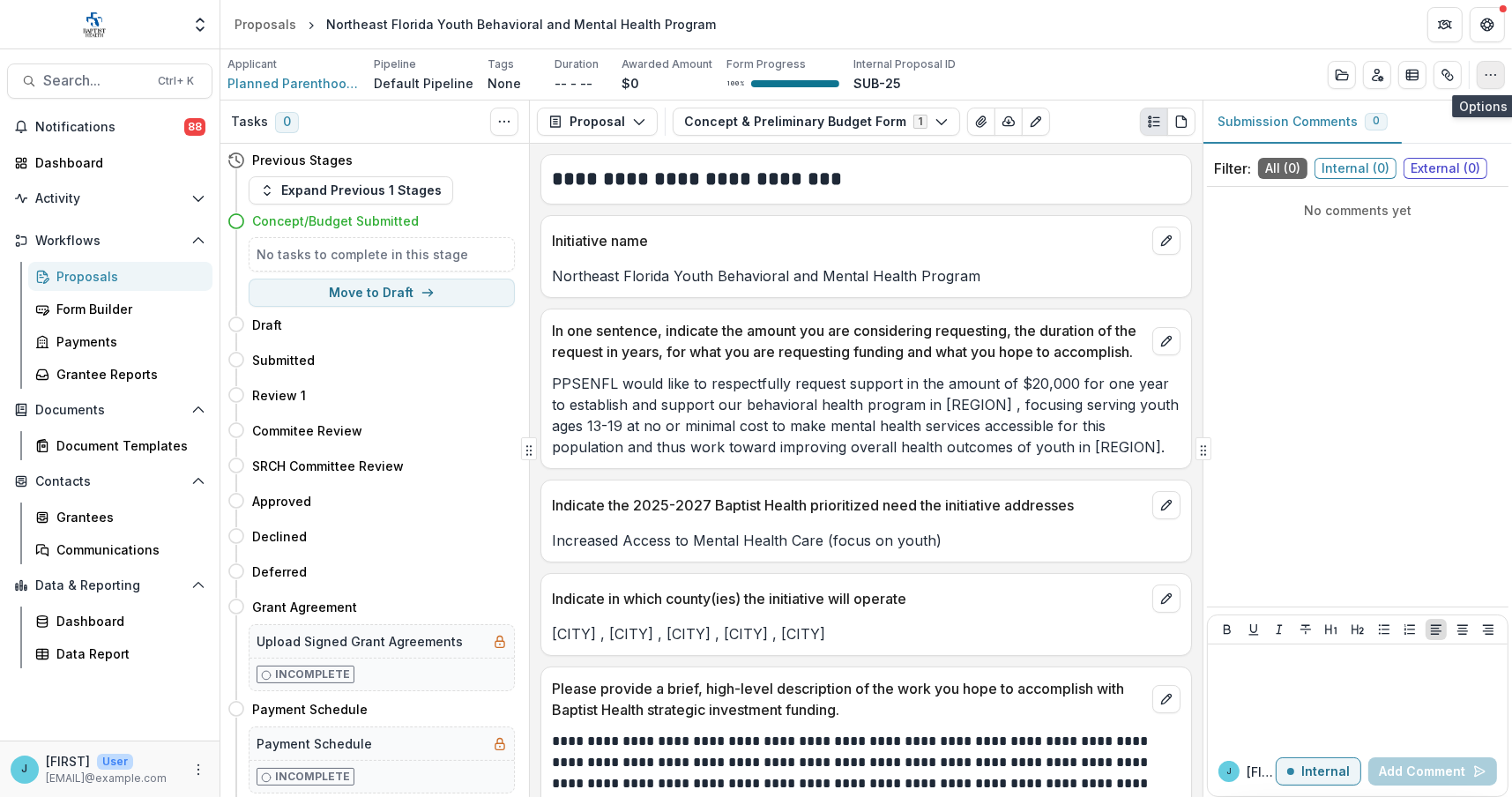 click 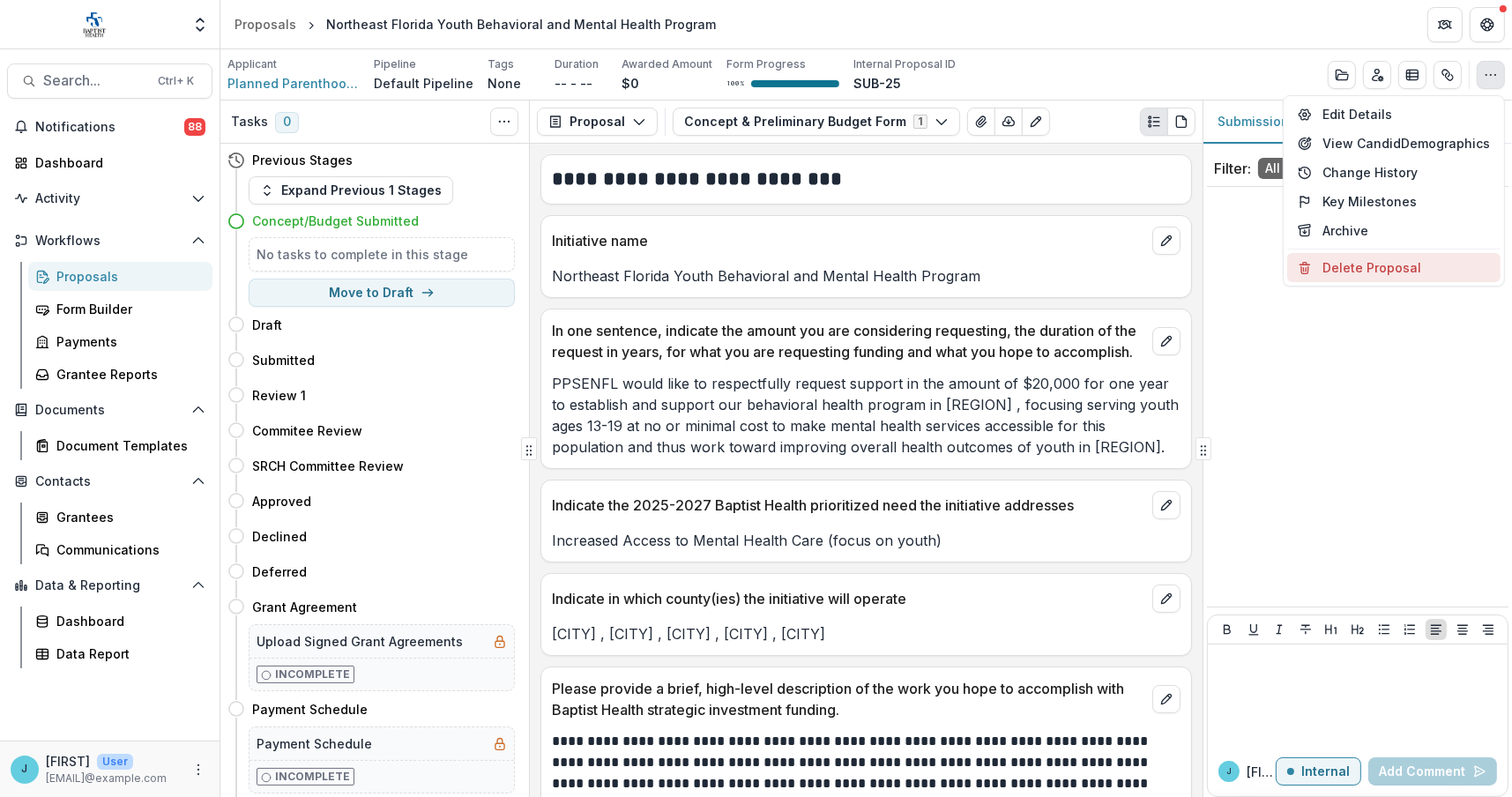 click on "Delete Proposal" at bounding box center (1394, 267) 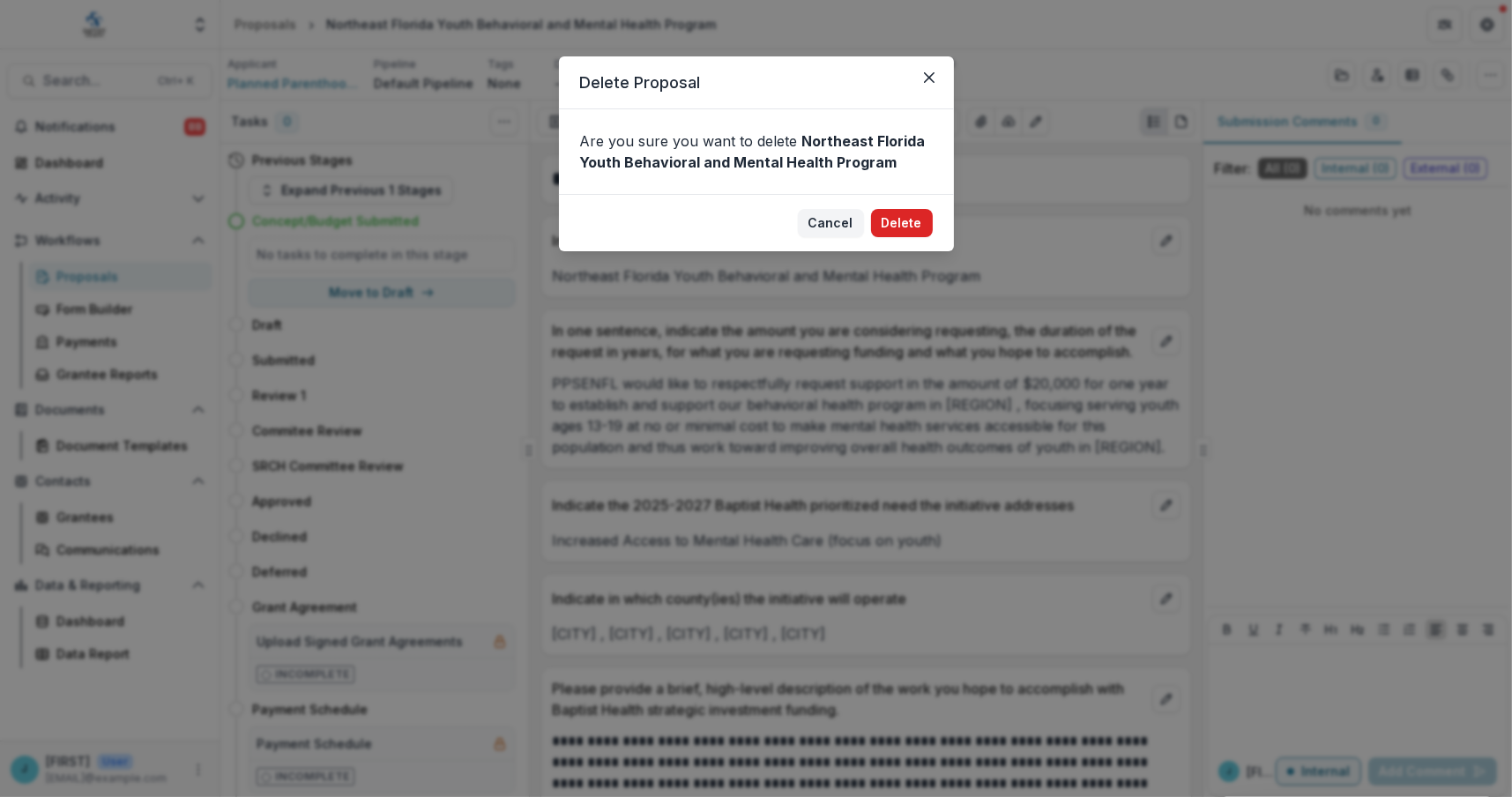 click on "Delete" at bounding box center [902, 223] 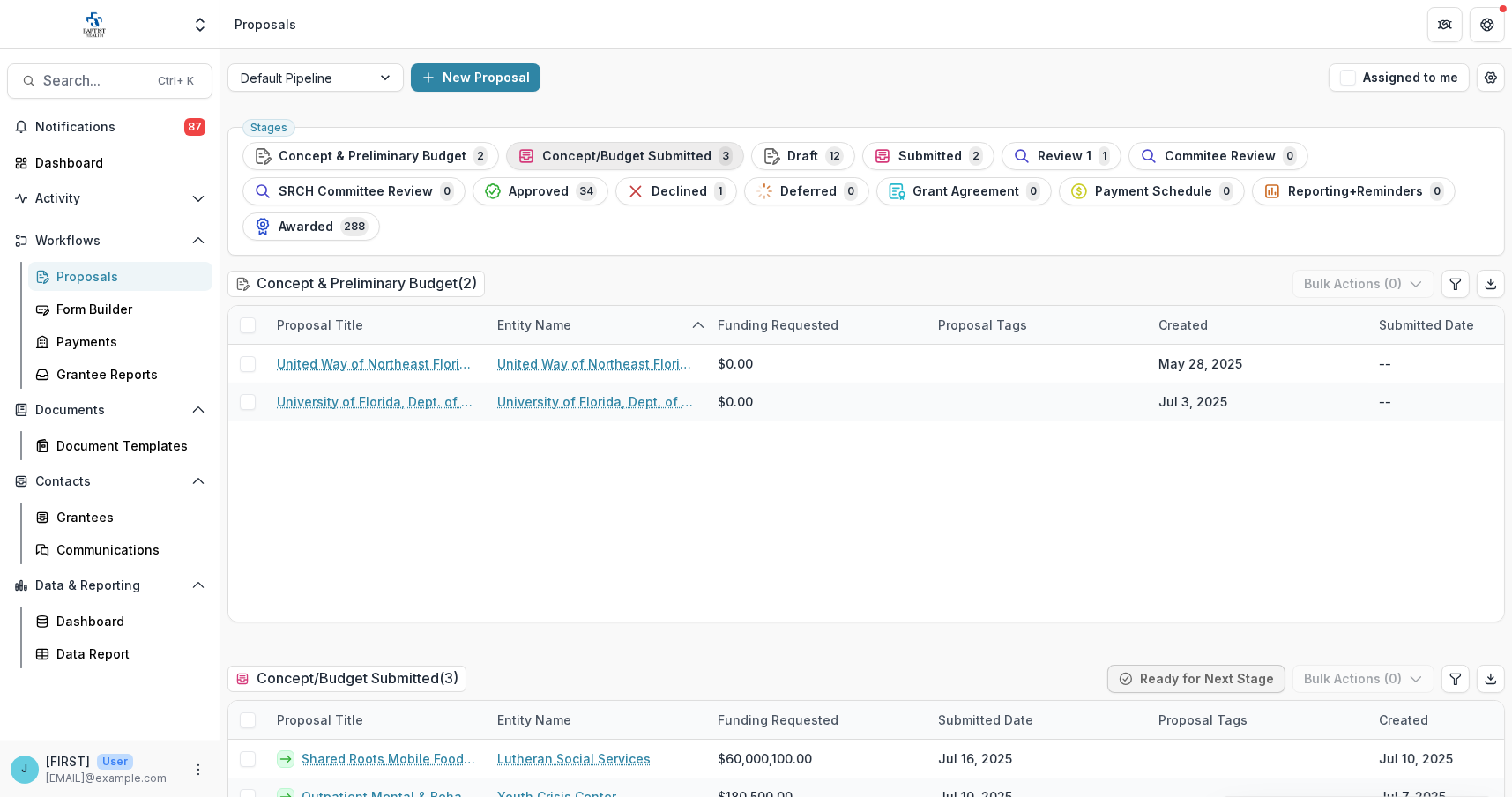 click on "Concept/Budget Submitted" at bounding box center [627, 156] 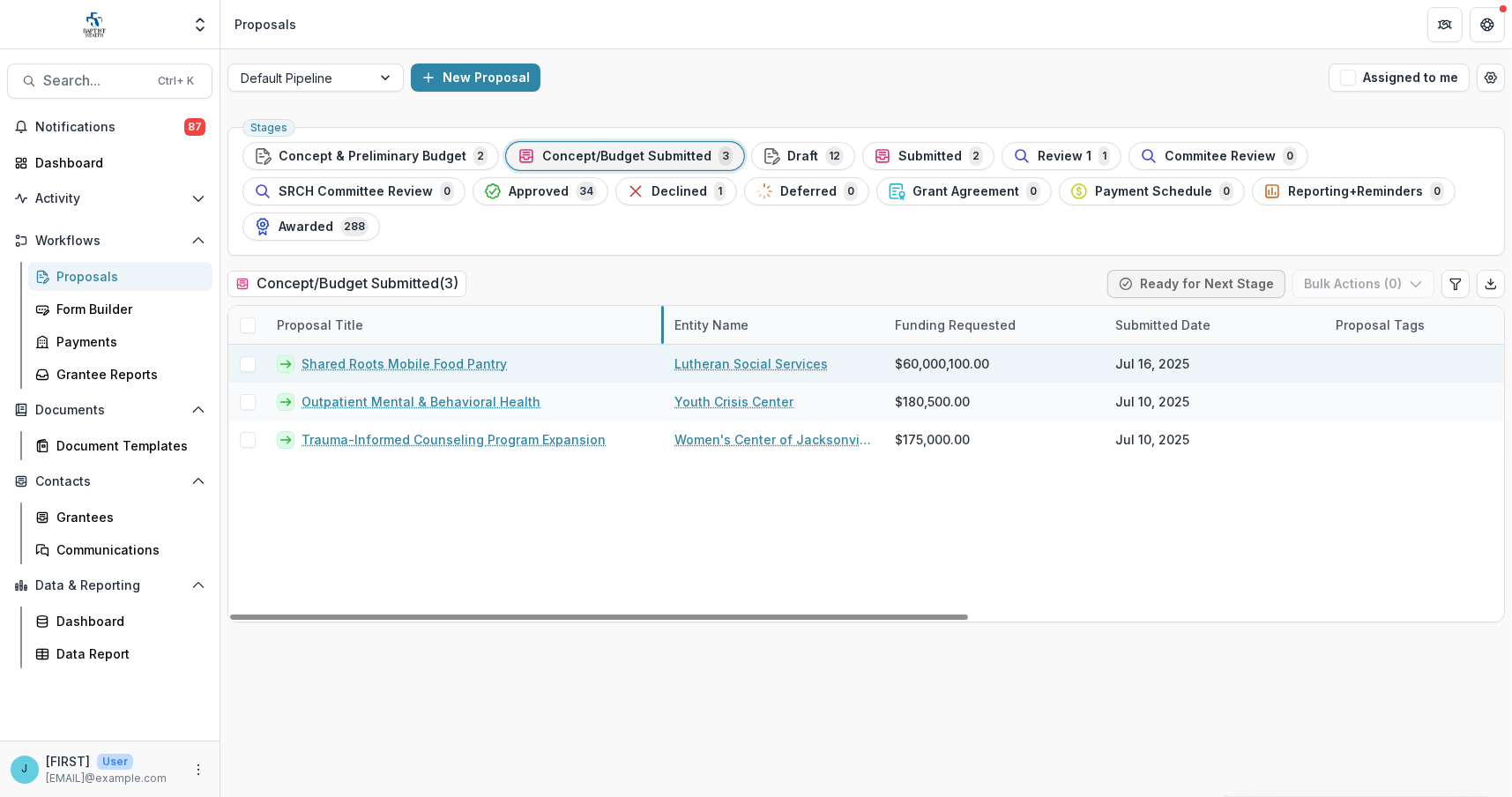 drag, startPoint x: 484, startPoint y: 323, endPoint x: 661, endPoint y: 354, distance: 179.6942 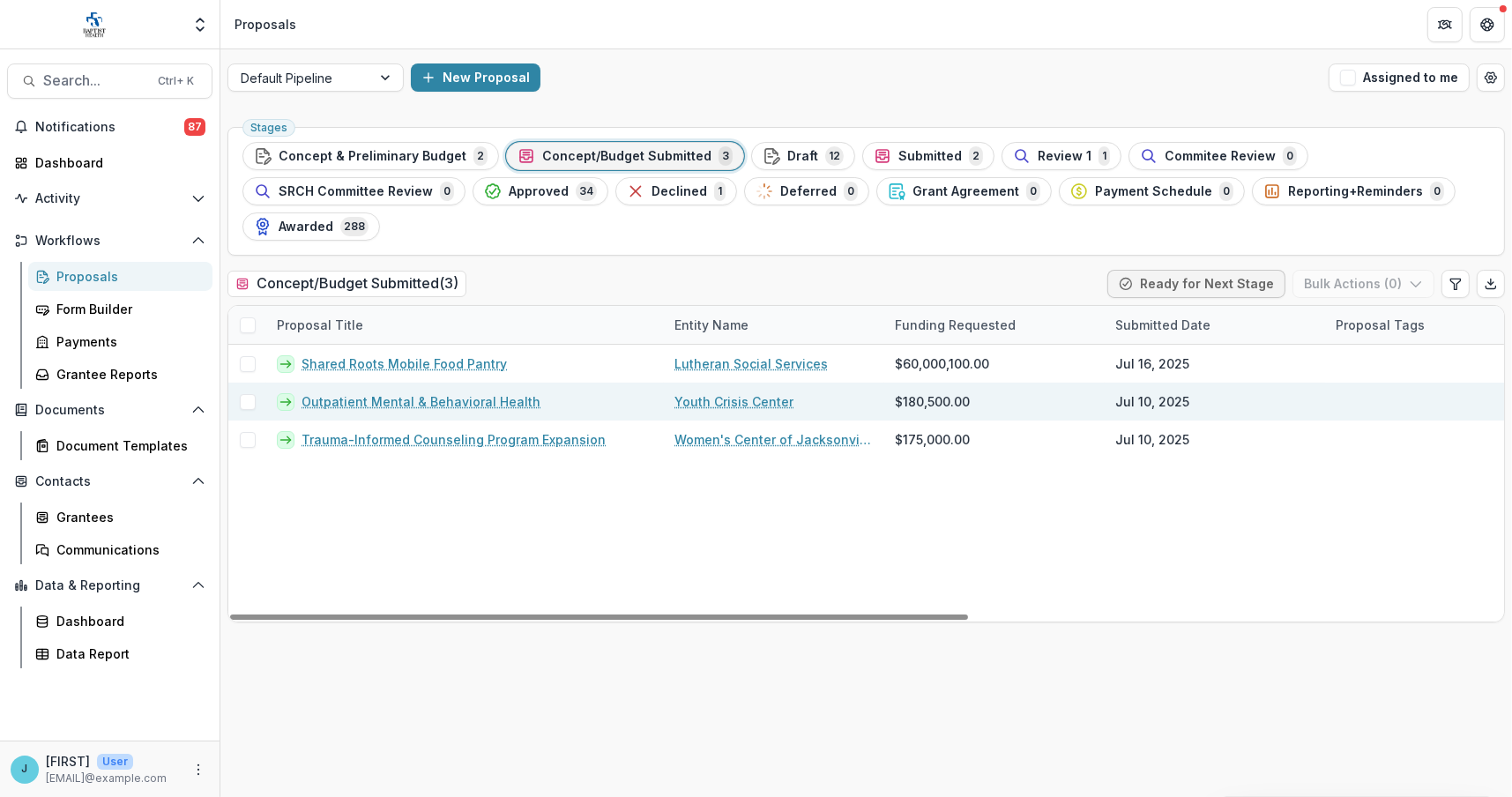 click on "Outpatient Mental & Behavioral Health" at bounding box center [421, 401] 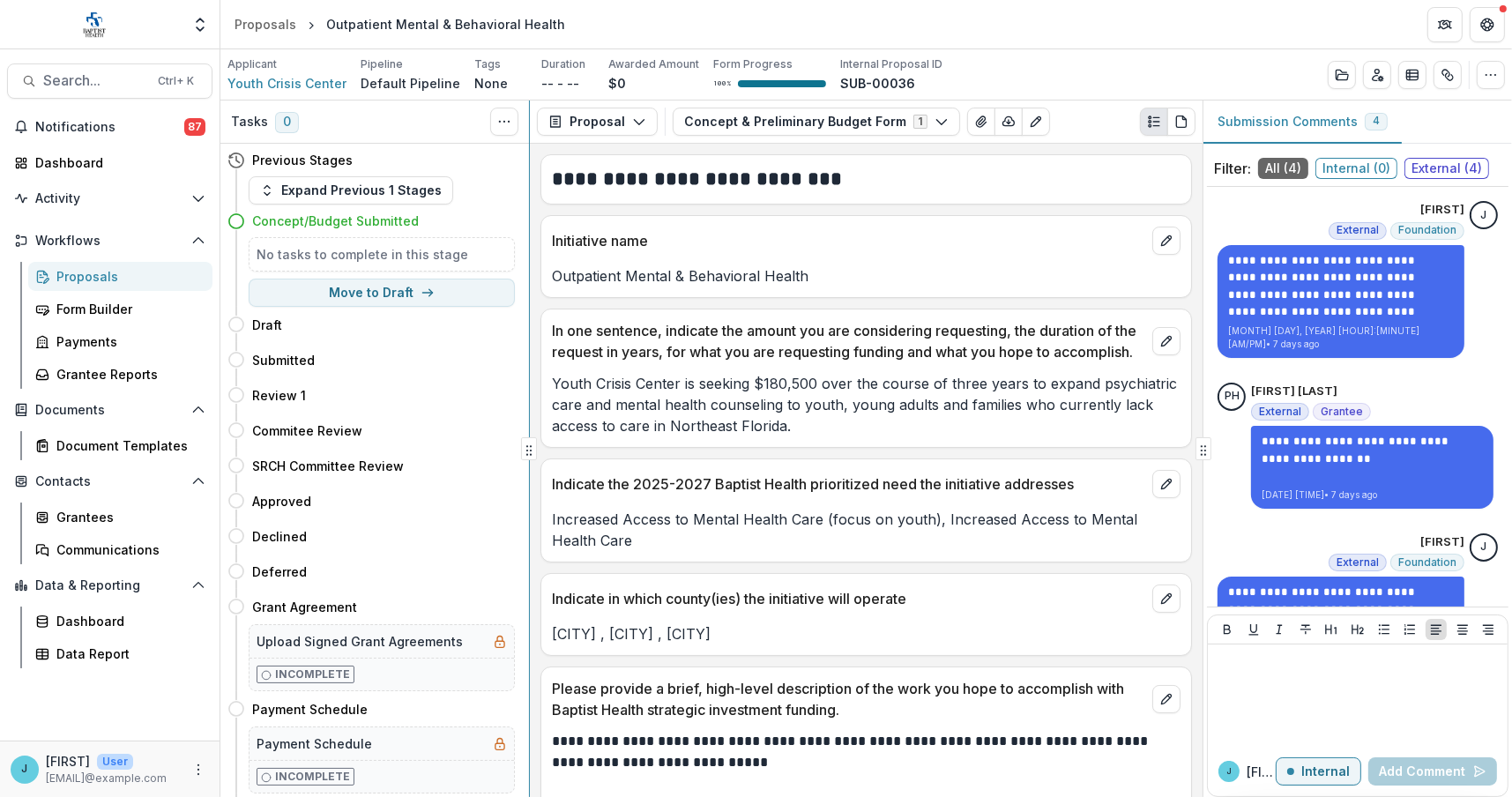 click on "**********" at bounding box center [866, 449] 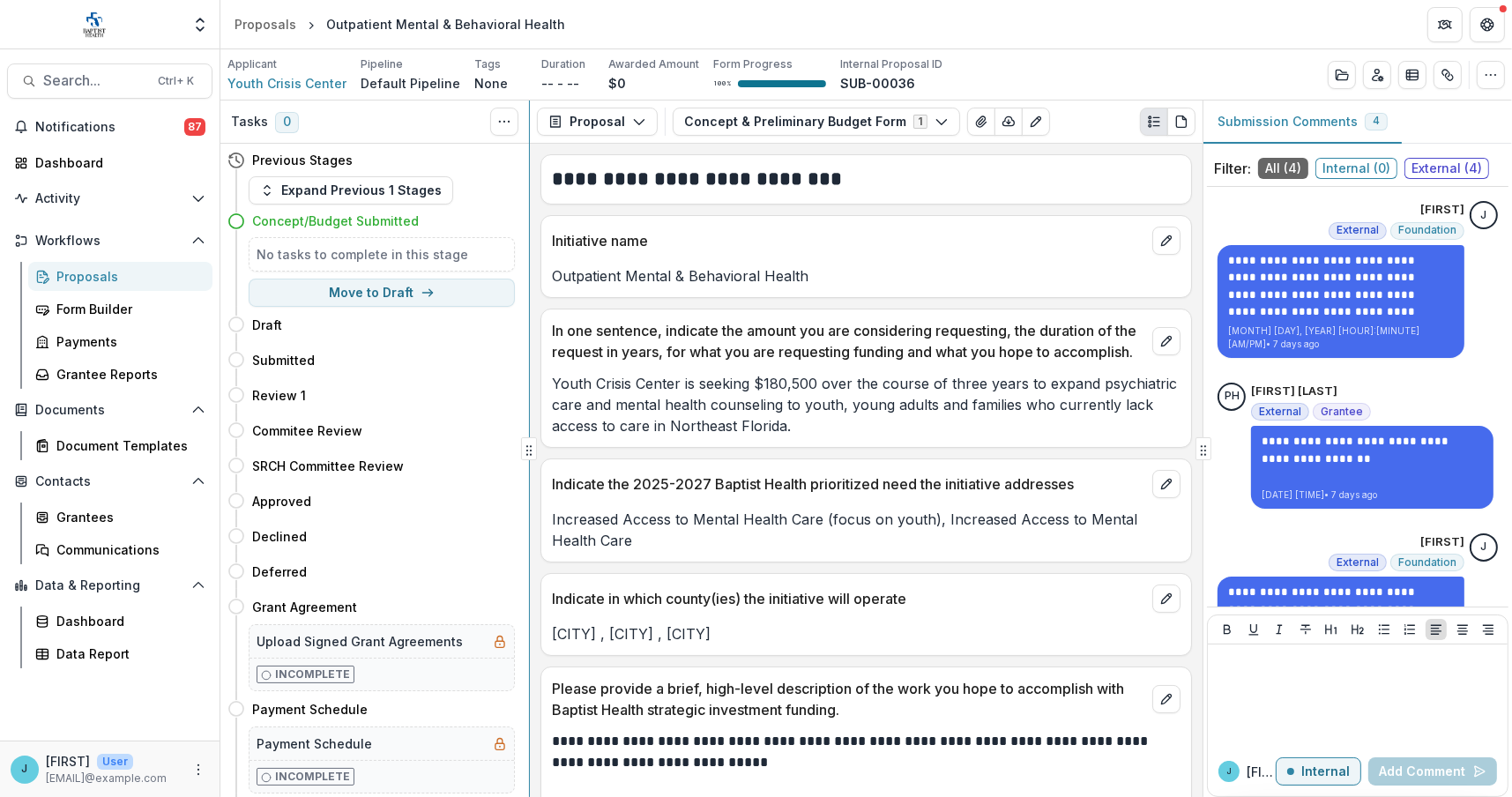 click on "**********" at bounding box center [866, 449] 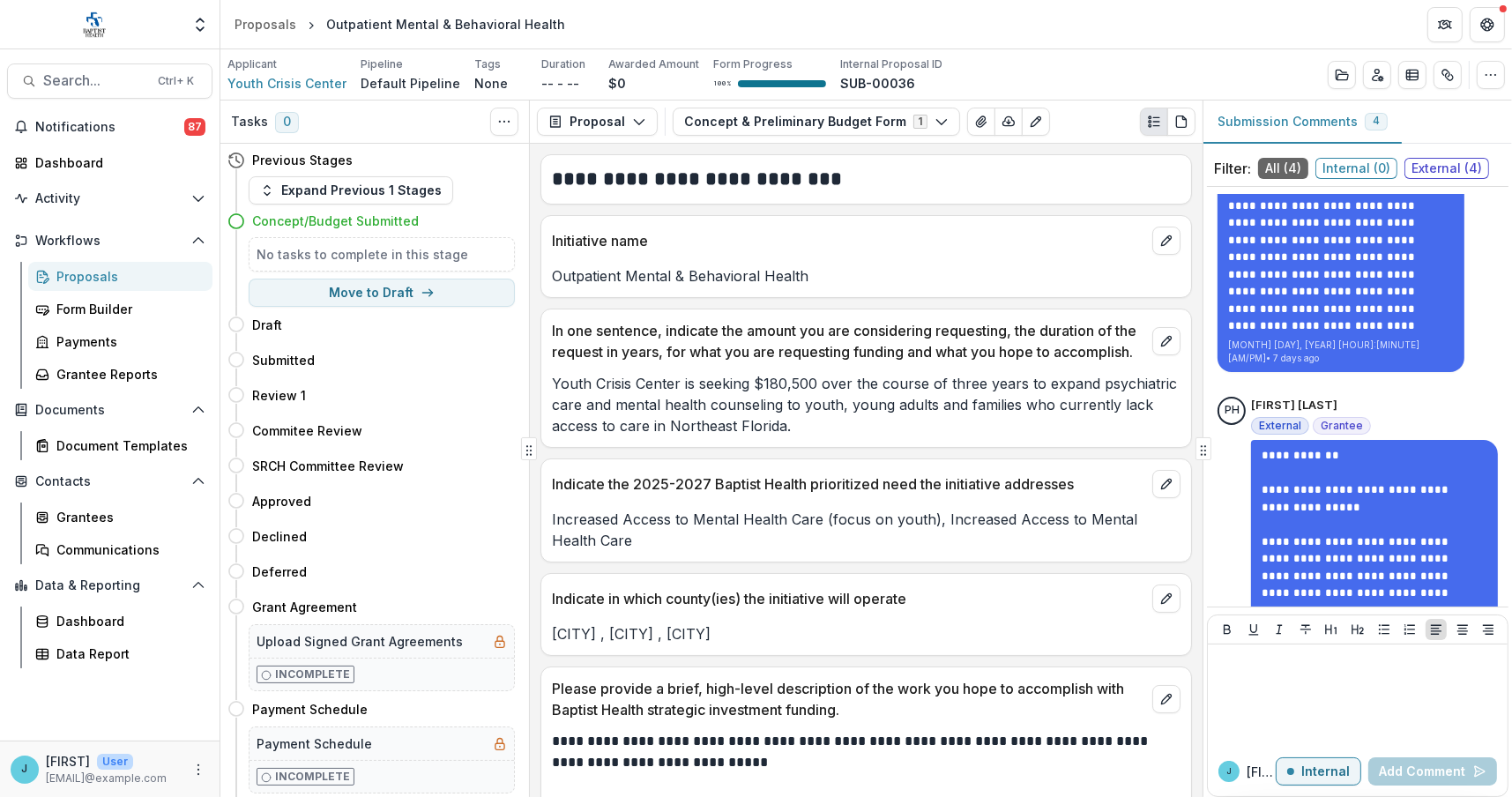 scroll, scrollTop: 405, scrollLeft: 0, axis: vertical 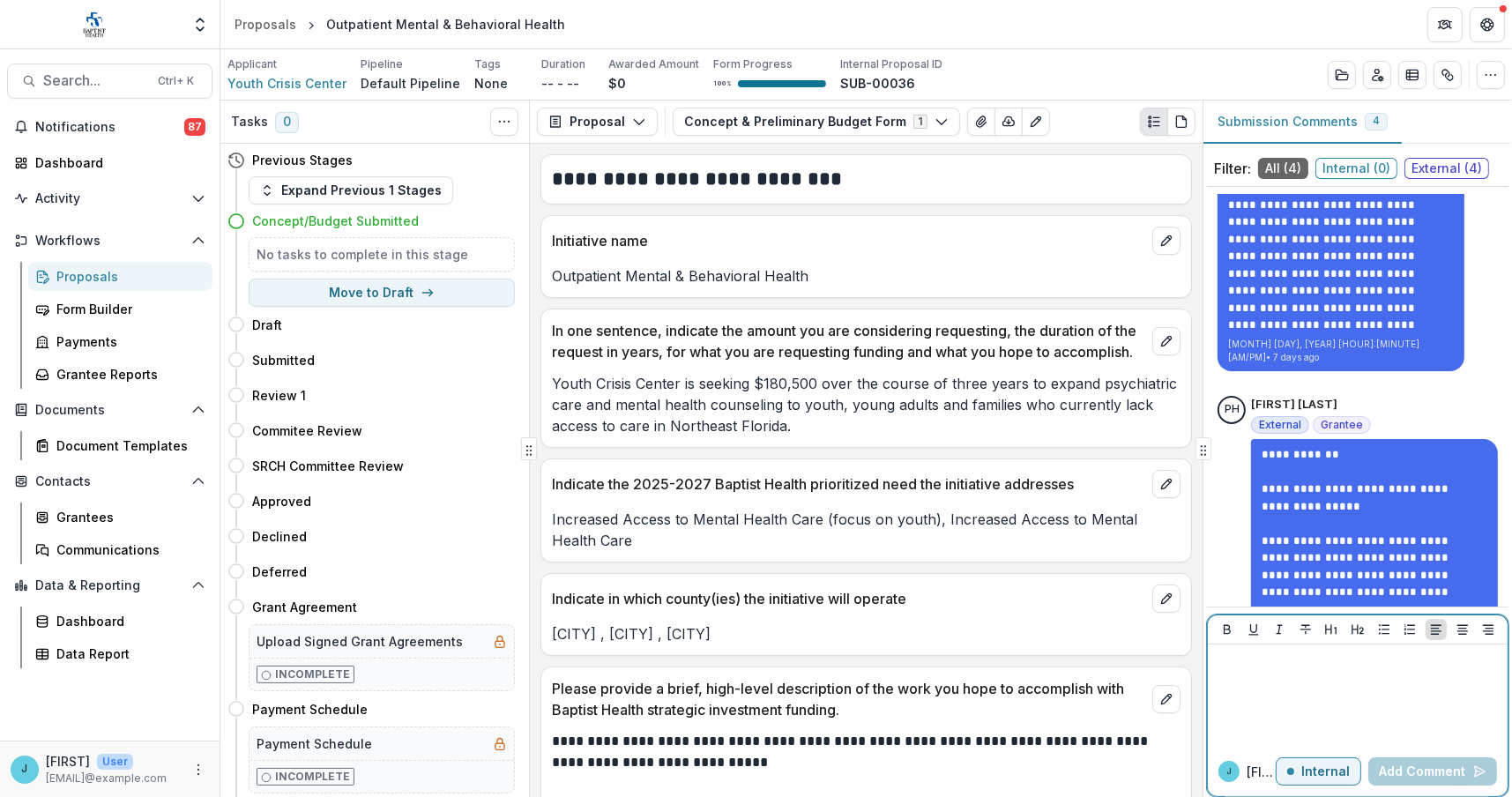 click at bounding box center (1358, 696) 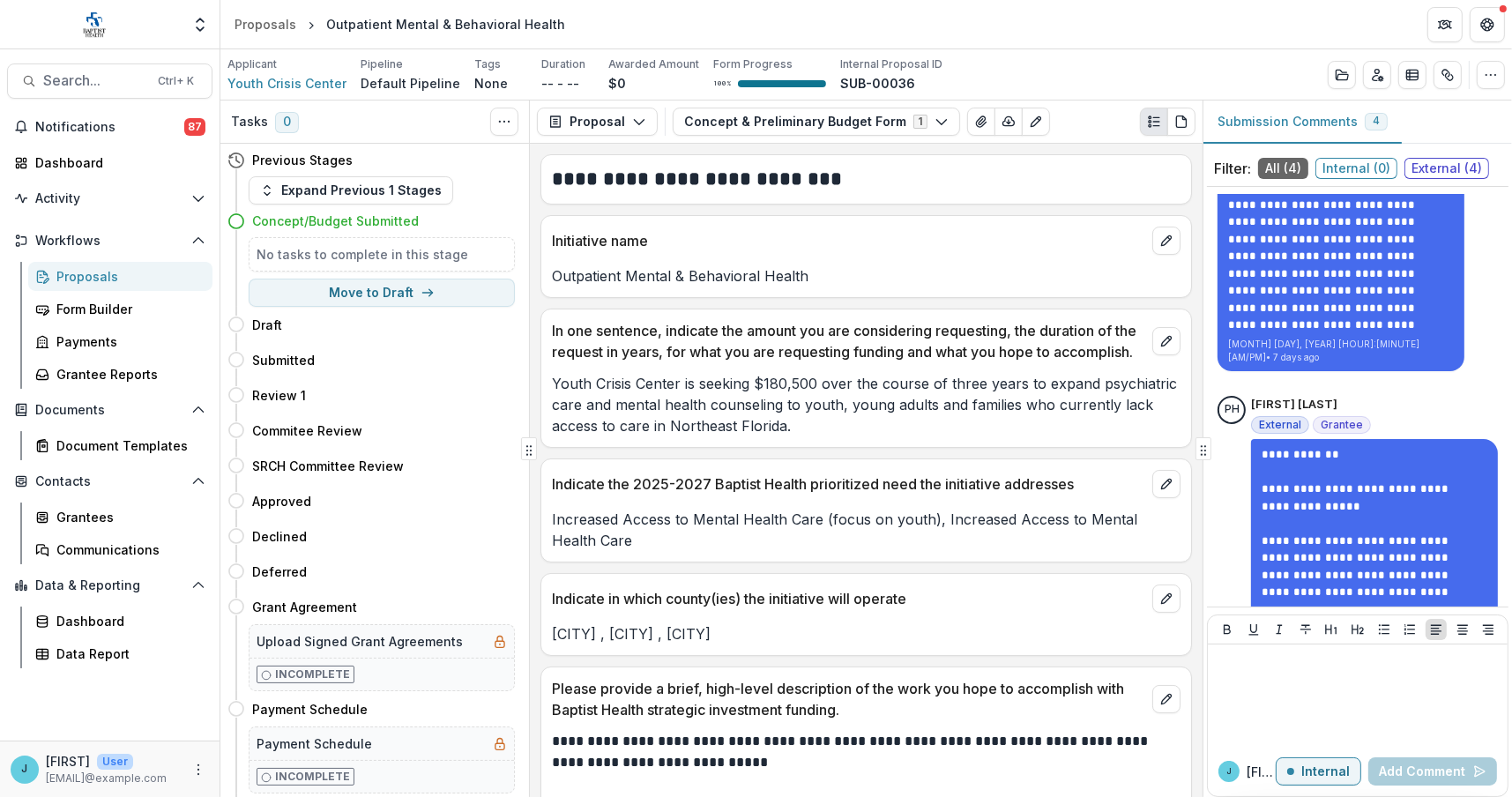 click on "Proposals" at bounding box center [127, 276] 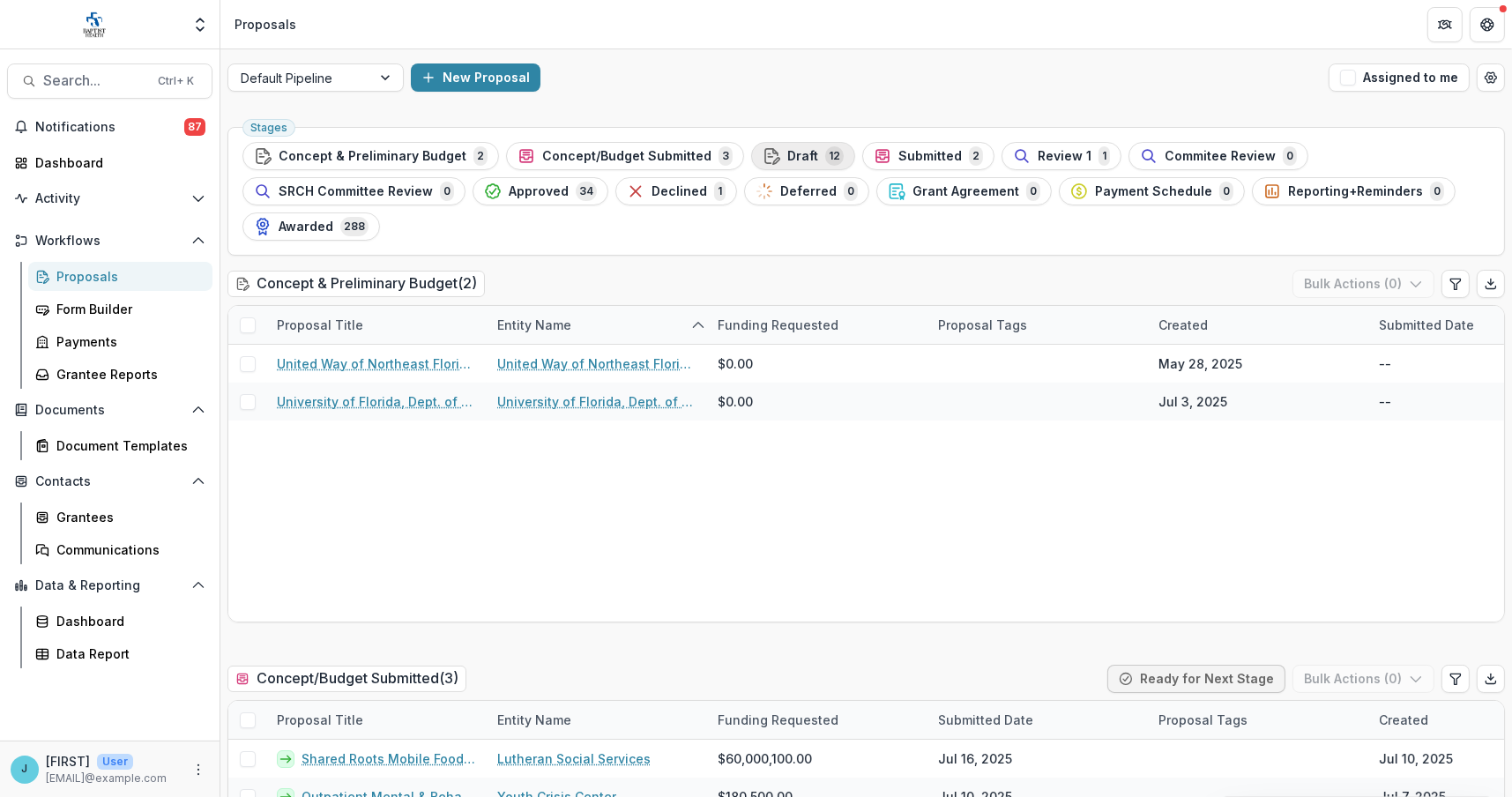 click on "Draft" at bounding box center (802, 156) 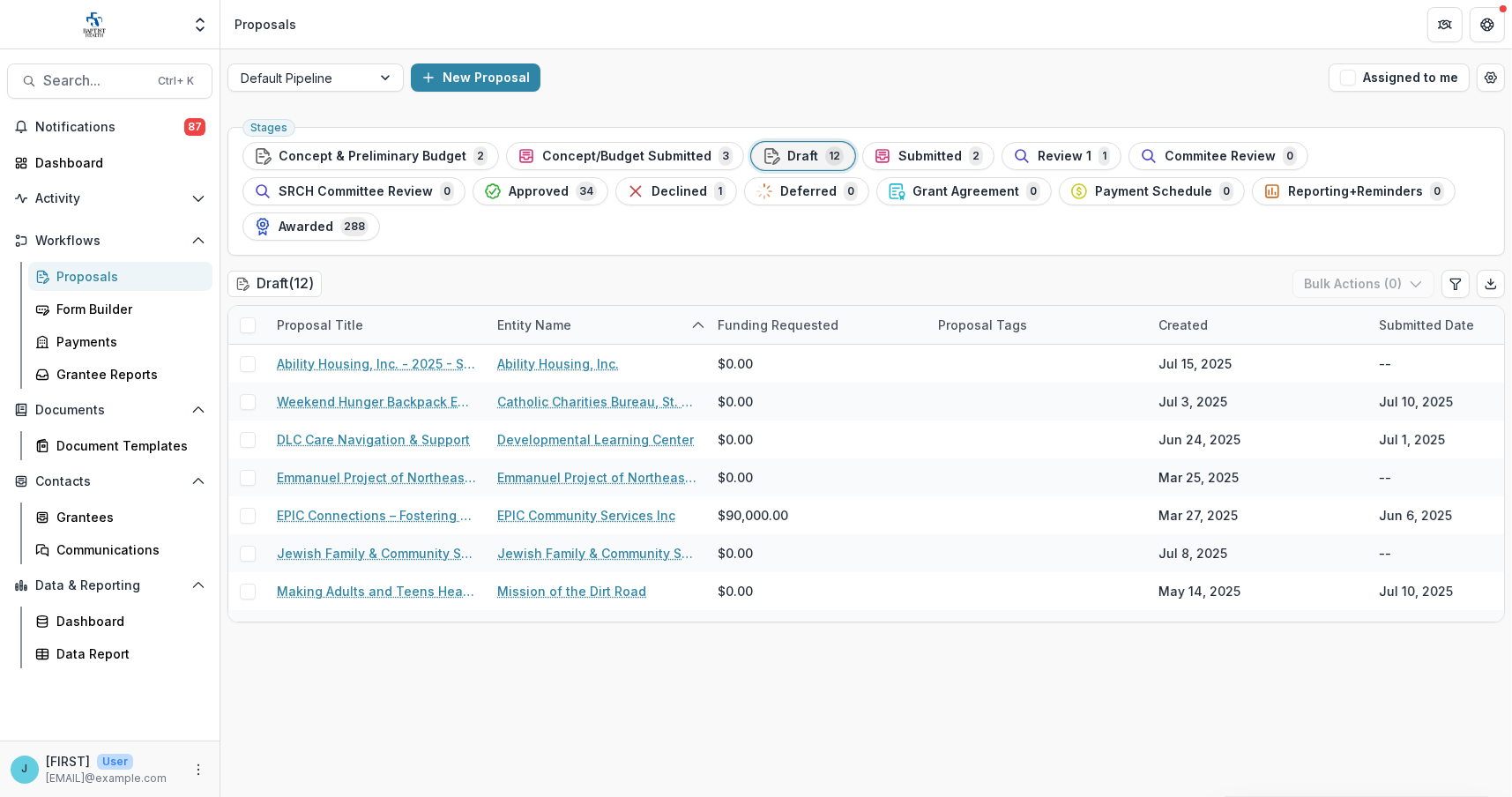 click on "Draft" at bounding box center [802, 156] 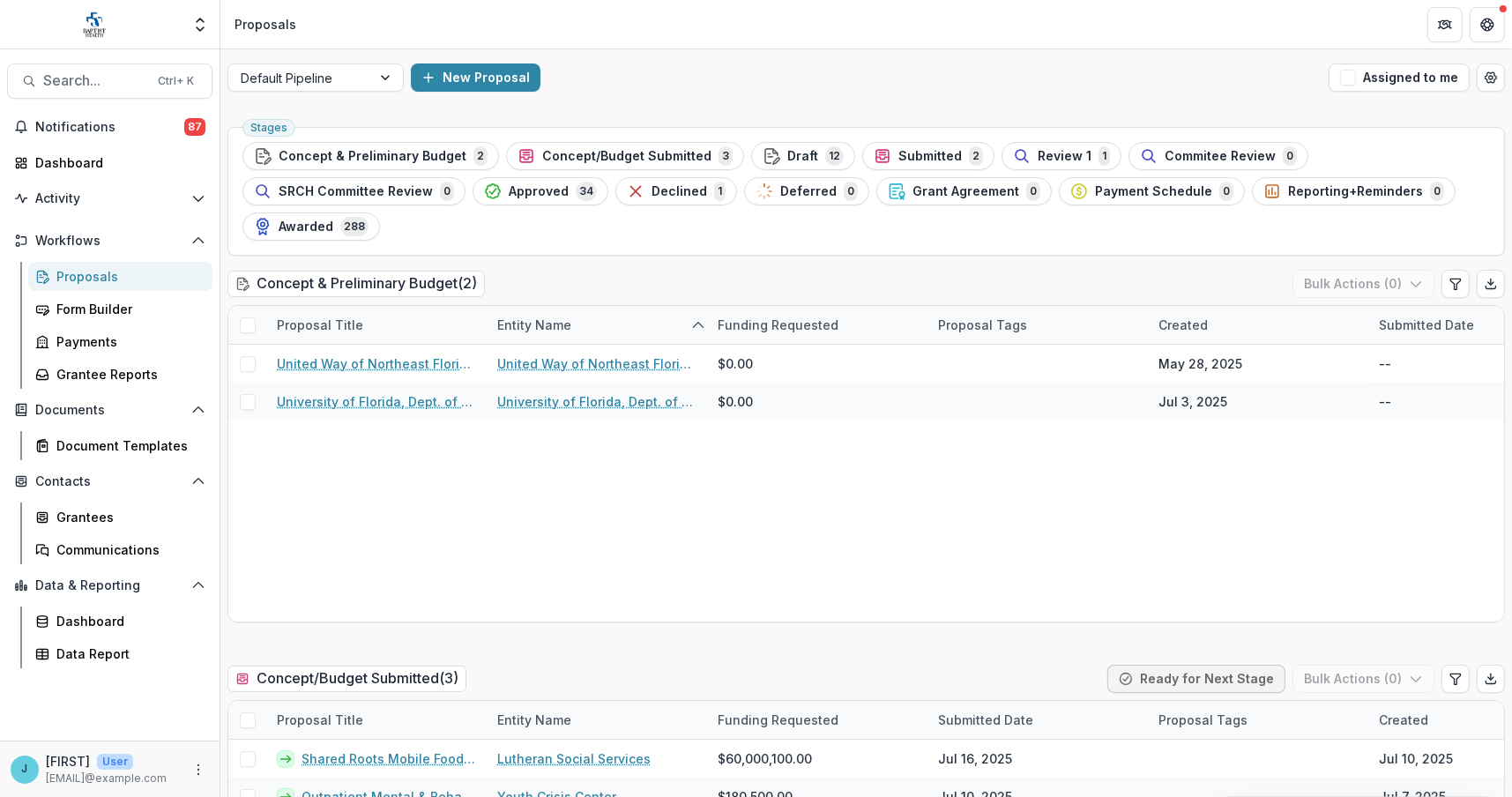 click on "Draft" at bounding box center (802, 156) 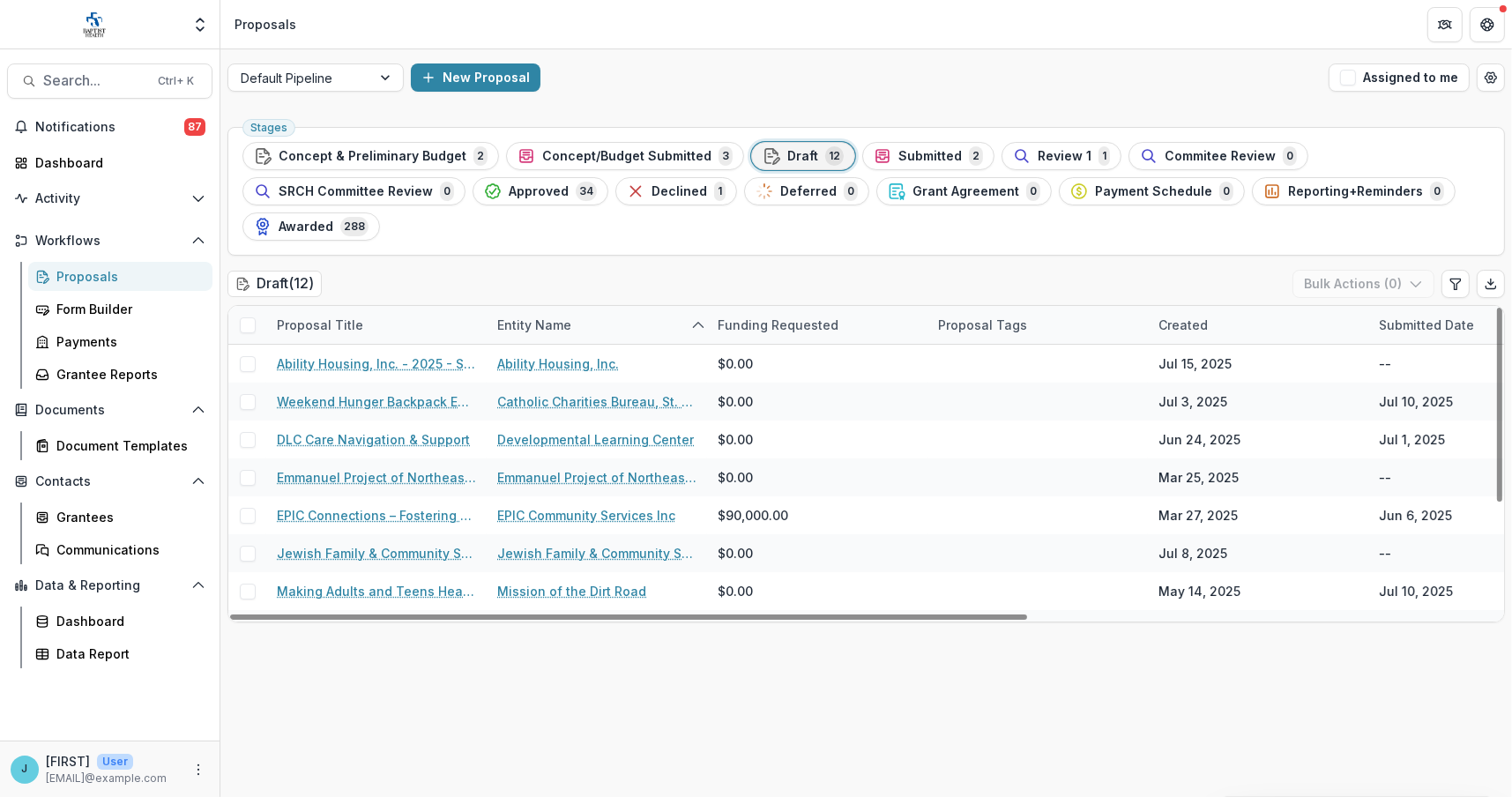 click on "Entity Name" at bounding box center (534, 324) 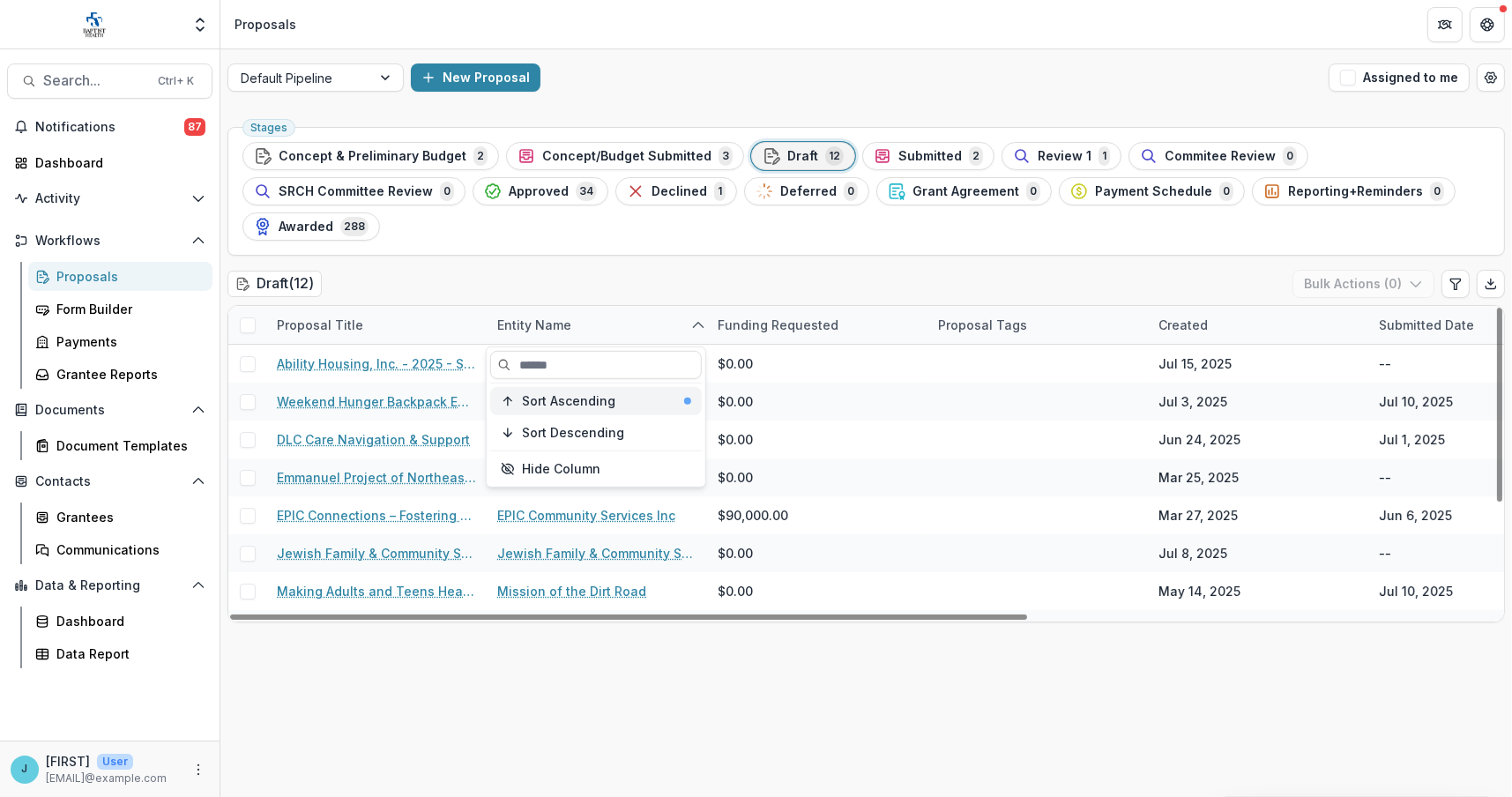 click on "Sort Ascending" at bounding box center (569, 400) 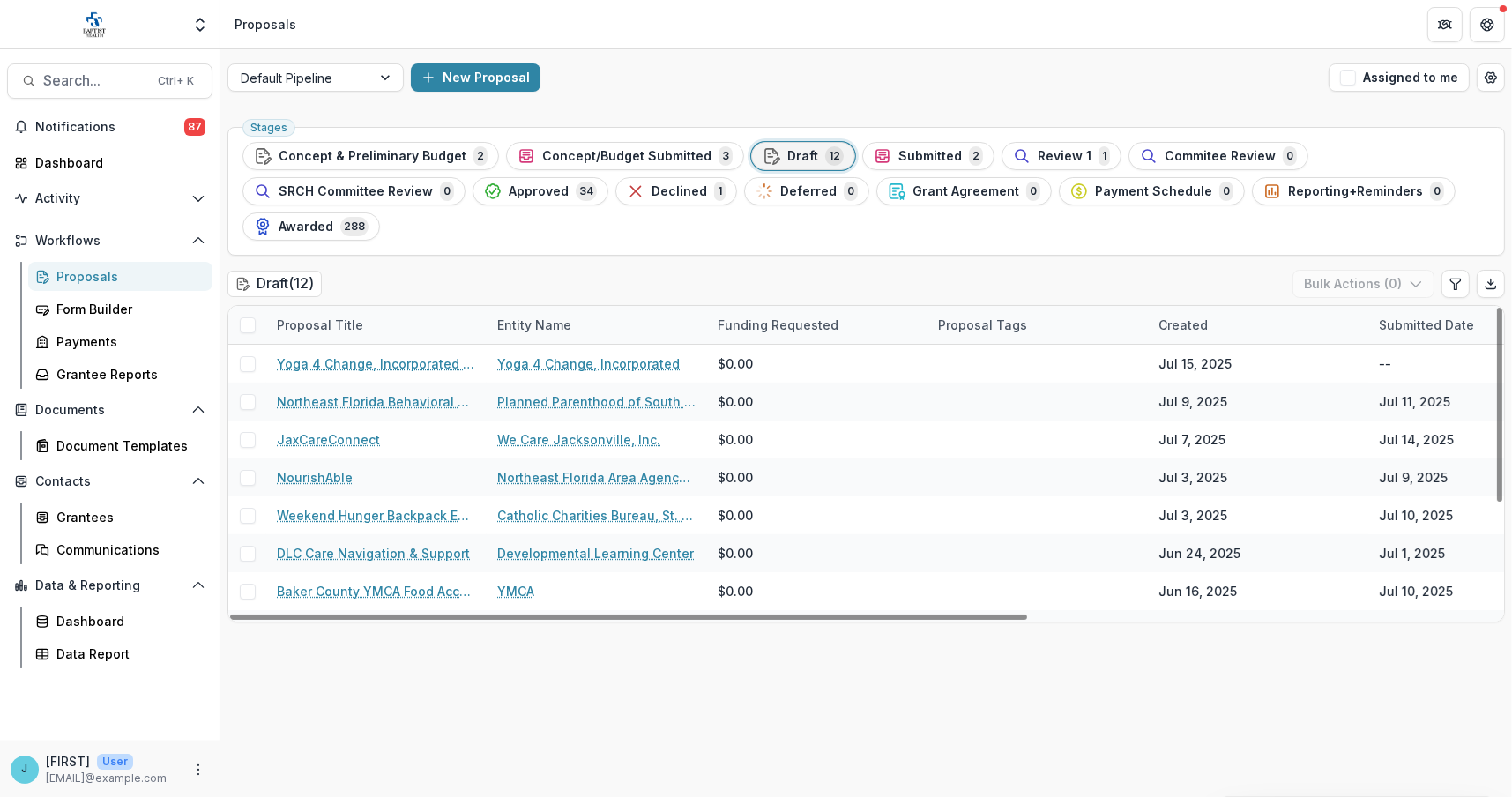 click on "Stages Concept & Preliminary Budget 2 Concept/Budget Submitted 3 Draft 12 Submitted 2 Review 1 1 Commitee Review 0 SRCH Committee Review 0 Approved 34 Declined 1 Deferred  0 Grant Agreement 0 Payment Schedule 0 Reporting+Reminders 0 Awarded 288" at bounding box center (866, 191) 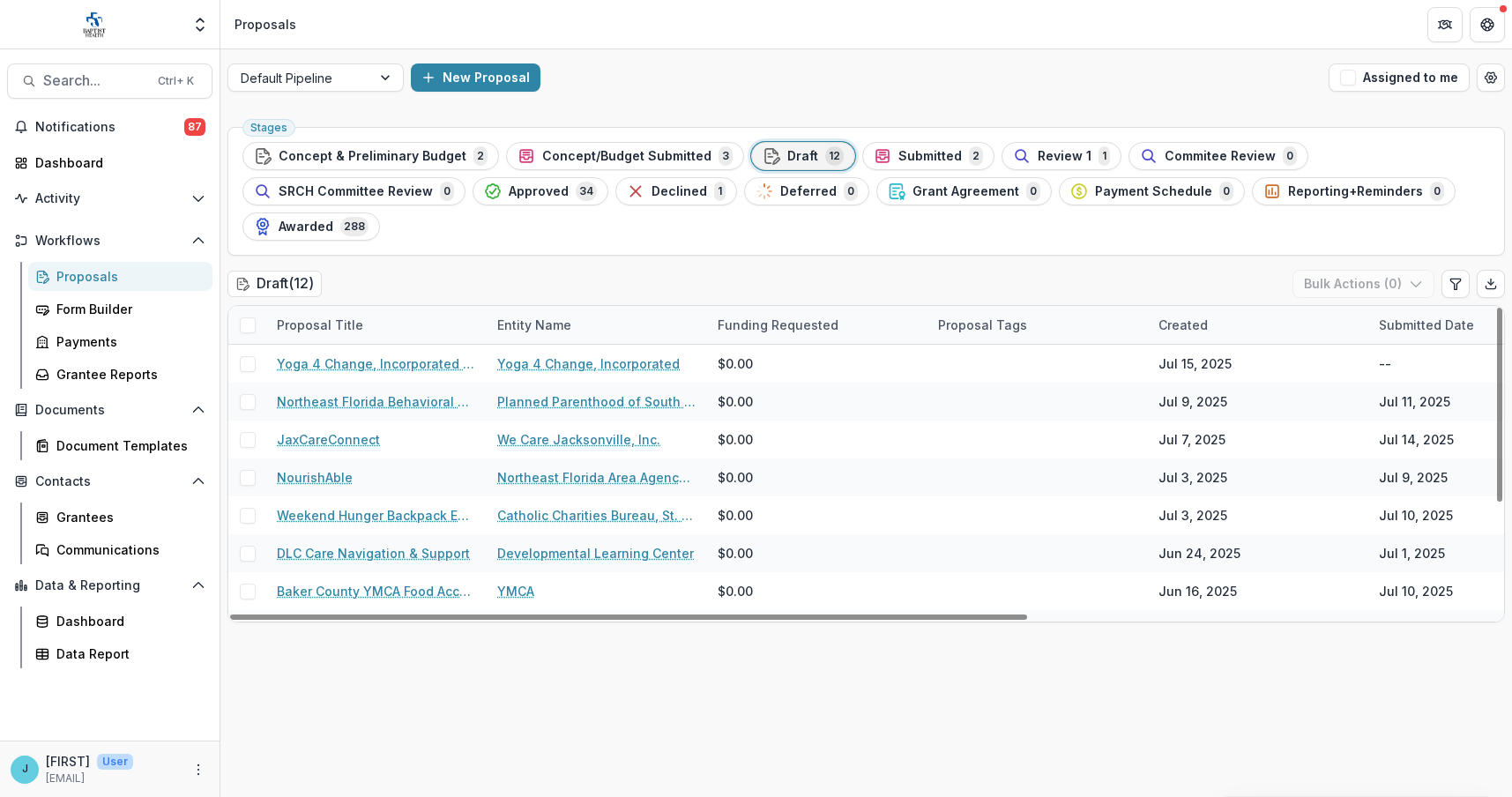 scroll, scrollTop: 0, scrollLeft: 0, axis: both 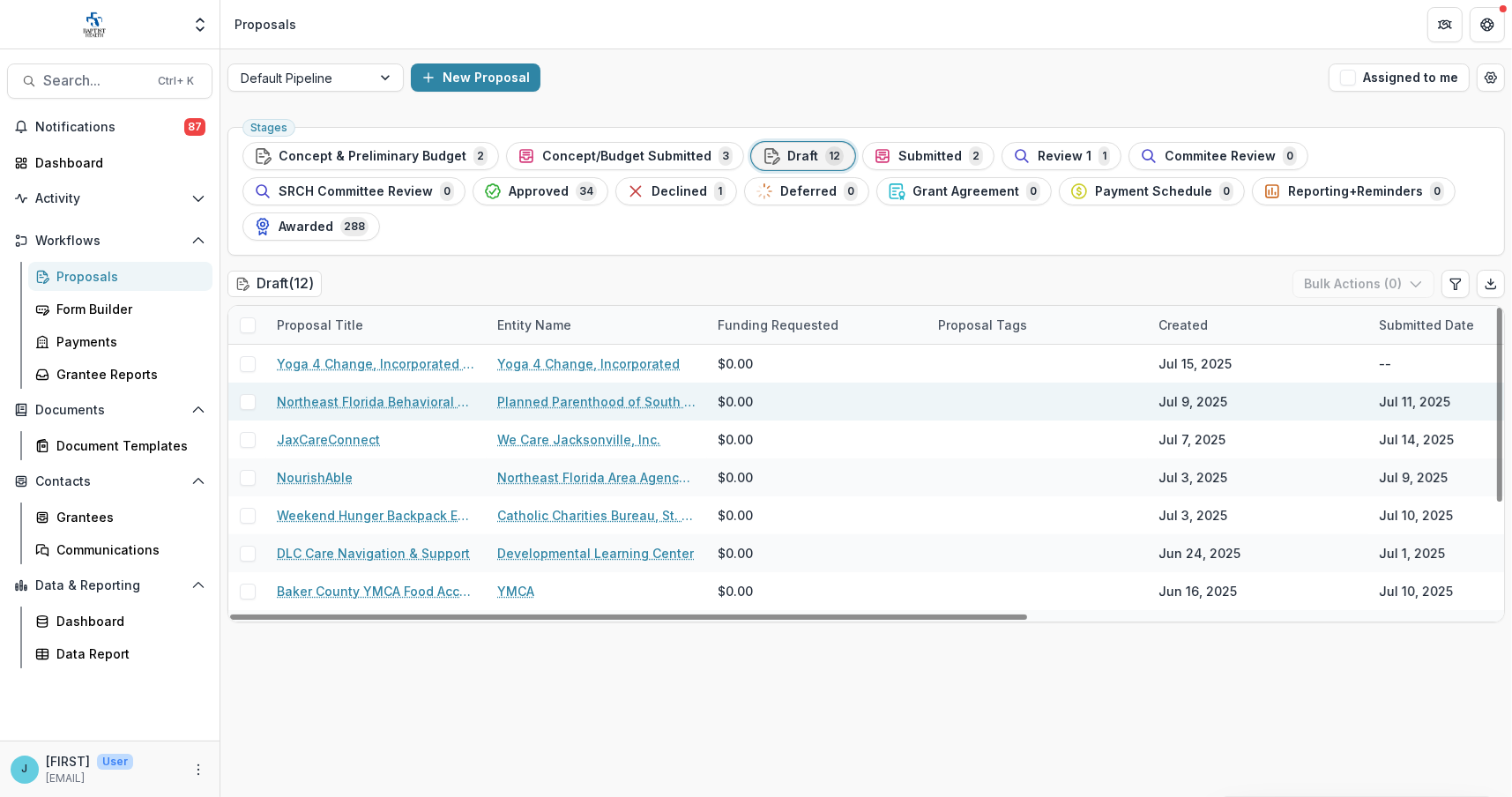 click on "Northeast Florida Behavioral and Mental Health Program" at bounding box center [376, 401] 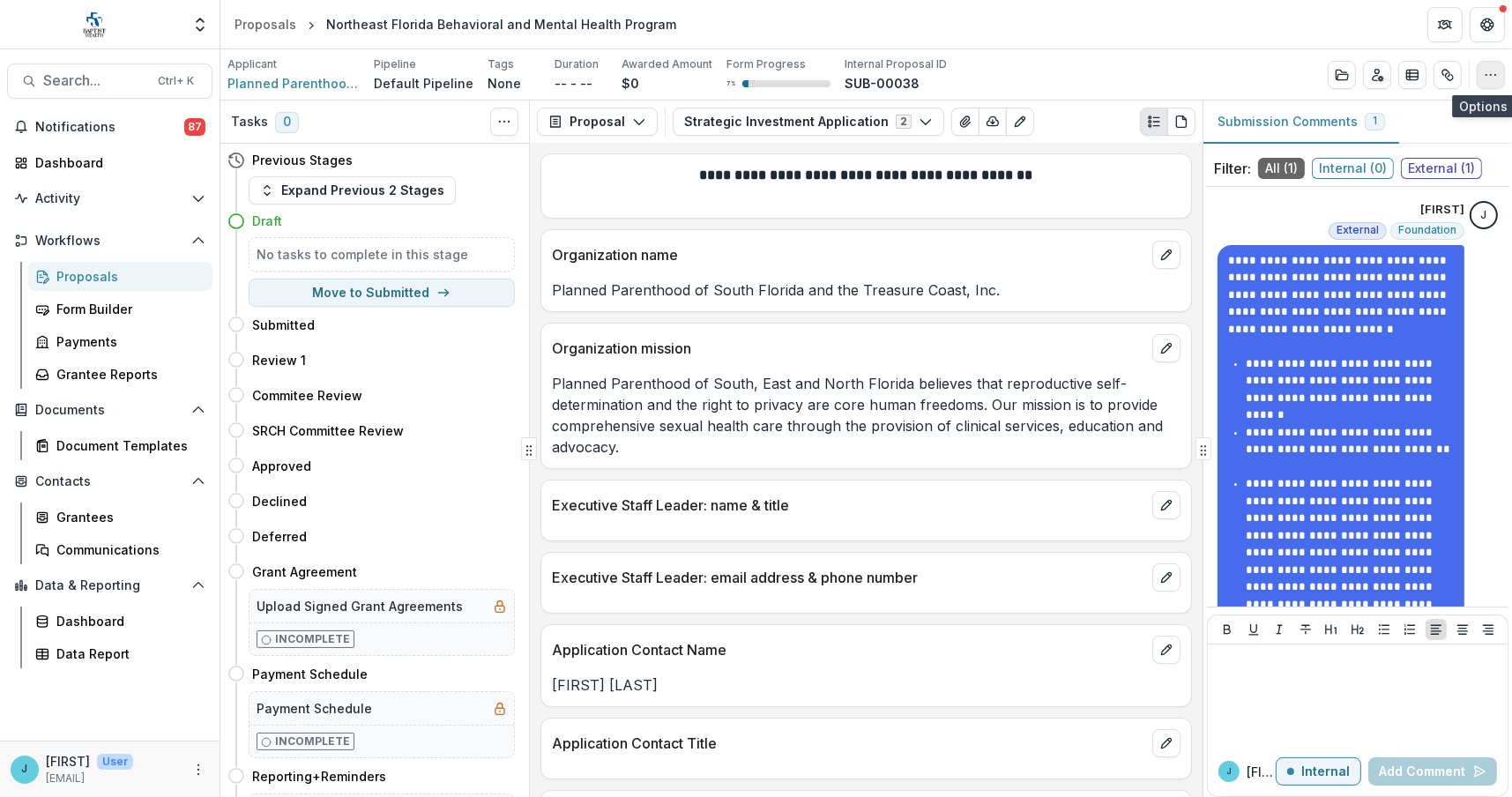 click 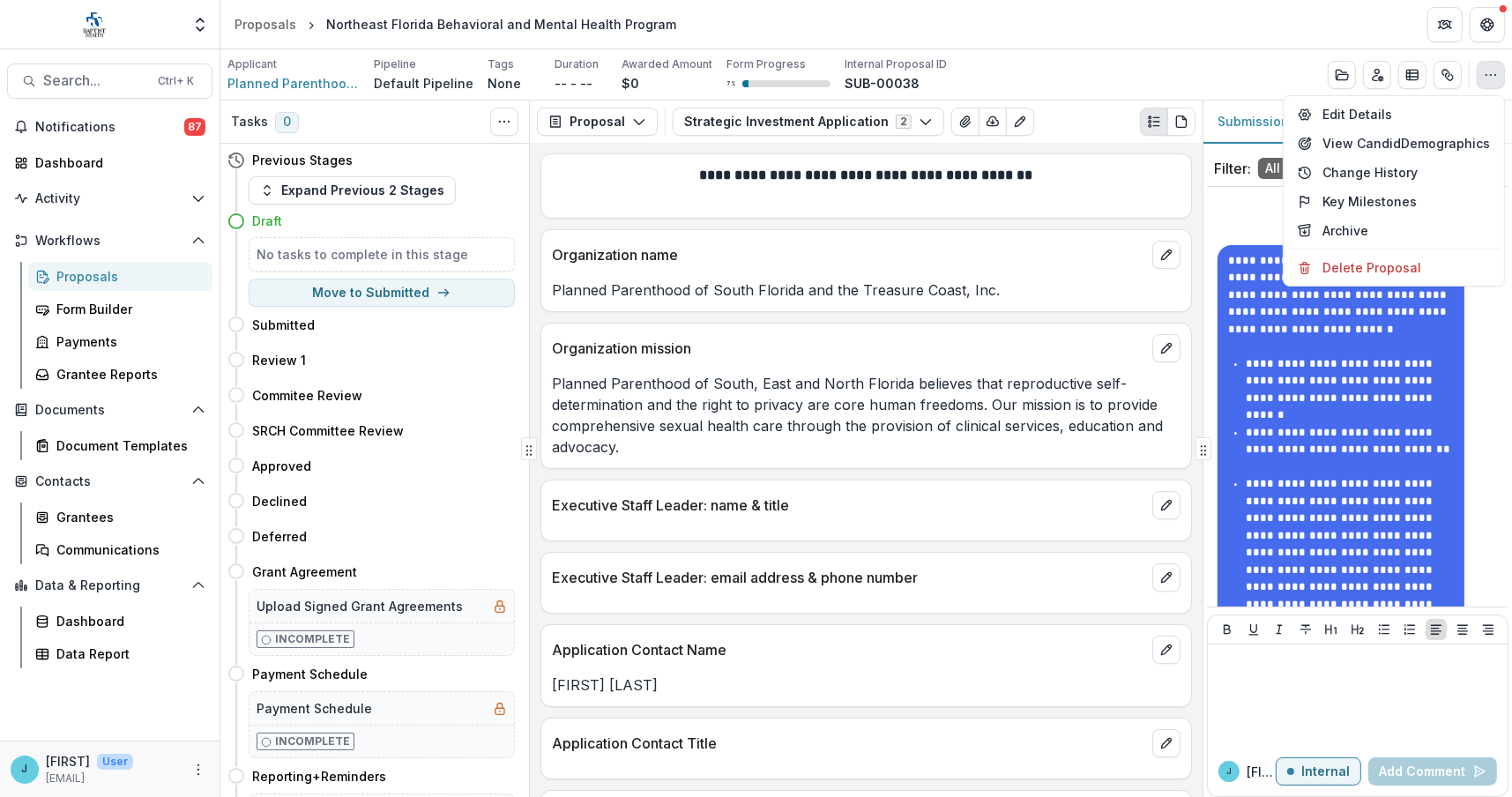 click 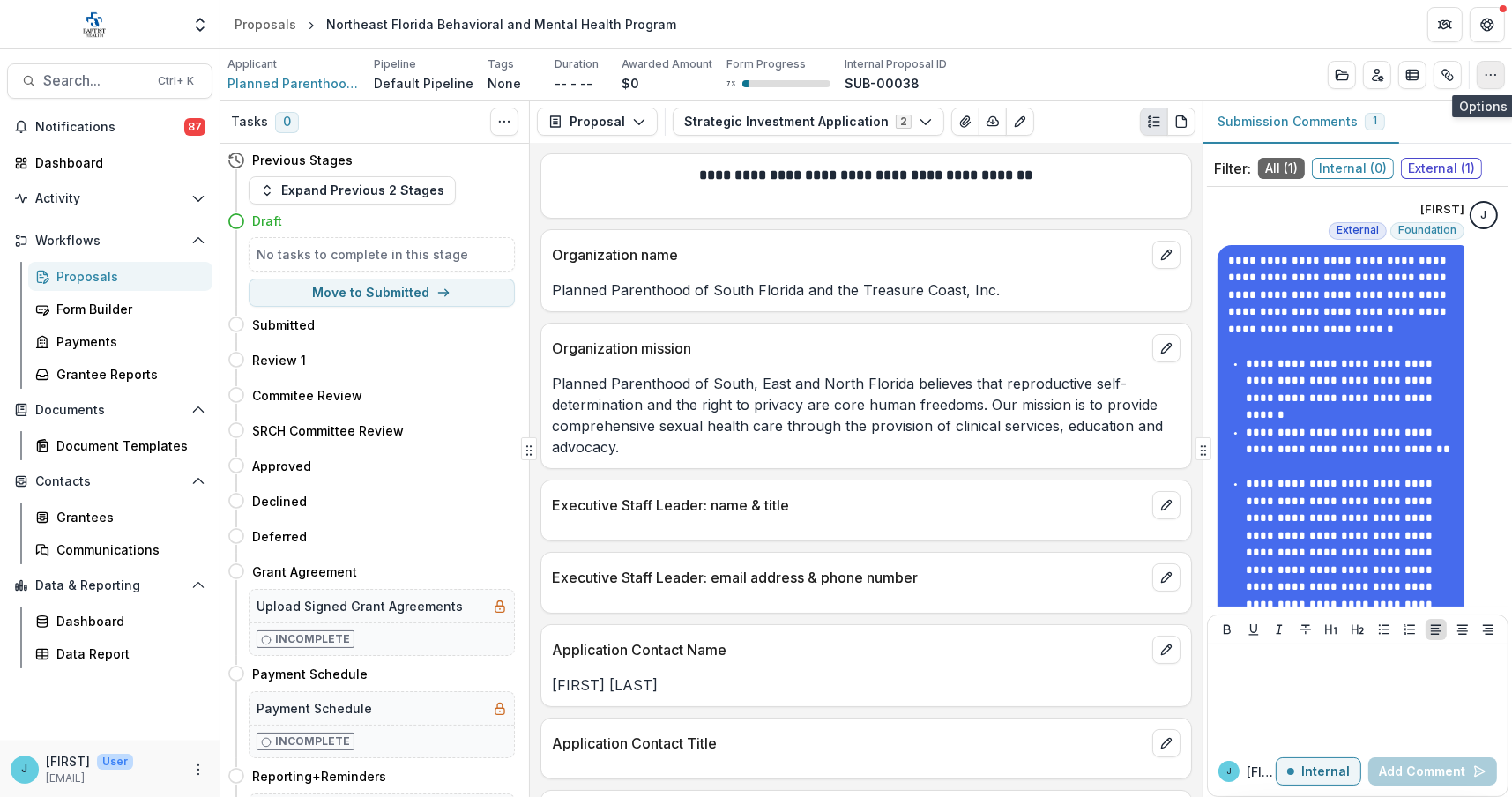 click 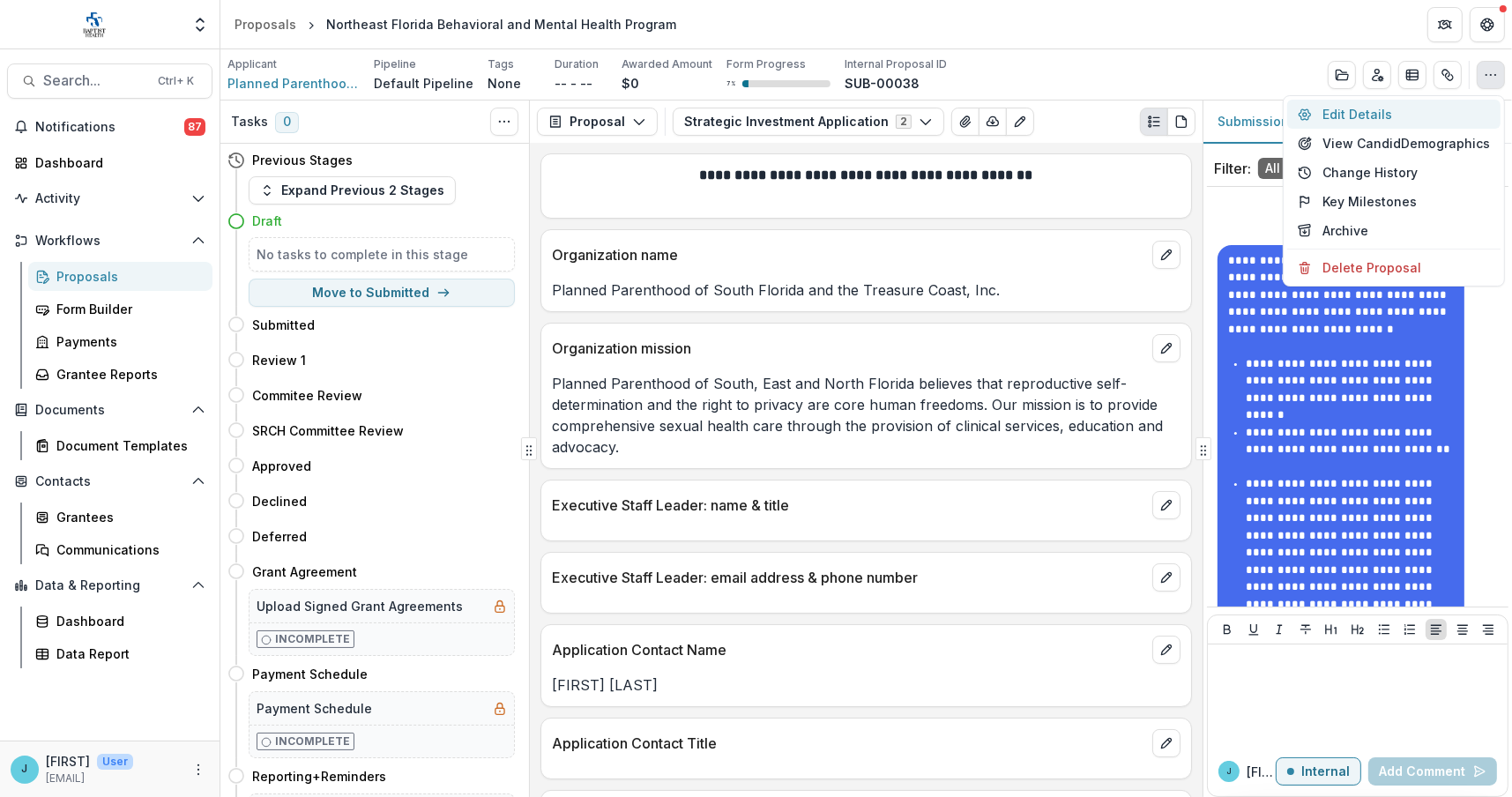 click on "Edit Details" at bounding box center [1394, 114] 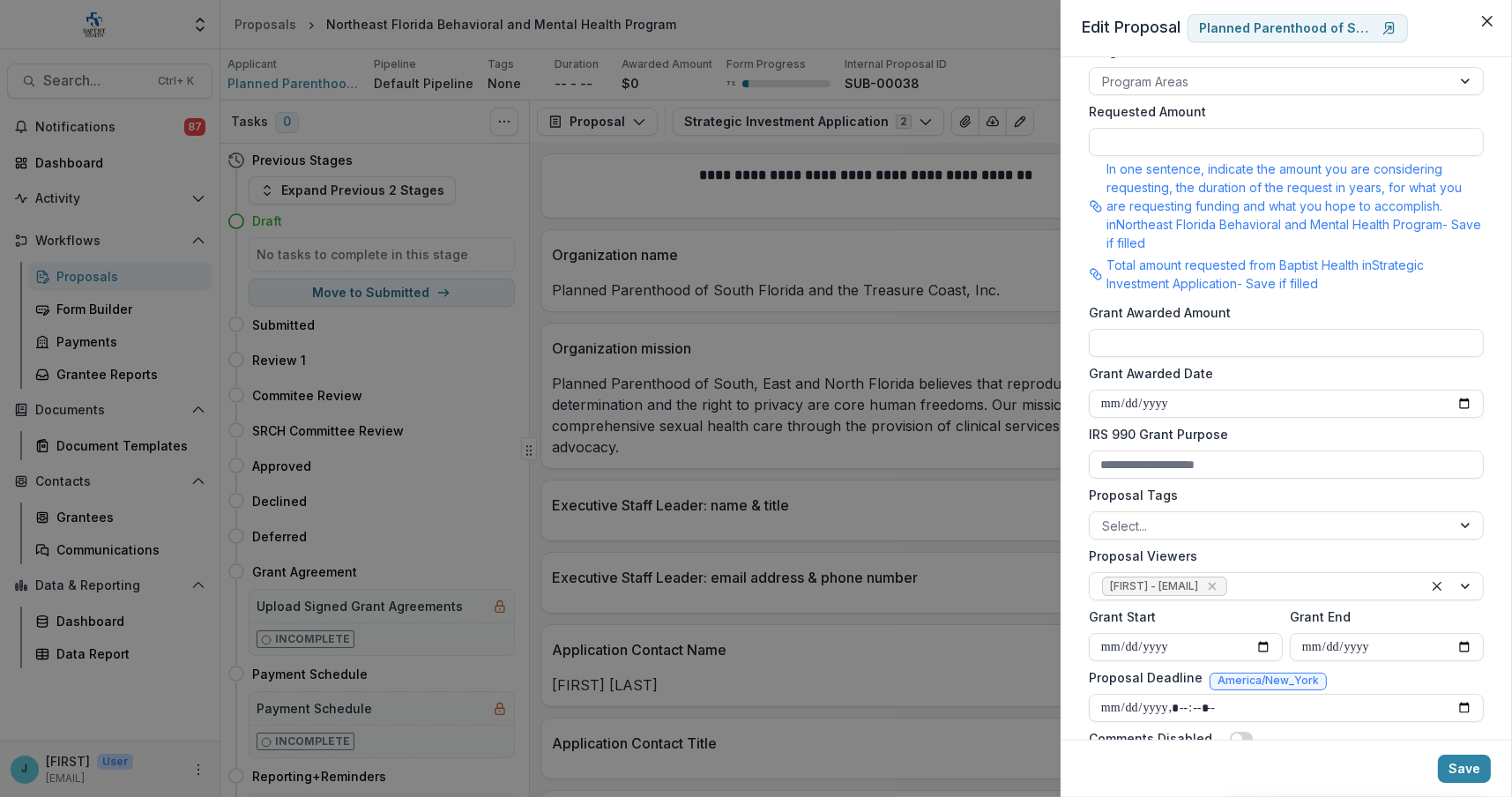 scroll, scrollTop: 525, scrollLeft: 0, axis: vertical 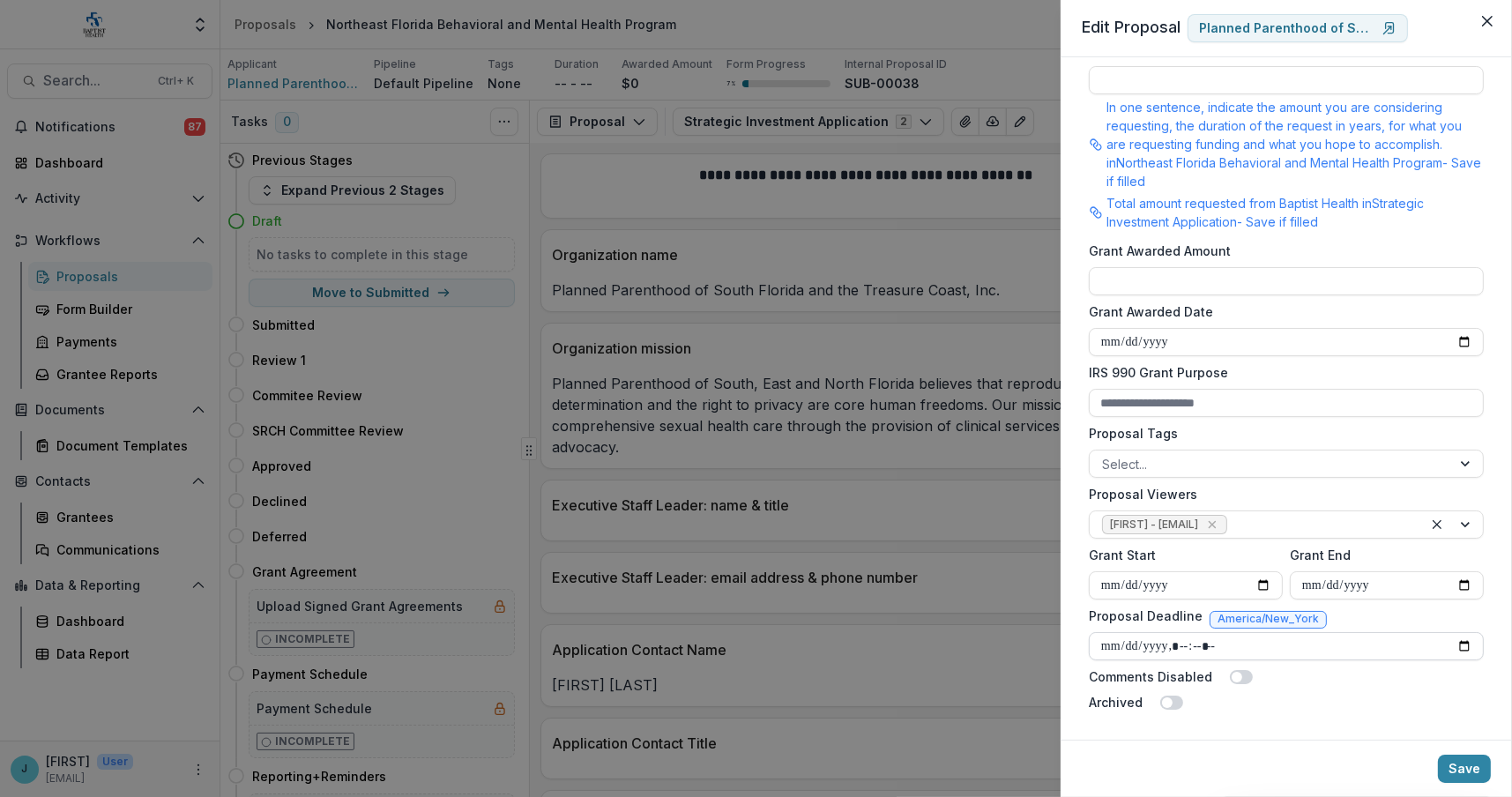 click on "Proposal Deadline" at bounding box center [1286, 646] 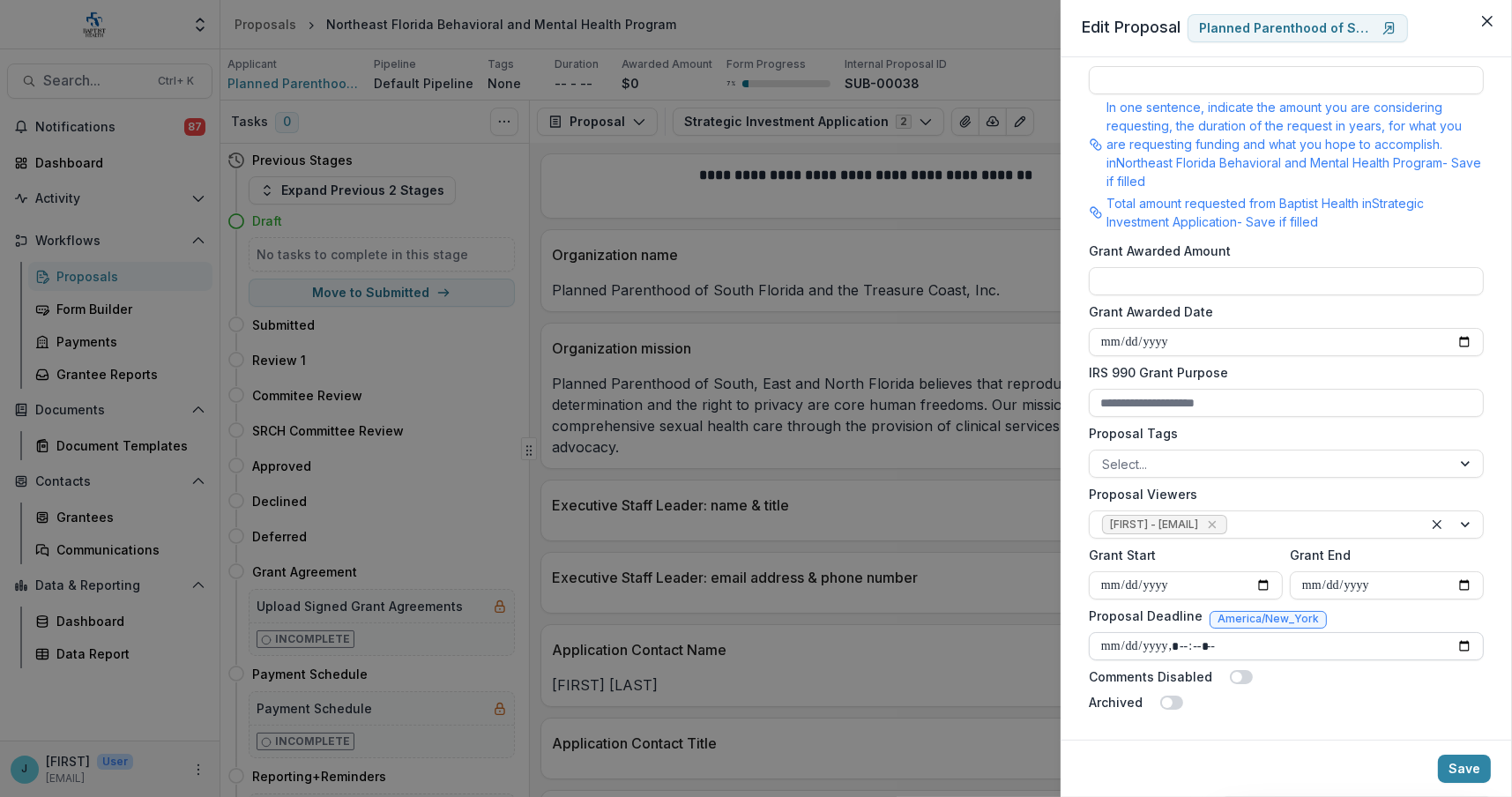 type on "**********" 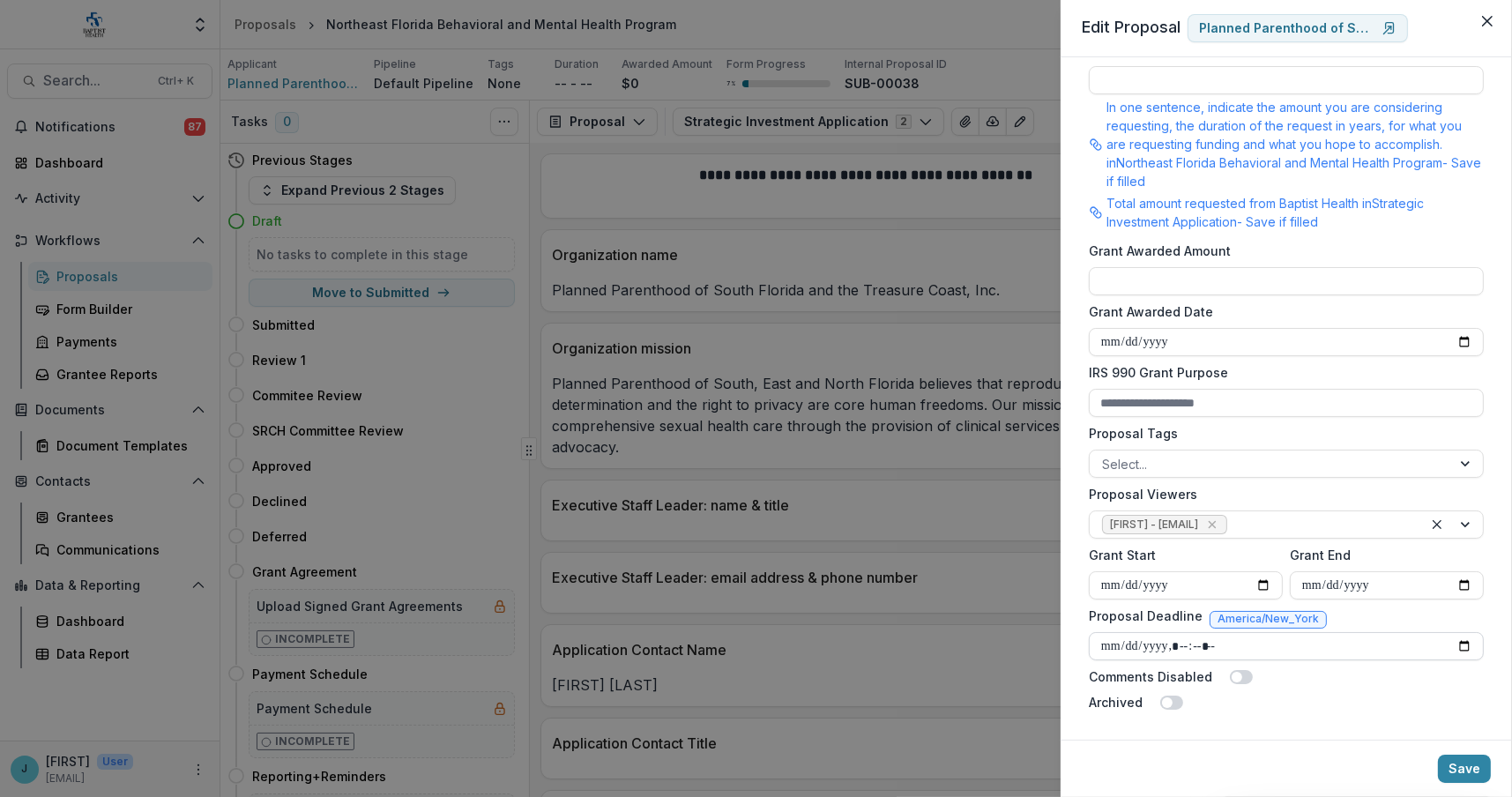 click on "Proposal Deadline" at bounding box center [1286, 646] 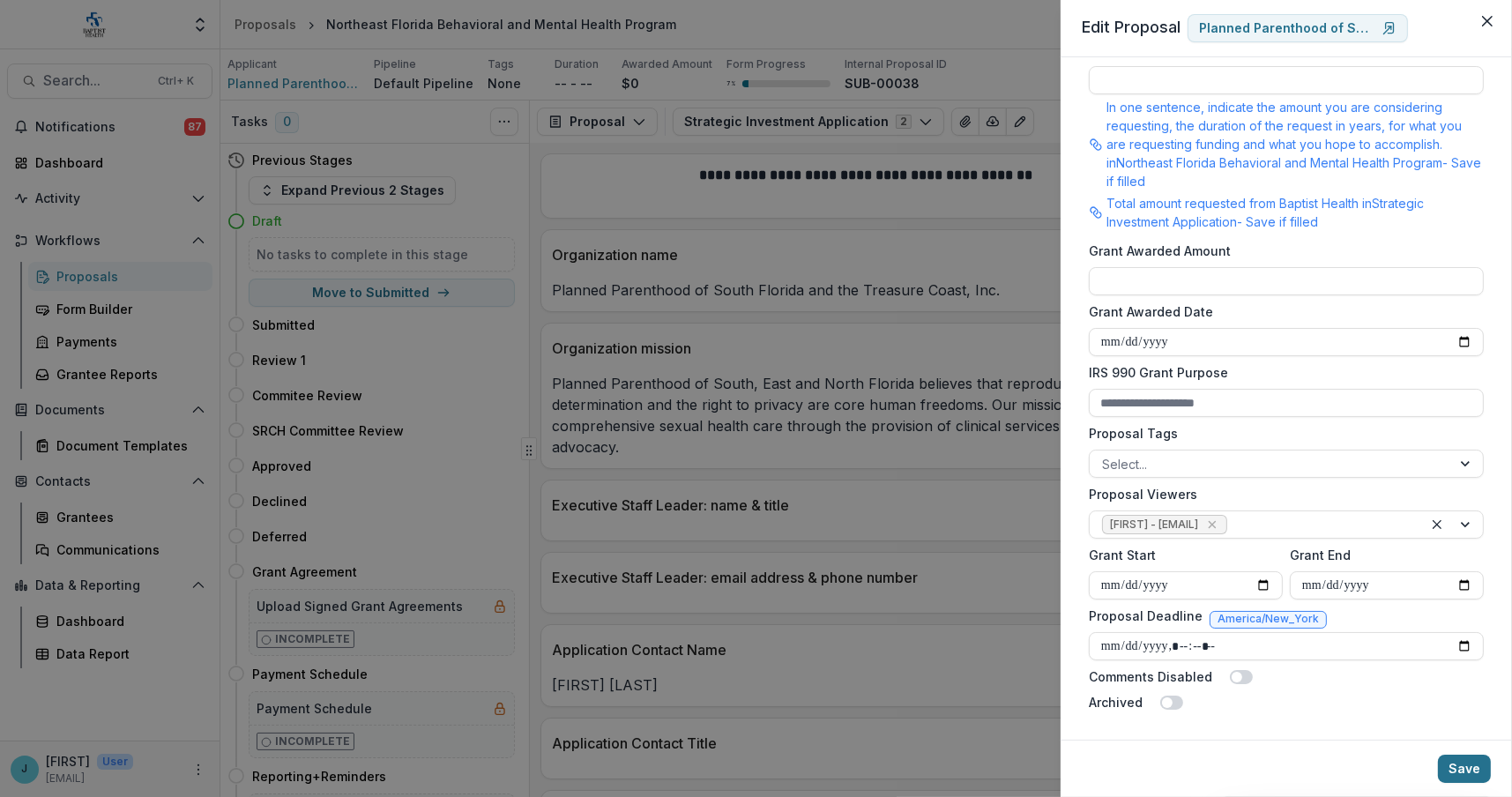 click on "Save" at bounding box center (1464, 769) 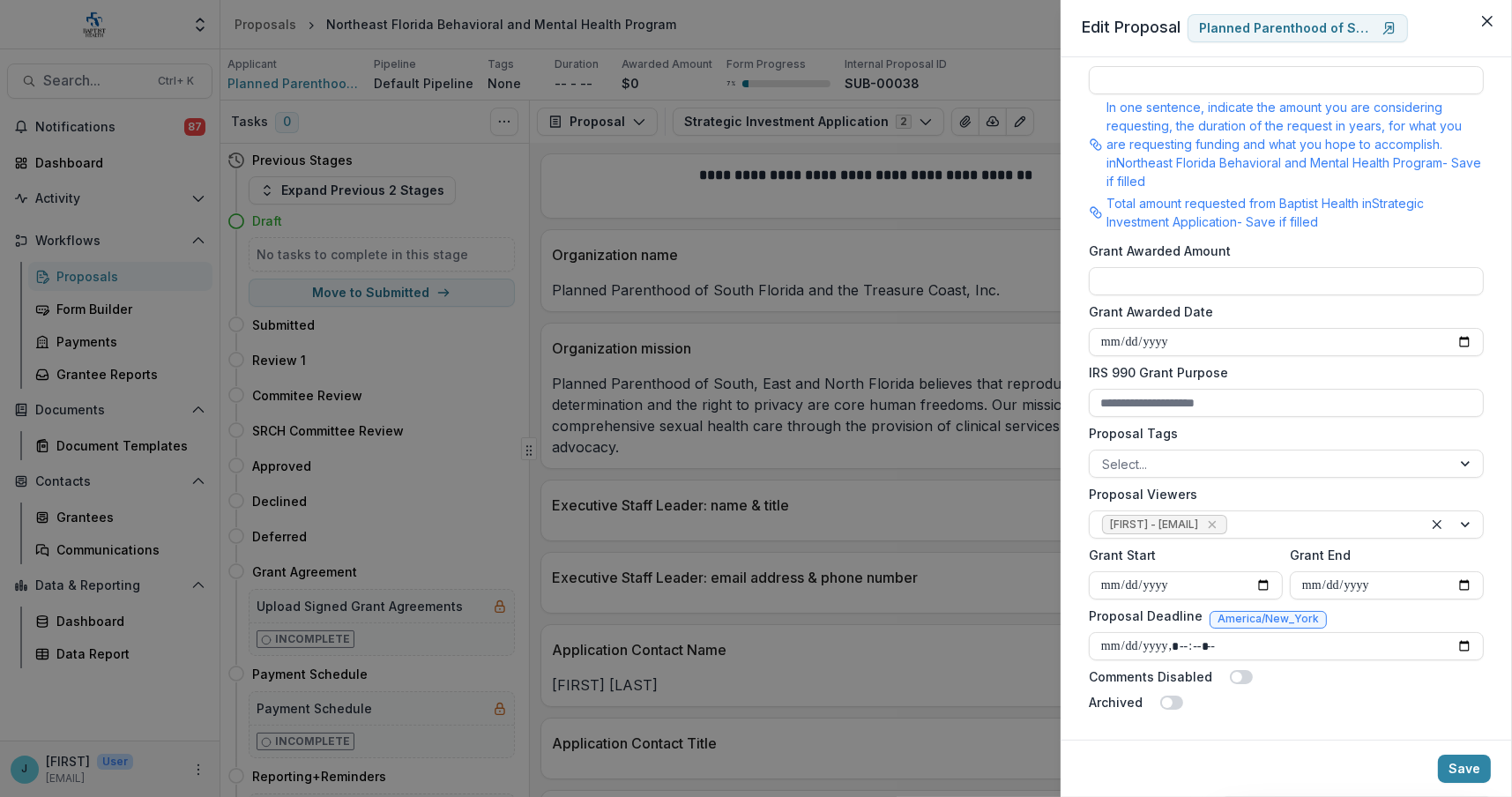 click on "**********" at bounding box center [756, 398] 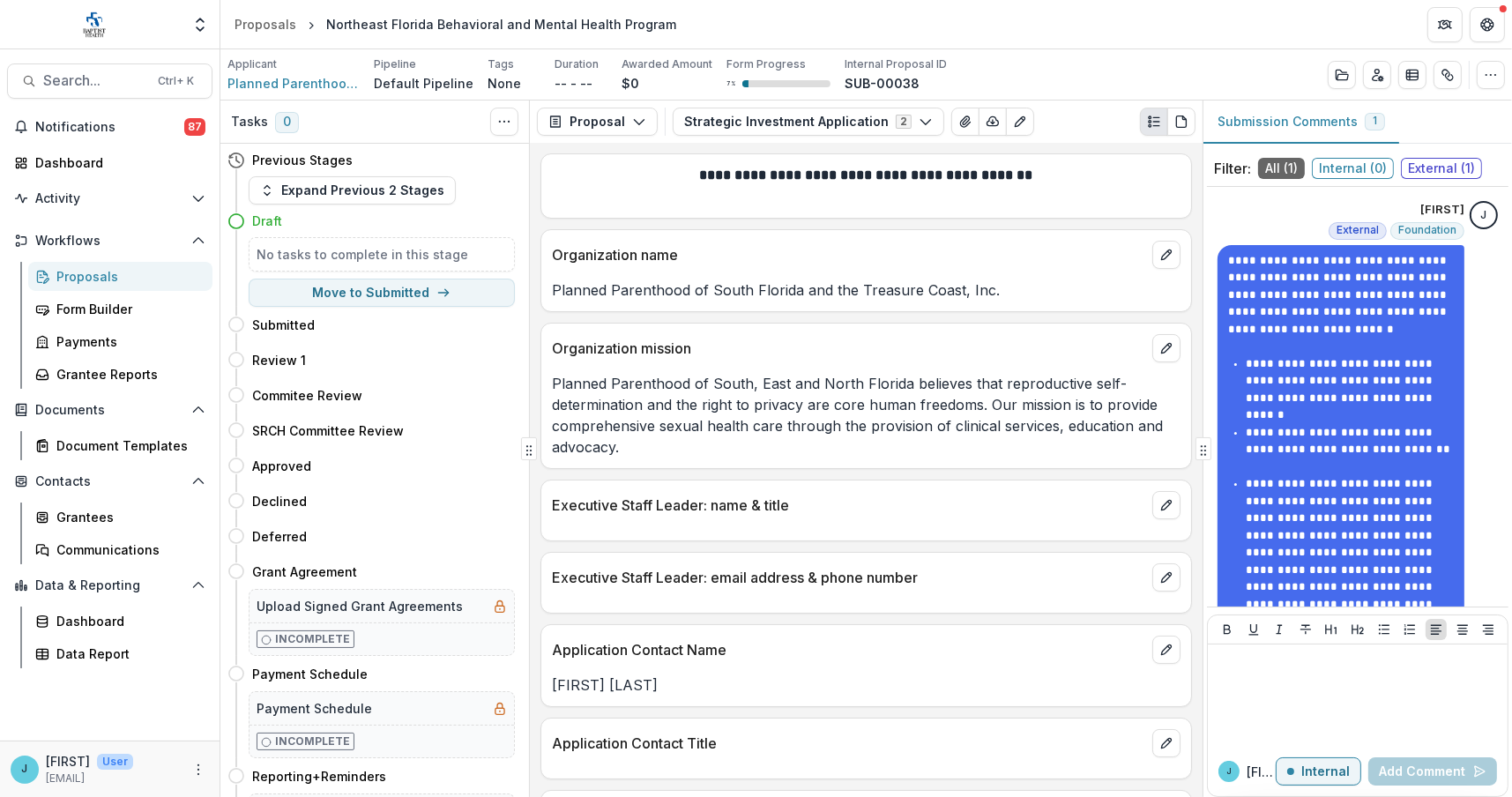 click on "Proposals" at bounding box center (127, 276) 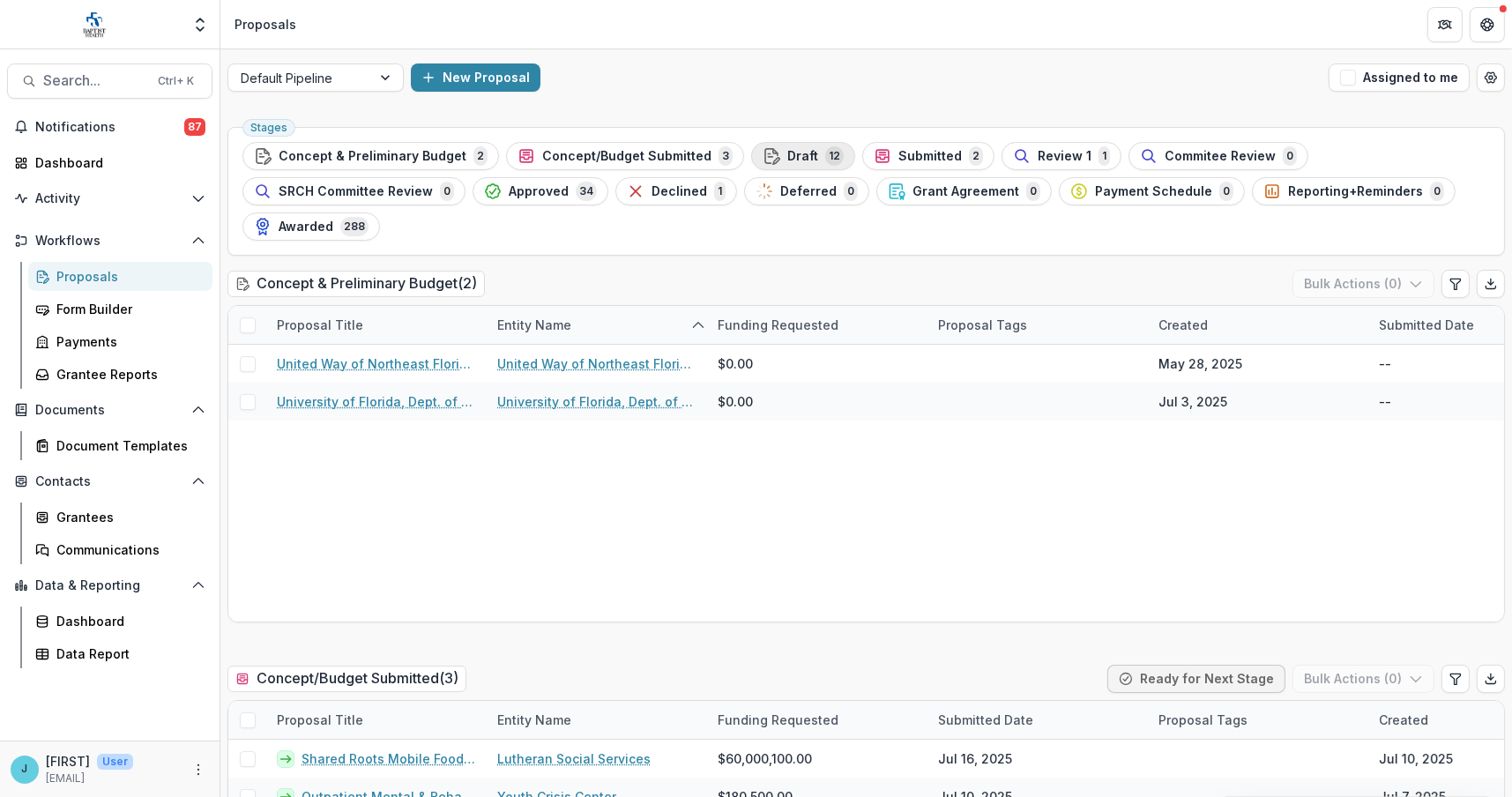 click on "Draft" at bounding box center [802, 156] 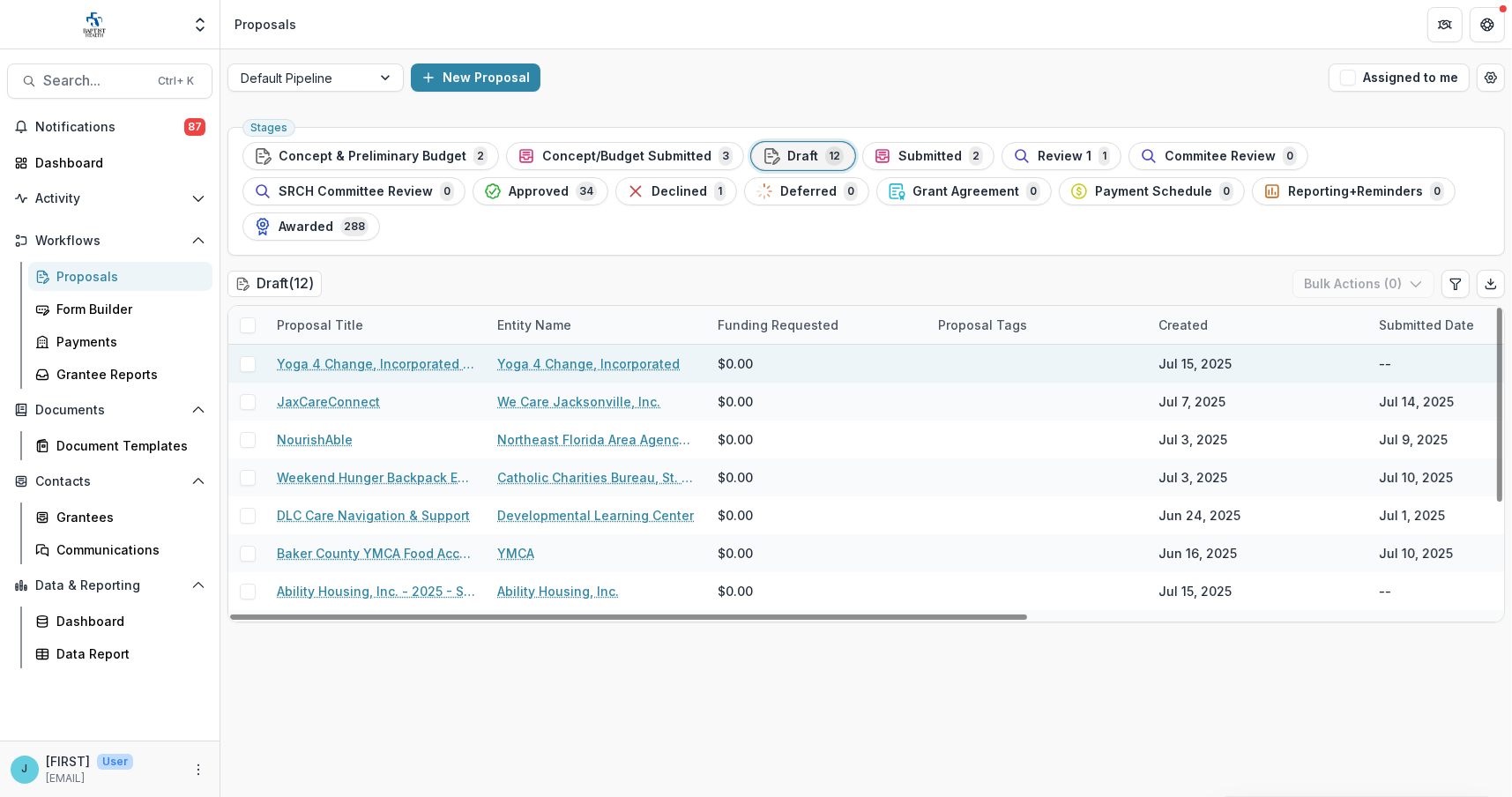 click on "Yoga 4 Change, Incorporated - 2025 - Strategic Investment Application" at bounding box center (376, 363) 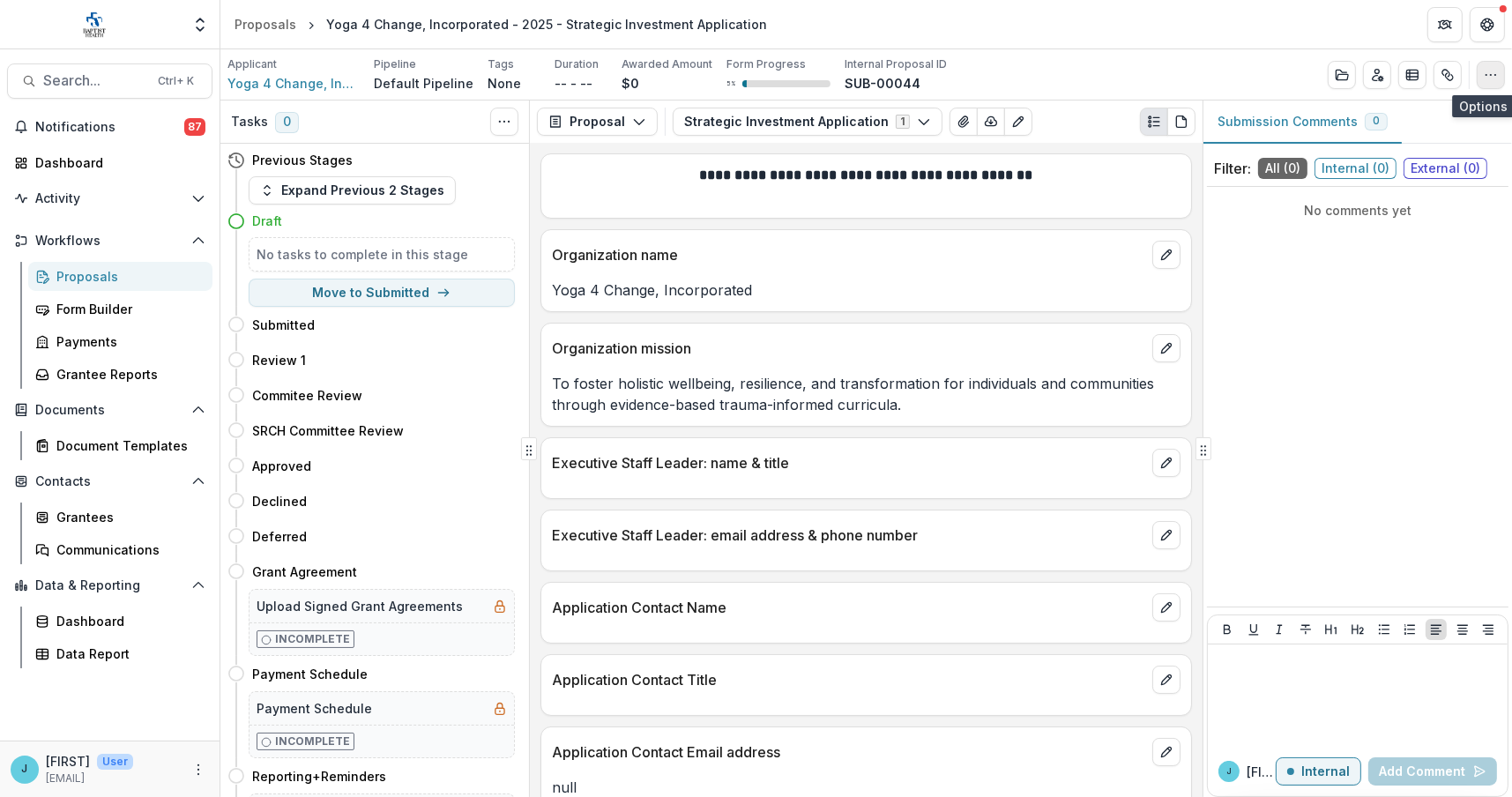 click at bounding box center [1491, 75] 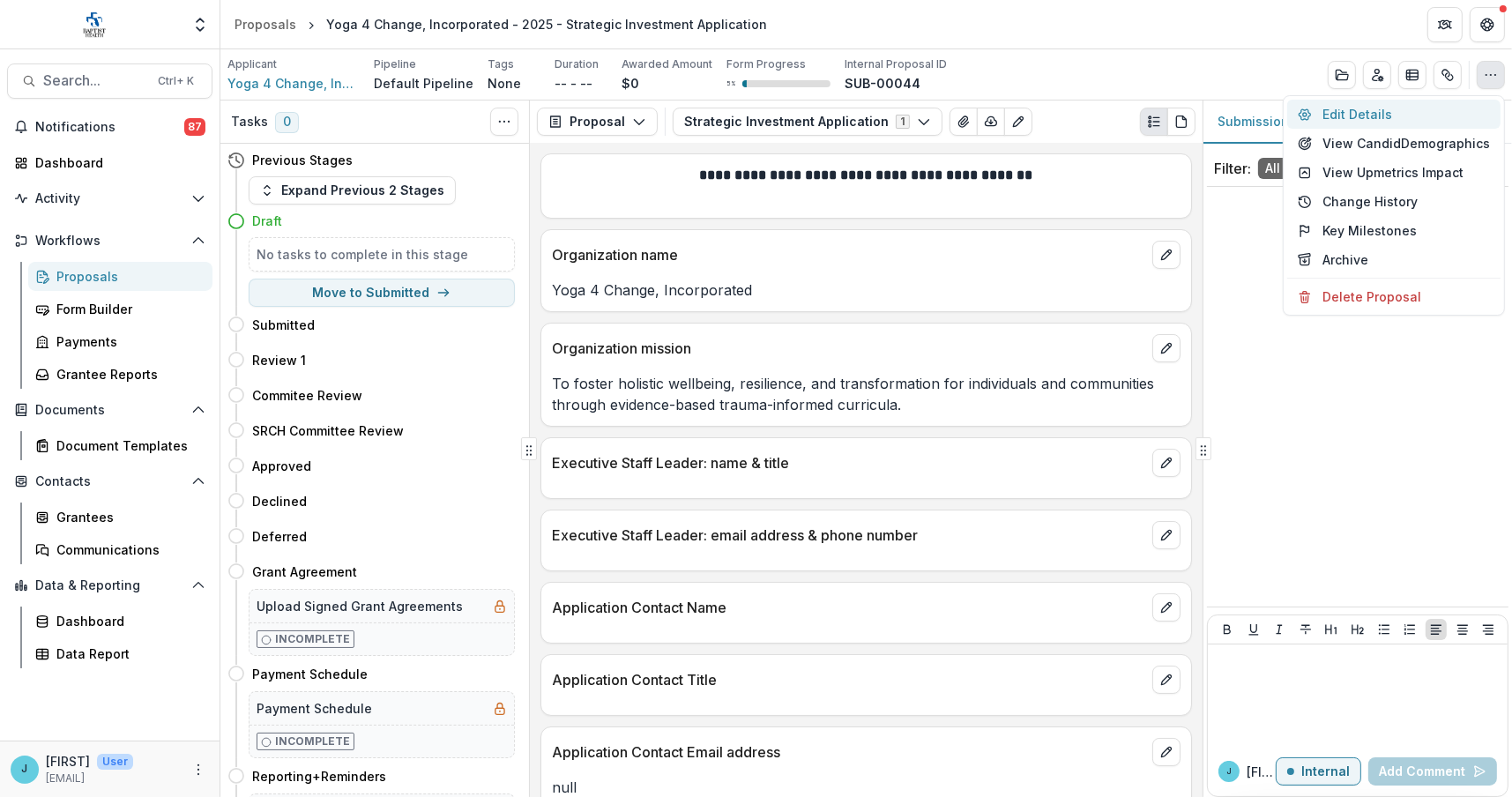click on "Edit Details" at bounding box center (1394, 114) 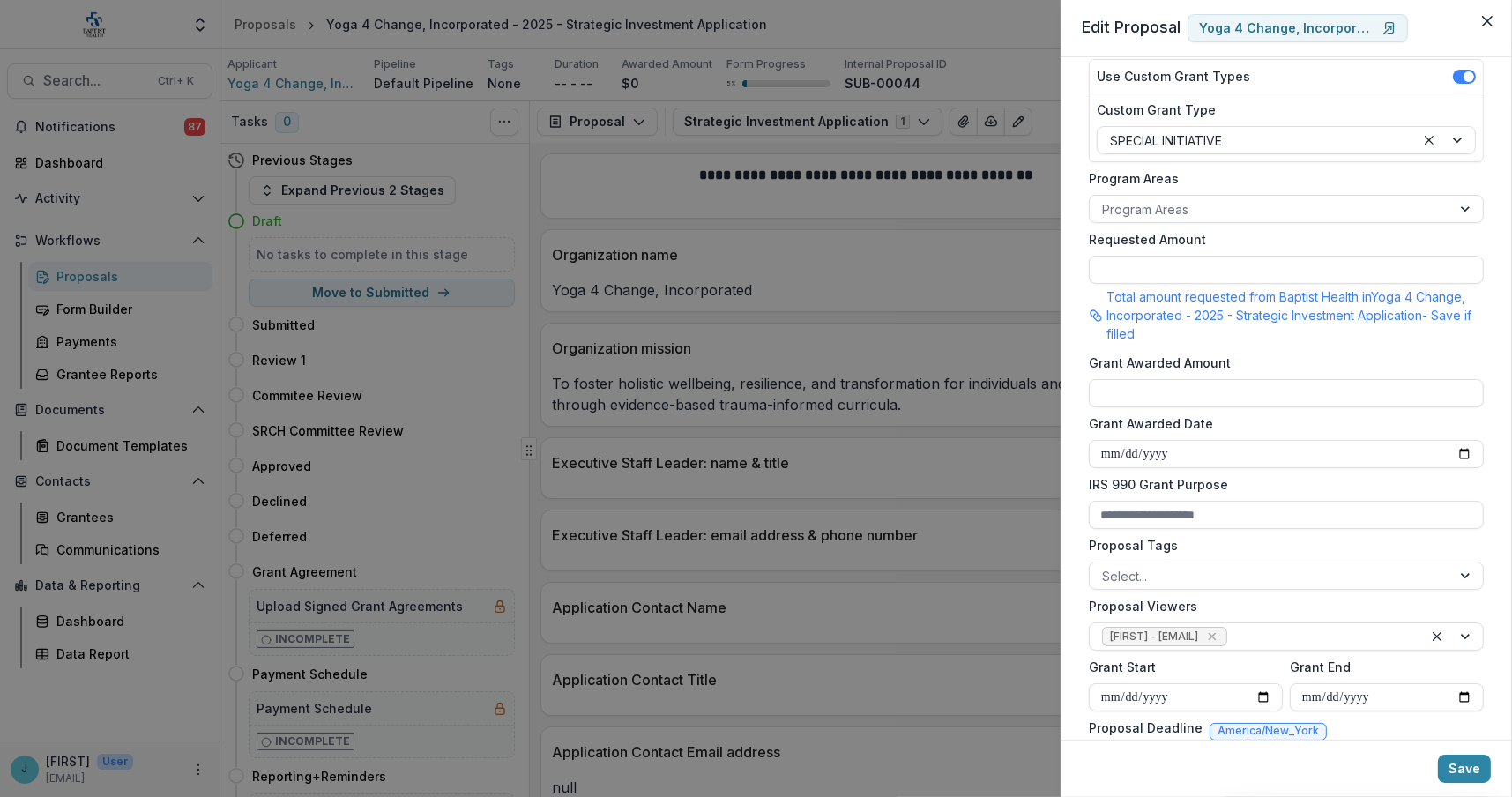 scroll, scrollTop: 406, scrollLeft: 0, axis: vertical 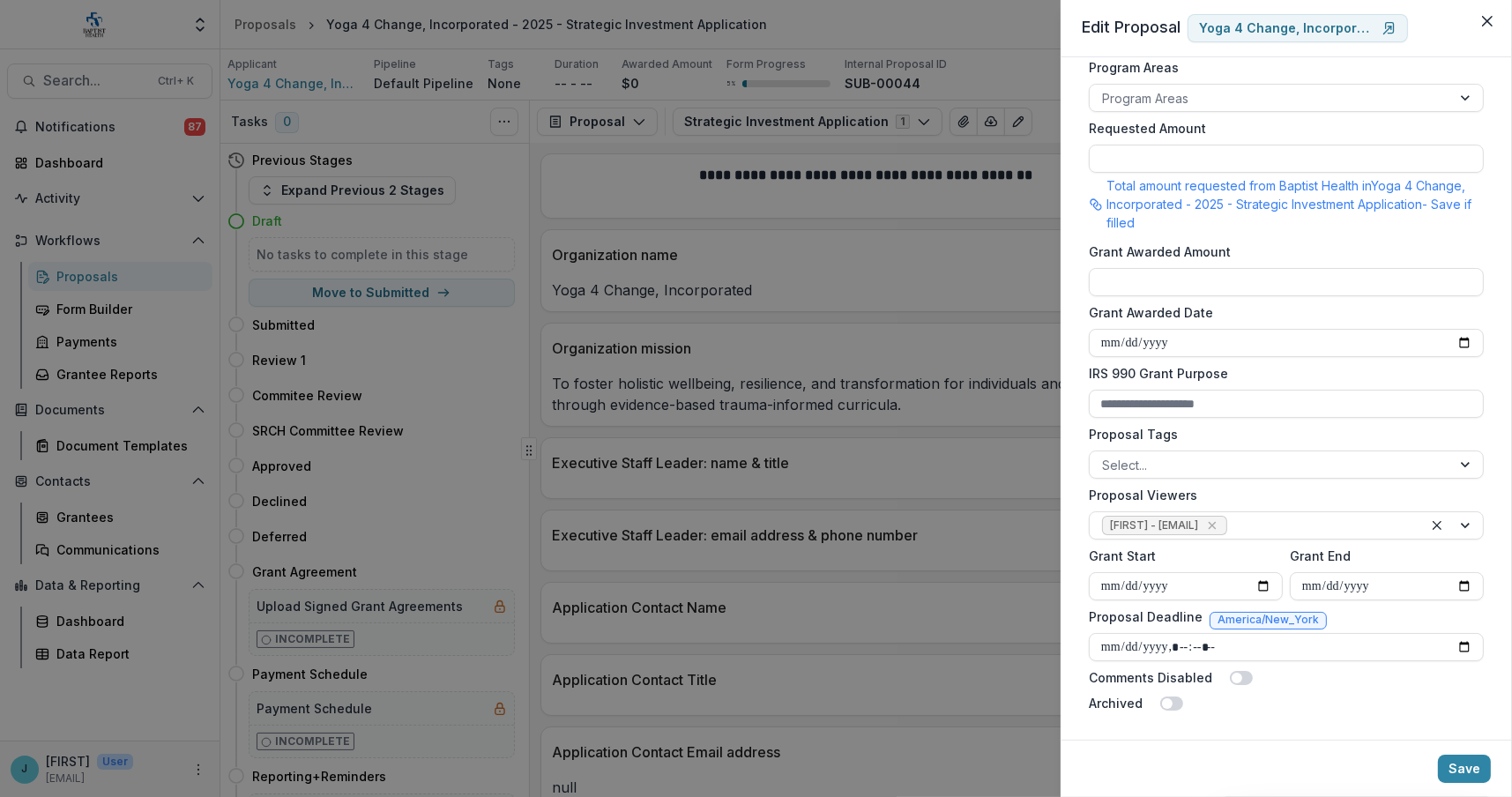 drag, startPoint x: 1216, startPoint y: 644, endPoint x: 1079, endPoint y: 633, distance: 137.4409 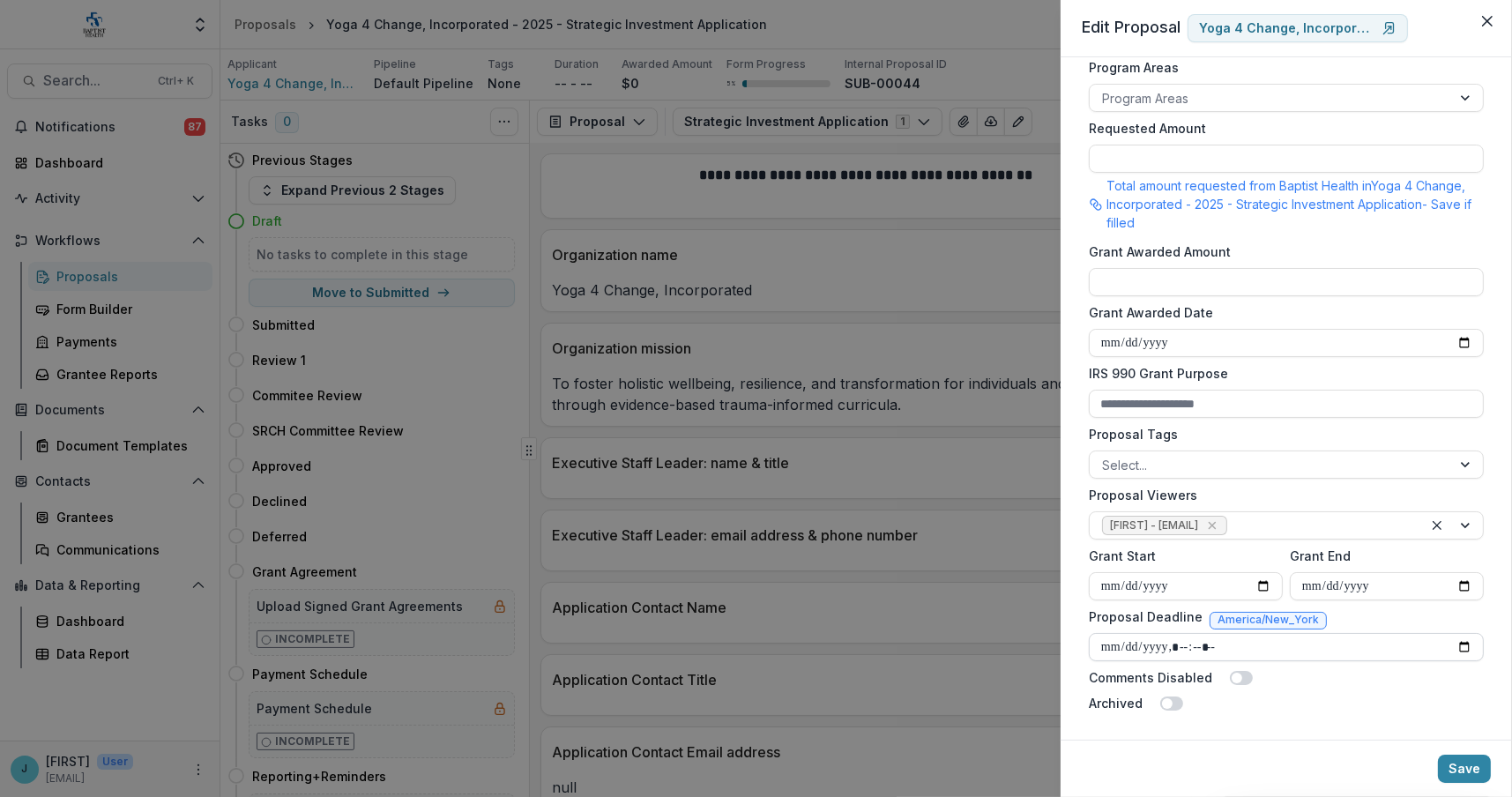 type 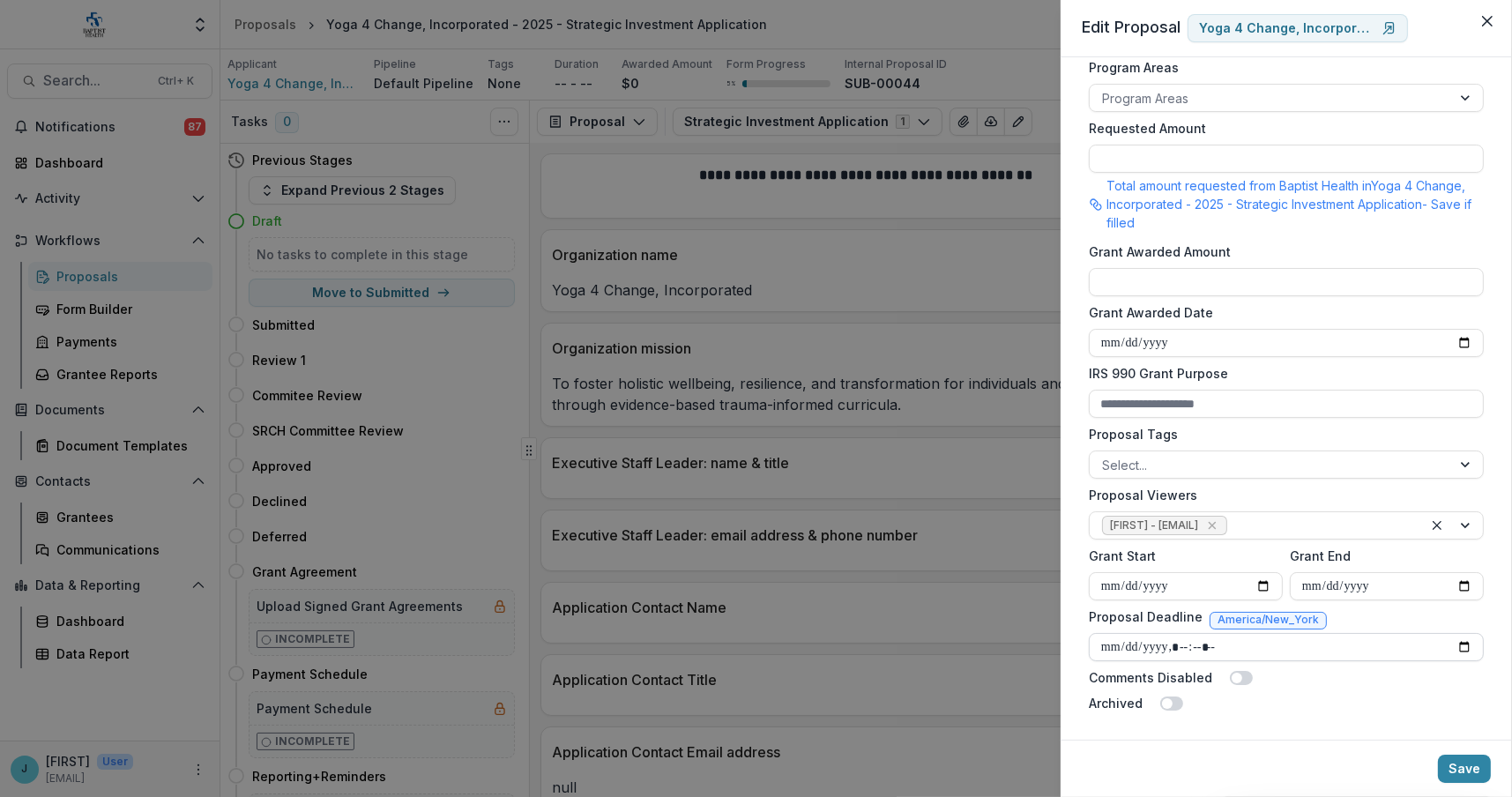 click on "Proposal Deadline" at bounding box center (1286, 647) 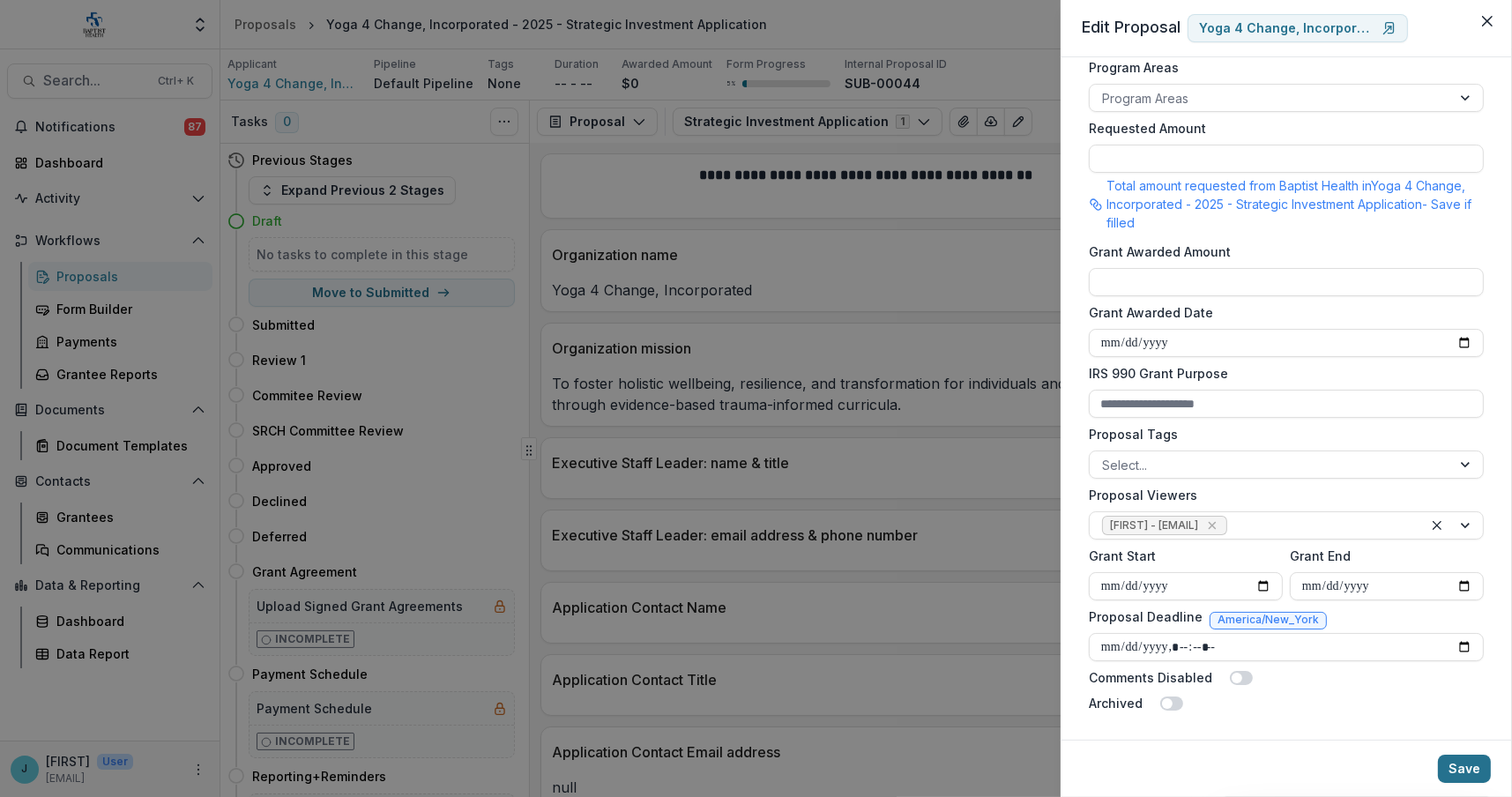 click on "Save" at bounding box center (1464, 769) 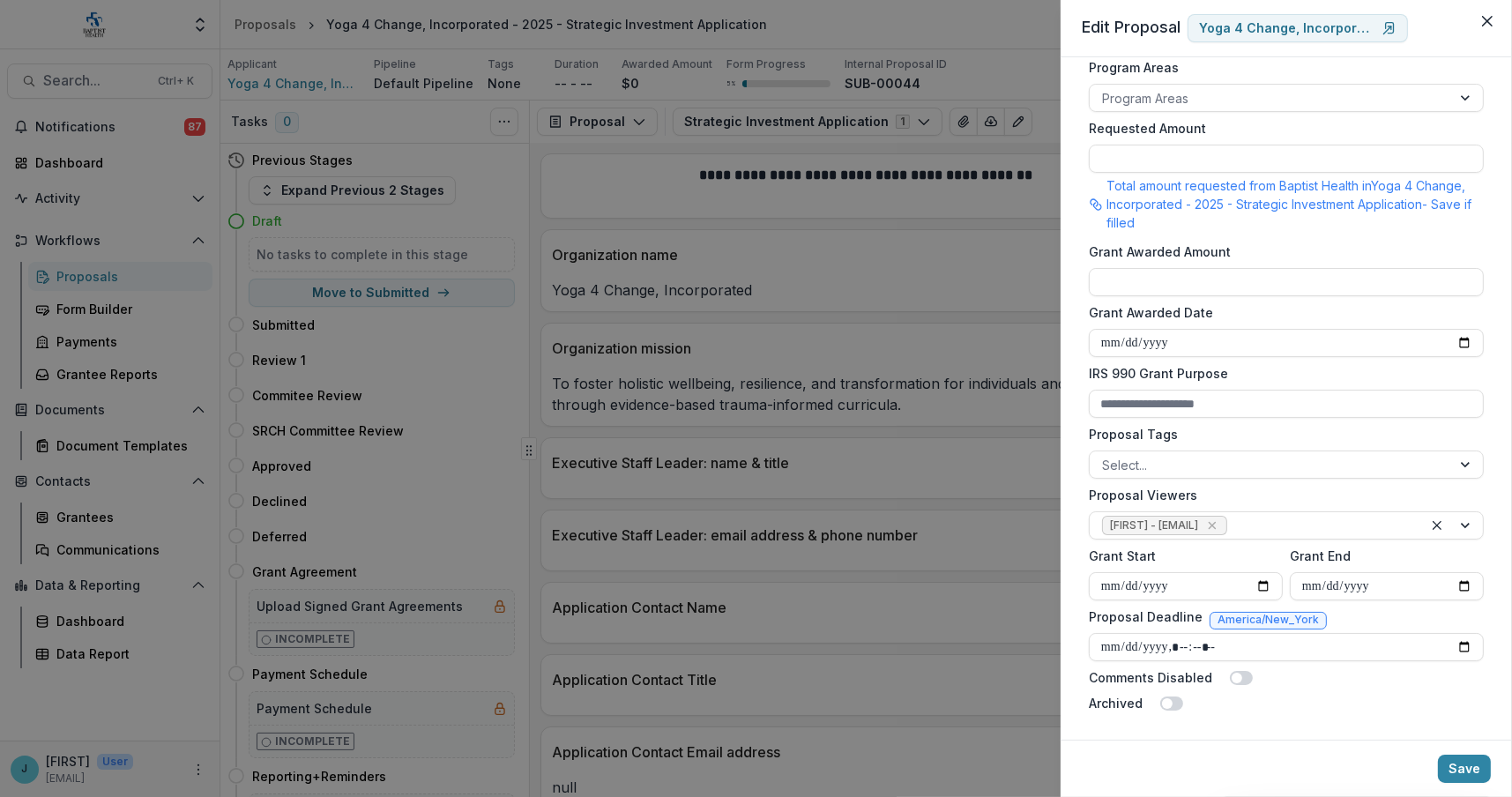 click on "**********" at bounding box center (756, 398) 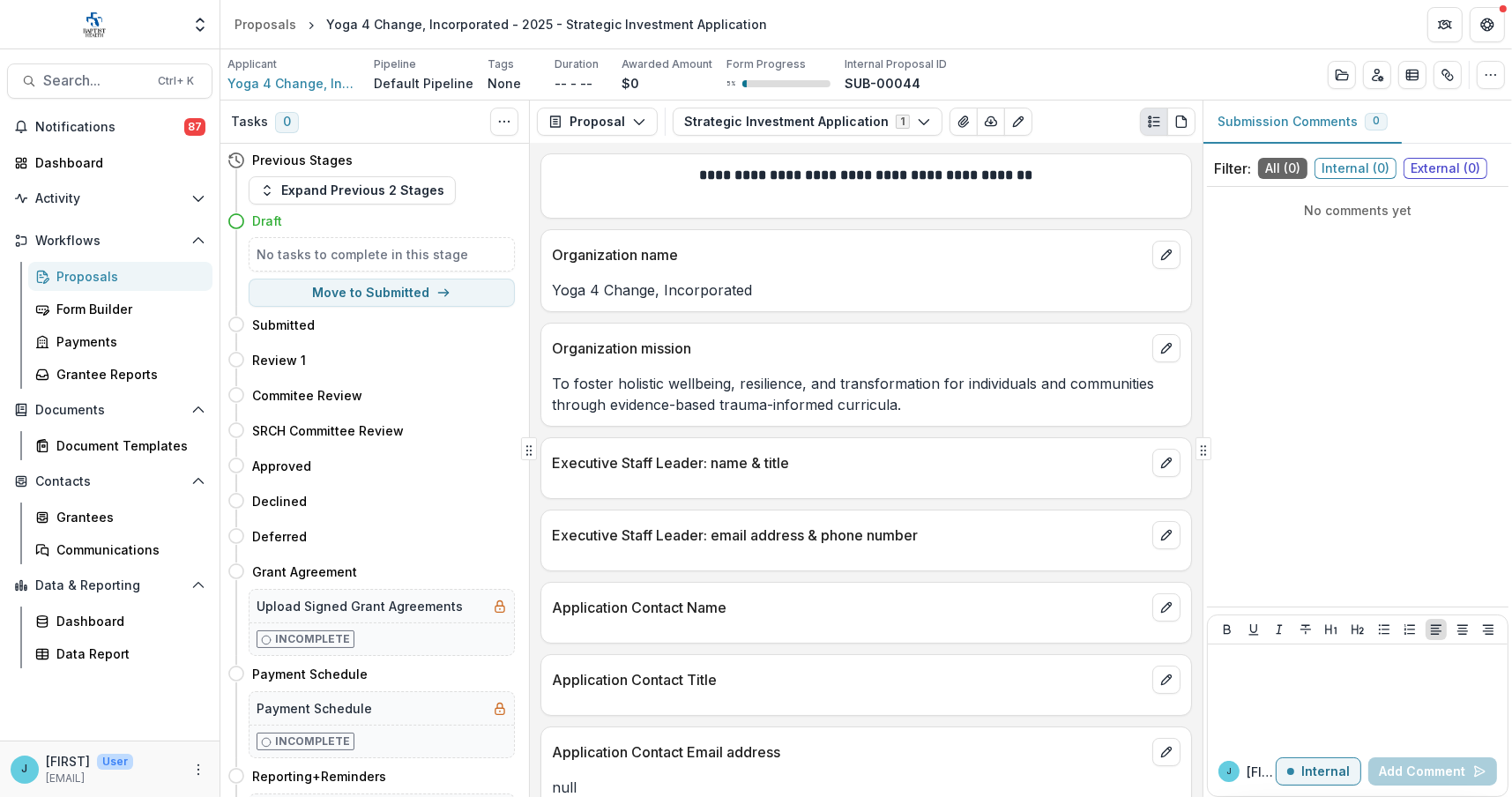 click on "Proposals" at bounding box center (127, 276) 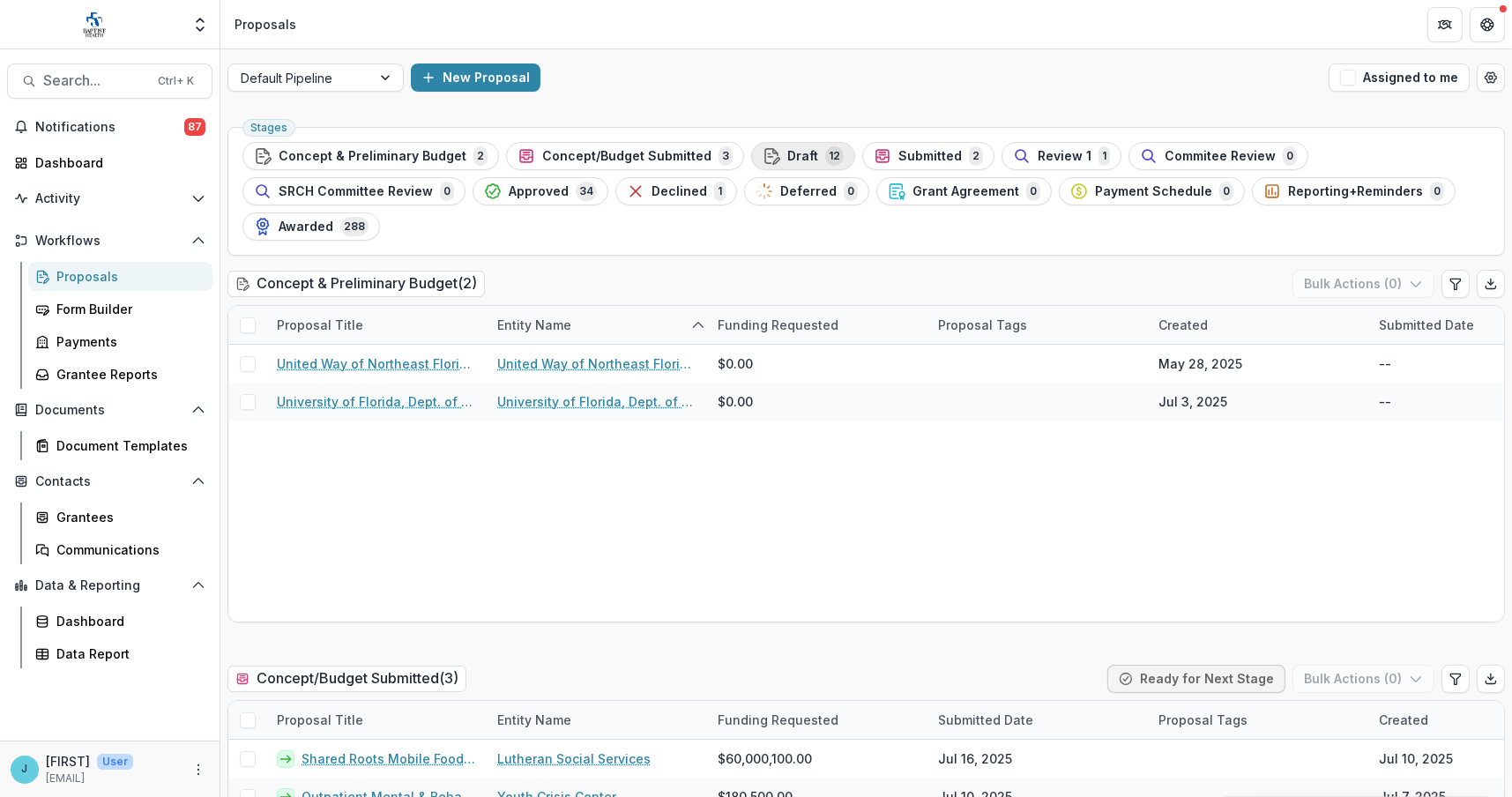 click on "Draft" at bounding box center [802, 156] 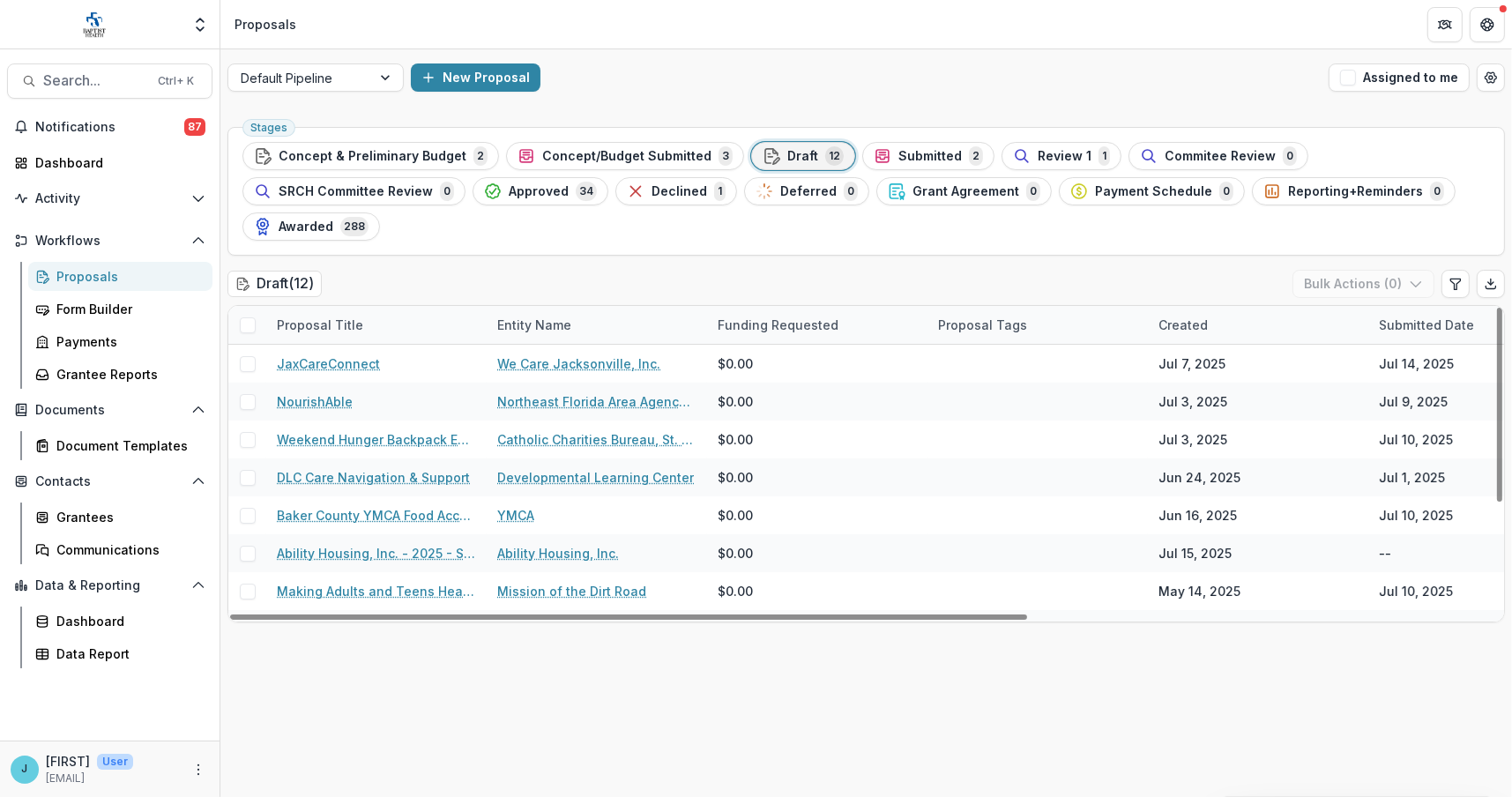 click on "Entity Name" at bounding box center [534, 324] 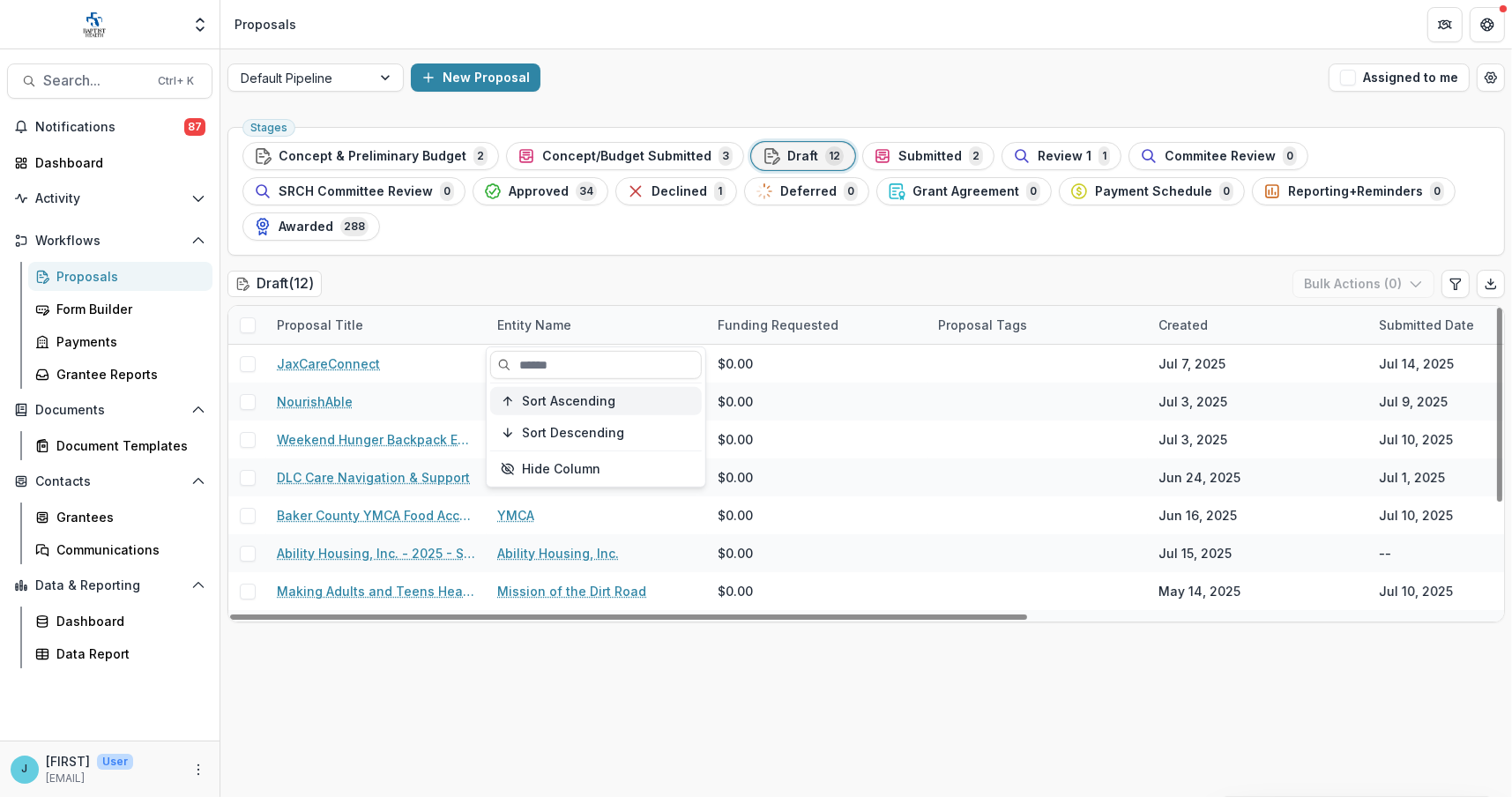 click on "Sort Ascending" at bounding box center [569, 400] 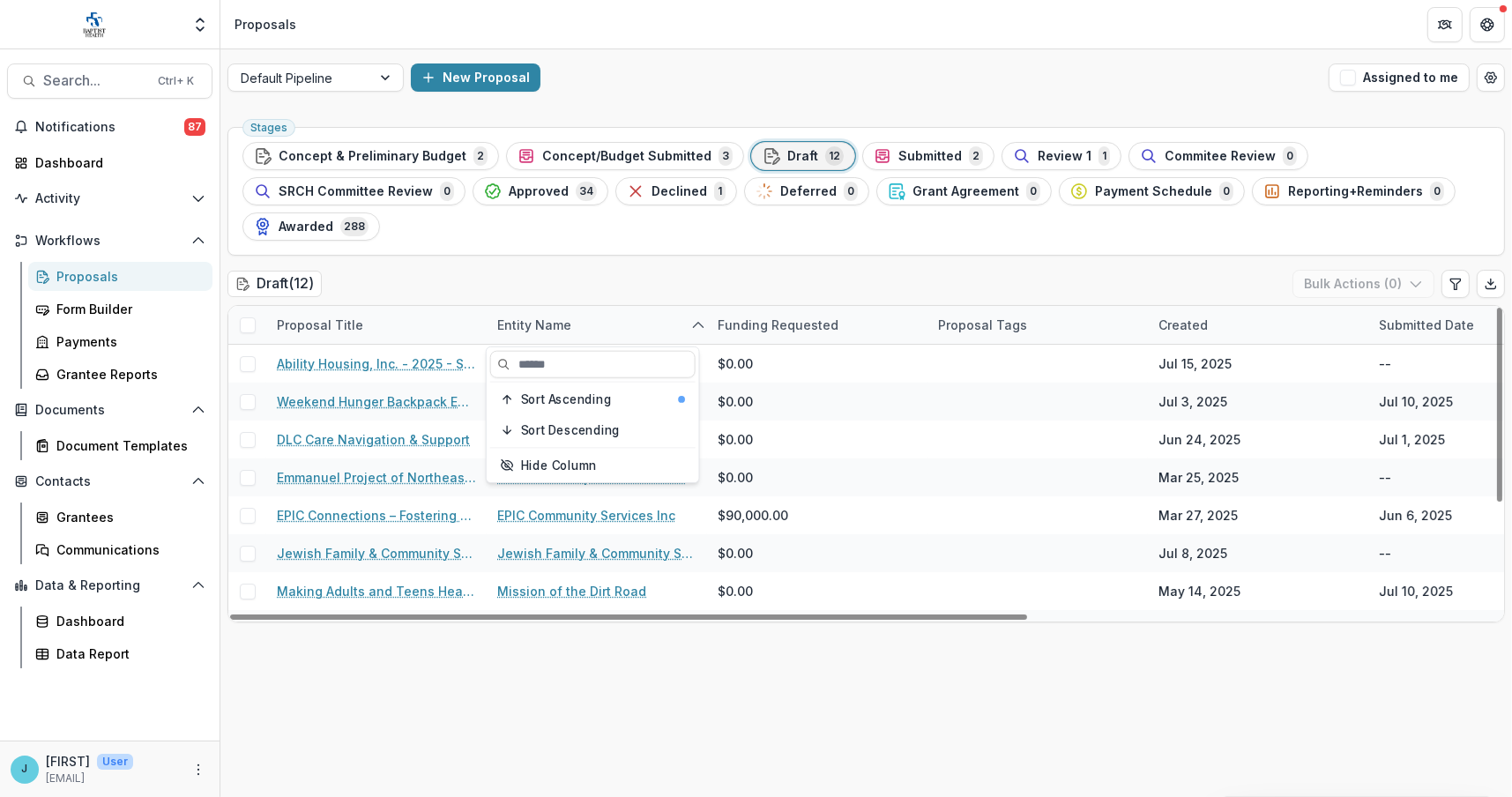 click on "Draft  ( 12 ) Bulk Actions ( 0 )" at bounding box center [866, 287] 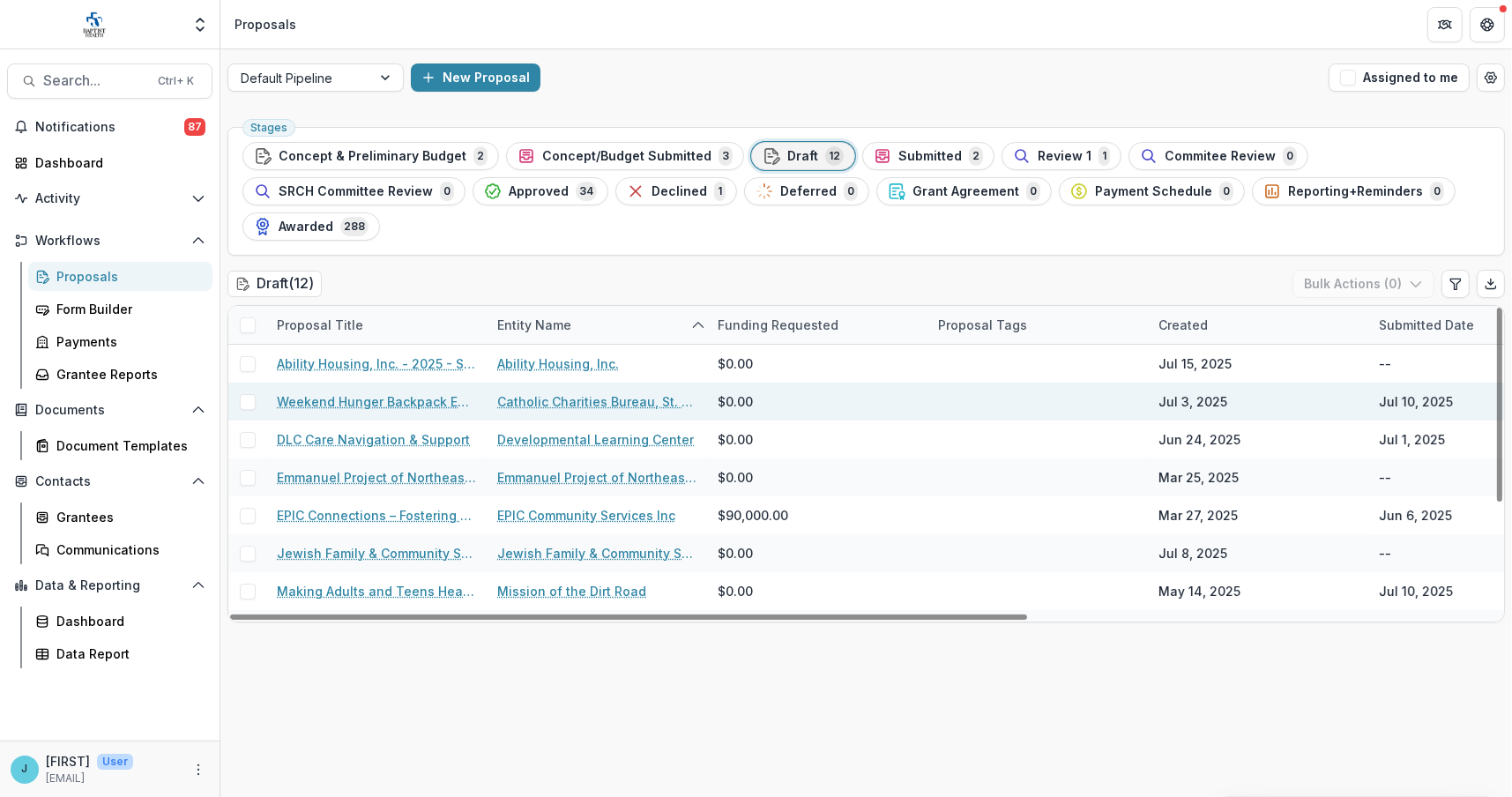 click on "Weekend Hunger Backpack Emergency Food Programs Expansion" at bounding box center [376, 401] 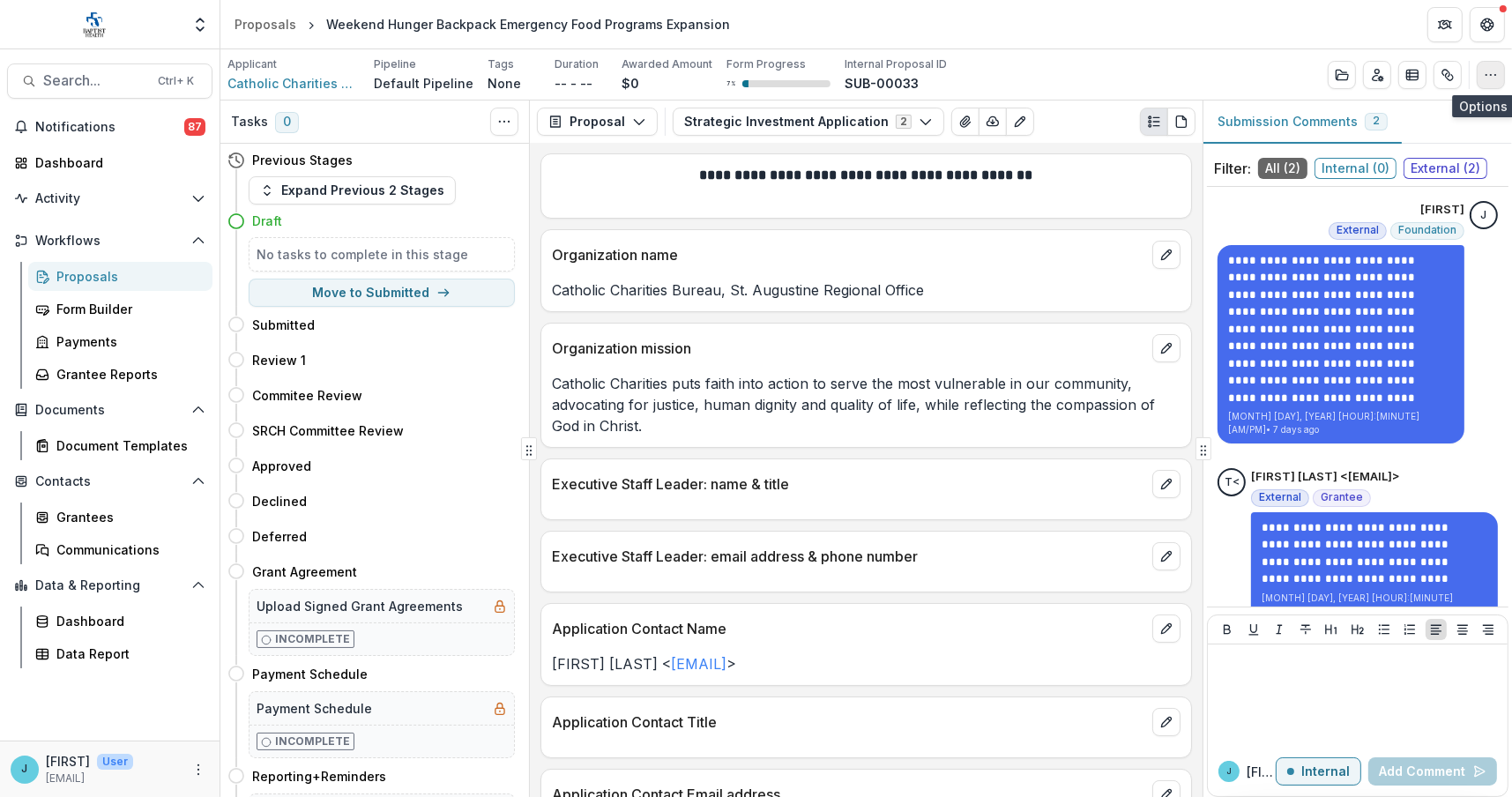 click 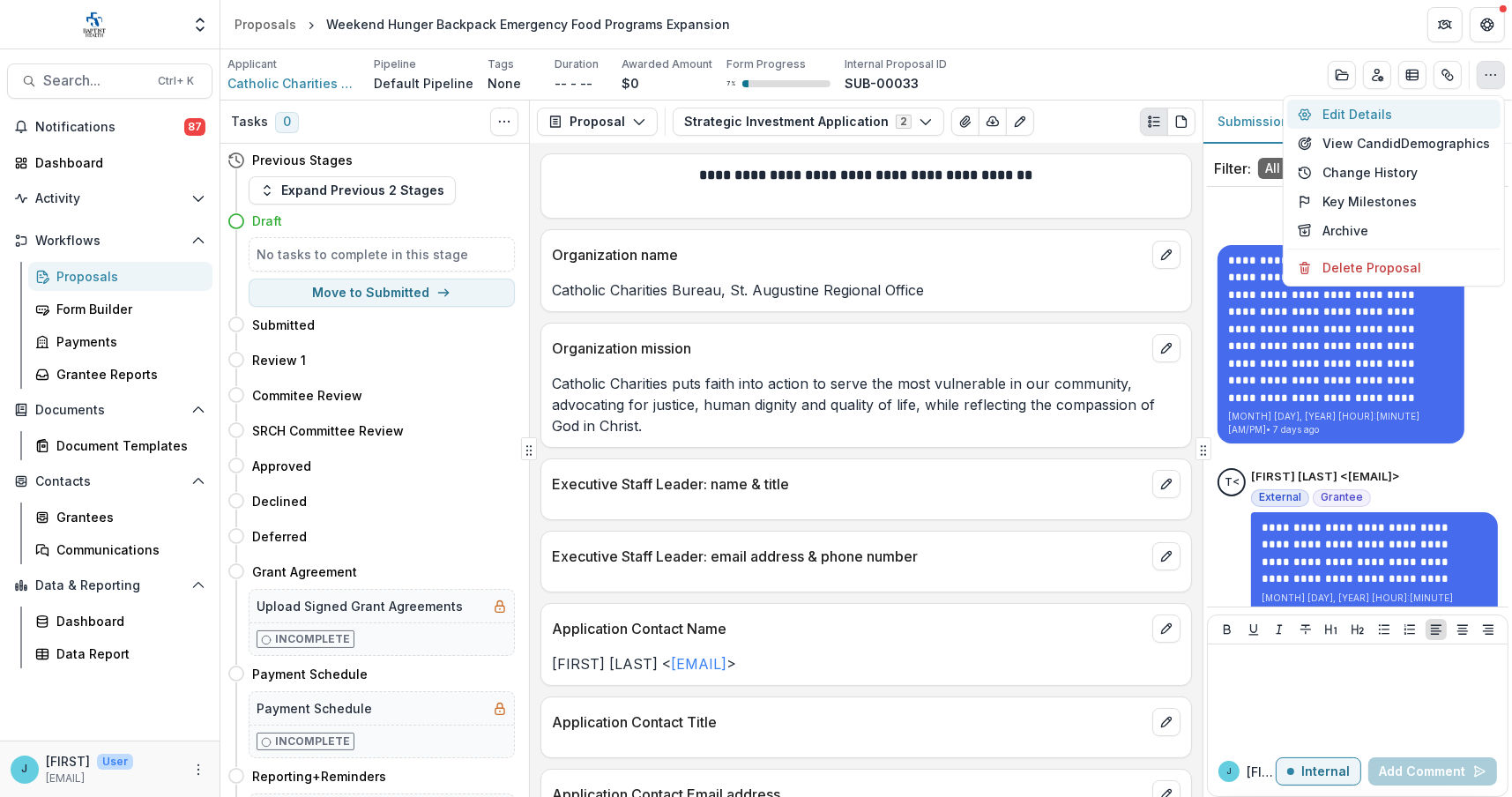 click on "Edit Details" at bounding box center (1394, 114) 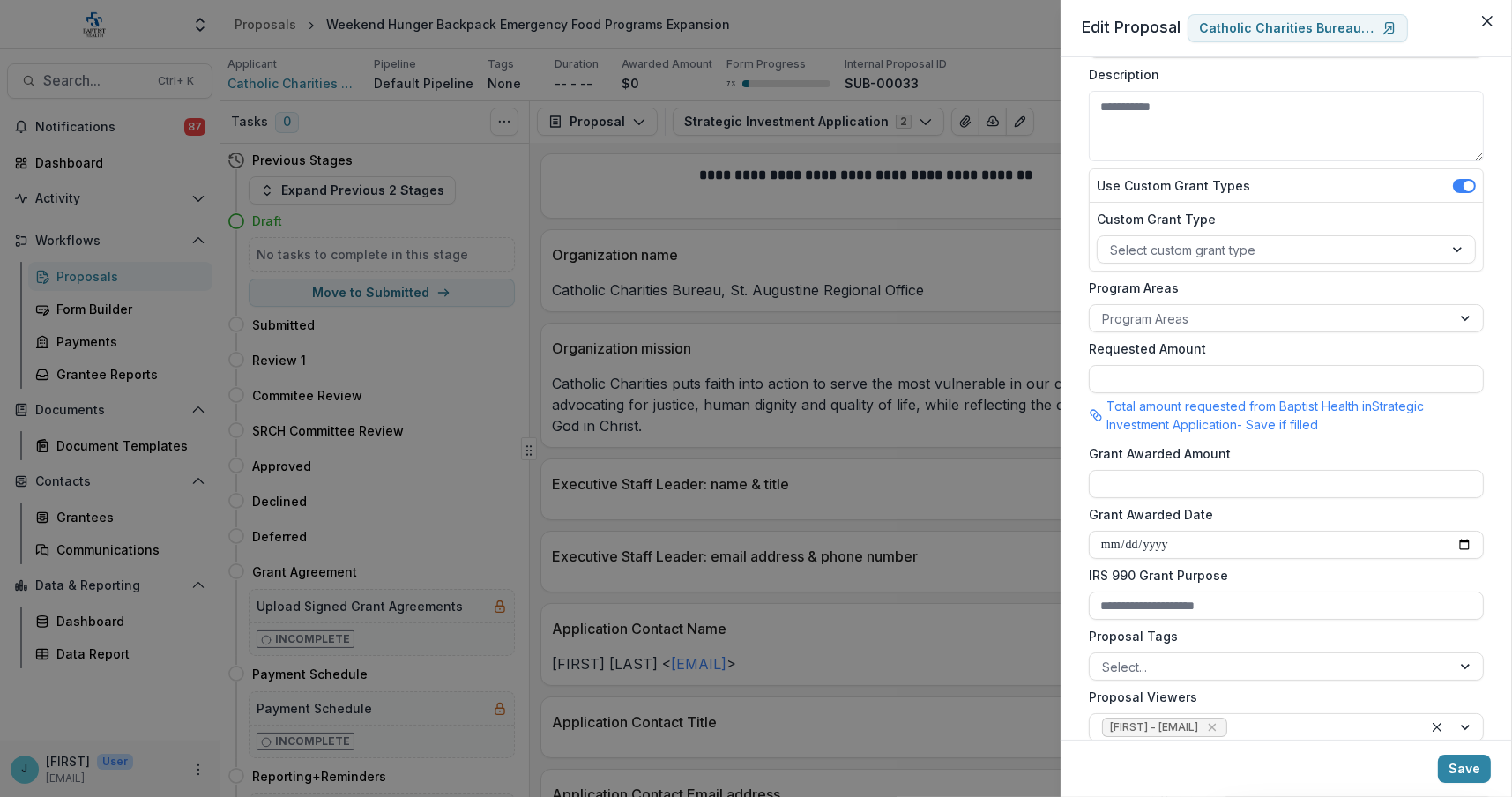 scroll, scrollTop: 388, scrollLeft: 0, axis: vertical 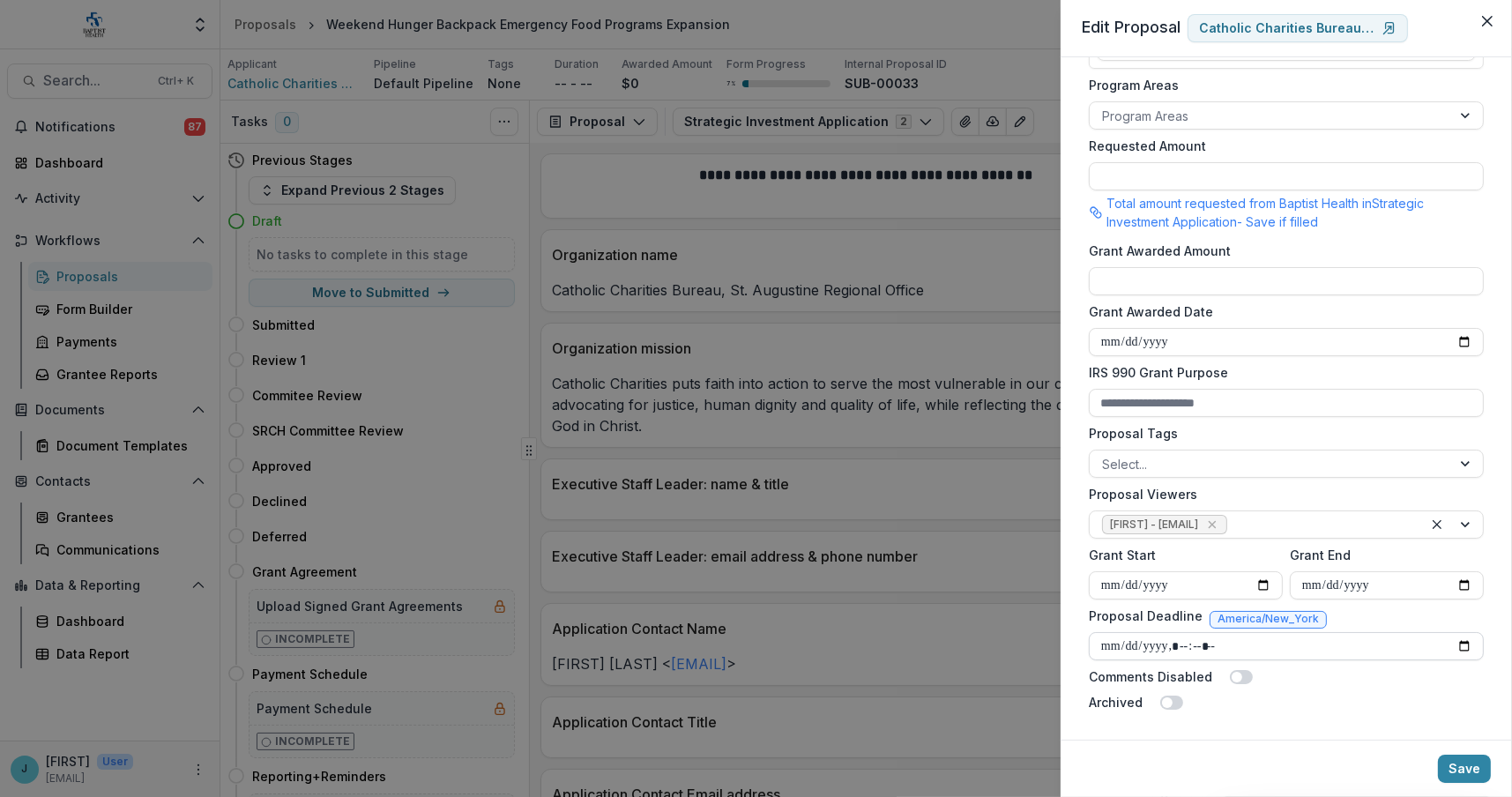 click on "Proposal Deadline" at bounding box center (1286, 646) 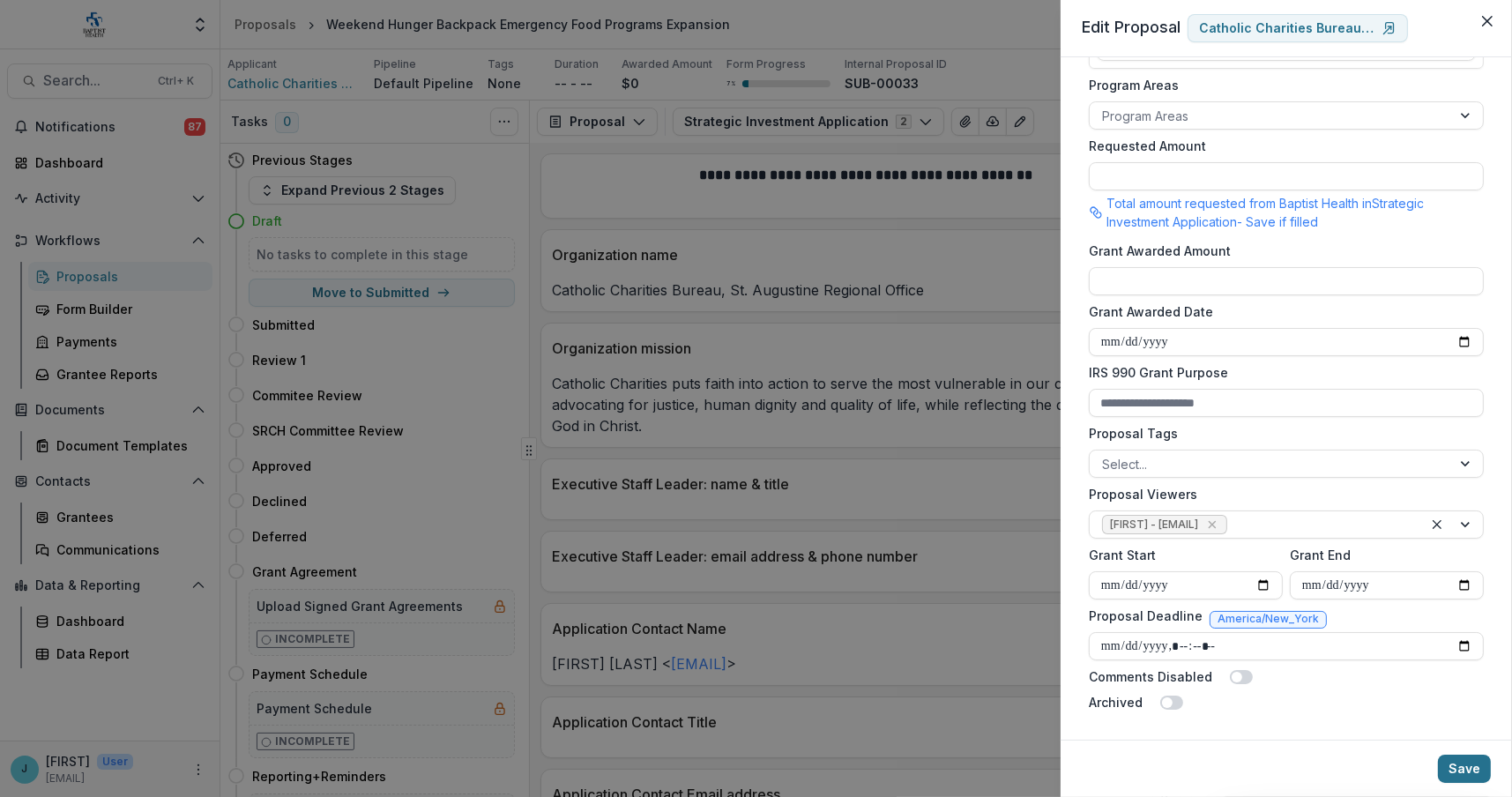 click on "Save" at bounding box center (1464, 769) 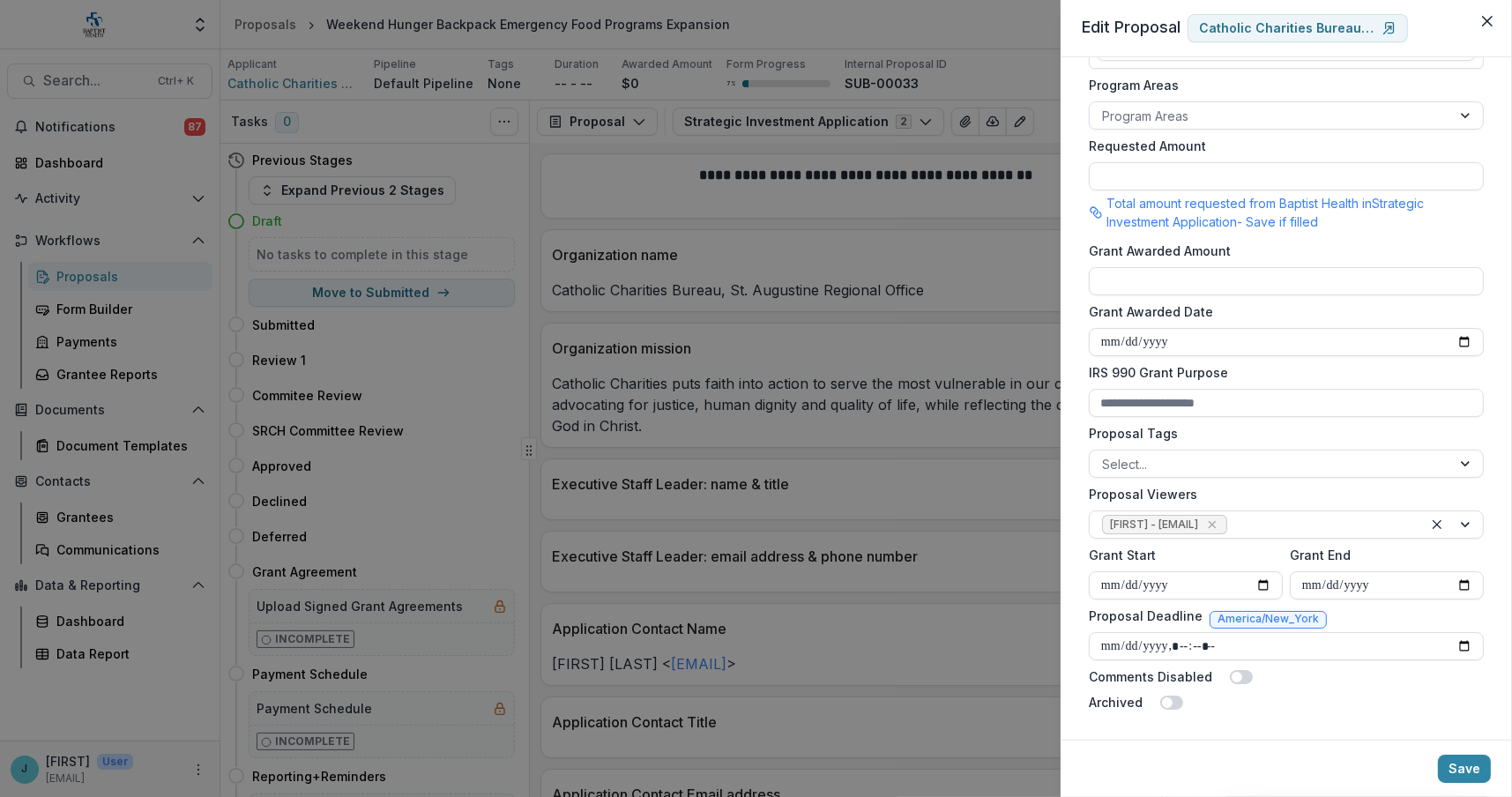 click on "**********" at bounding box center [756, 398] 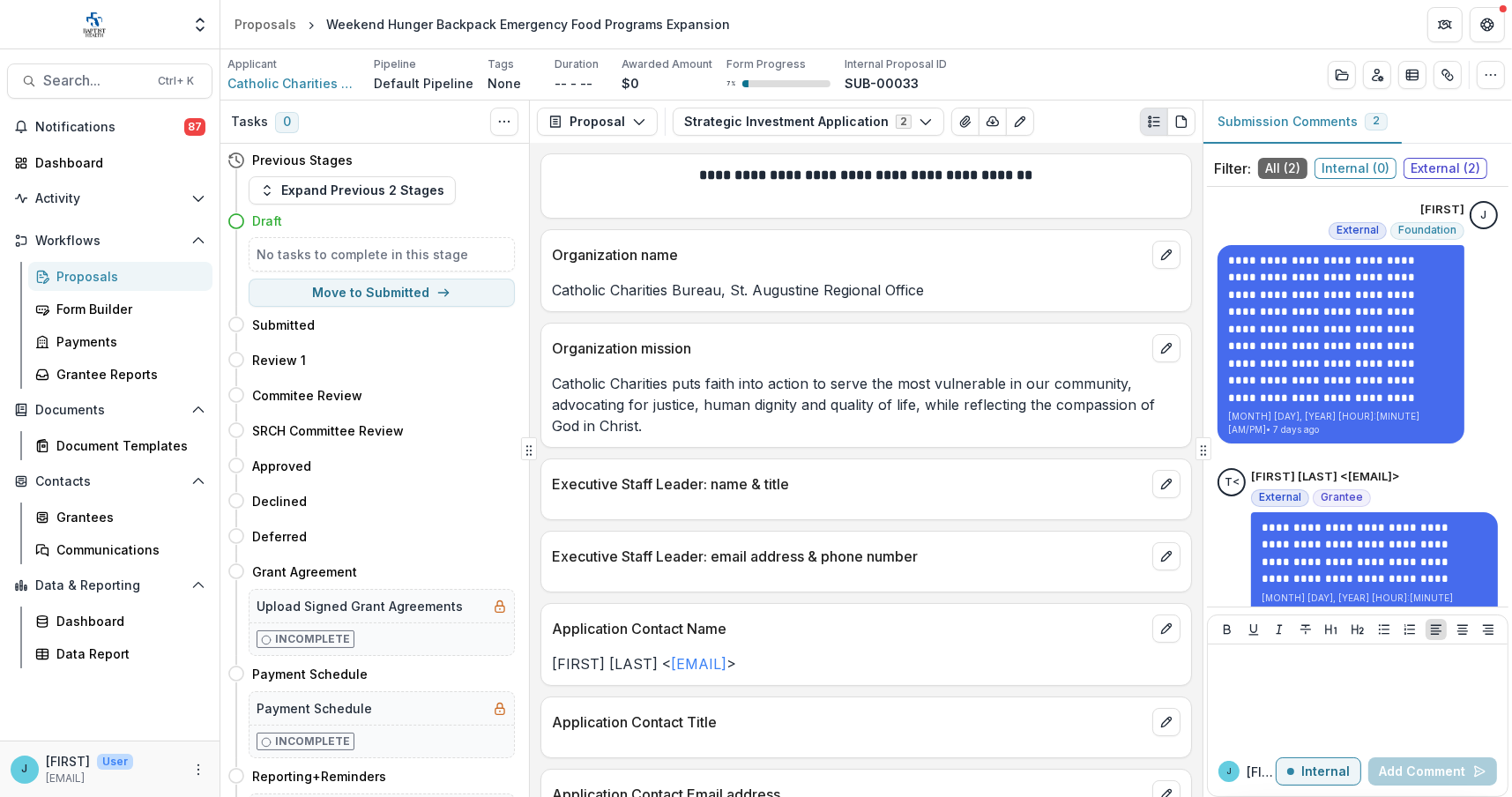 click on "Proposals" at bounding box center (127, 276) 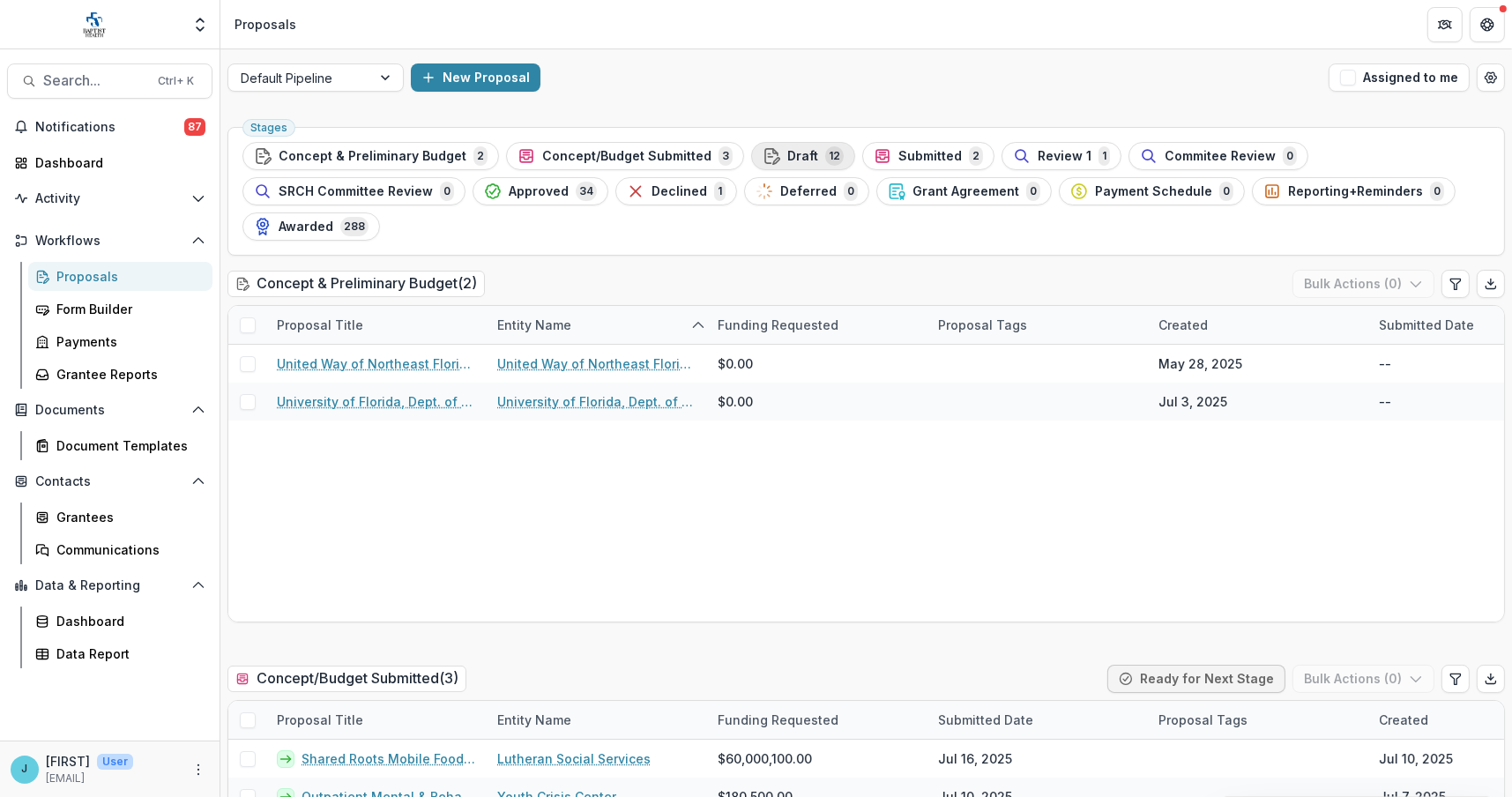 click on "Draft" at bounding box center [802, 156] 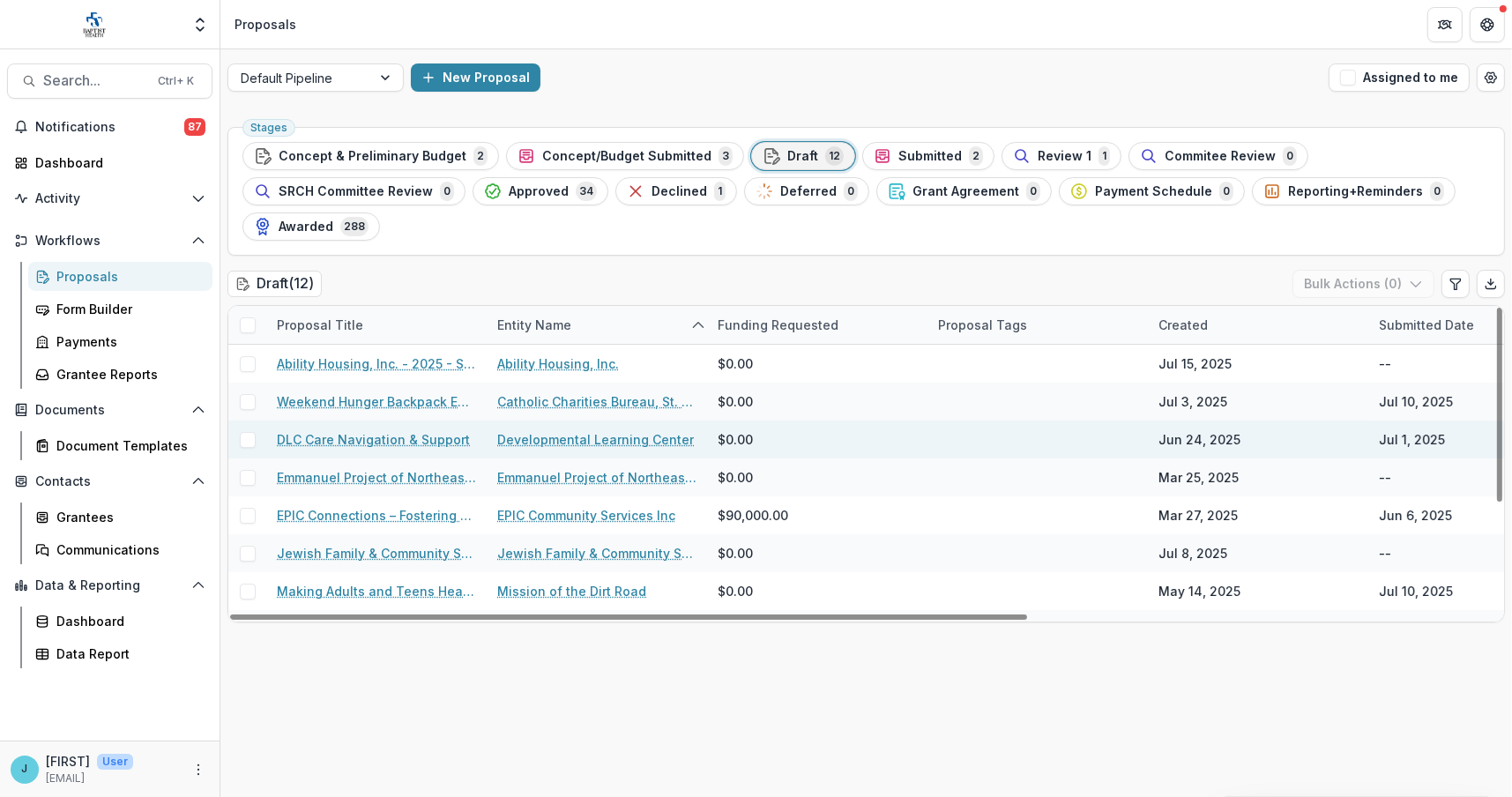 click on "DLC Care Navigation & Support" at bounding box center [373, 439] 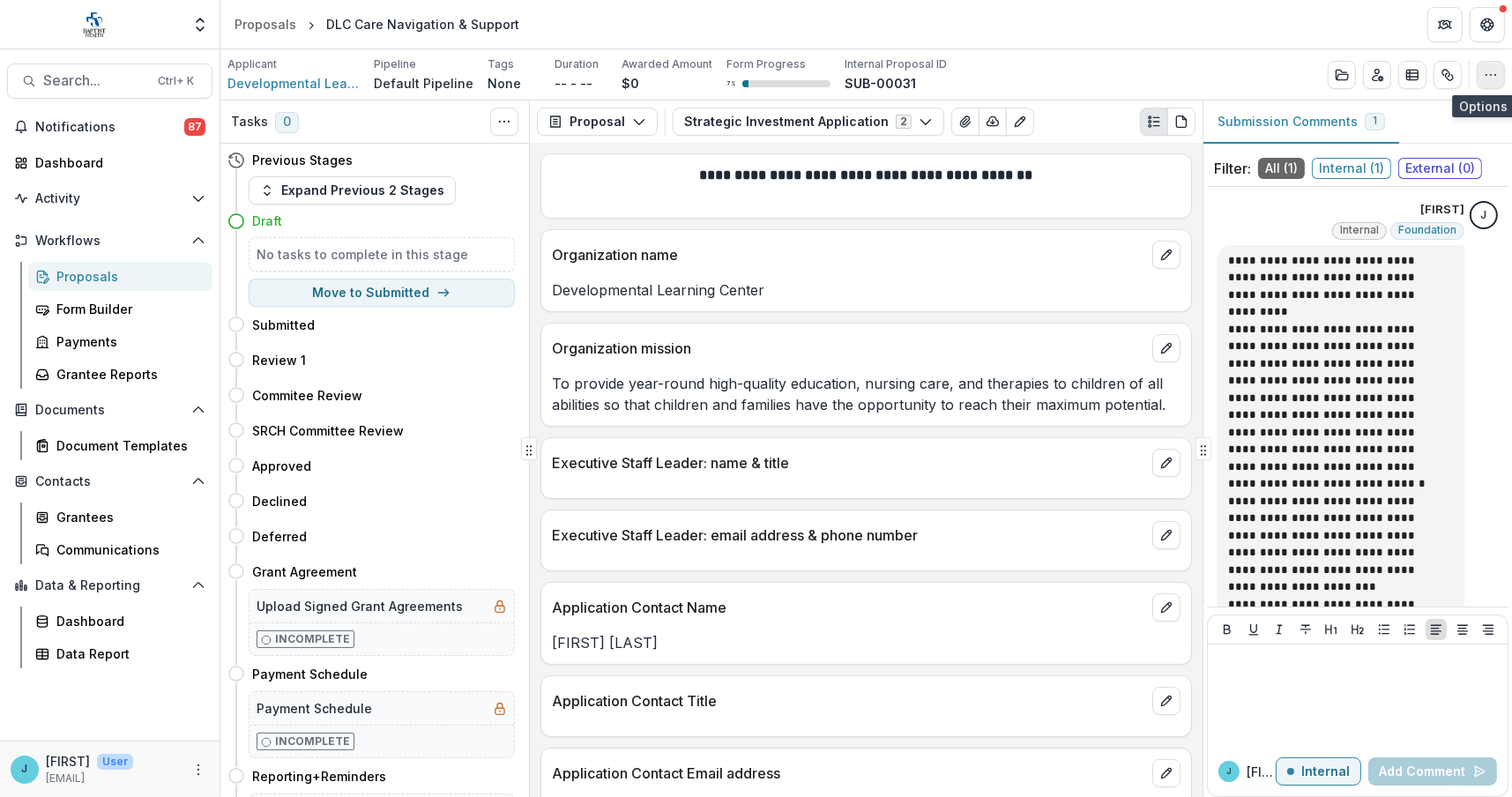 click 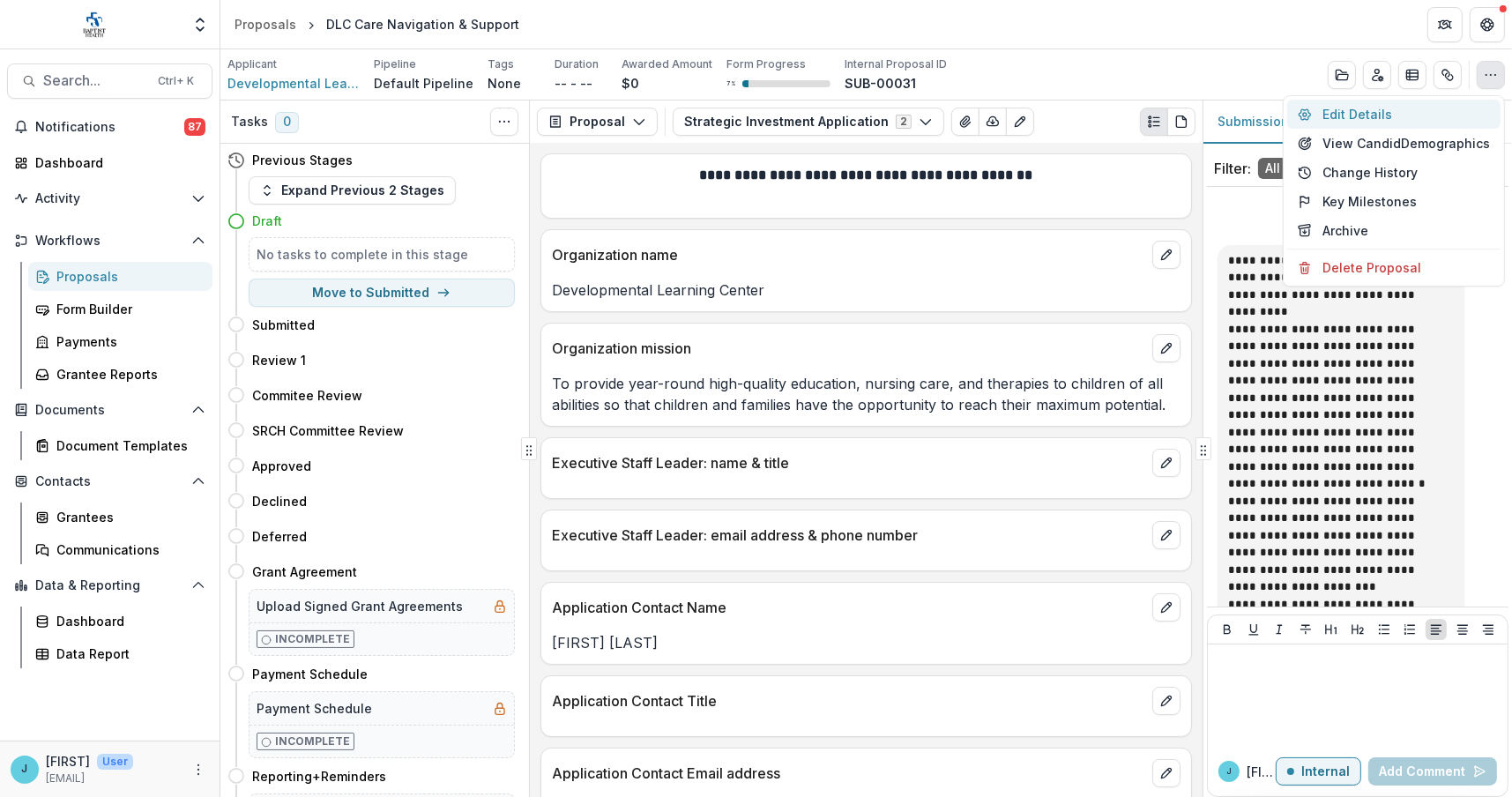 click on "Edit Details" at bounding box center [1394, 114] 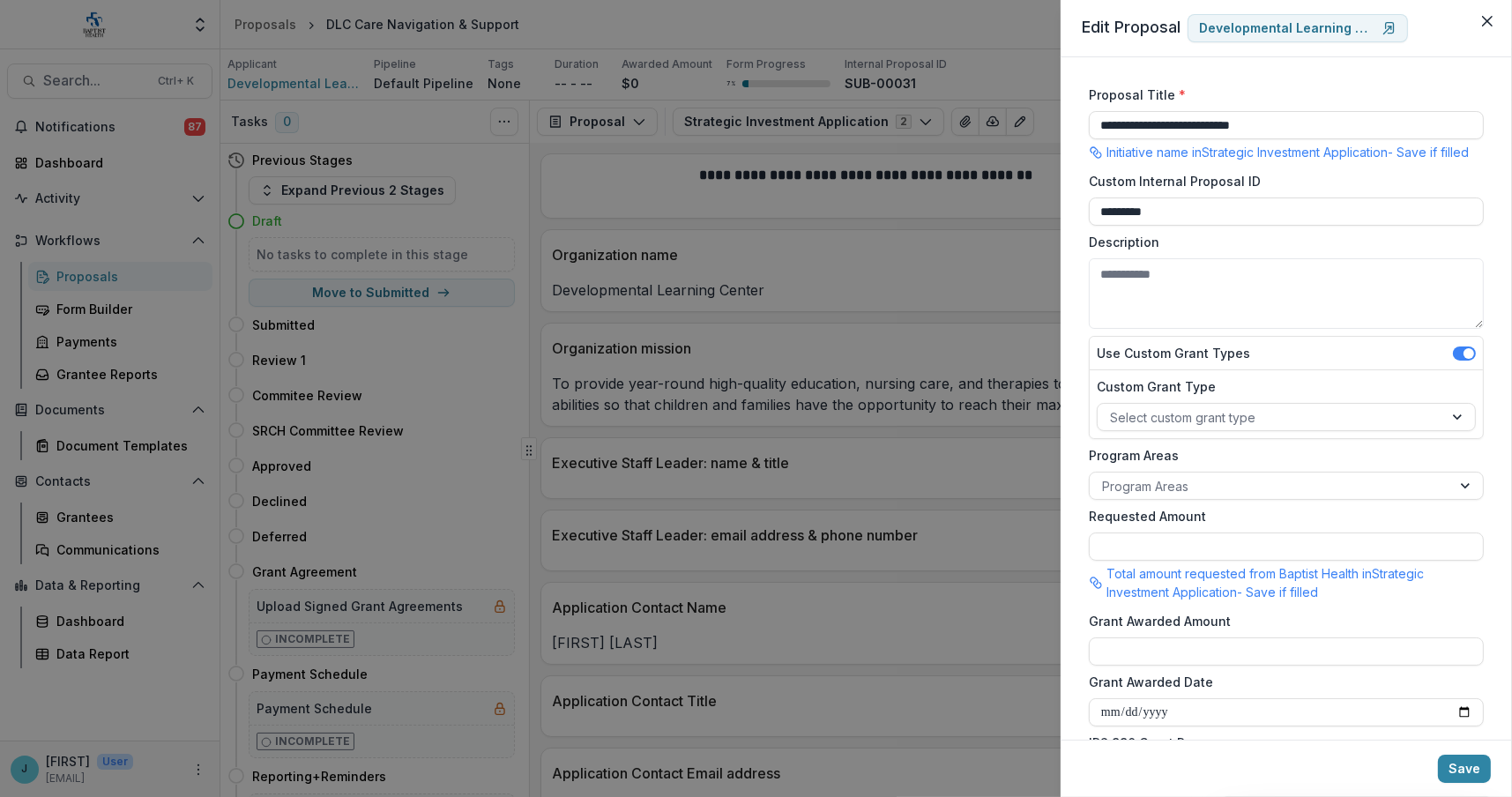scroll, scrollTop: 388, scrollLeft: 0, axis: vertical 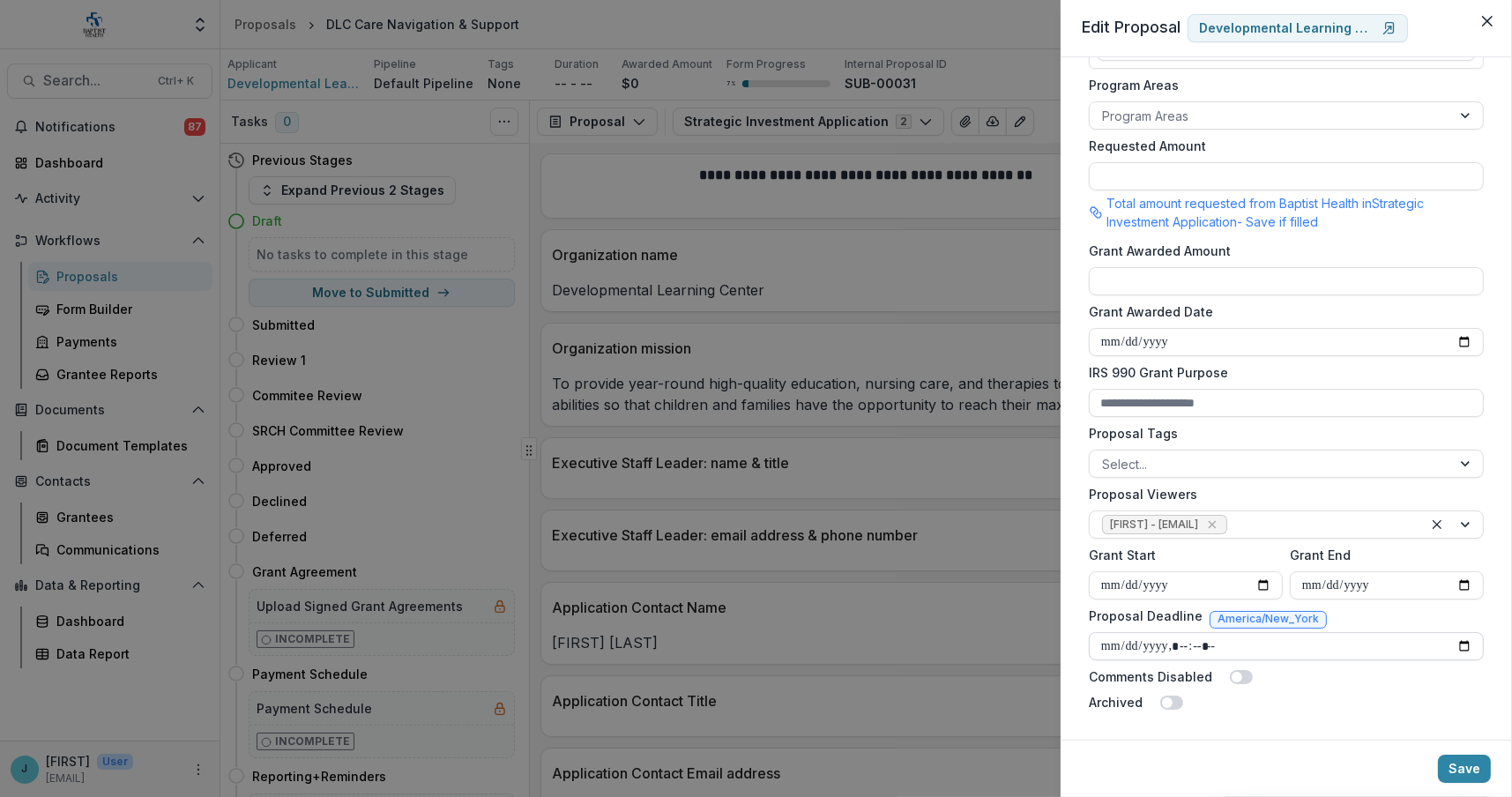 click on "Proposal Deadline" at bounding box center (1286, 646) 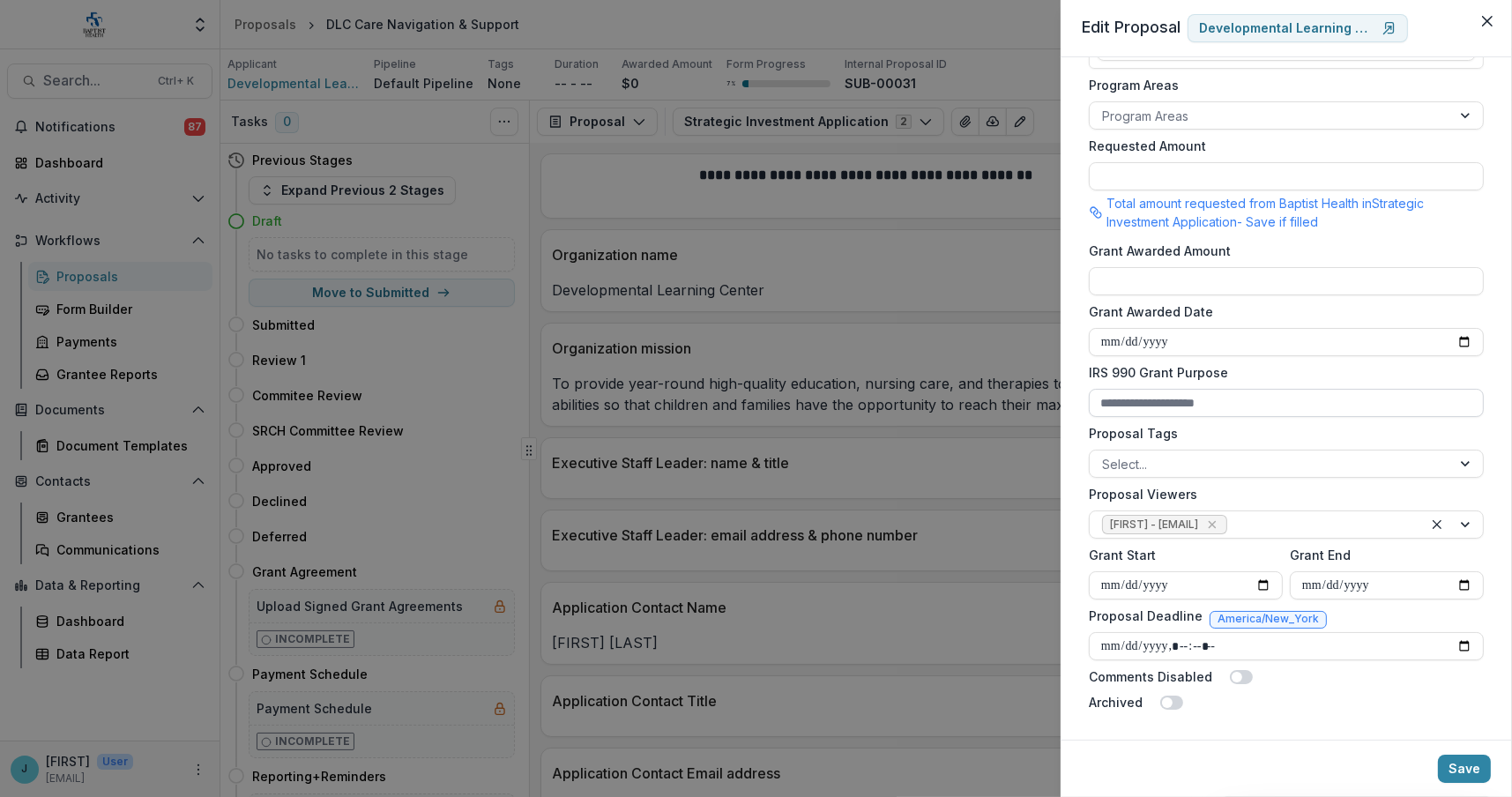 type 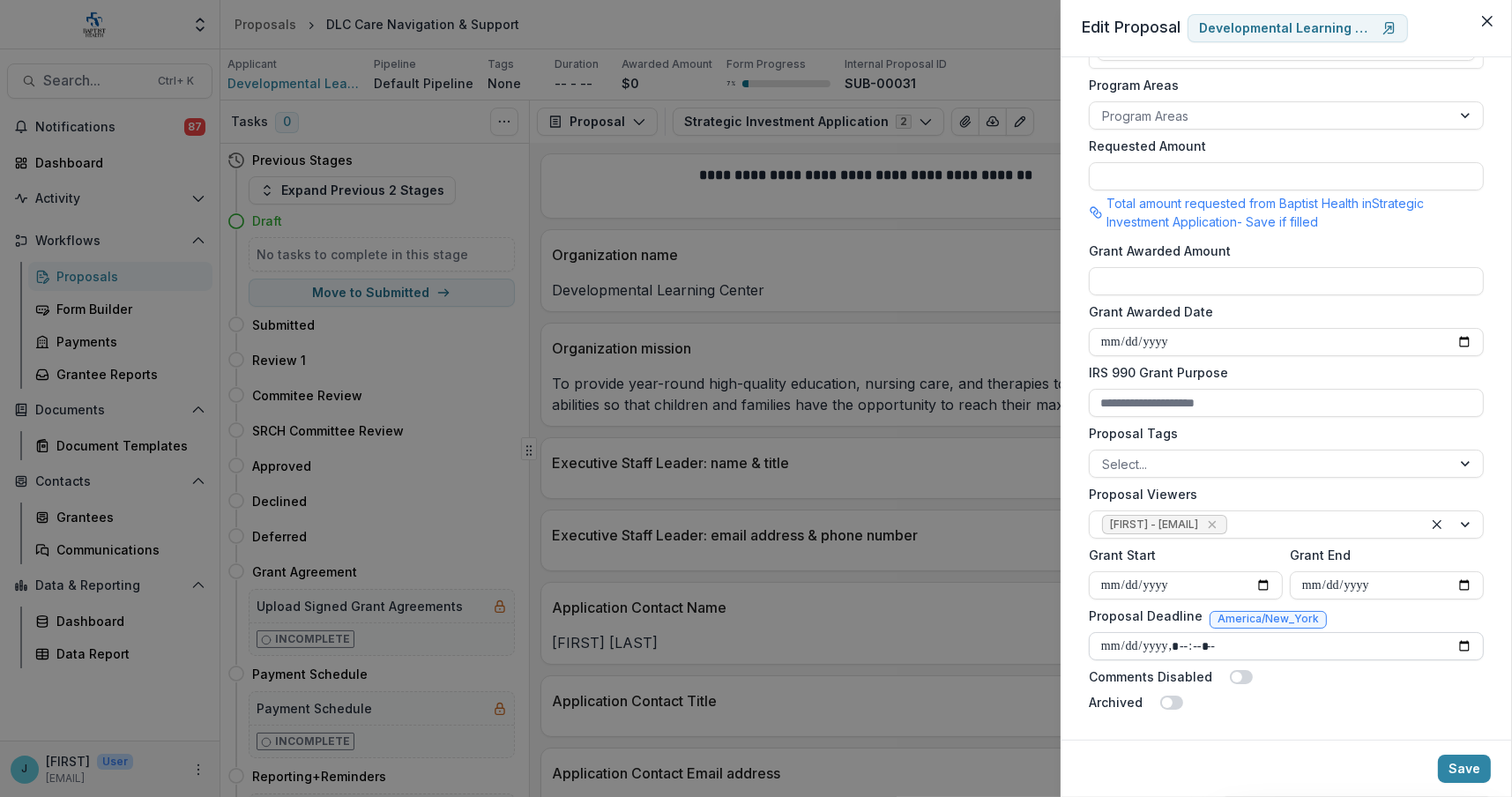 click on "Proposal Deadline" at bounding box center (1286, 646) 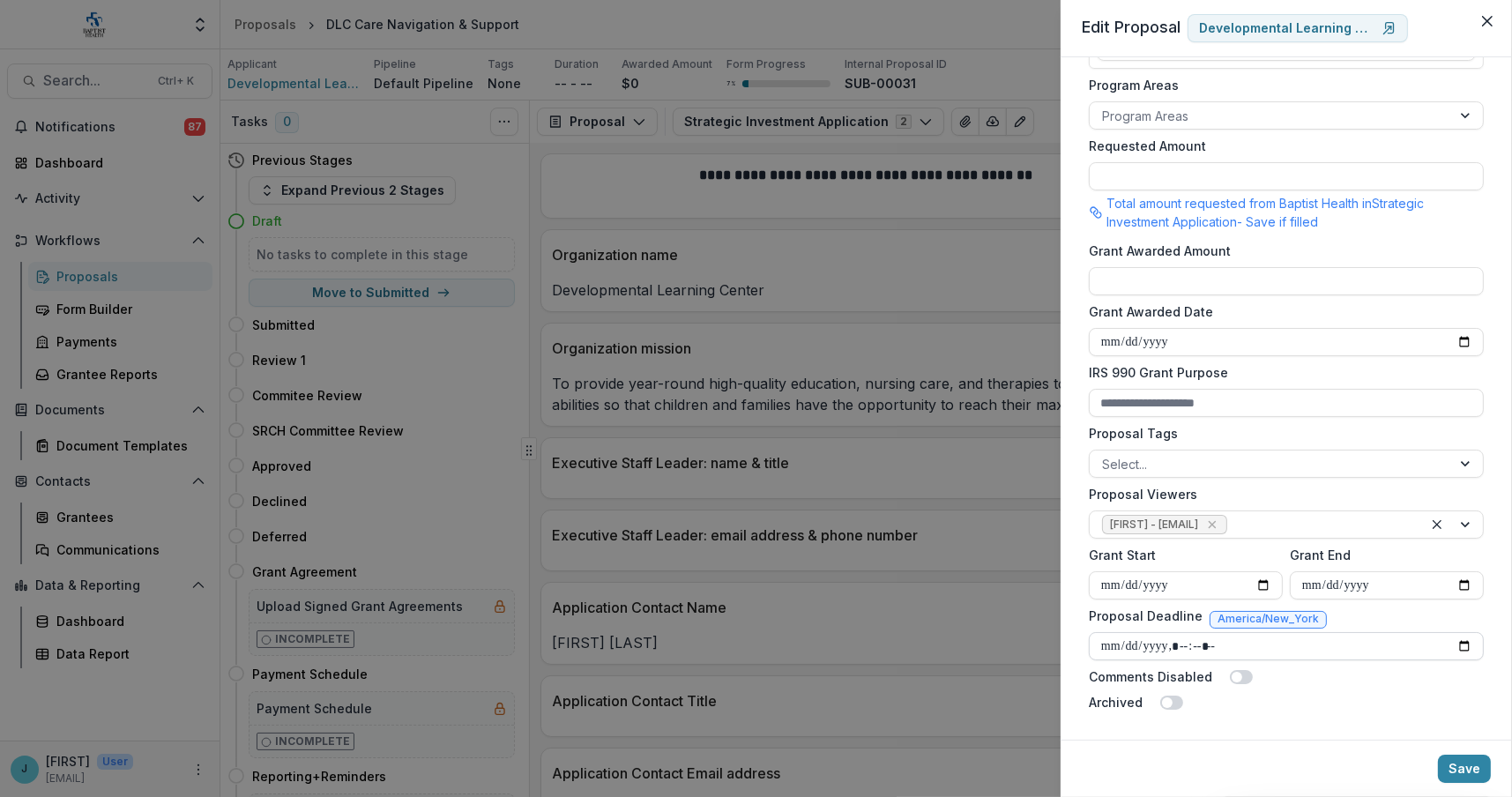 click on "Proposal Deadline" at bounding box center (1286, 646) 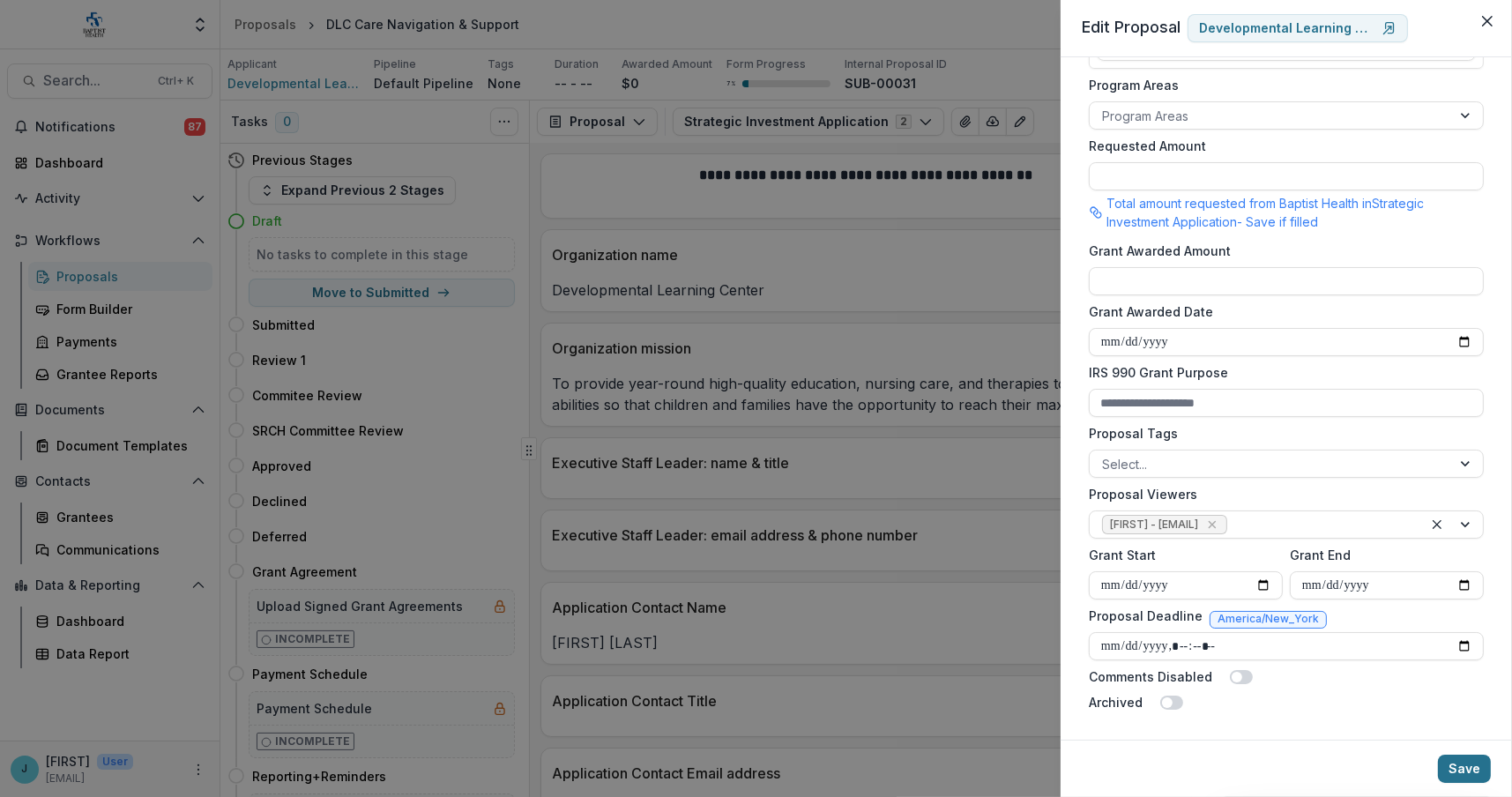 click on "Save" at bounding box center (1464, 769) 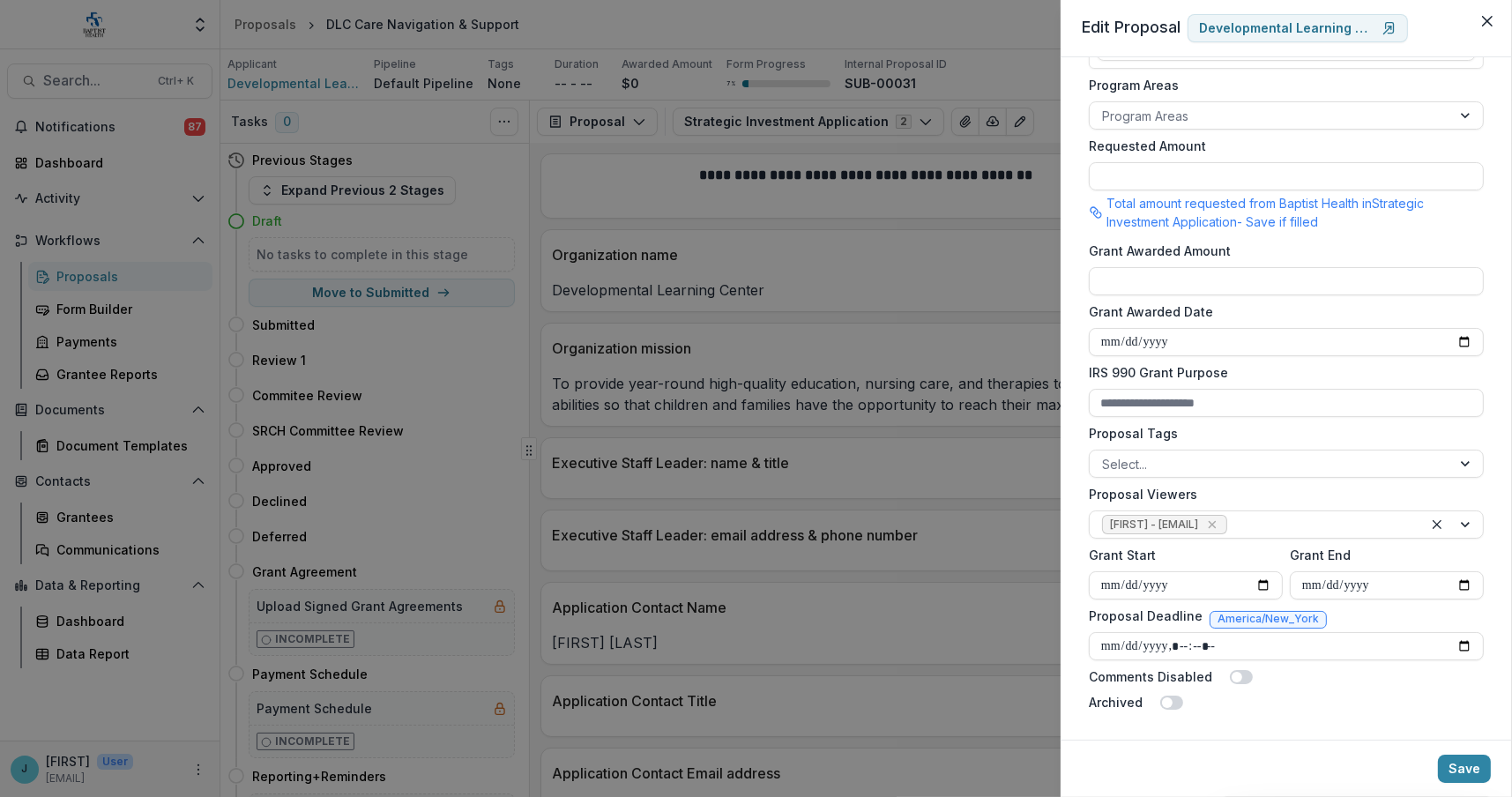 click on "**********" at bounding box center [756, 398] 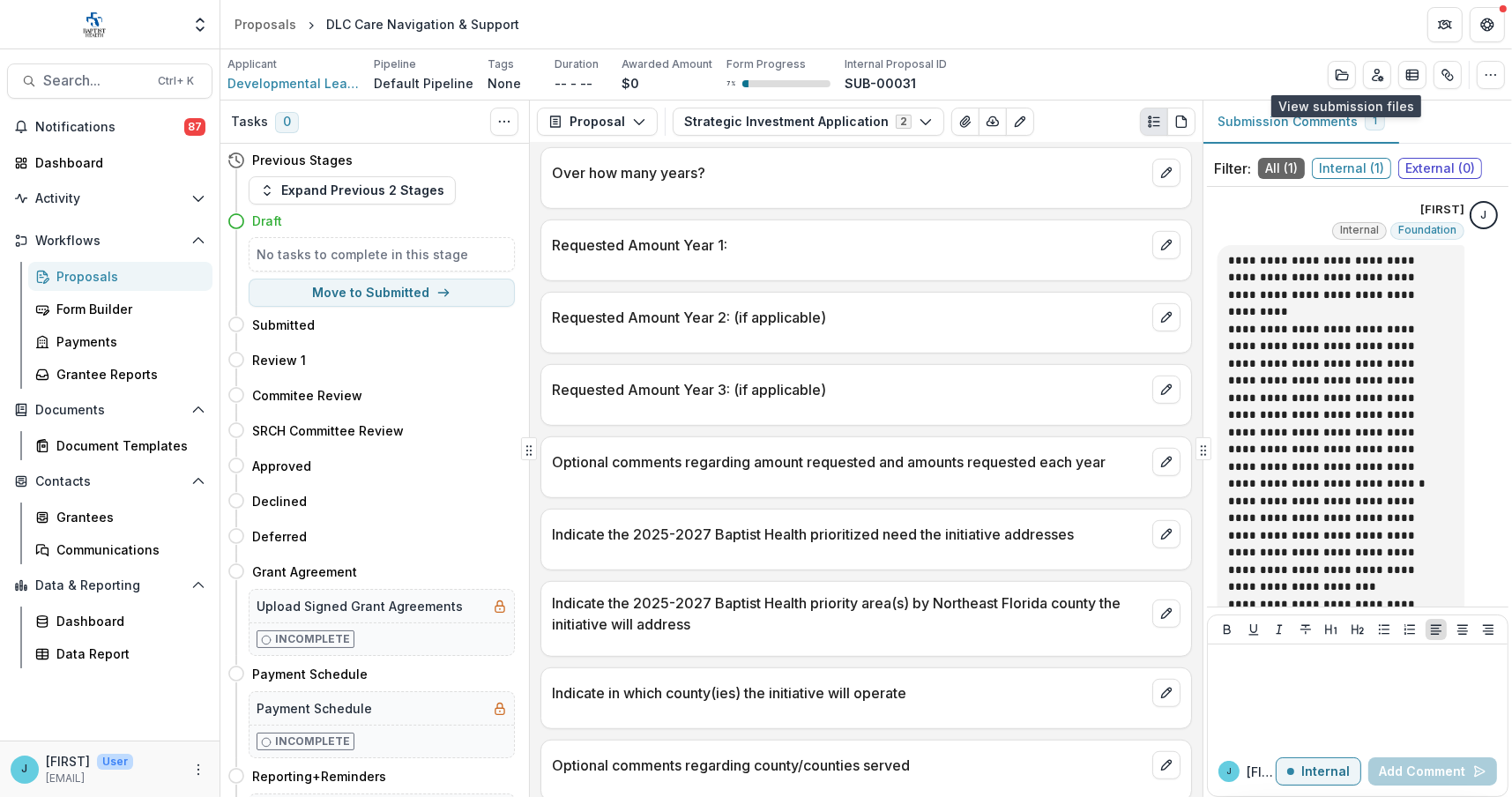 scroll, scrollTop: 1411, scrollLeft: 0, axis: vertical 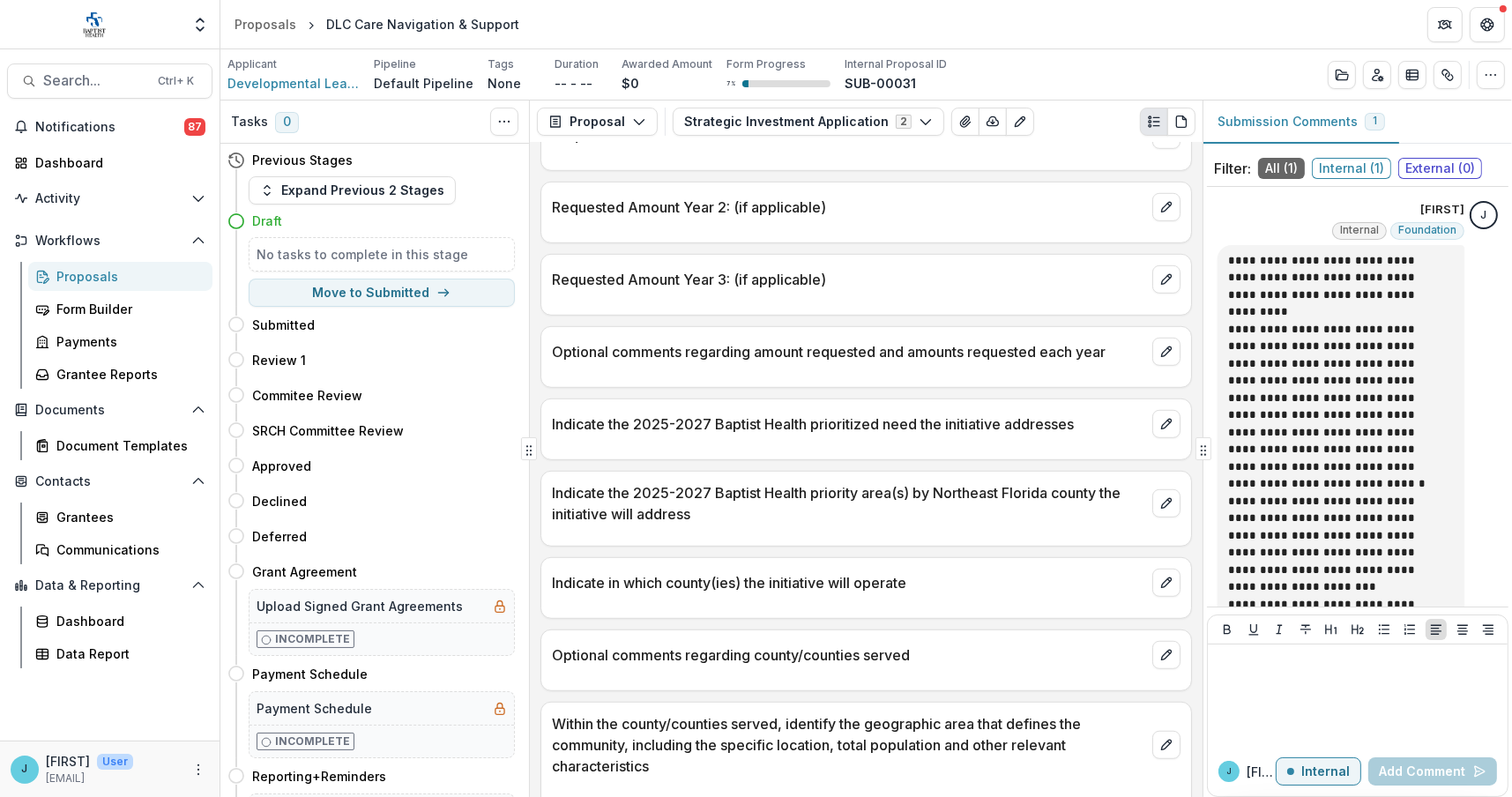 click on "Proposals" at bounding box center (127, 276) 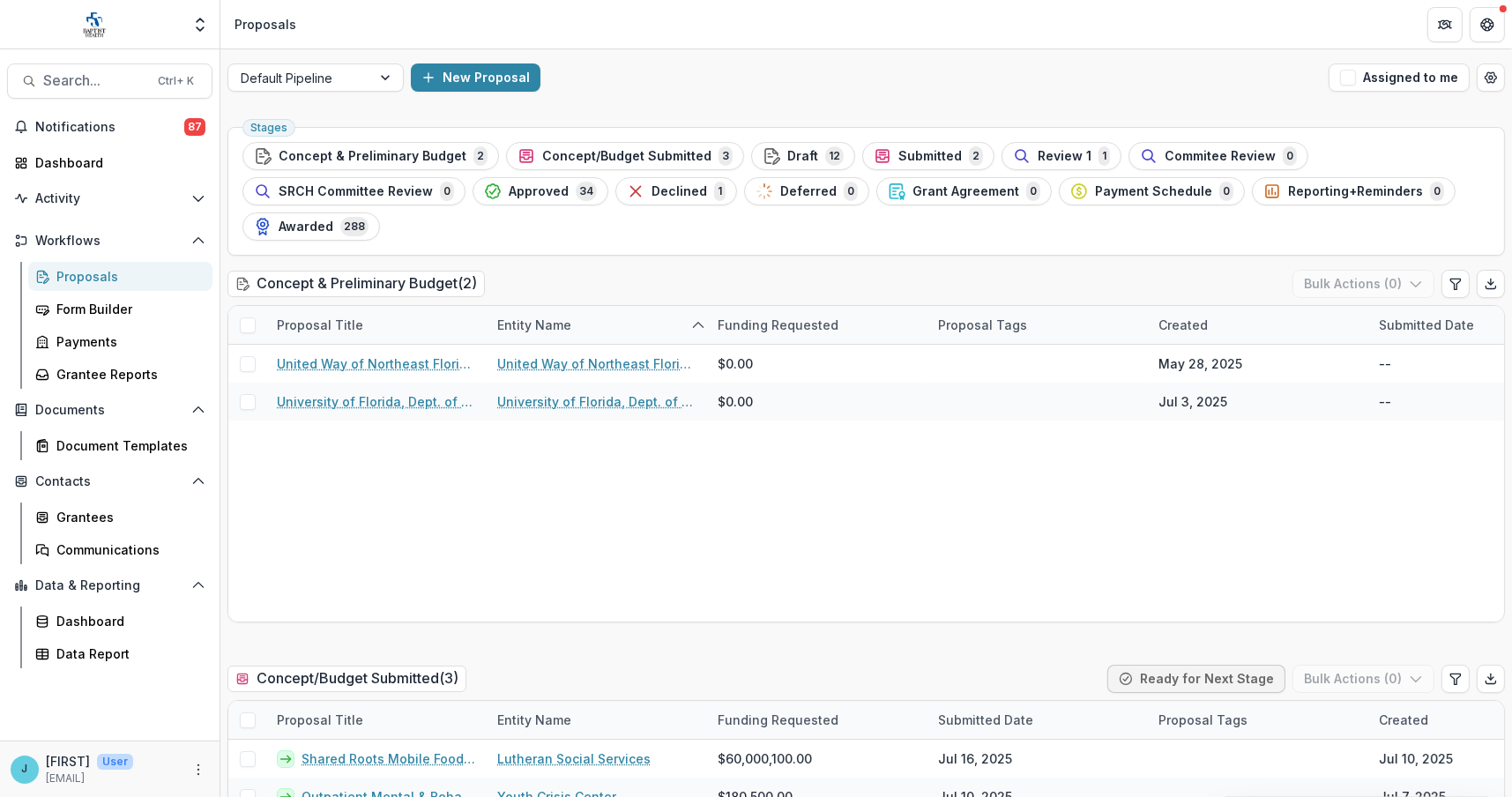 click on "Draft" at bounding box center (802, 156) 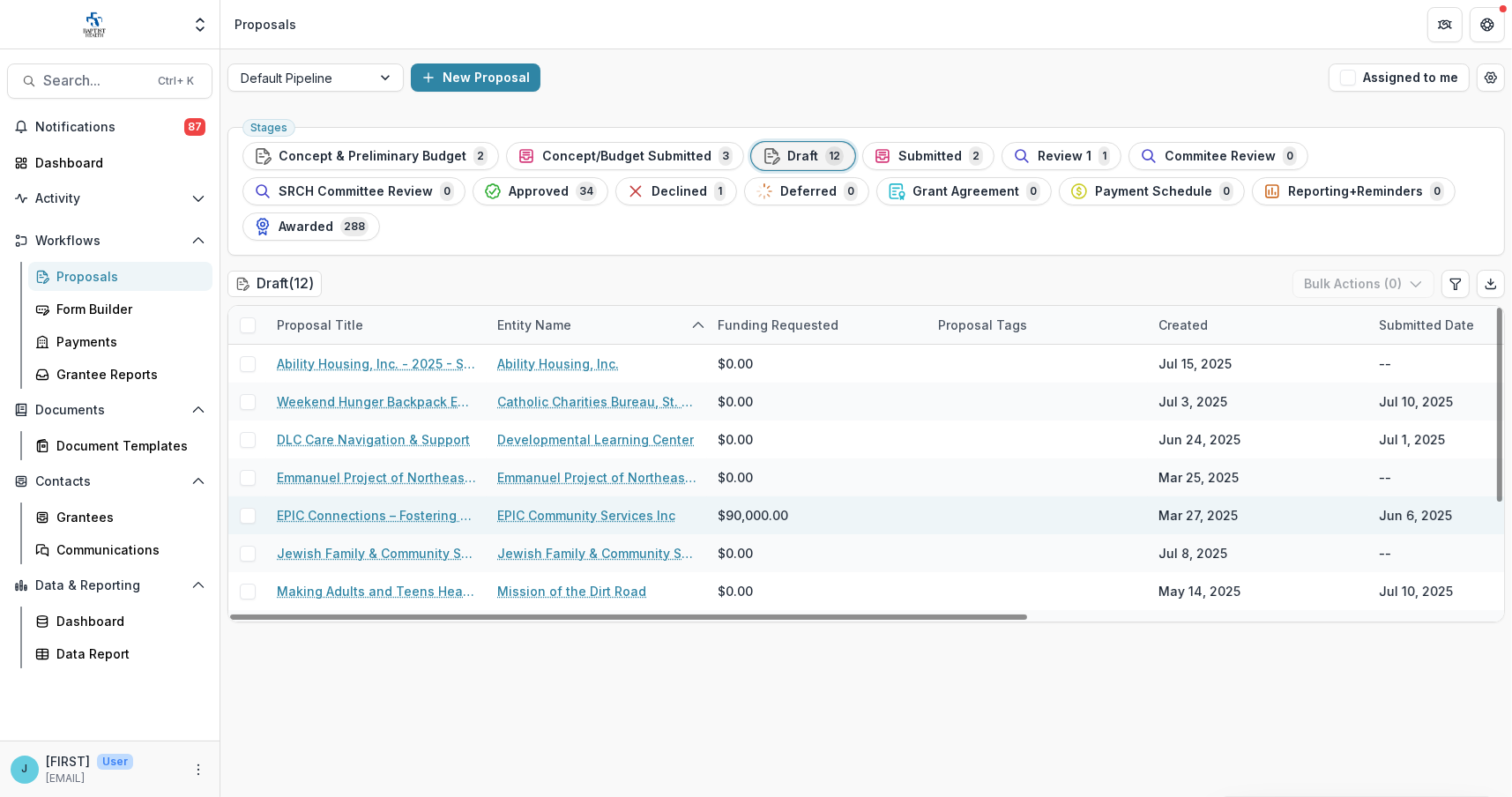 click on "EPIC Connections – Fostering community and behavioral health linkages" at bounding box center (376, 515) 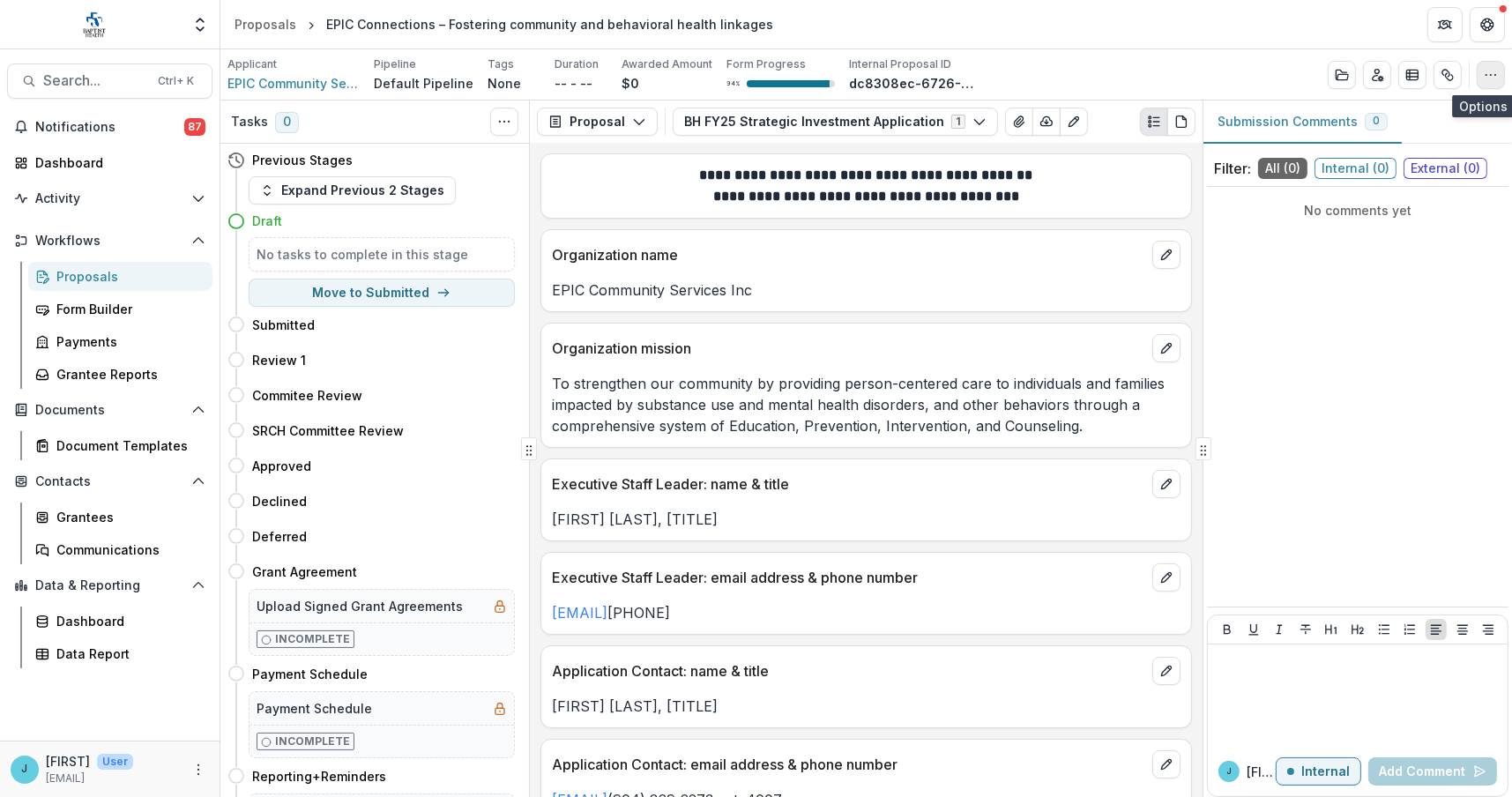 click 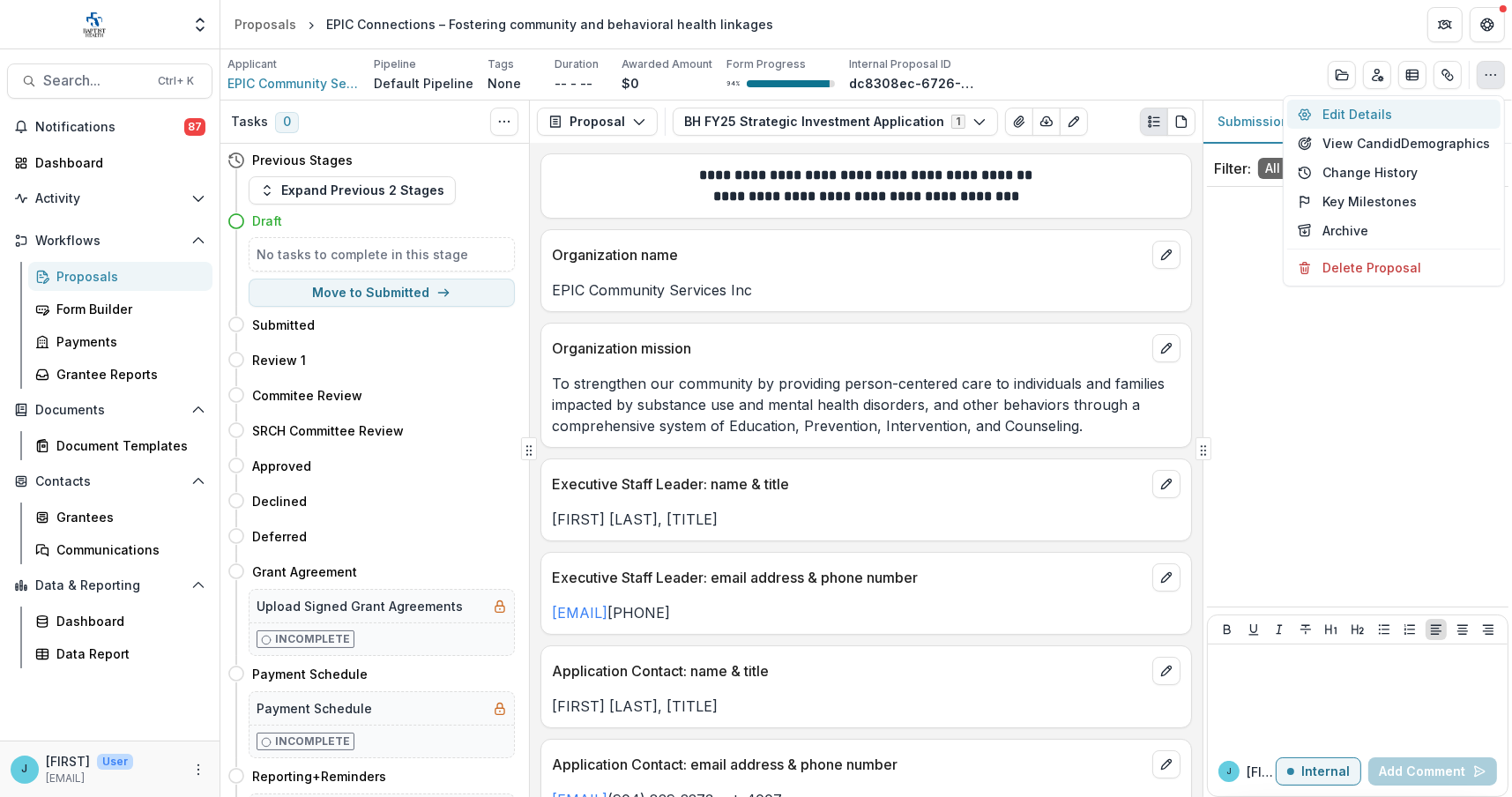 click on "Edit Details" at bounding box center (1394, 114) 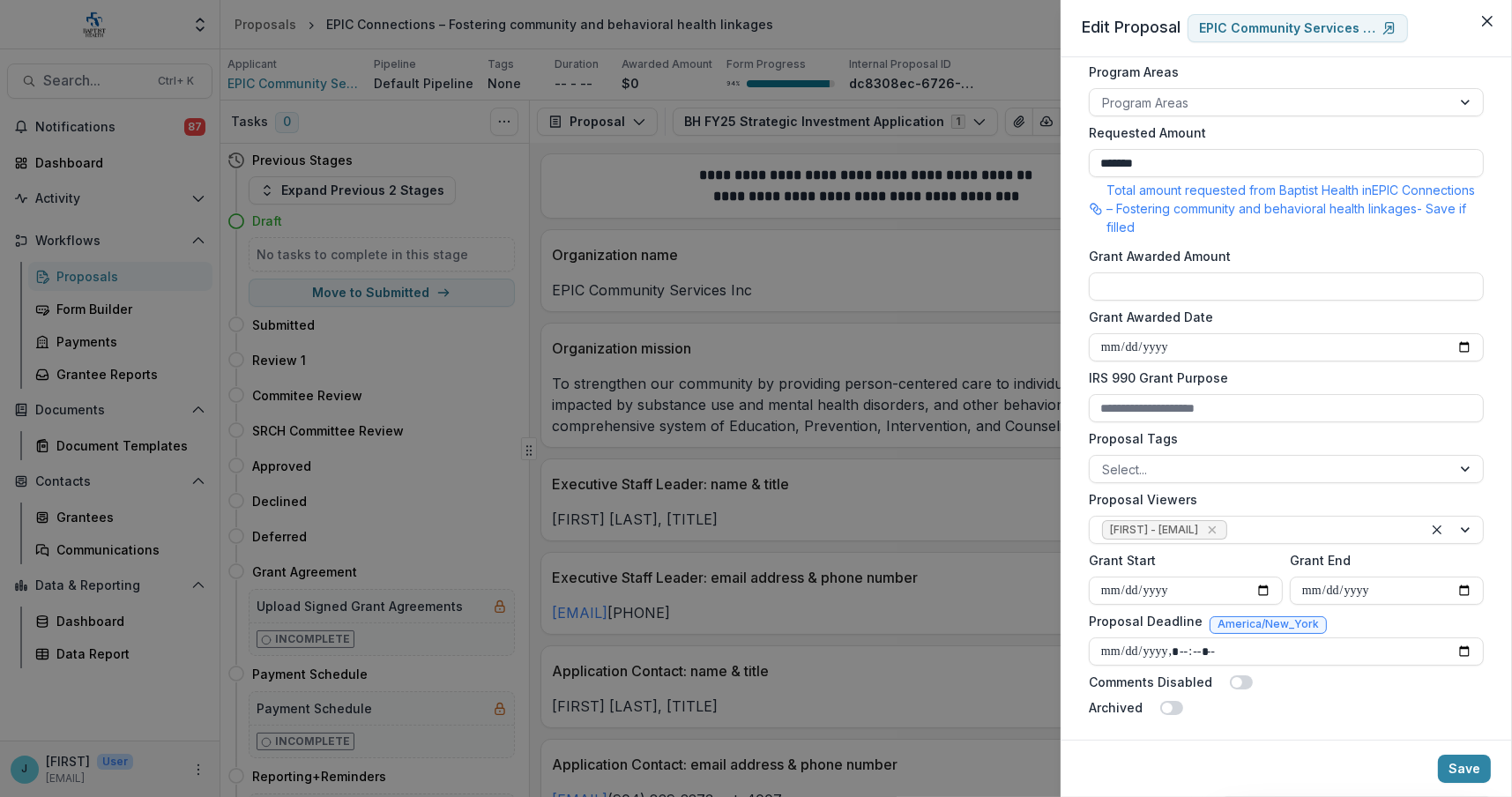 scroll, scrollTop: 362, scrollLeft: 0, axis: vertical 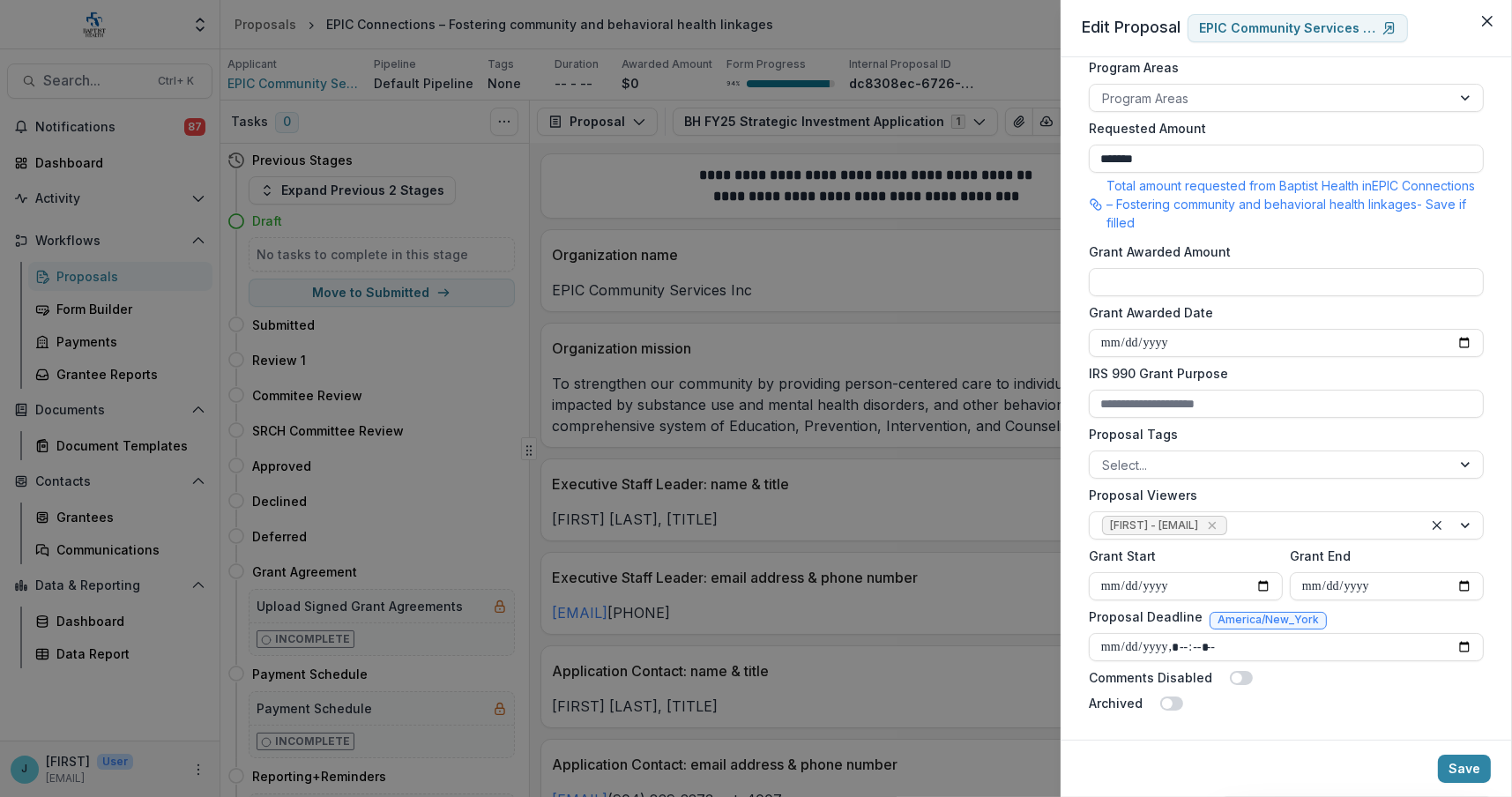 click on "**********" at bounding box center (756, 398) 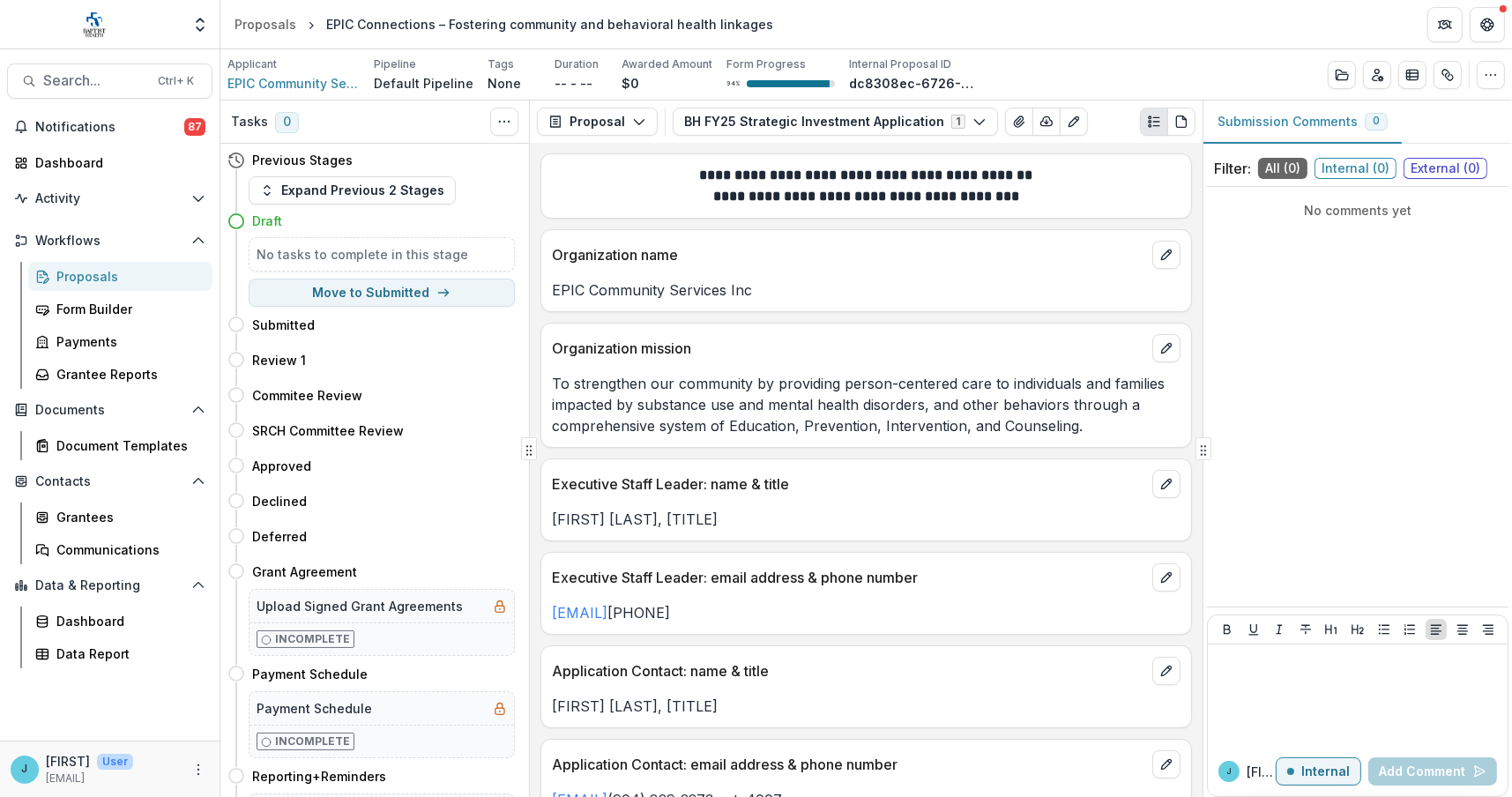 click on "Proposals" at bounding box center (127, 276) 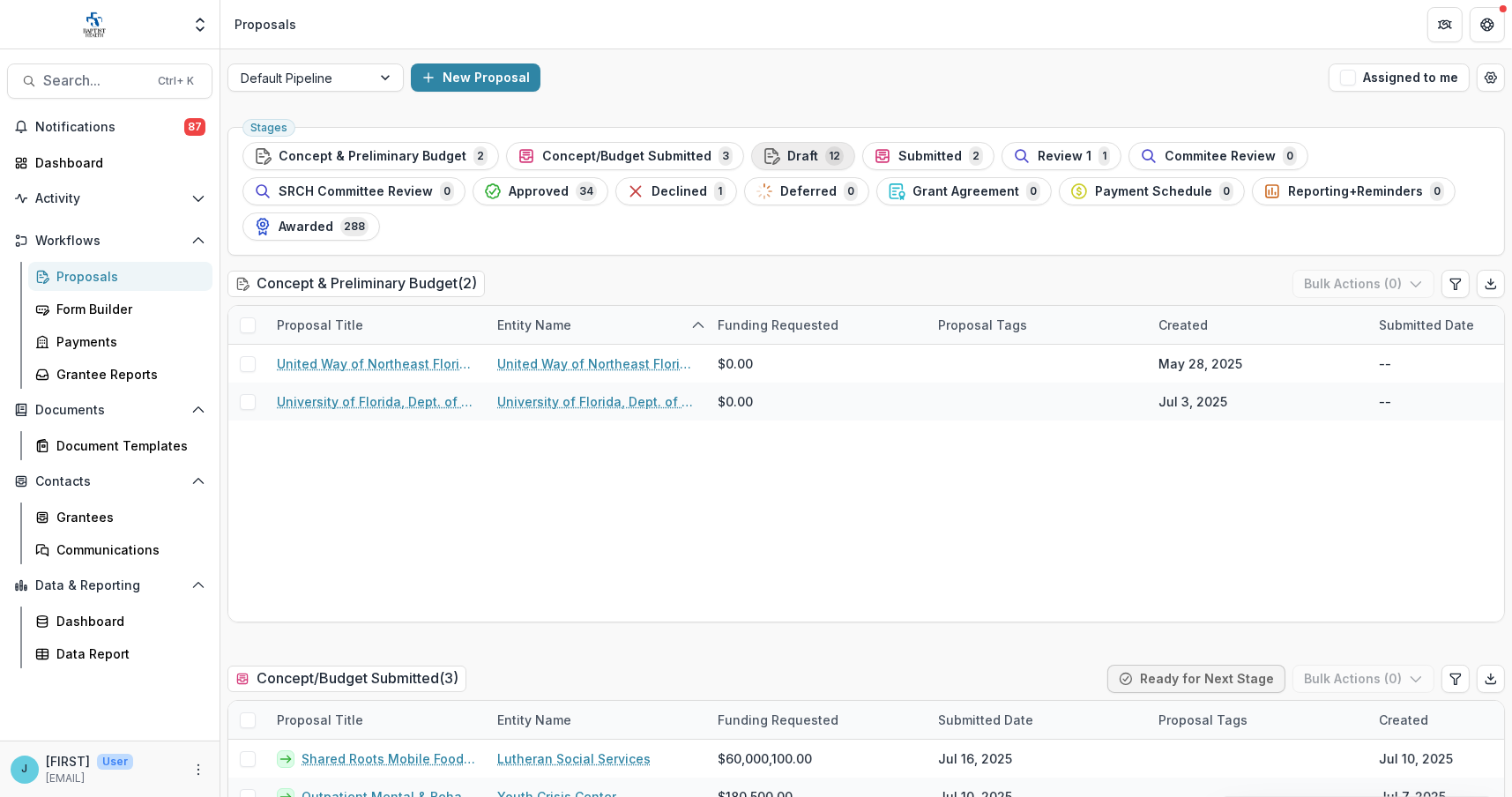 click on "Draft" at bounding box center [802, 156] 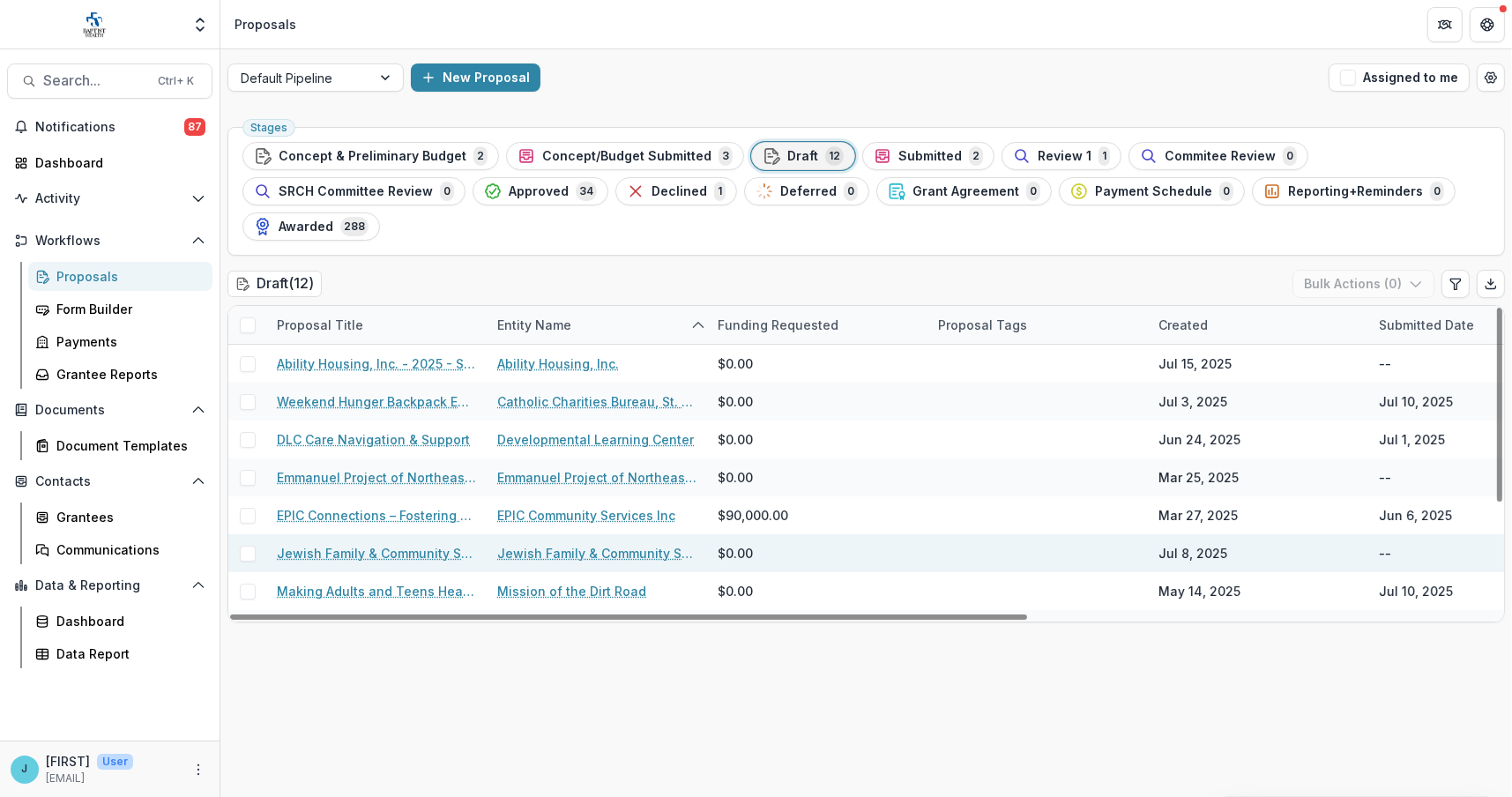 click on "Jewish Family & Community Services - 2025 - BH FY25 Small Grant Application" at bounding box center (376, 553) 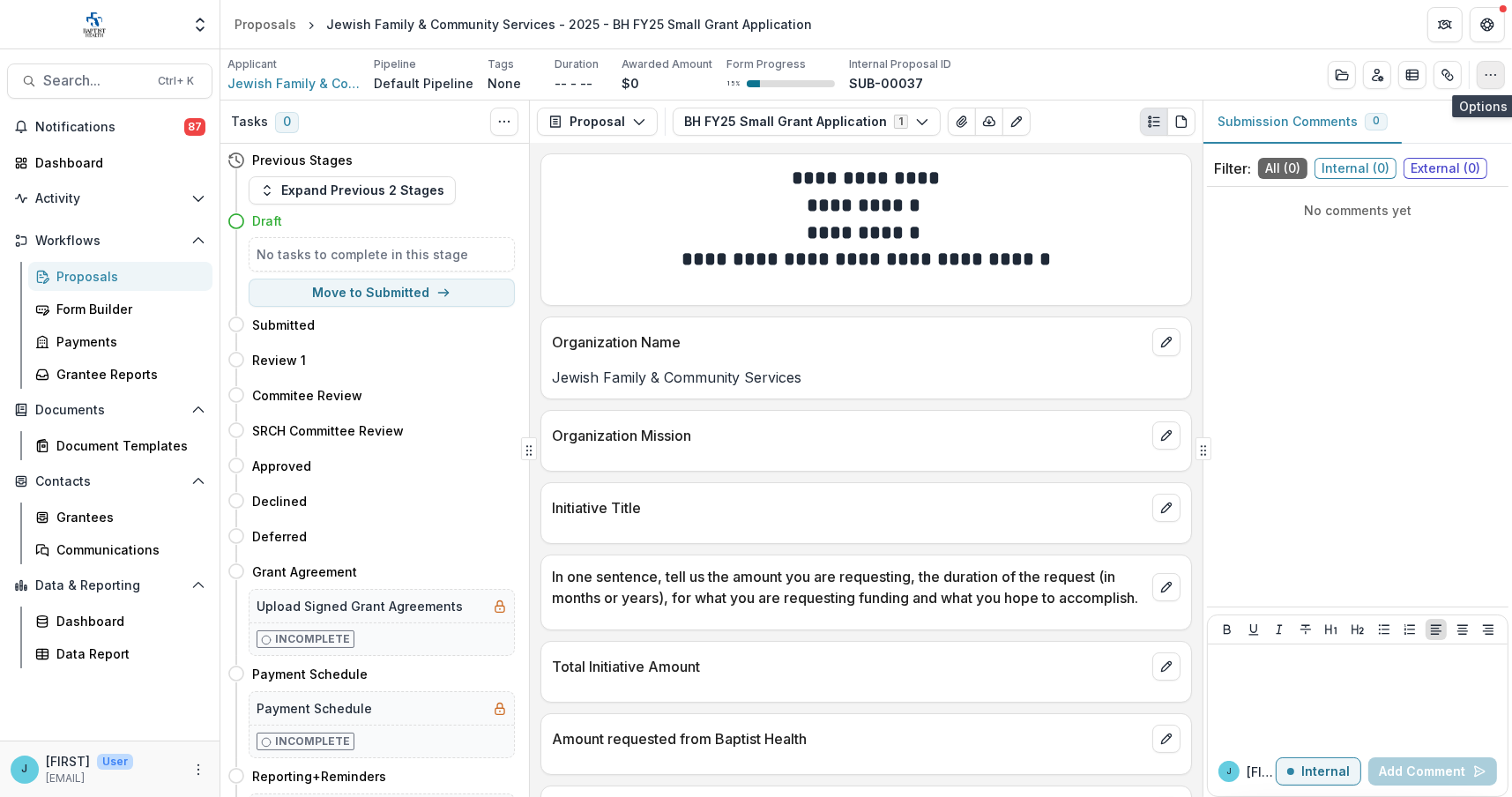 click 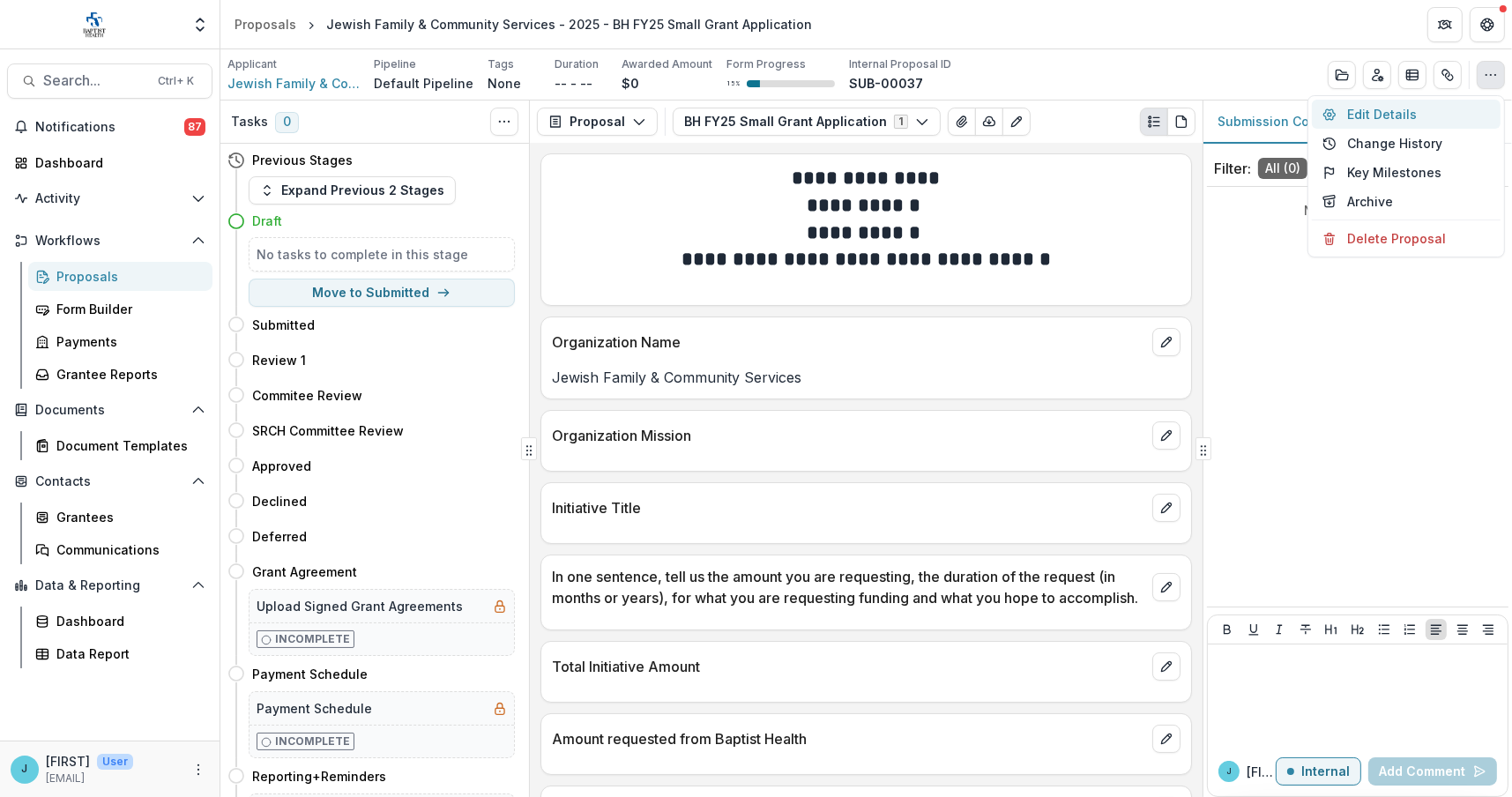 click on "Edit Details" at bounding box center [1406, 114] 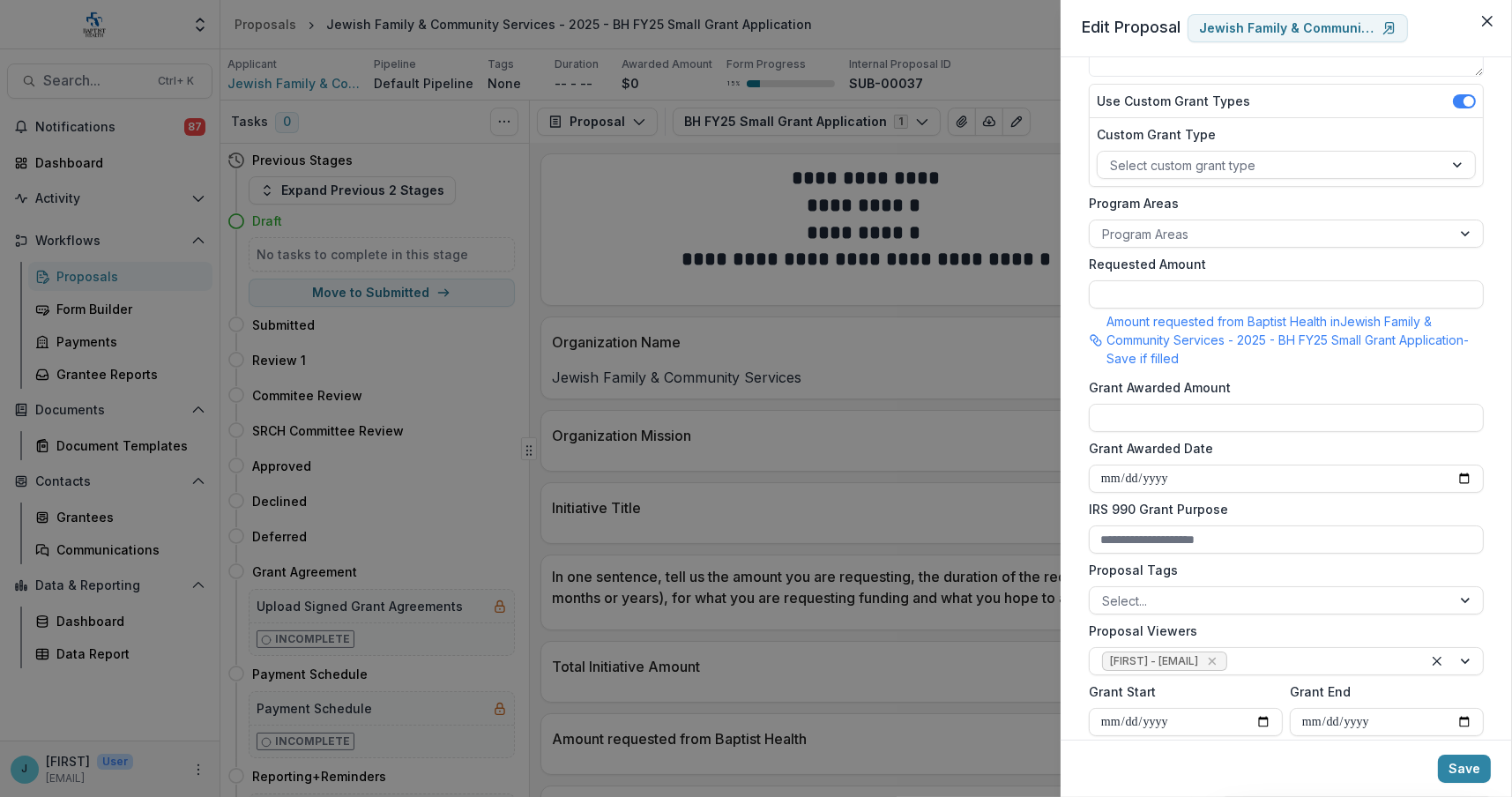 scroll, scrollTop: 406, scrollLeft: 0, axis: vertical 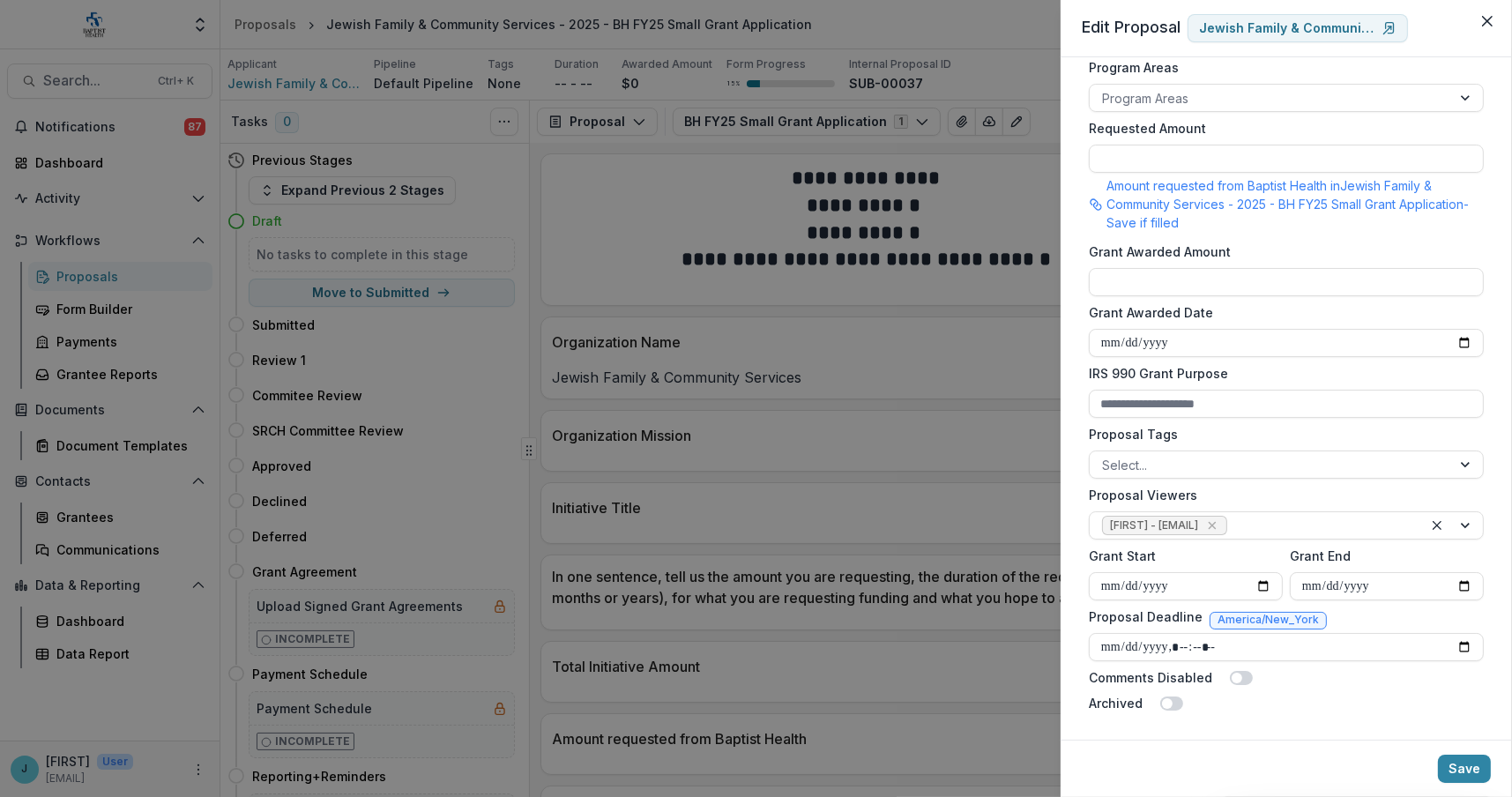 click on "**********" at bounding box center (756, 398) 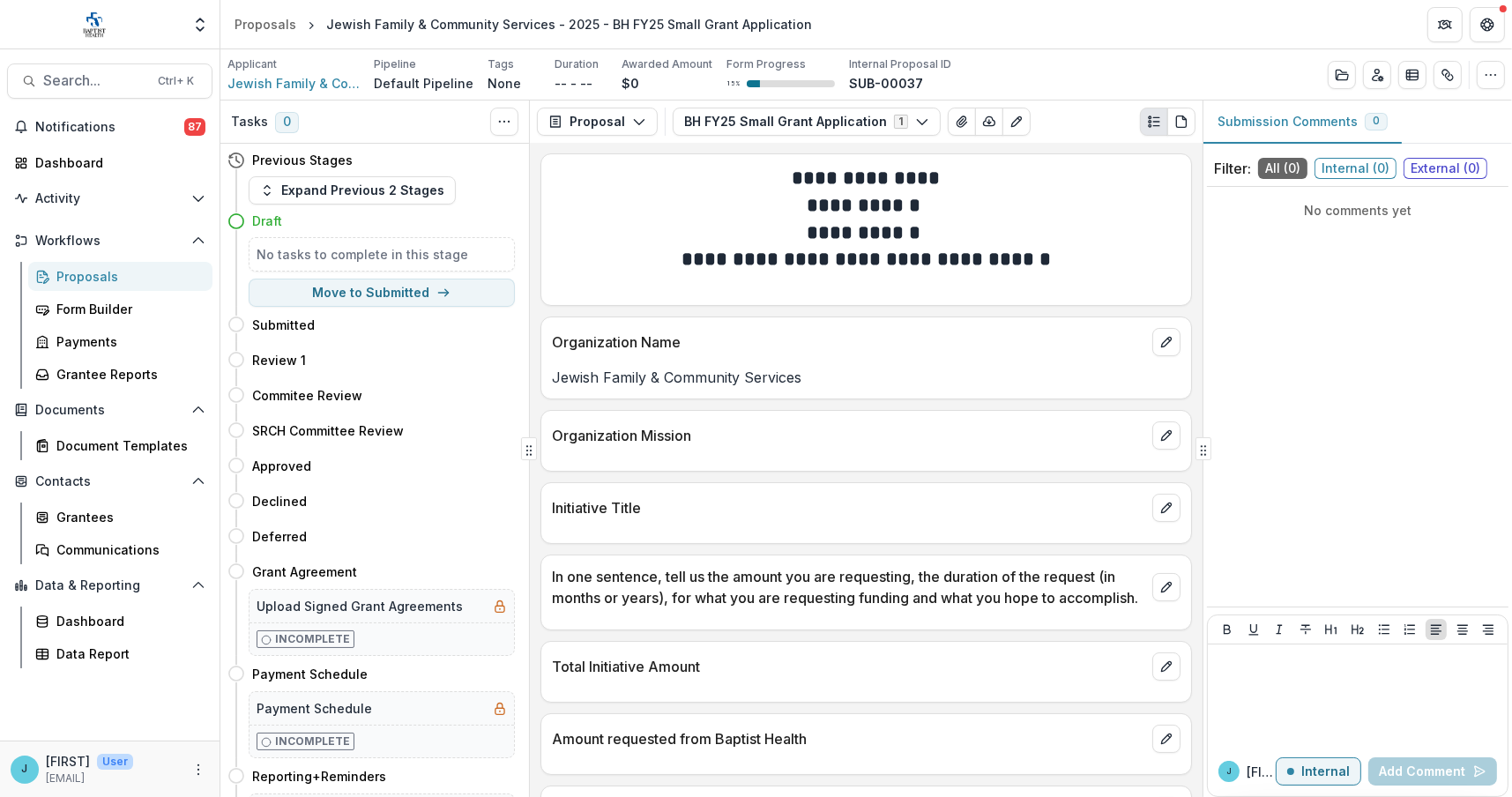 click on "Proposals" at bounding box center (127, 276) 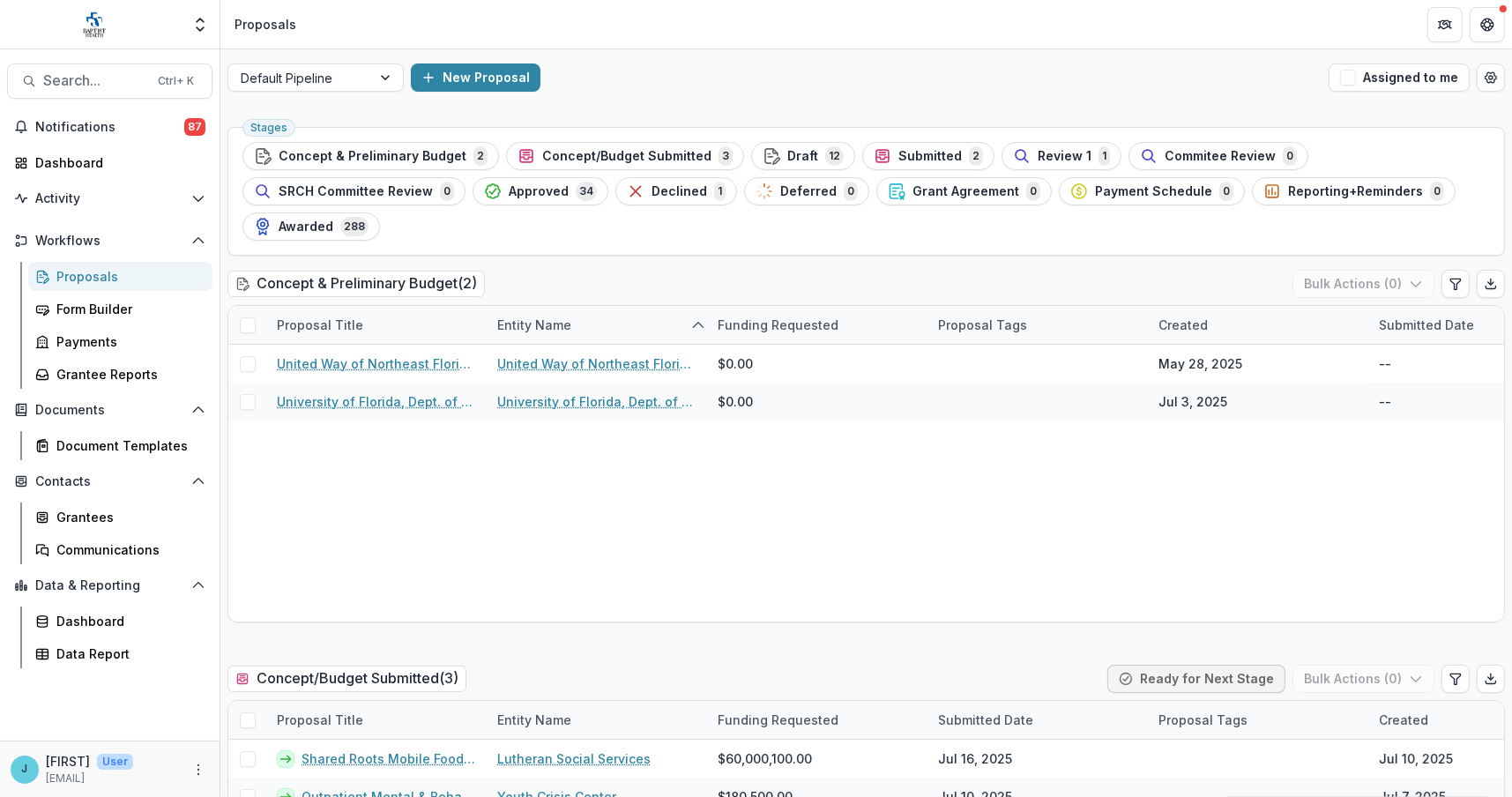 click on "Draft" at bounding box center (802, 156) 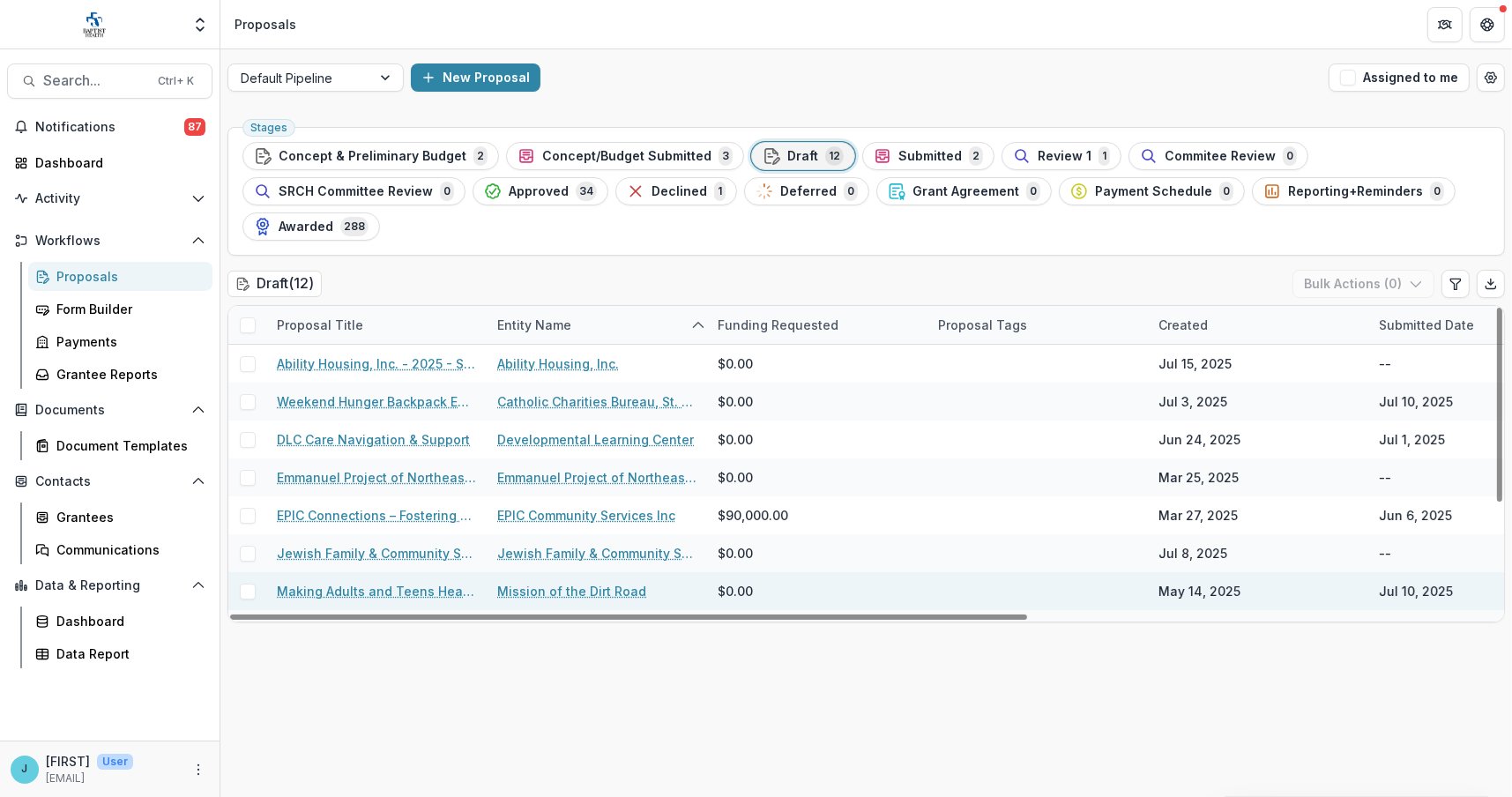 click on "Making Adults and Teens Healthy" at bounding box center [376, 591] 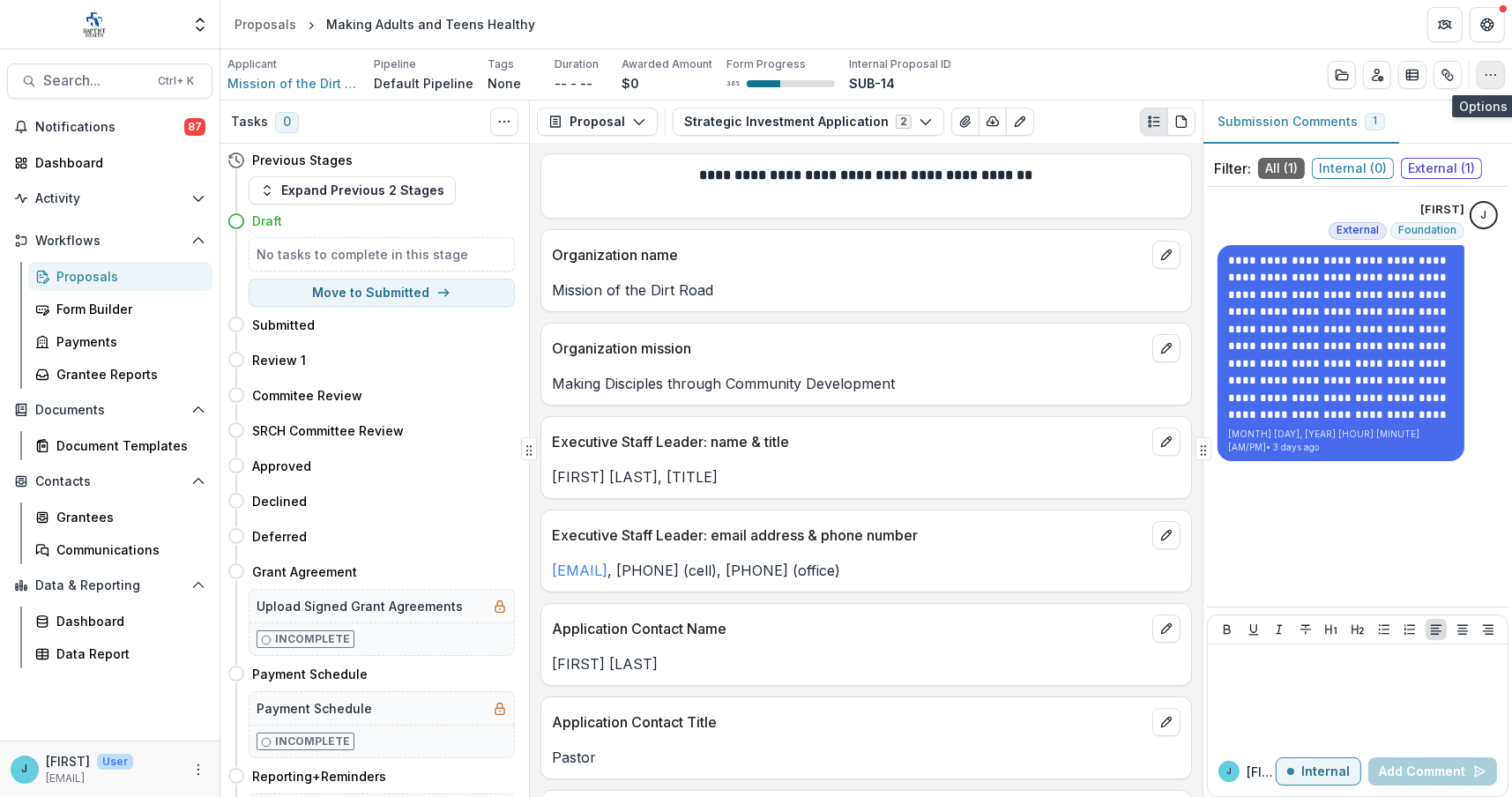 click 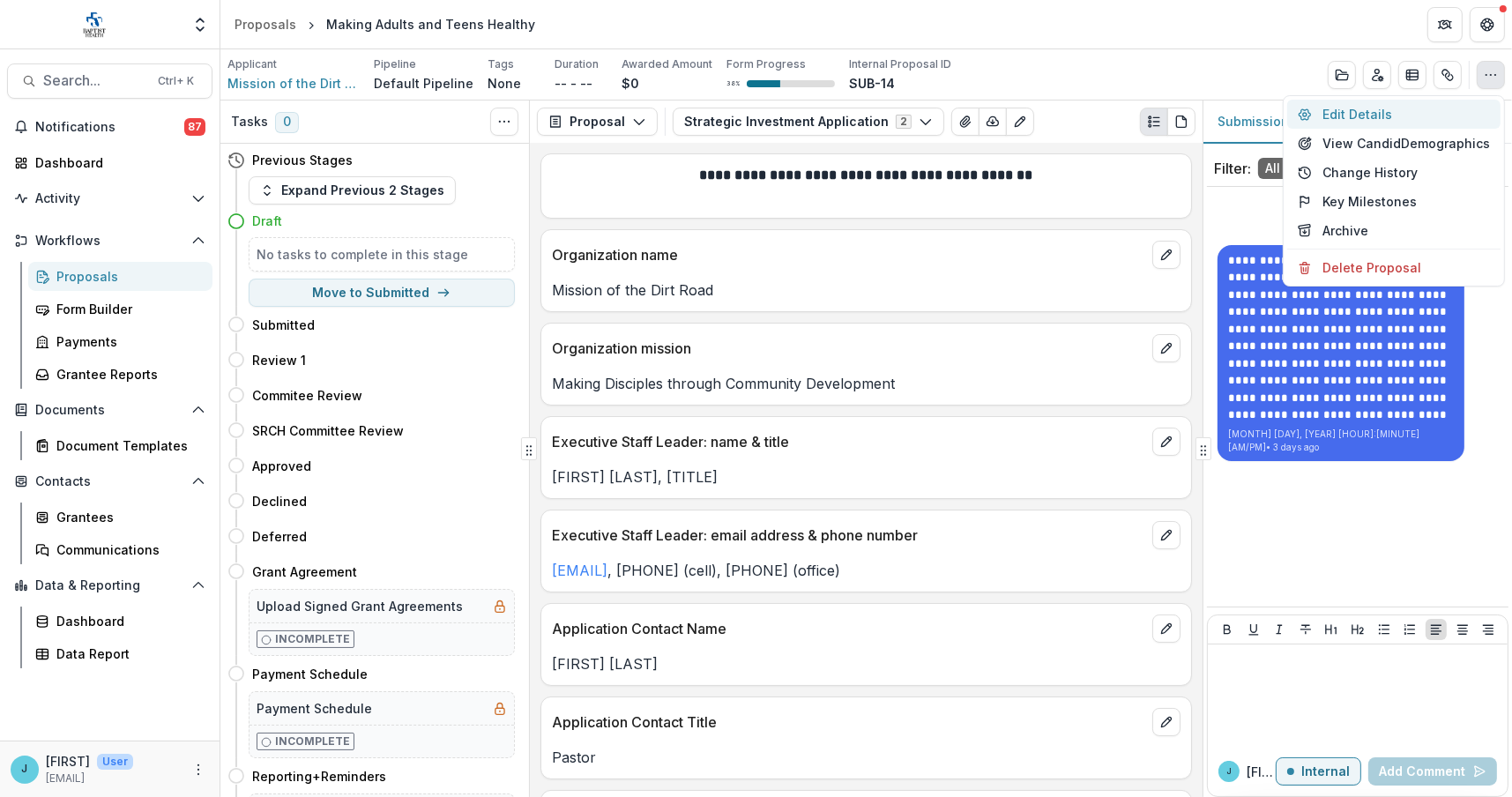 click on "Edit Details" at bounding box center (1394, 114) 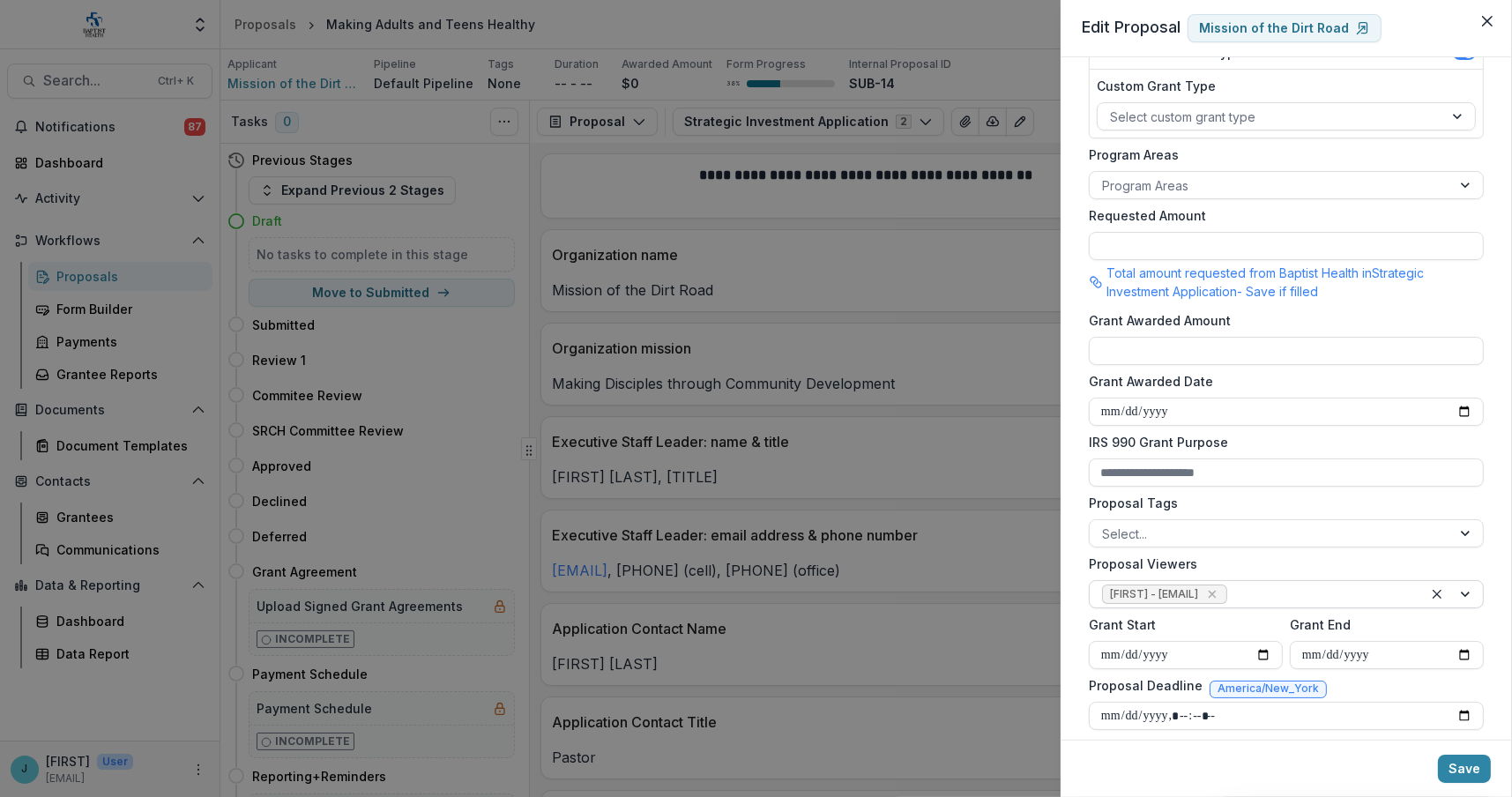scroll, scrollTop: 388, scrollLeft: 0, axis: vertical 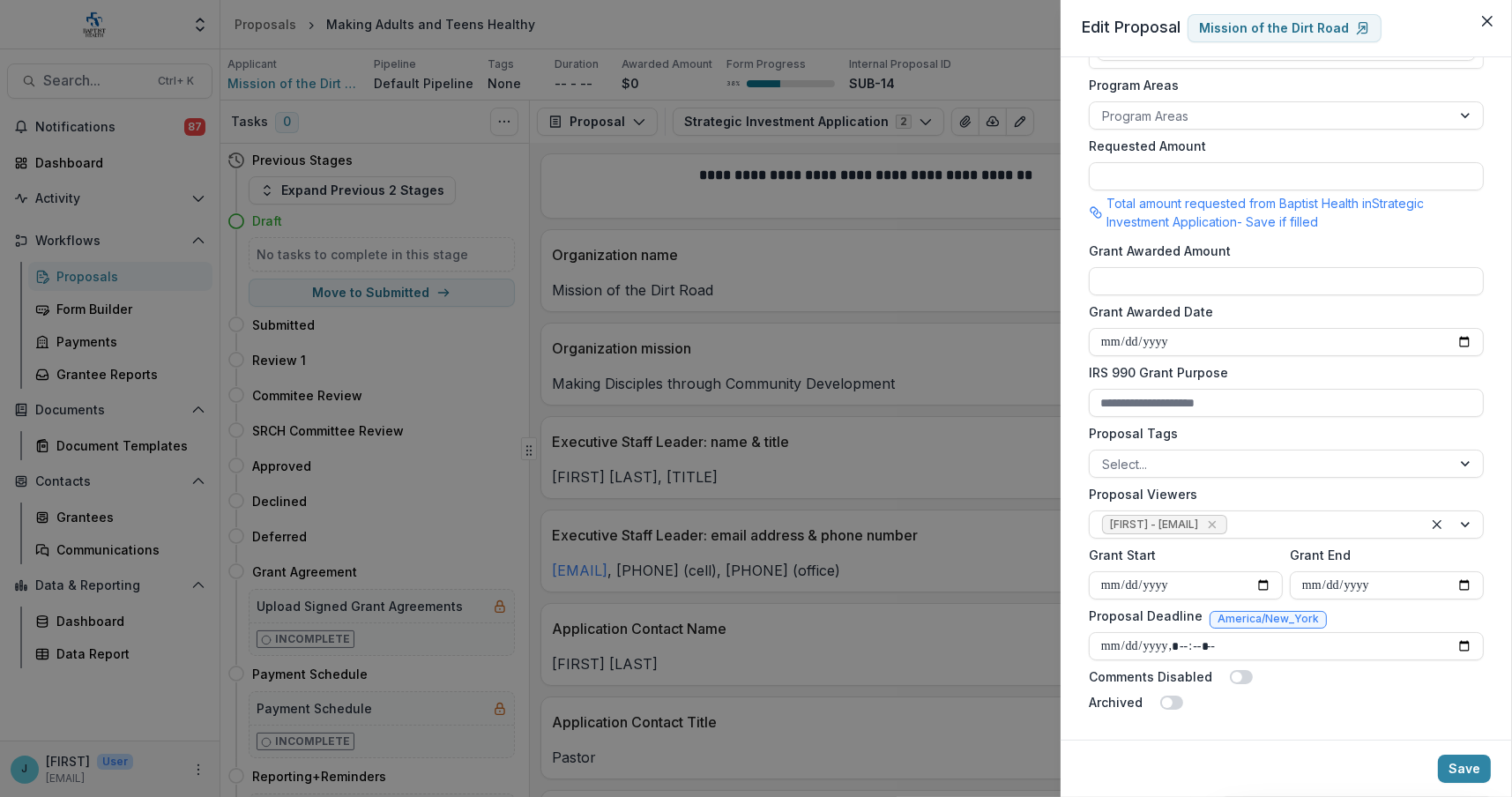 drag, startPoint x: 955, startPoint y: 711, endPoint x: 845, endPoint y: 654, distance: 123.89108 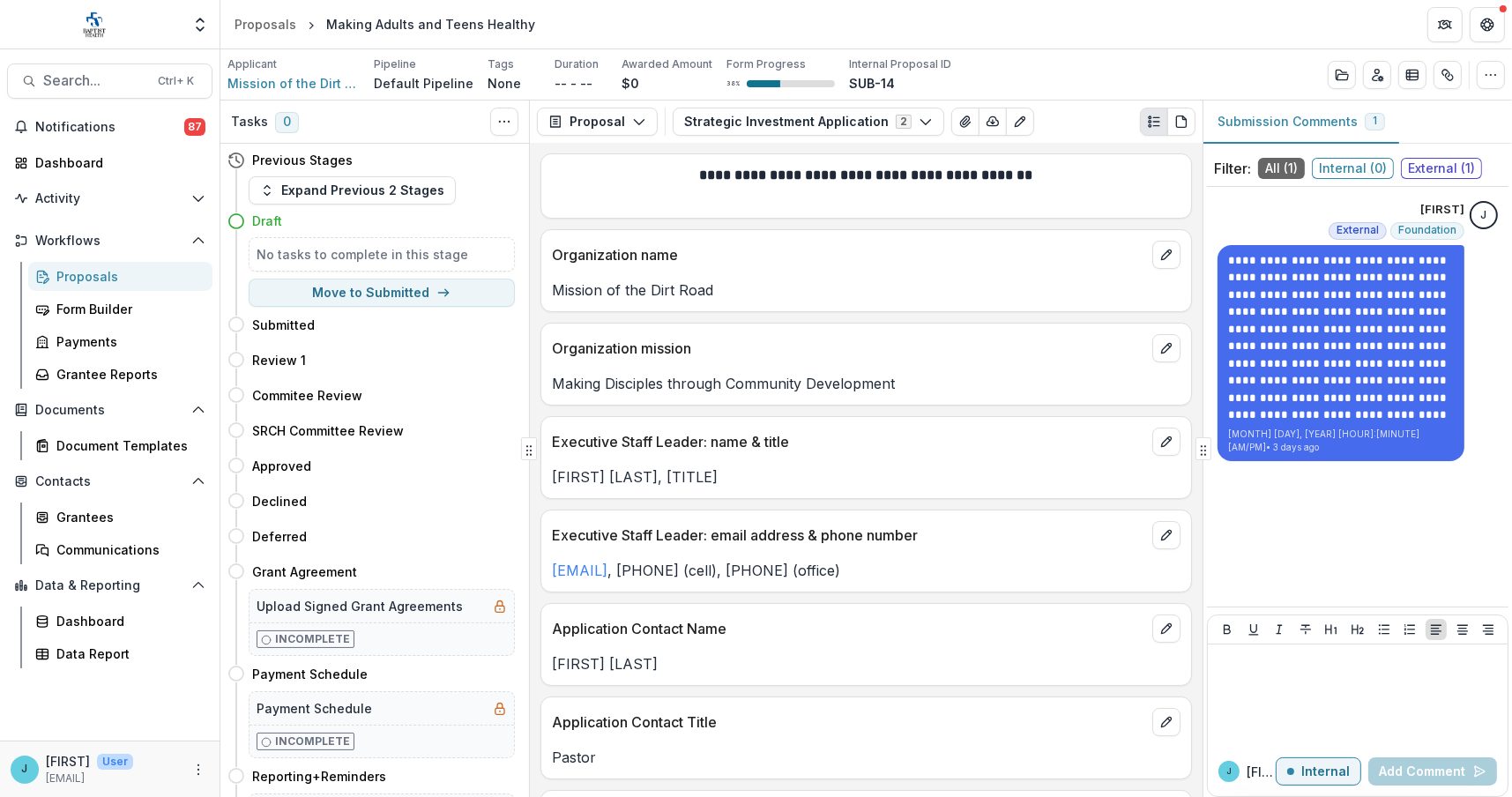 click on "Proposals" at bounding box center (127, 276) 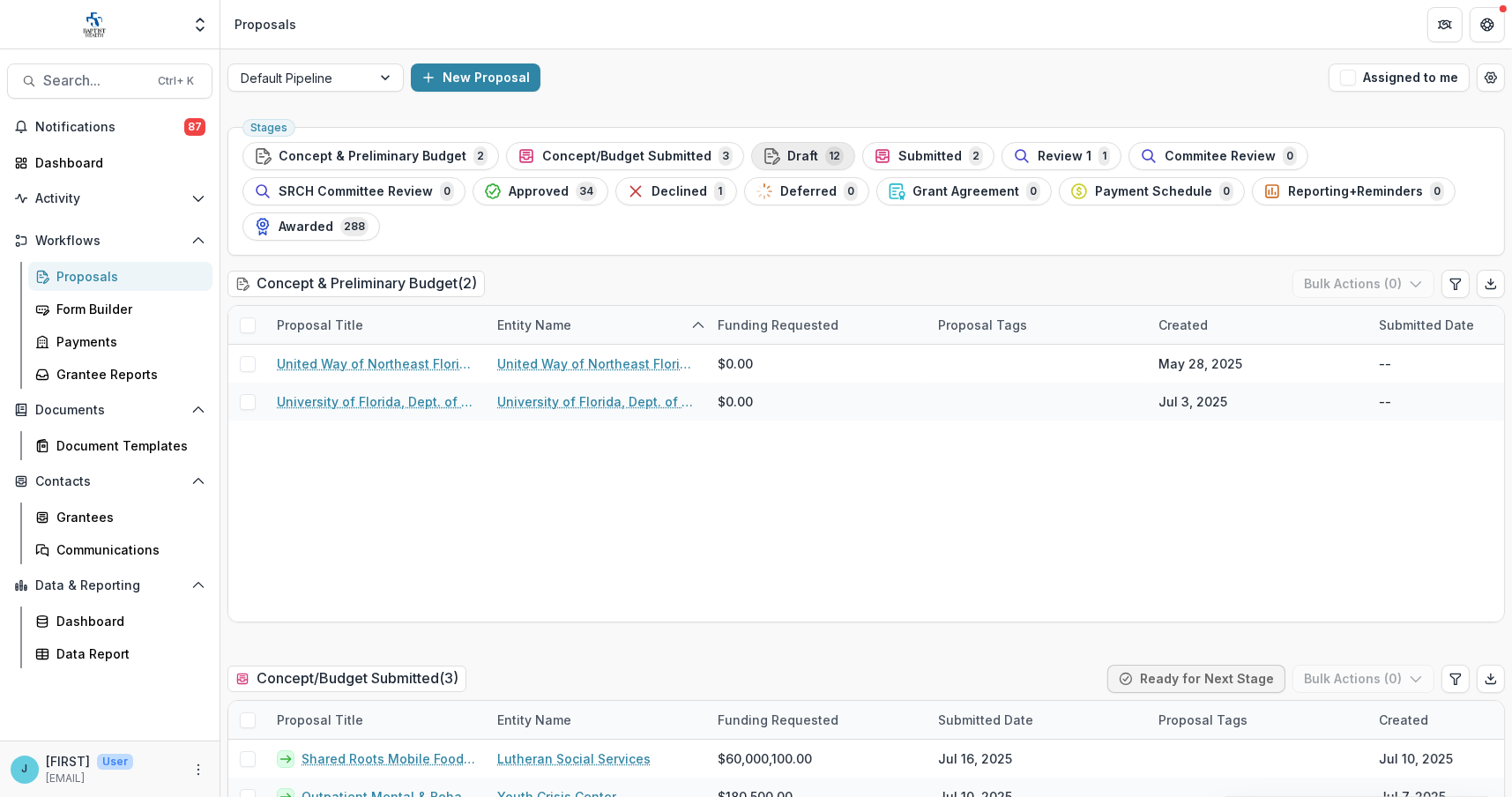 click on "Draft 12" at bounding box center (803, 156) 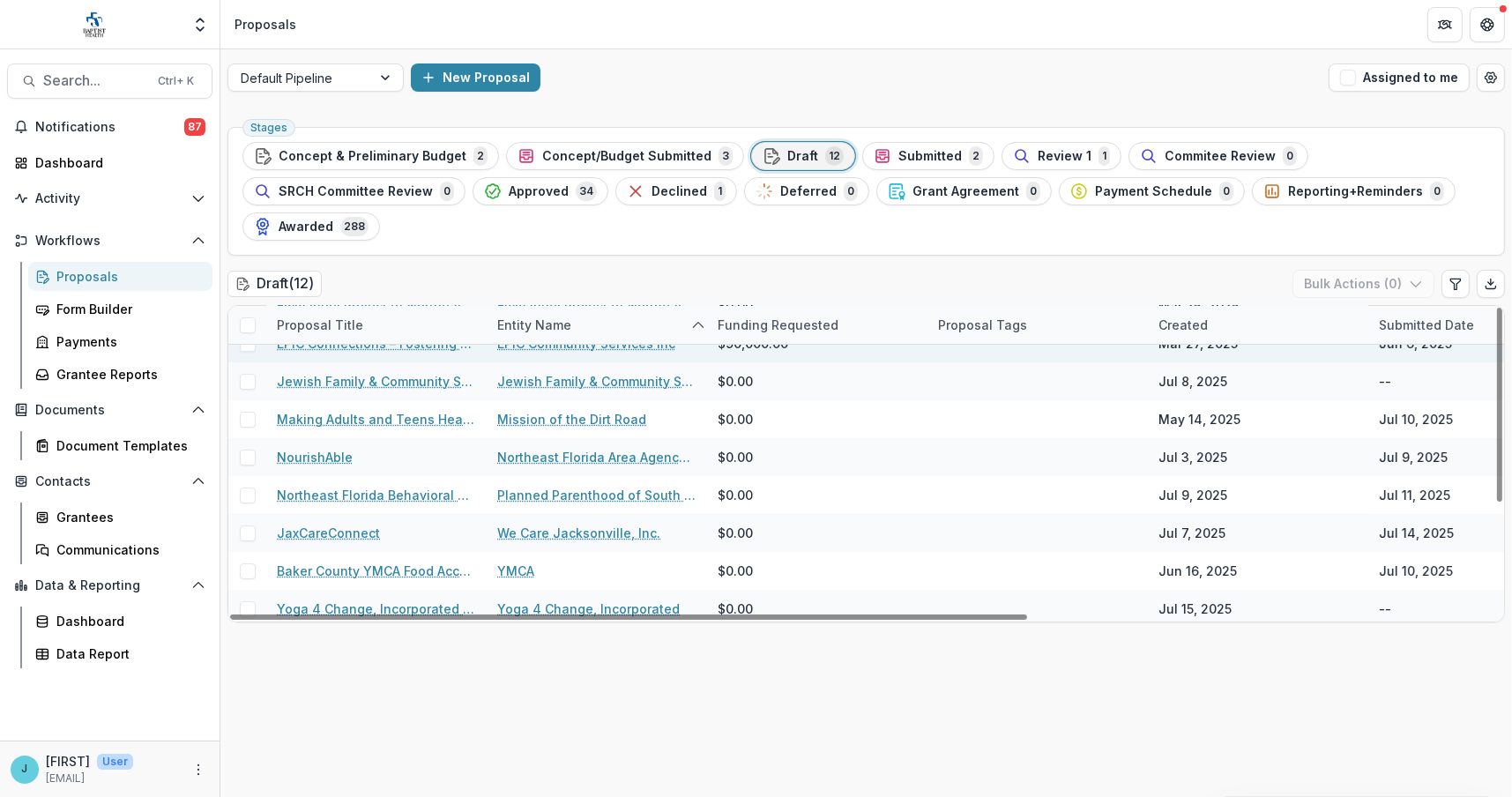 scroll, scrollTop: 176, scrollLeft: 0, axis: vertical 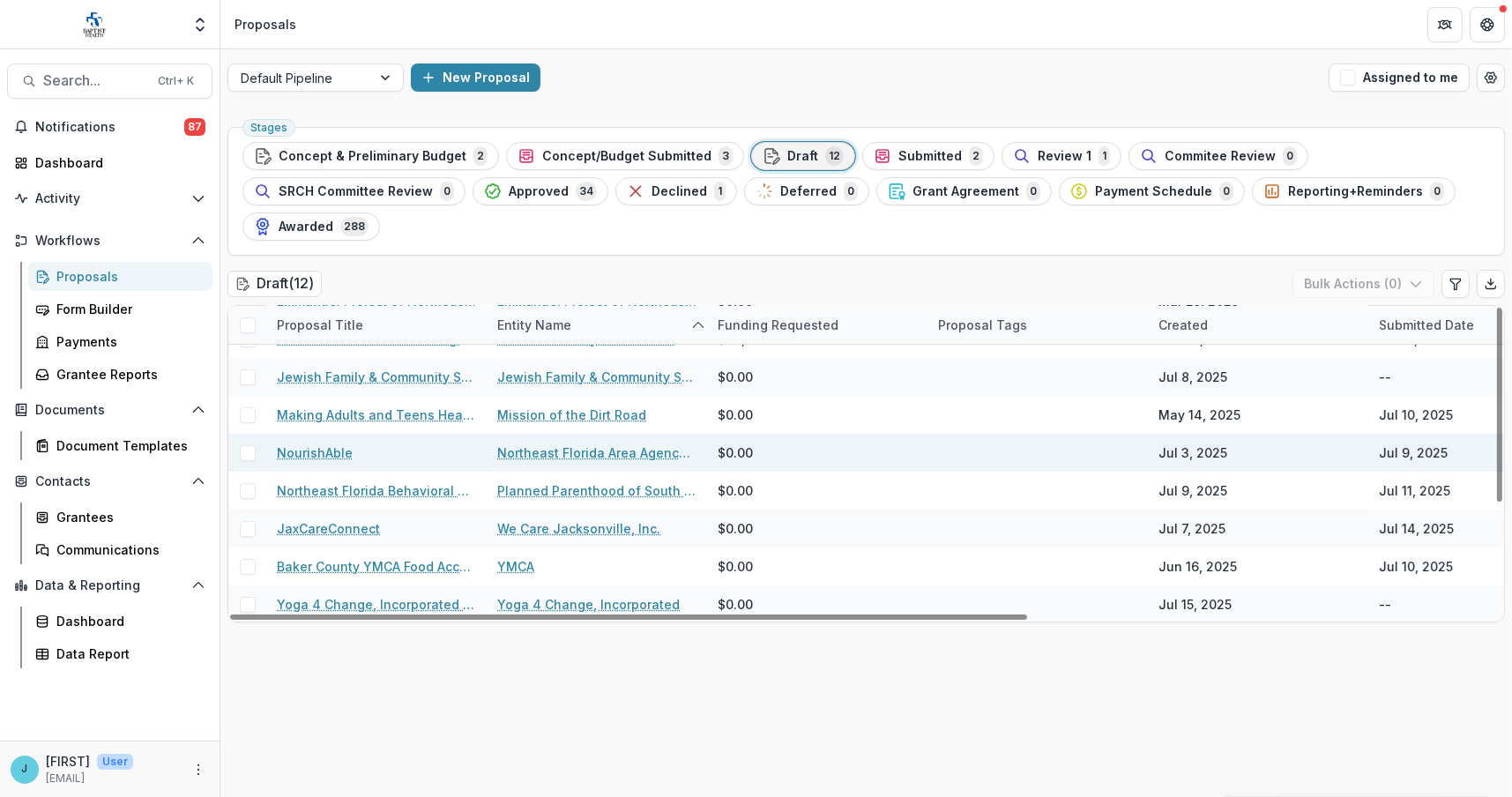 click on "NourishAble" at bounding box center (315, 452) 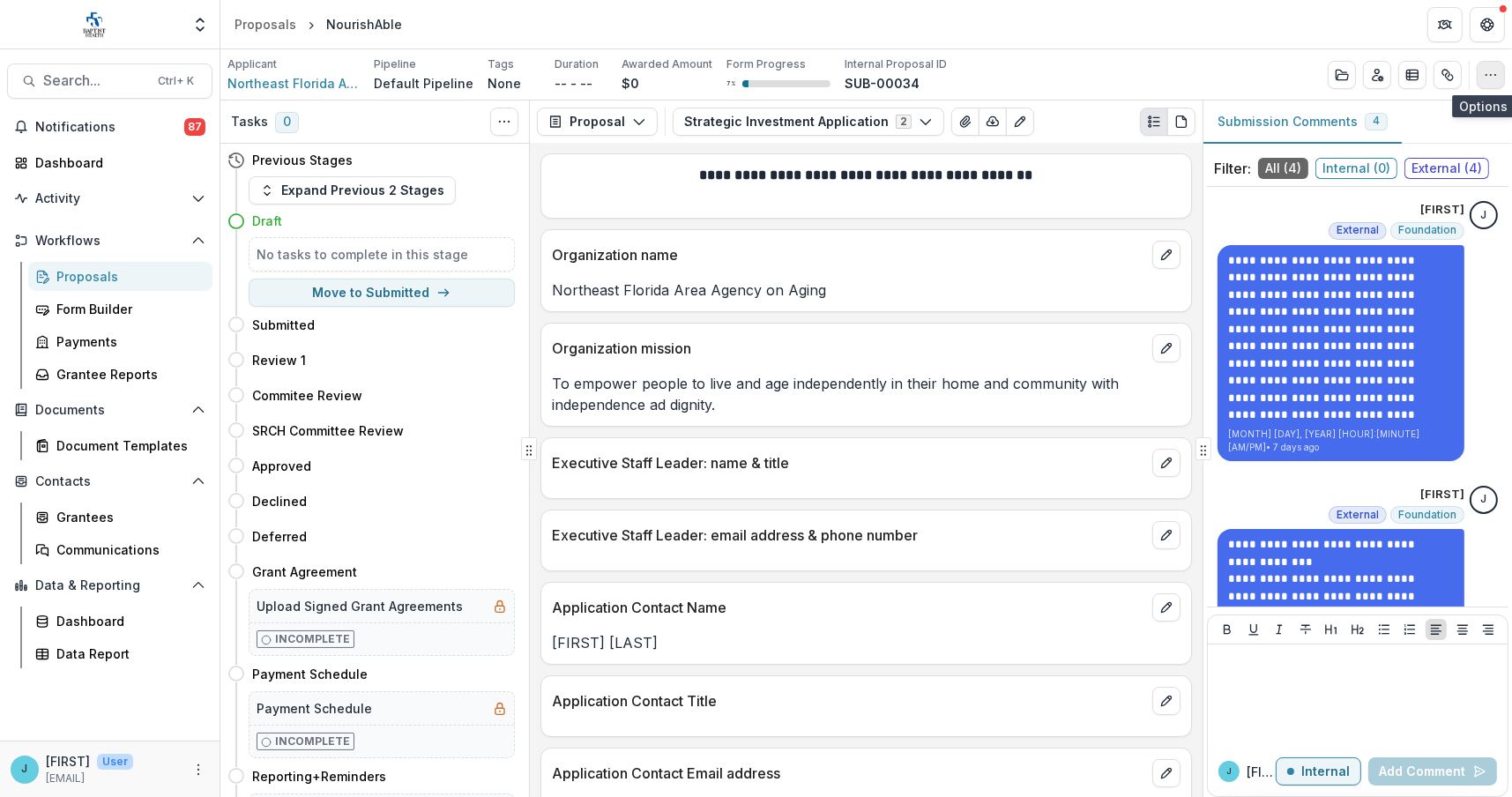 click 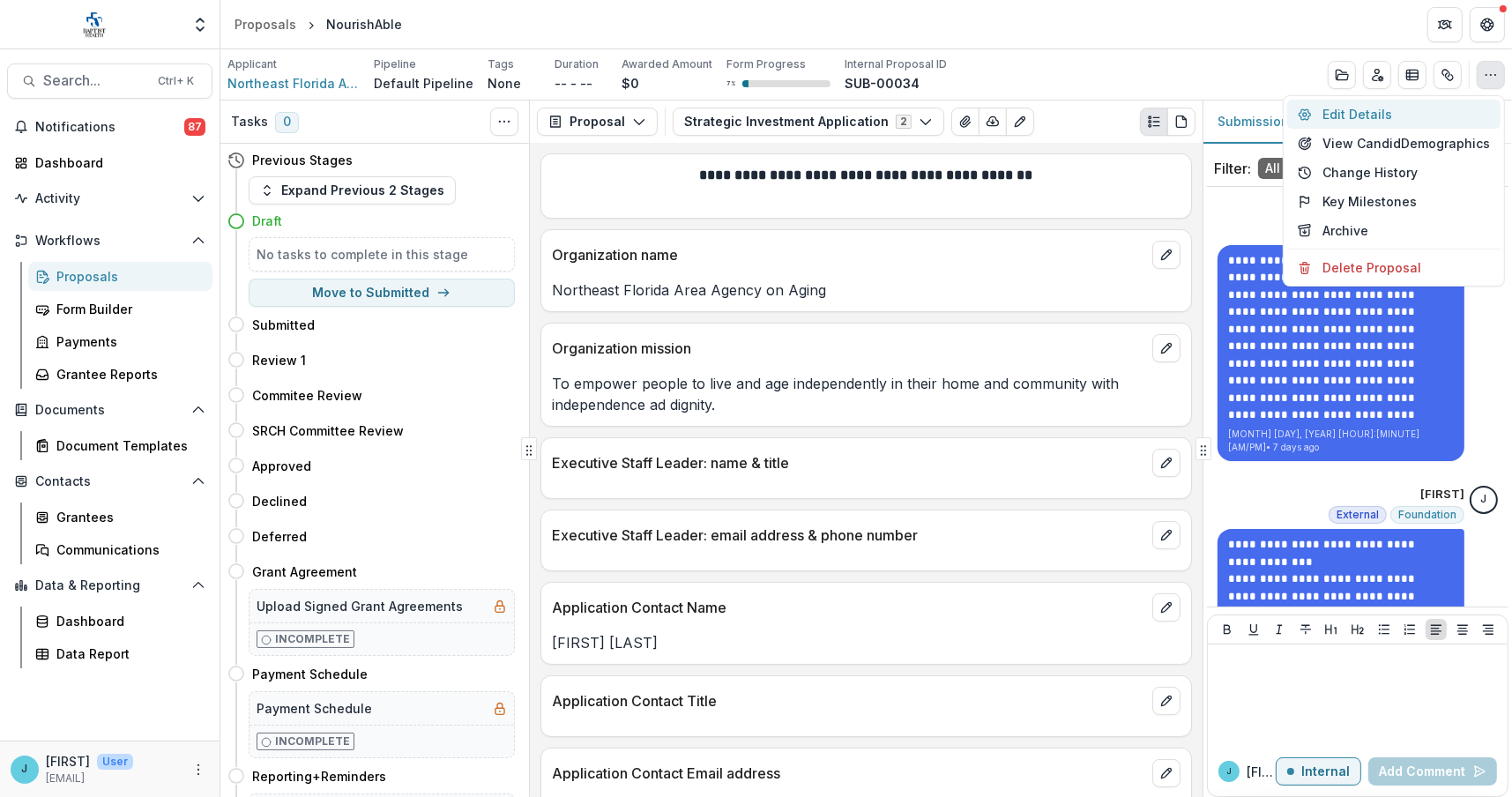 click on "Edit Details" at bounding box center [1394, 114] 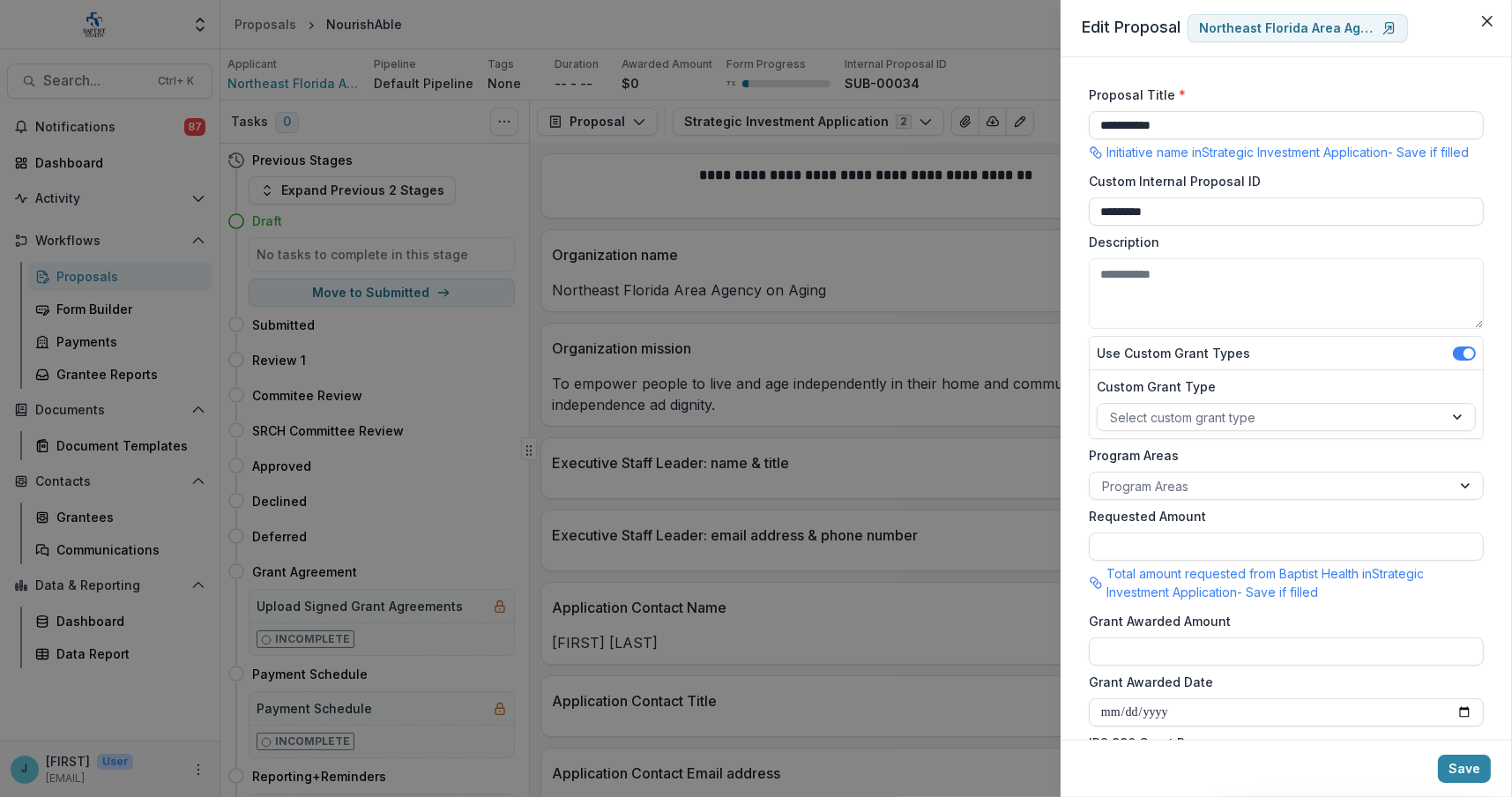 scroll, scrollTop: 388, scrollLeft: 0, axis: vertical 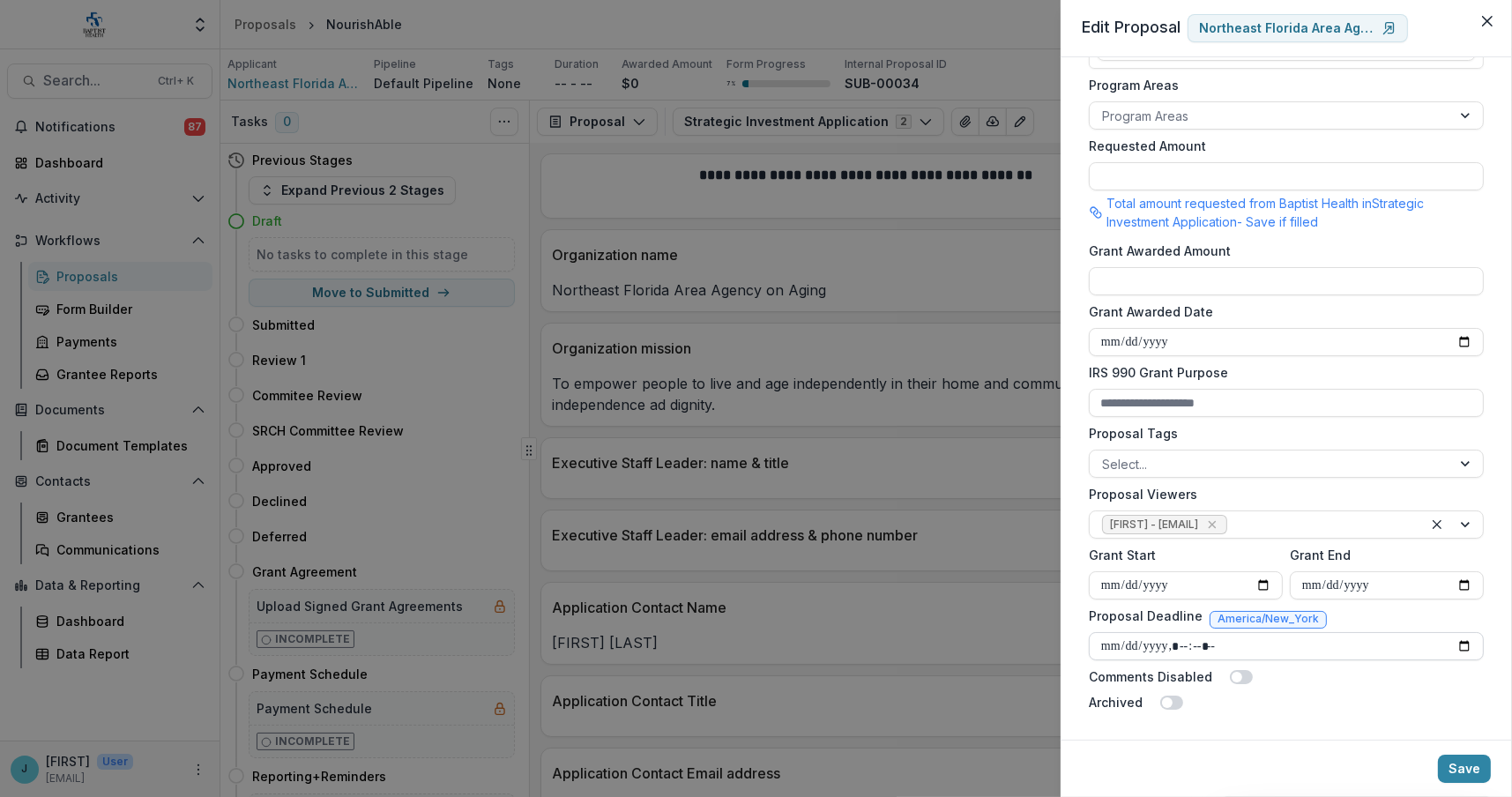 click on "Proposal Deadline" at bounding box center (1286, 646) 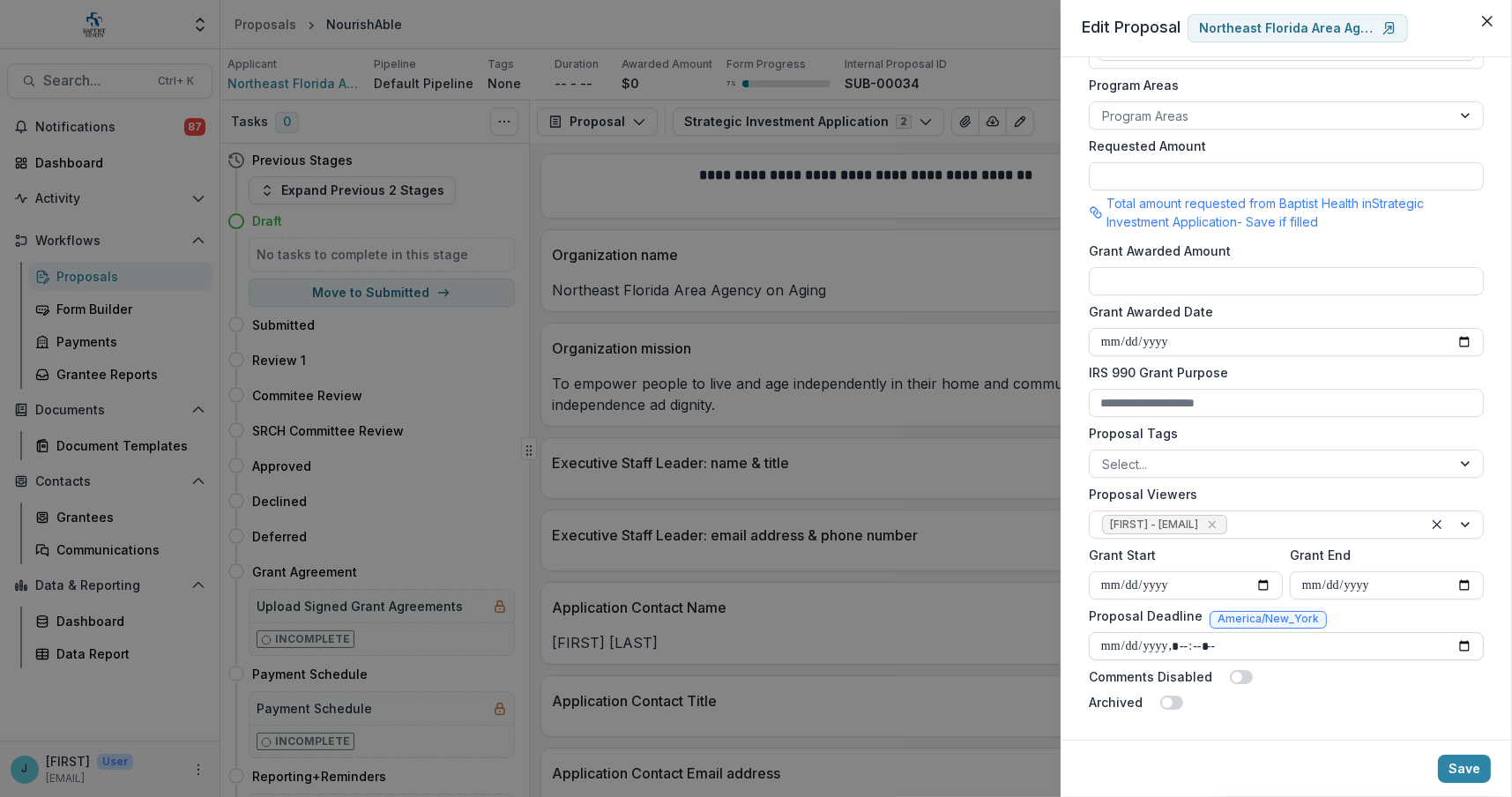 type 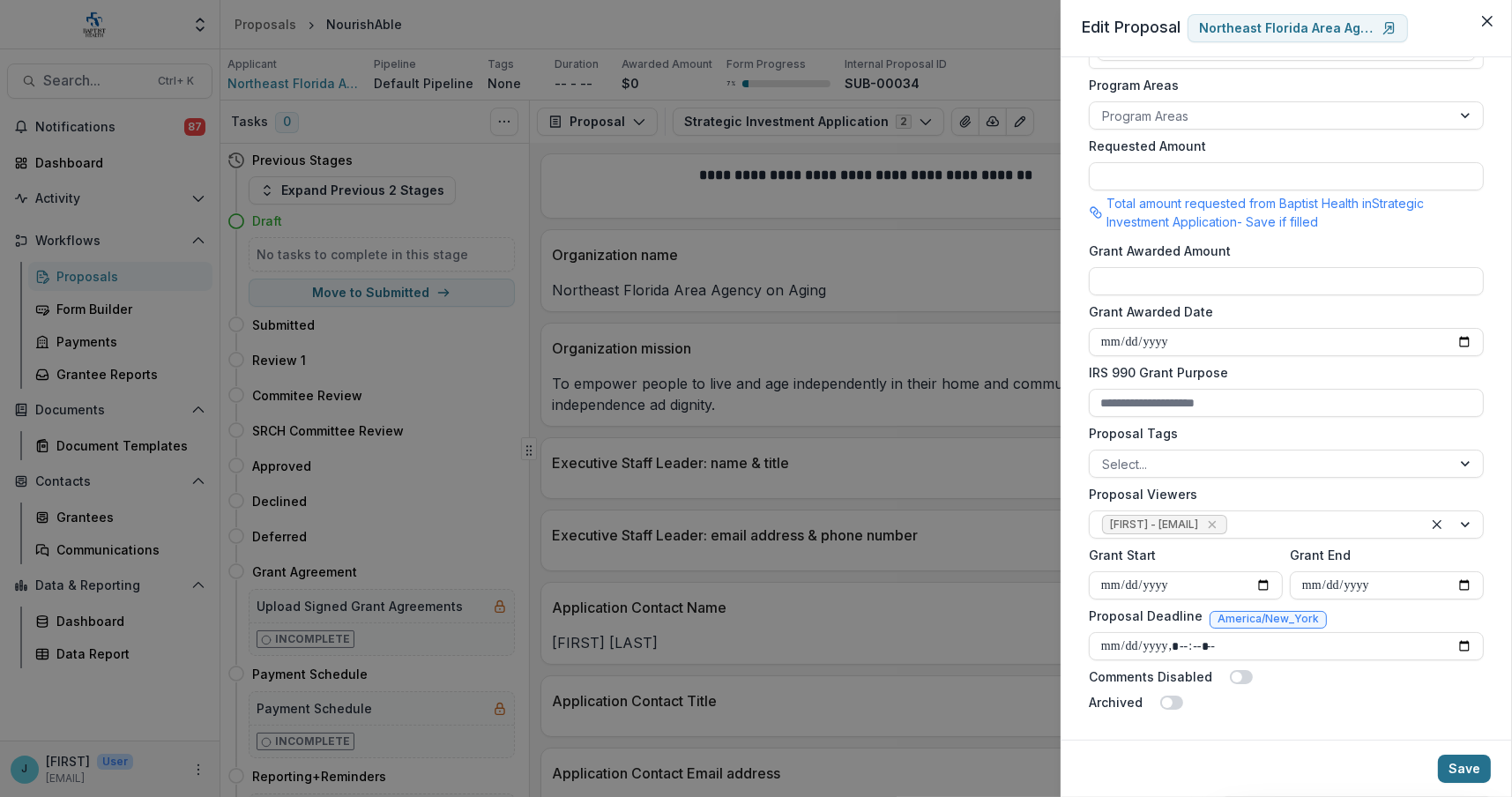 click on "Save" at bounding box center (1464, 769) 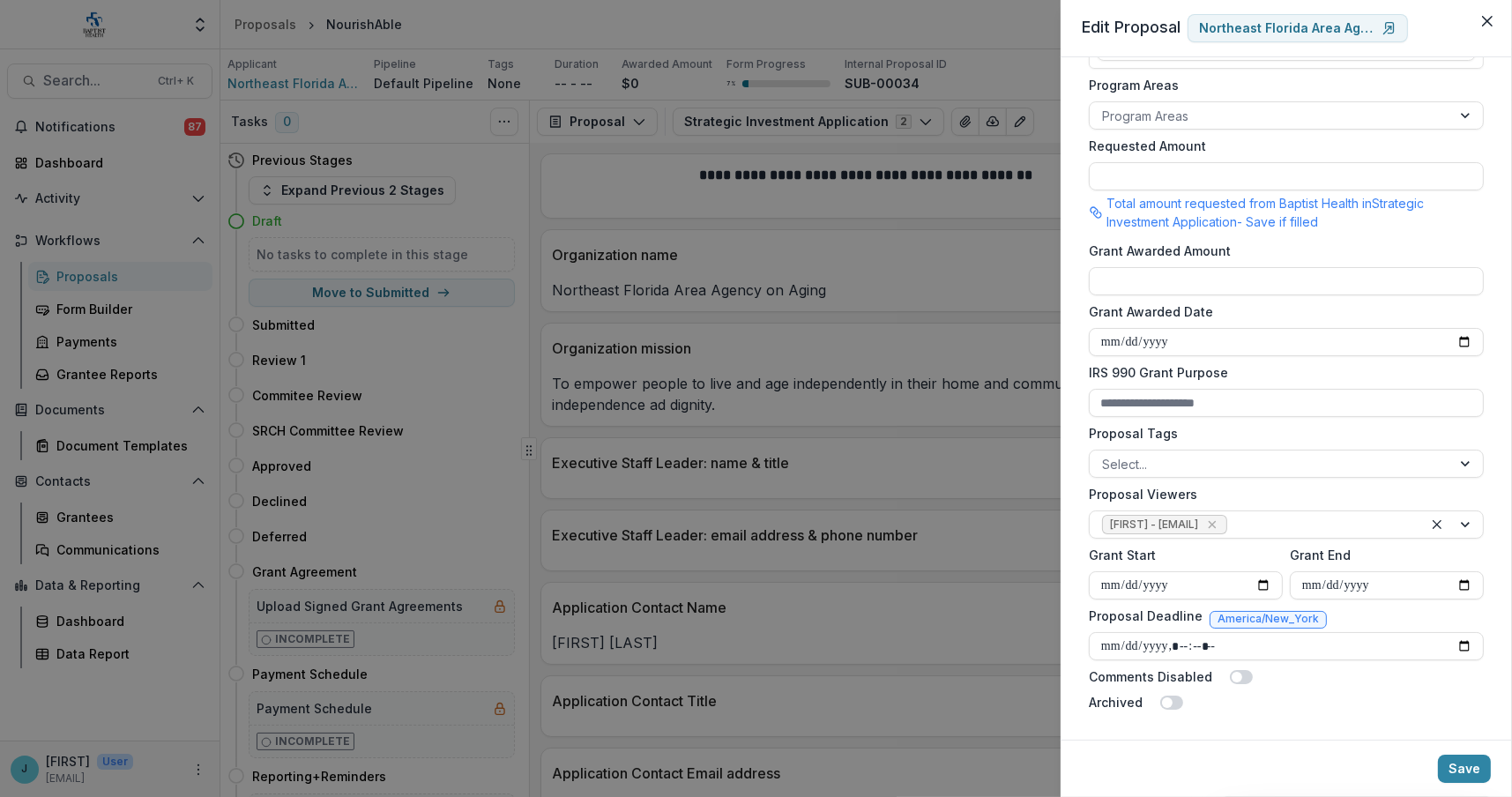 click on "**********" at bounding box center [756, 398] 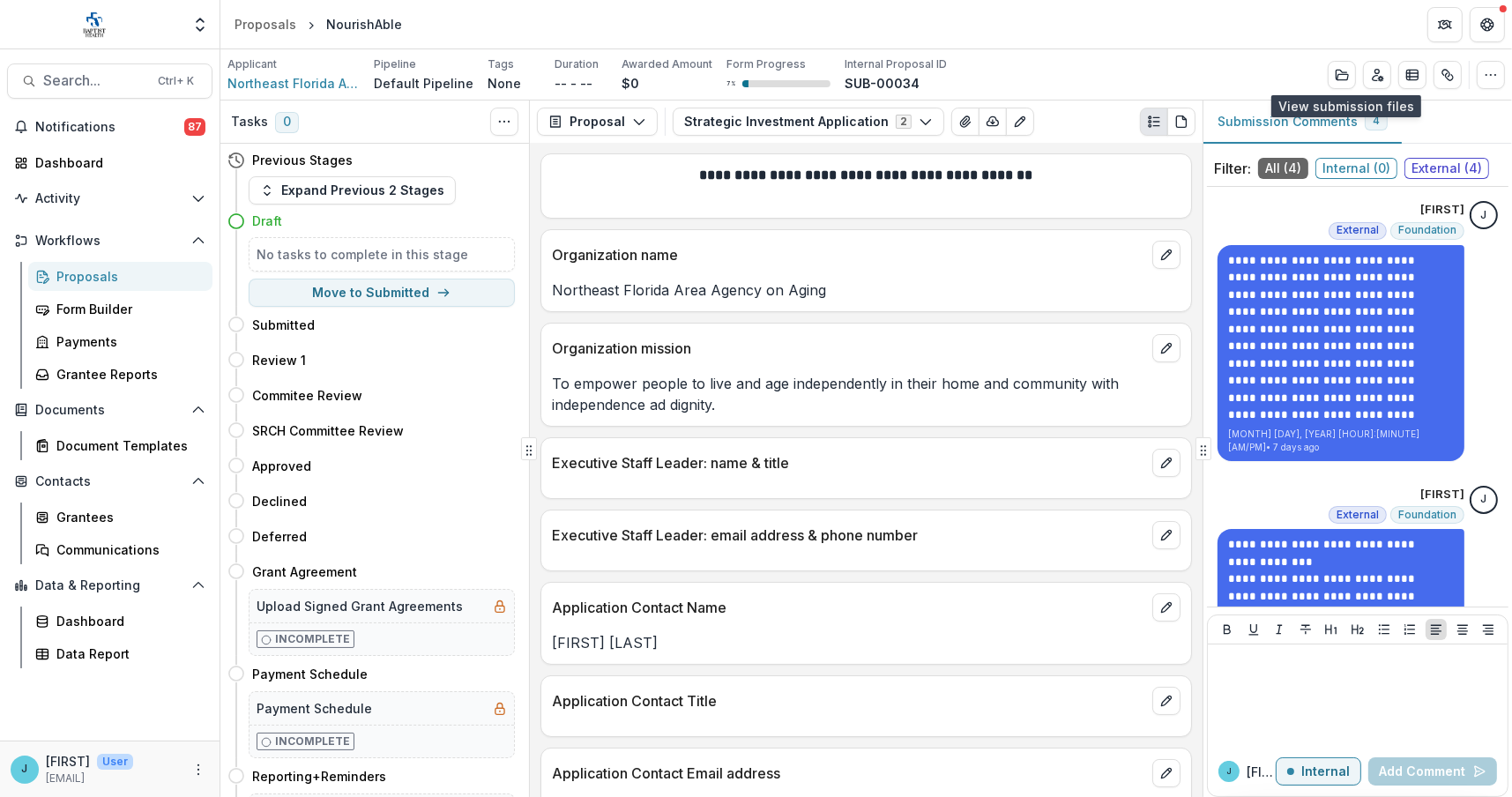 click on "Proposals" at bounding box center [127, 276] 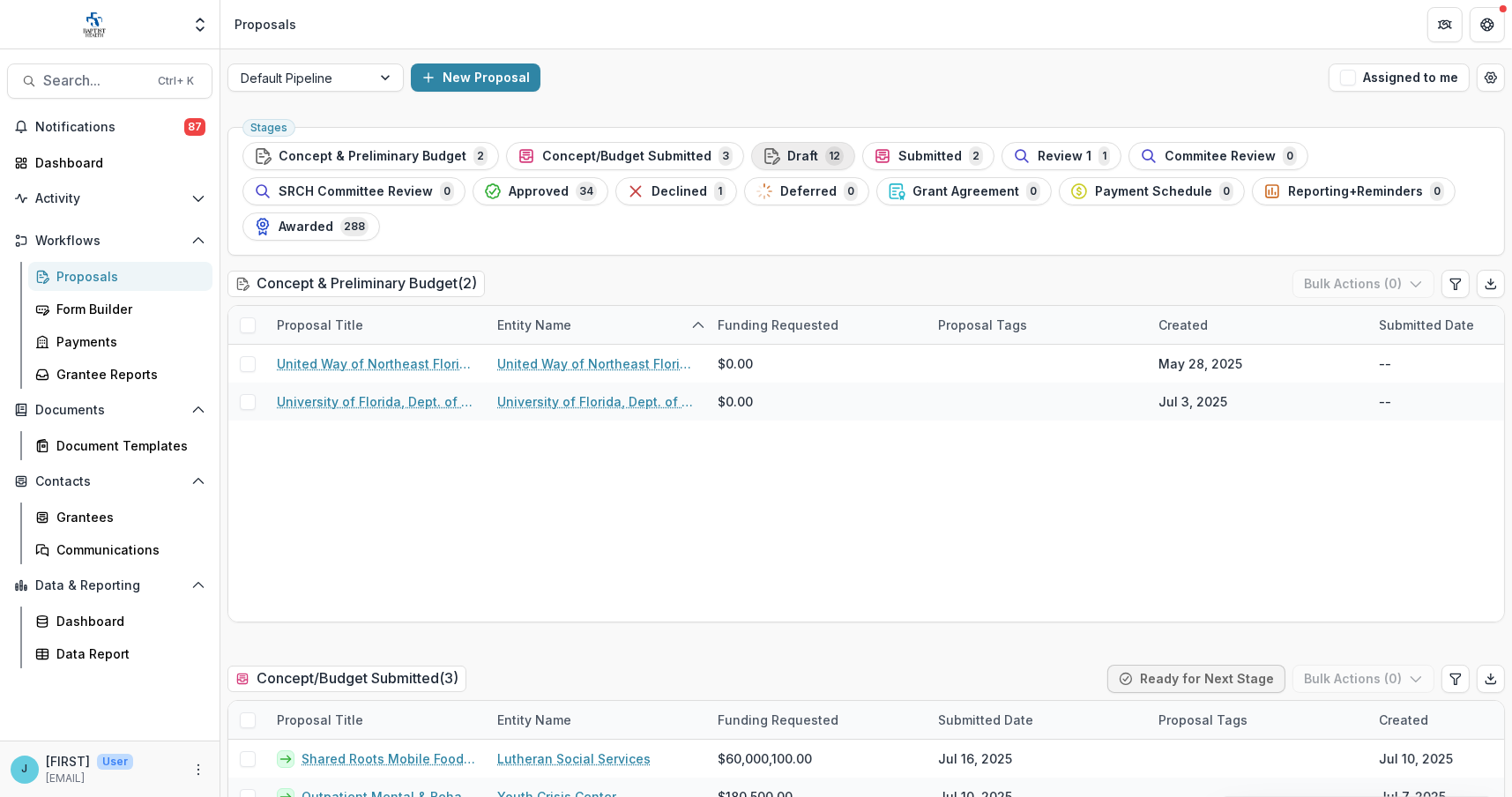 click on "Draft" at bounding box center (802, 156) 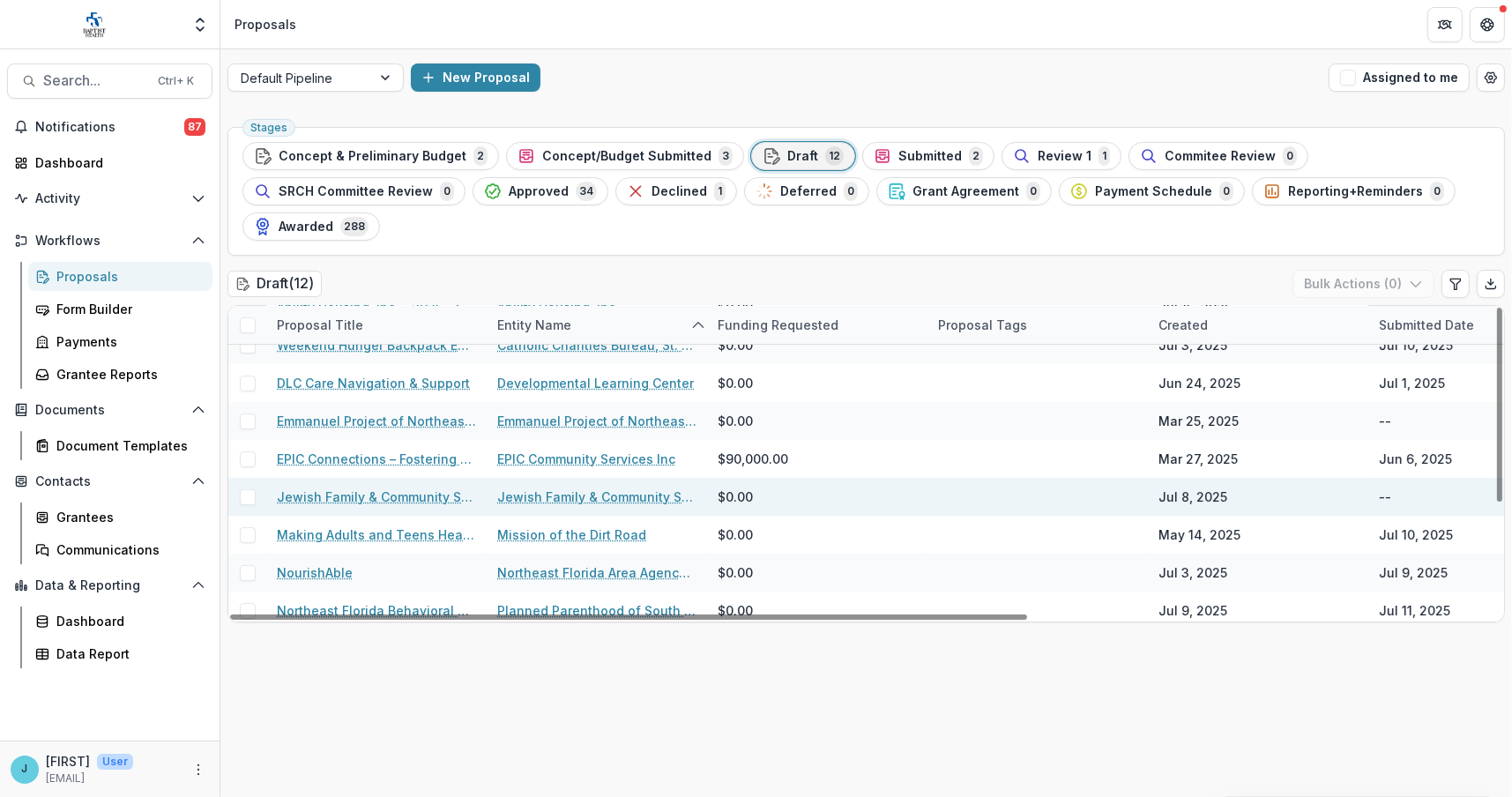 scroll, scrollTop: 176, scrollLeft: 0, axis: vertical 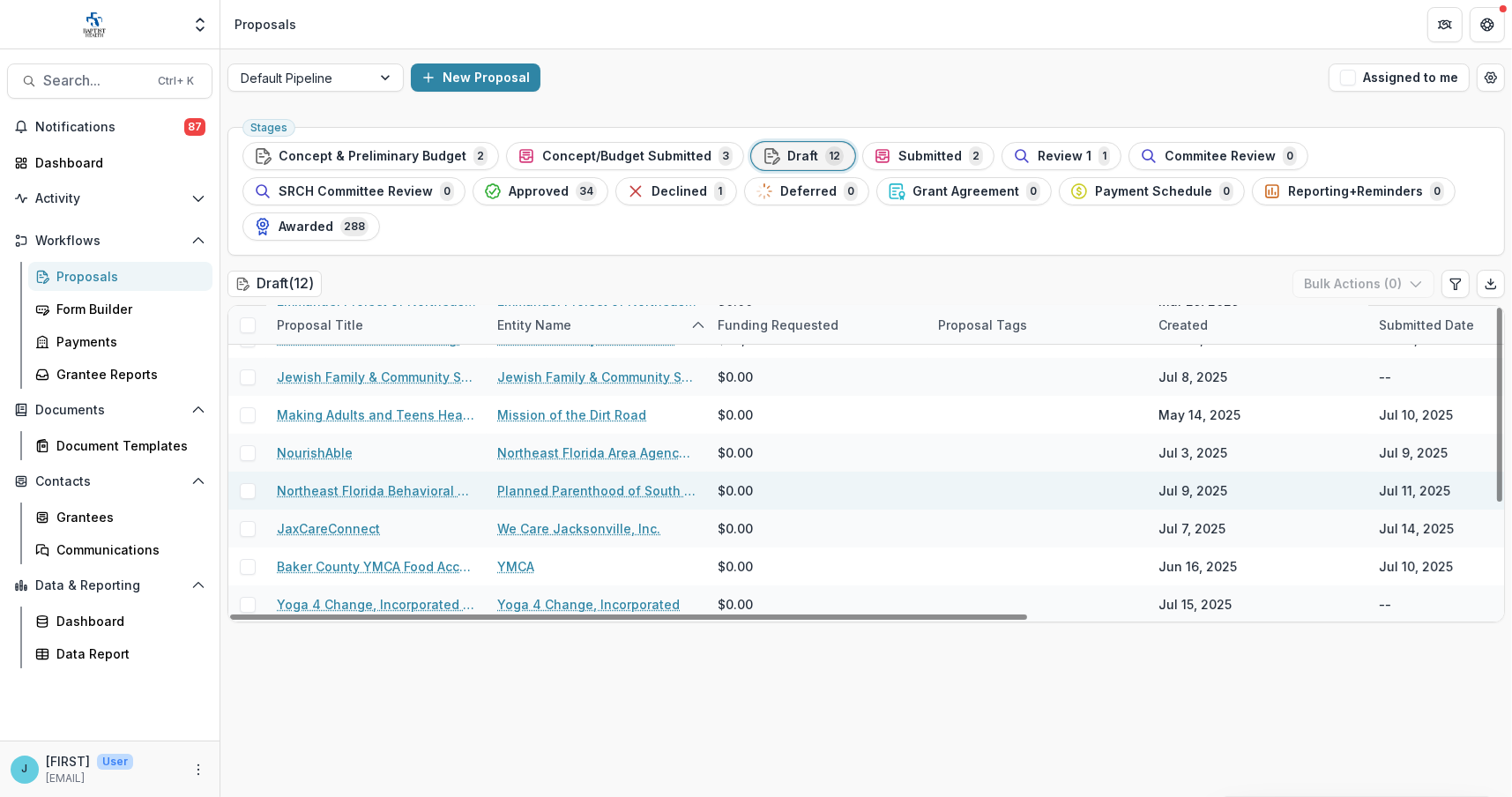click on "Northeast Florida Behavioral and Mental Health Program" at bounding box center (376, 490) 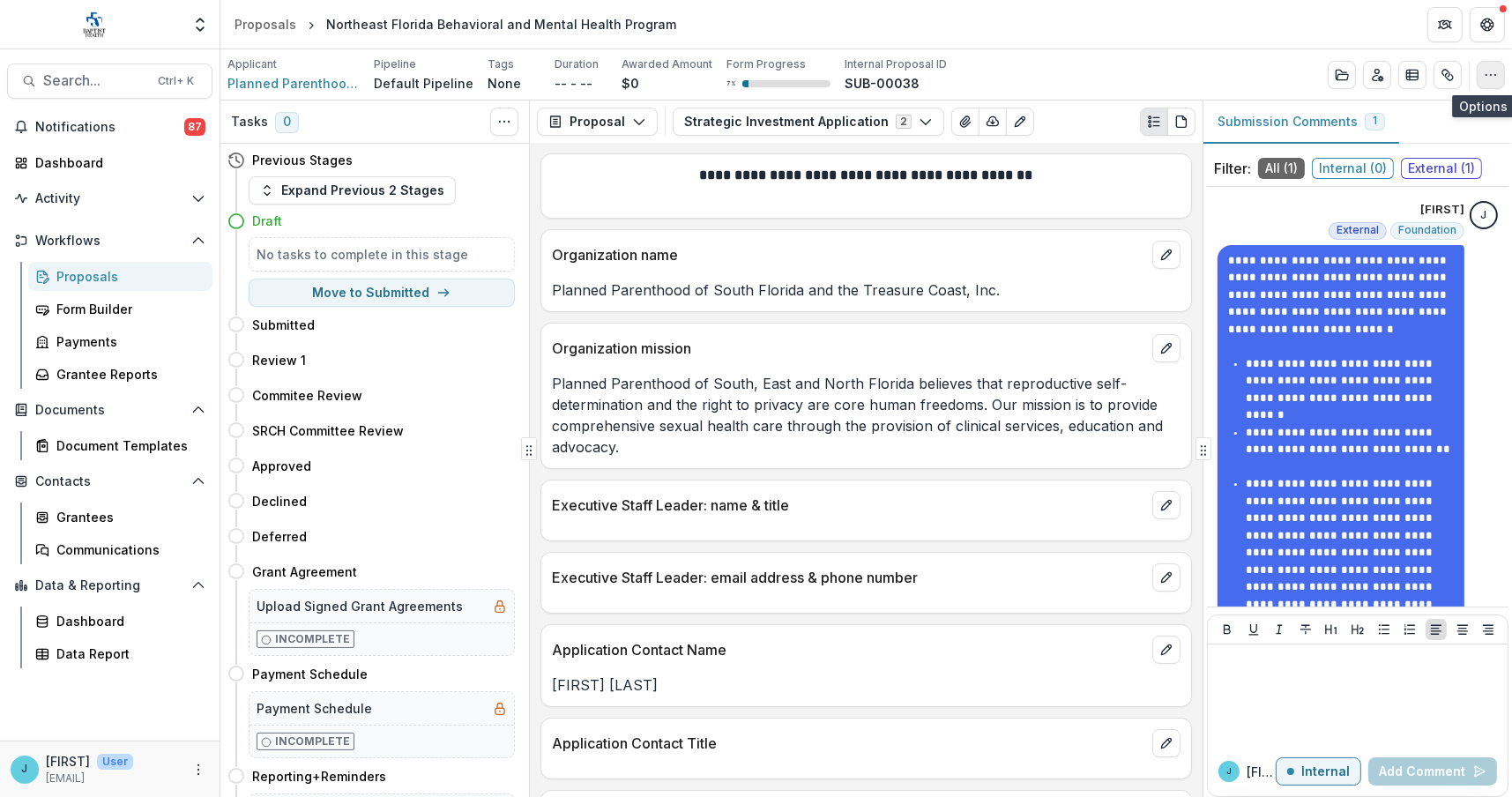 click 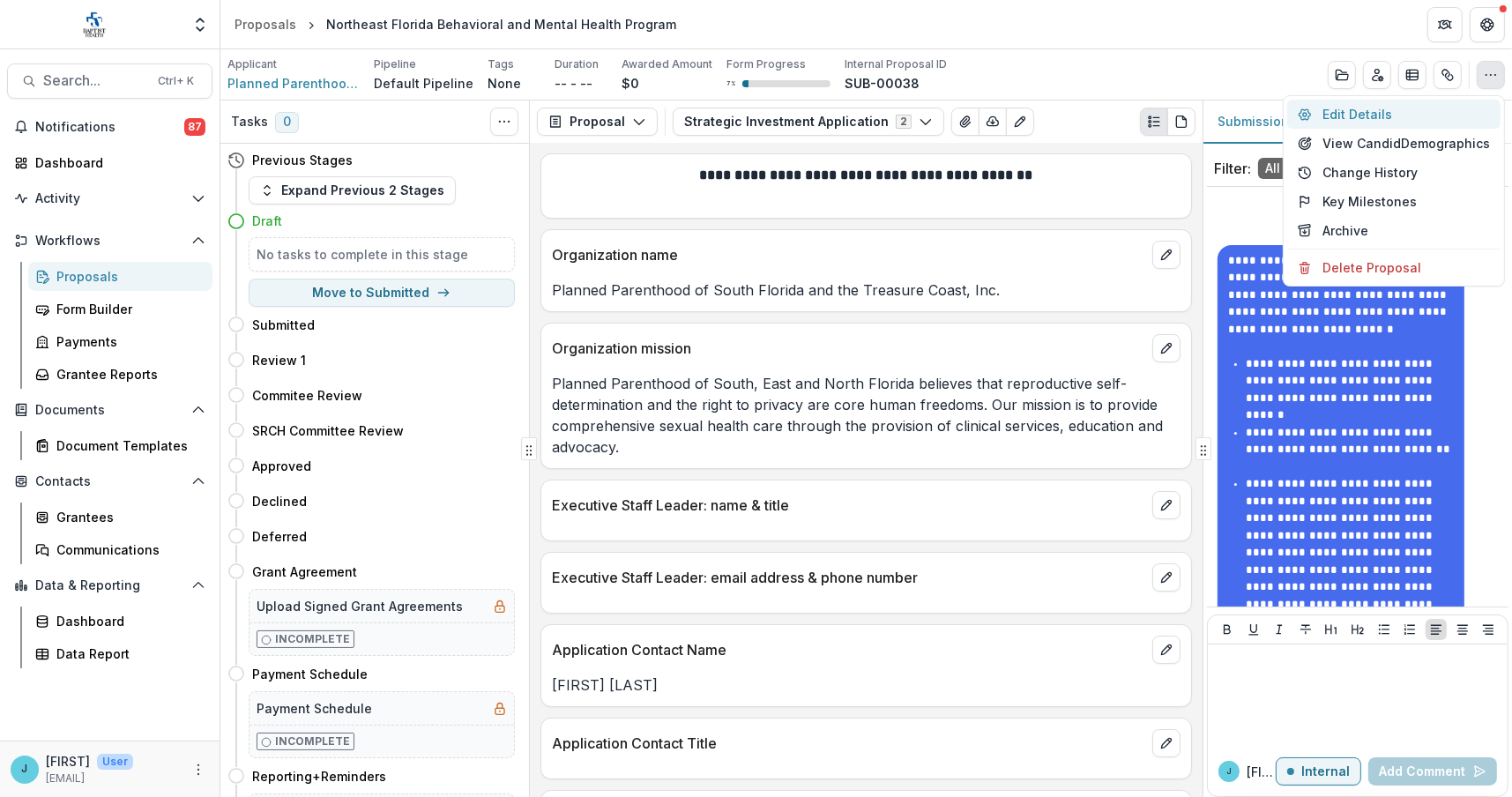 click on "Edit Details" at bounding box center [1394, 114] 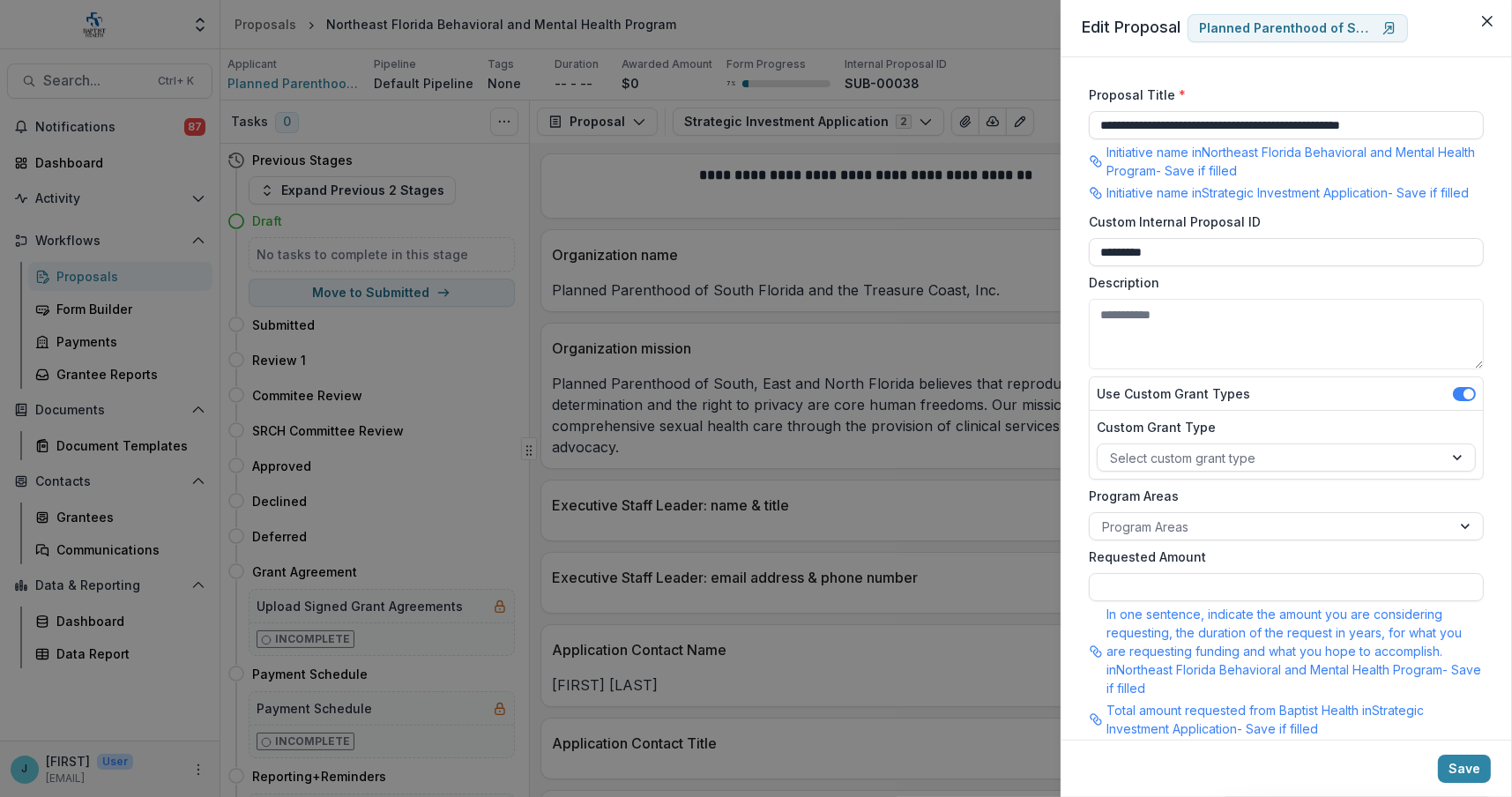 scroll, scrollTop: 525, scrollLeft: 0, axis: vertical 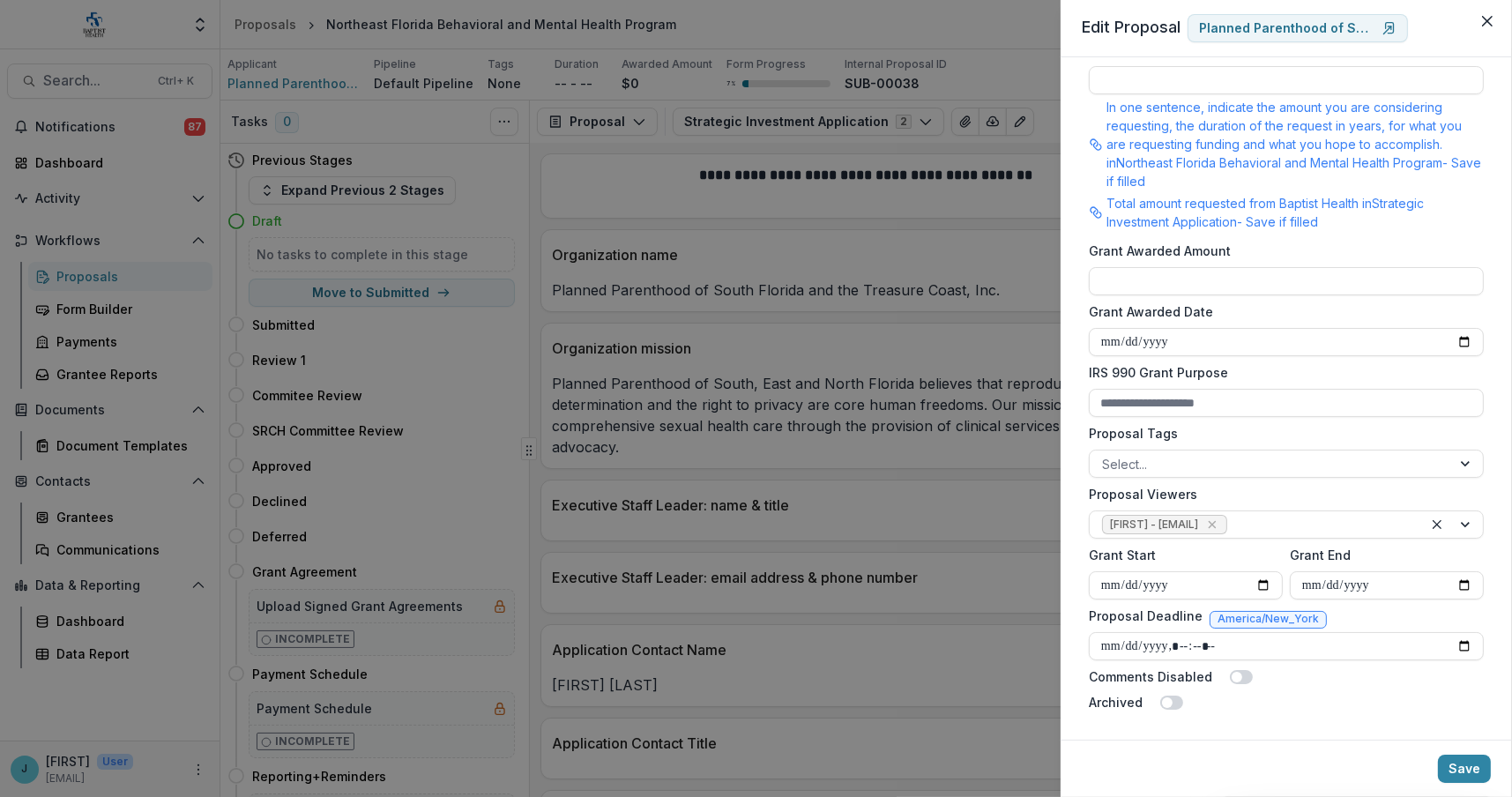 click on "**********" at bounding box center (756, 398) 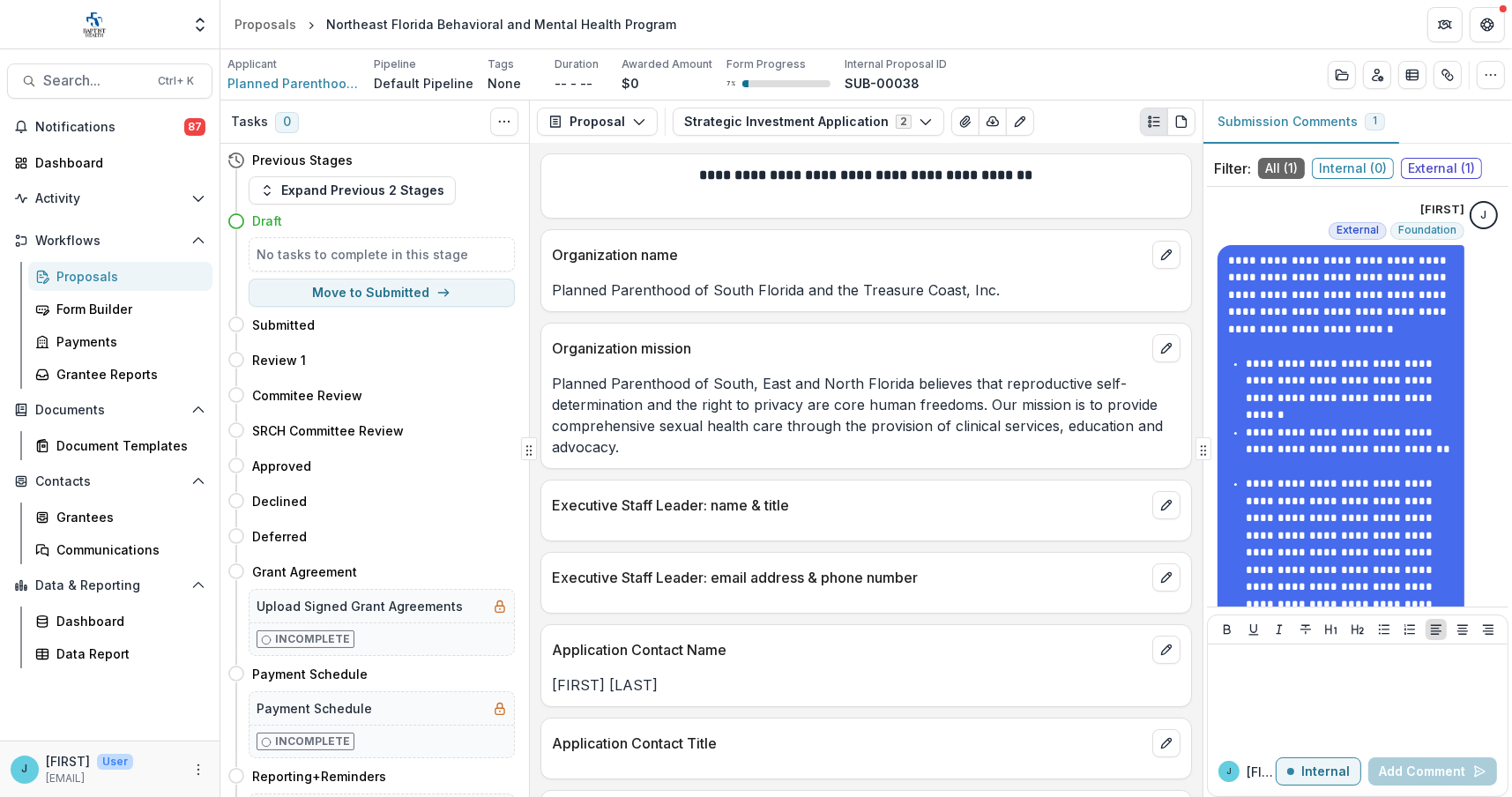 click on "Proposals" at bounding box center (127, 276) 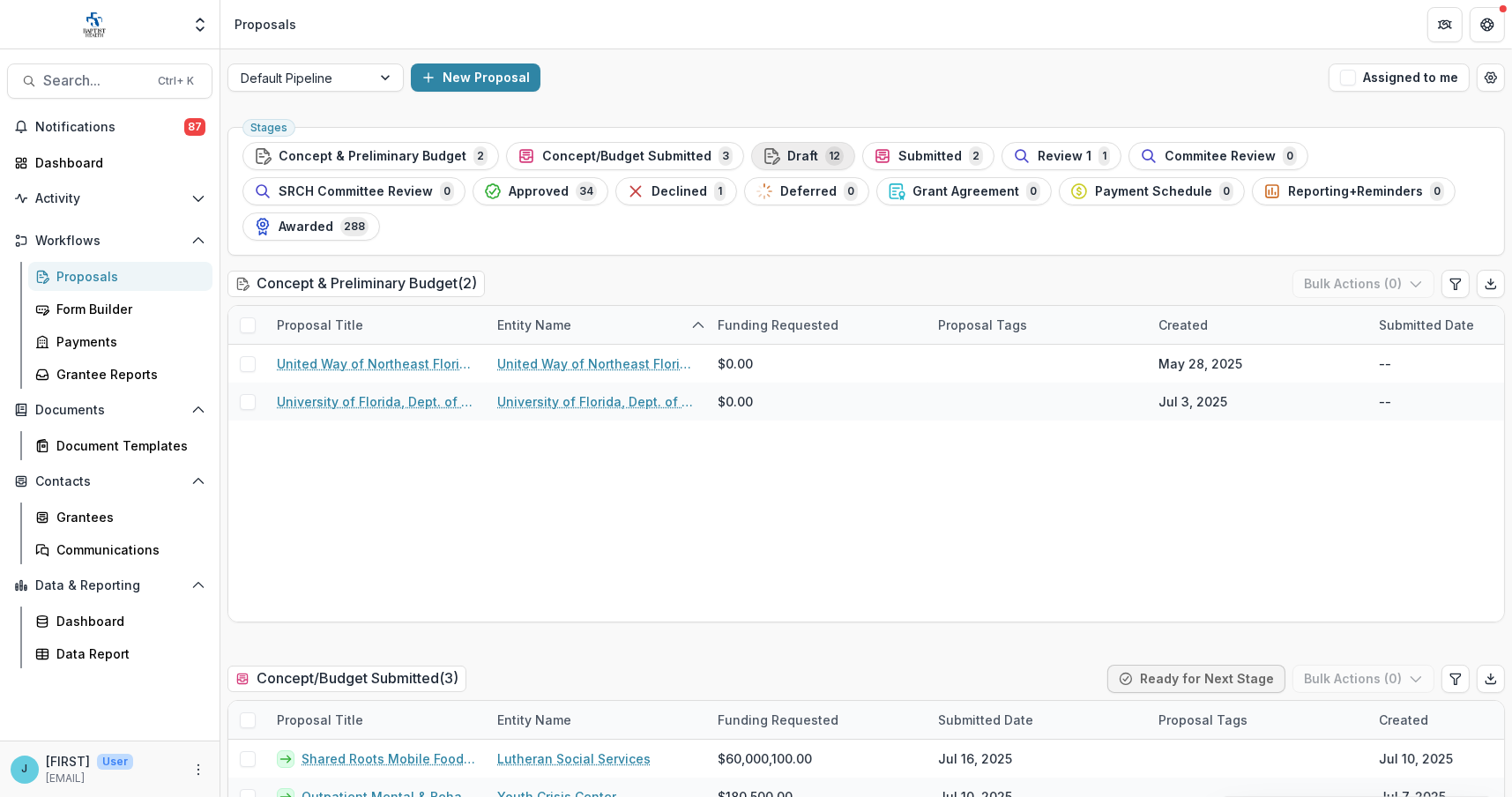 click on "Draft" at bounding box center [802, 156] 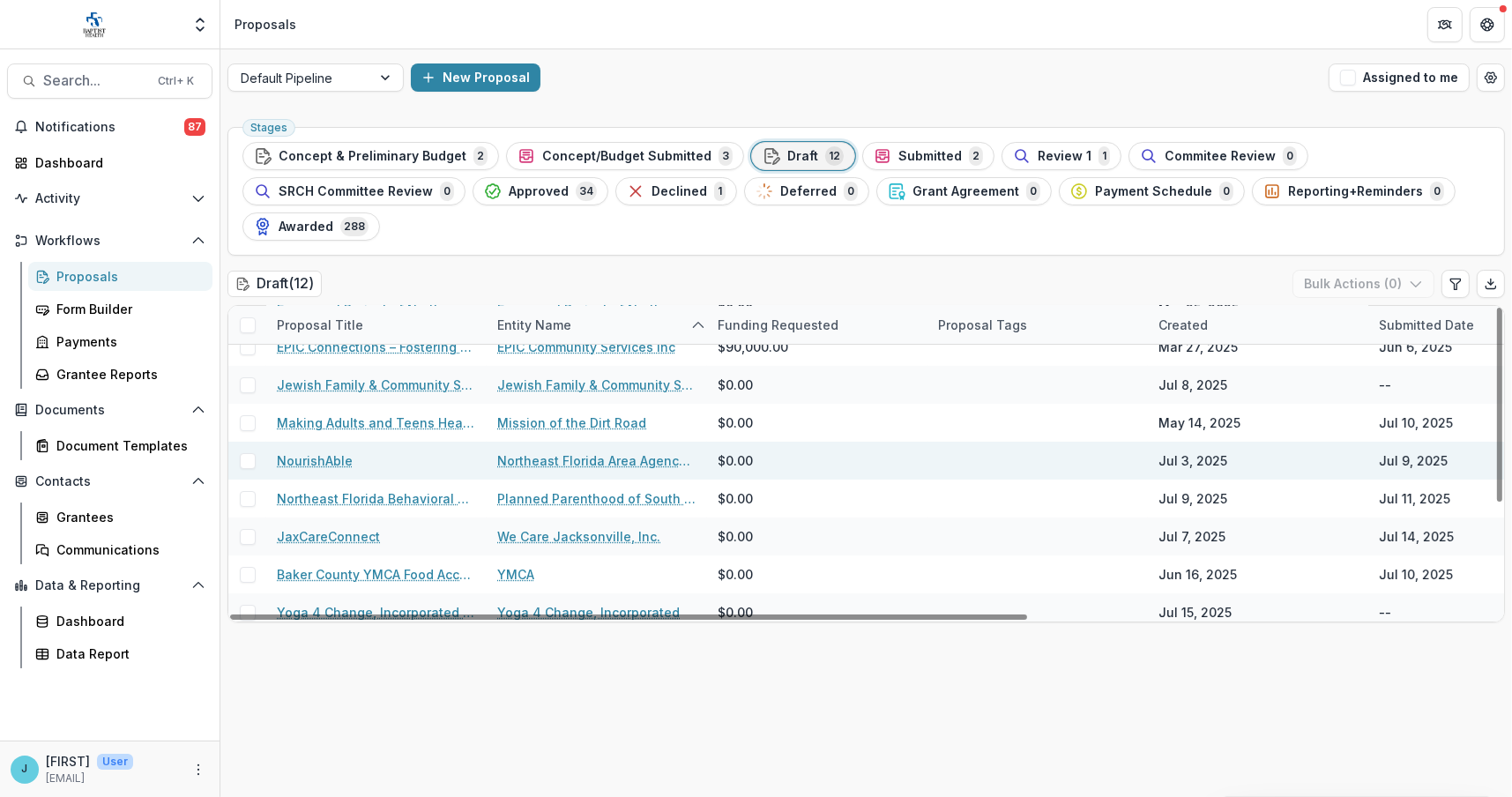 scroll, scrollTop: 176, scrollLeft: 0, axis: vertical 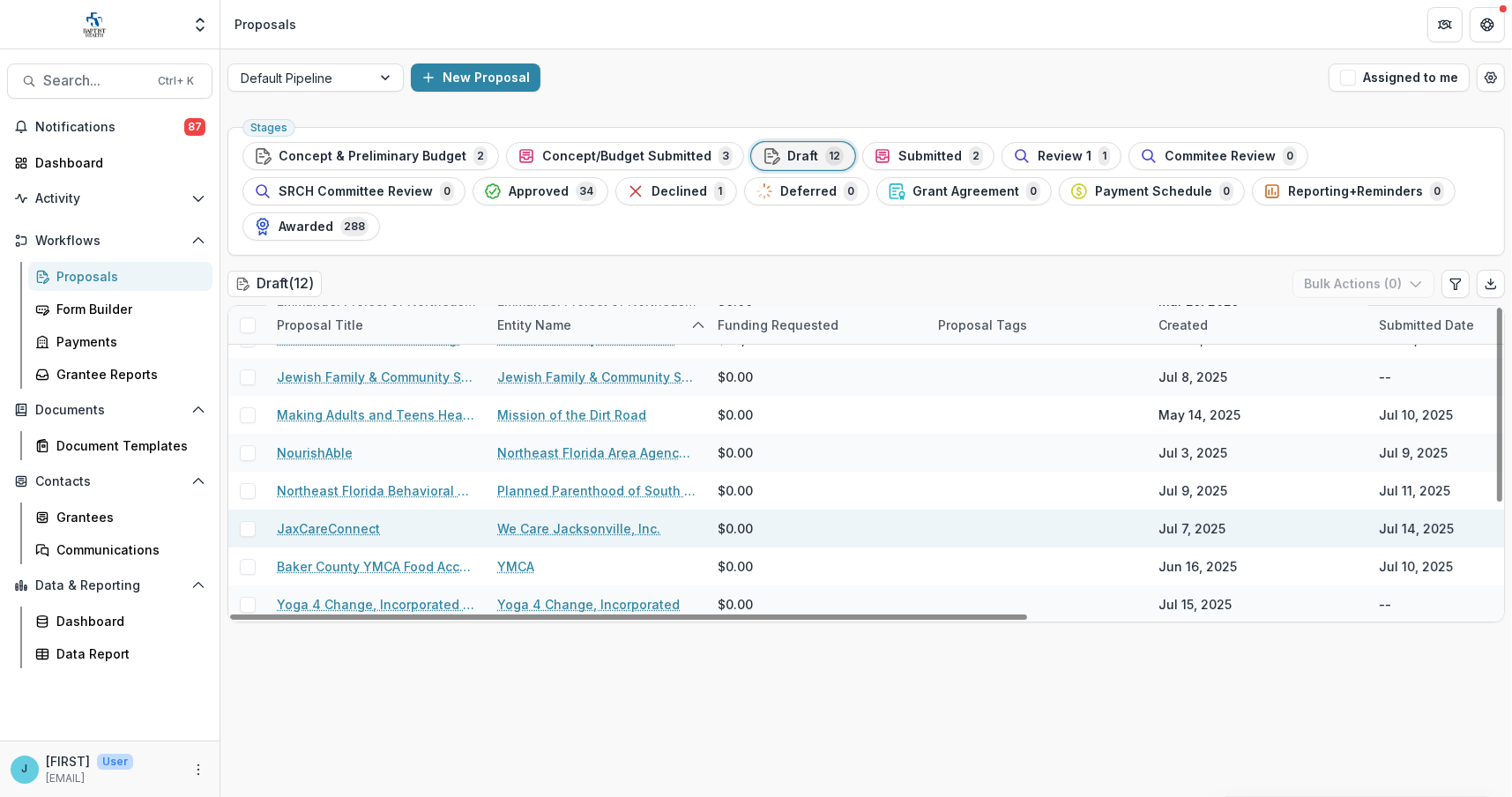 click on "JaxCareConnect" at bounding box center [328, 528] 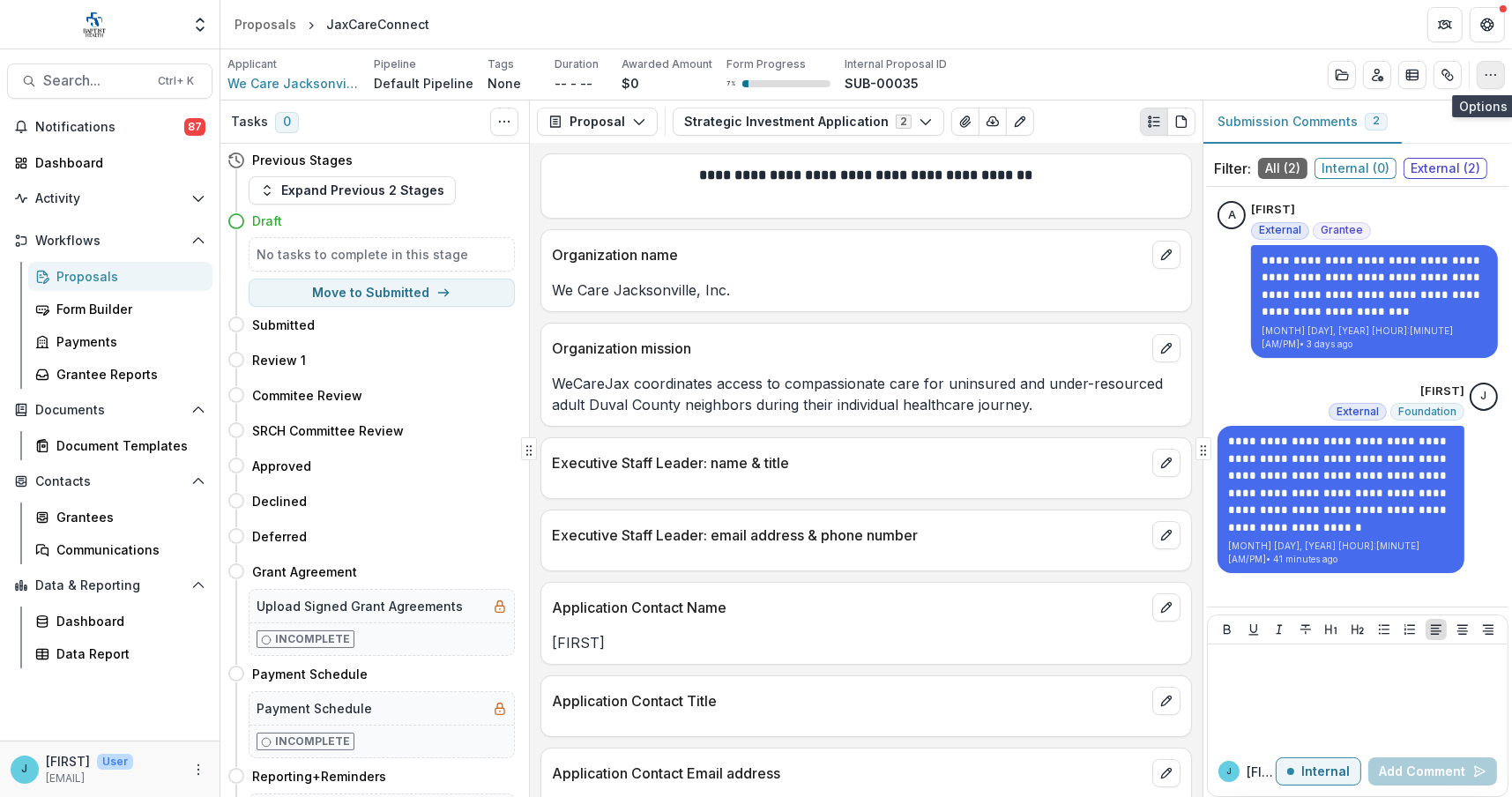 click at bounding box center (1491, 75) 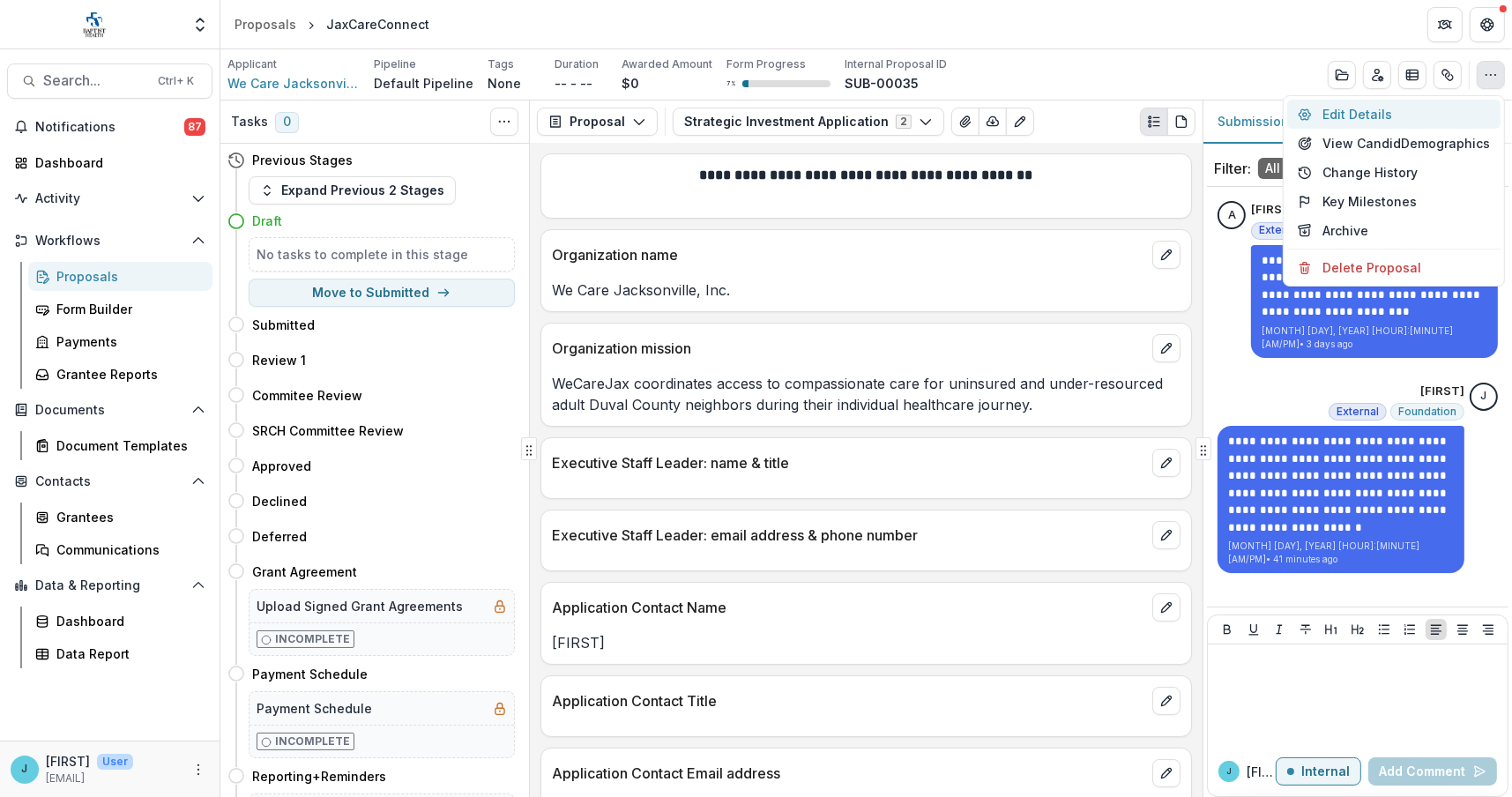 click on "Edit Details" at bounding box center [1394, 114] 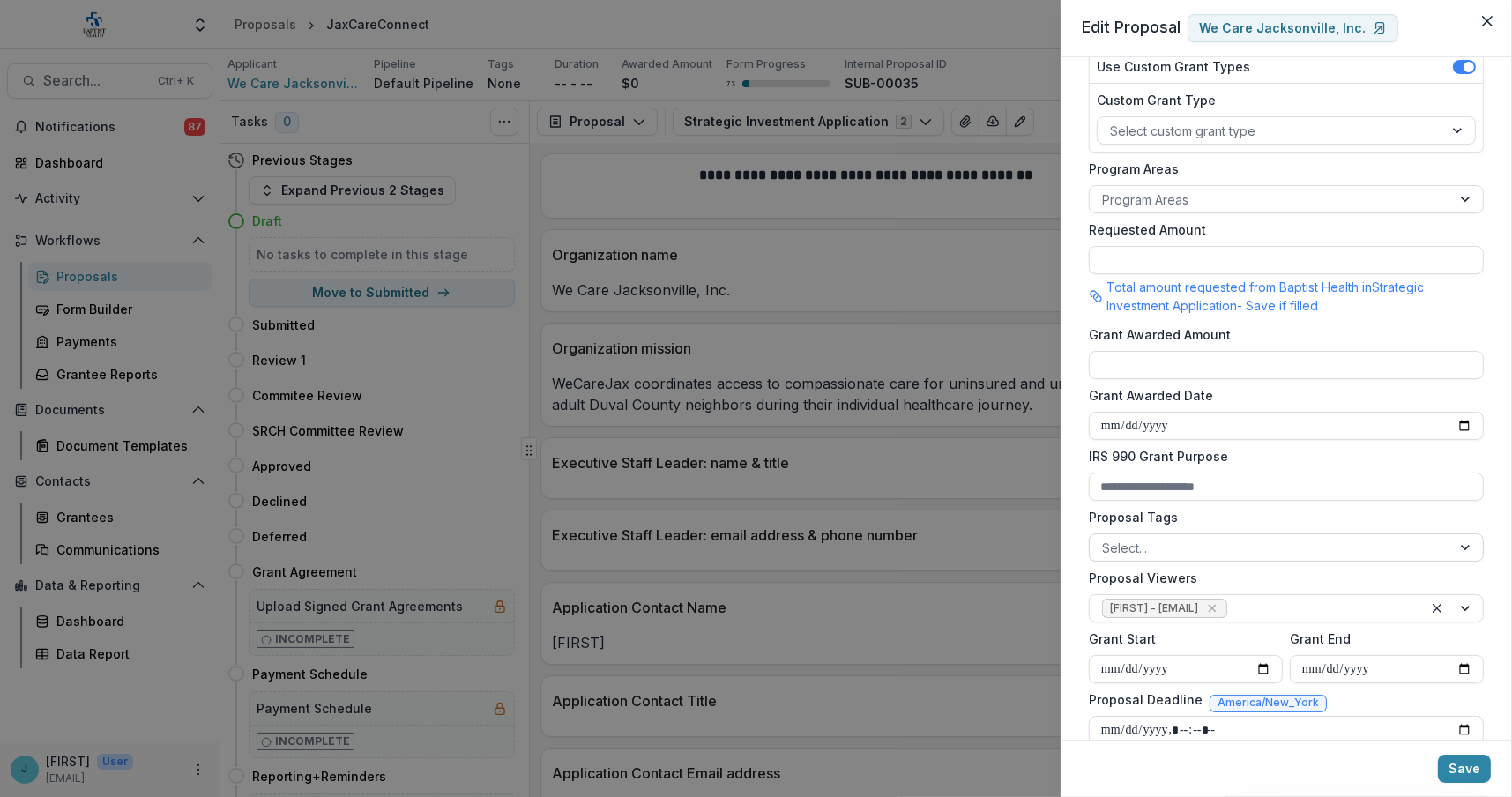 scroll, scrollTop: 388, scrollLeft: 0, axis: vertical 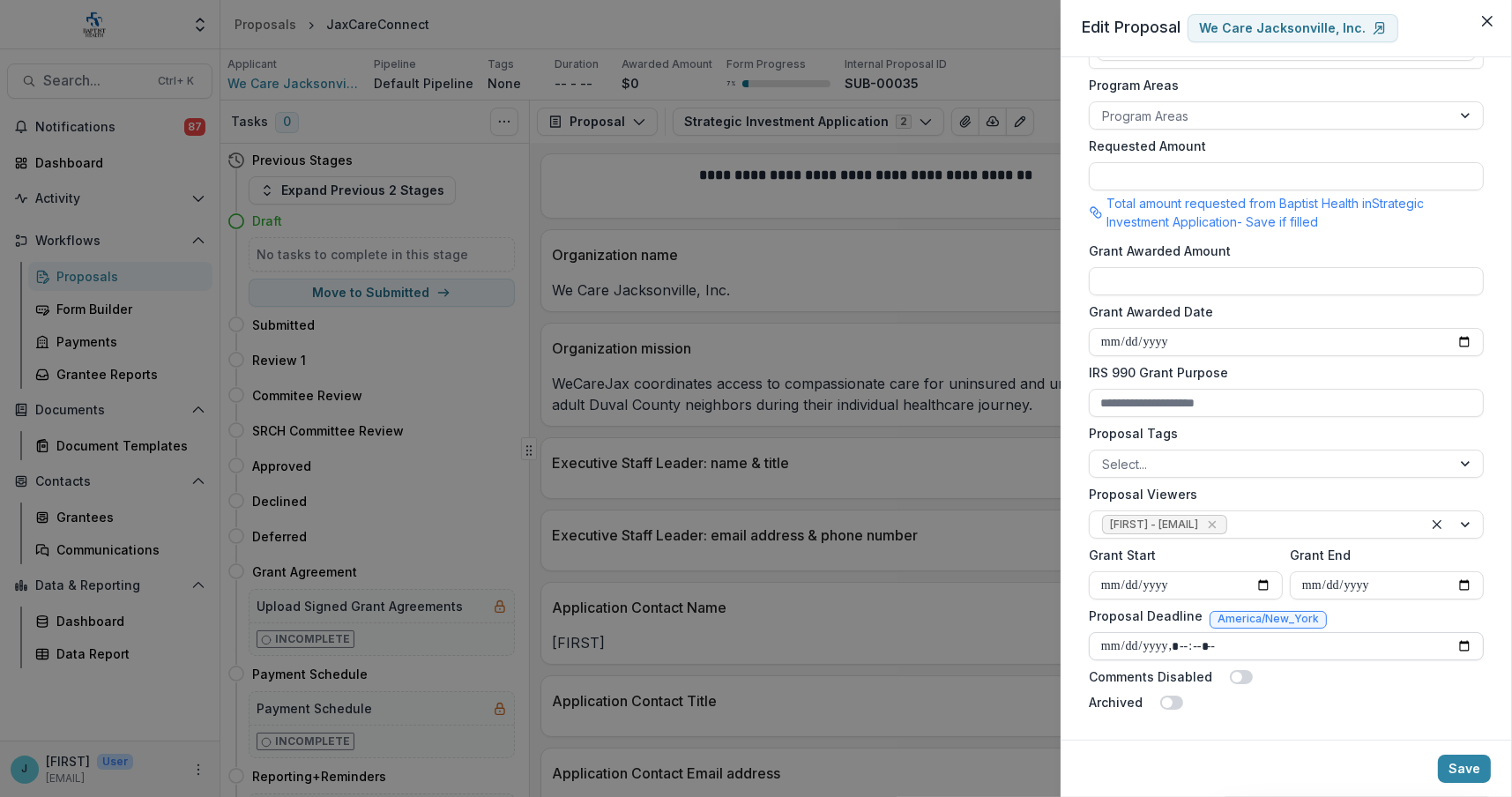 click on "Proposal Deadline" at bounding box center (1286, 646) 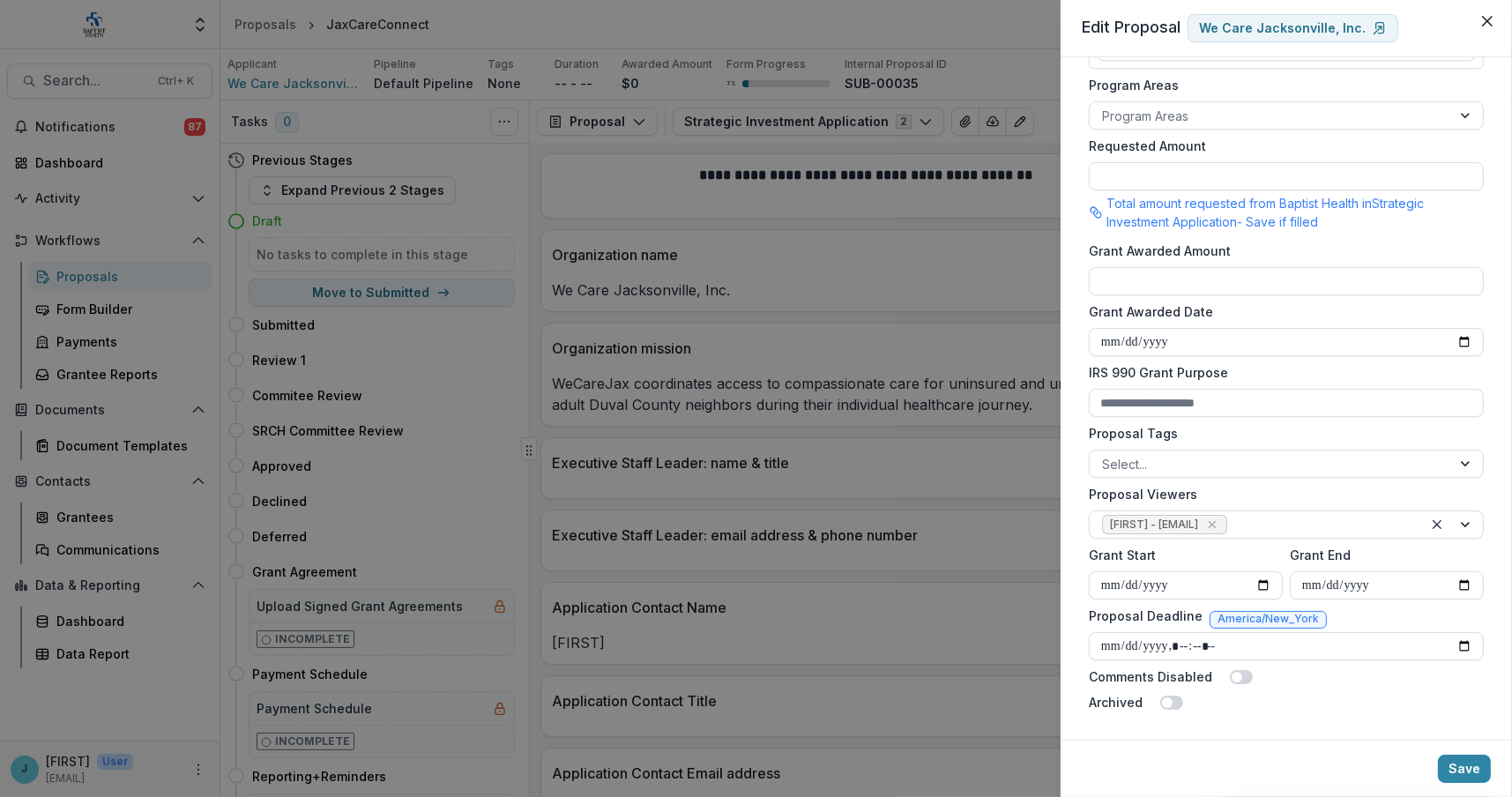 type 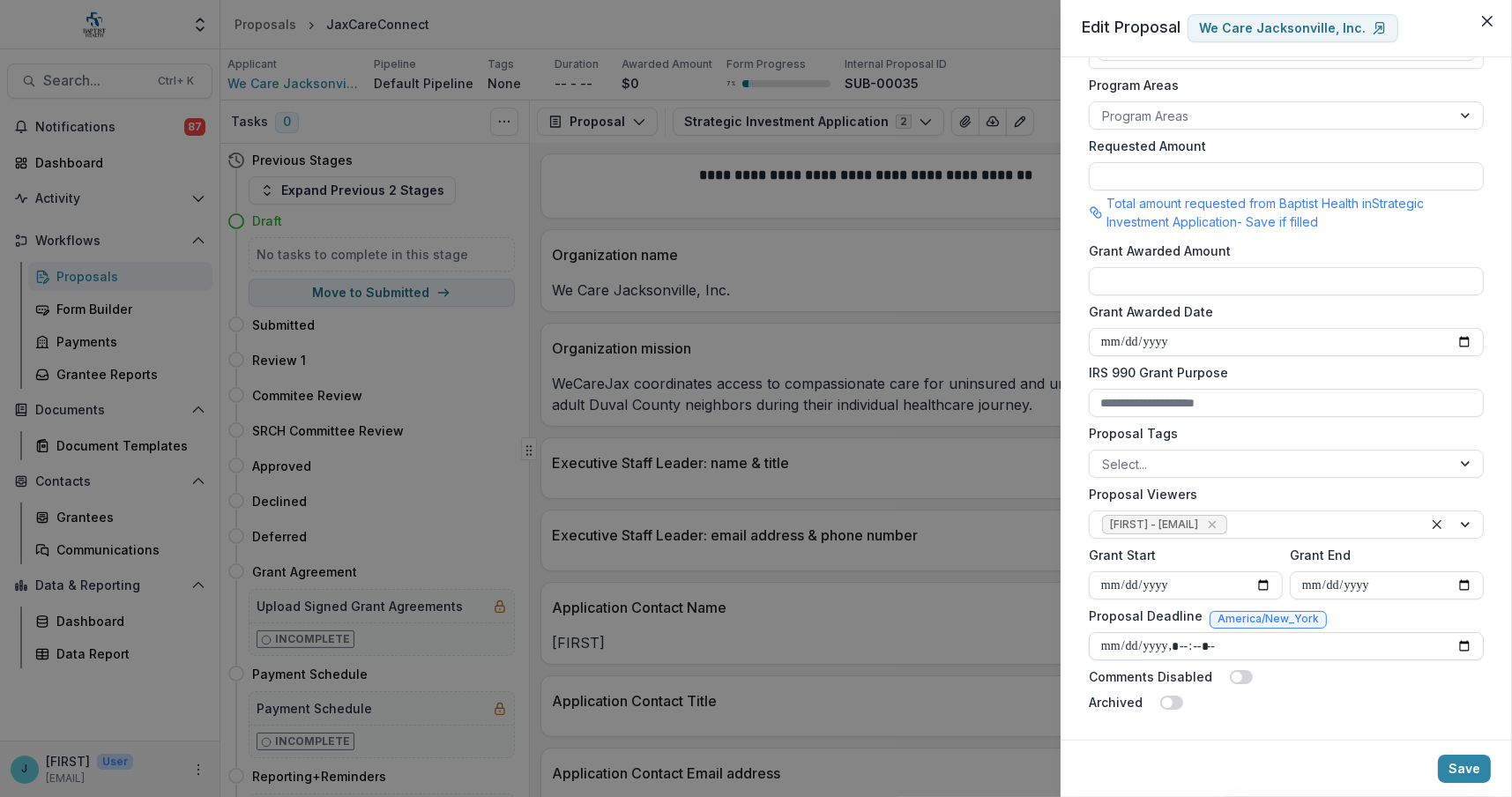 click on "Proposal Deadline" at bounding box center [1286, 646] 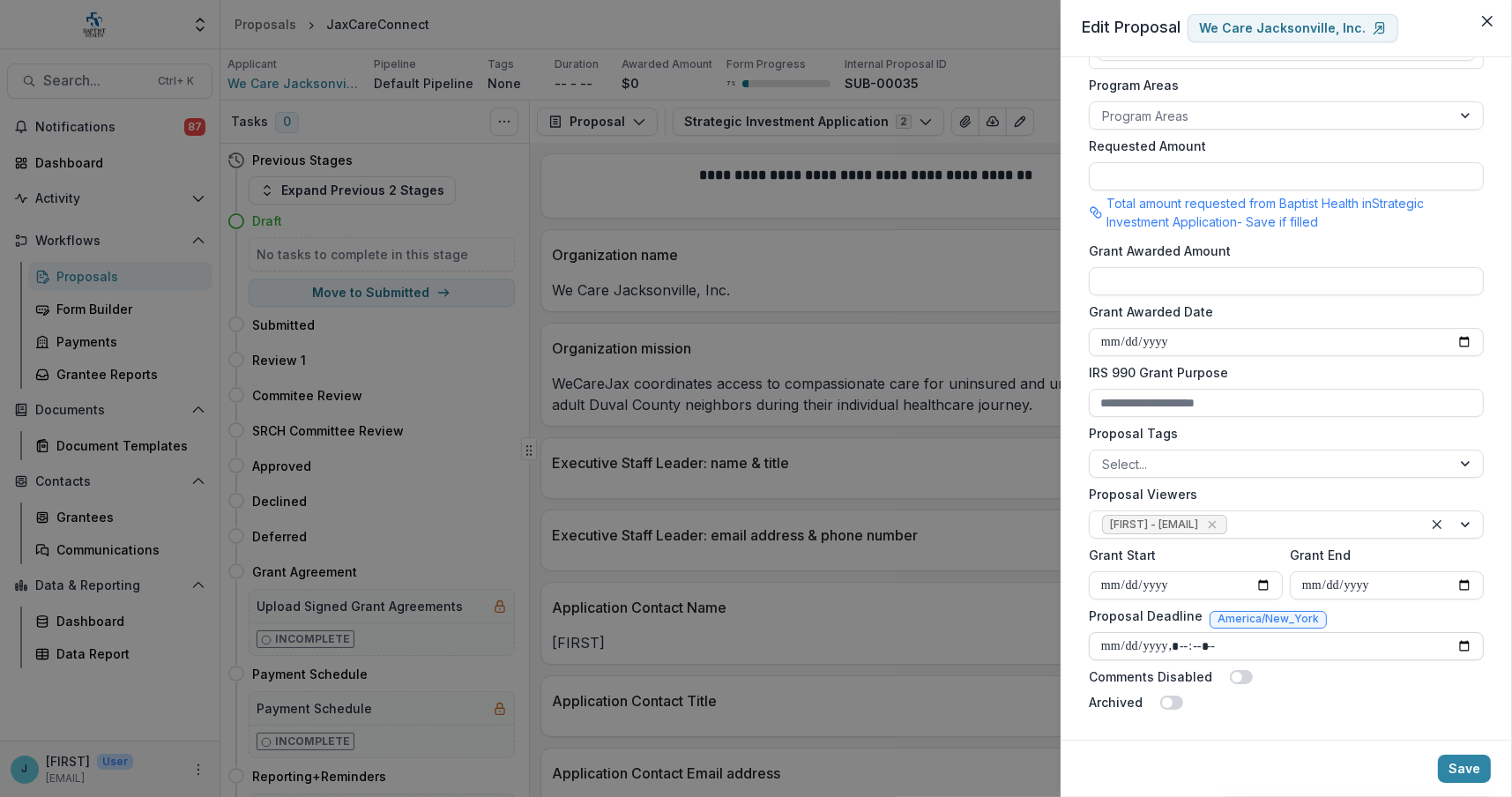 click on "Proposal Deadline" at bounding box center (1286, 646) 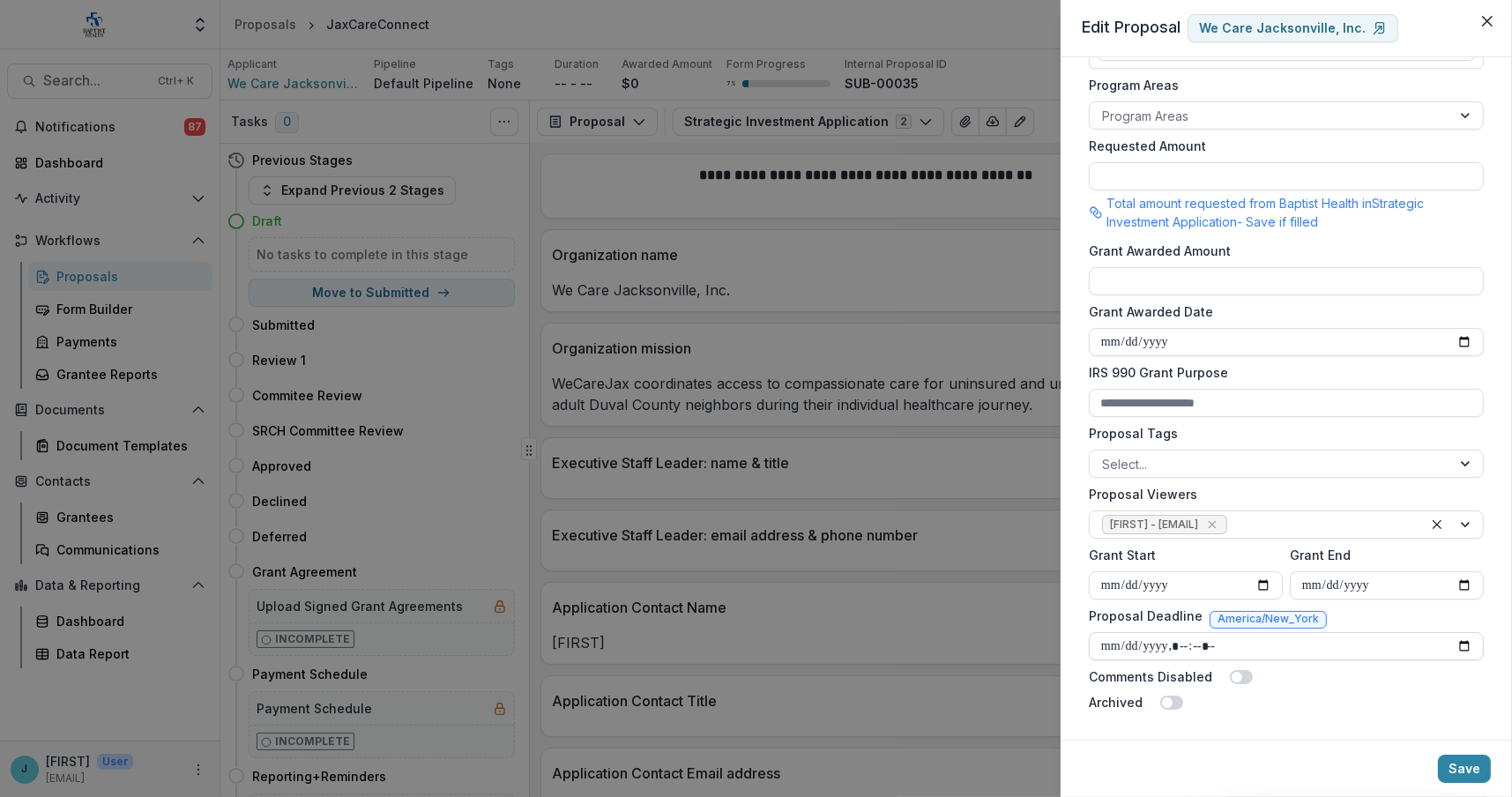 click on "Proposal Deadline" at bounding box center (1286, 646) 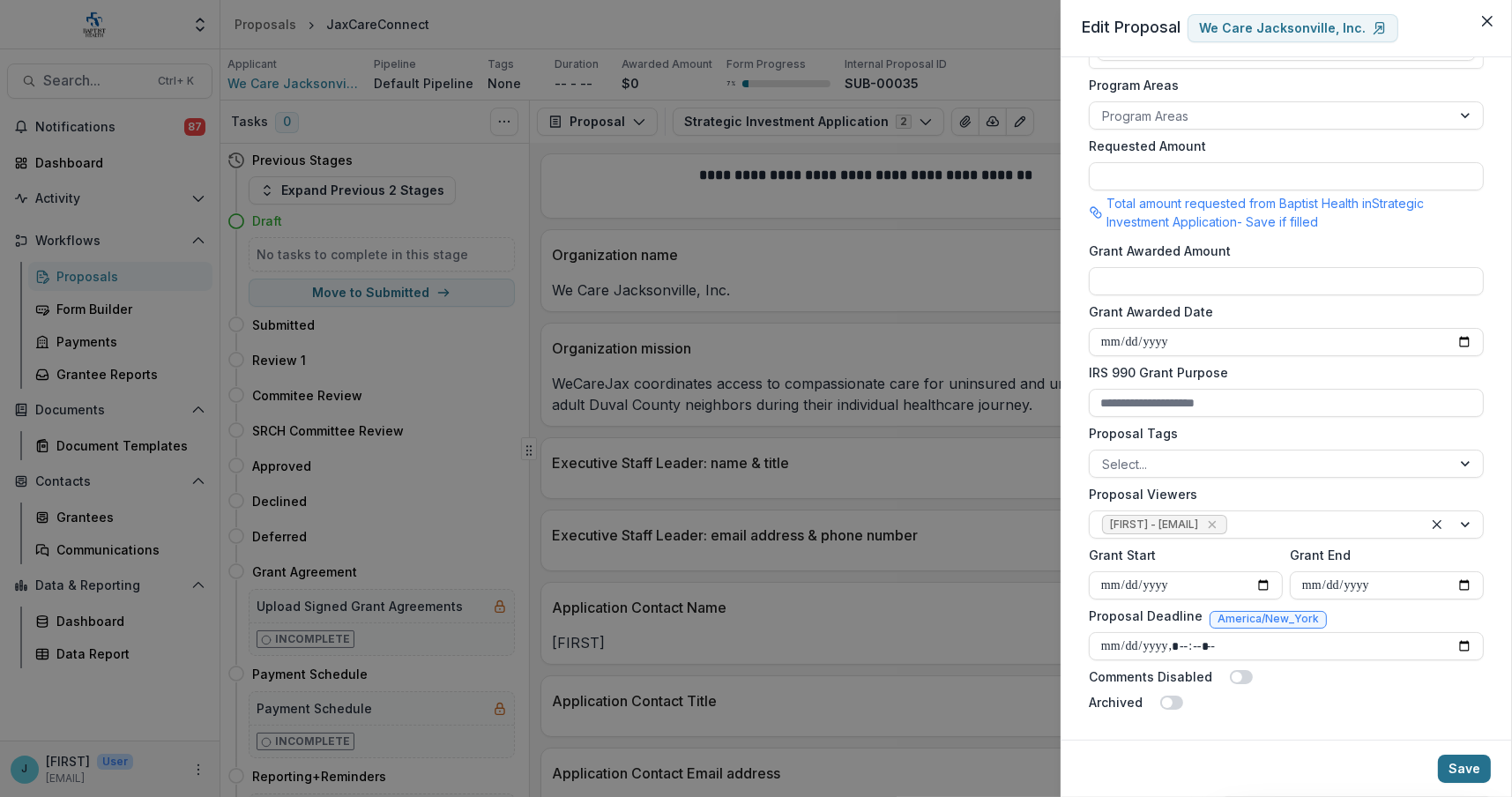 click on "Save" at bounding box center [1464, 769] 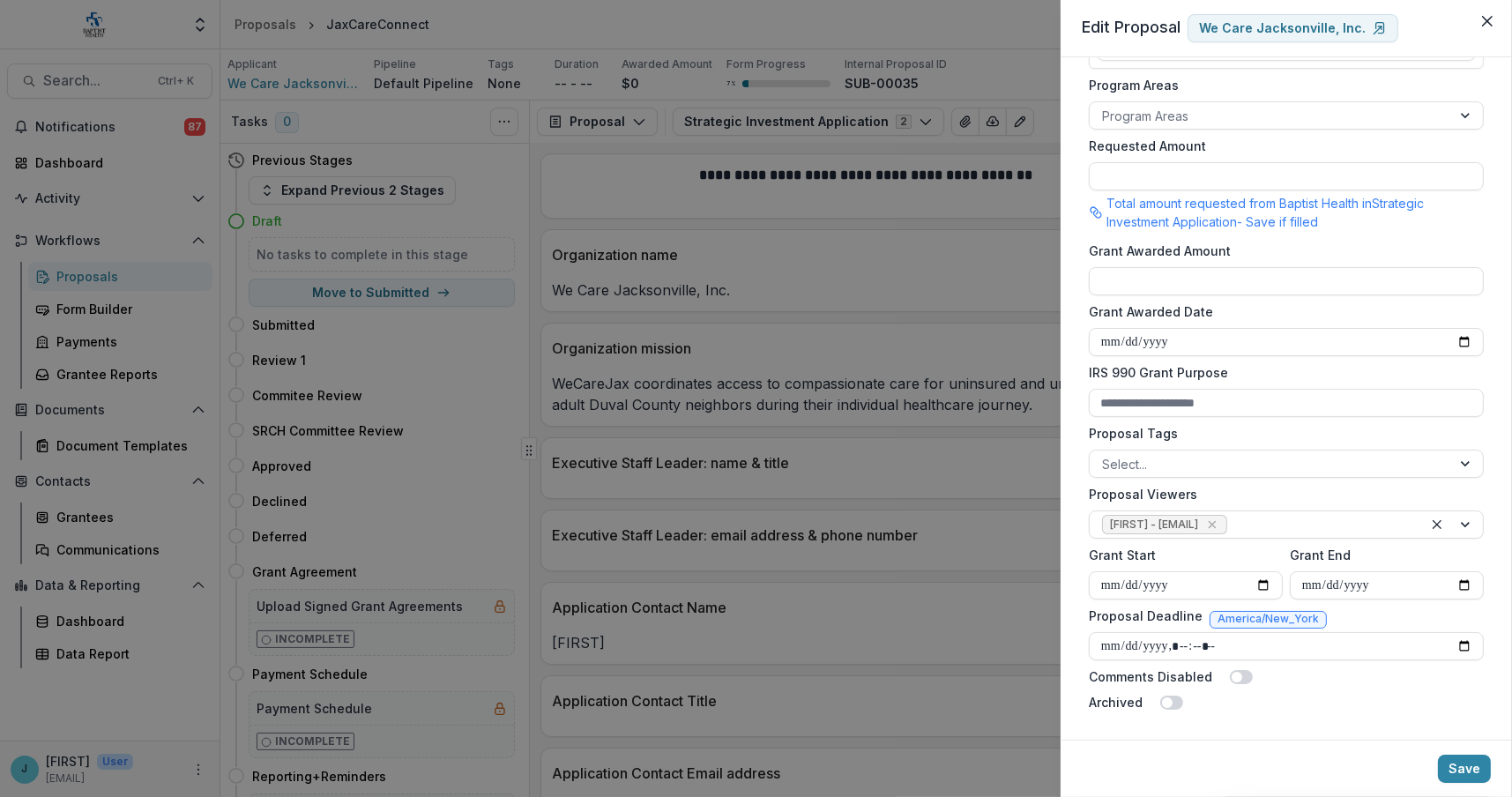 click on "**********" at bounding box center [756, 398] 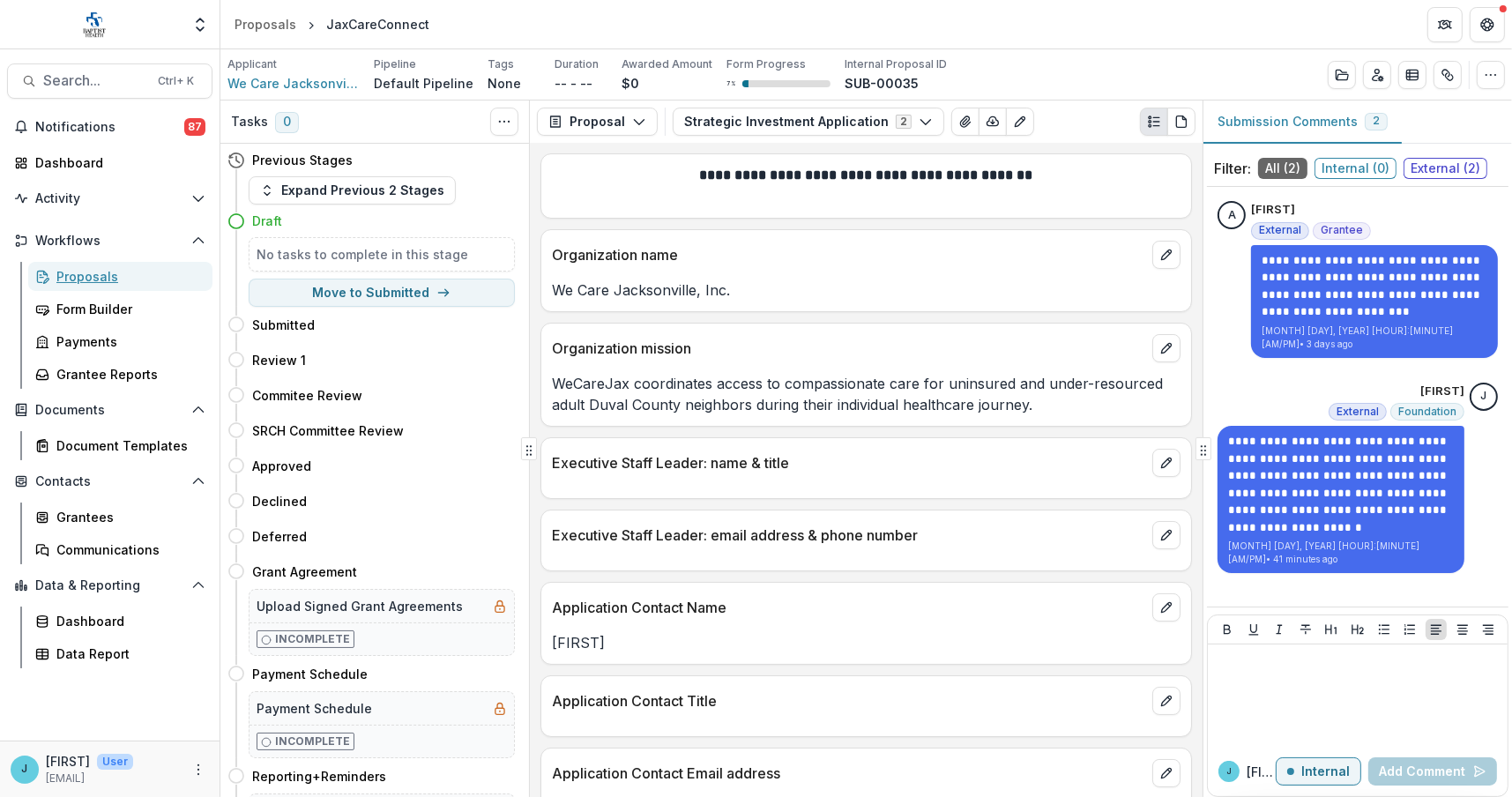 click on "Proposals" at bounding box center [127, 276] 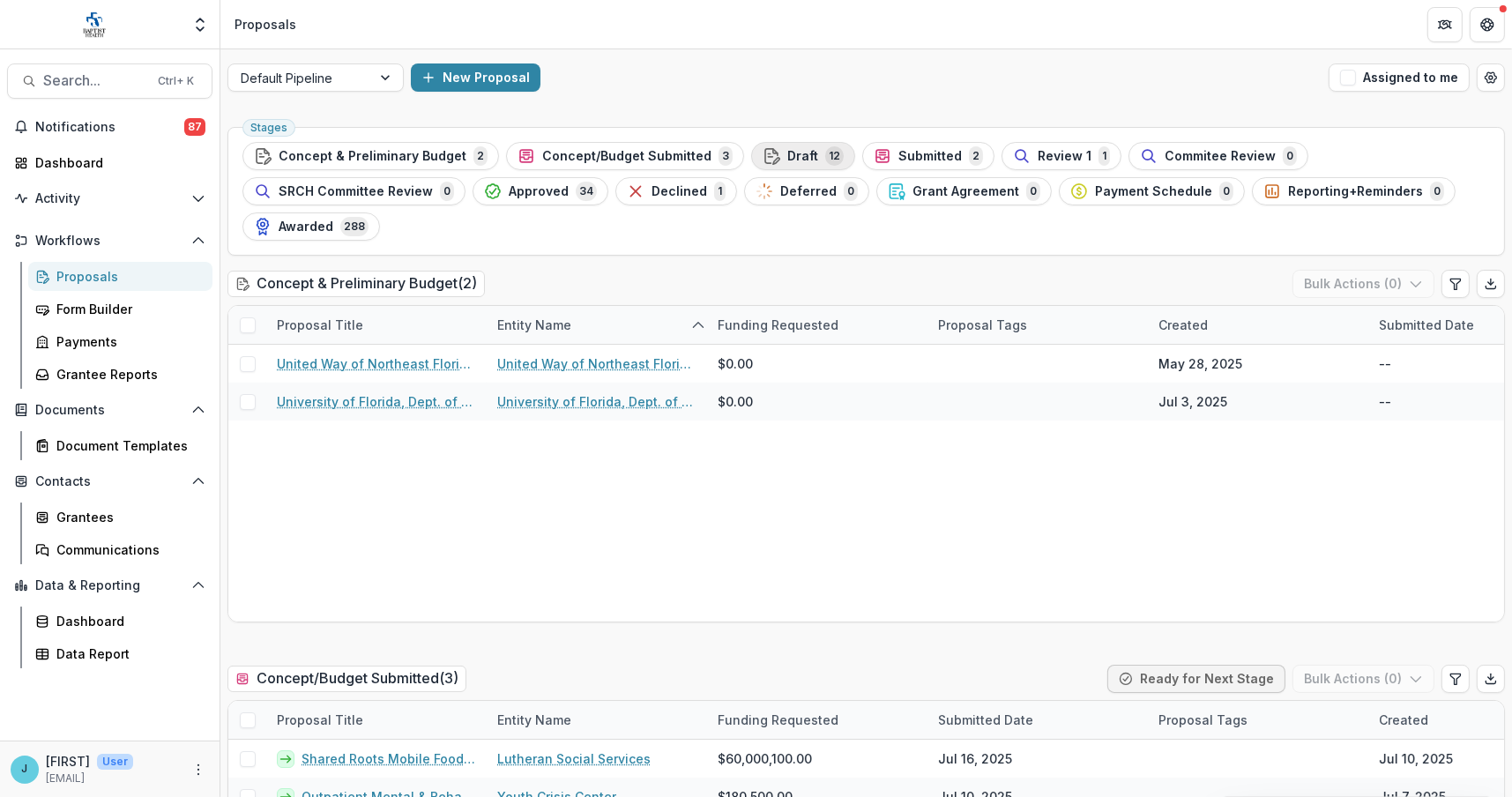 click on "Draft" at bounding box center (802, 156) 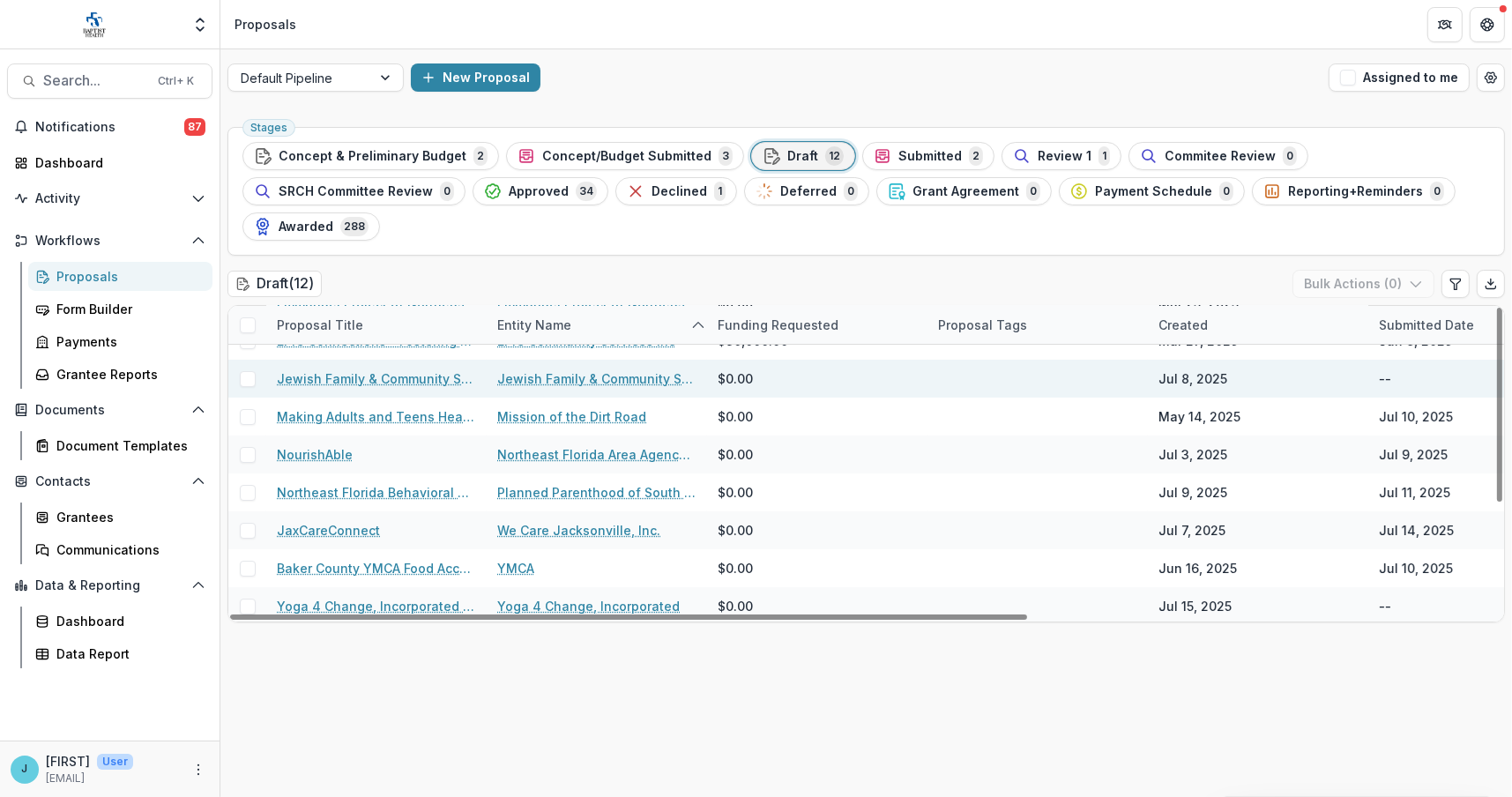 scroll, scrollTop: 177, scrollLeft: 0, axis: vertical 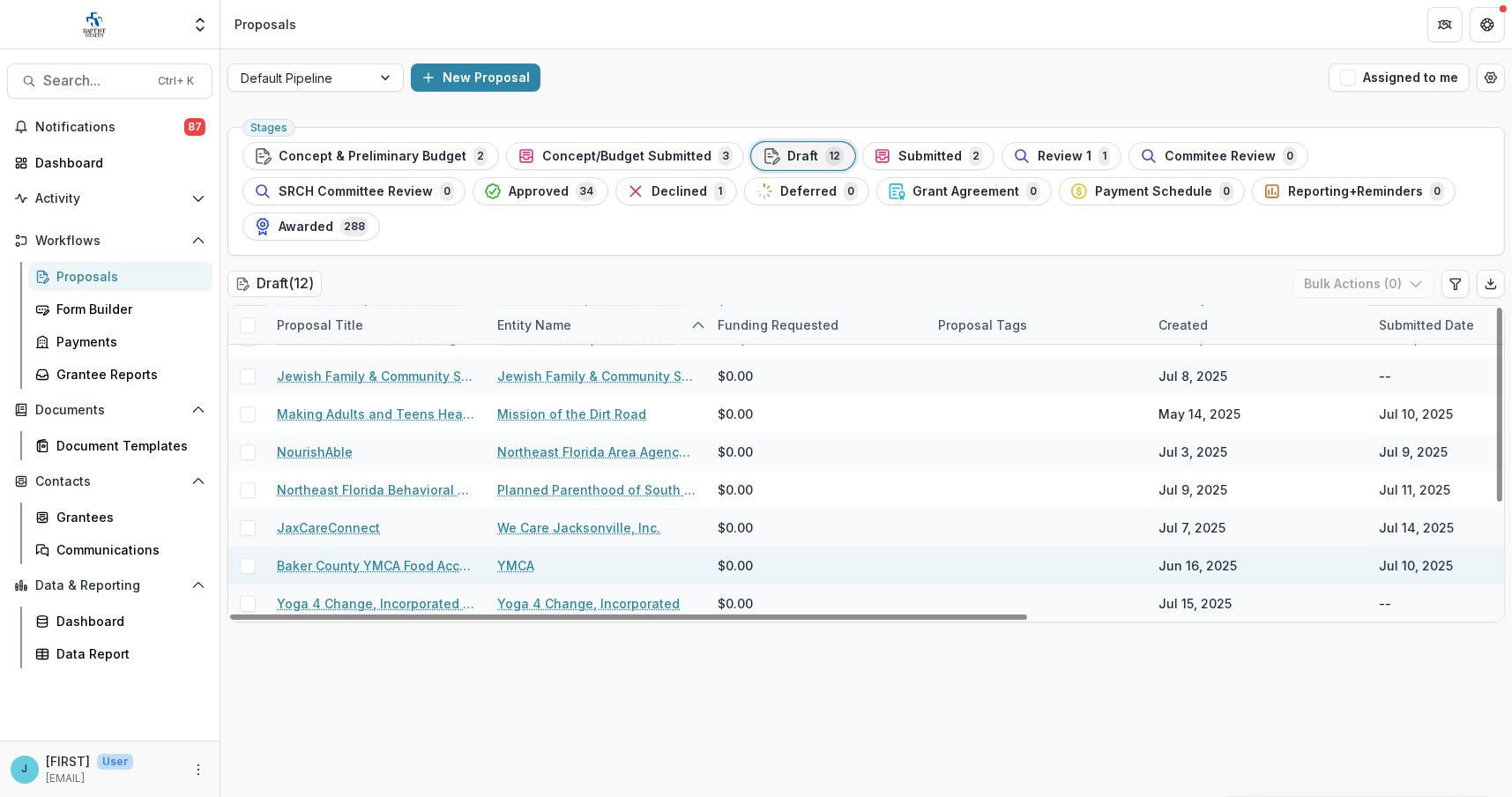 click on "Baker County YMCA Food Access Program" at bounding box center (376, 565) 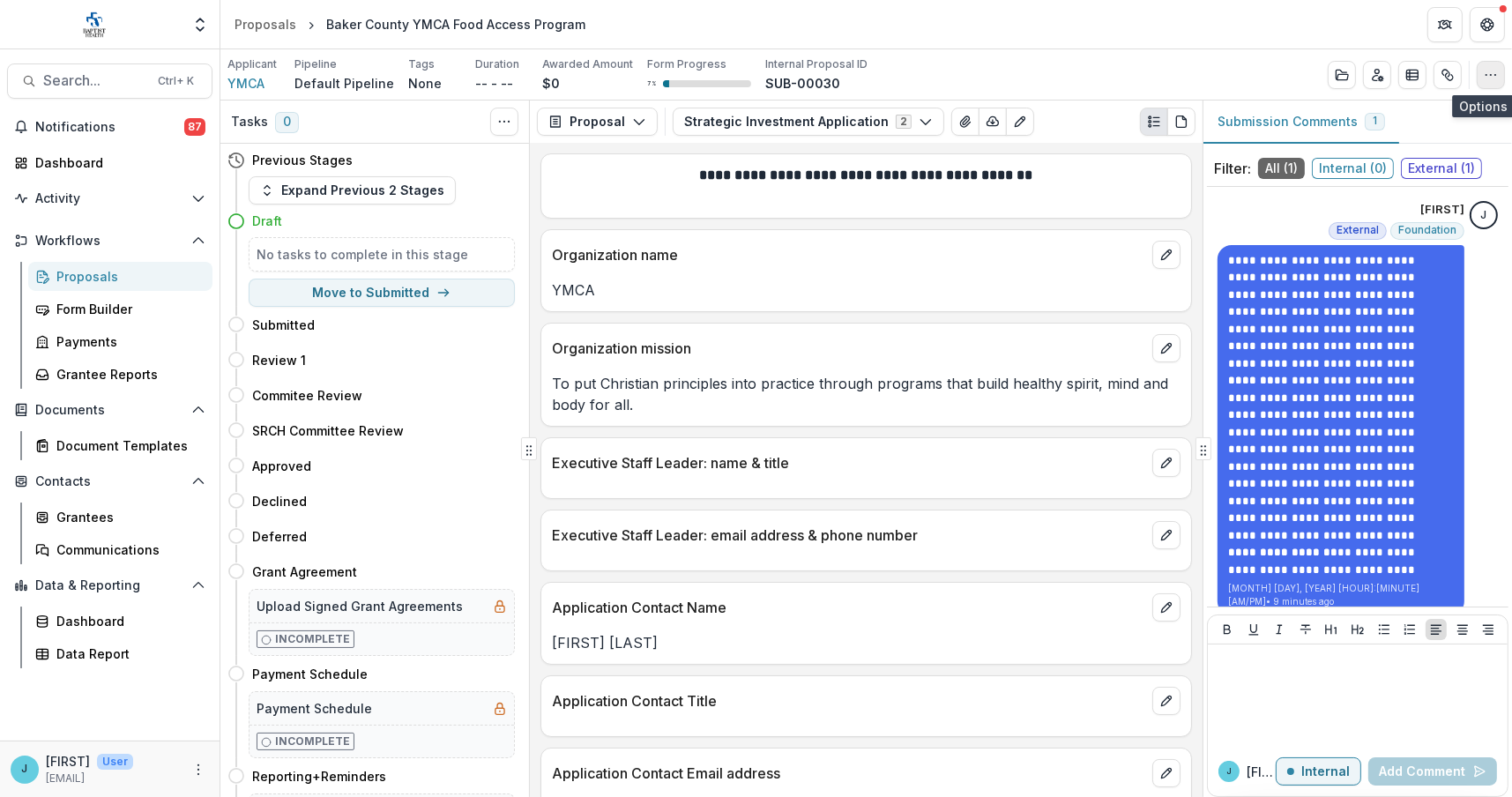 click at bounding box center (1491, 75) 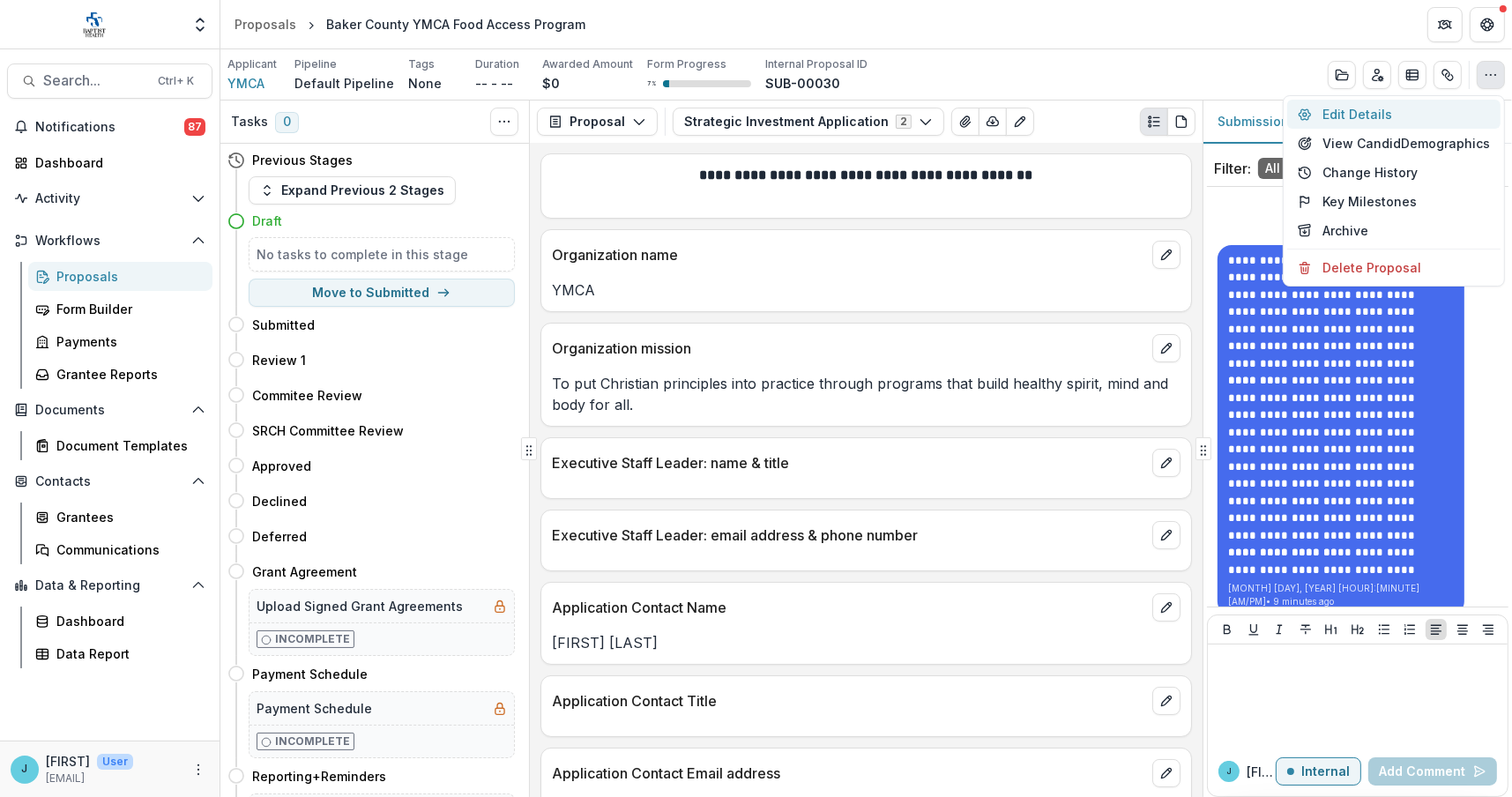 click on "Edit Details" at bounding box center (1394, 114) 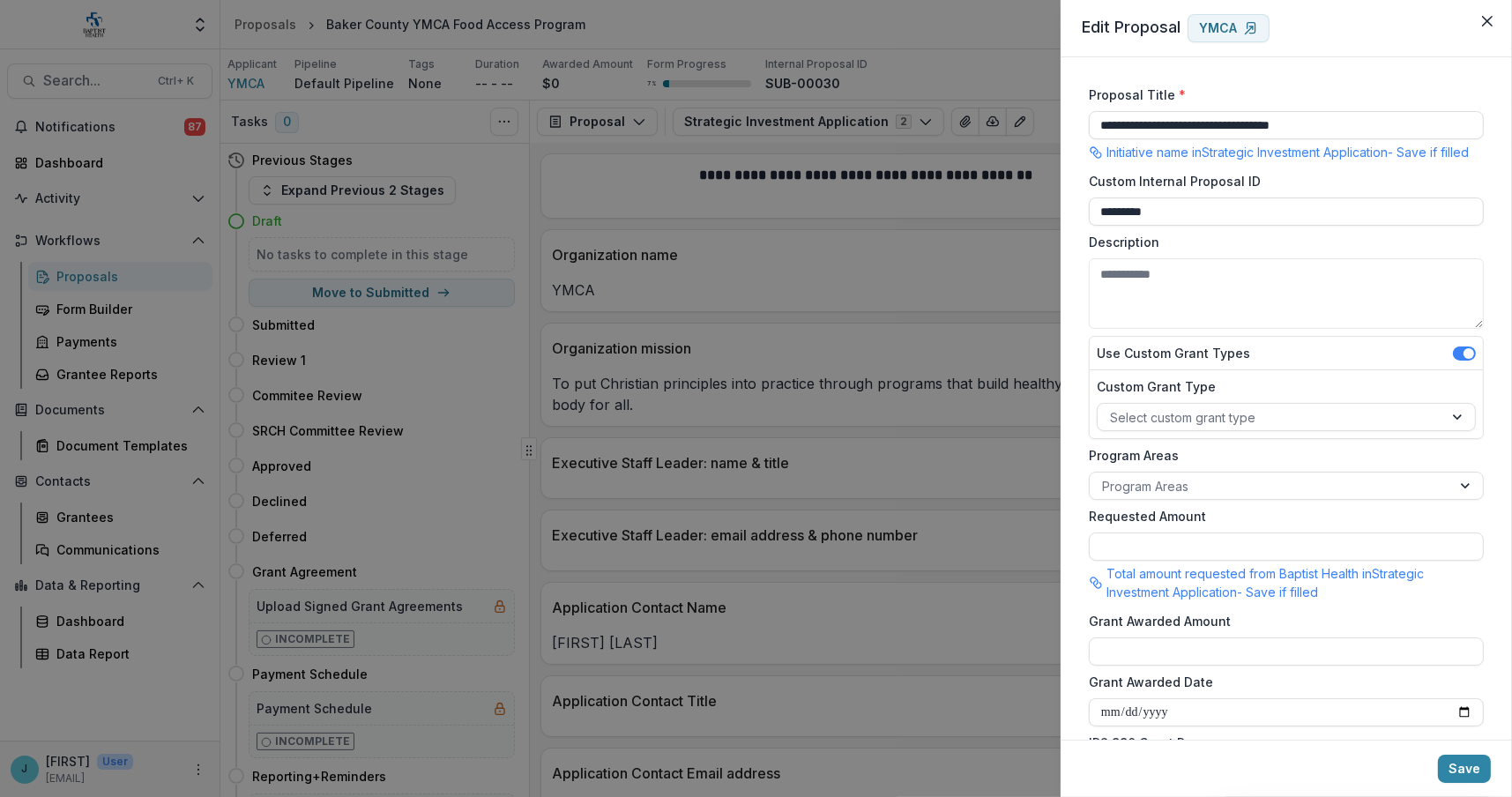 scroll, scrollTop: 388, scrollLeft: 0, axis: vertical 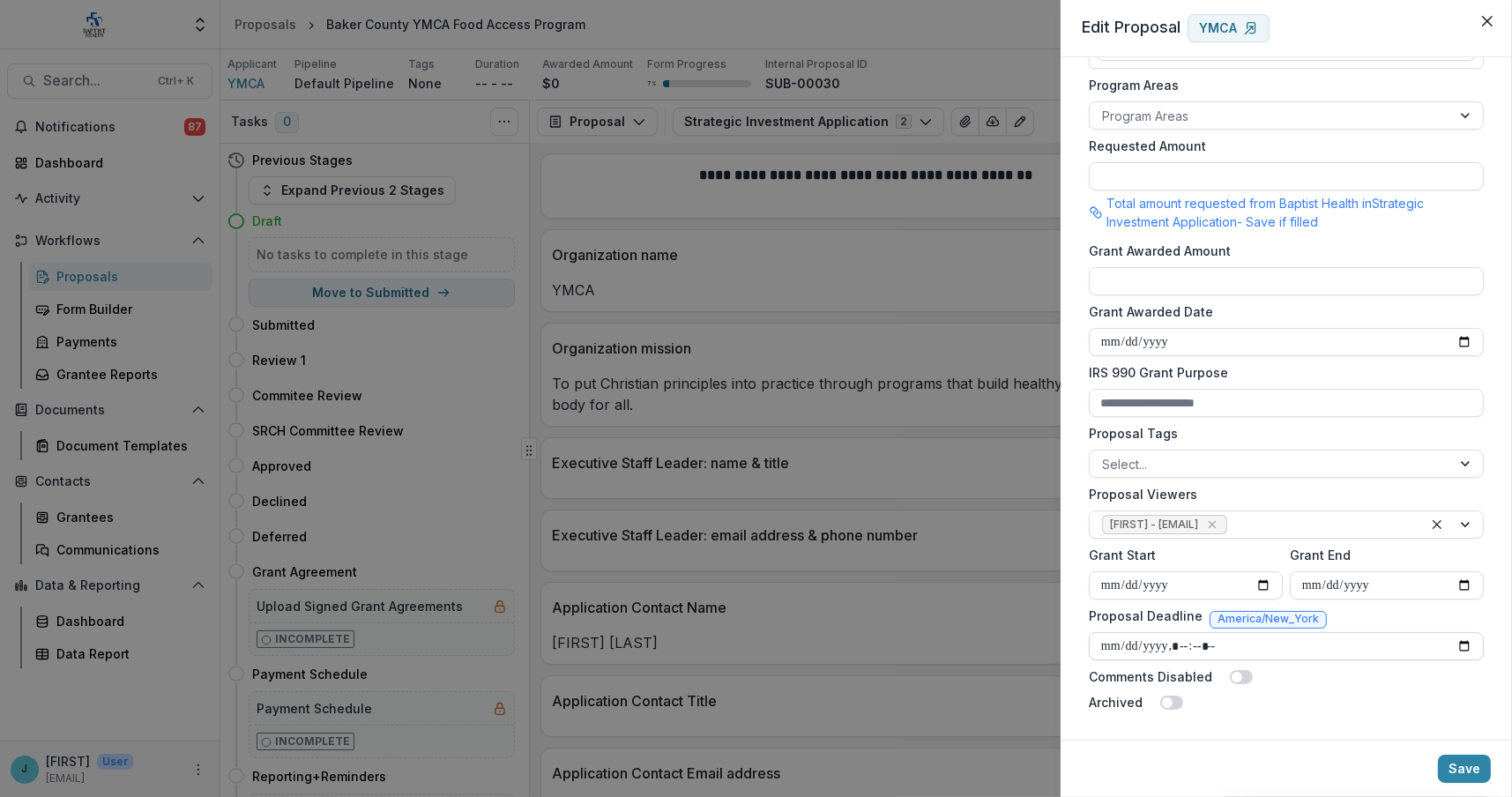 click on "Proposal Deadline" at bounding box center [1286, 646] 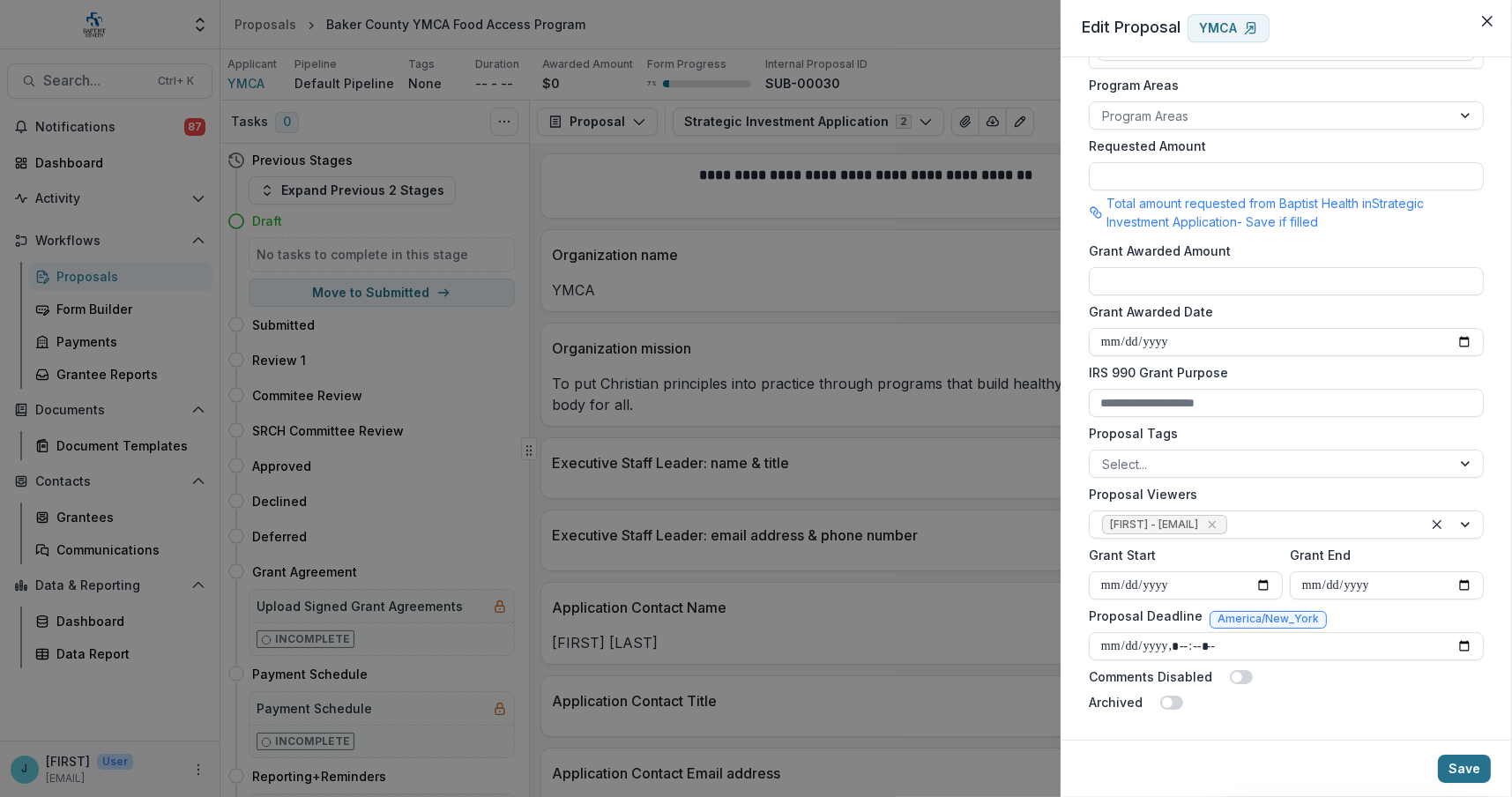 click on "Save" at bounding box center [1464, 769] 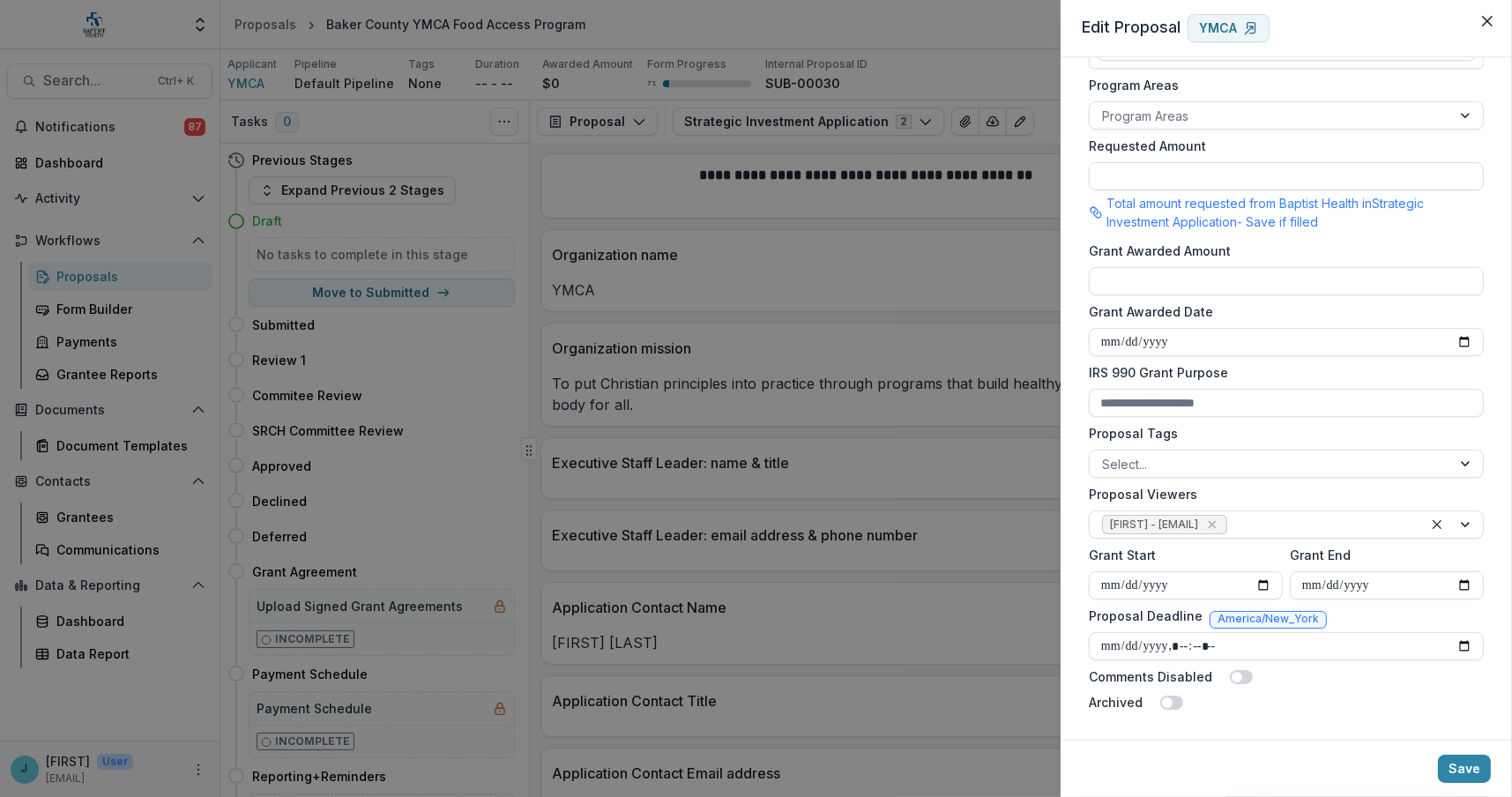 click on "**********" at bounding box center (756, 398) 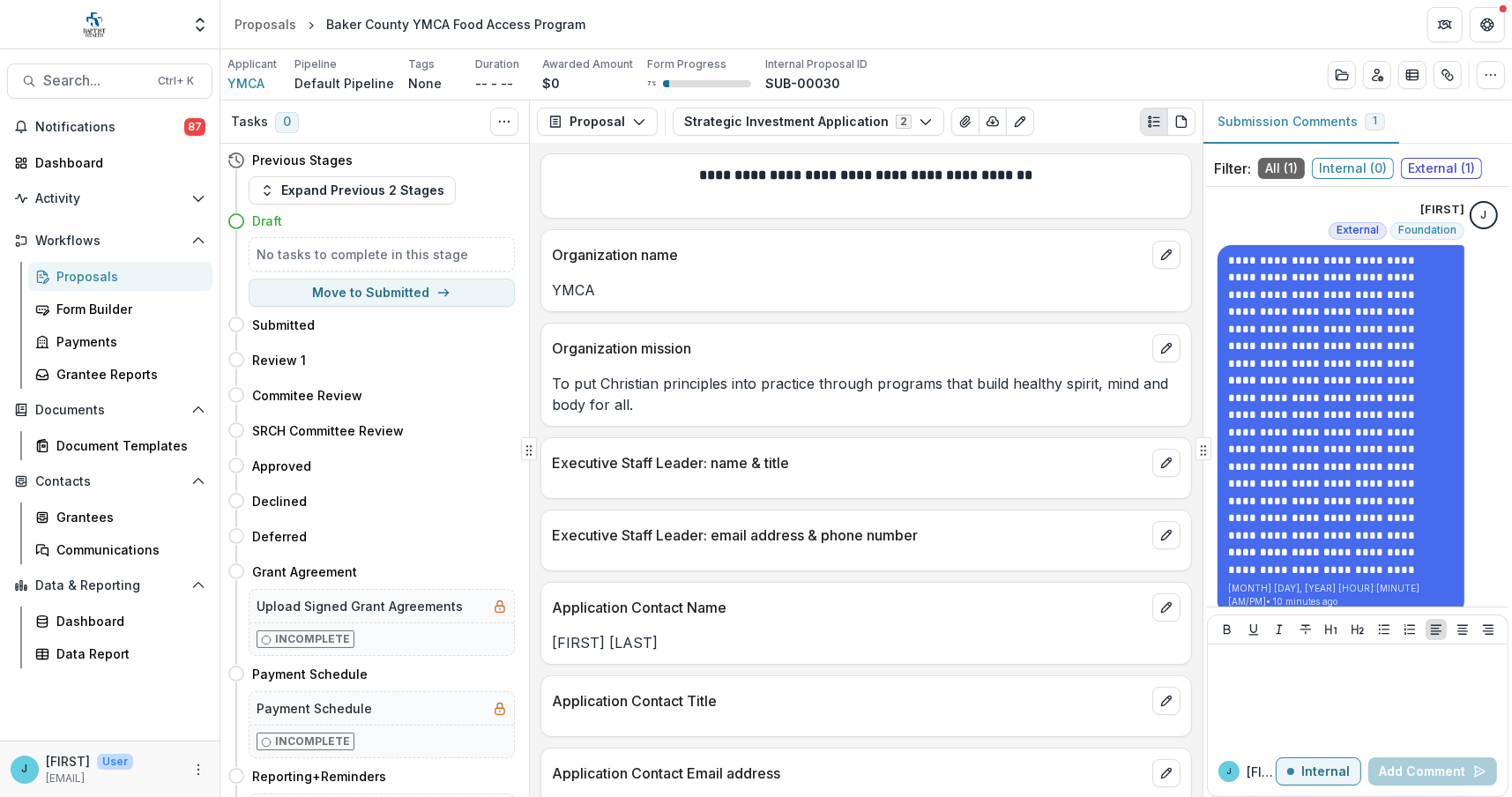 click on "Proposals" at bounding box center (127, 276) 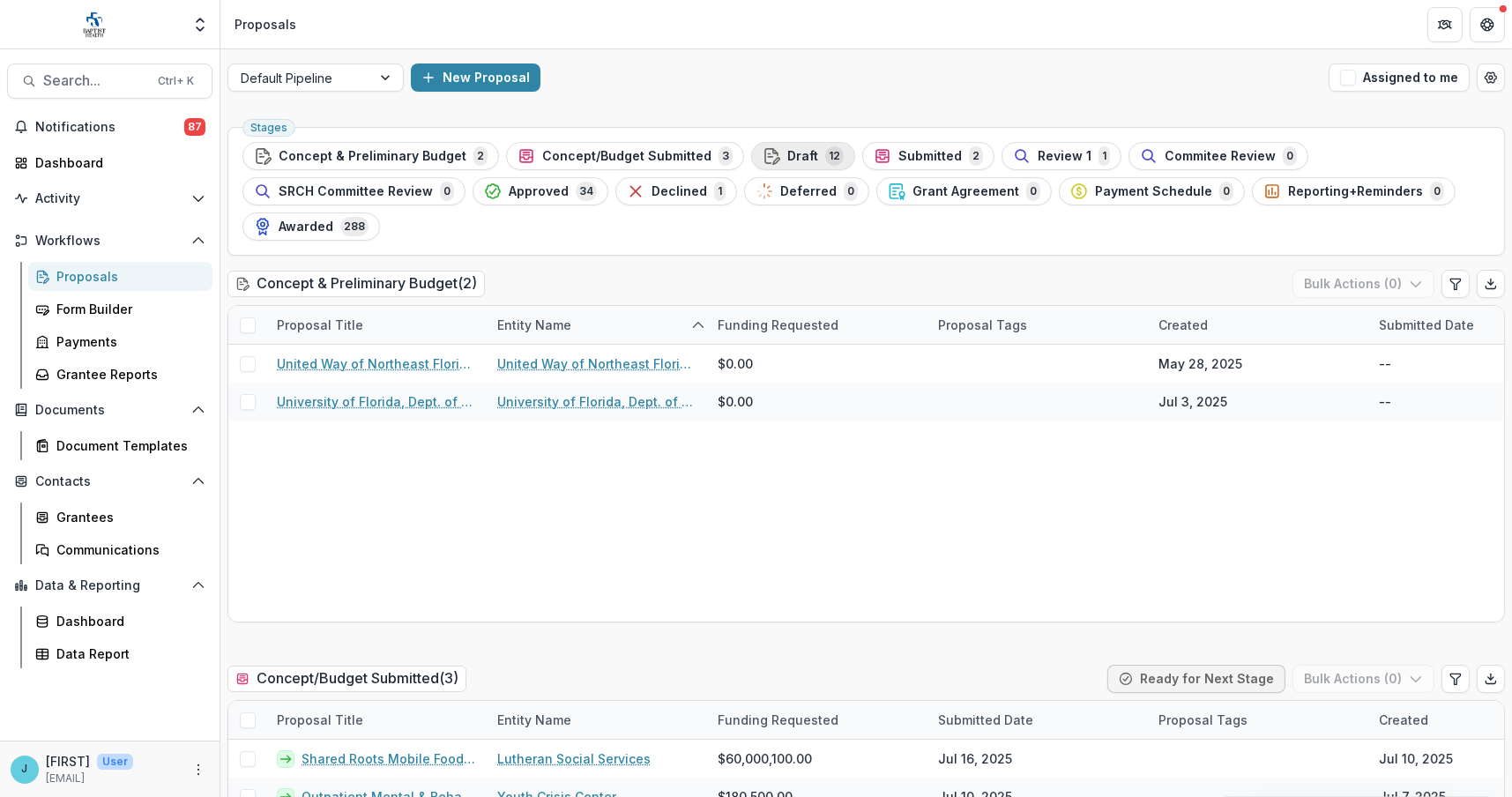 click on "Draft" at bounding box center [802, 156] 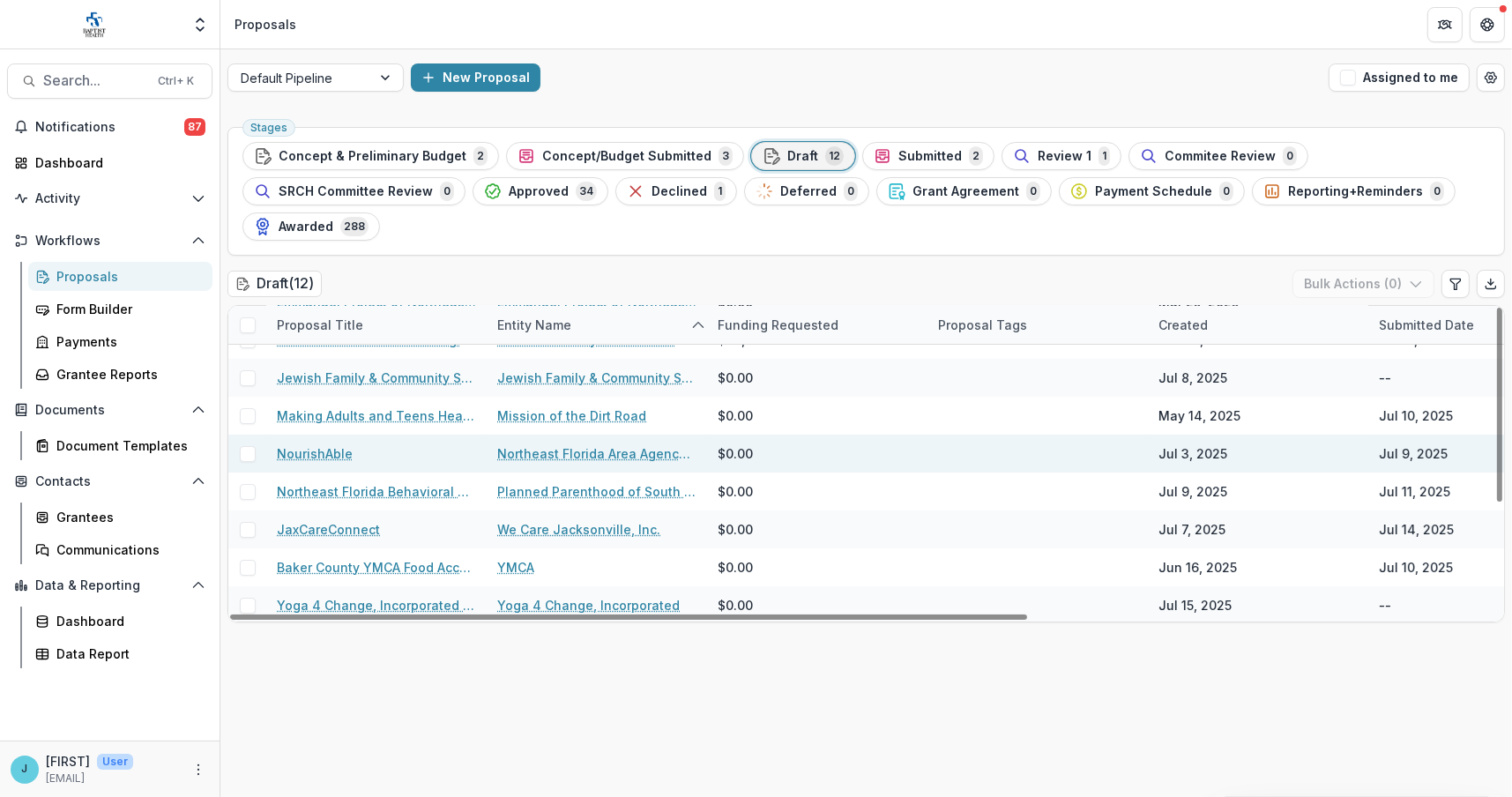 scroll, scrollTop: 177, scrollLeft: 0, axis: vertical 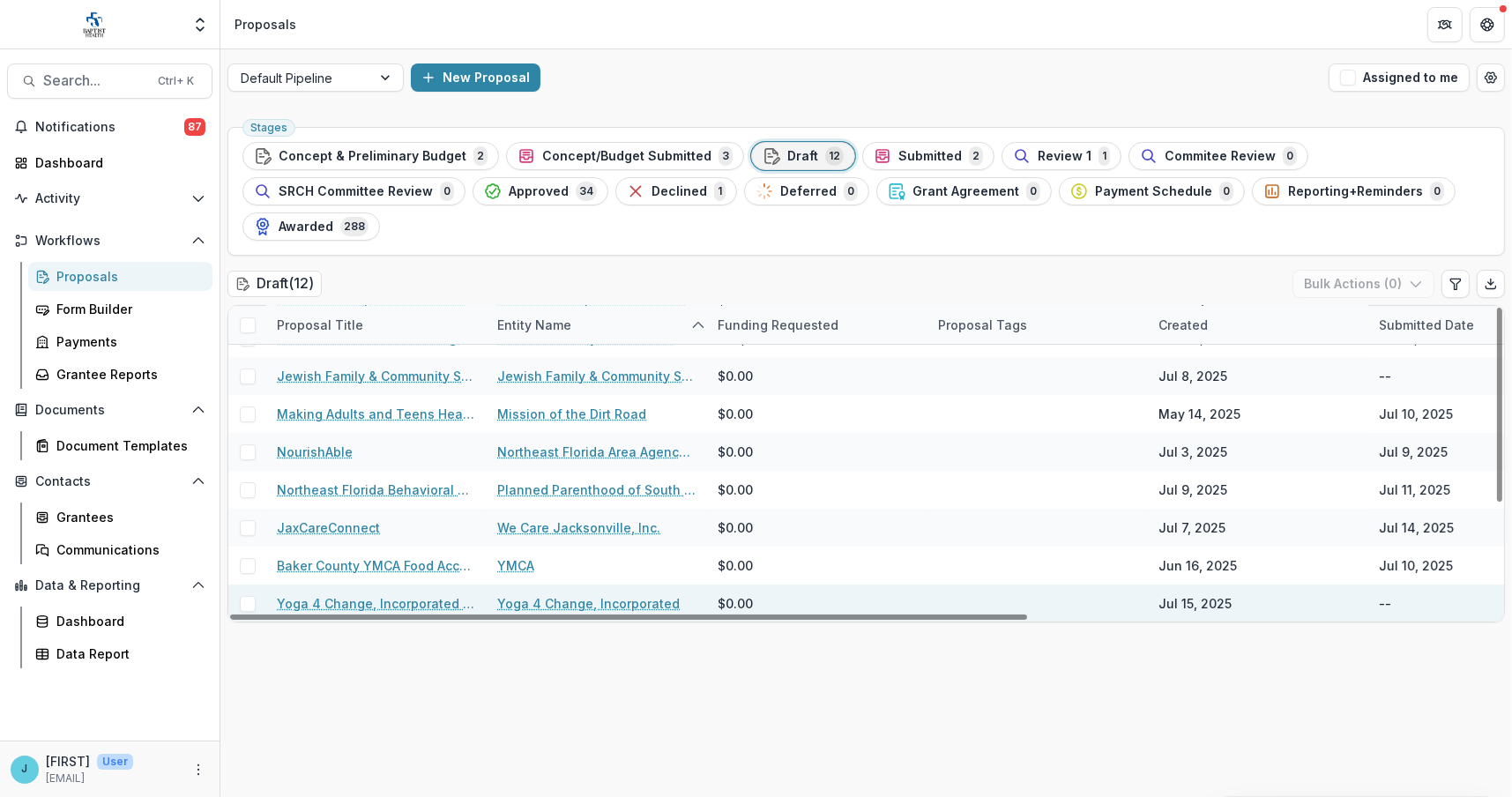 click on "Yoga 4 Change, Incorporated - 2025 - Strategic Investment Application" at bounding box center [376, 603] 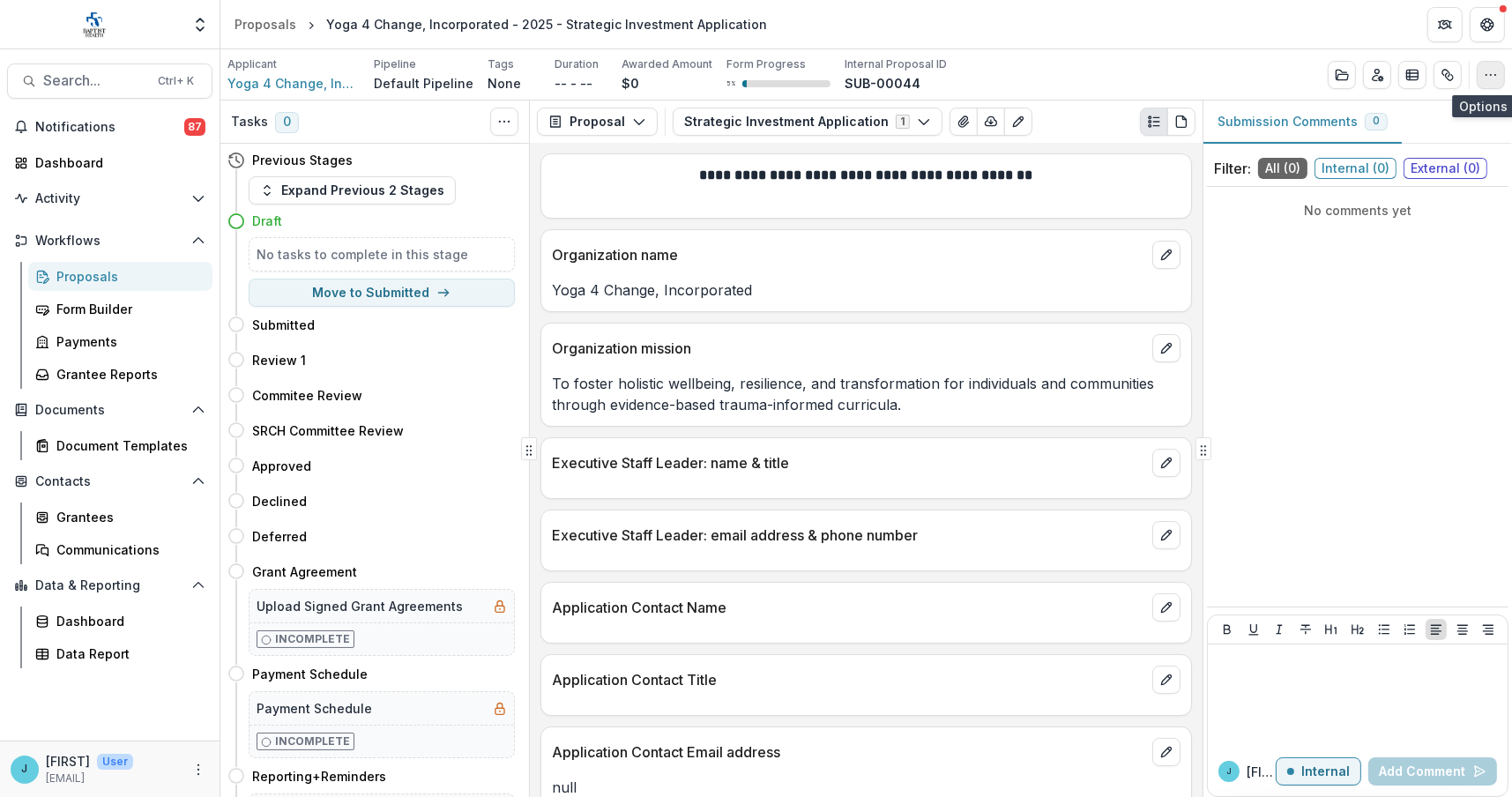 click at bounding box center [1491, 75] 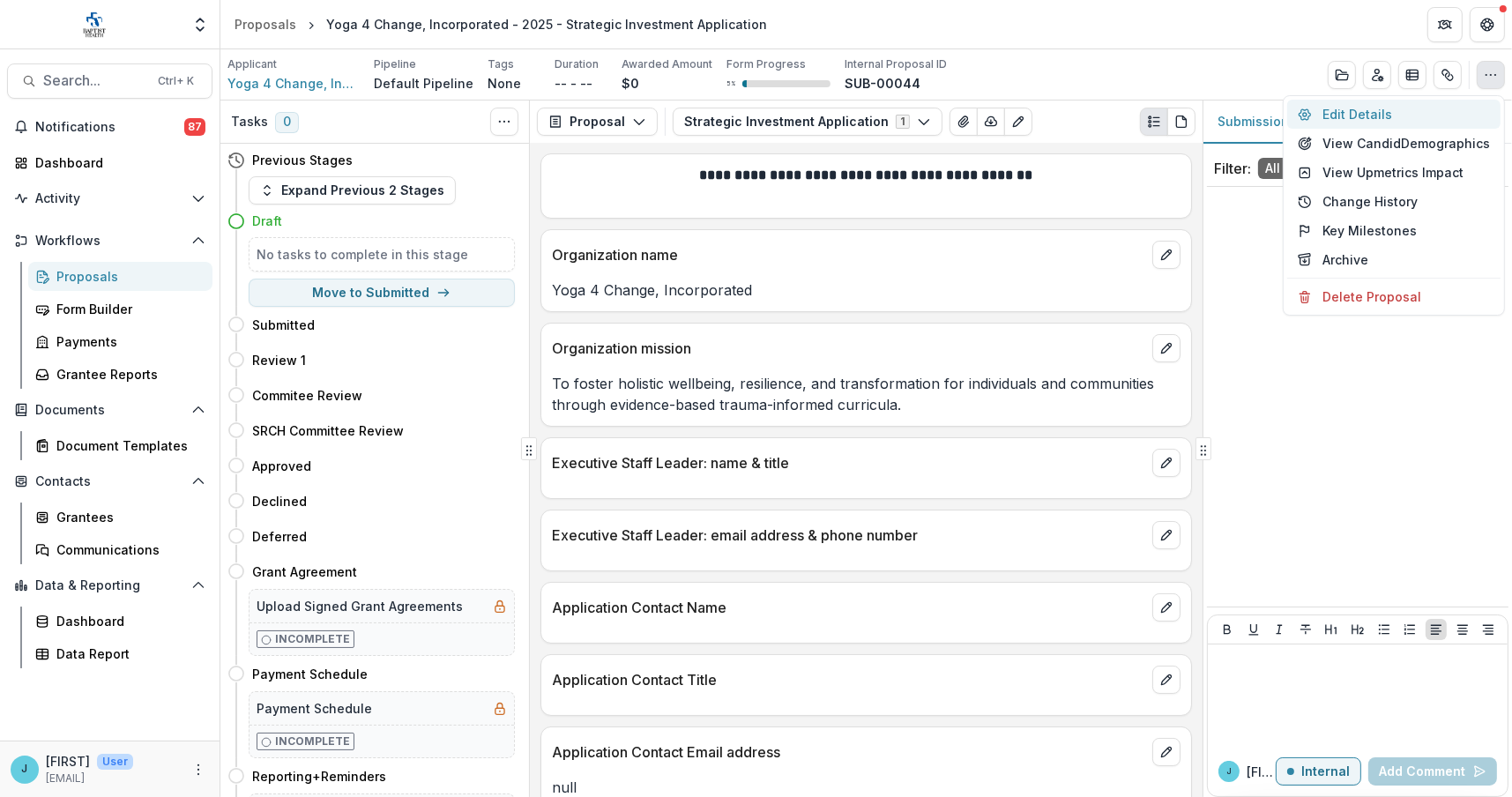click on "Edit Details" at bounding box center [1394, 114] 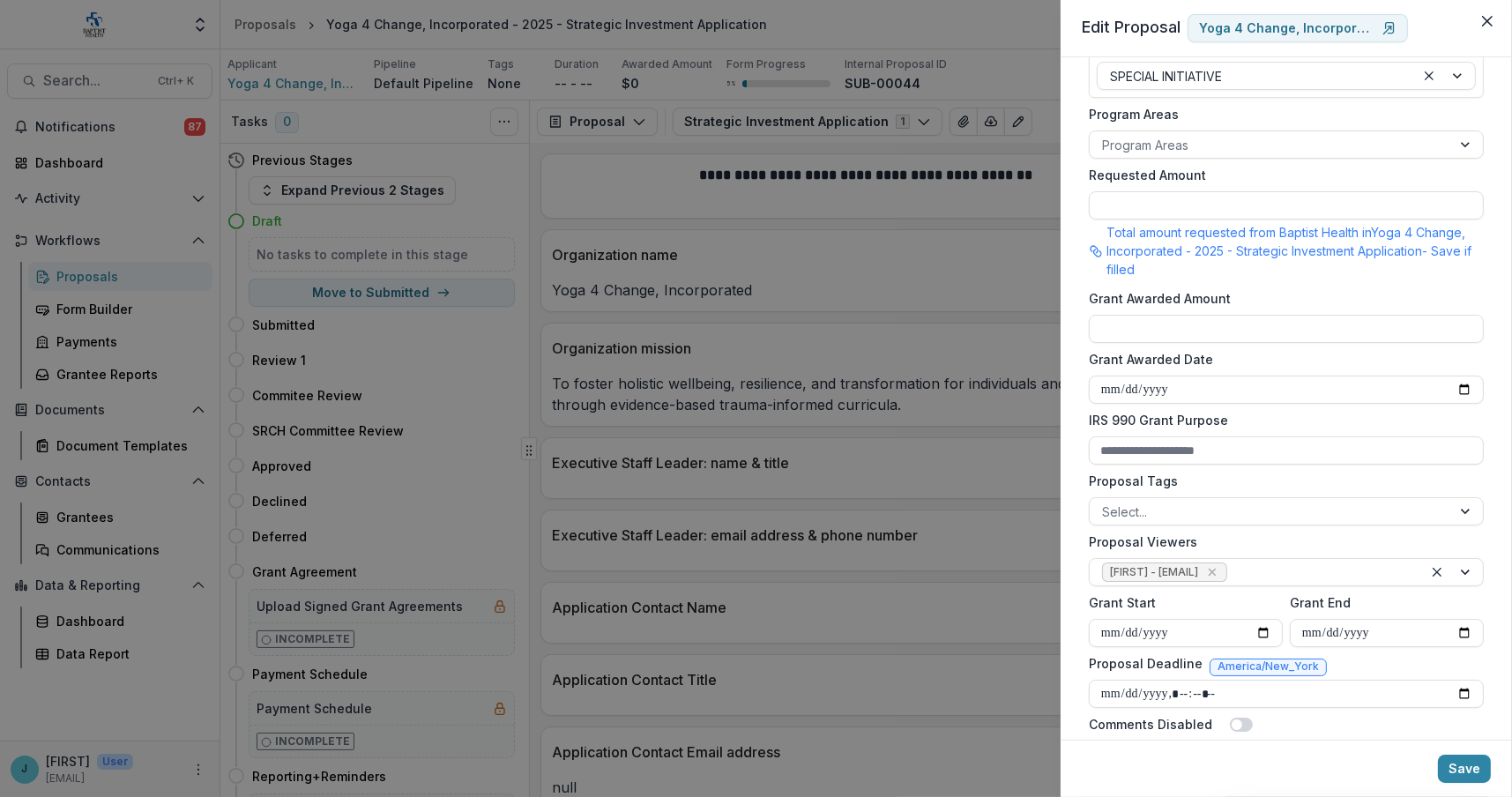 scroll, scrollTop: 406, scrollLeft: 0, axis: vertical 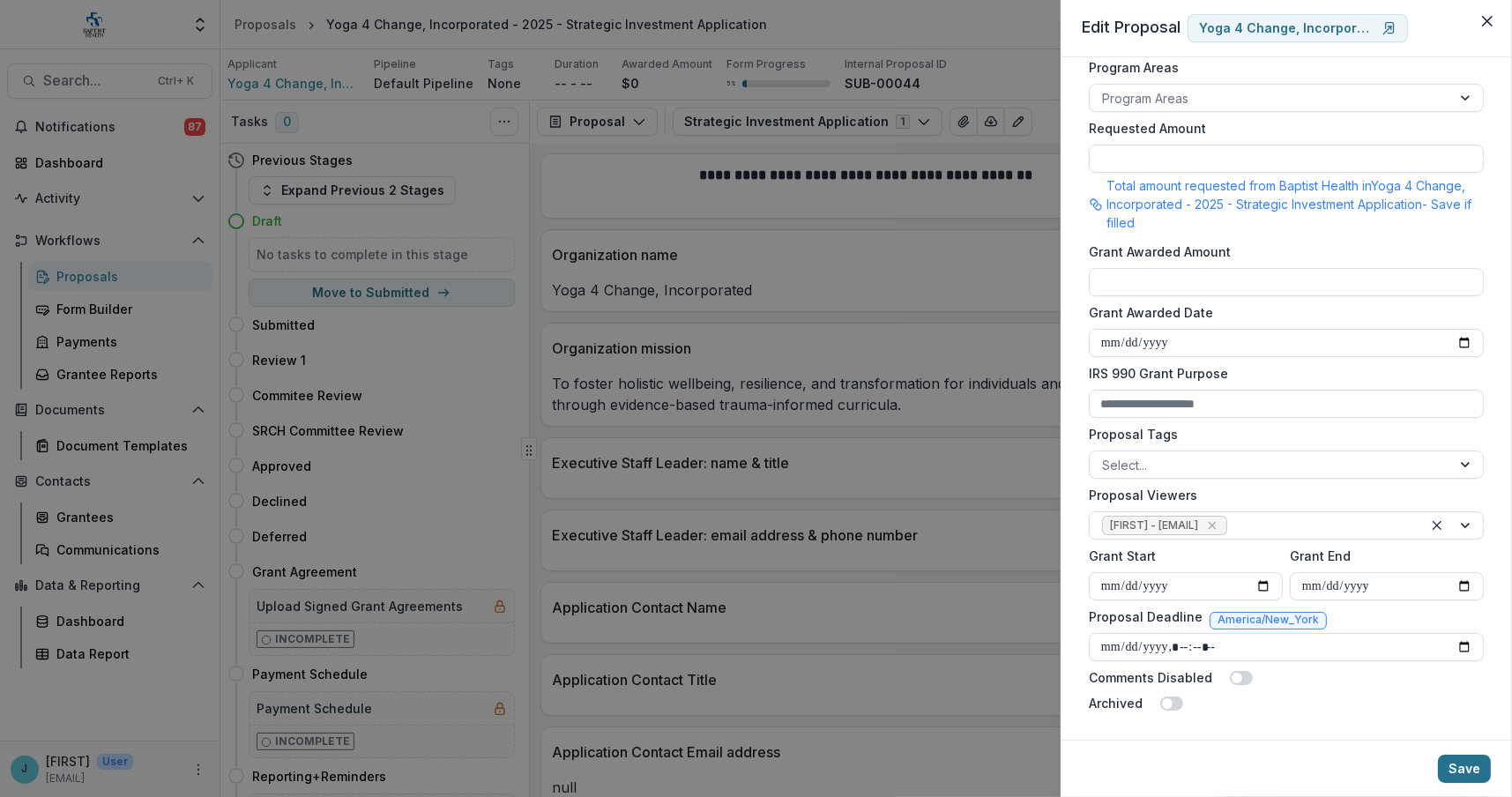 click on "Save" at bounding box center (1464, 769) 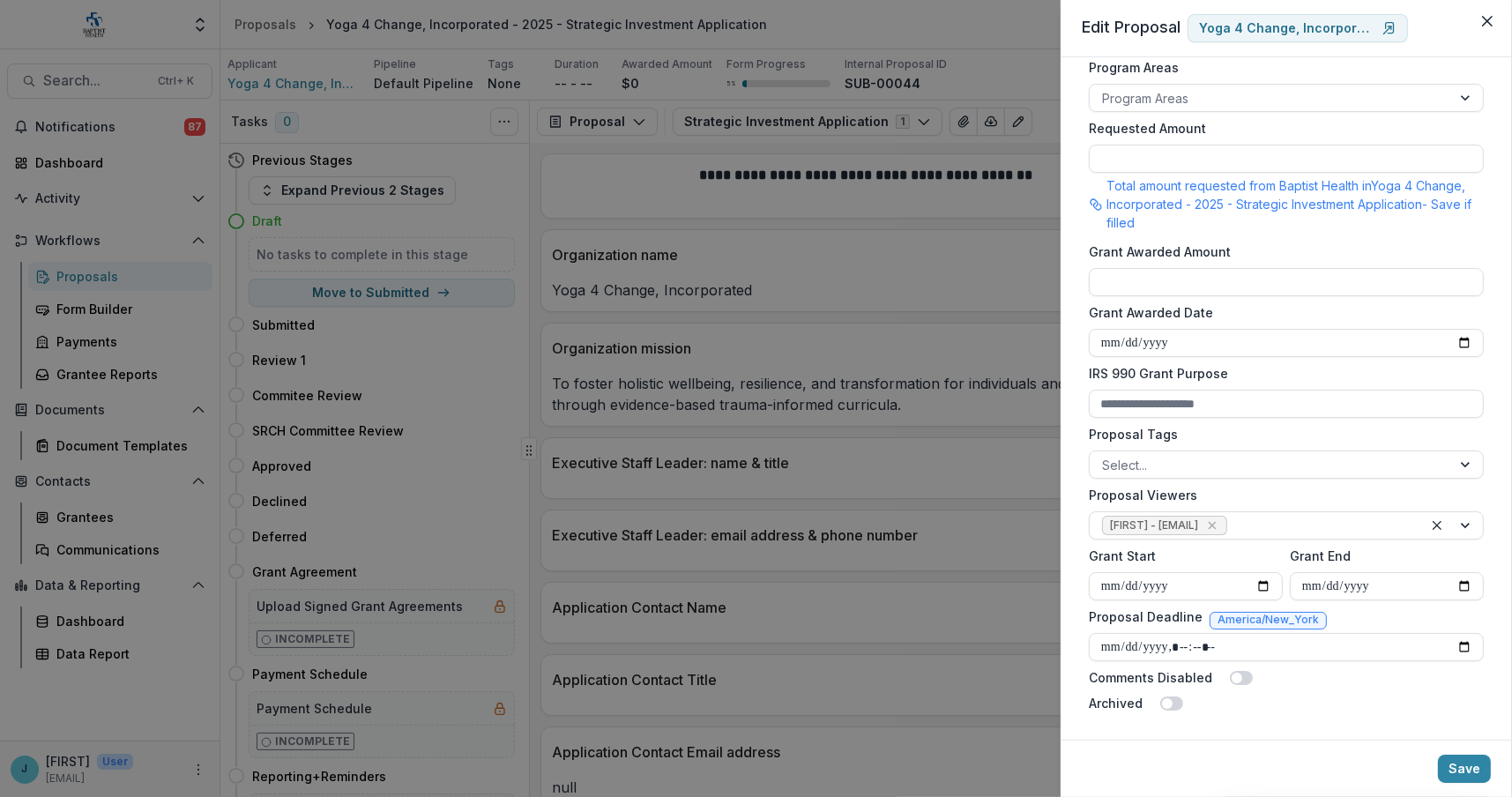 click on "**********" at bounding box center (756, 398) 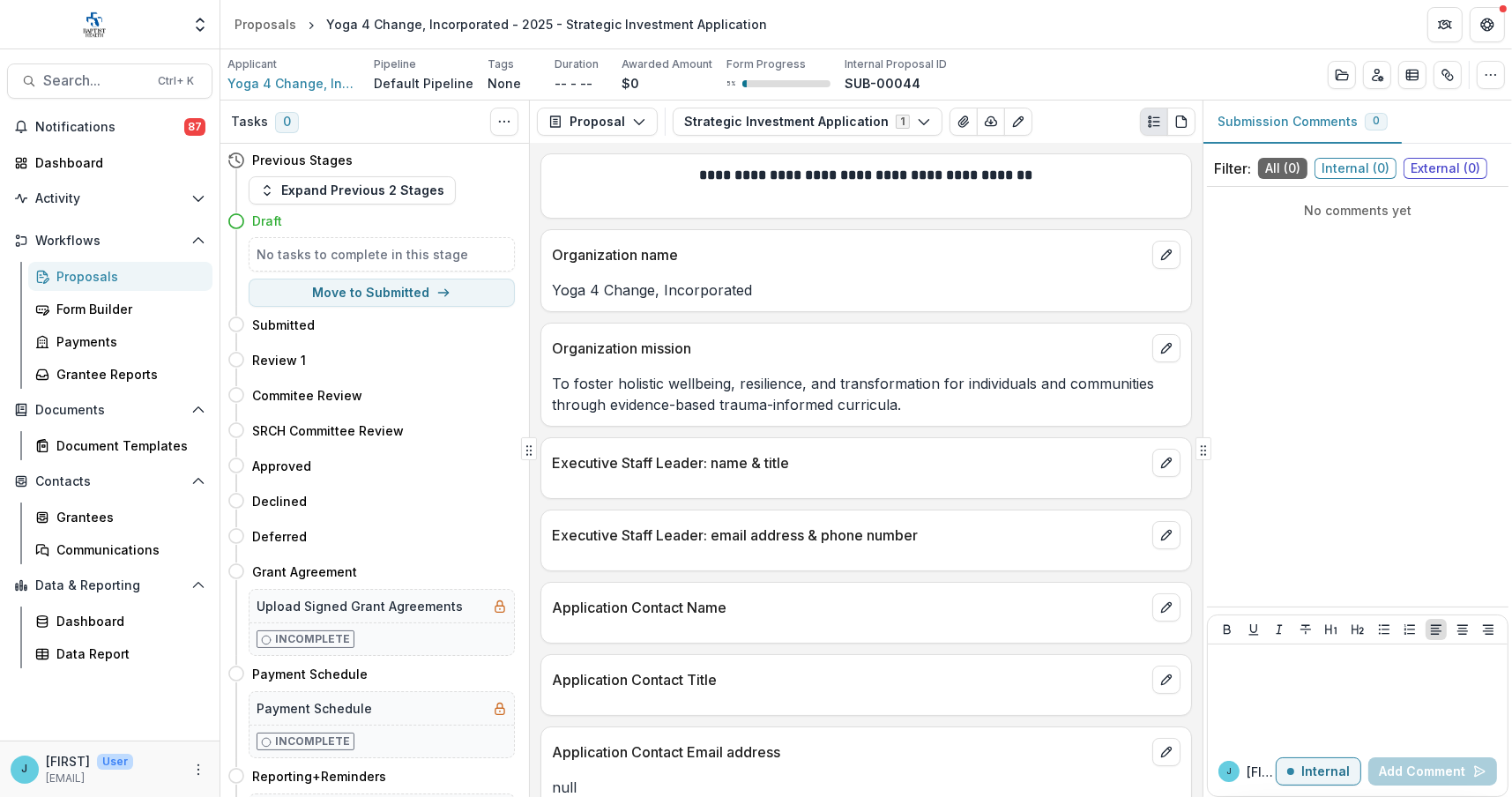 click on "Proposals" at bounding box center [127, 276] 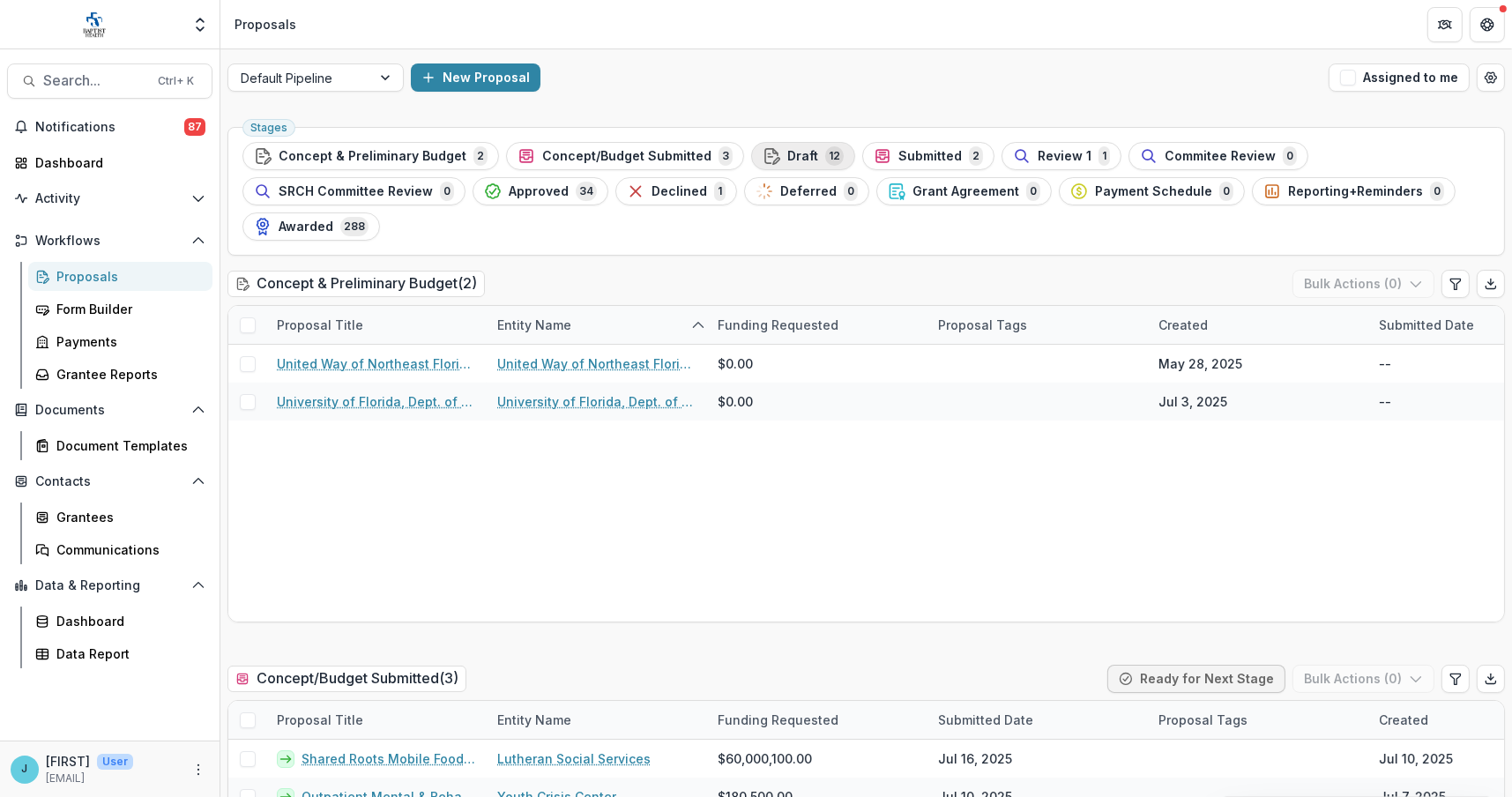 click on "Draft" at bounding box center (802, 156) 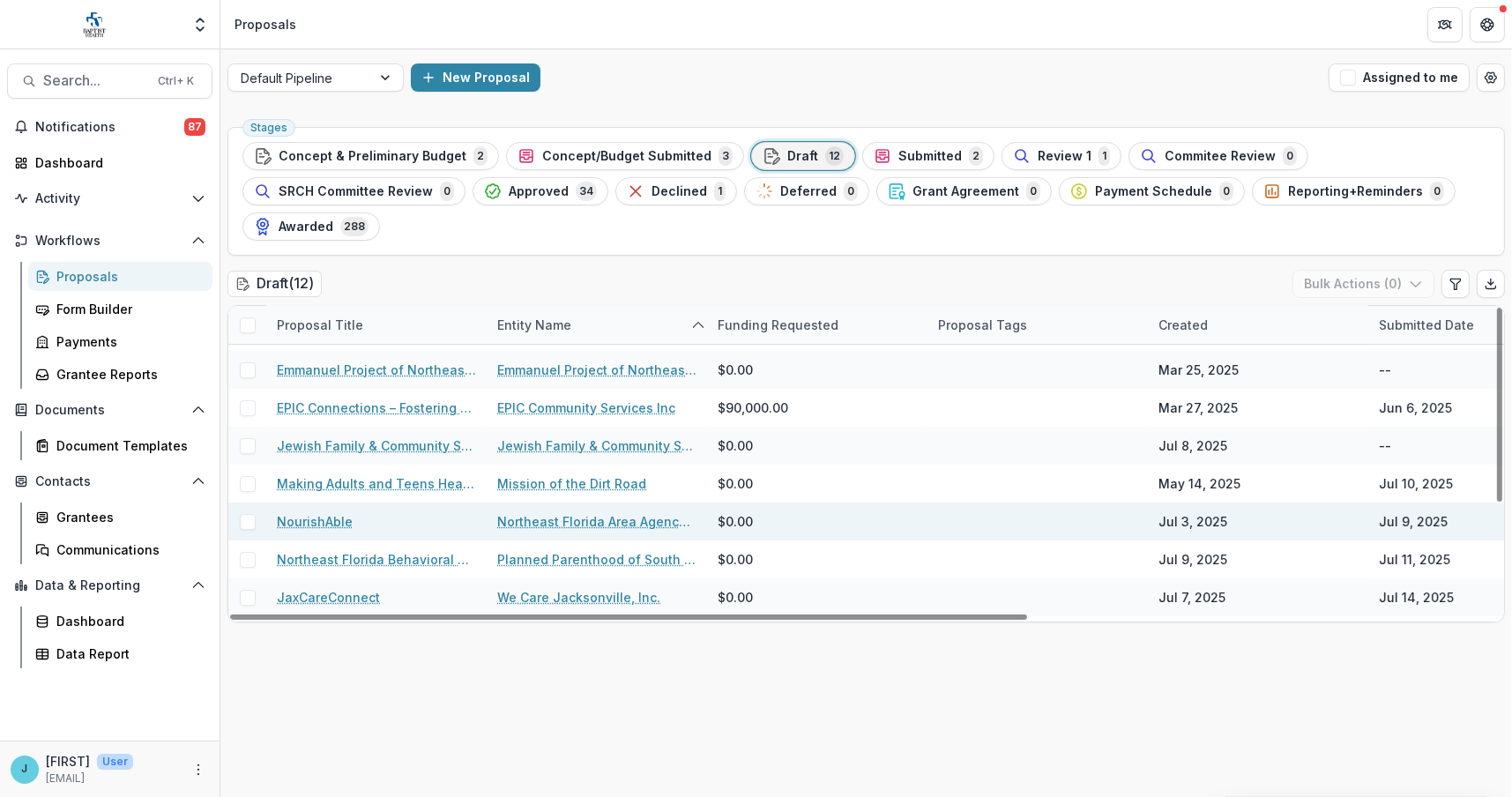 scroll, scrollTop: 0, scrollLeft: 0, axis: both 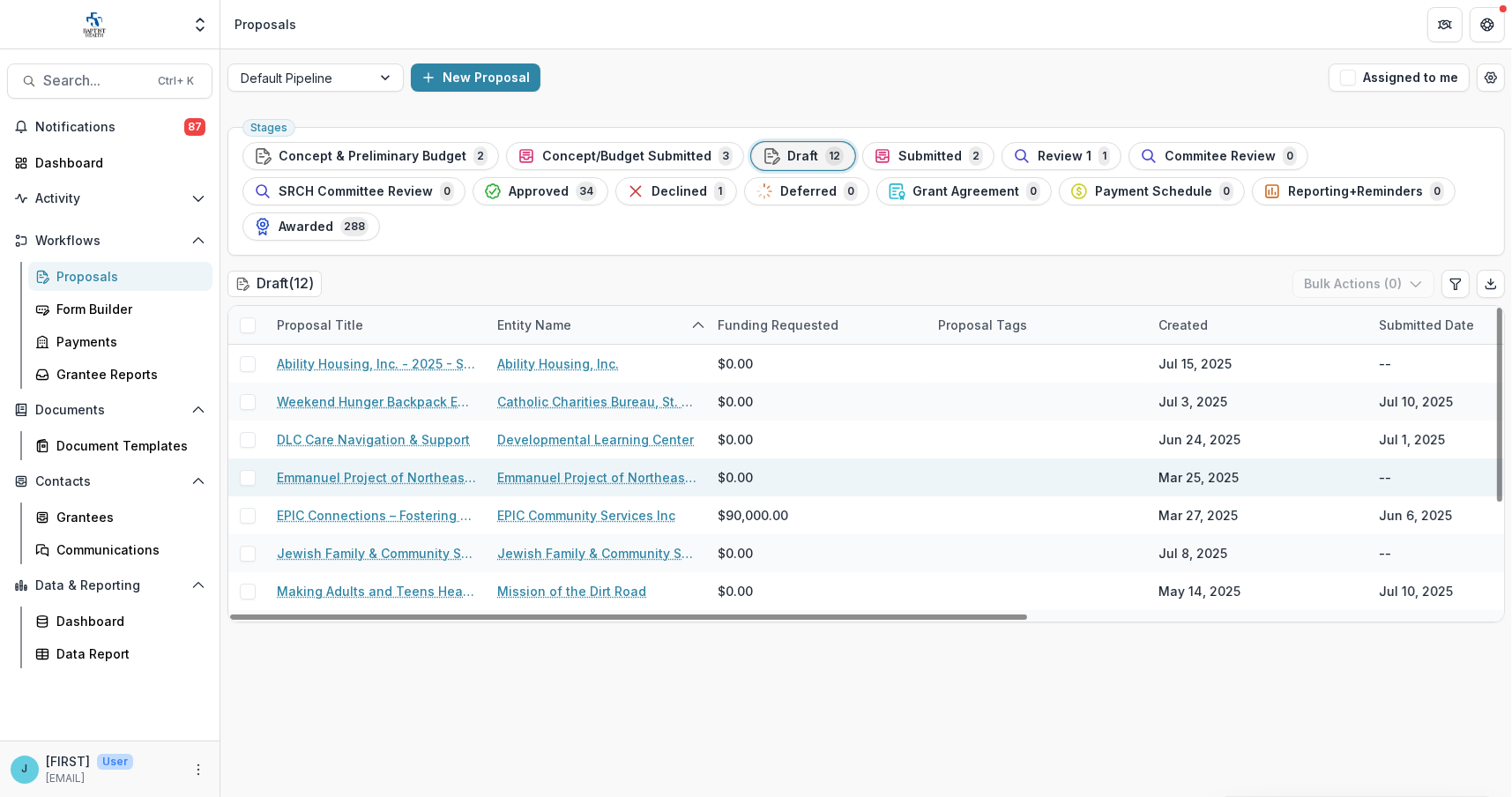 click on "Emmanuel Project of Northeast Florida  - 2025 - BH FY25 Strategic Investment Application" at bounding box center [376, 477] 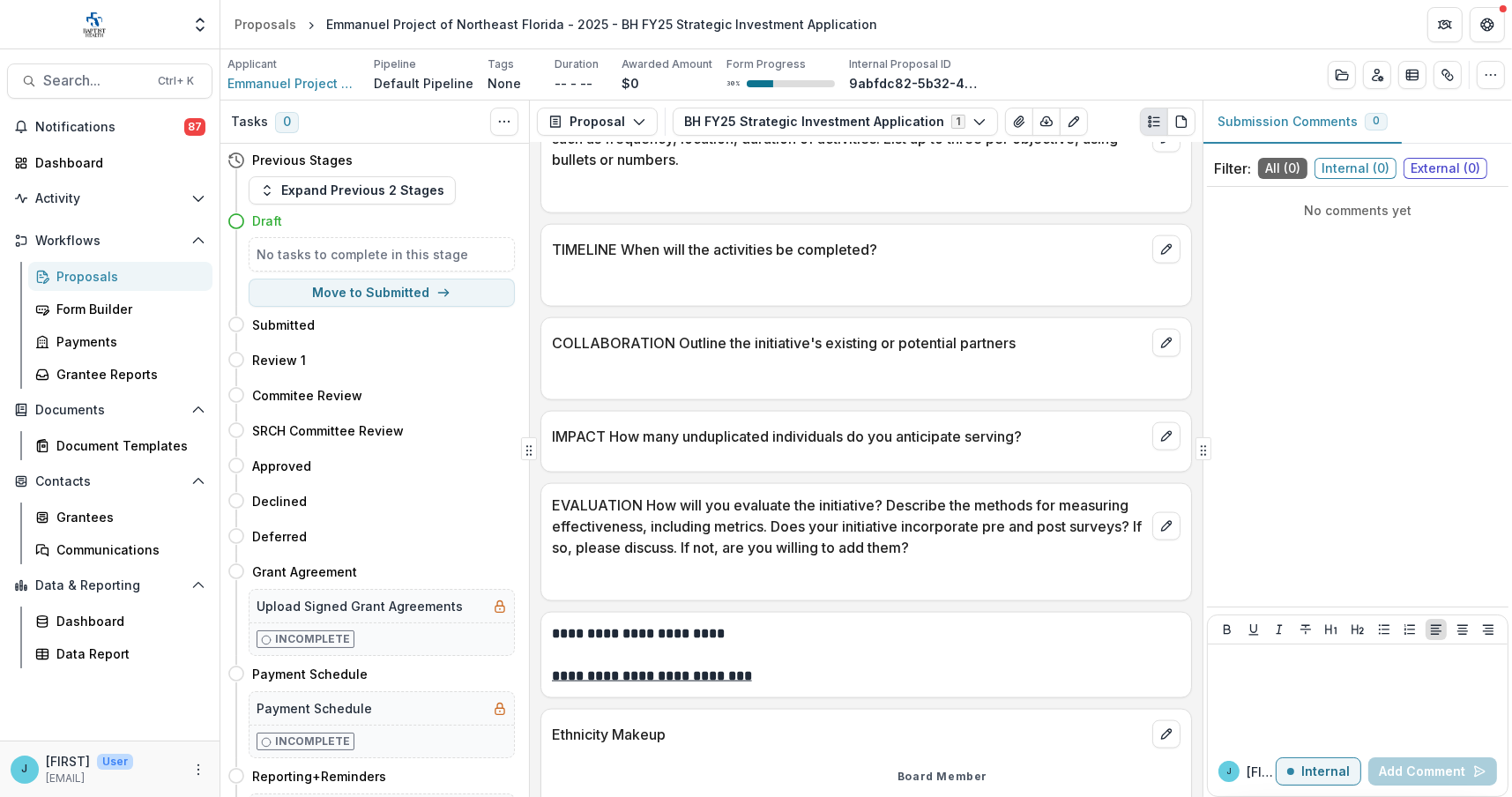 scroll, scrollTop: 2469, scrollLeft: 0, axis: vertical 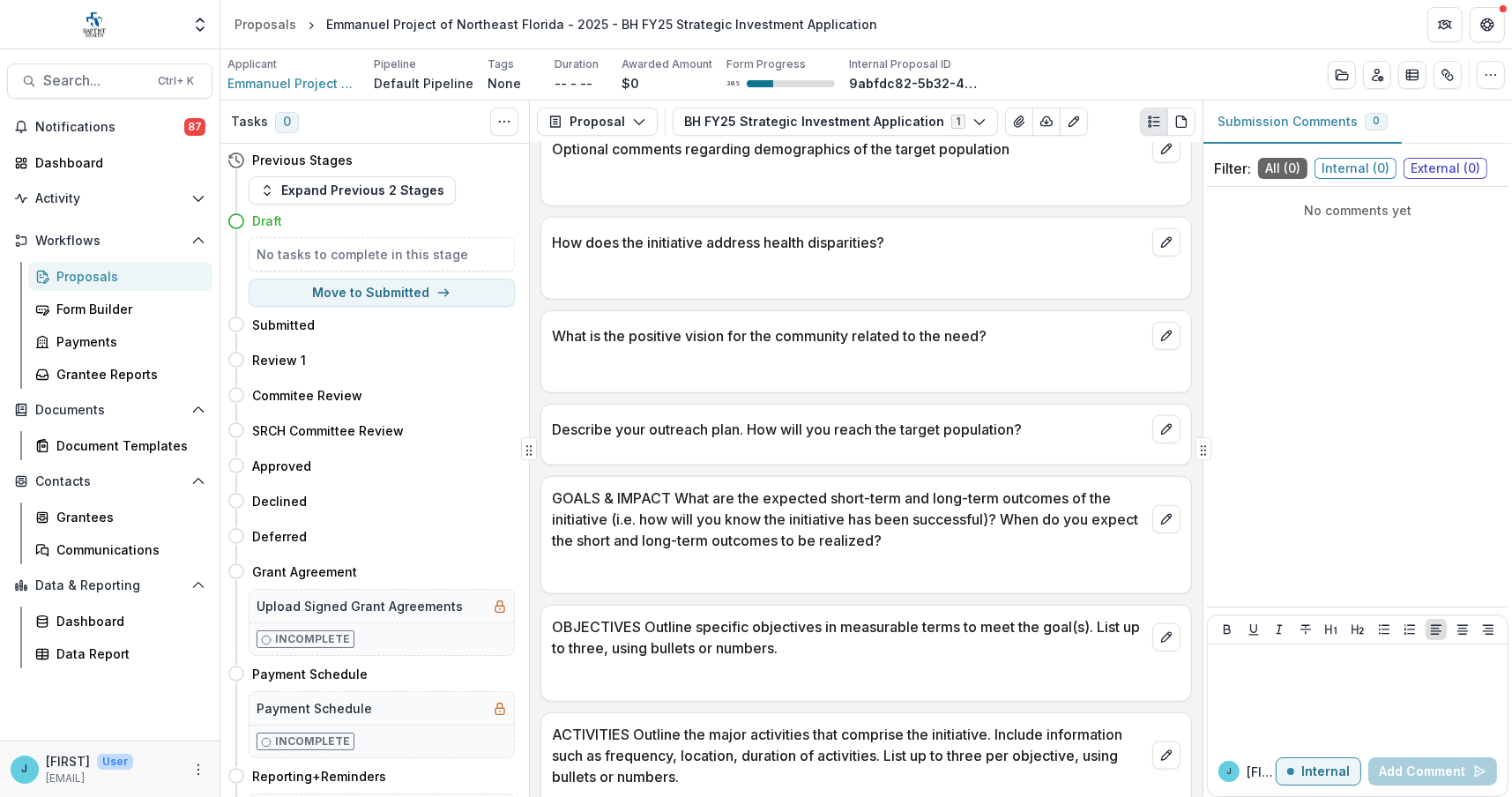 click on "Proposals" at bounding box center [127, 276] 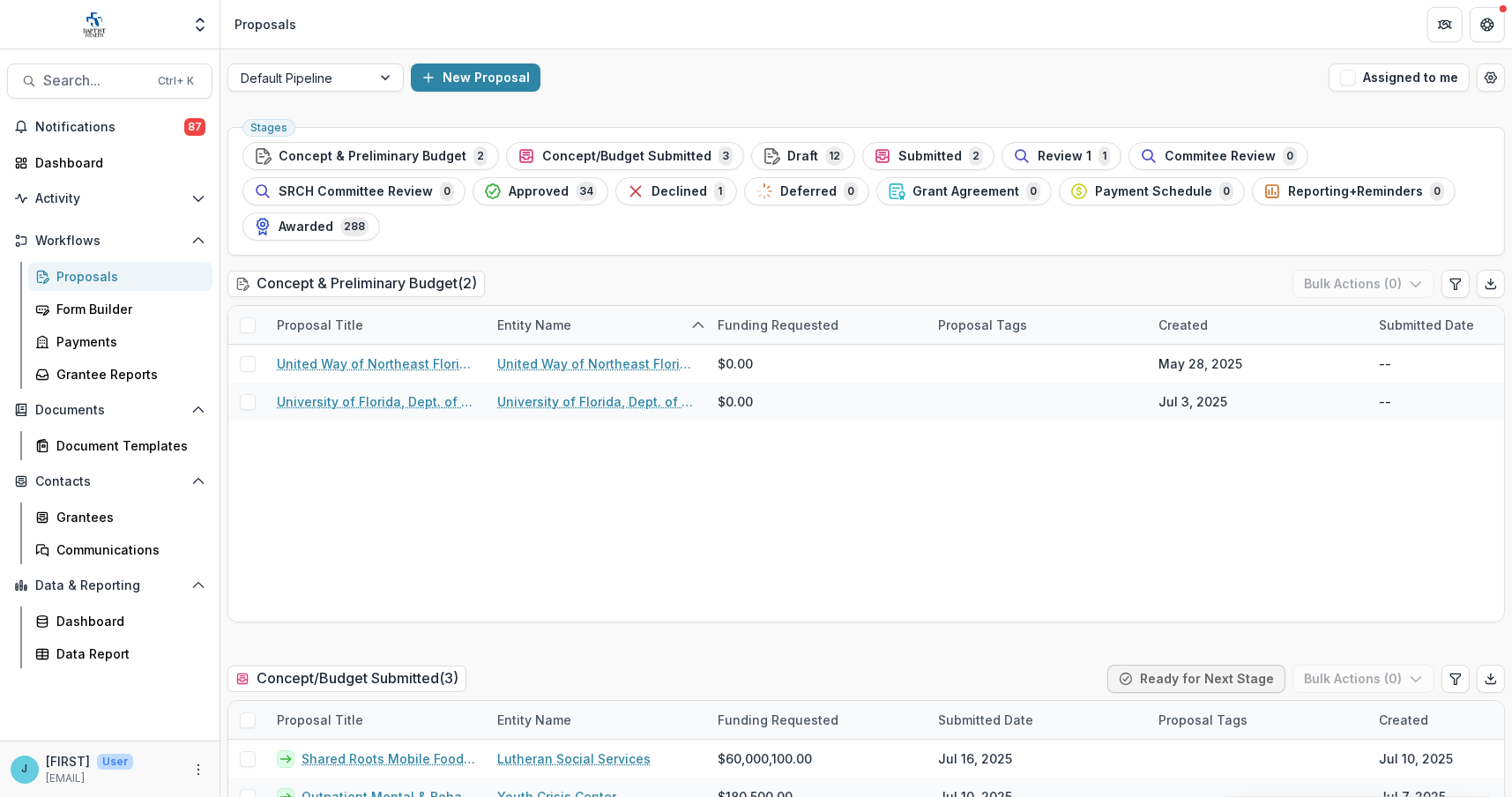 click on "Draft" at bounding box center (802, 156) 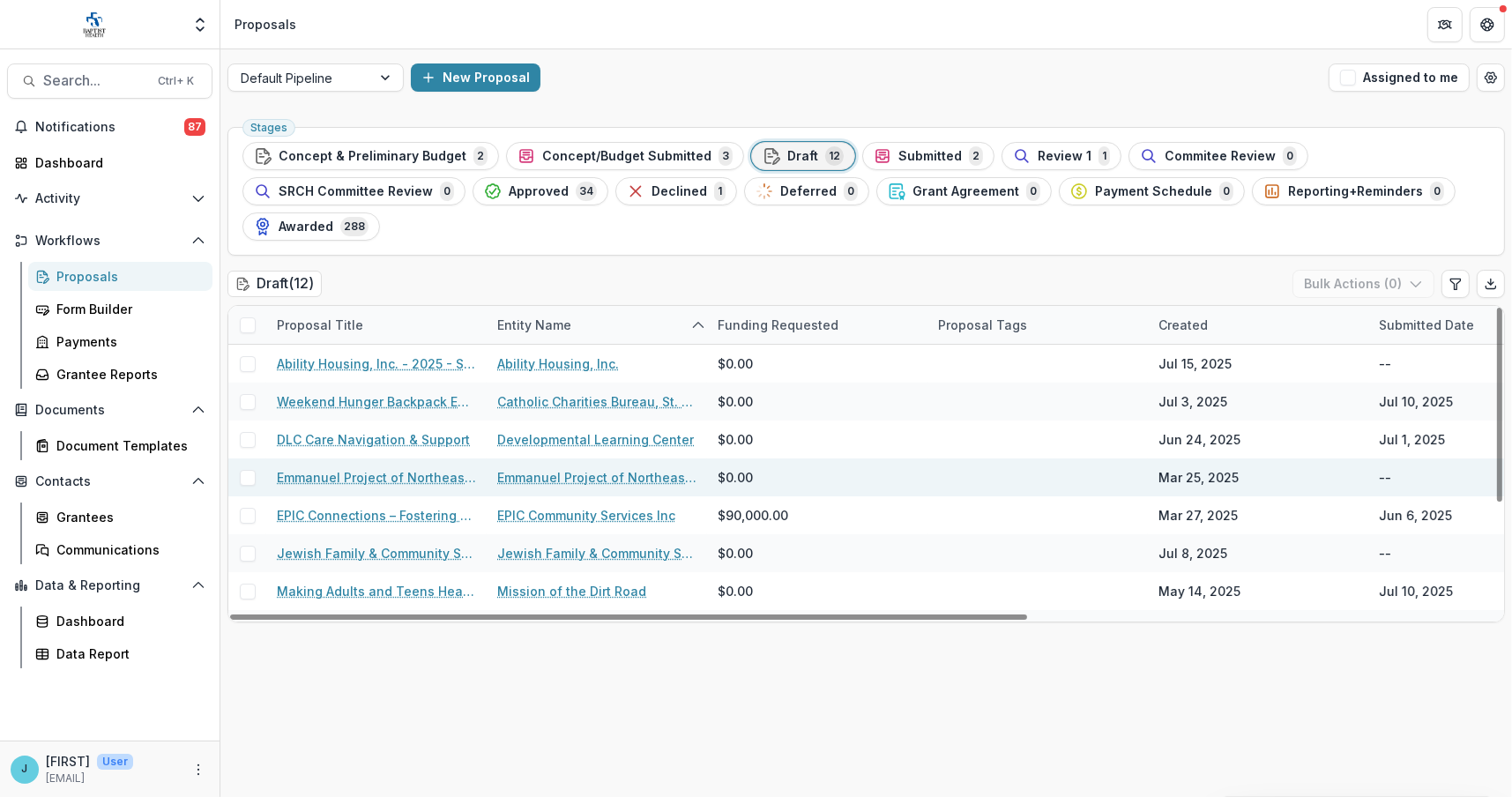 click at bounding box center [248, 478] 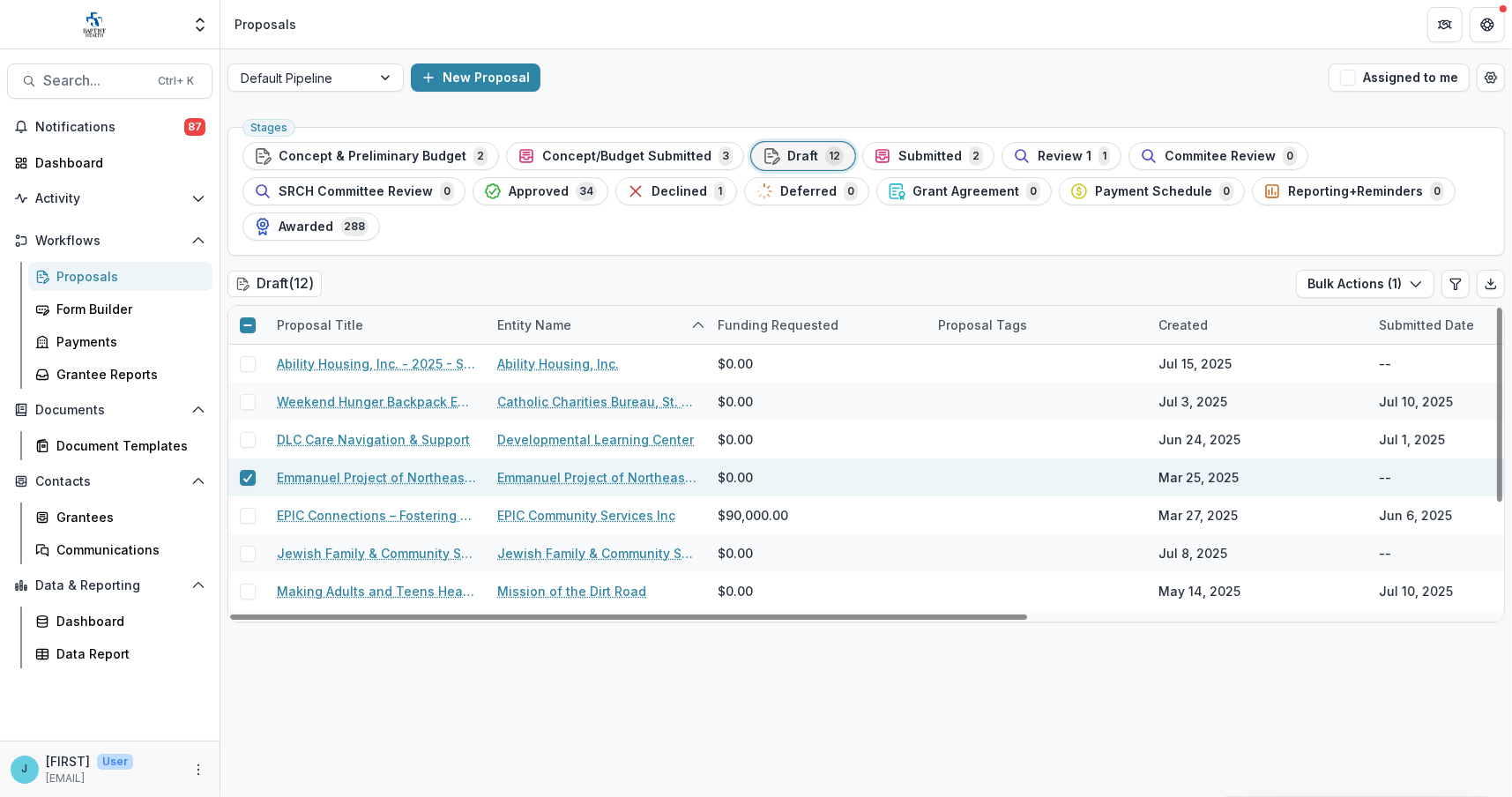 click on "Emmanuel Project of Northeast Florida  - 2025 - BH FY25 Strategic Investment Application" at bounding box center (376, 477) 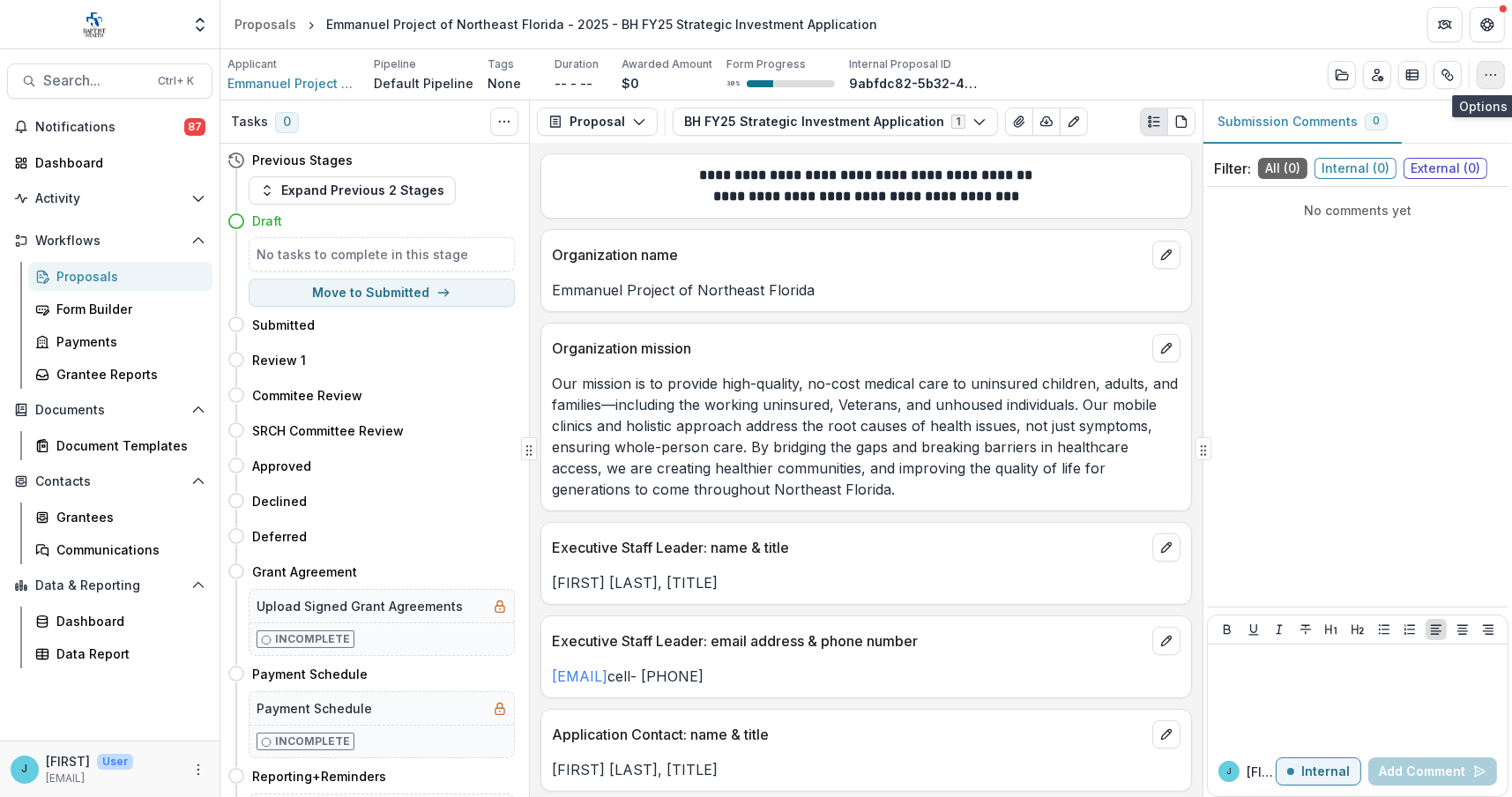 click 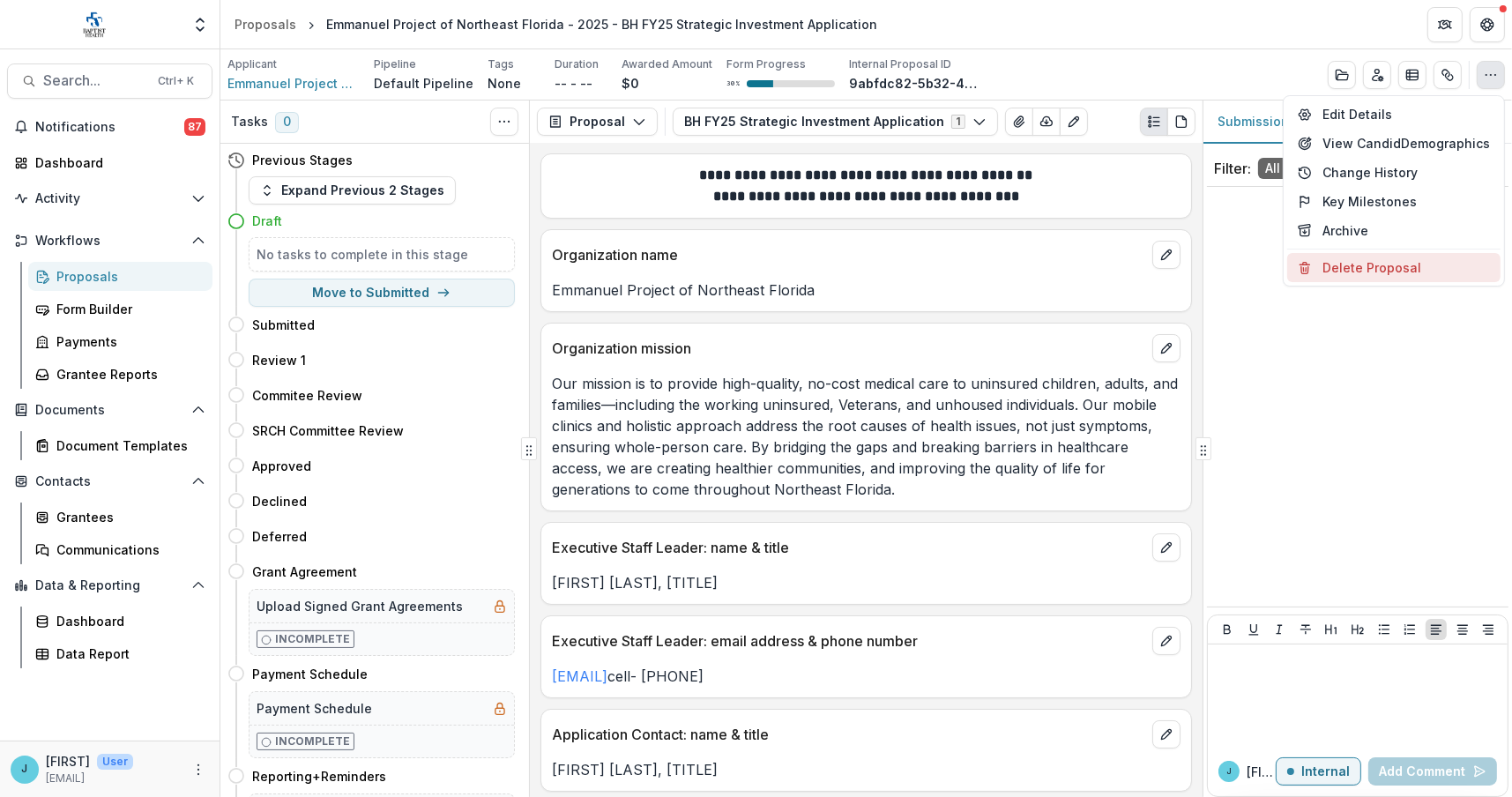 click on "Delete Proposal" at bounding box center (1394, 267) 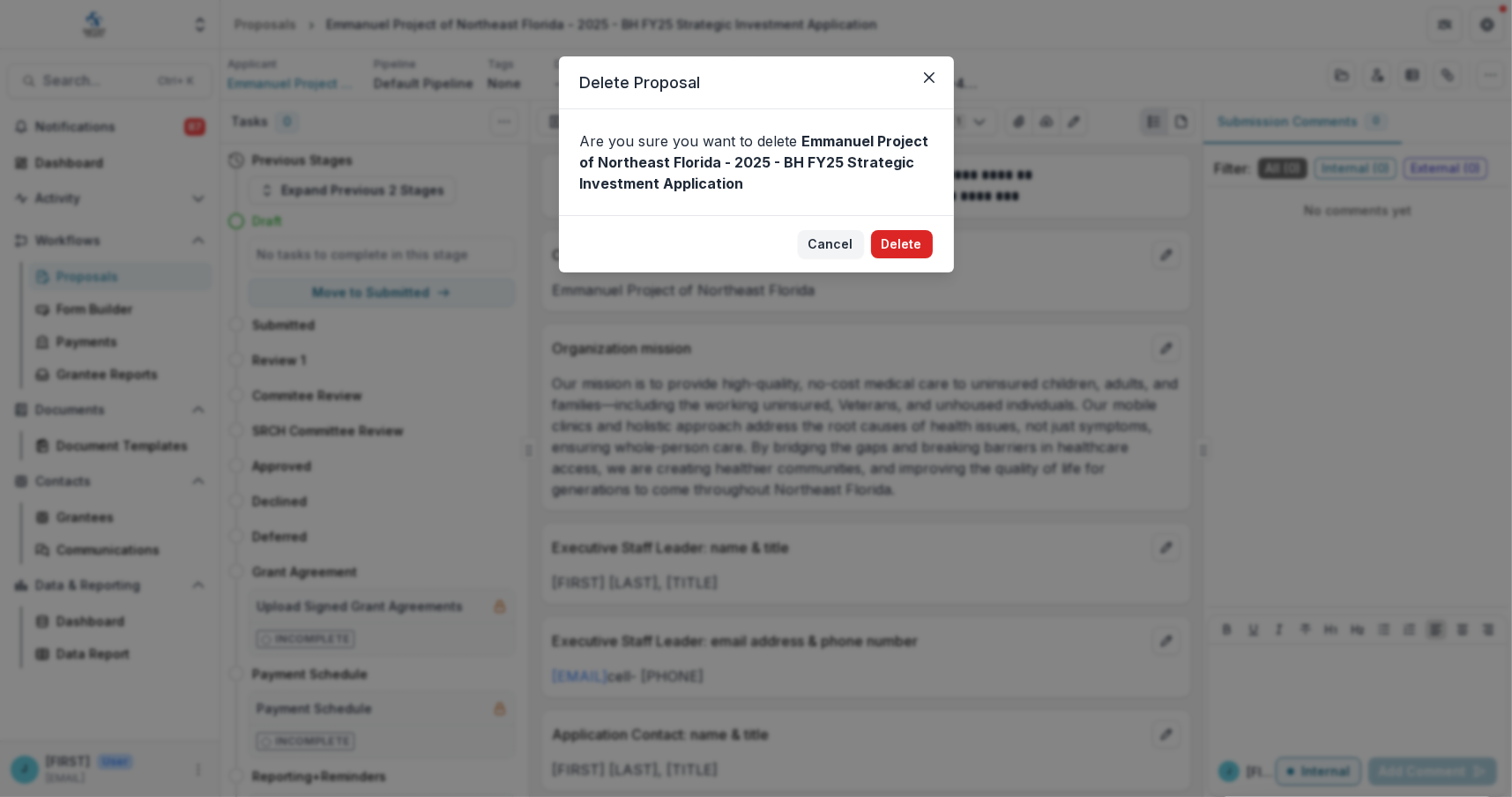 click on "Delete" at bounding box center (902, 244) 